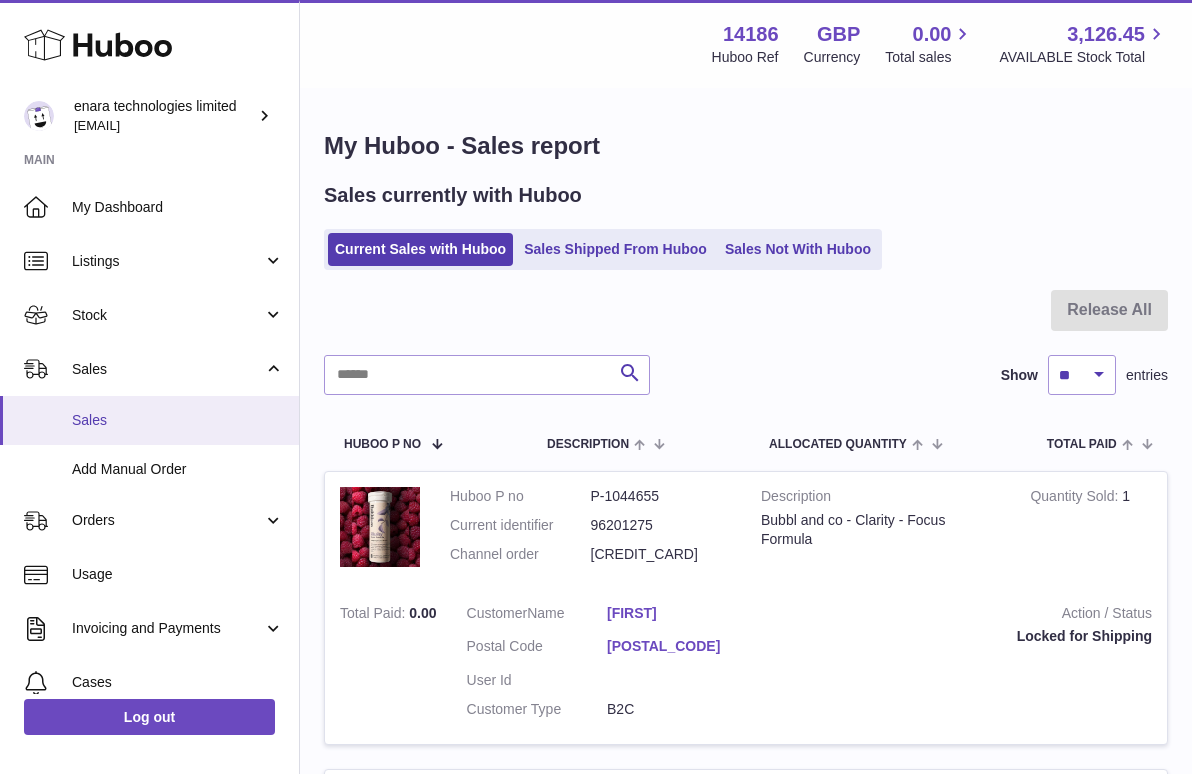 scroll, scrollTop: 0, scrollLeft: 0, axis: both 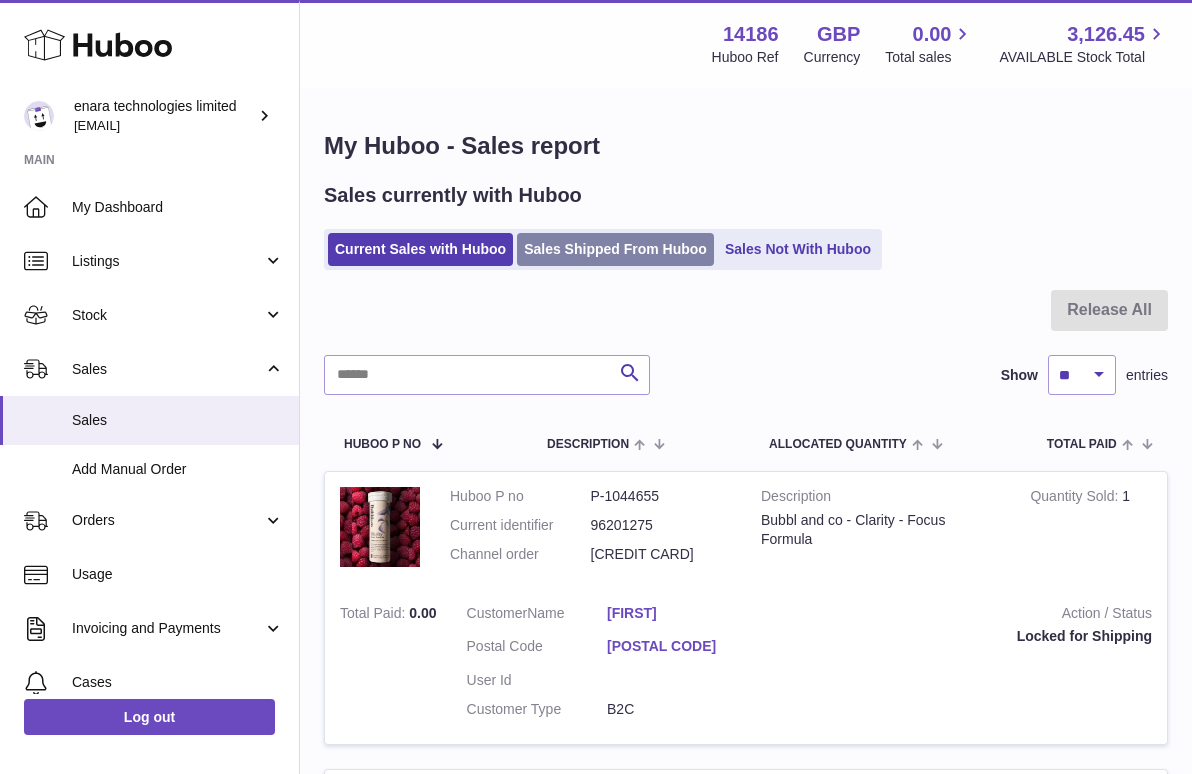 click on "Sales Shipped From Huboo" at bounding box center (615, 249) 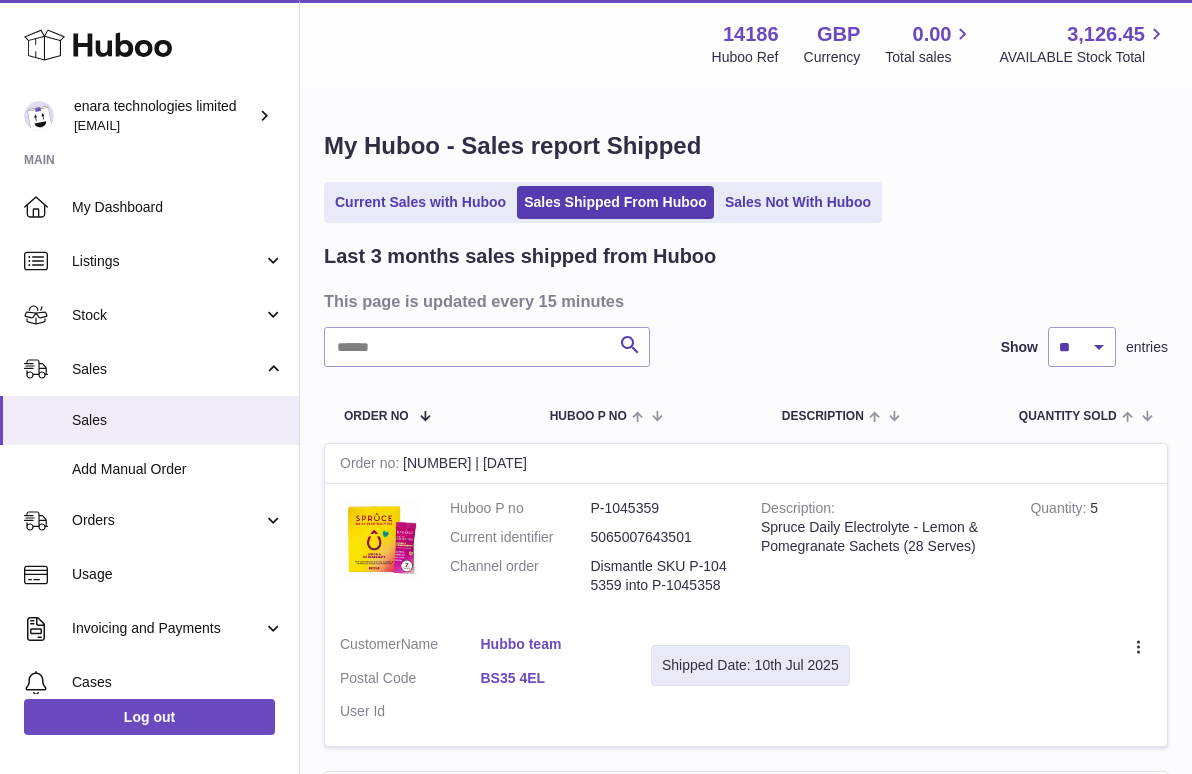 scroll, scrollTop: 0, scrollLeft: 0, axis: both 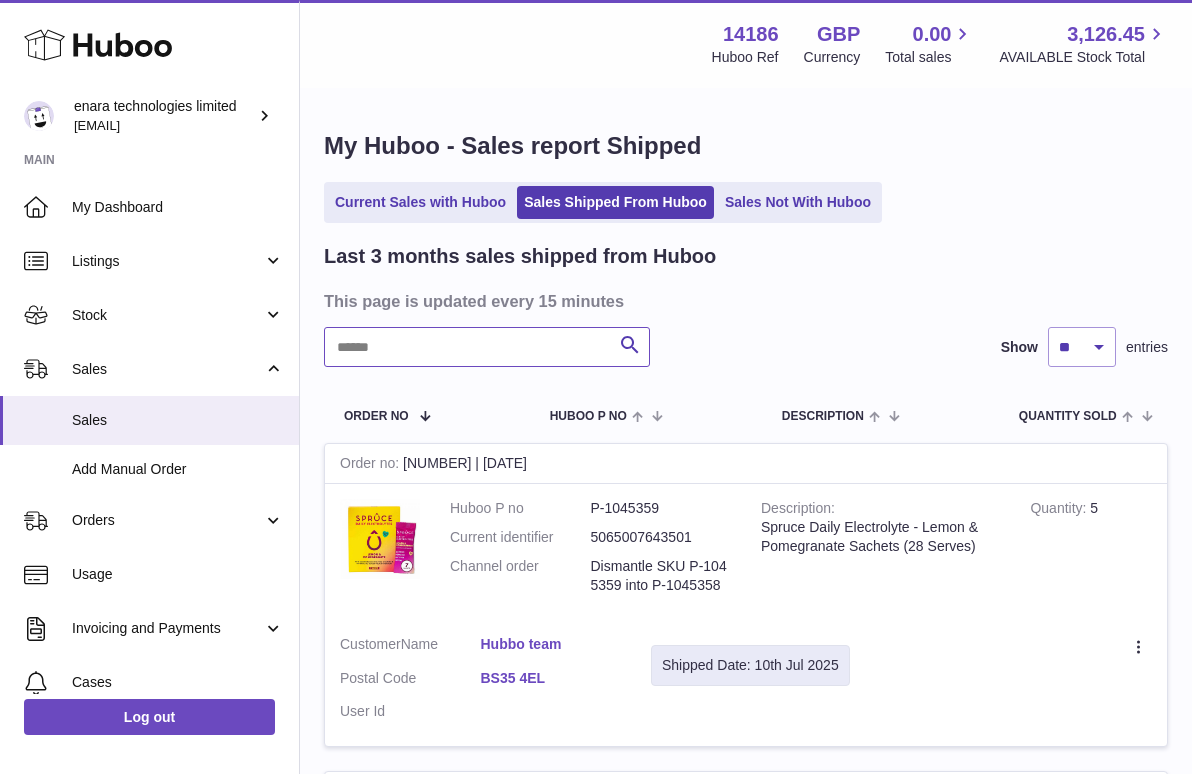 click at bounding box center [487, 347] 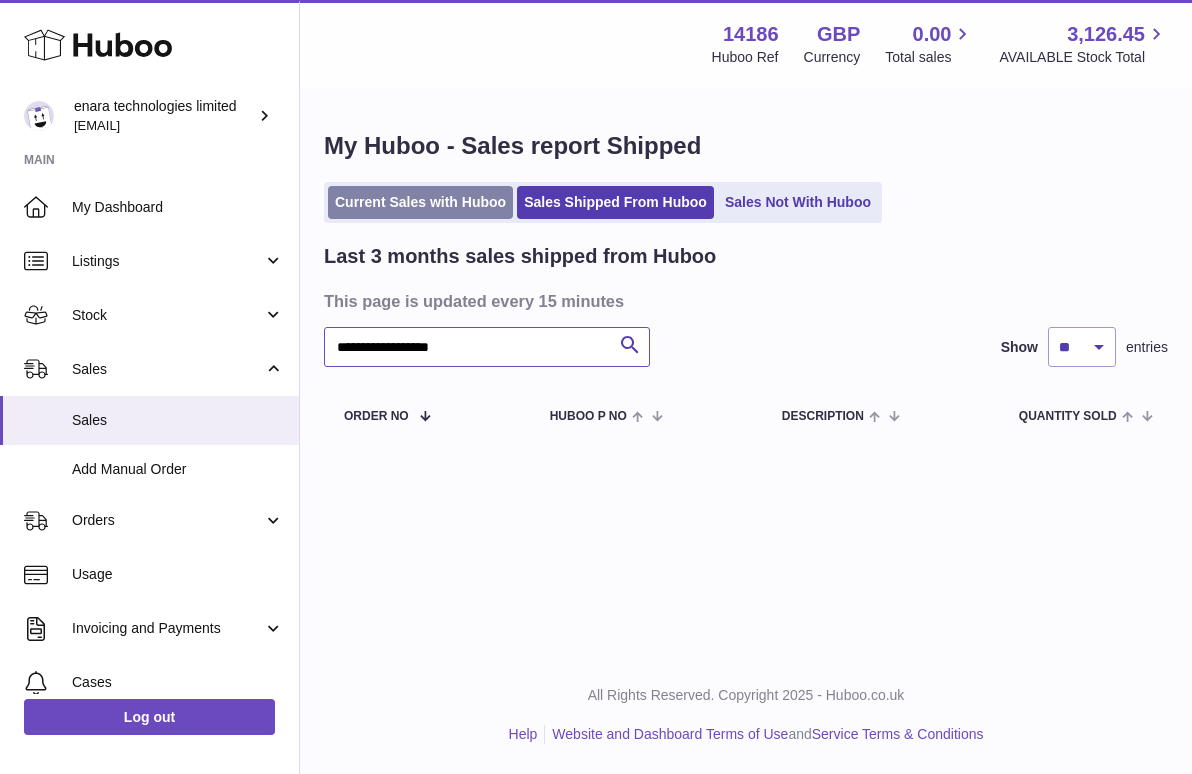 type on "**********" 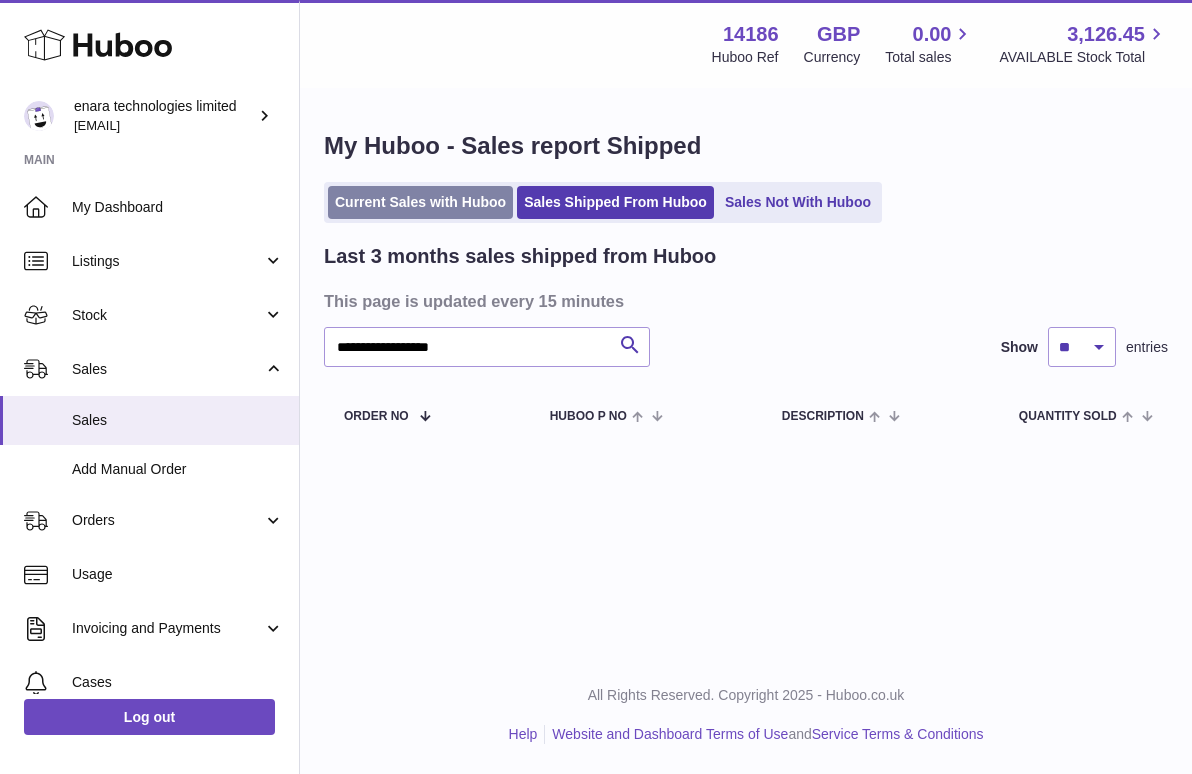 click on "Current Sales with Huboo" at bounding box center (420, 202) 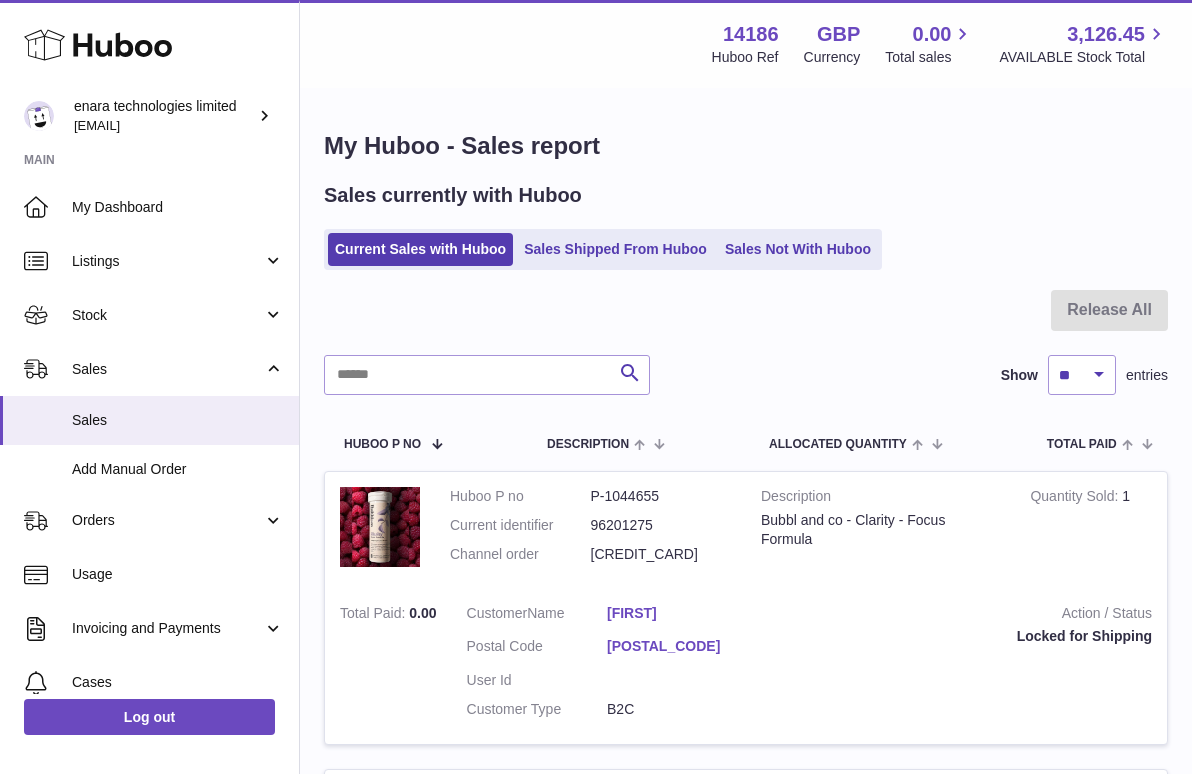 scroll, scrollTop: 0, scrollLeft: 0, axis: both 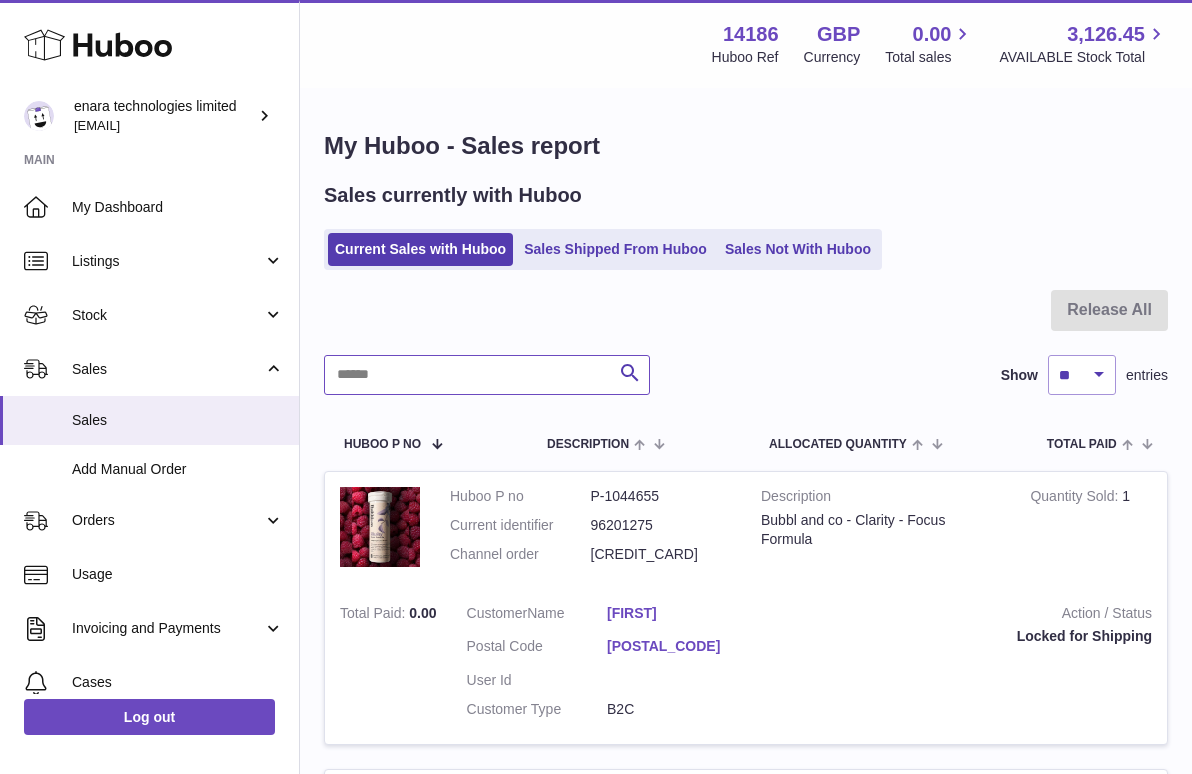 click at bounding box center [487, 375] 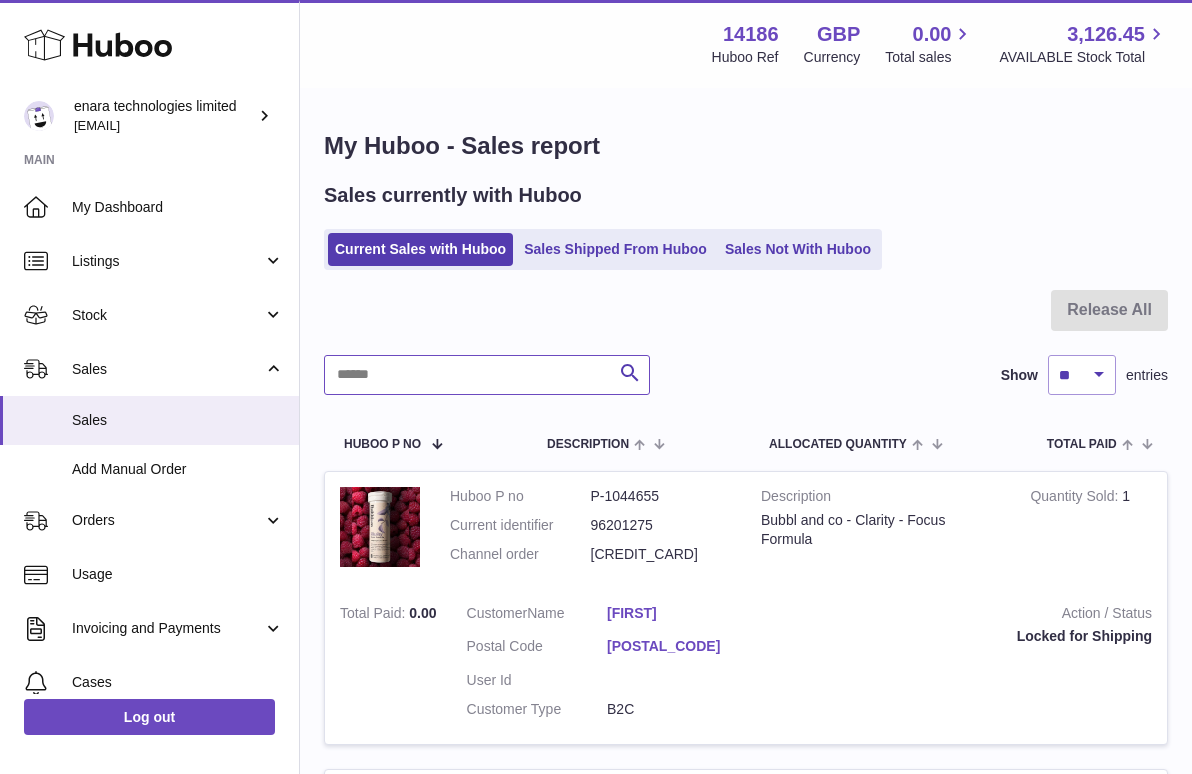 paste on "**********" 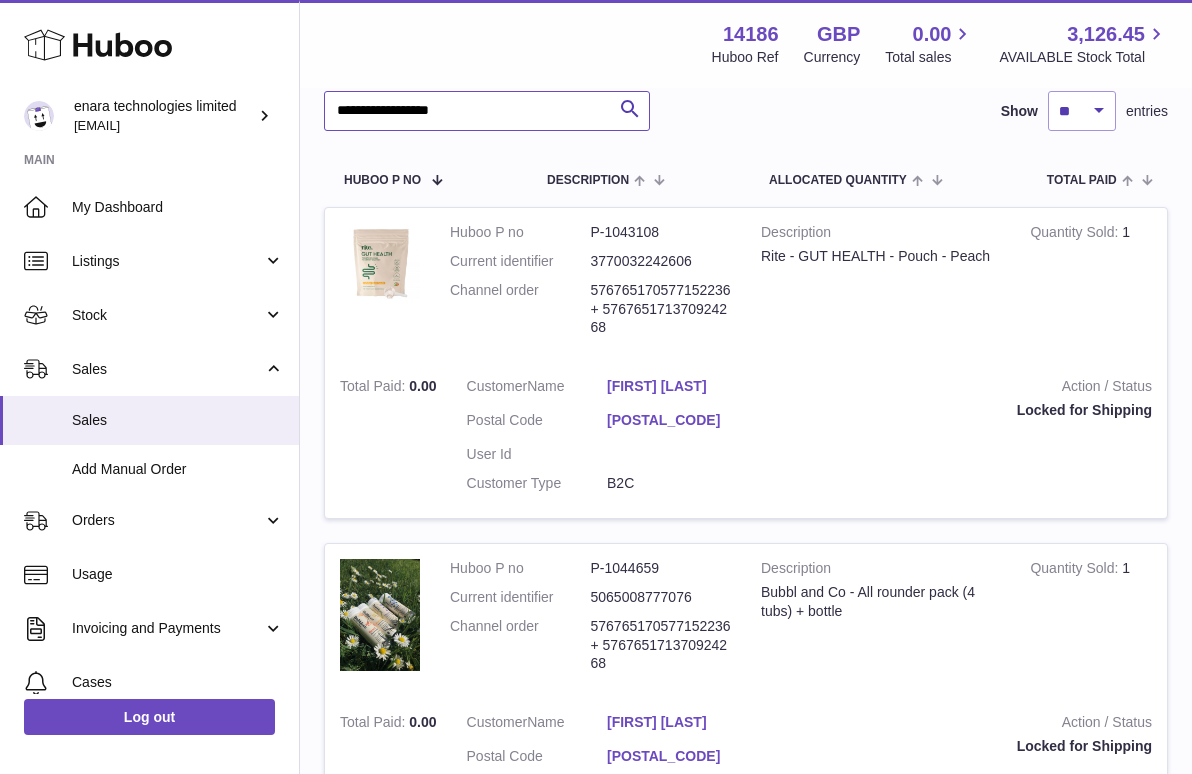 scroll, scrollTop: 275, scrollLeft: 0, axis: vertical 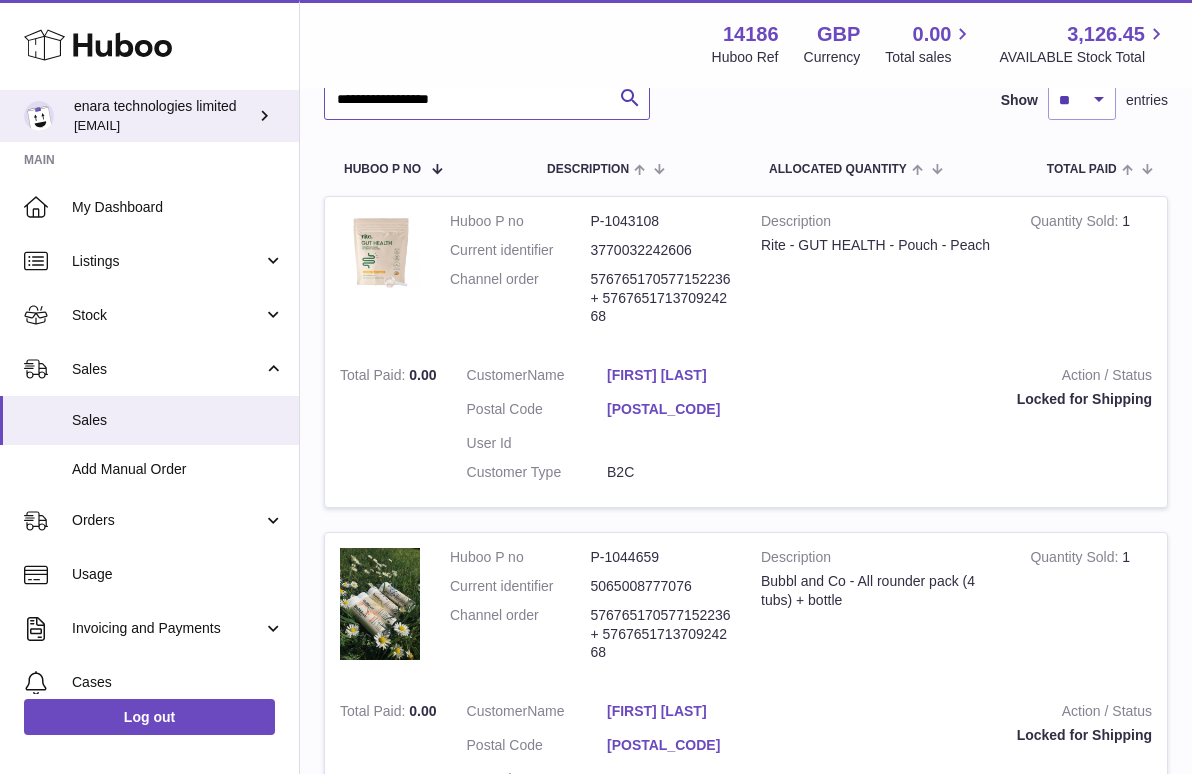 drag, startPoint x: 520, startPoint y: 98, endPoint x: 202, endPoint y: 96, distance: 318.0063 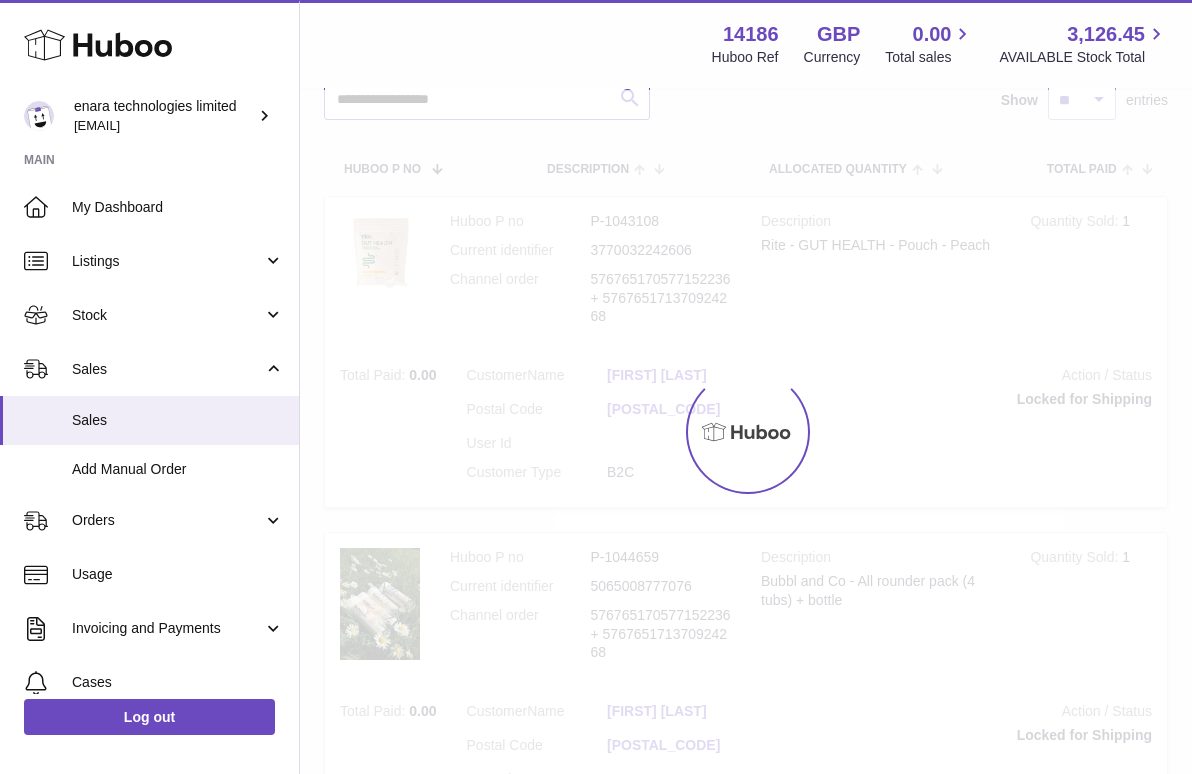 scroll, scrollTop: 142, scrollLeft: 0, axis: vertical 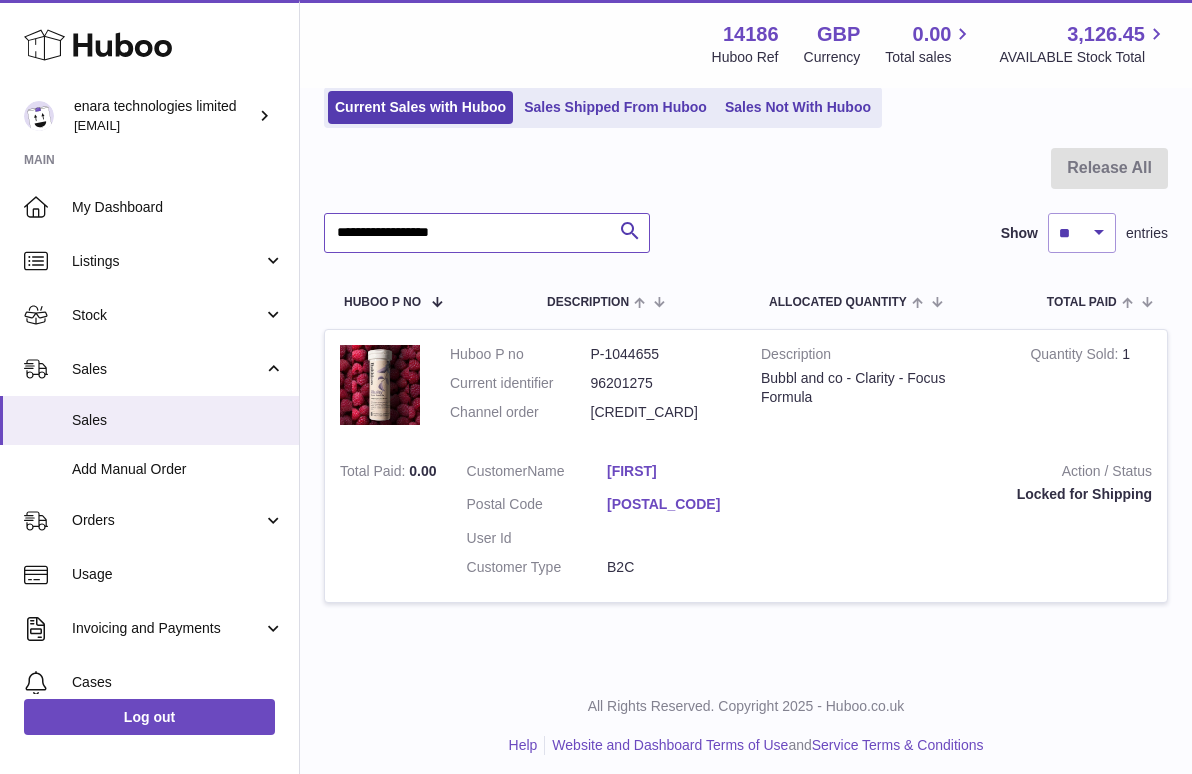 drag, startPoint x: 509, startPoint y: 236, endPoint x: -4, endPoint y: 104, distance: 529.7103 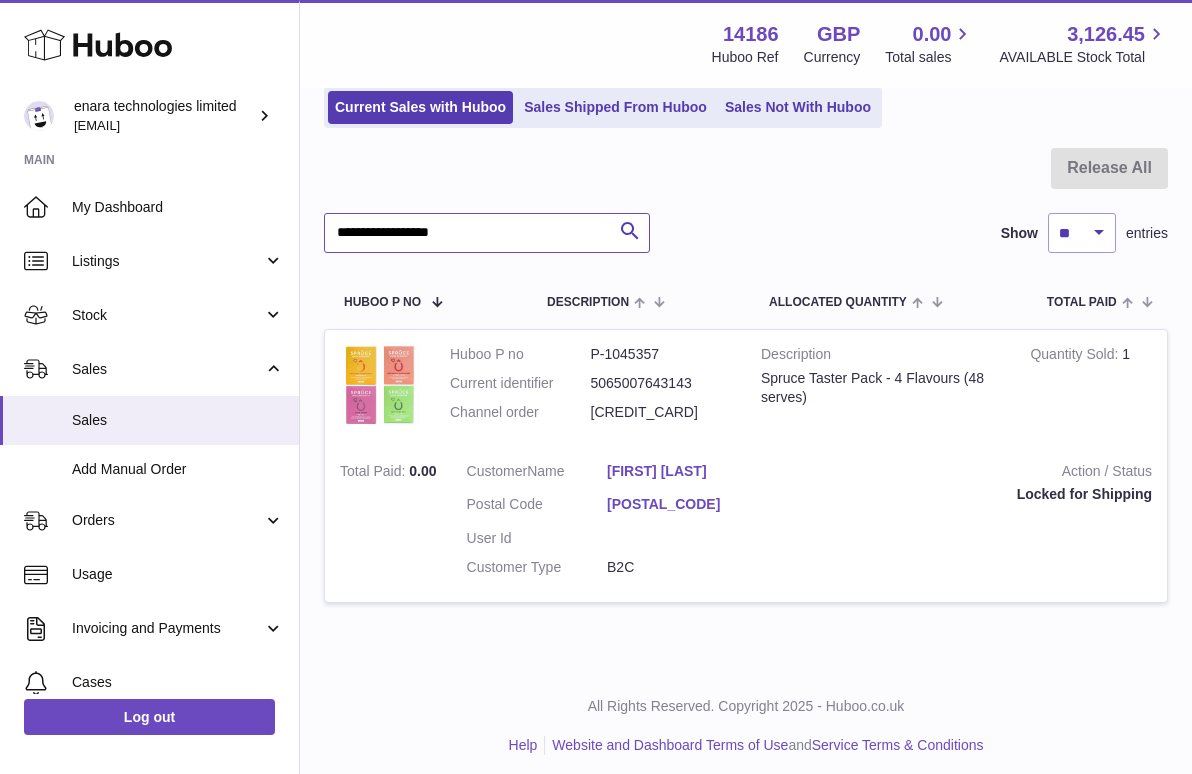 drag, startPoint x: 495, startPoint y: 228, endPoint x: -82, endPoint y: 119, distance: 587.20526 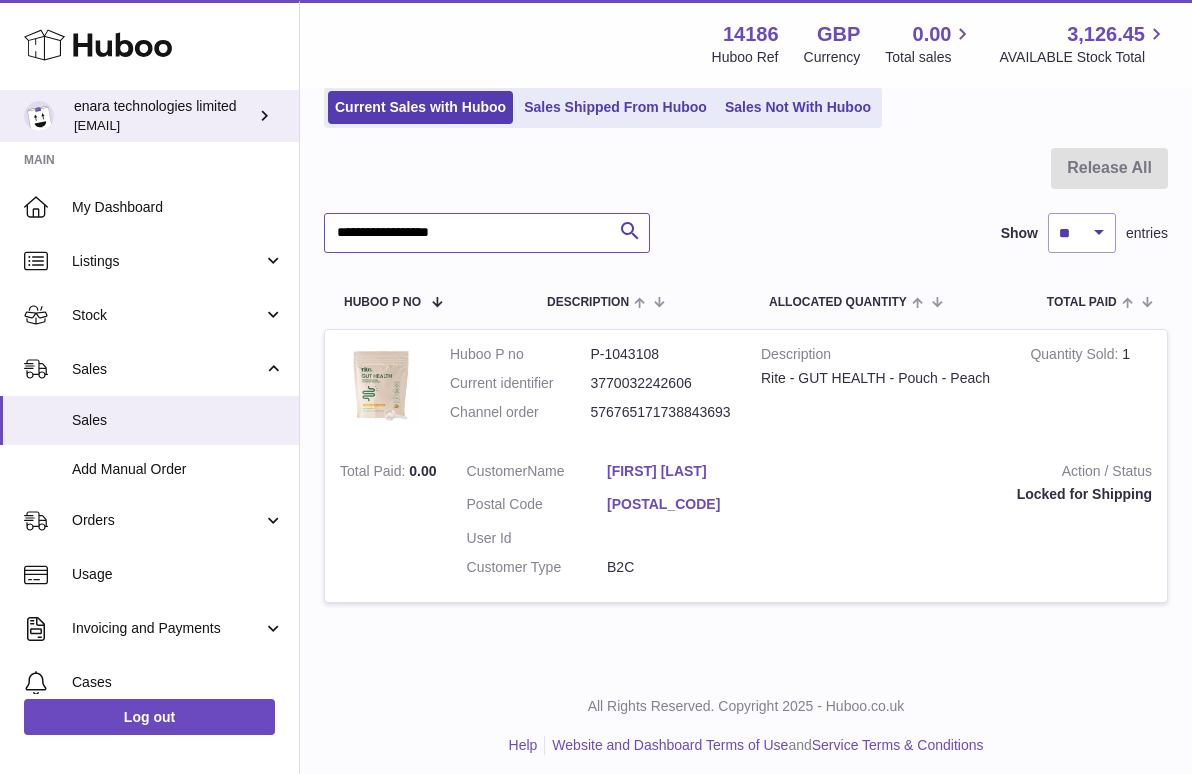 paste on "**********" 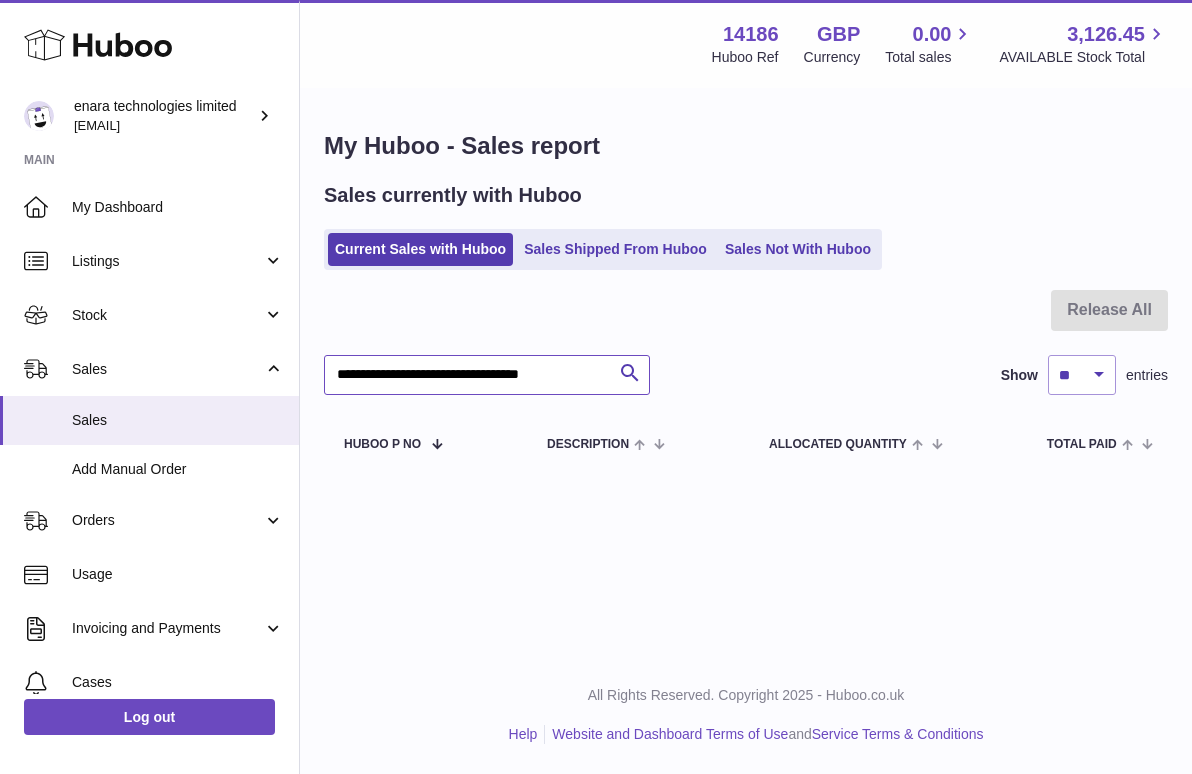 scroll, scrollTop: 0, scrollLeft: 0, axis: both 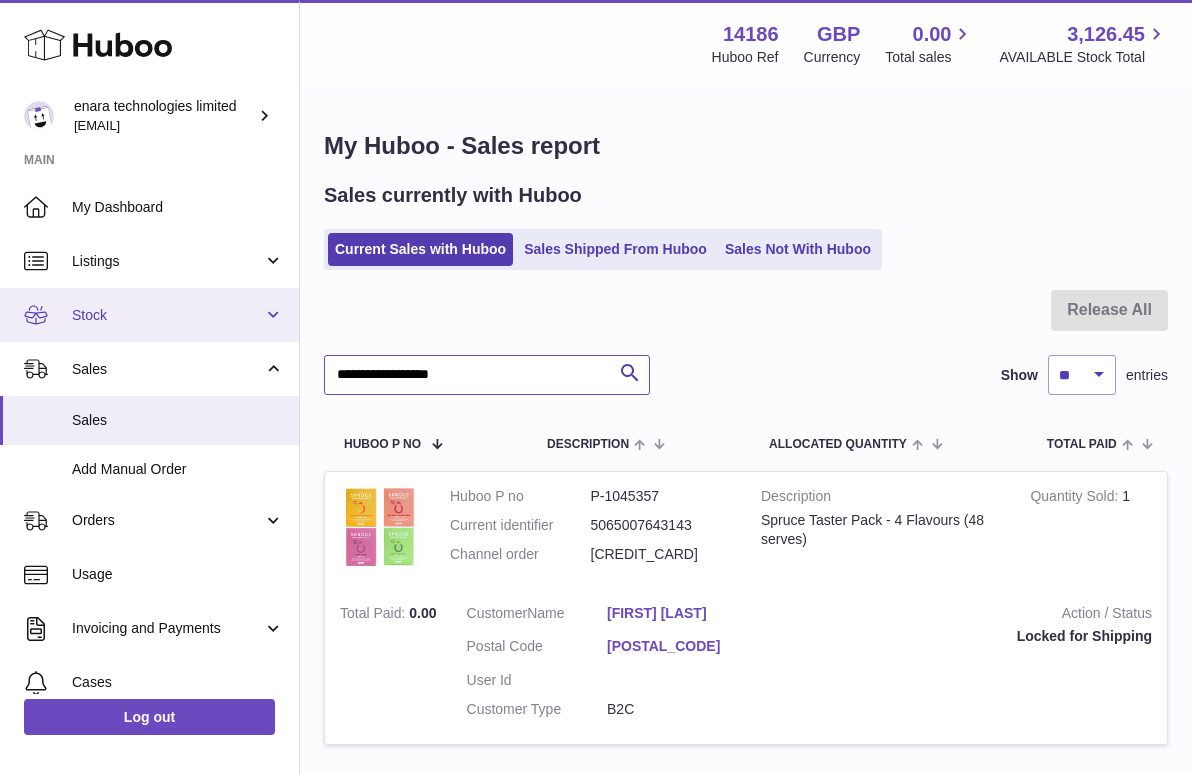 drag, startPoint x: 529, startPoint y: 379, endPoint x: 48, endPoint y: 325, distance: 484.0217 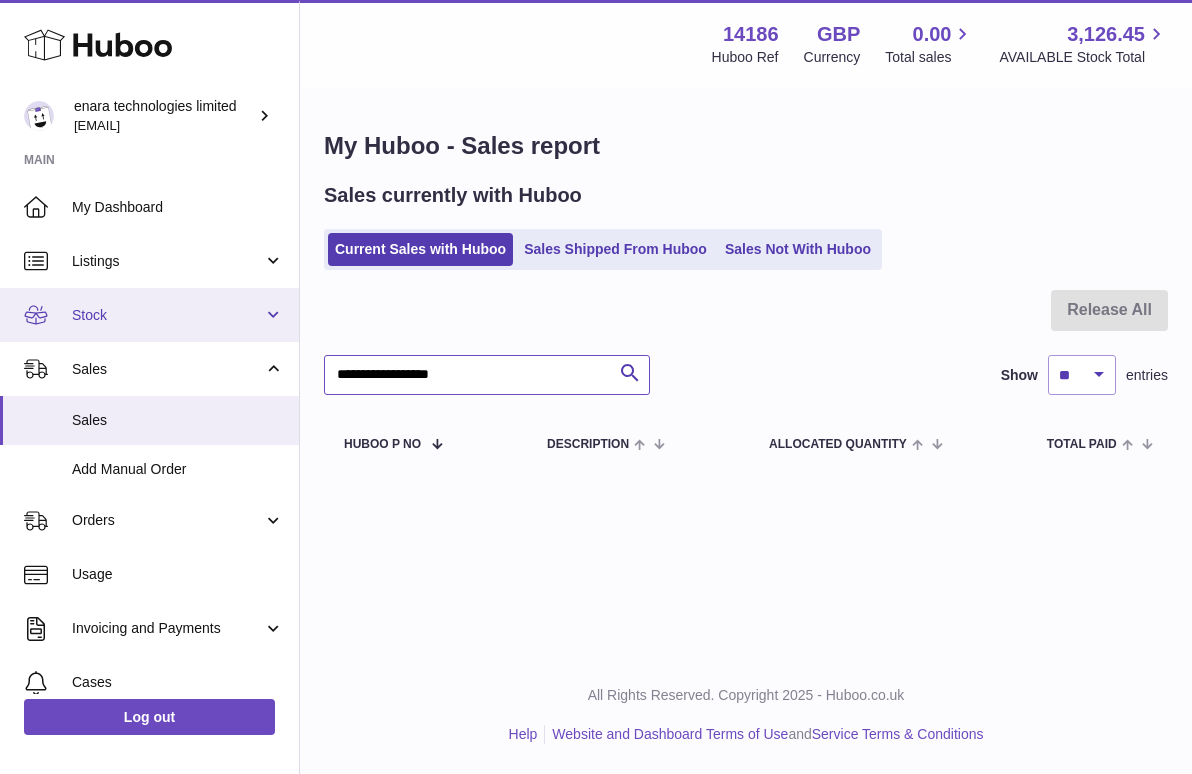drag, startPoint x: 508, startPoint y: 368, endPoint x: 211, endPoint y: 326, distance: 299.955 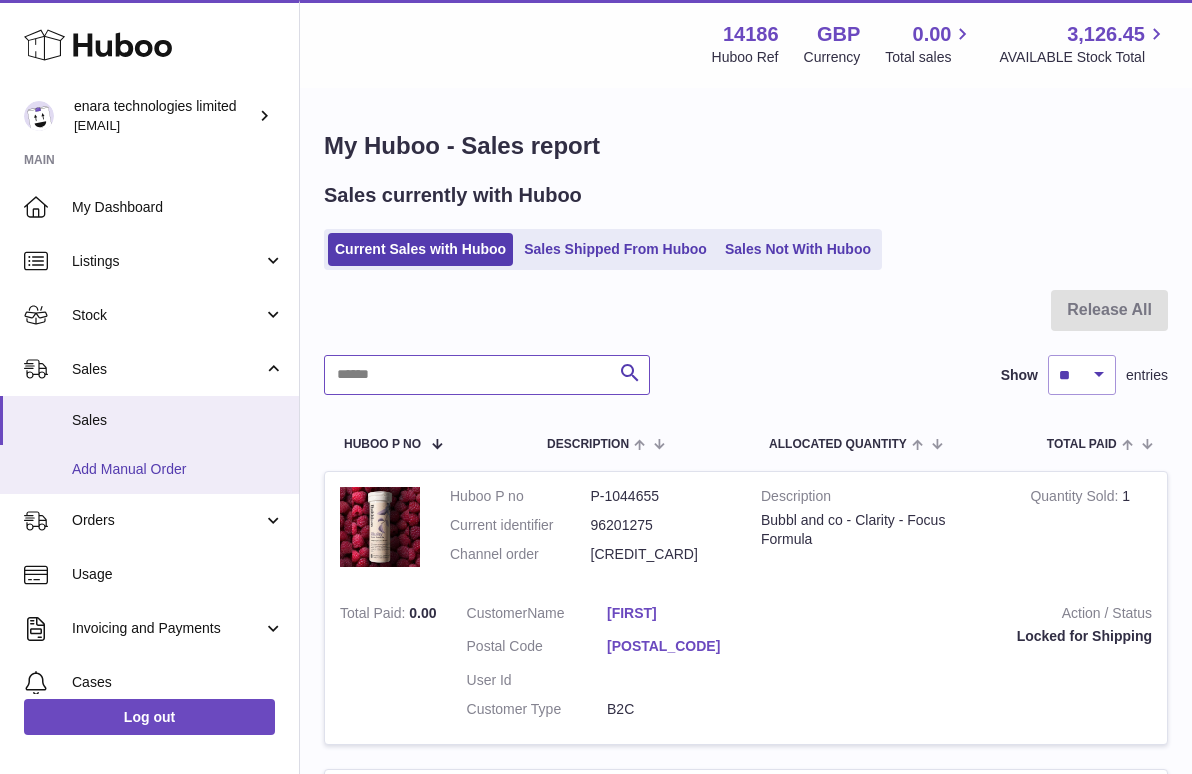 type 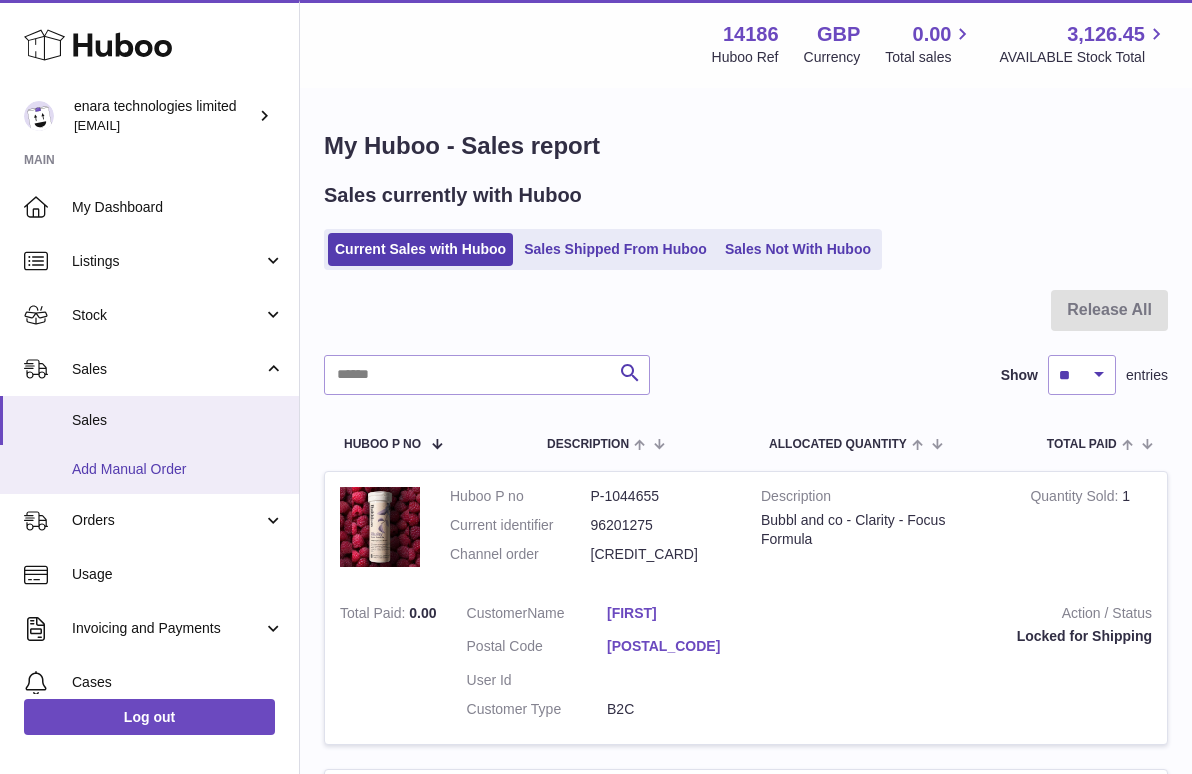 click on "Add Manual Order" at bounding box center [149, 469] 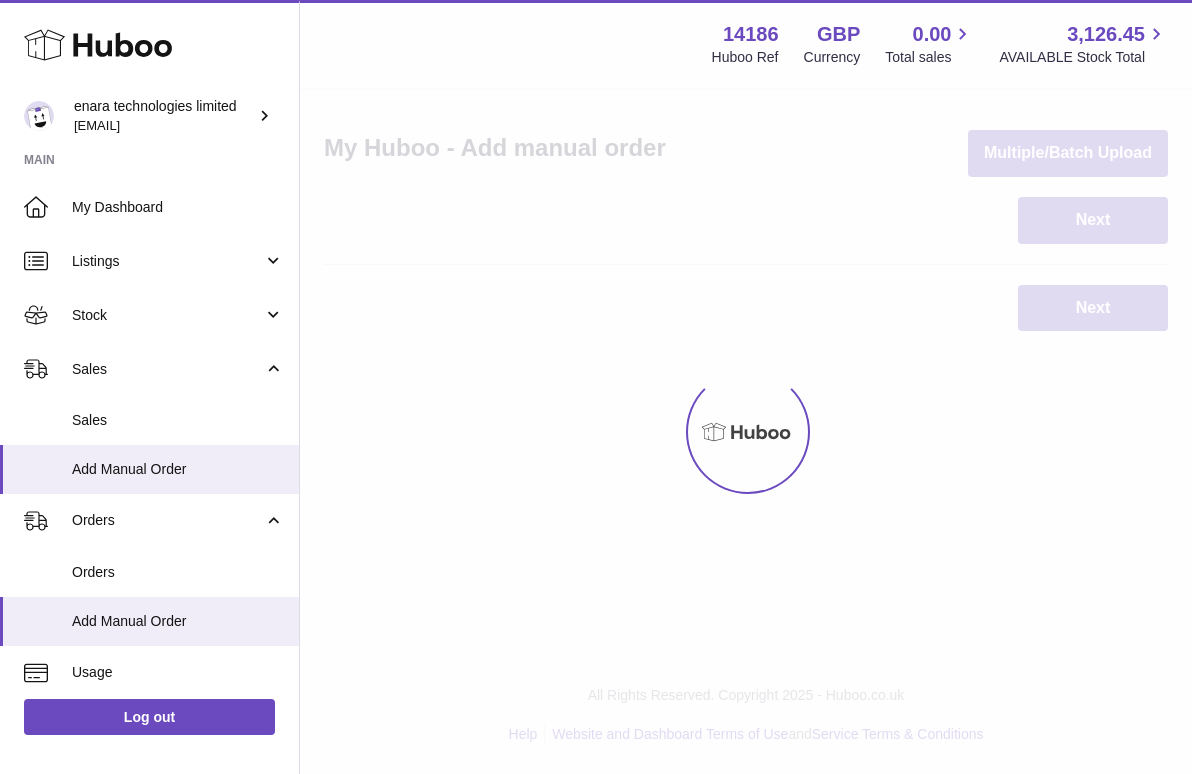 scroll, scrollTop: 0, scrollLeft: 0, axis: both 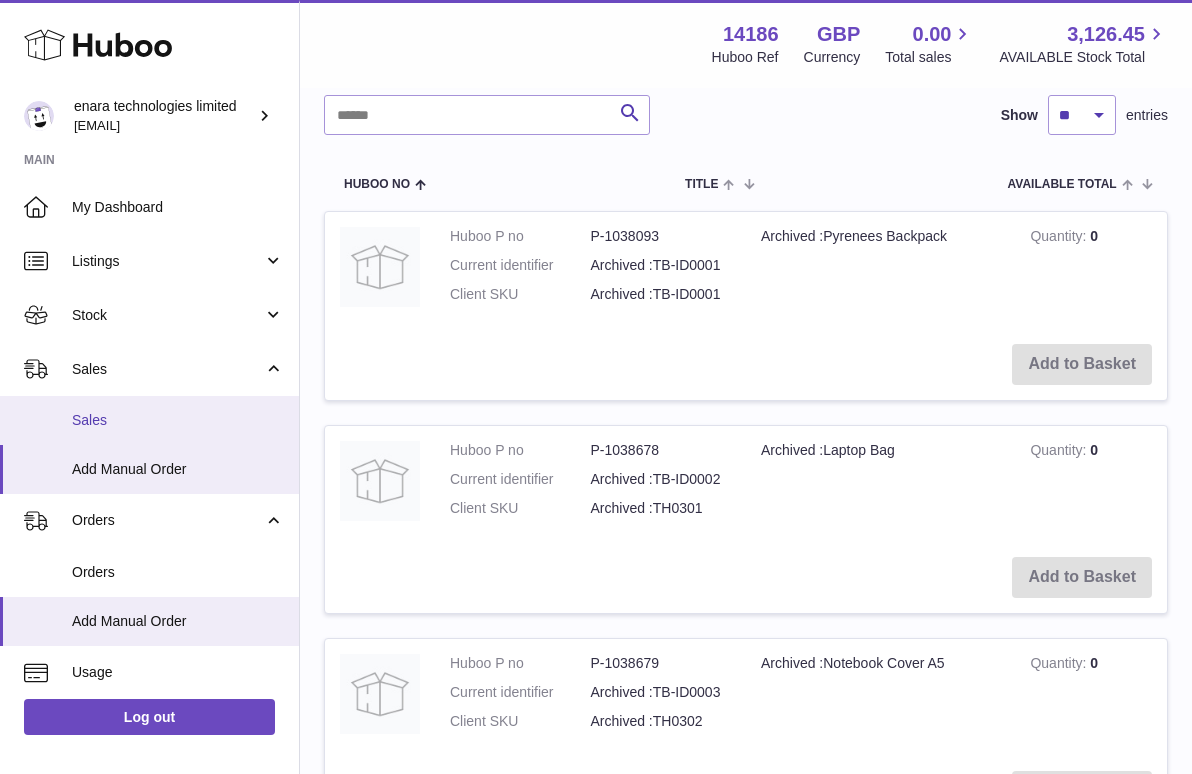 click on "Sales" at bounding box center (178, 420) 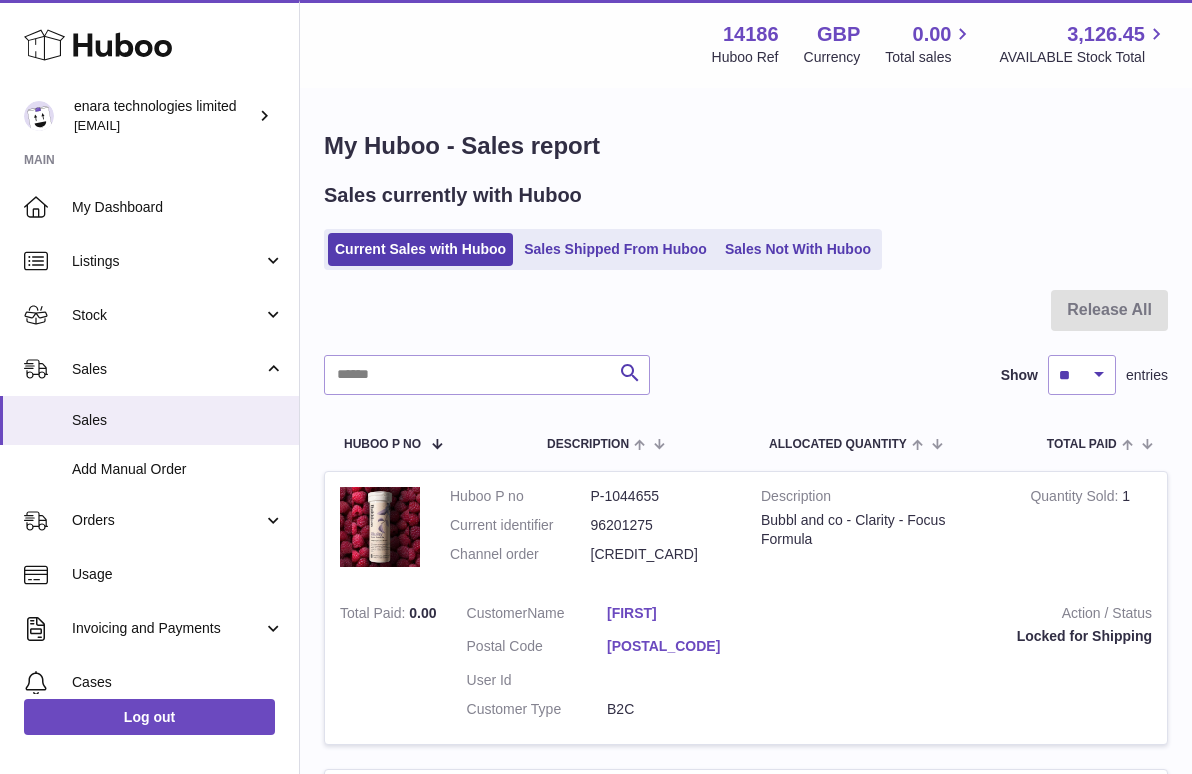 scroll, scrollTop: 0, scrollLeft: 0, axis: both 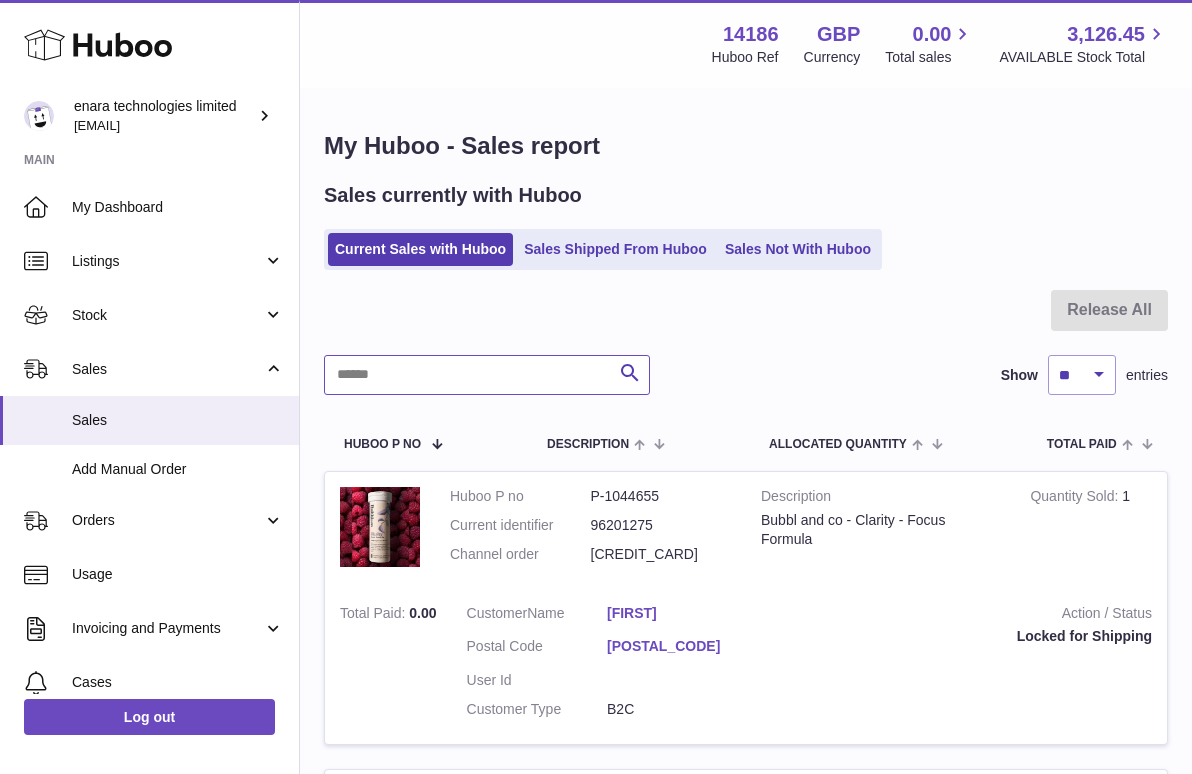 click at bounding box center [487, 375] 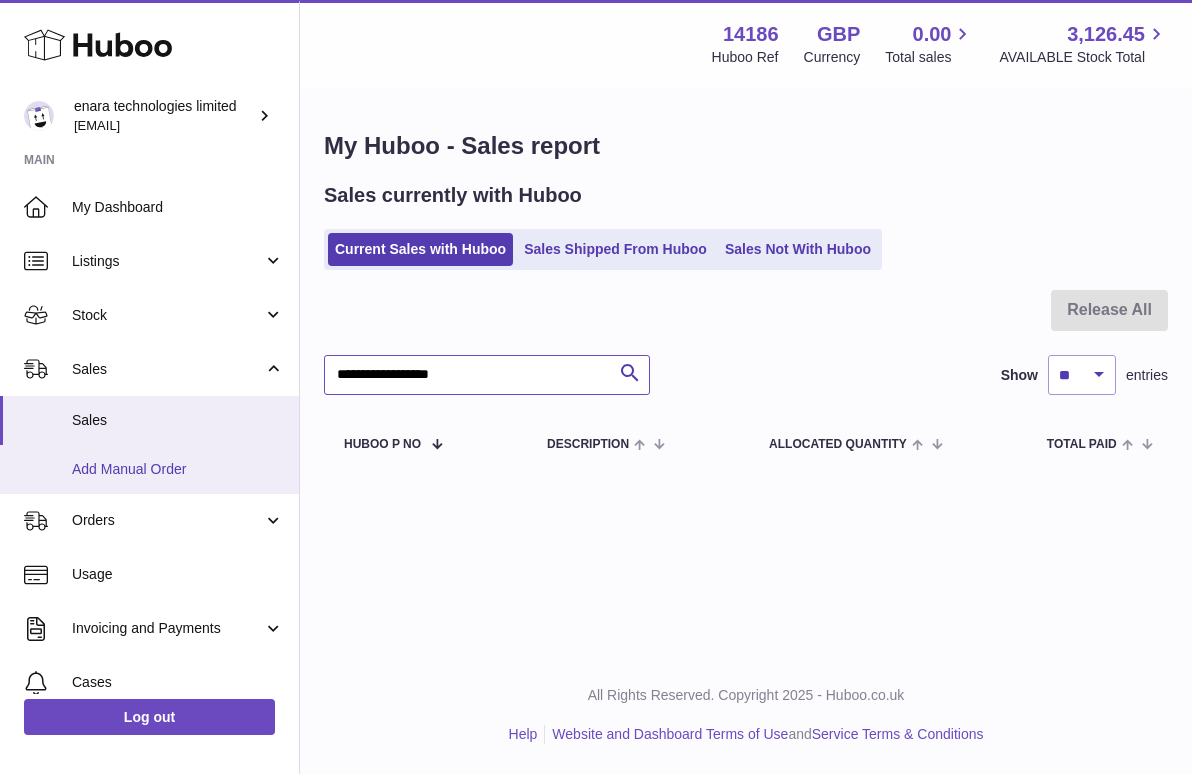 type on "**********" 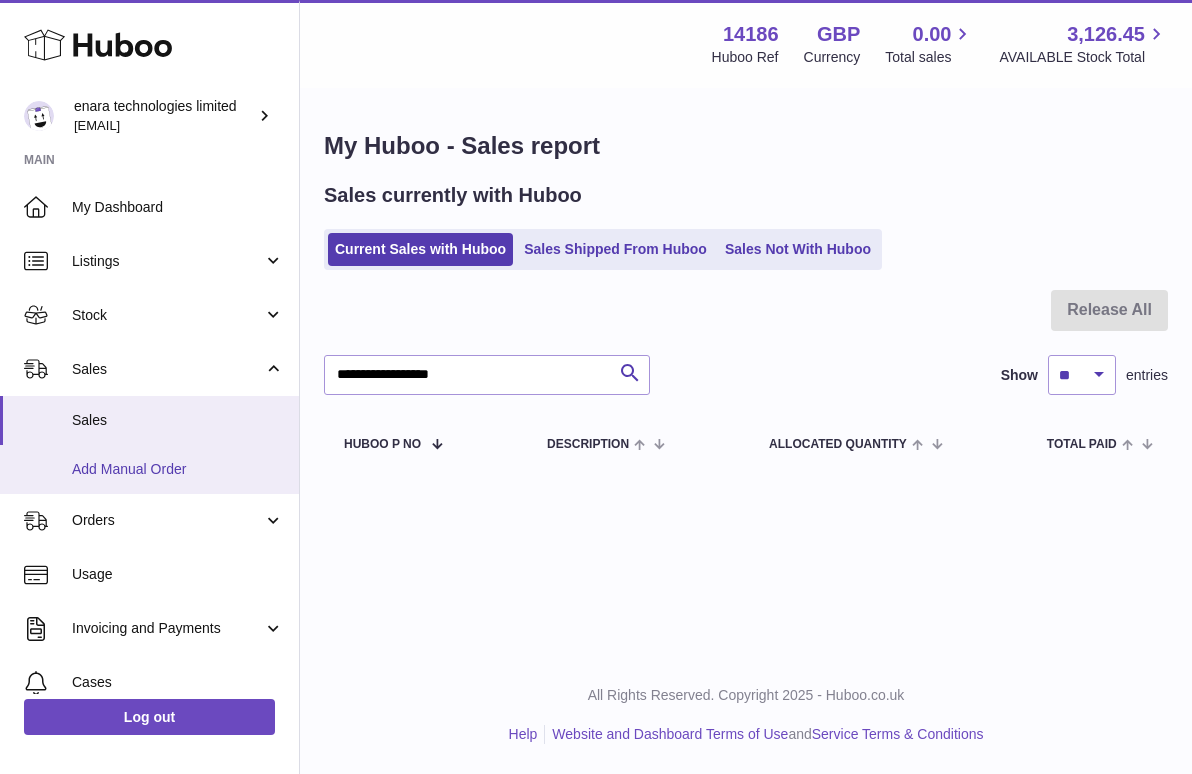click on "Add Manual Order" at bounding box center (178, 469) 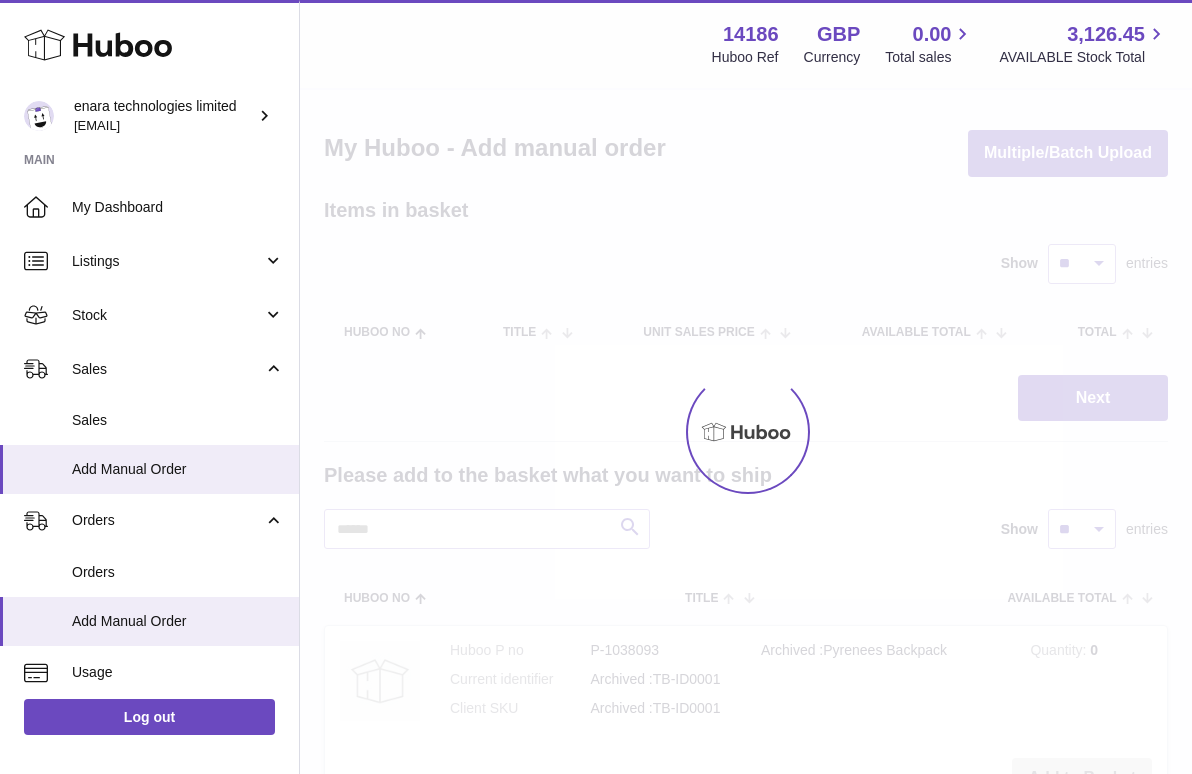scroll, scrollTop: 0, scrollLeft: 0, axis: both 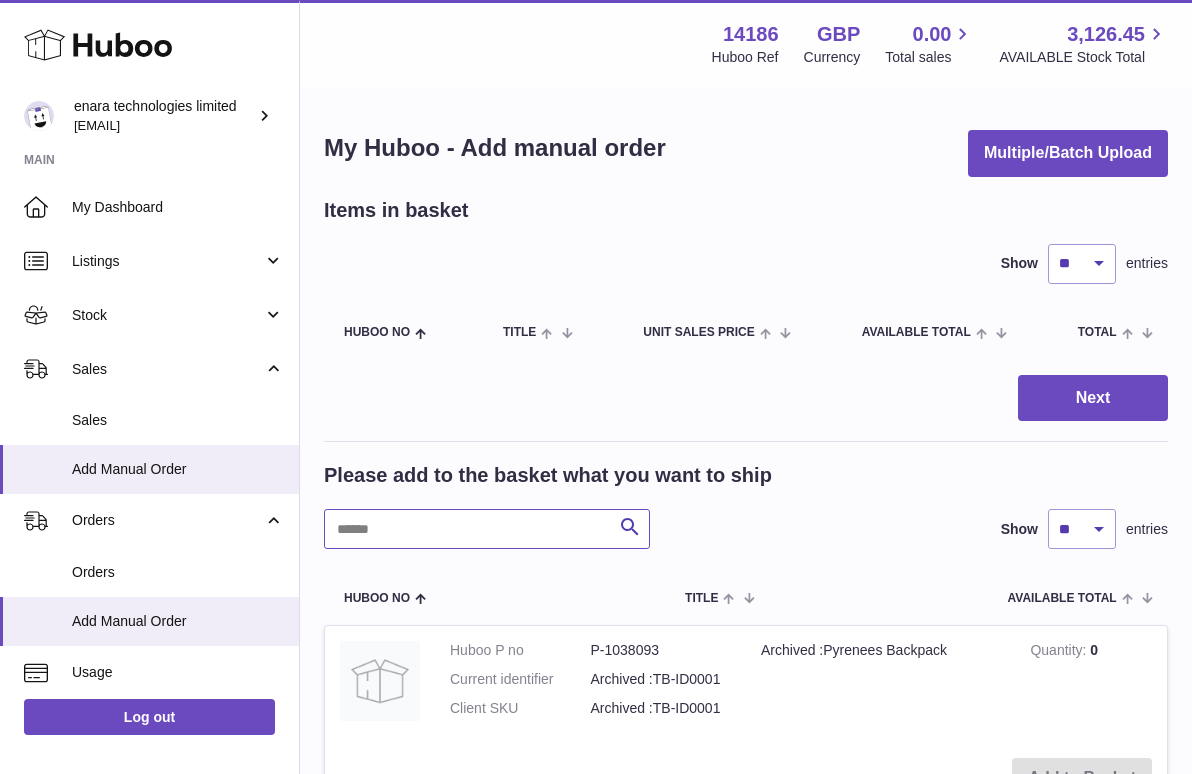 click at bounding box center (487, 529) 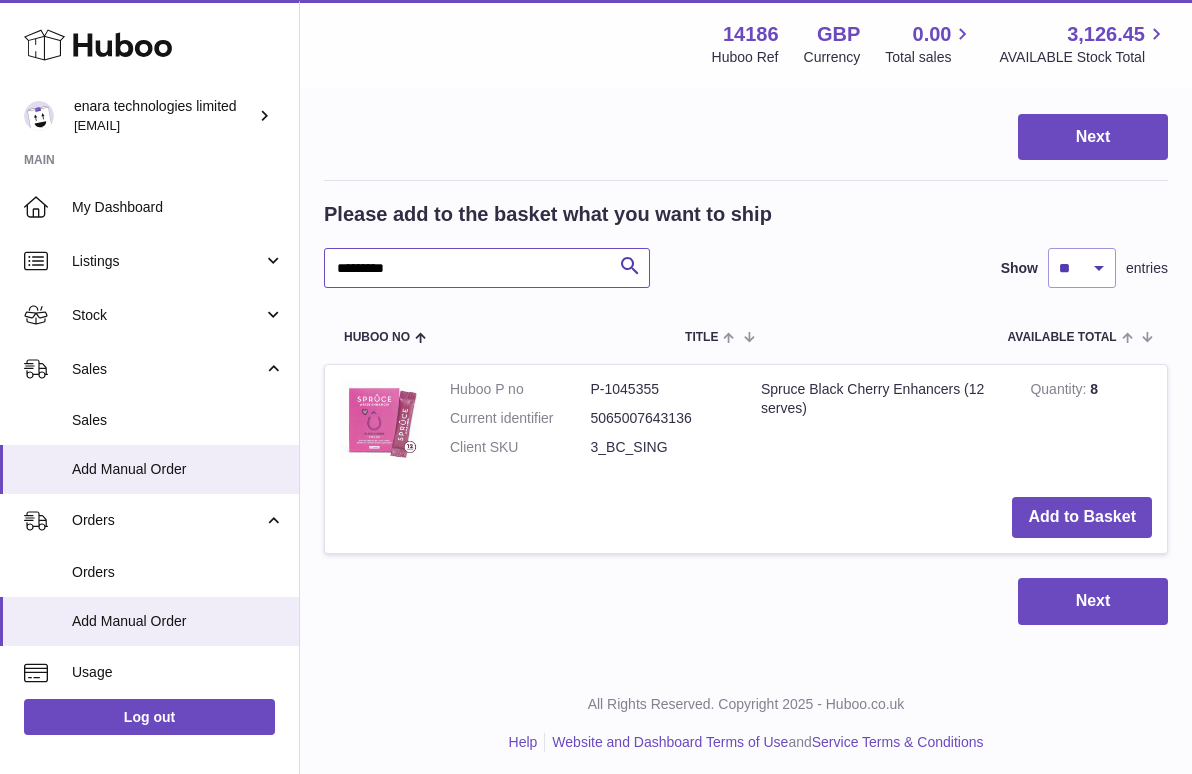 scroll, scrollTop: 260, scrollLeft: 0, axis: vertical 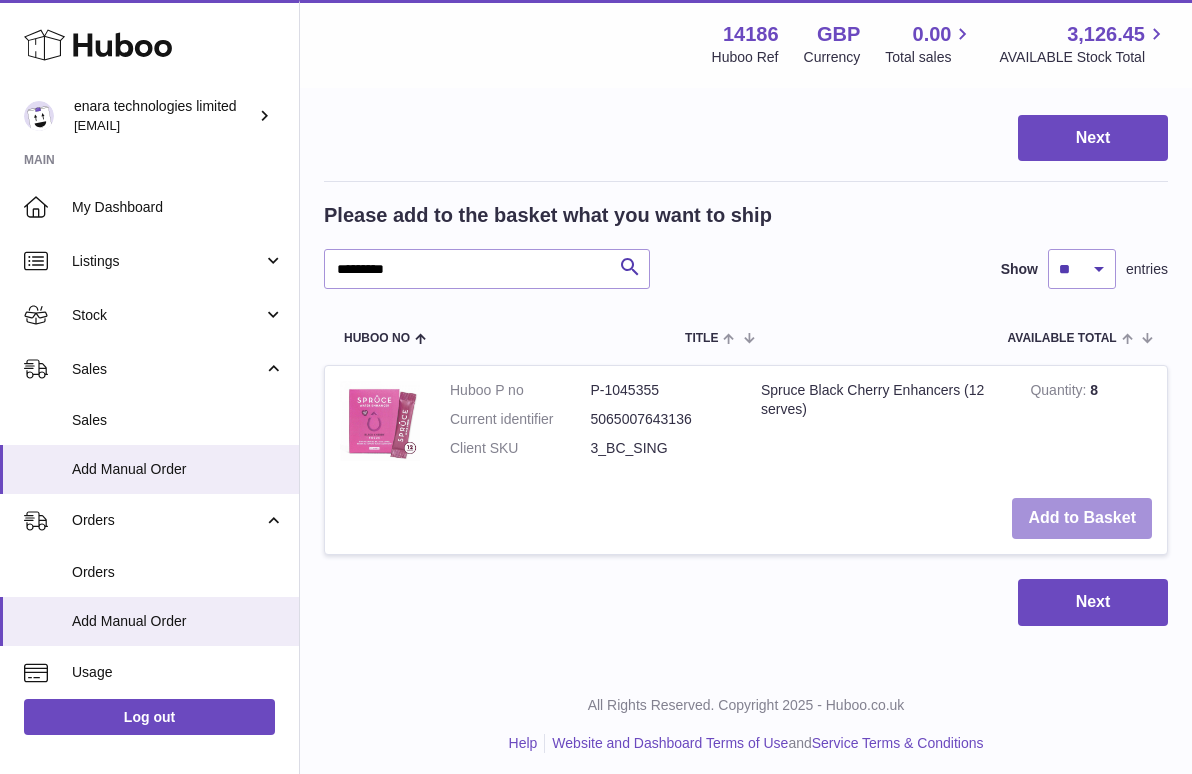 click on "Add to Basket" at bounding box center (1082, 518) 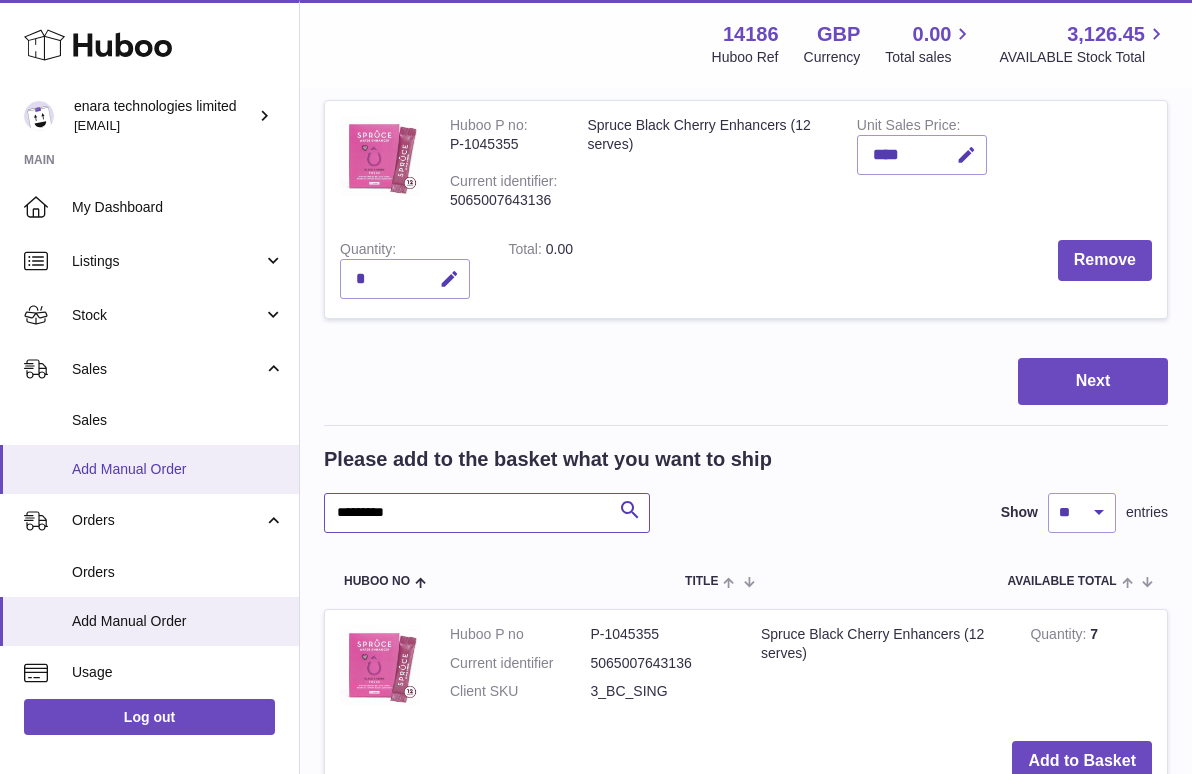 drag, startPoint x: 457, startPoint y: 501, endPoint x: 93, endPoint y: 448, distance: 367.8383 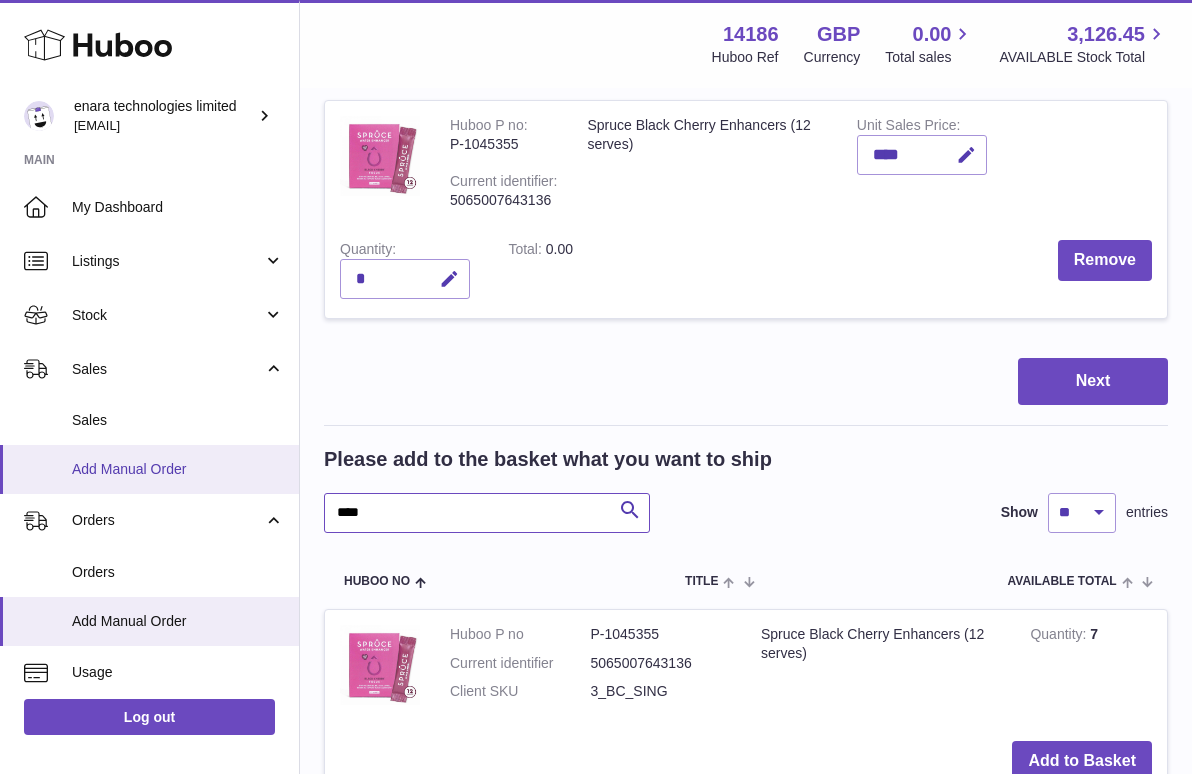type on "****" 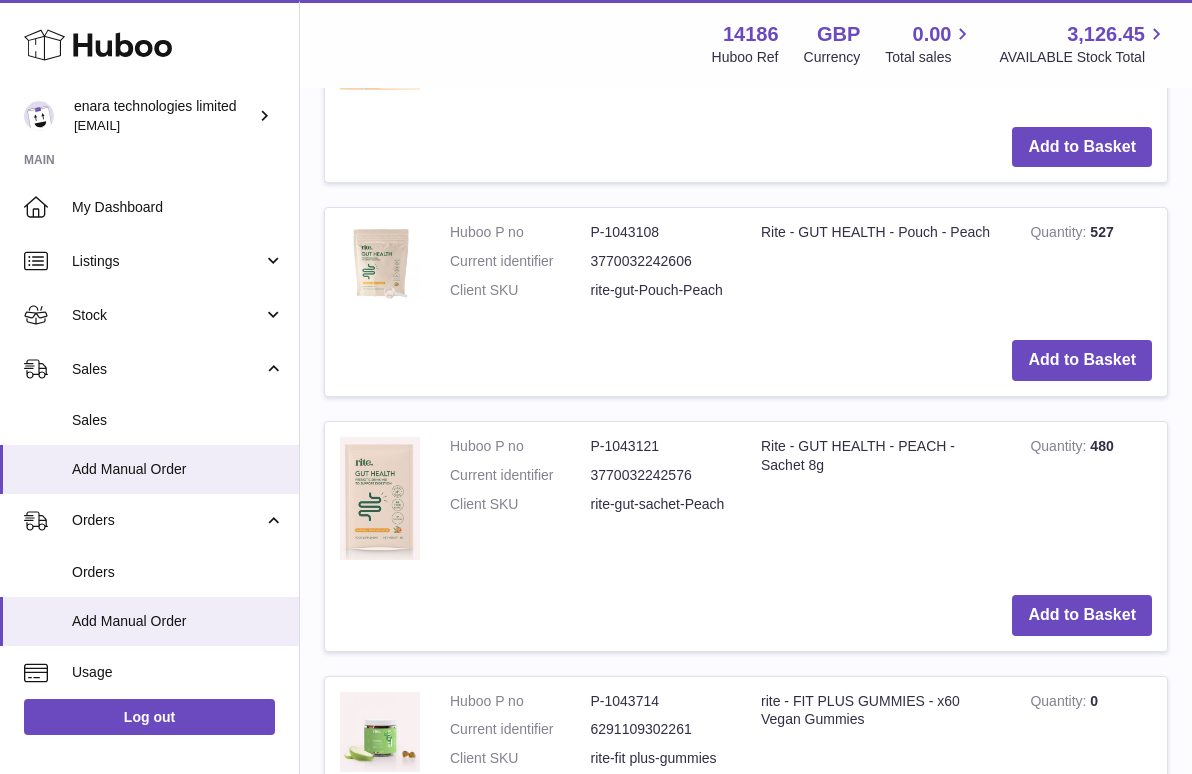 scroll, scrollTop: 1130, scrollLeft: 0, axis: vertical 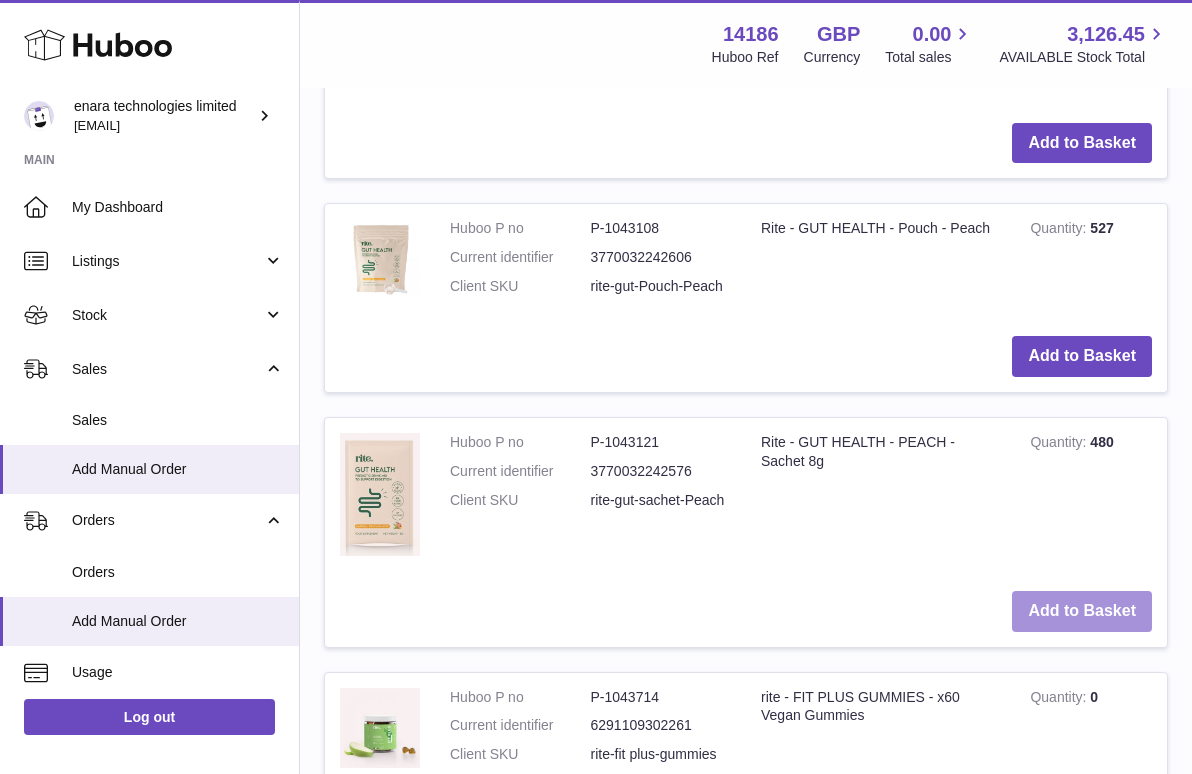 click on "Add to Basket" at bounding box center (1082, 611) 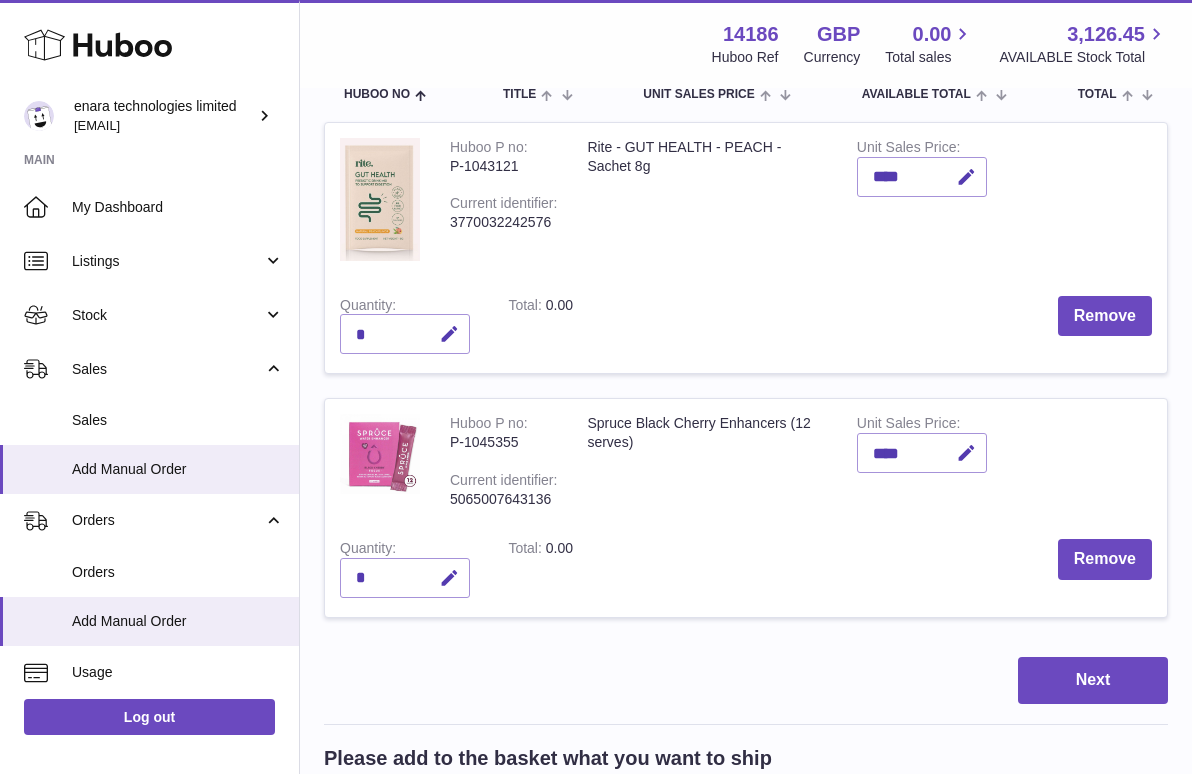 scroll, scrollTop: 239, scrollLeft: 0, axis: vertical 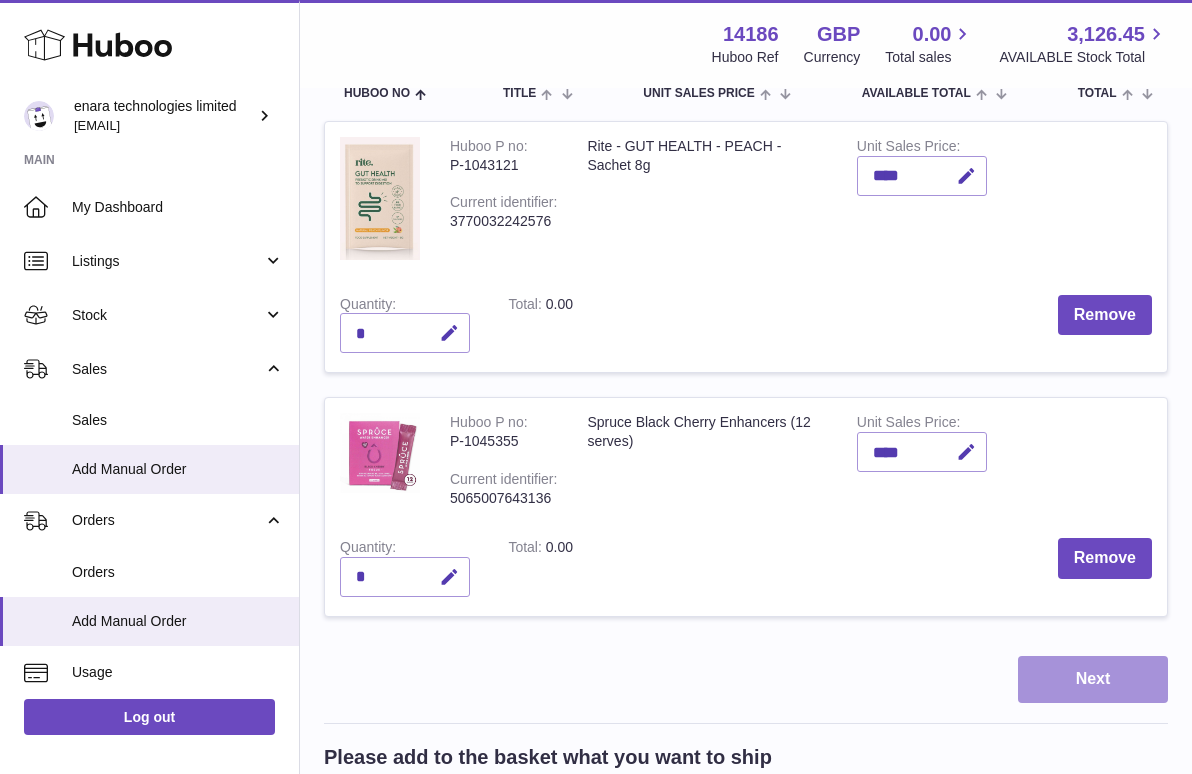 click on "Next" at bounding box center (1093, 679) 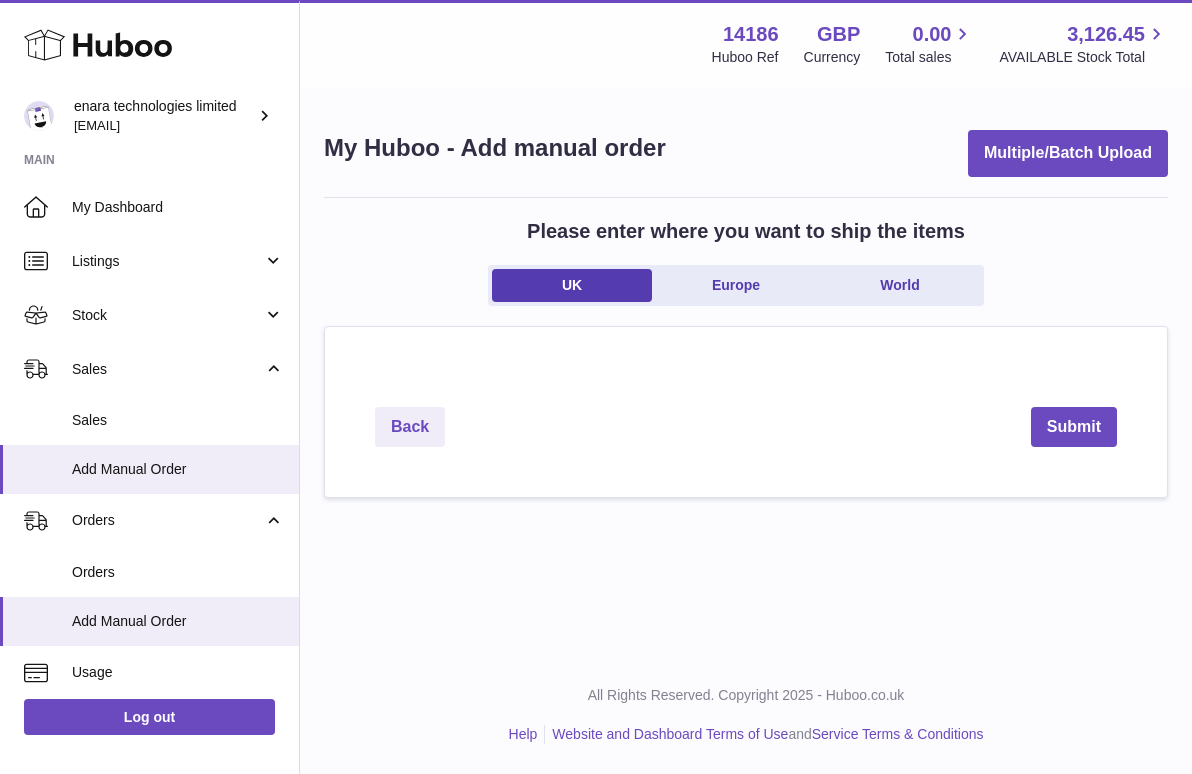 scroll, scrollTop: 0, scrollLeft: 0, axis: both 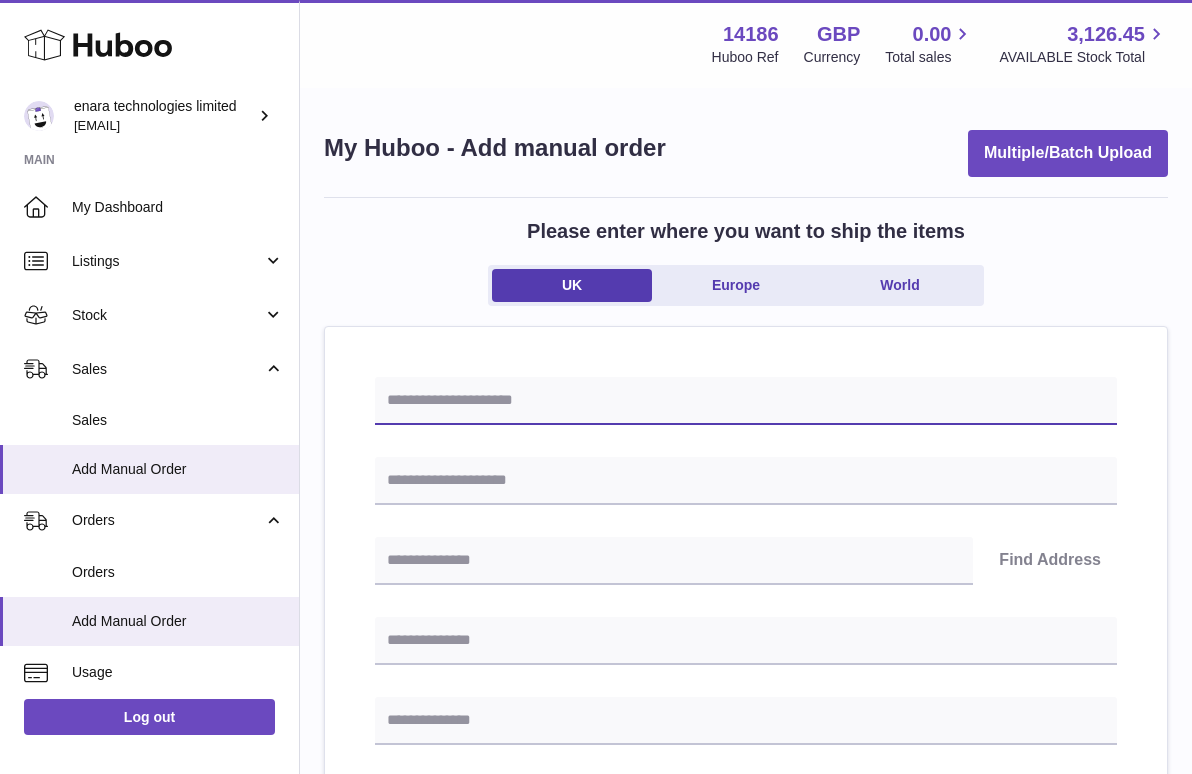 click at bounding box center [746, 401] 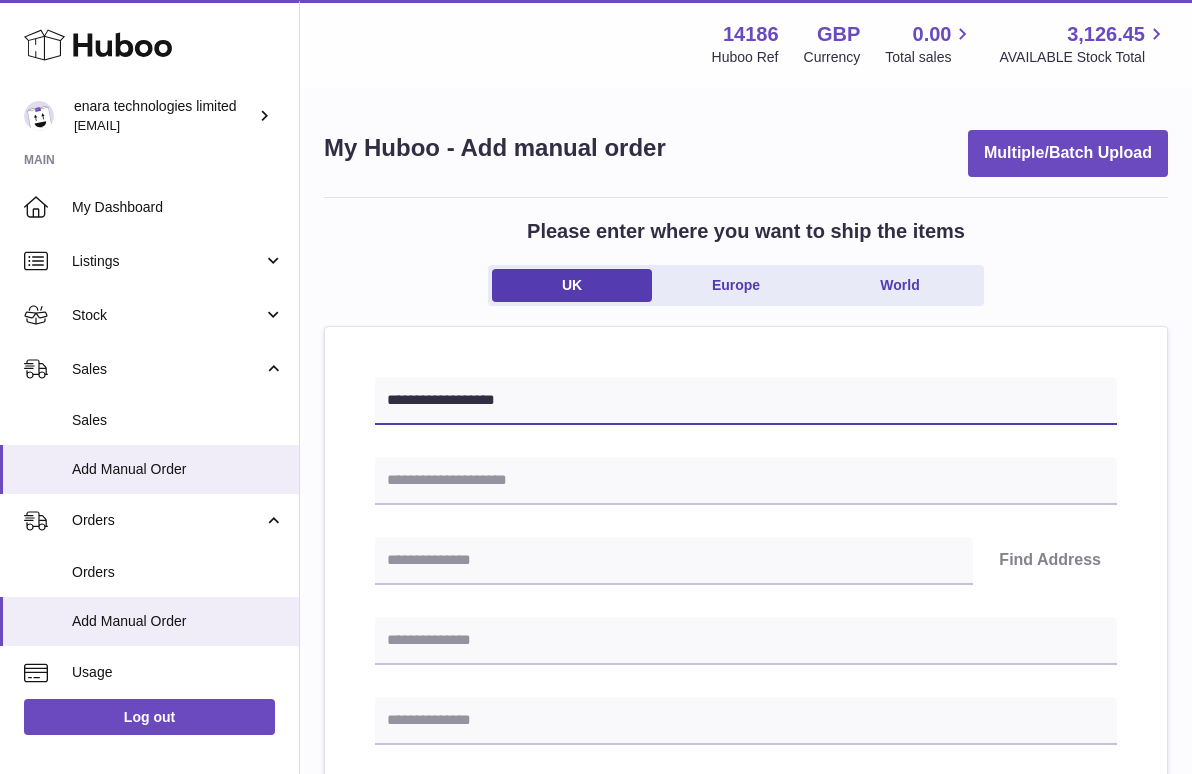 type on "**********" 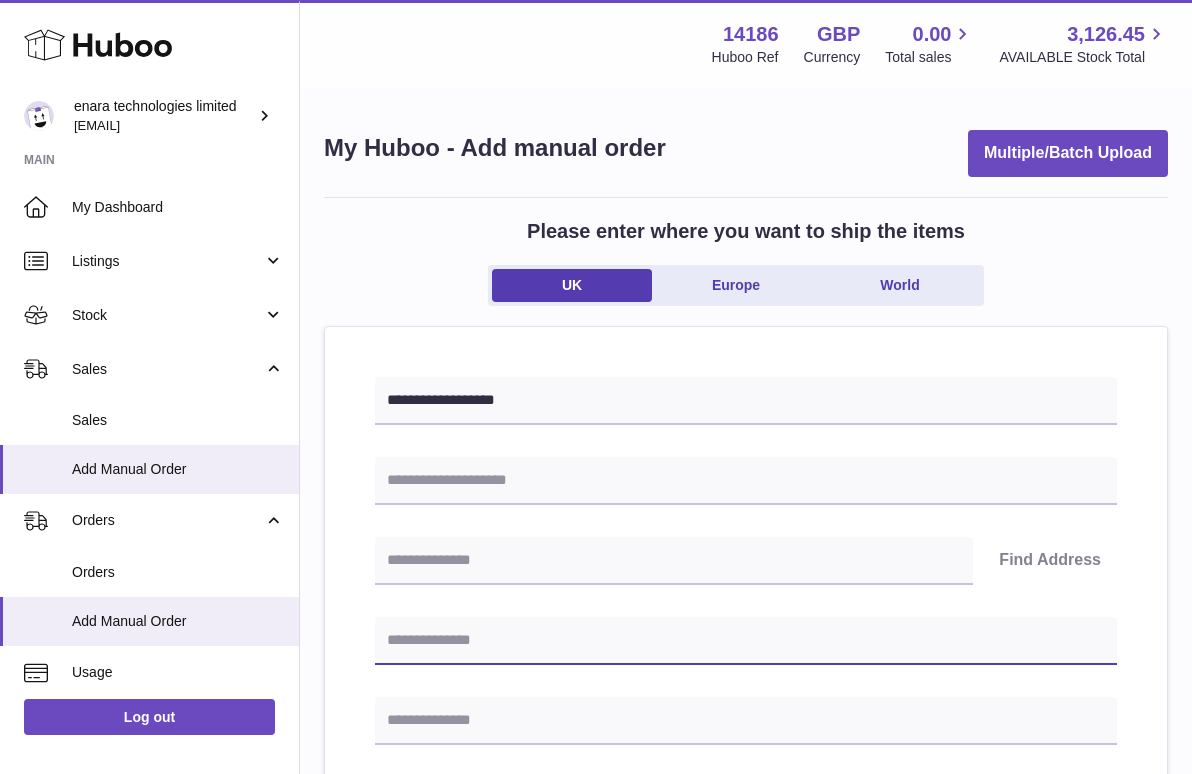 paste on "**********" 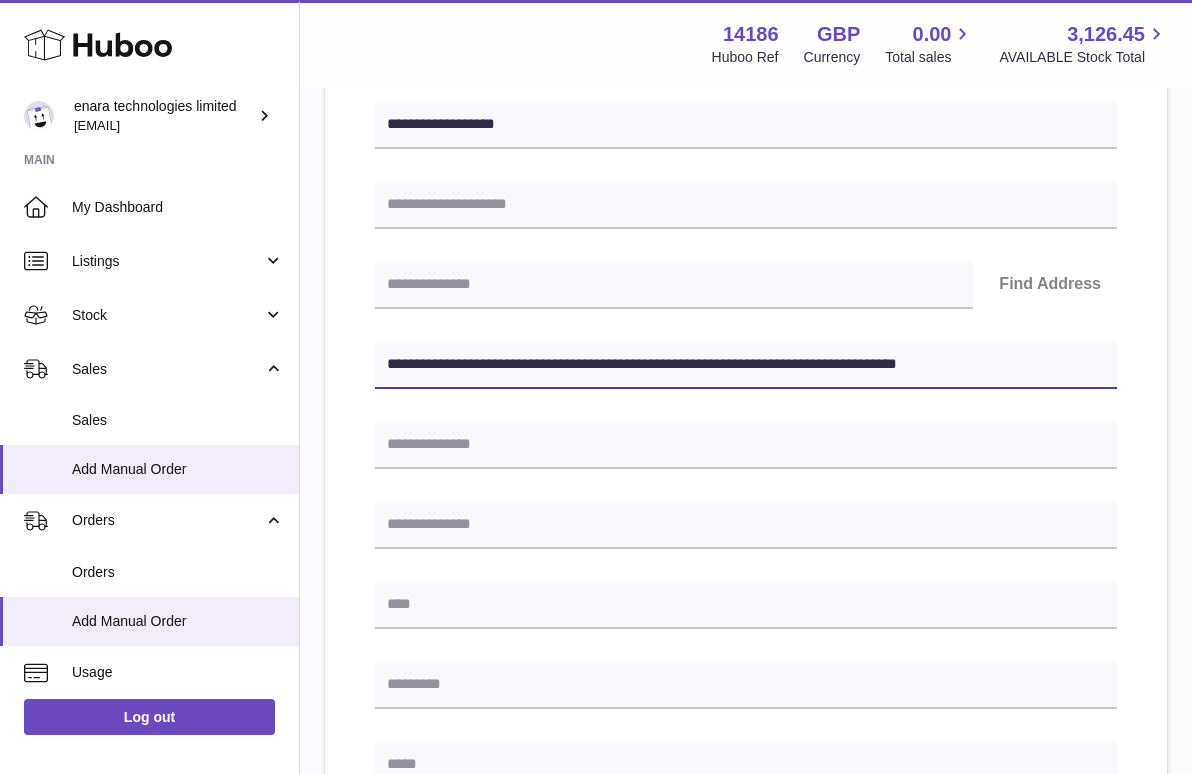 scroll, scrollTop: 298, scrollLeft: 0, axis: vertical 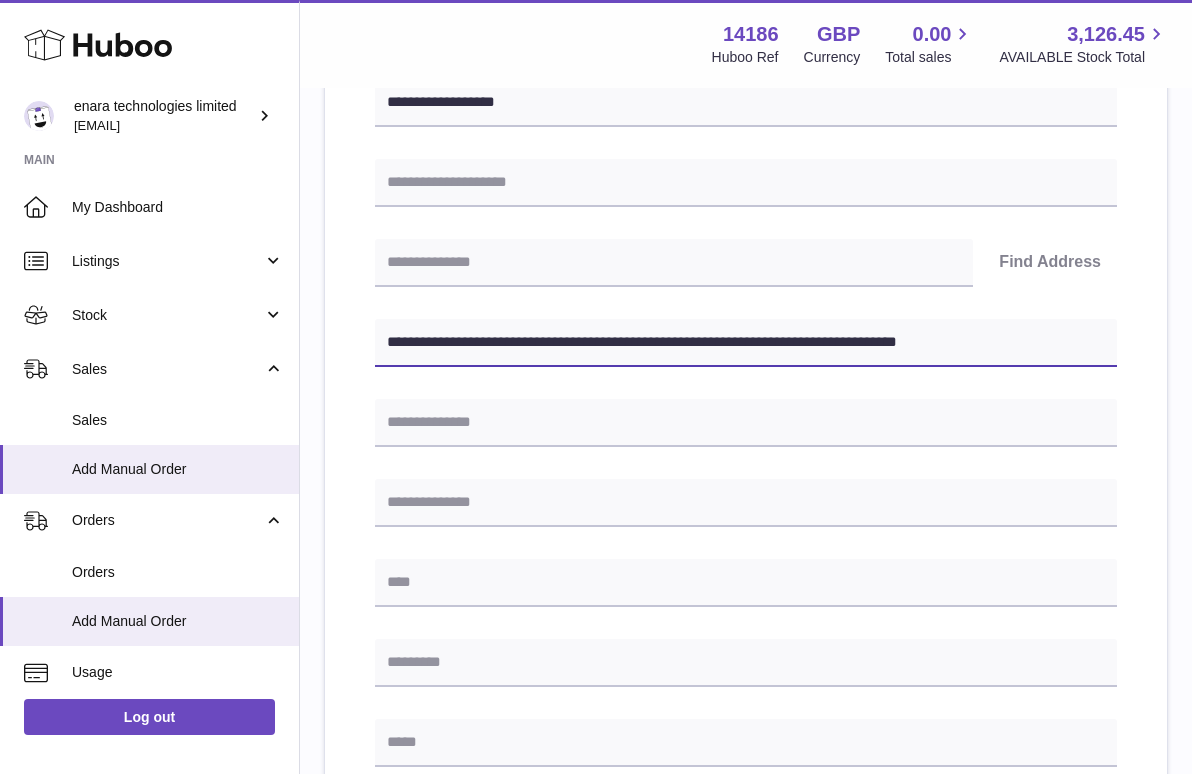 drag, startPoint x: 711, startPoint y: 336, endPoint x: 1086, endPoint y: 354, distance: 375.43176 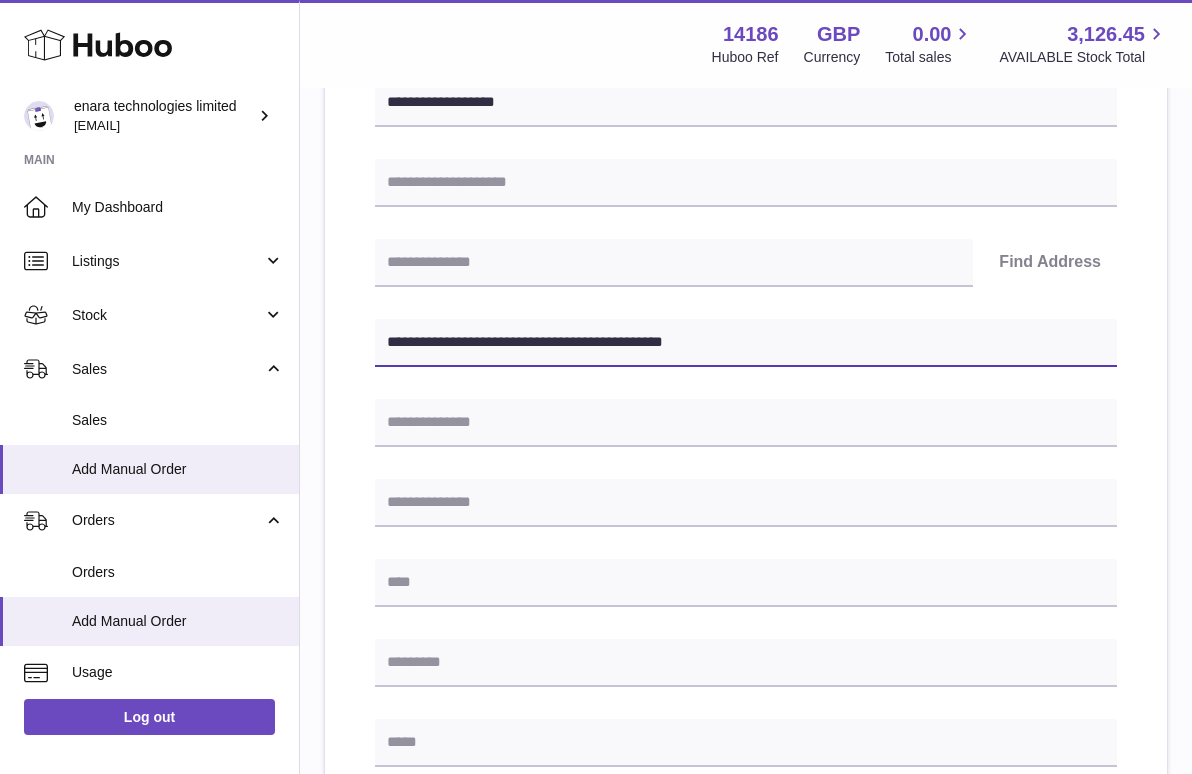 type on "**********" 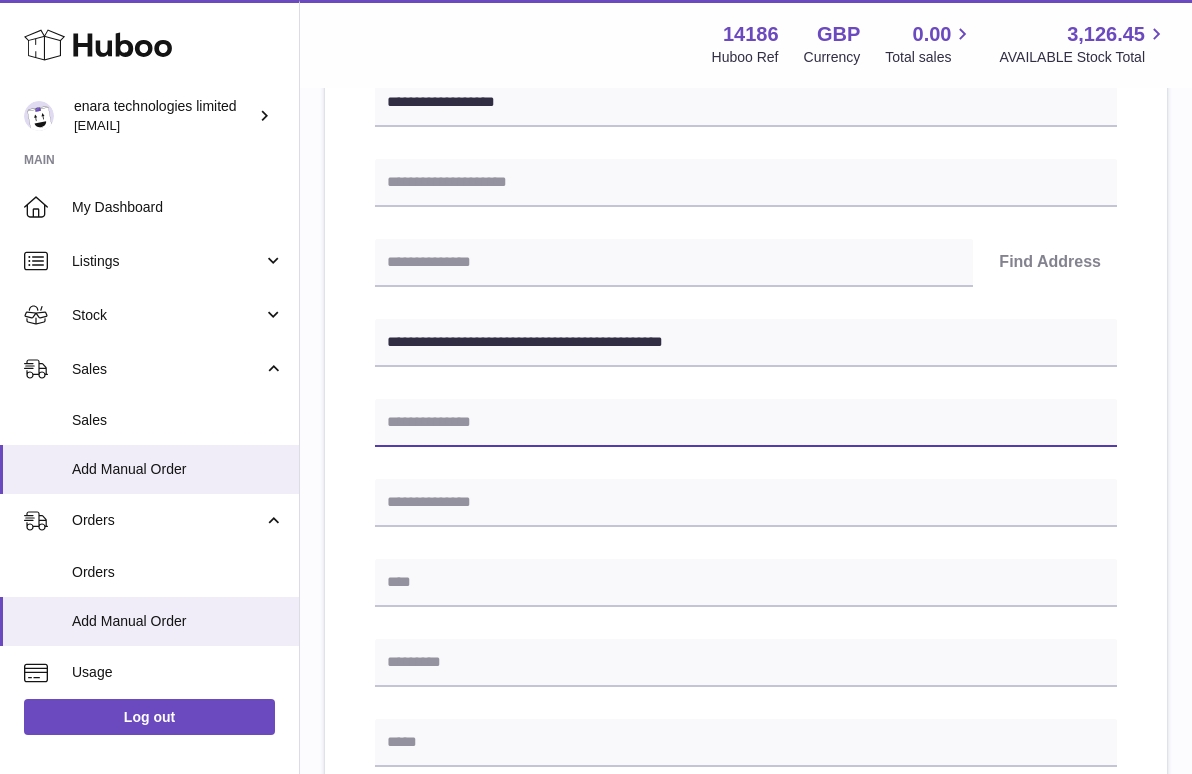 paste on "**********" 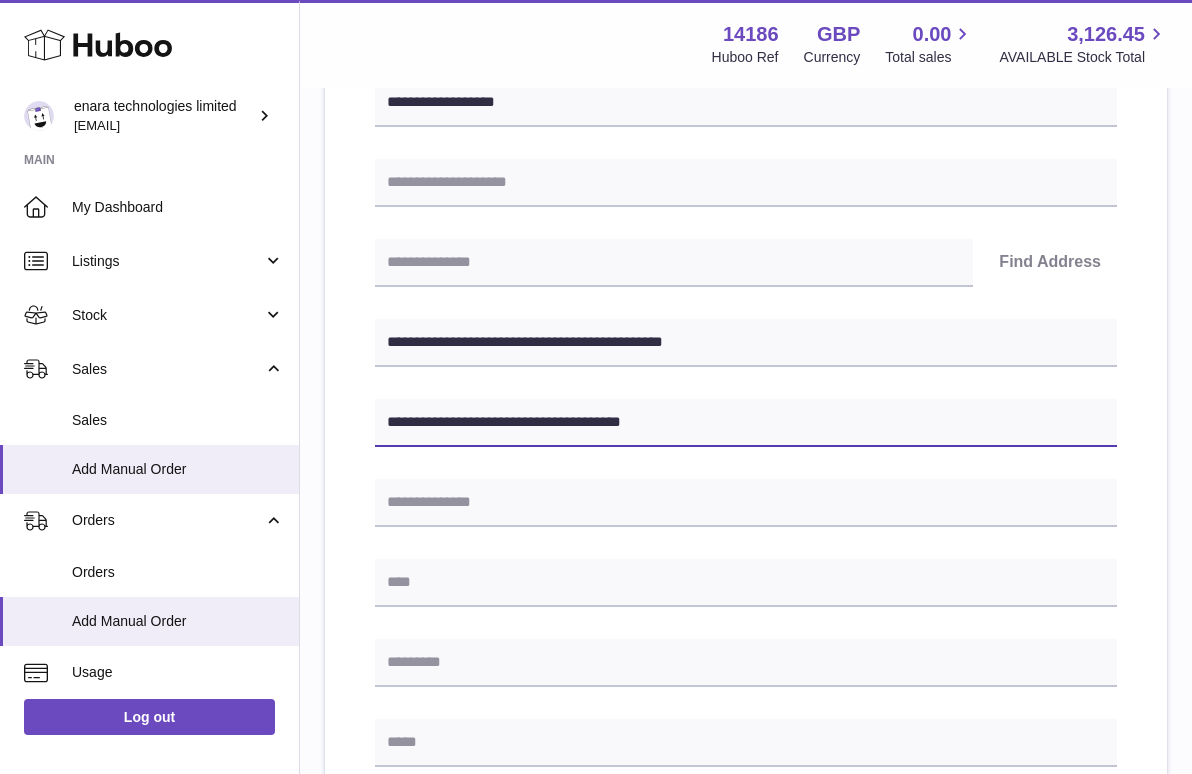 type on "**********" 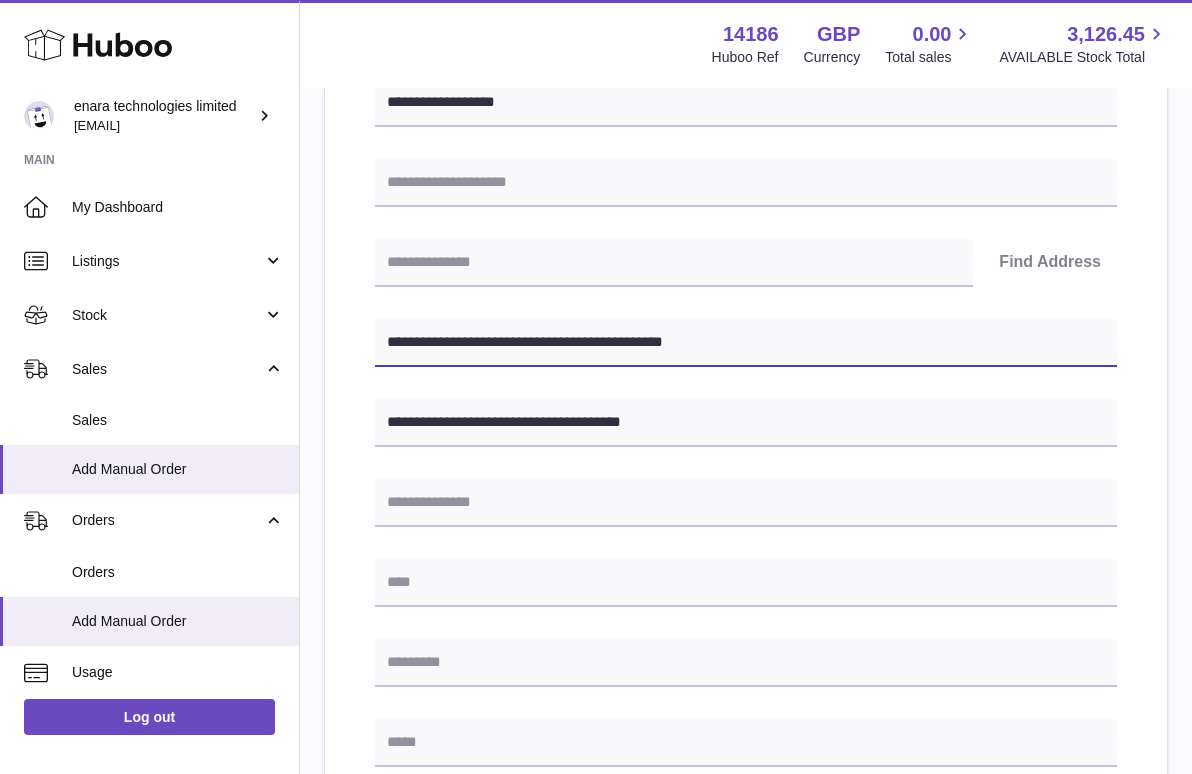drag, startPoint x: 477, startPoint y: 338, endPoint x: 394, endPoint y: 340, distance: 83.02409 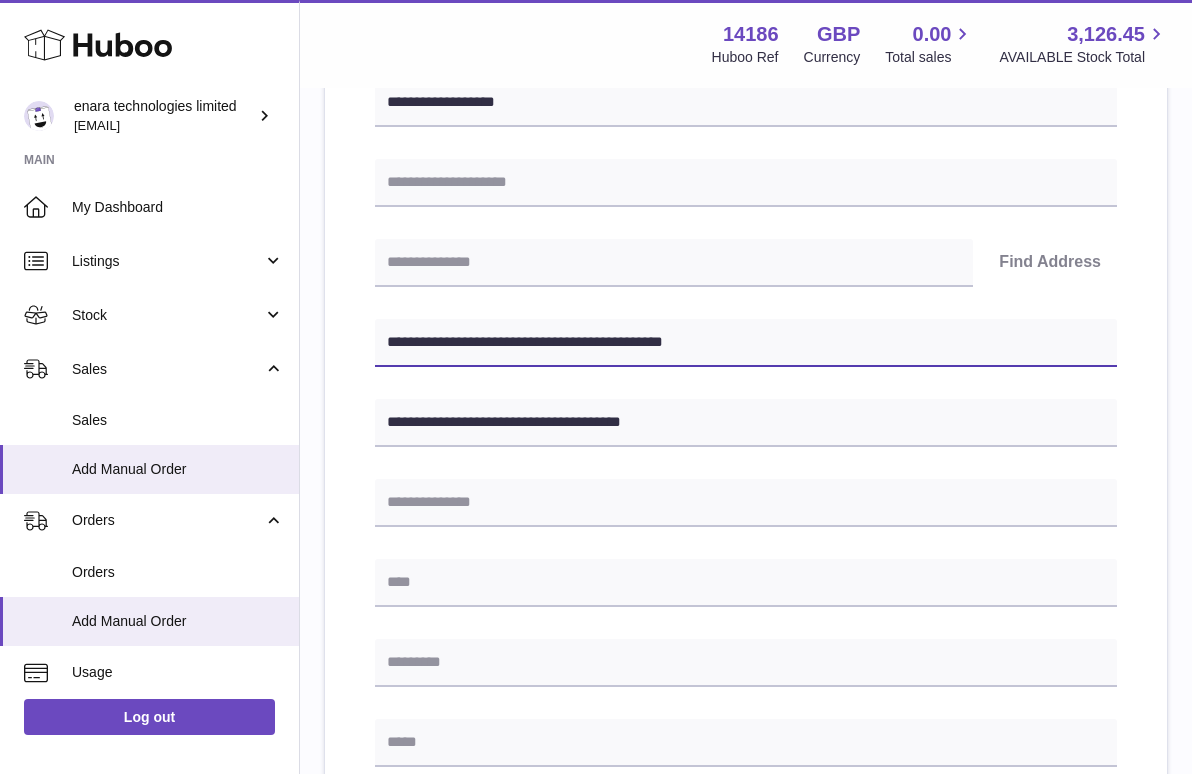 click on "**********" at bounding box center (746, 343) 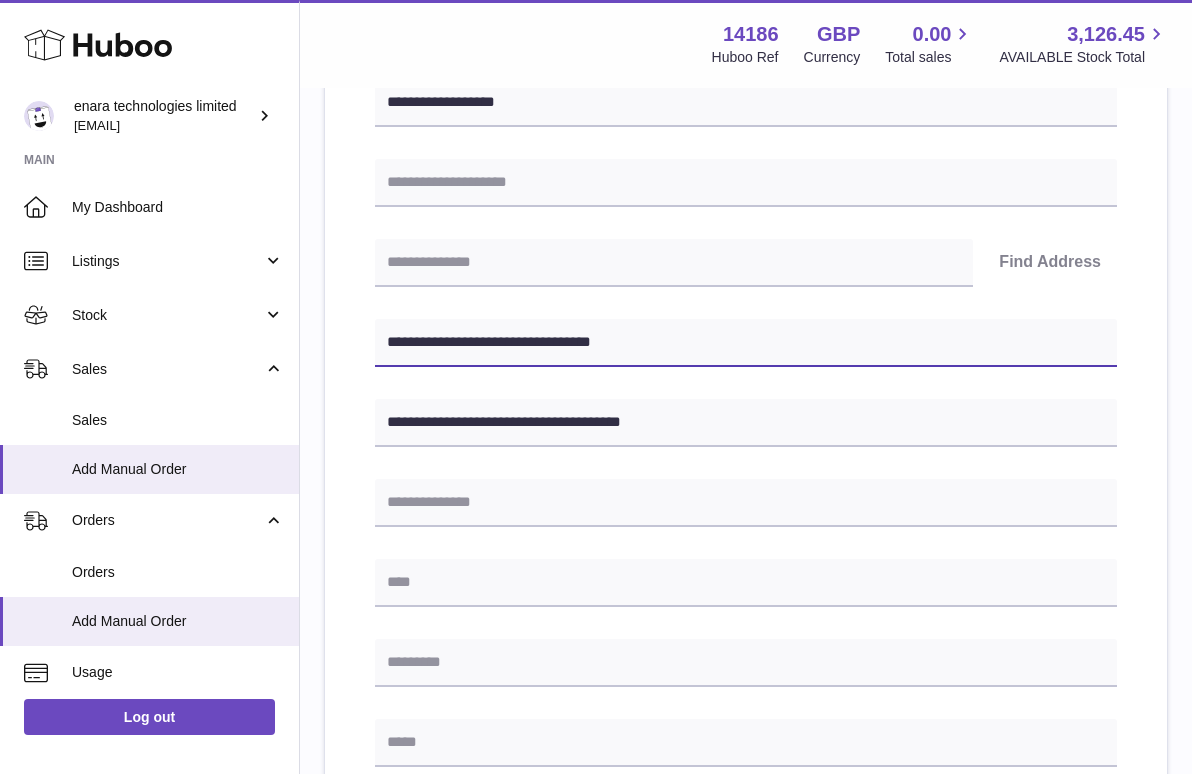 type on "**********" 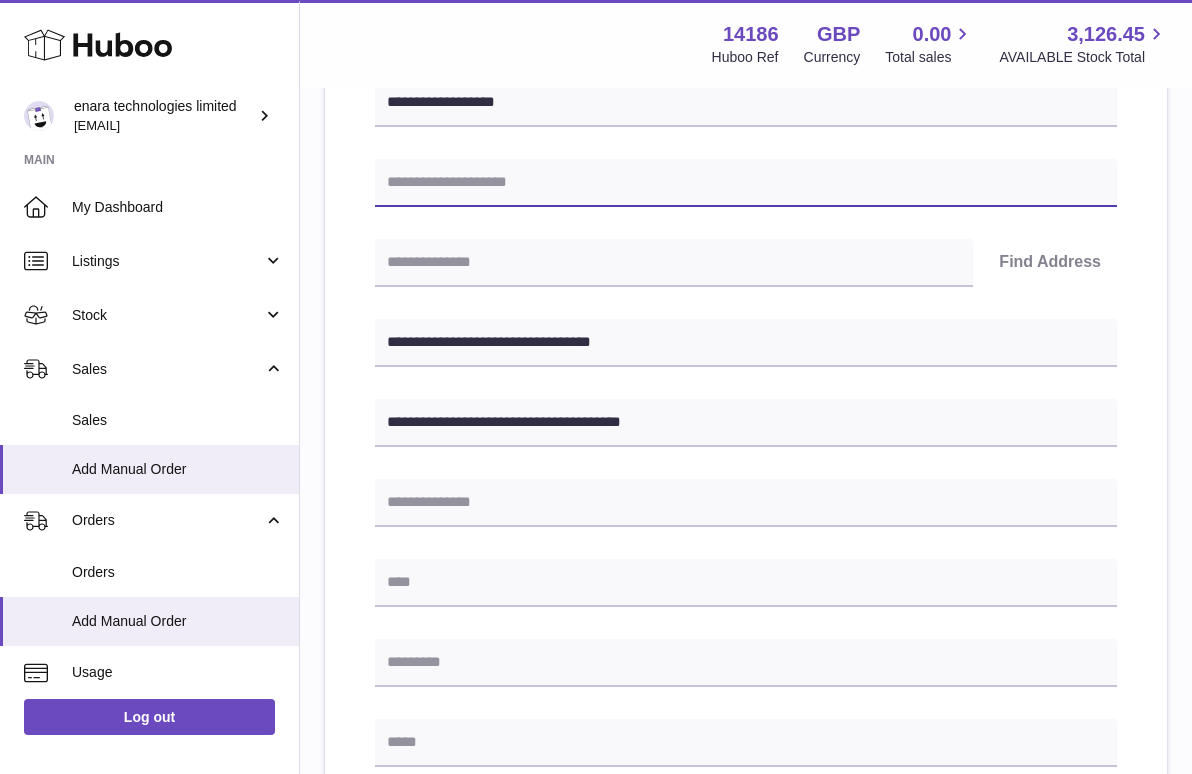 paste on "**********" 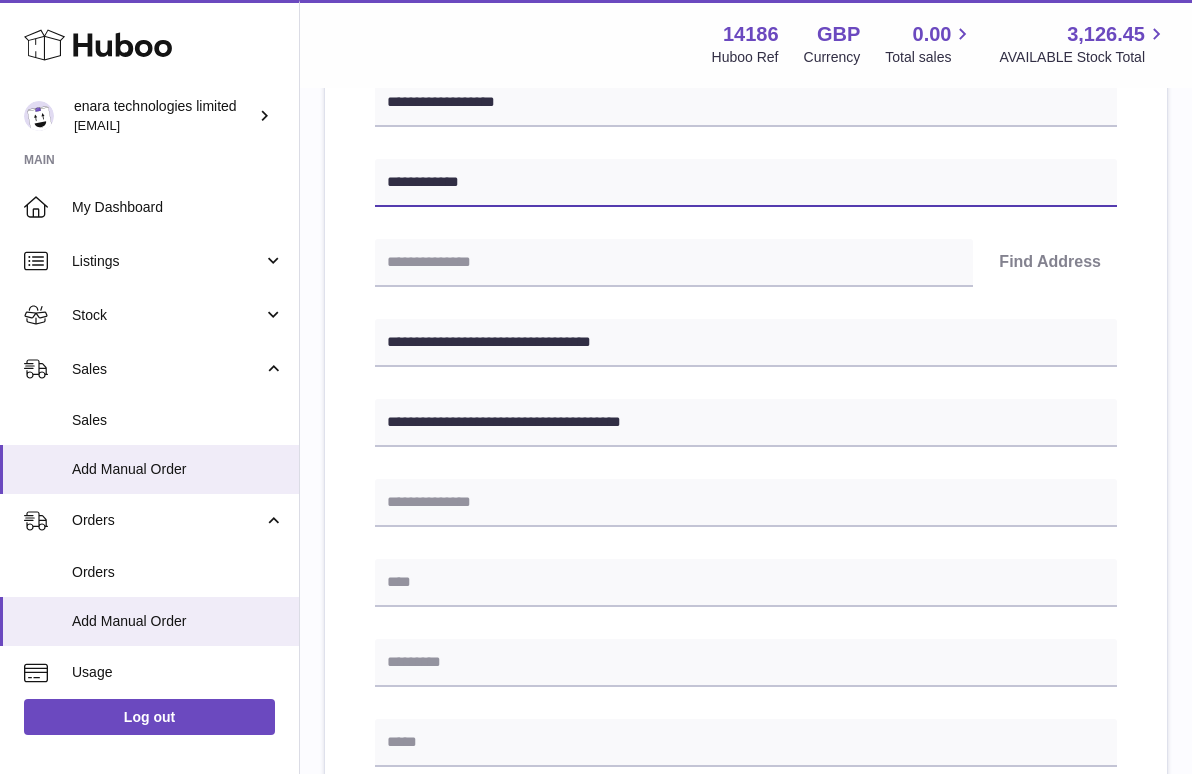 type on "**********" 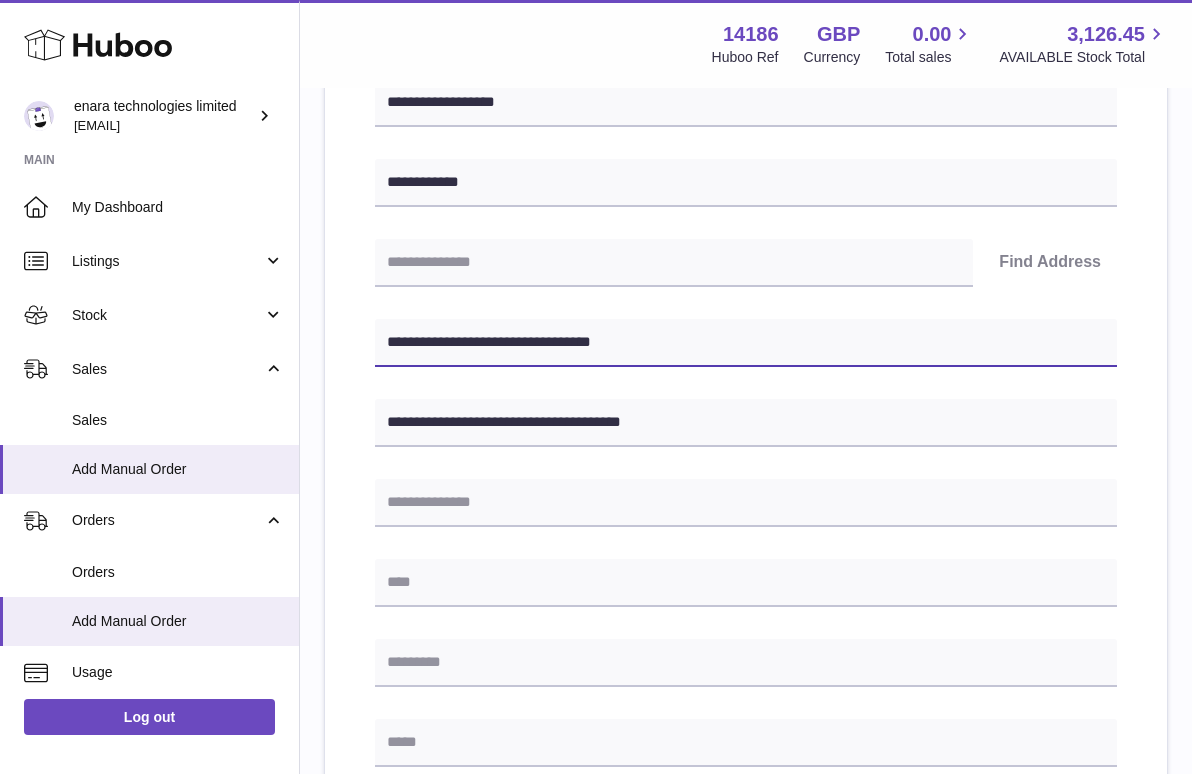 click on "**********" at bounding box center (746, 343) 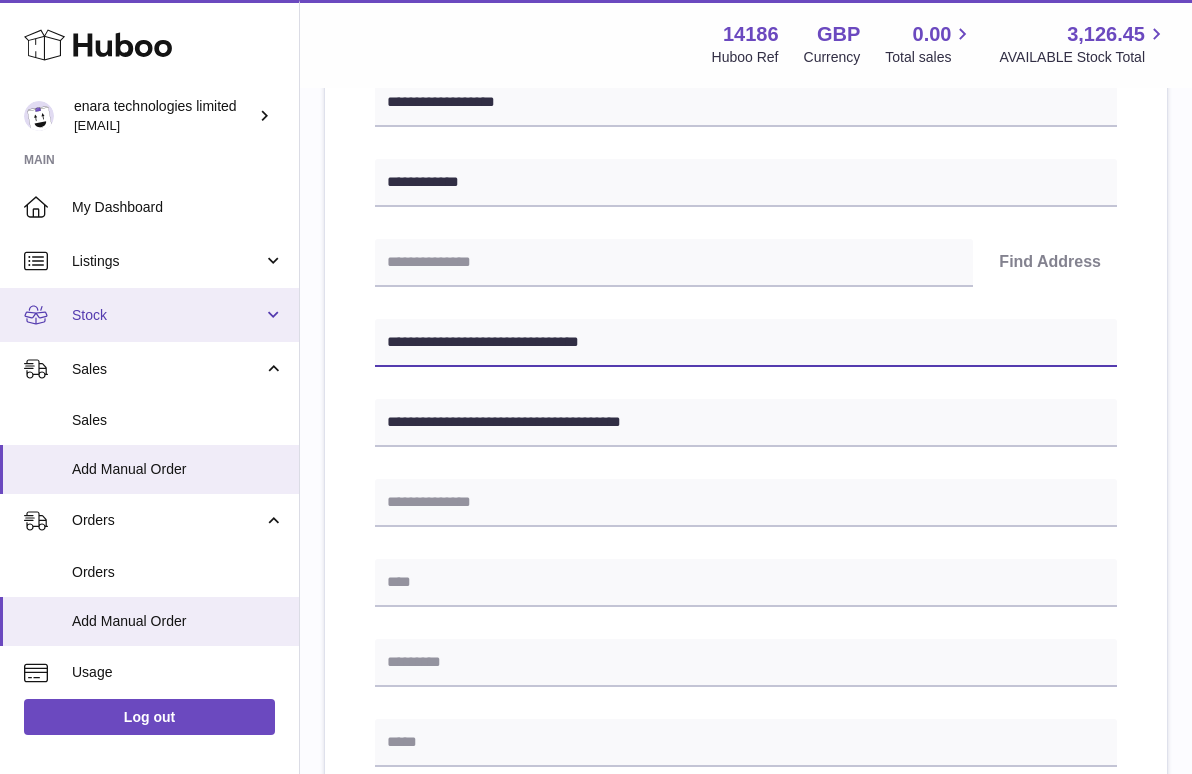 drag, startPoint x: 504, startPoint y: 340, endPoint x: 234, endPoint y: 293, distance: 274.0602 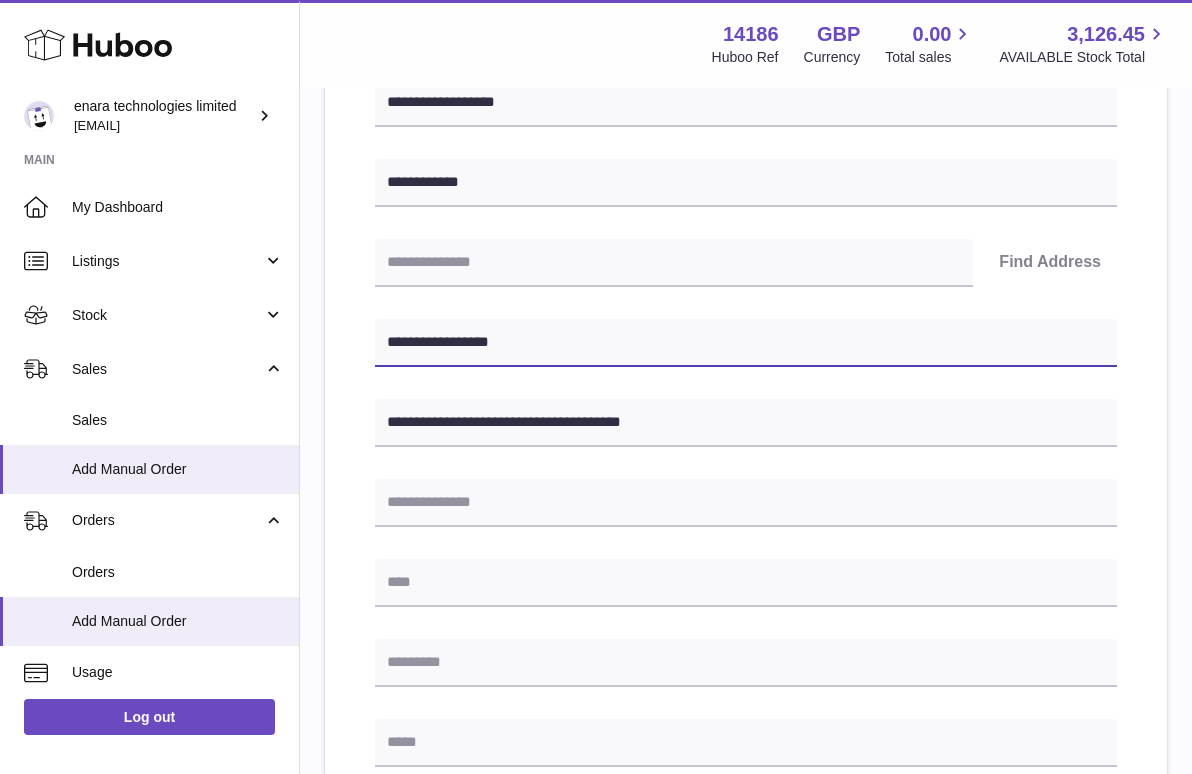 type on "**********" 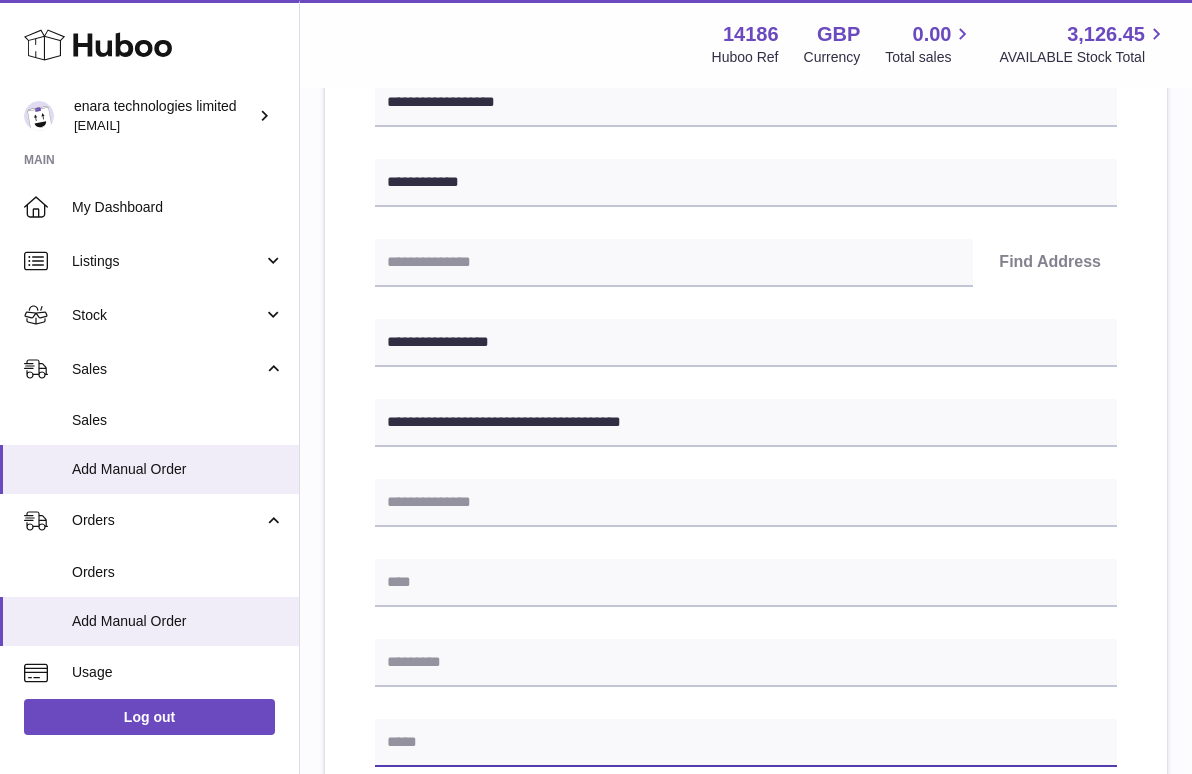 paste on "**********" 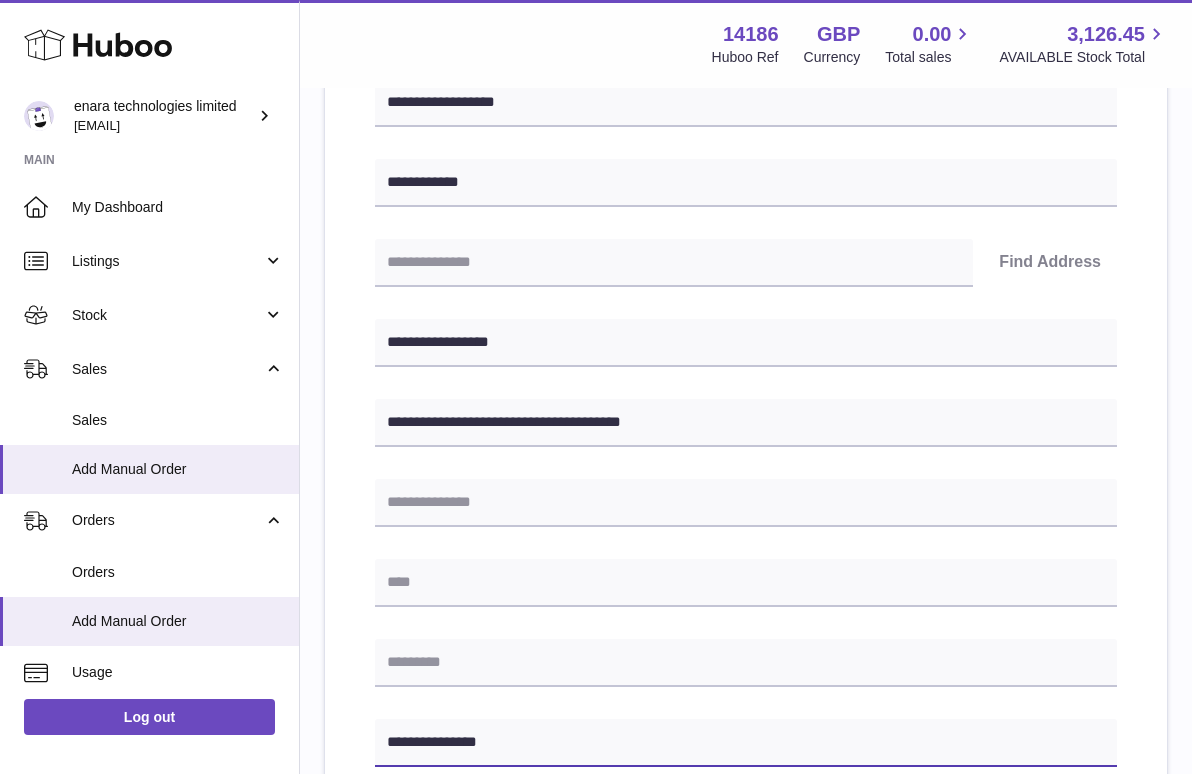type on "**********" 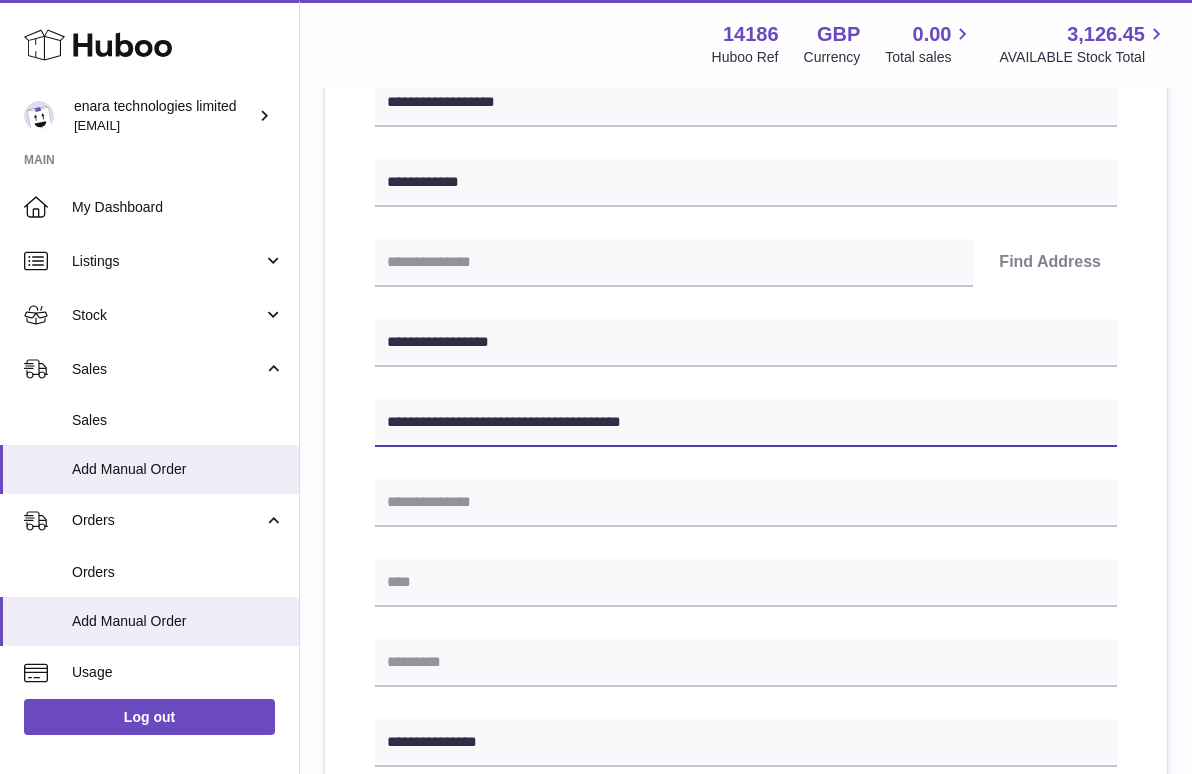 drag, startPoint x: 565, startPoint y: 419, endPoint x: 851, endPoint y: 442, distance: 286.92334 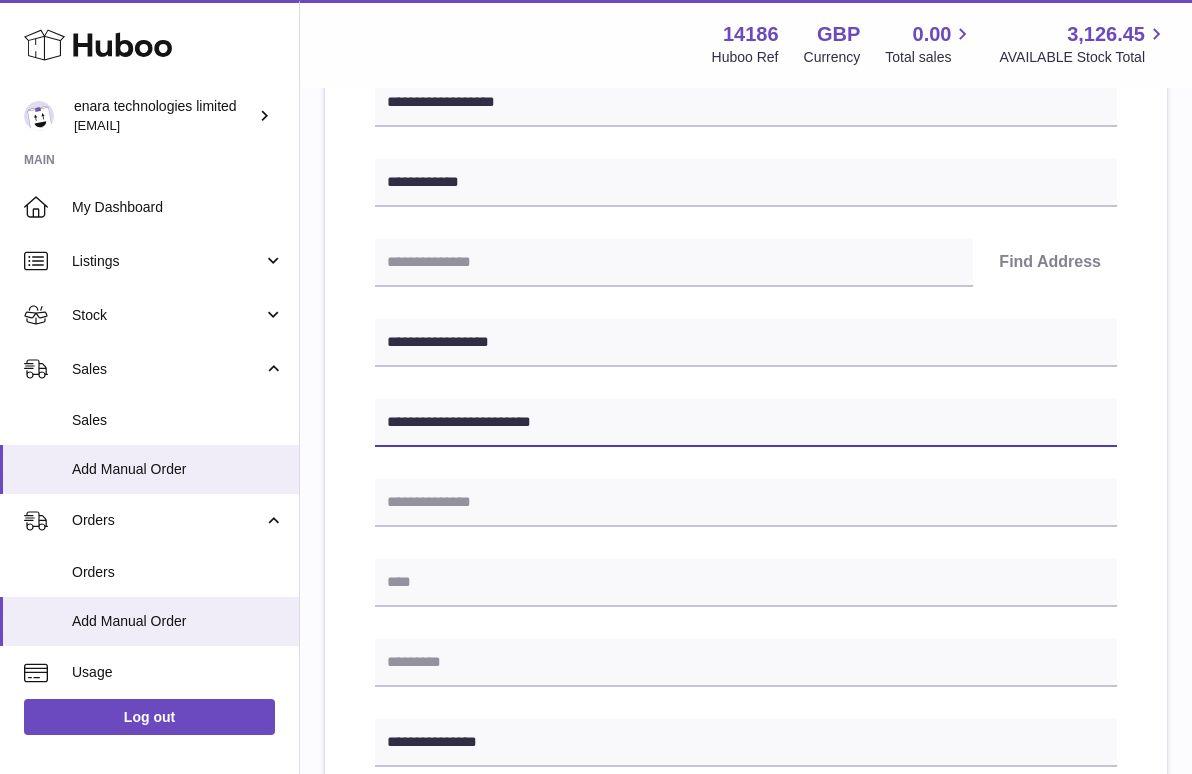 type on "**********" 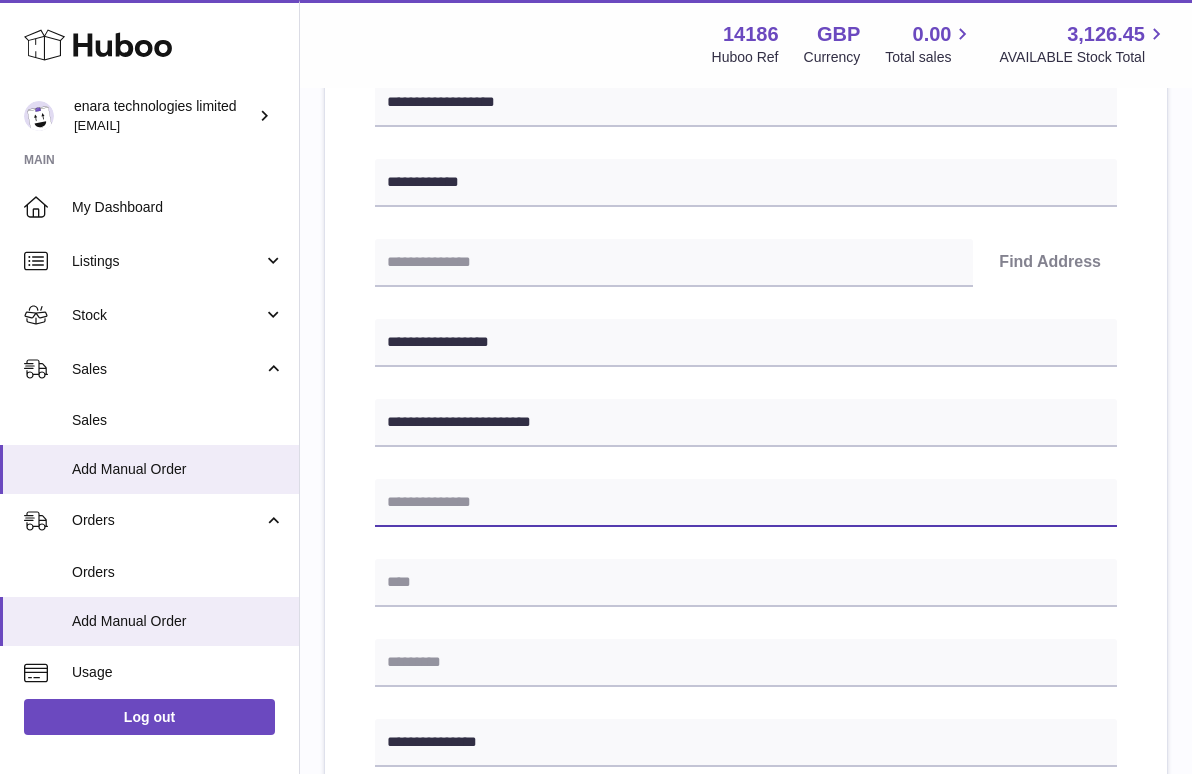paste on "**********" 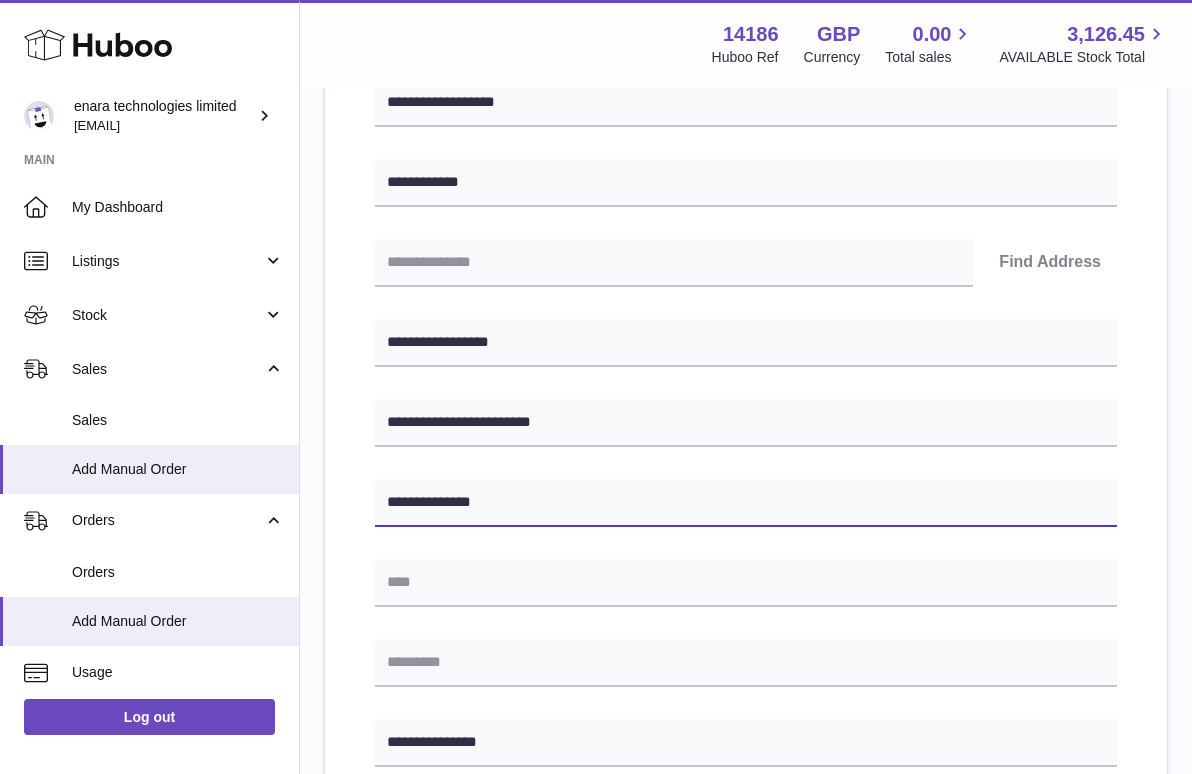 type on "**********" 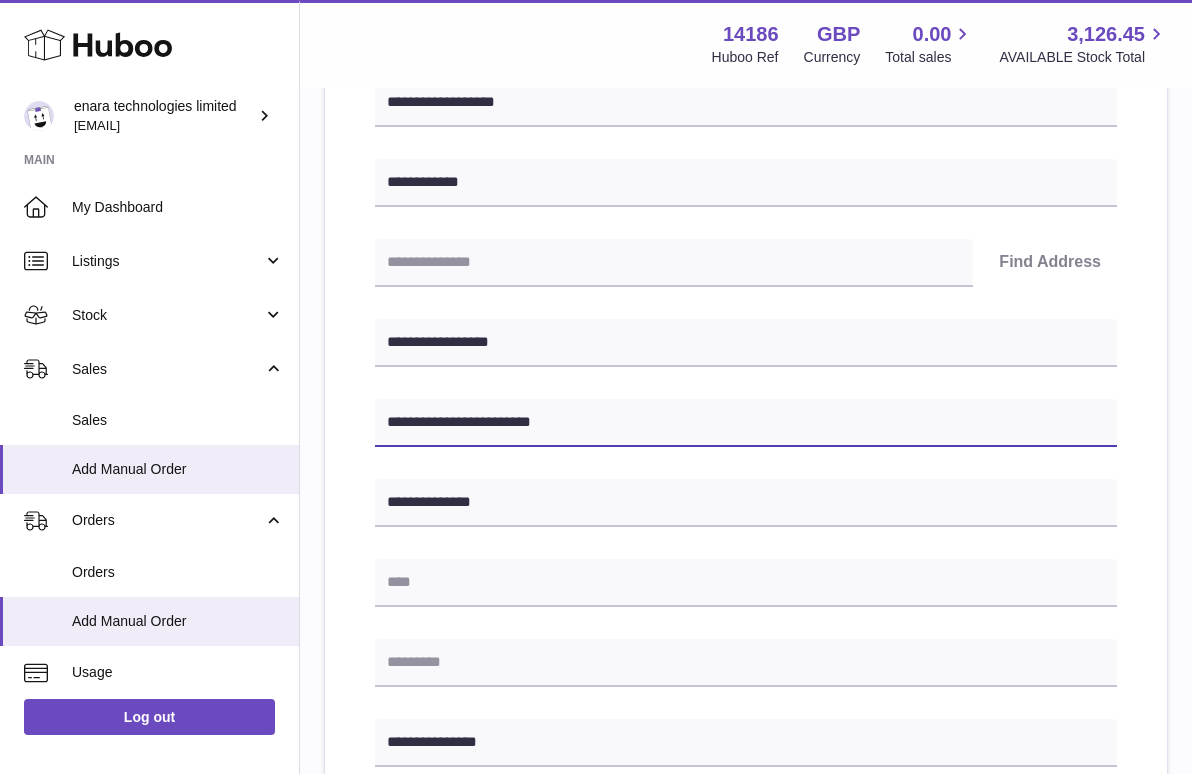drag, startPoint x: 568, startPoint y: 418, endPoint x: 483, endPoint y: 418, distance: 85 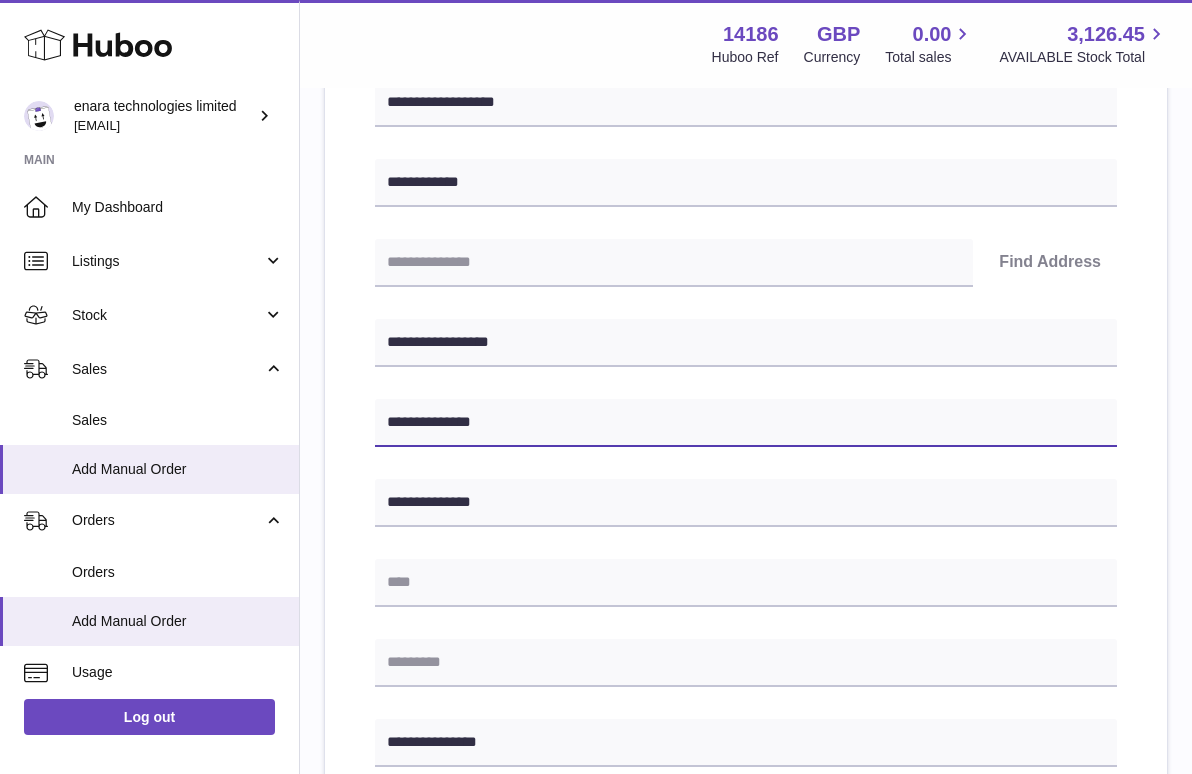 type on "**********" 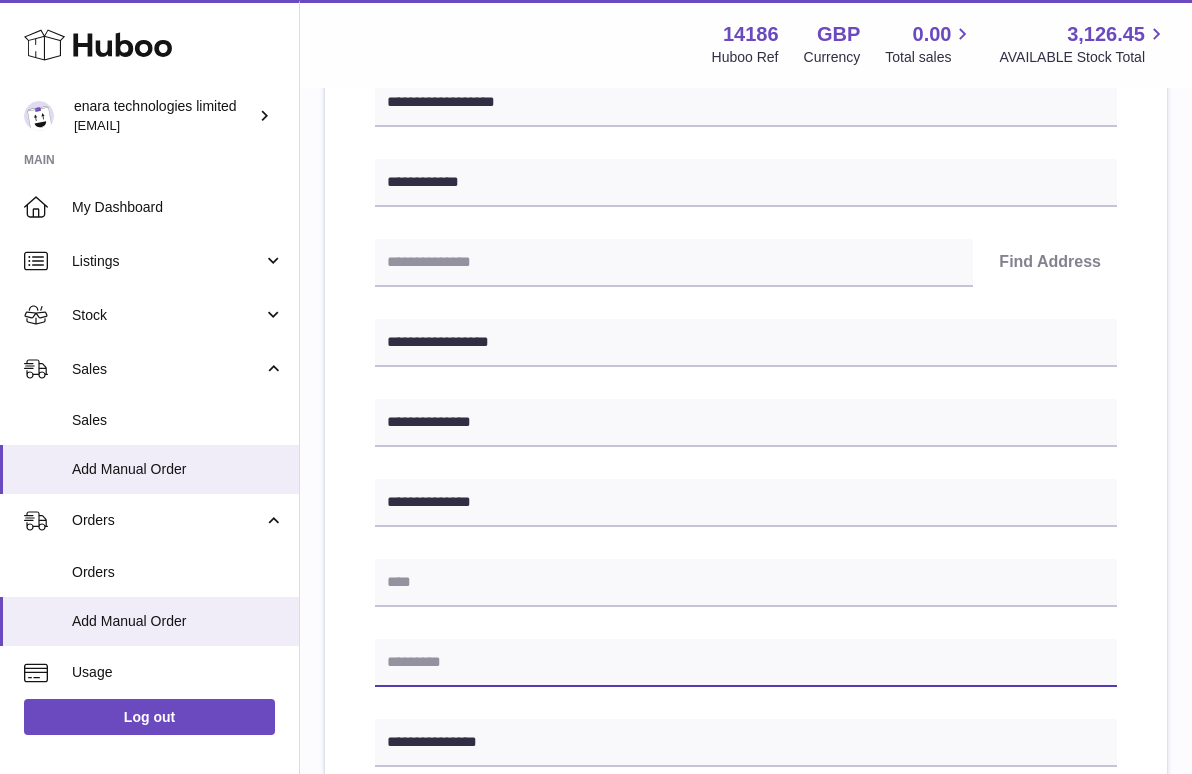 paste on "********" 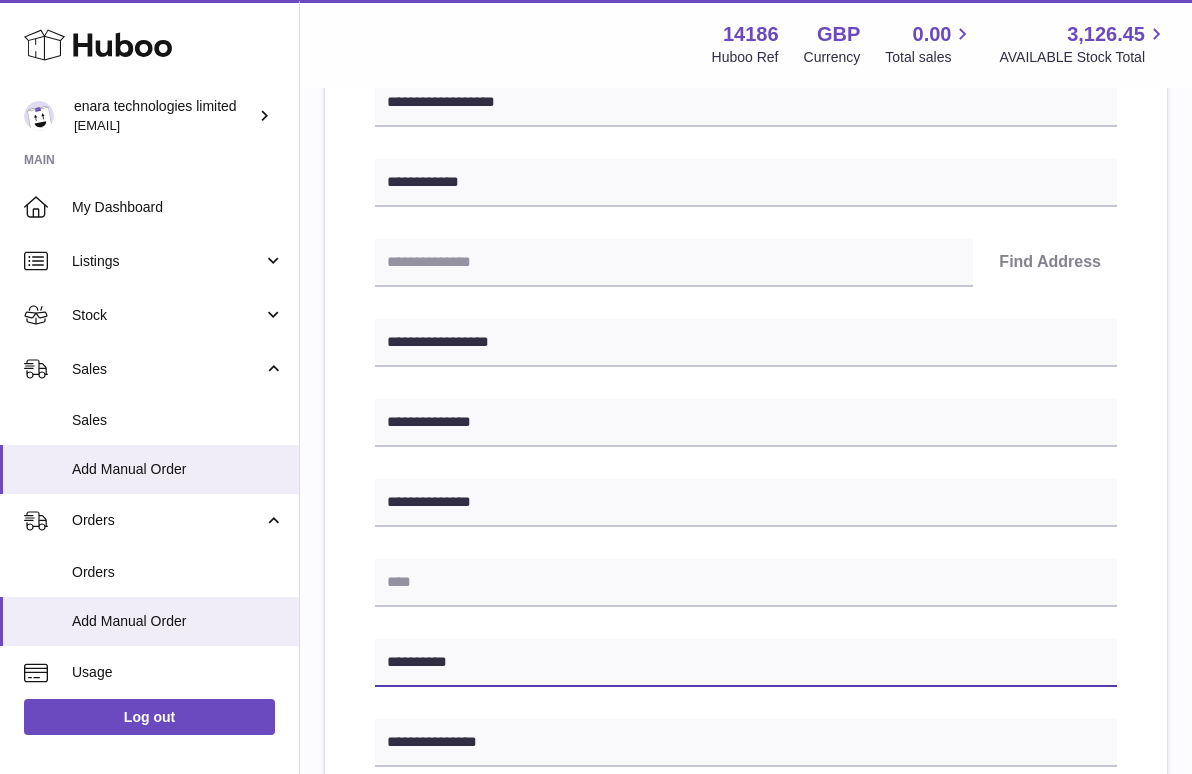 type on "********" 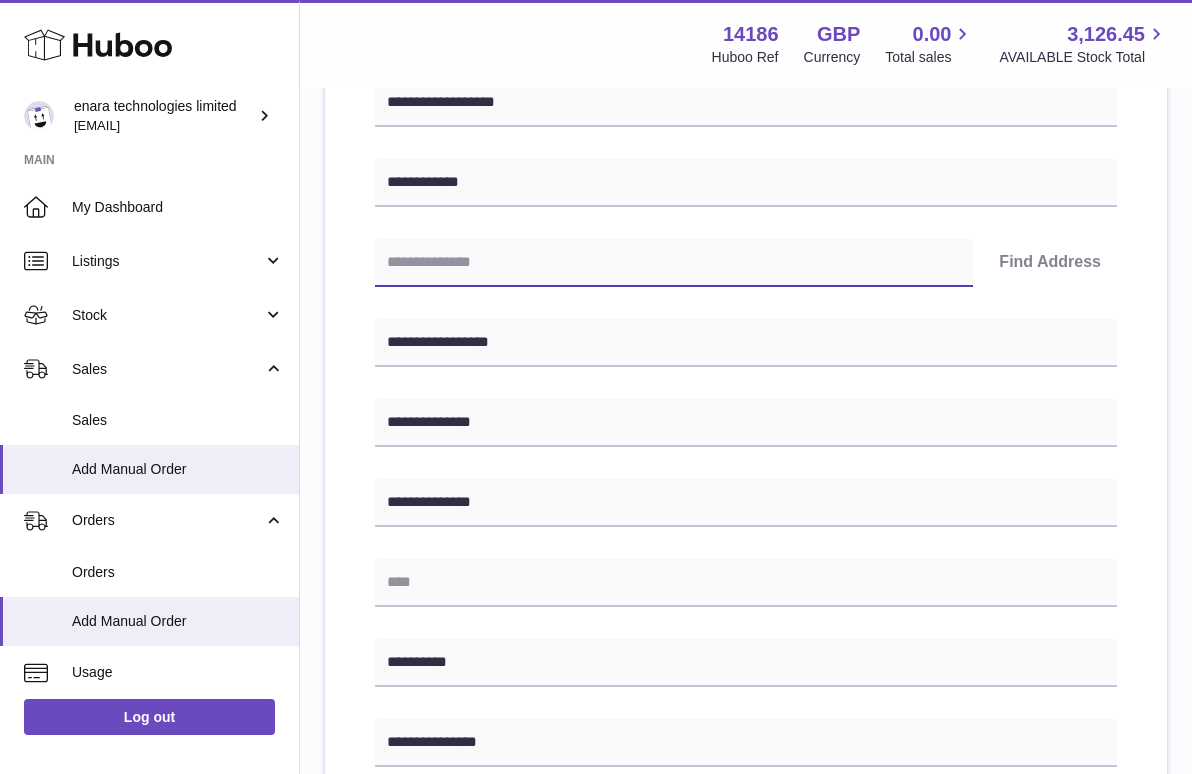 paste on "********" 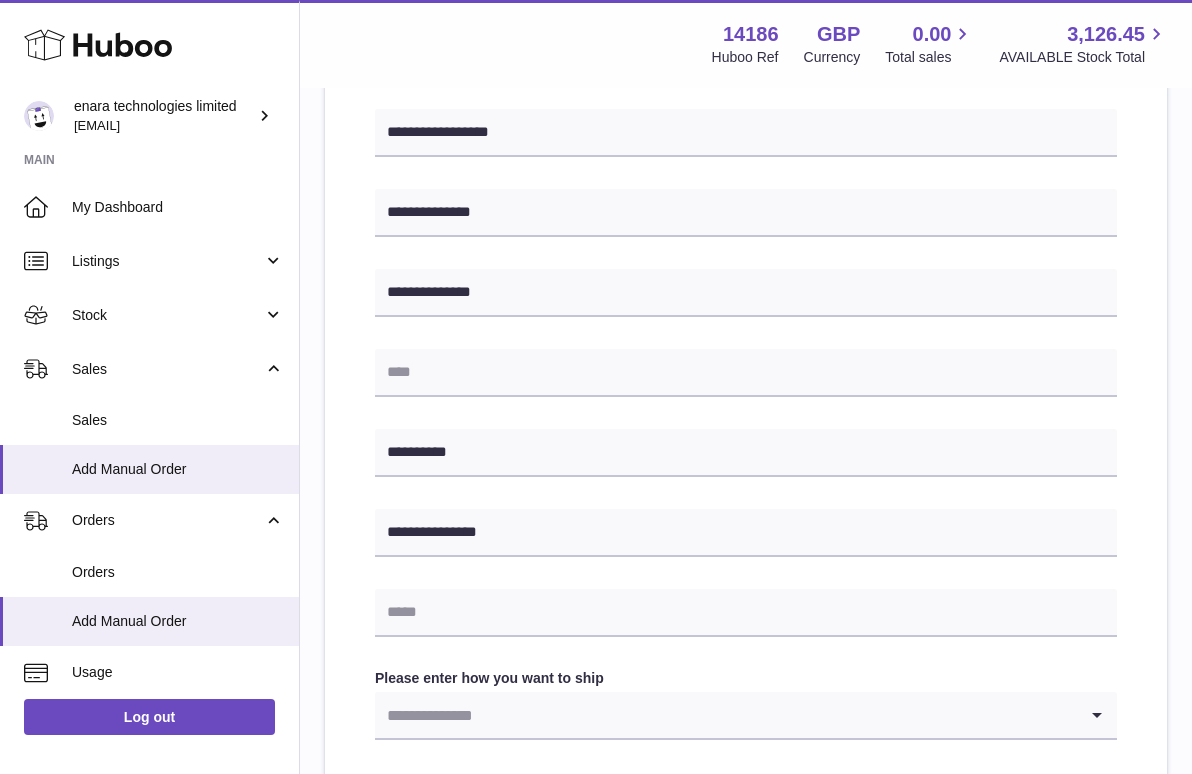 scroll, scrollTop: 516, scrollLeft: 0, axis: vertical 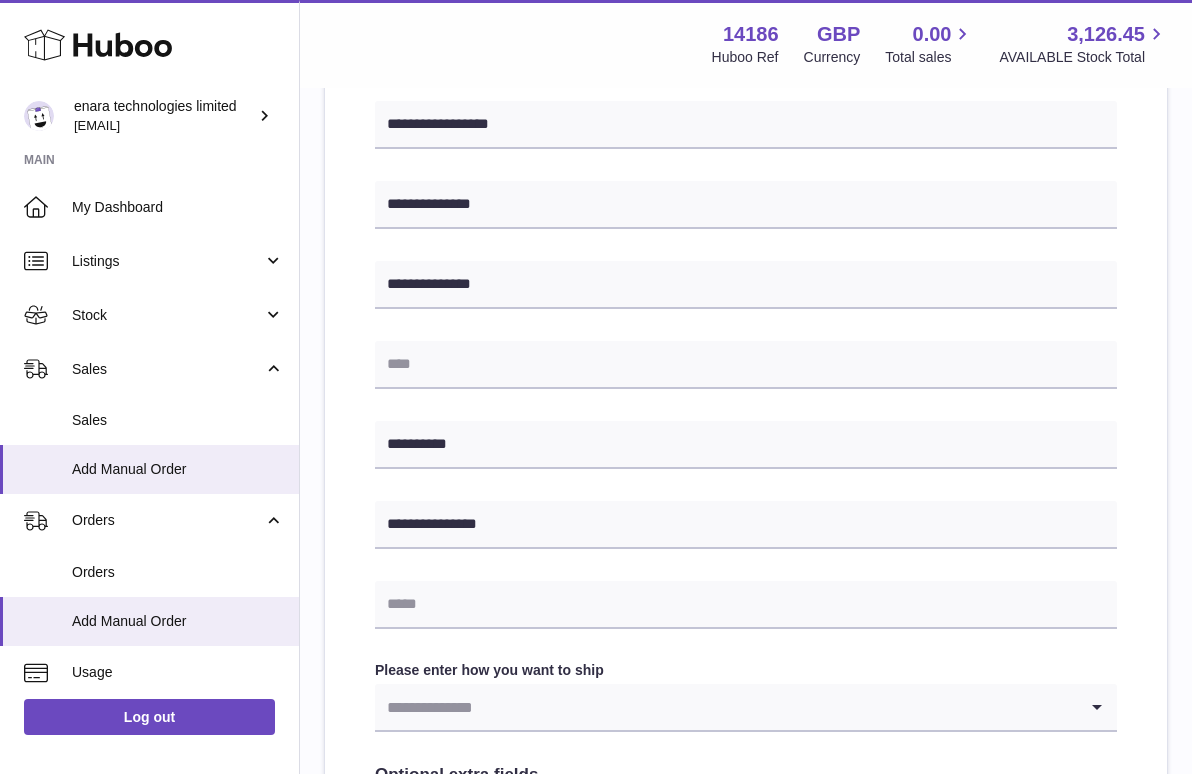 type on "********" 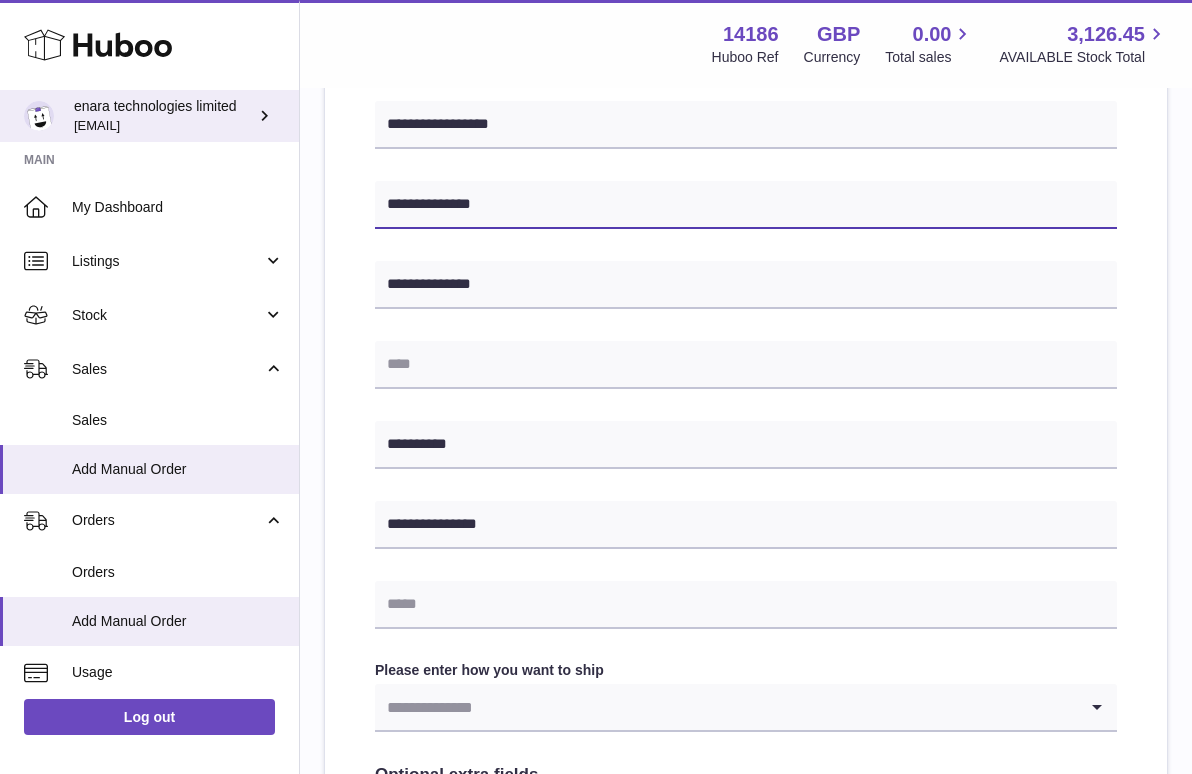 drag, startPoint x: 488, startPoint y: 205, endPoint x: 84, endPoint y: 108, distance: 415.48166 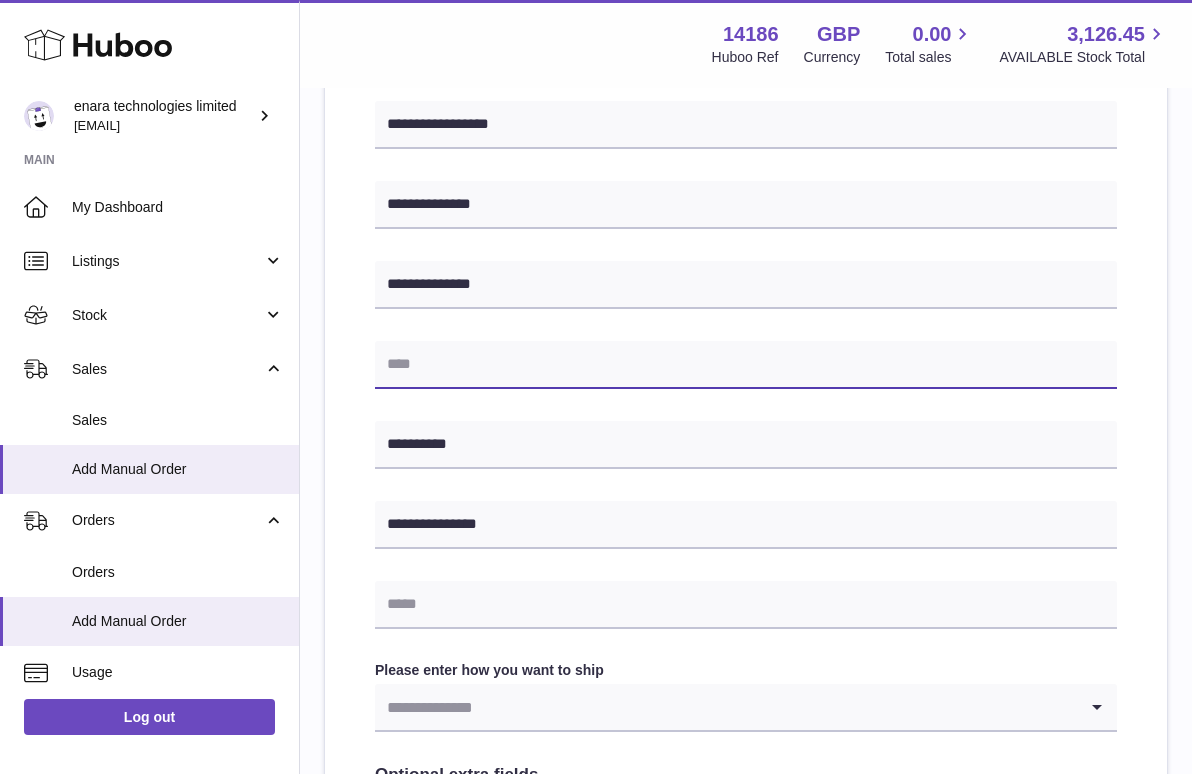 click at bounding box center (746, 365) 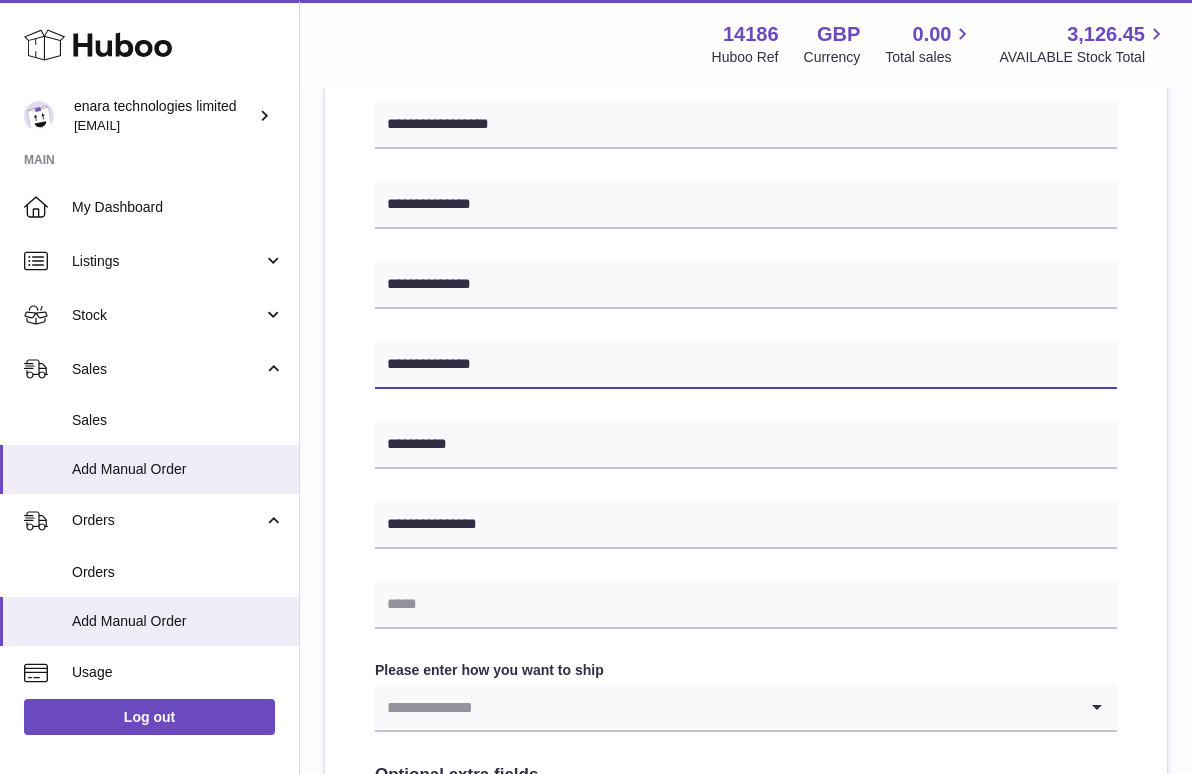 type on "**********" 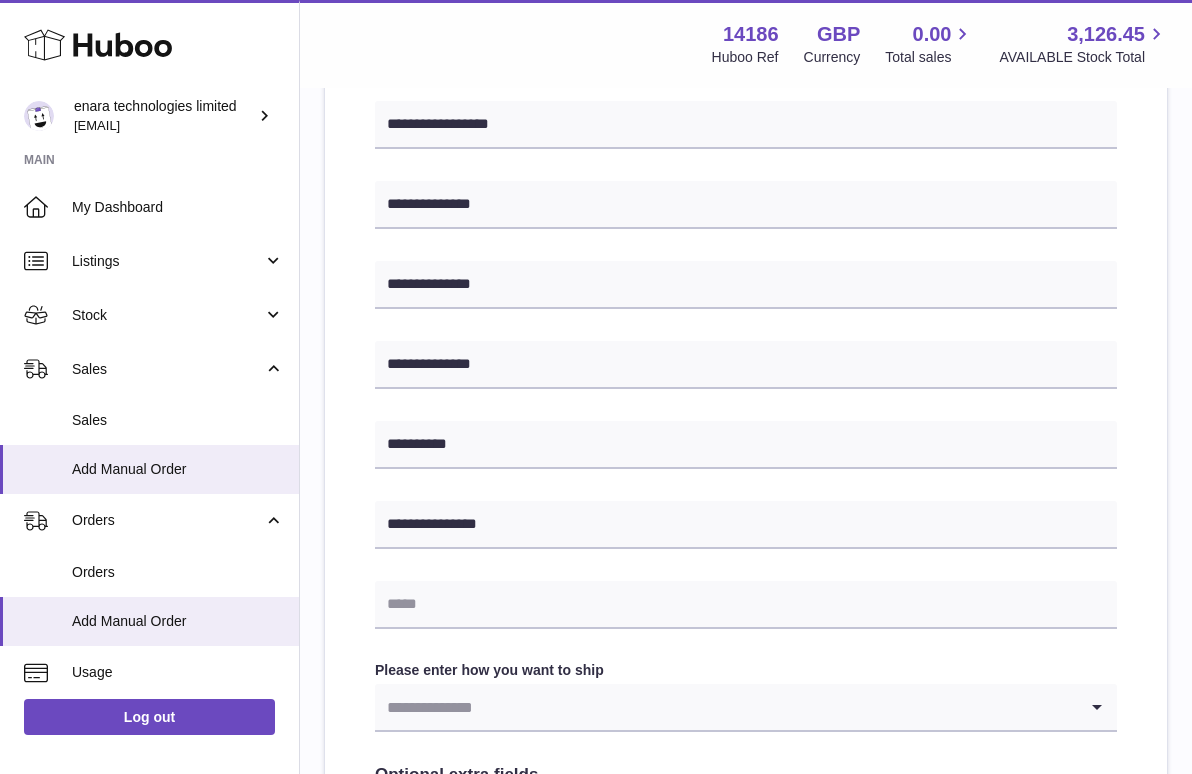 click at bounding box center [726, 707] 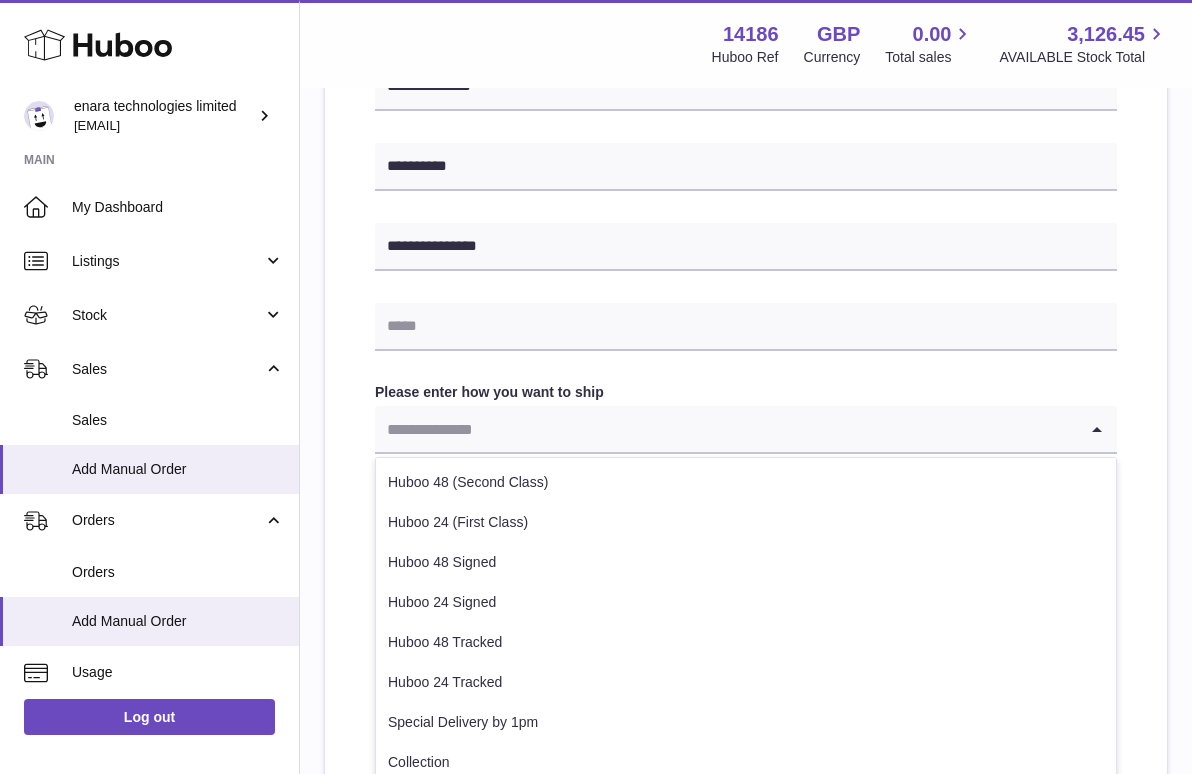 scroll, scrollTop: 800, scrollLeft: 0, axis: vertical 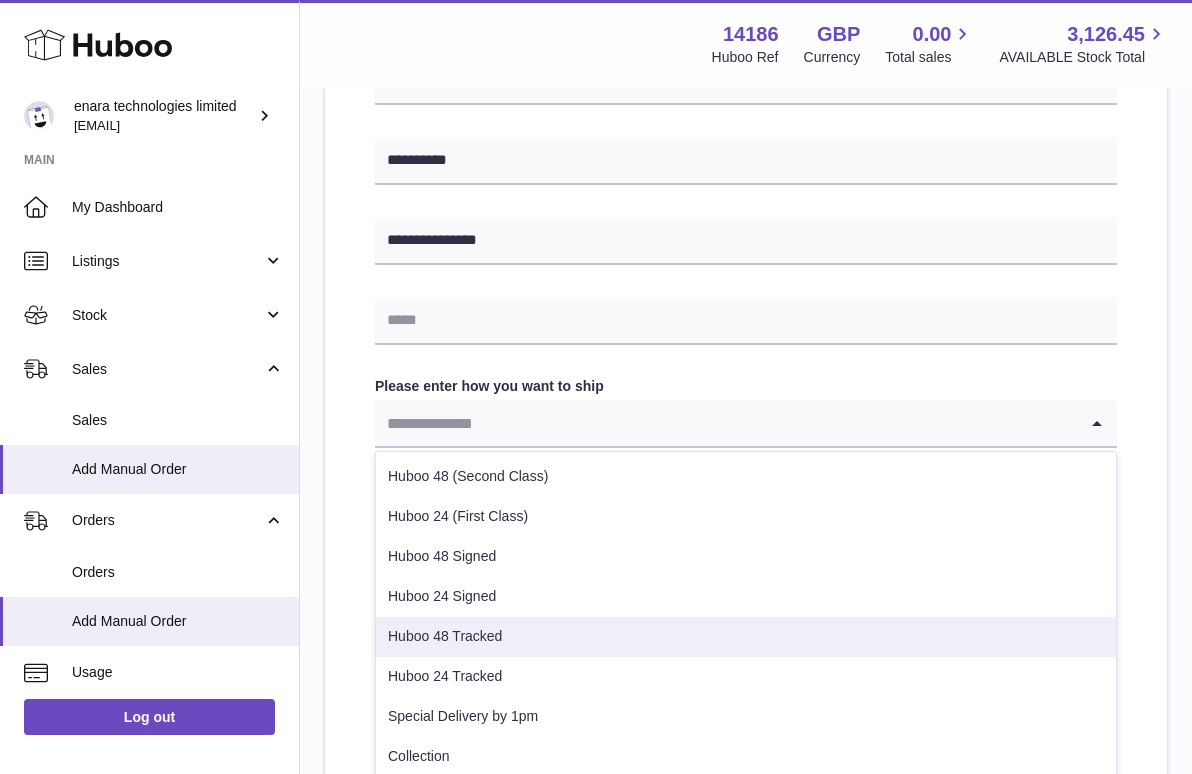 click on "Huboo 48 Tracked" at bounding box center [746, 637] 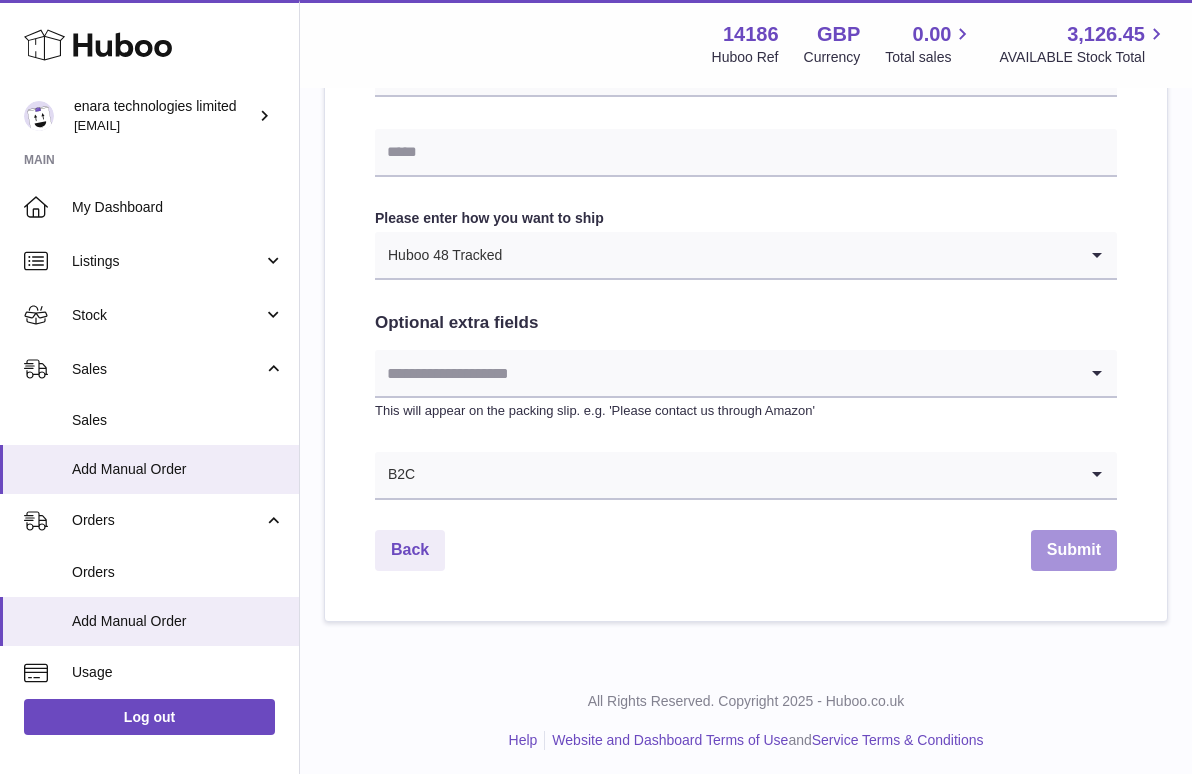 scroll, scrollTop: 967, scrollLeft: 0, axis: vertical 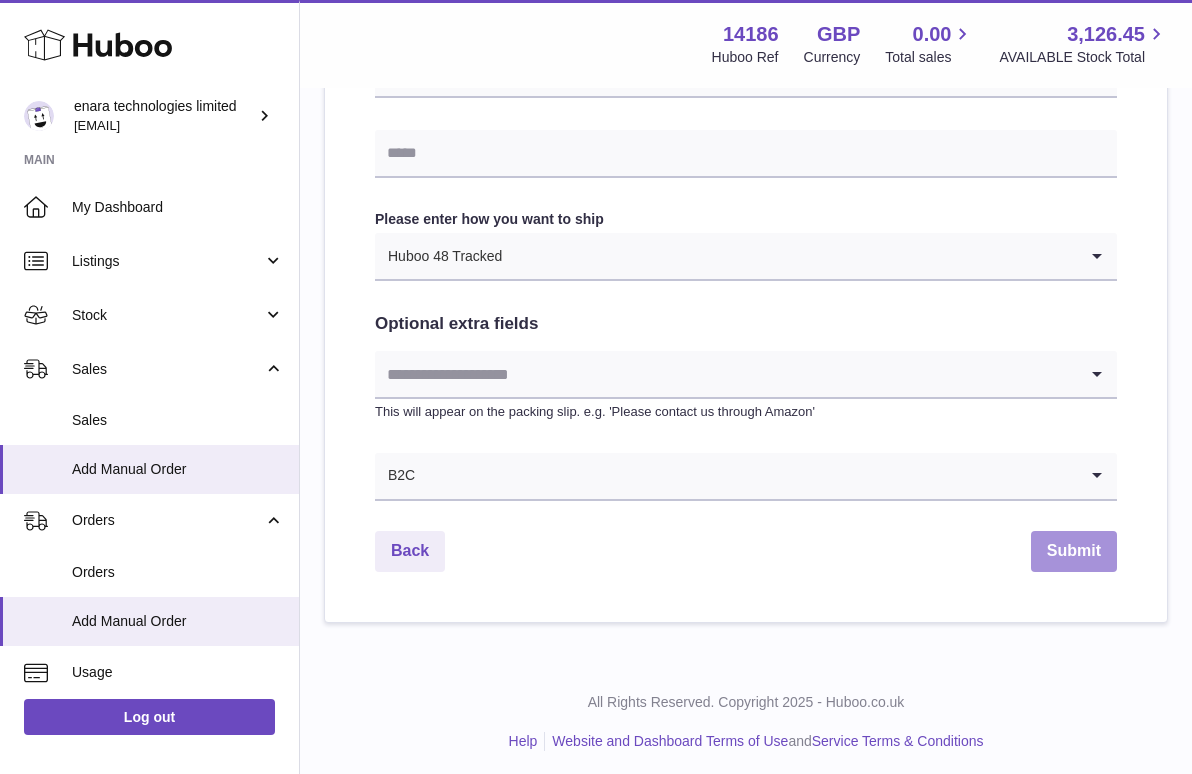 click on "Submit" at bounding box center (1074, 551) 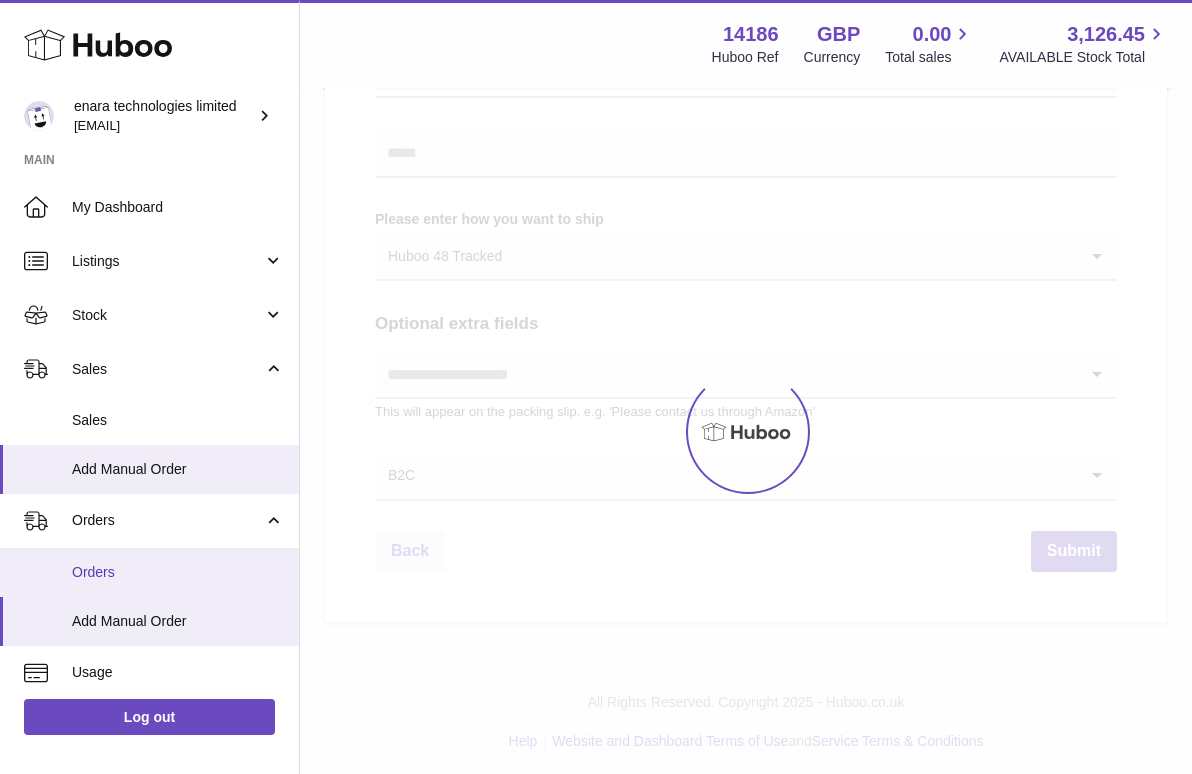 scroll, scrollTop: 0, scrollLeft: 0, axis: both 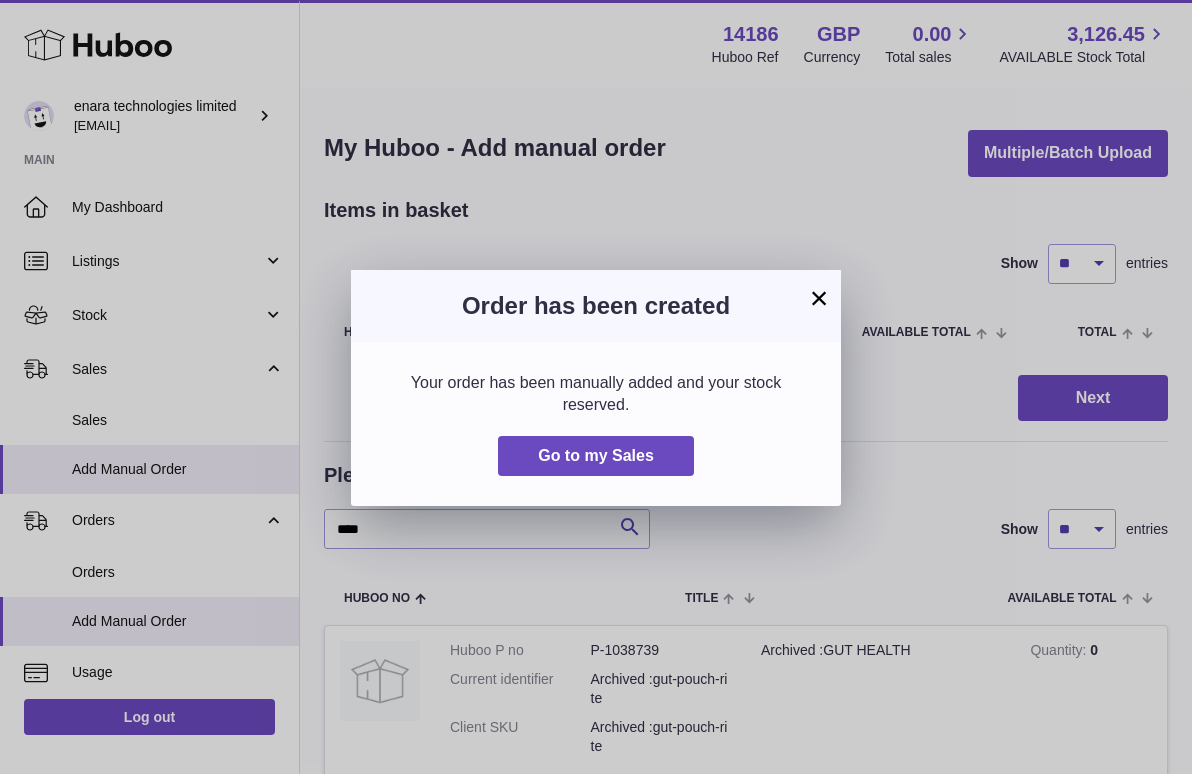 click on "×" at bounding box center [819, 298] 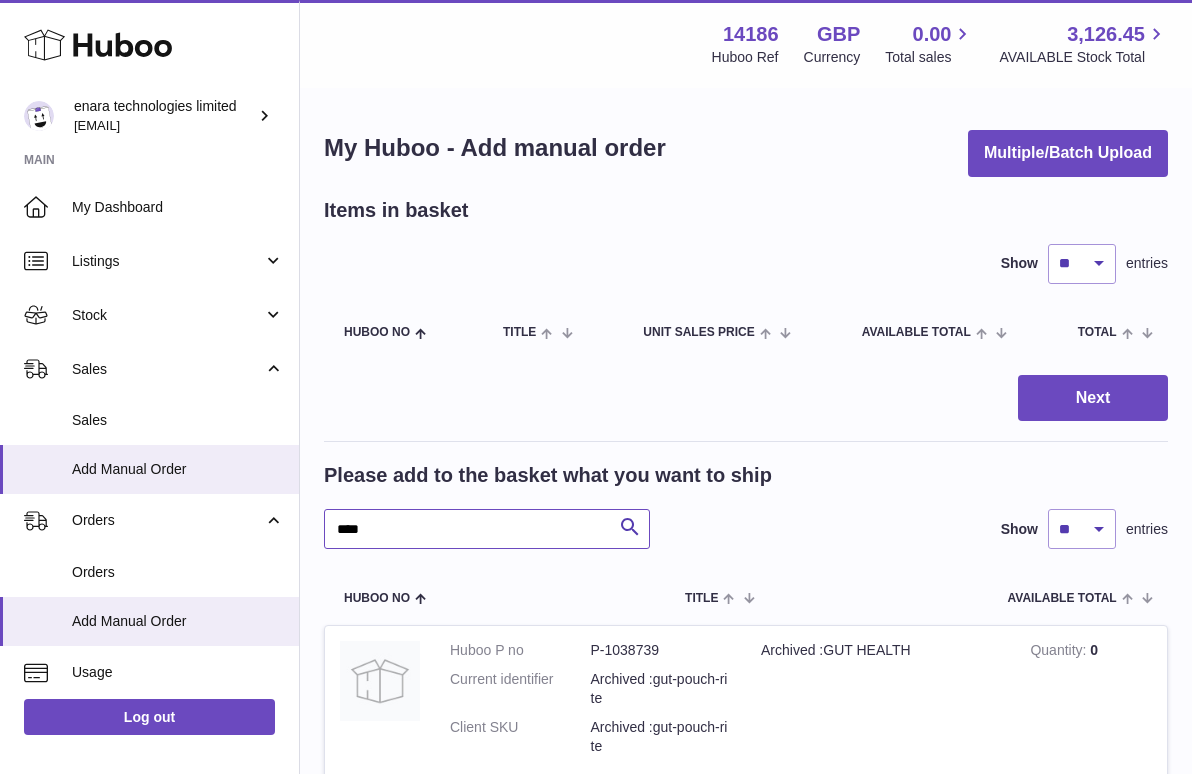 drag, startPoint x: 489, startPoint y: 532, endPoint x: -69, endPoint y: 453, distance: 563.5646 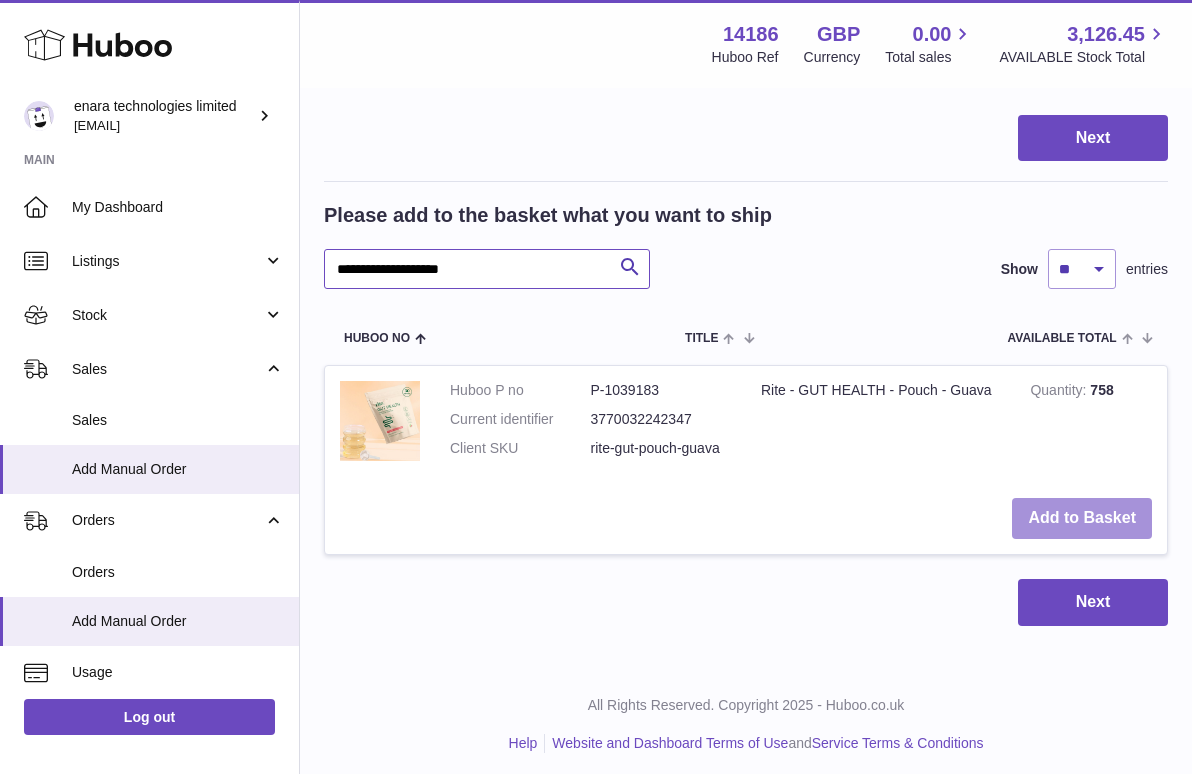 type on "**********" 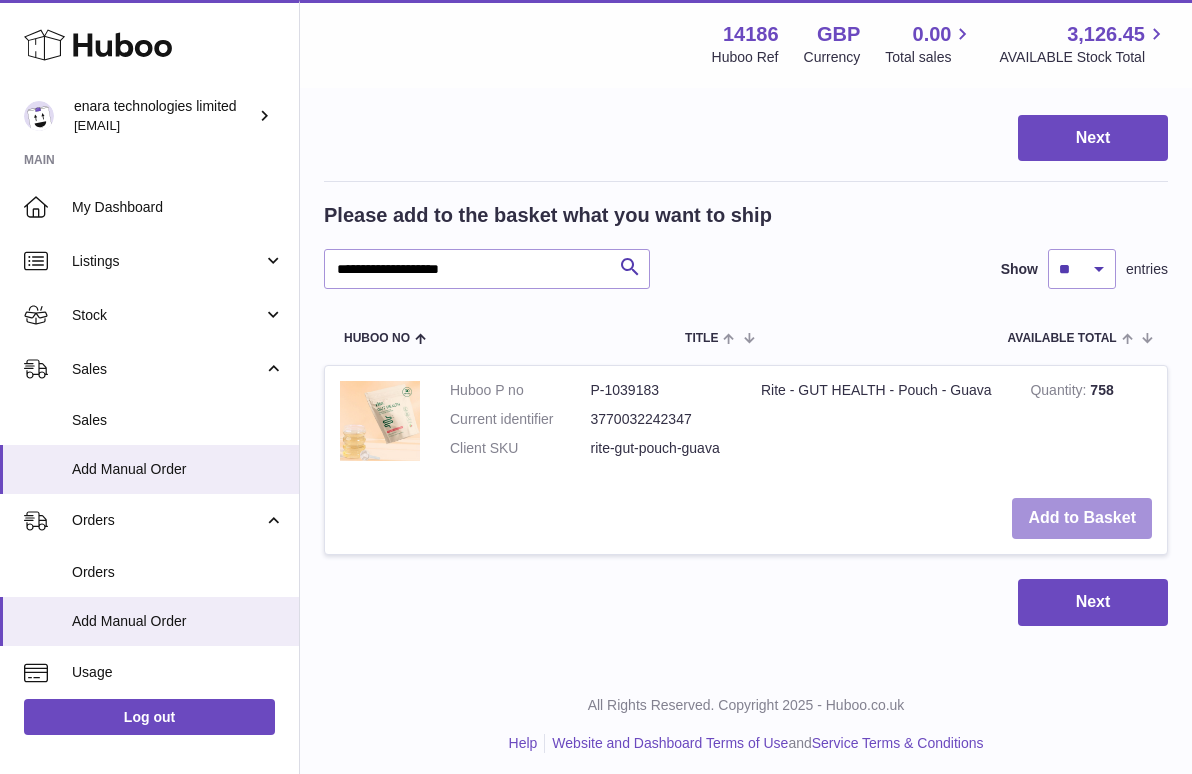 click on "Add to Basket" at bounding box center (1082, 518) 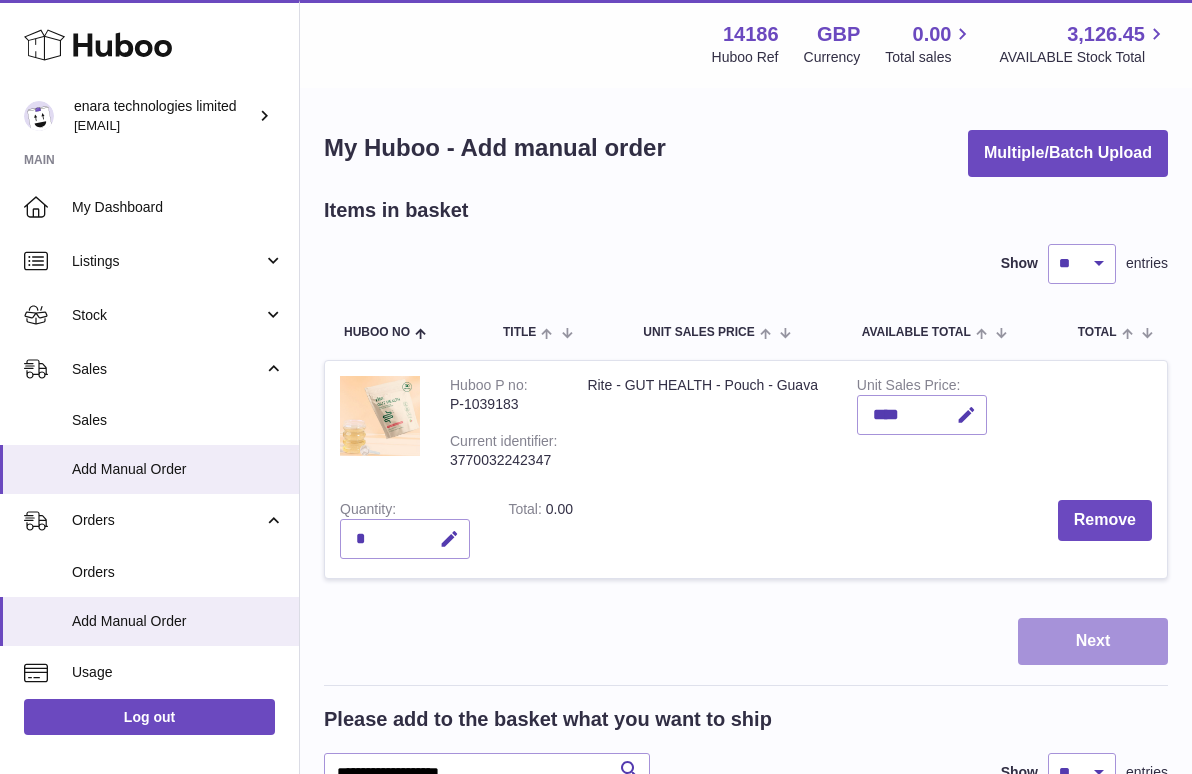 scroll, scrollTop: 0, scrollLeft: 0, axis: both 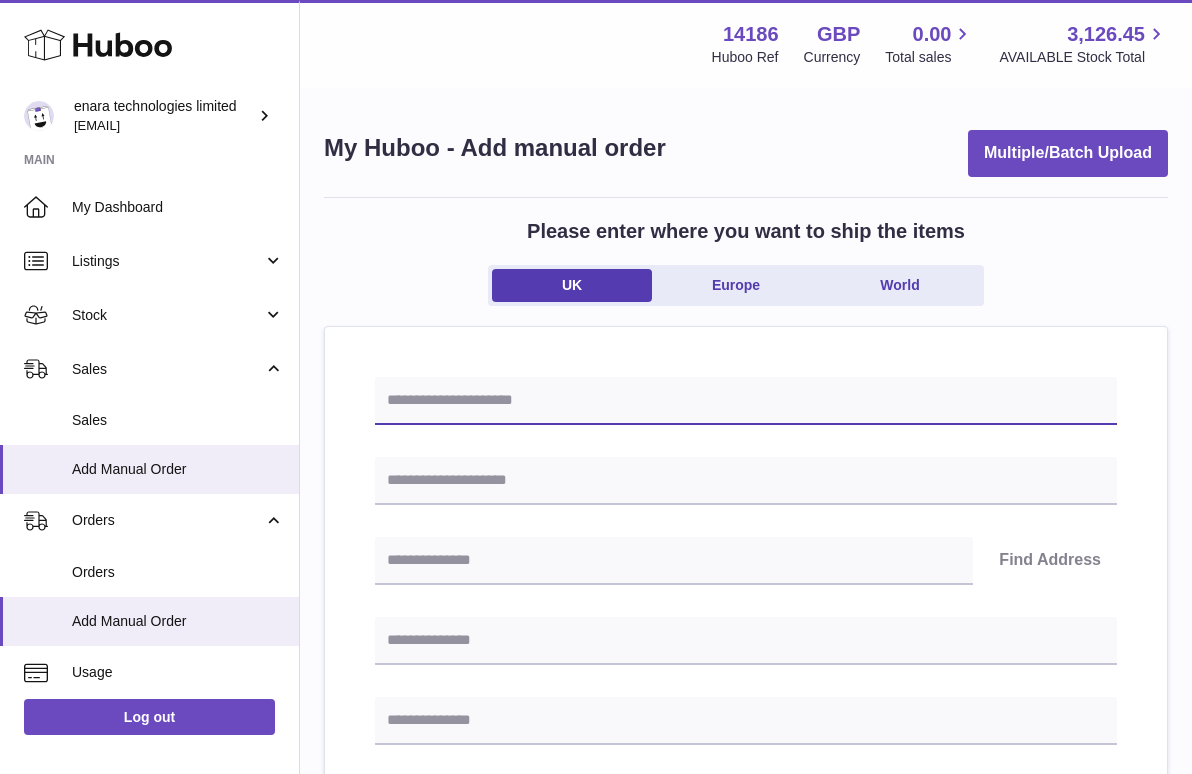 click at bounding box center [746, 401] 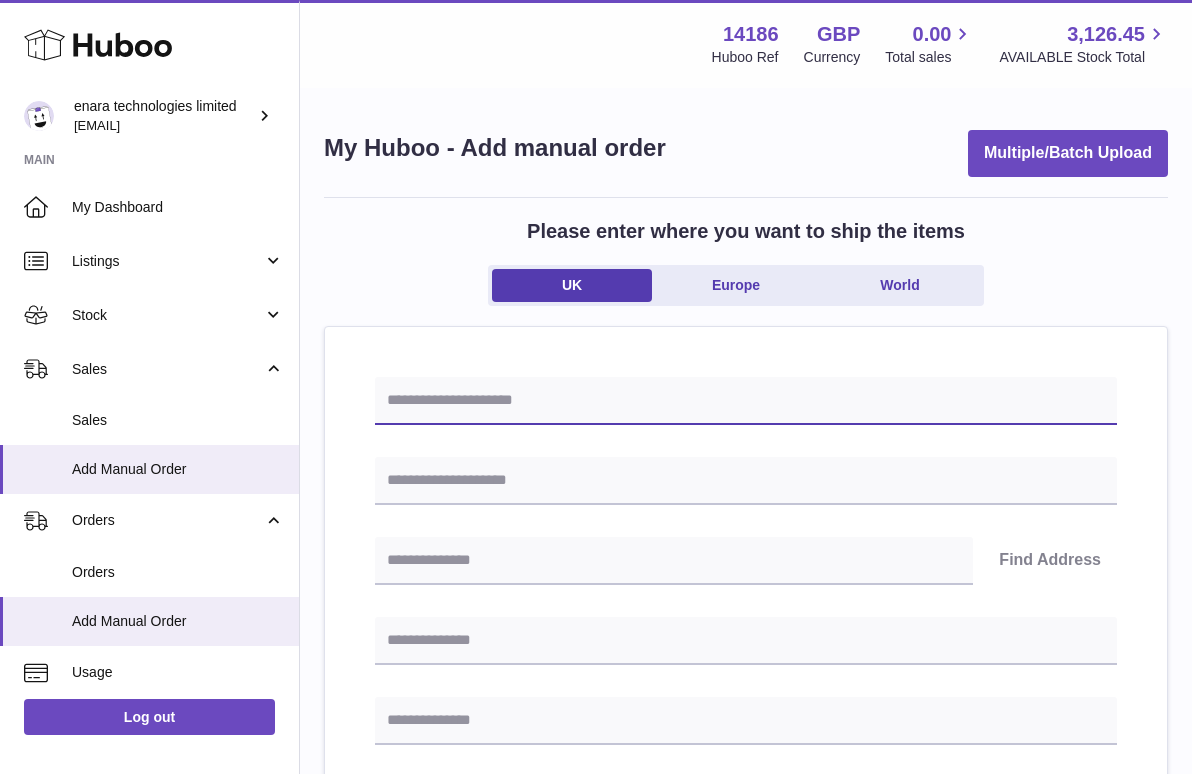 paste on "**********" 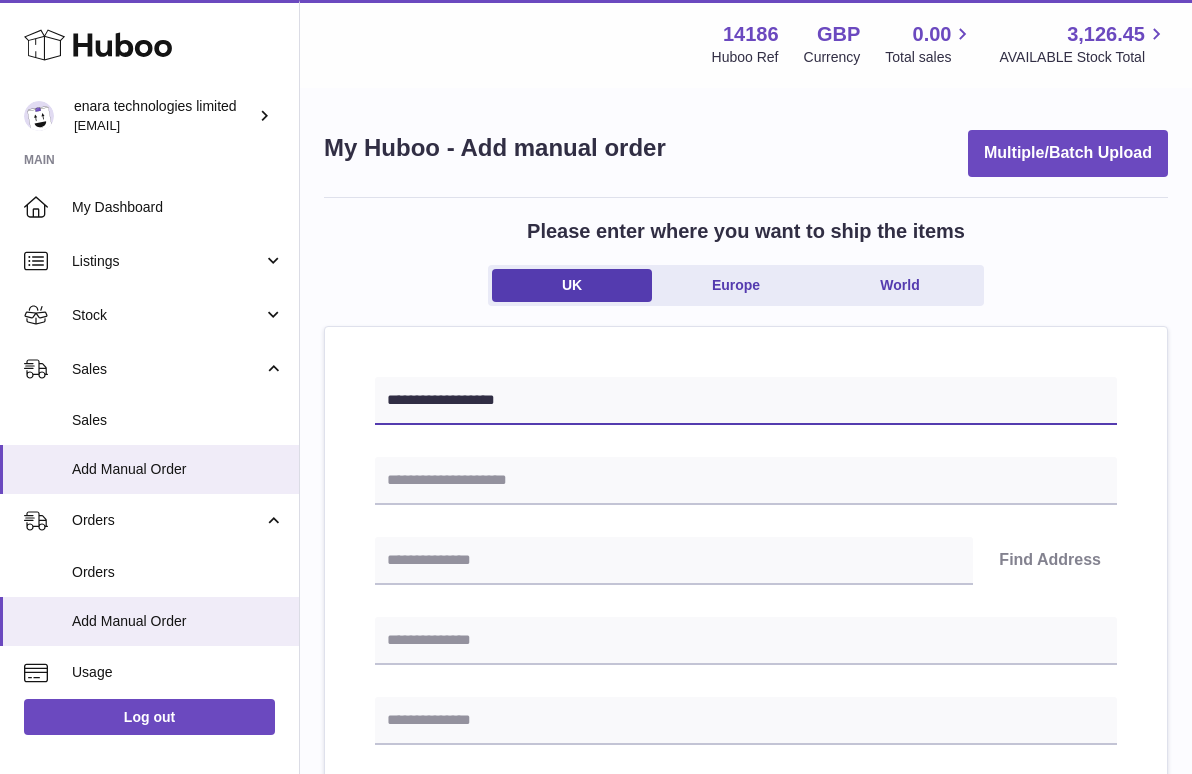 type on "**********" 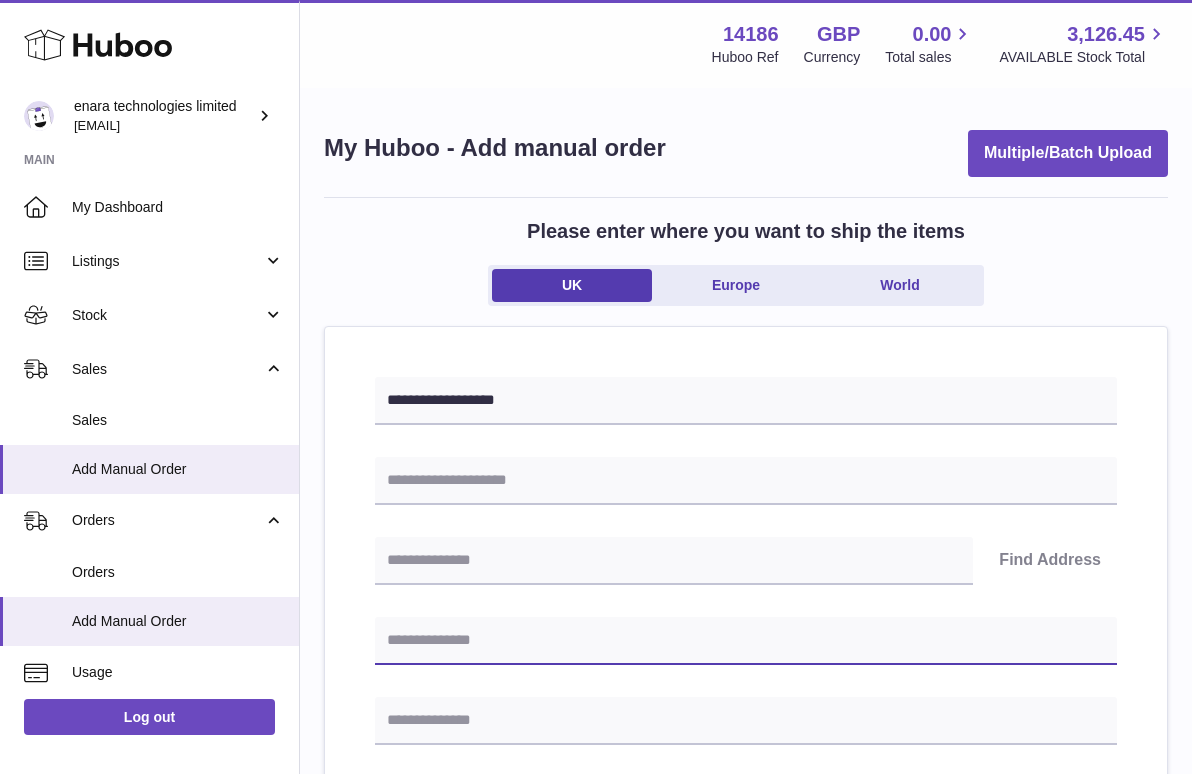 paste on "**********" 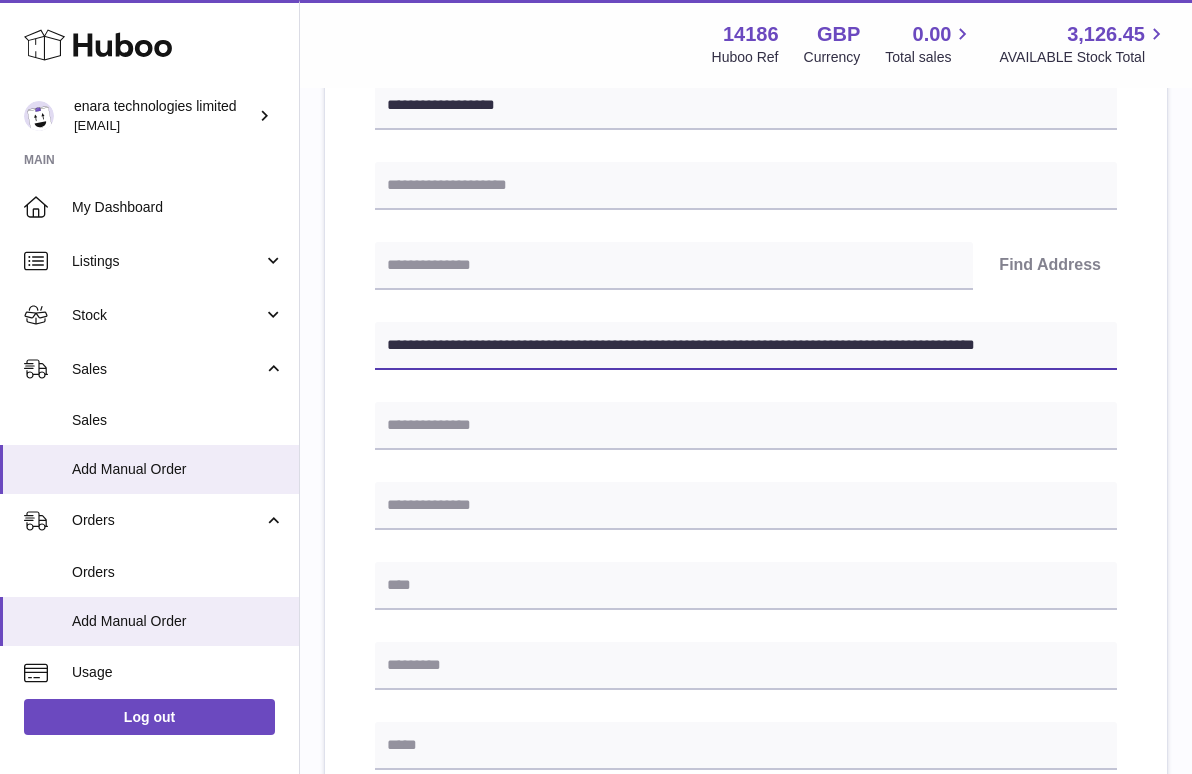 scroll, scrollTop: 298, scrollLeft: 0, axis: vertical 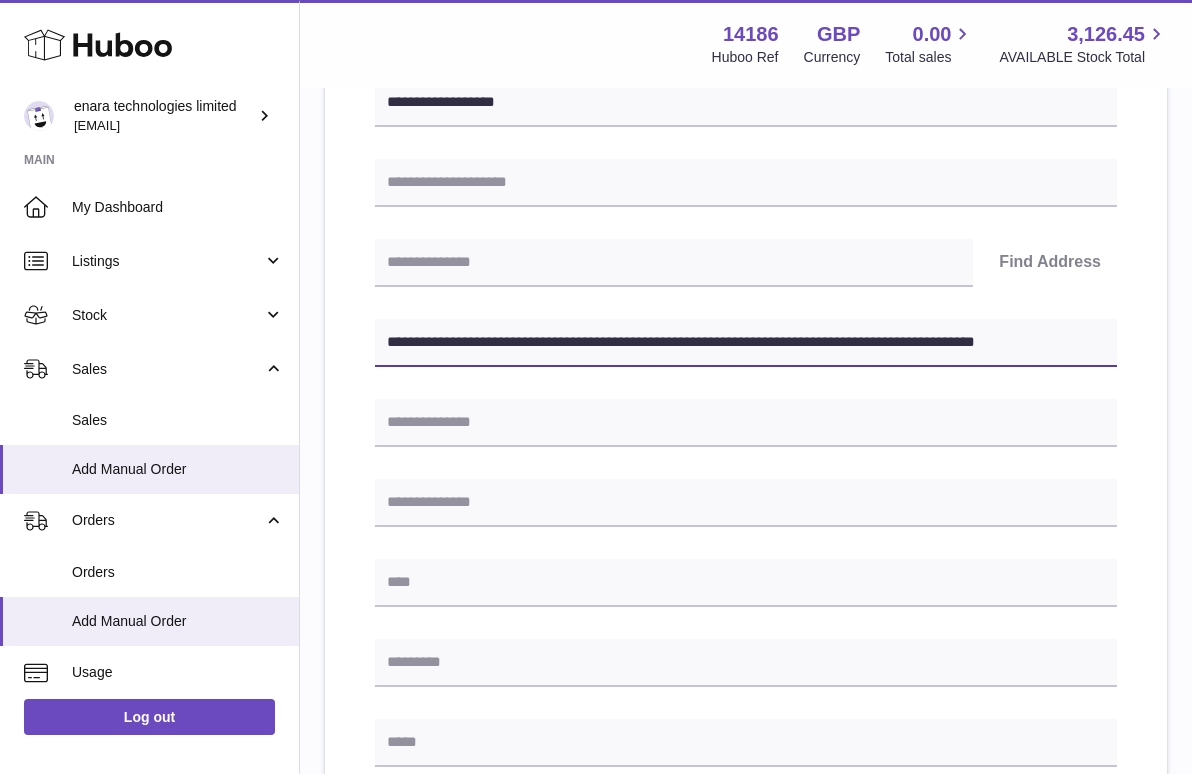 drag, startPoint x: 721, startPoint y: 340, endPoint x: 1387, endPoint y: 455, distance: 675.8558 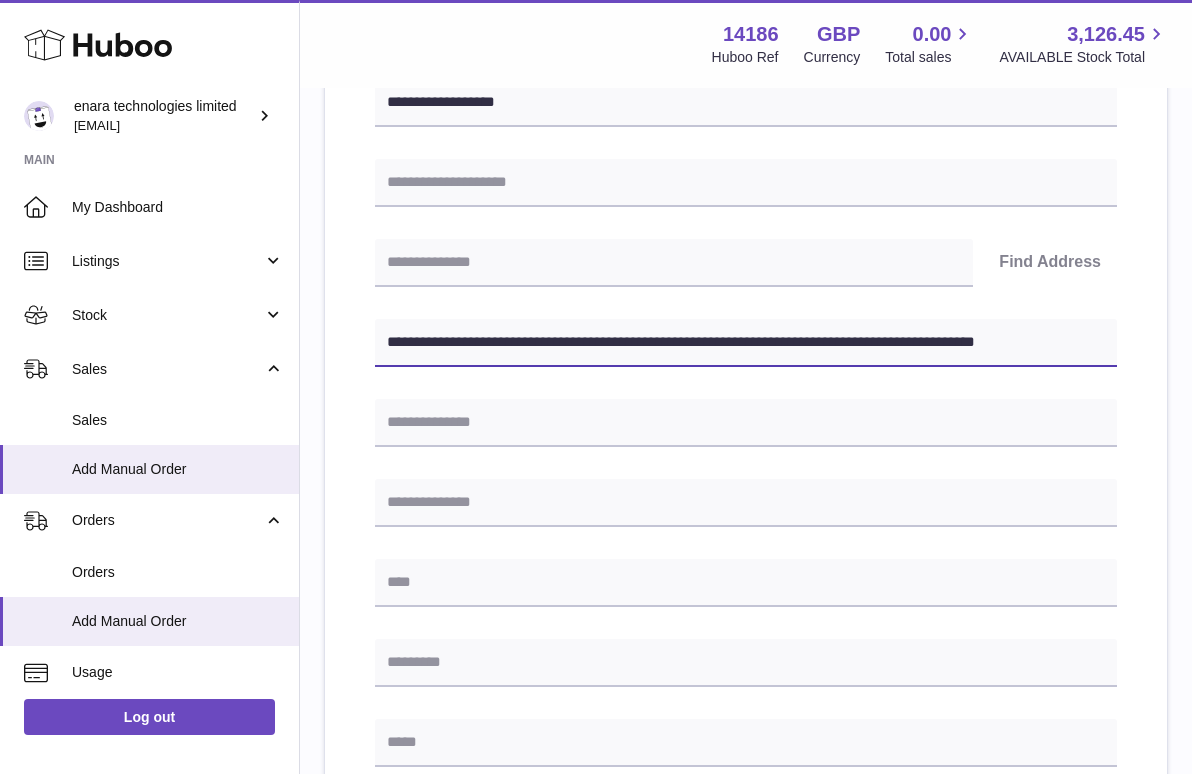 click on ".st0{fill:#141414;}" at bounding box center (596, 89) 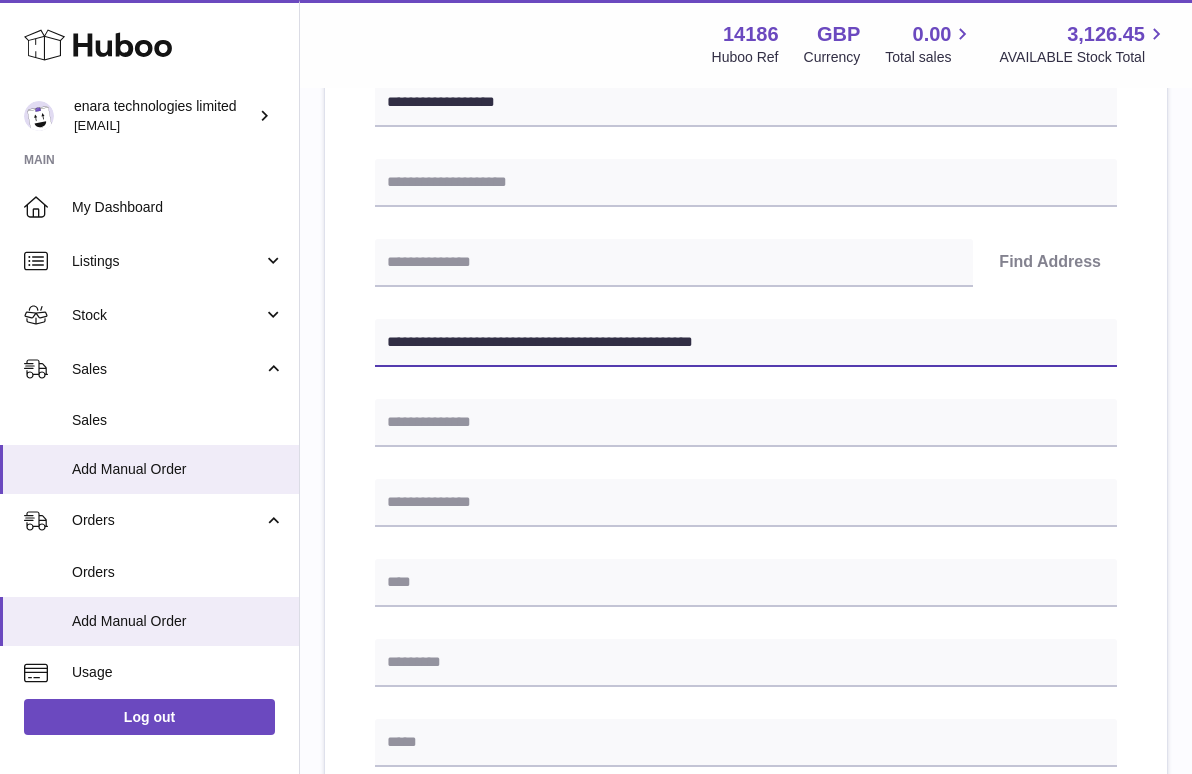 type on "**********" 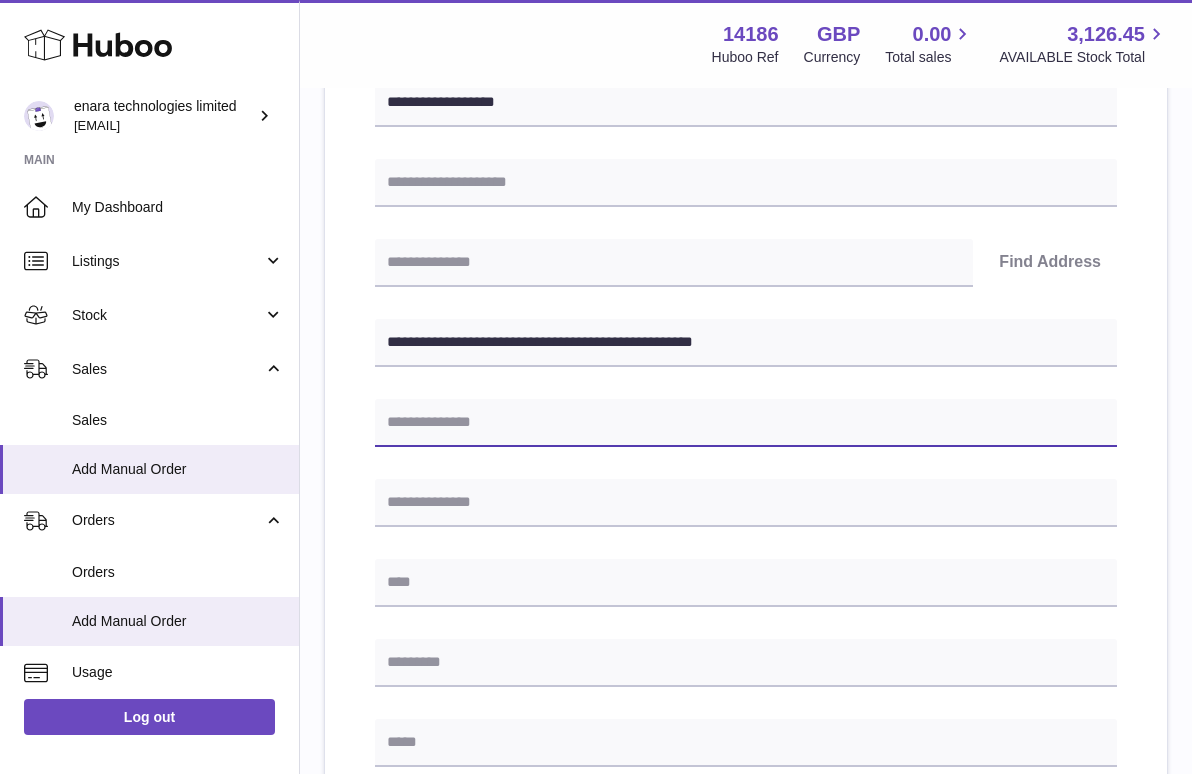 paste on "**********" 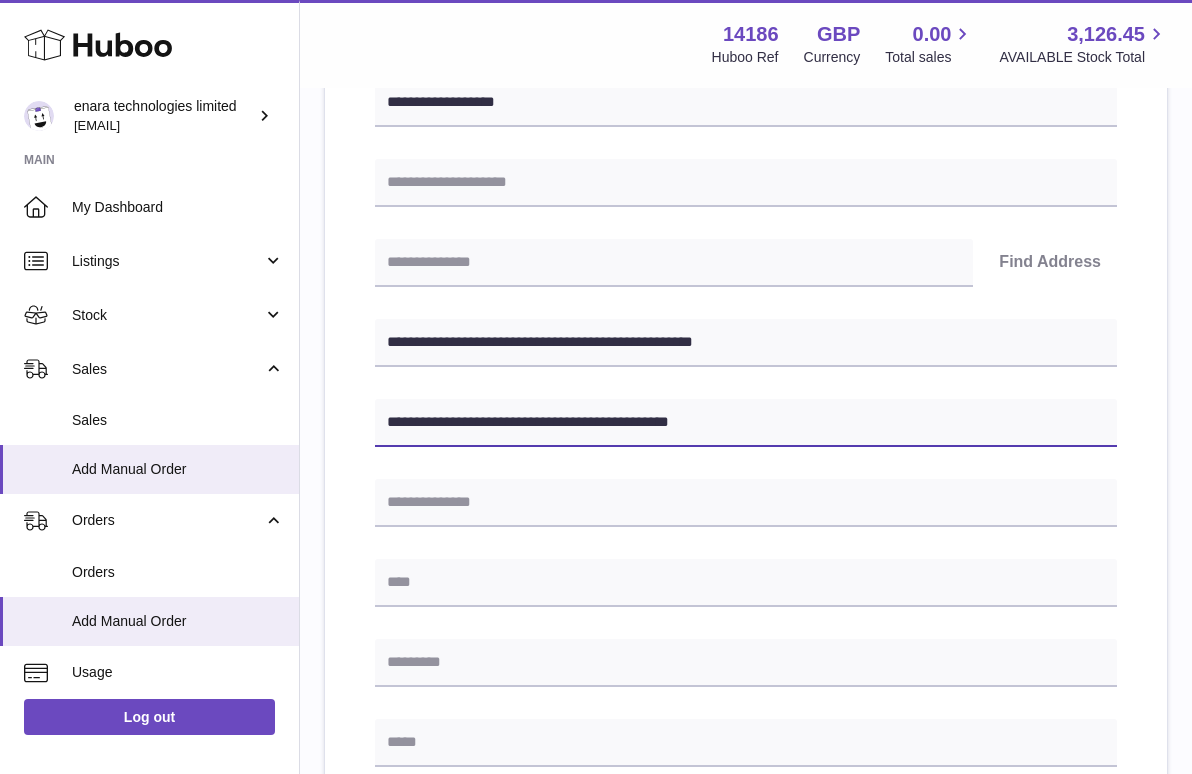type on "**********" 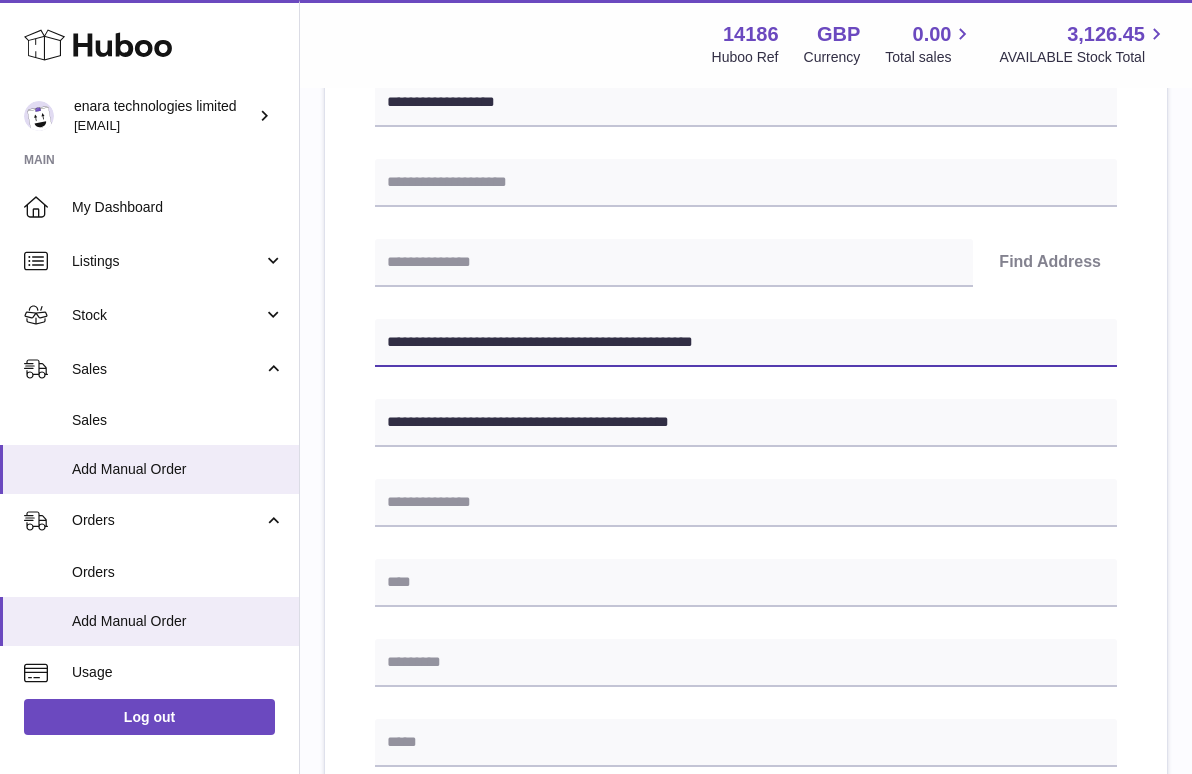 drag, startPoint x: 505, startPoint y: 340, endPoint x: 398, endPoint y: 330, distance: 107.46627 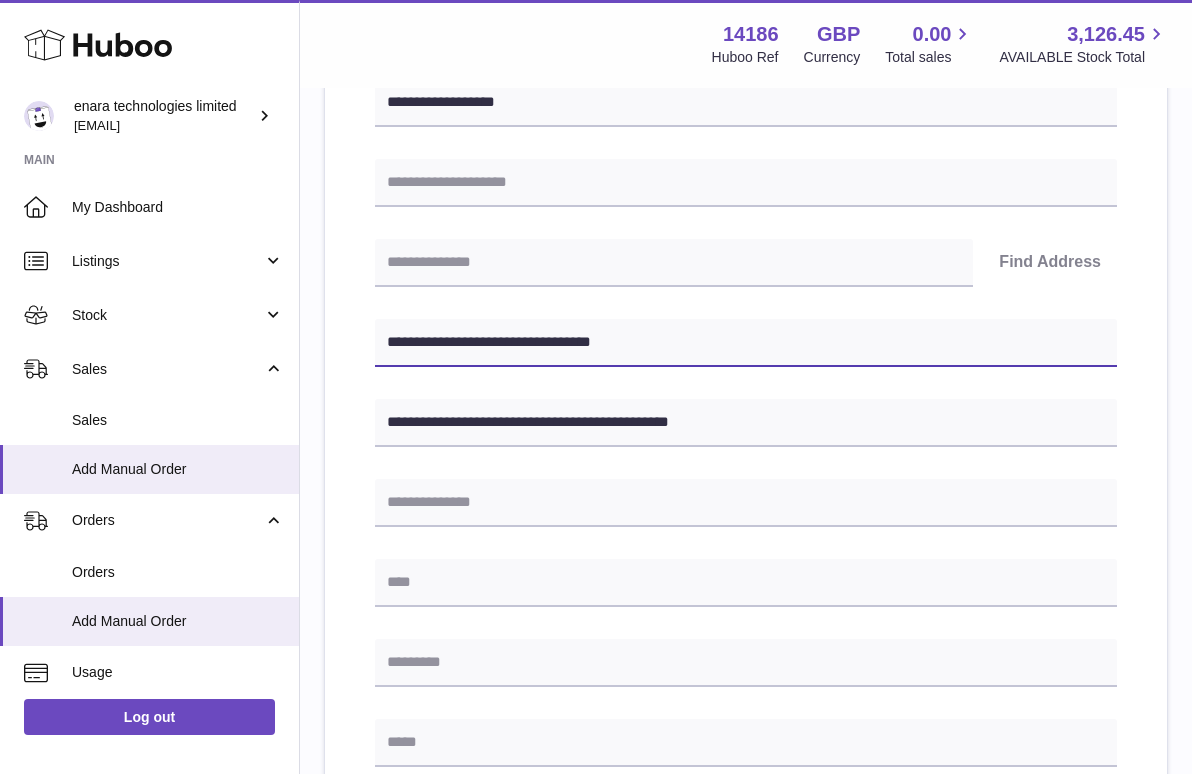 type on "**********" 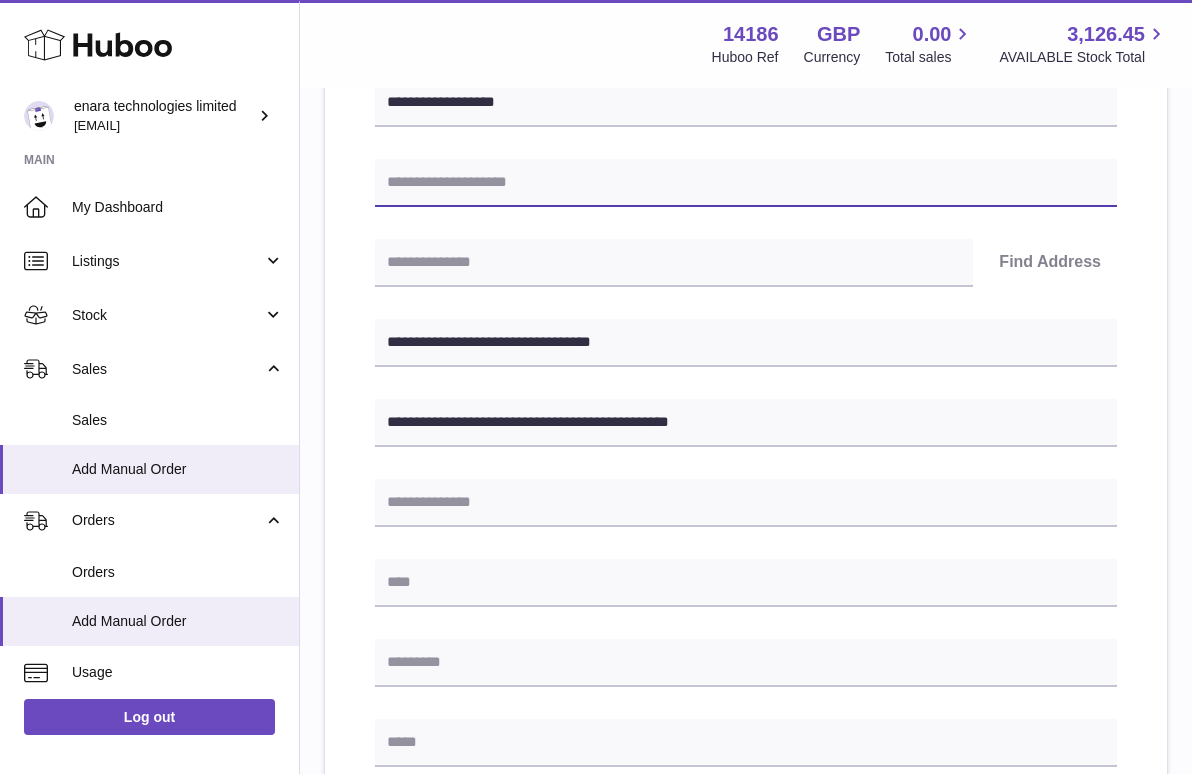 paste on "**********" 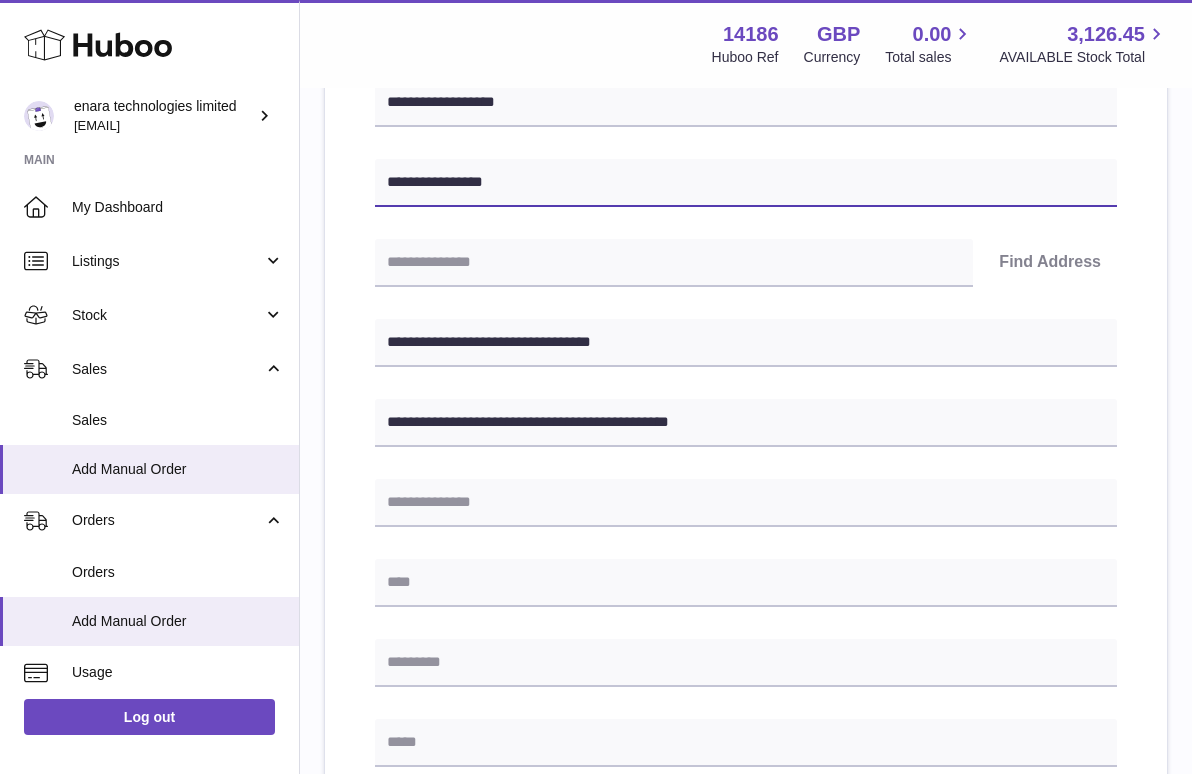type on "**********" 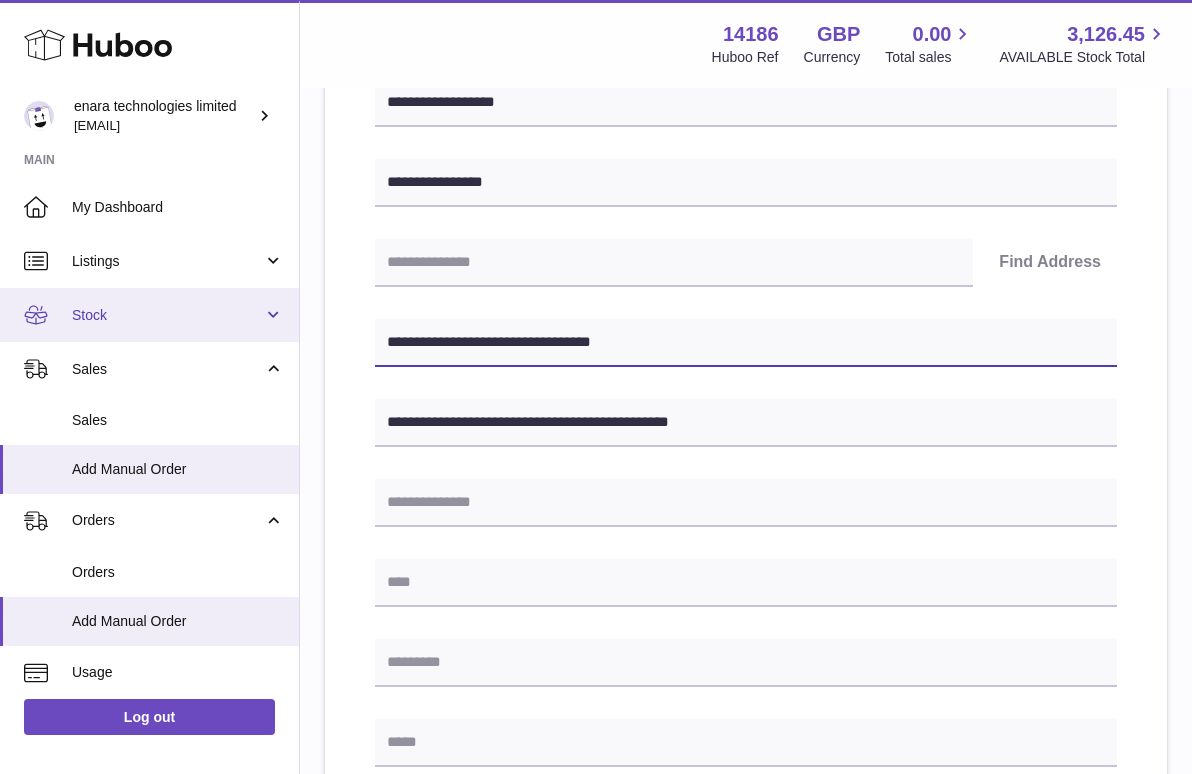 drag, startPoint x: 506, startPoint y: 339, endPoint x: 219, endPoint y: 289, distance: 291.32285 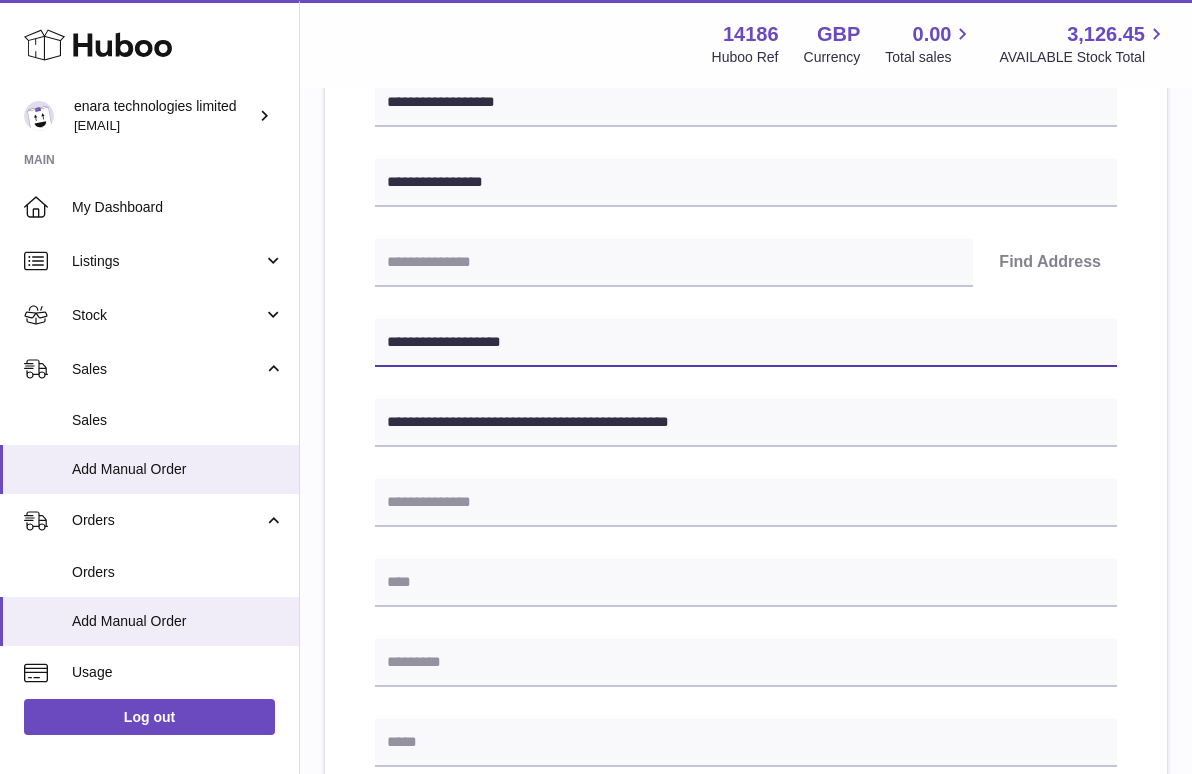 type on "**********" 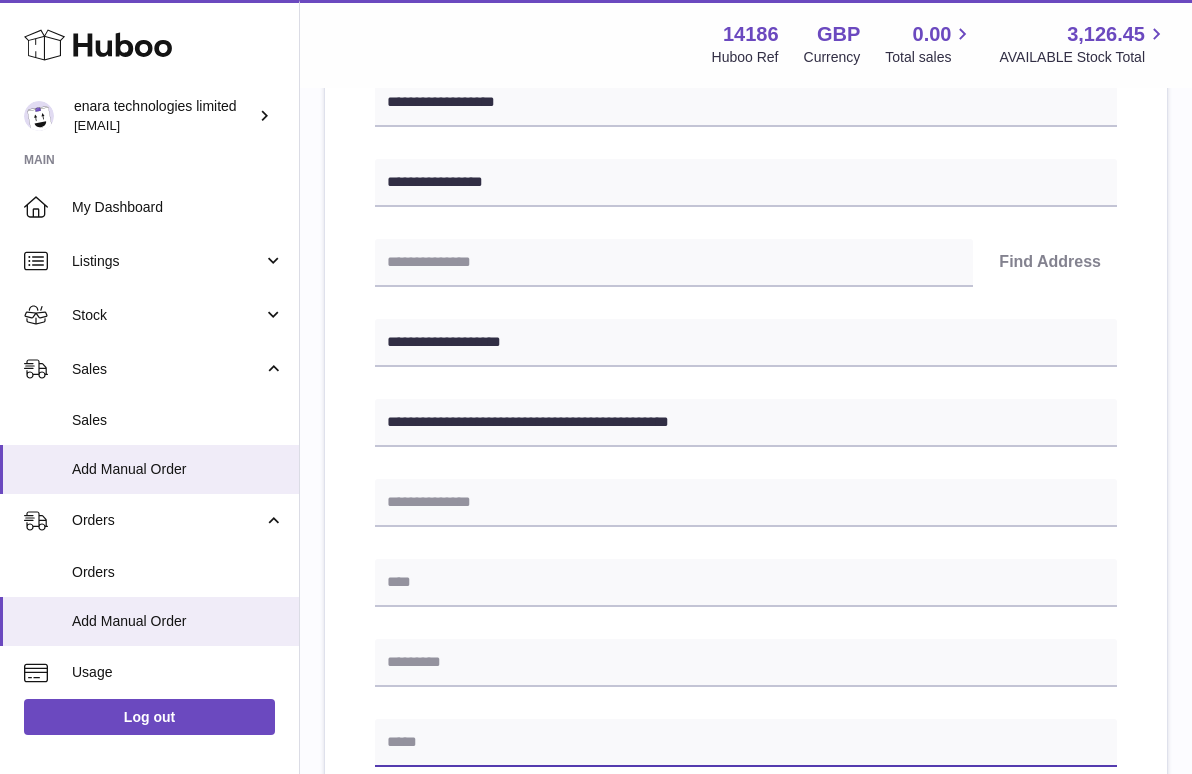 paste on "**********" 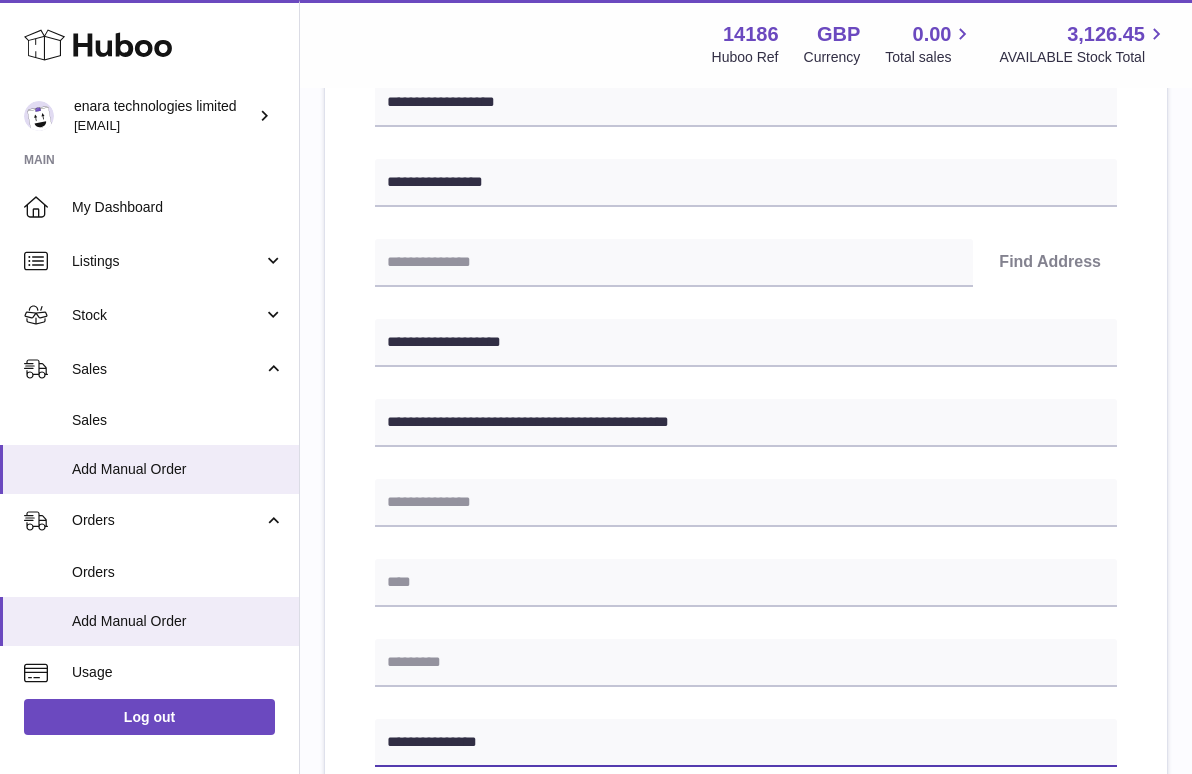 type on "**********" 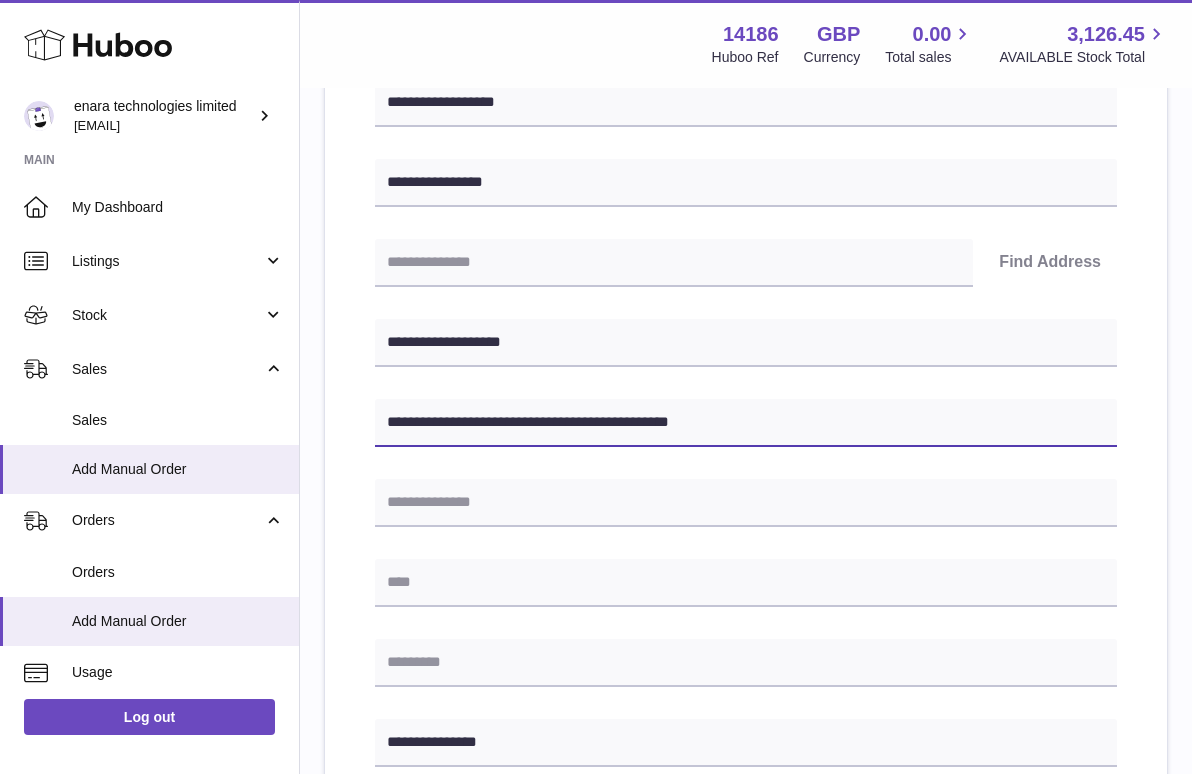 drag, startPoint x: 626, startPoint y: 415, endPoint x: 554, endPoint y: 419, distance: 72.11102 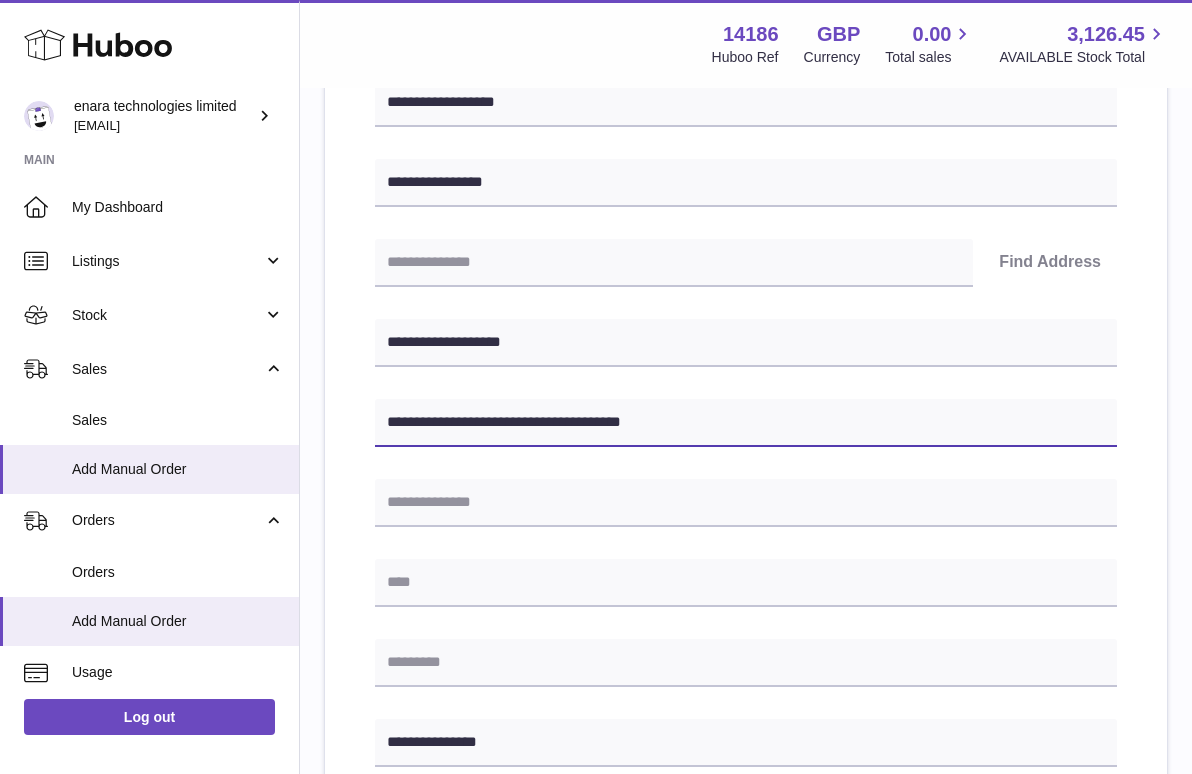 type on "**********" 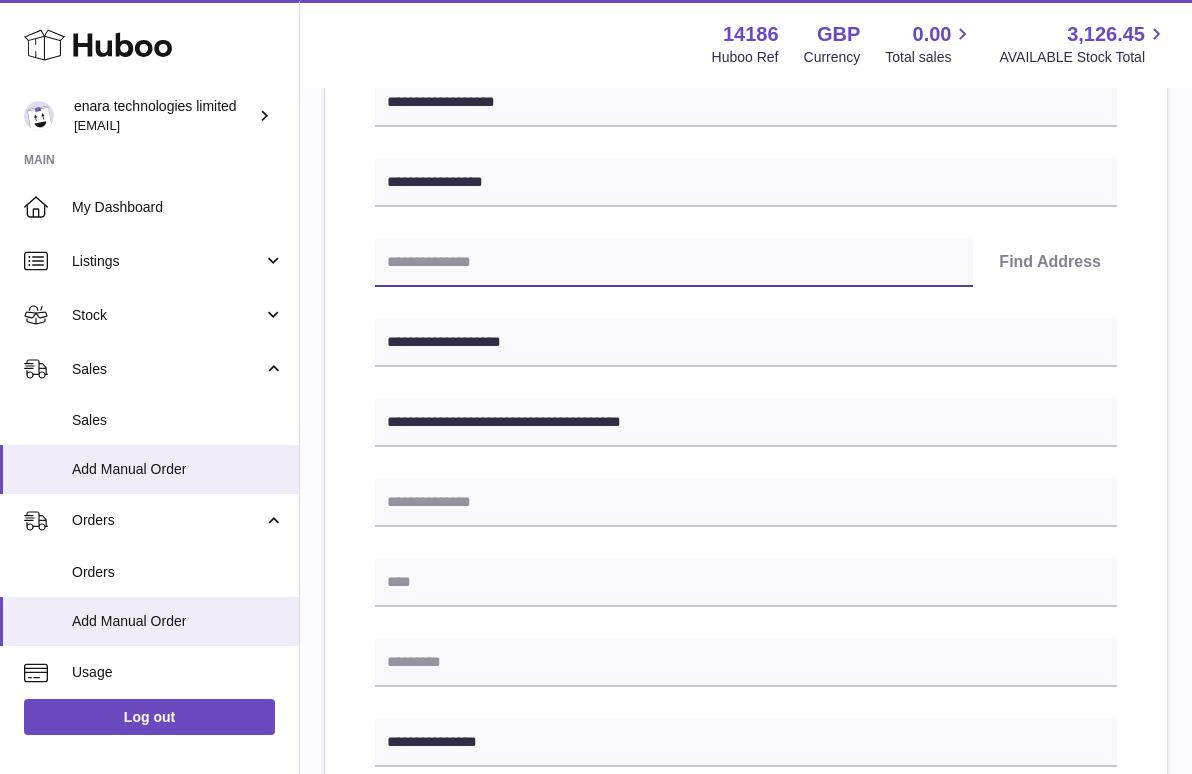 paste on "********" 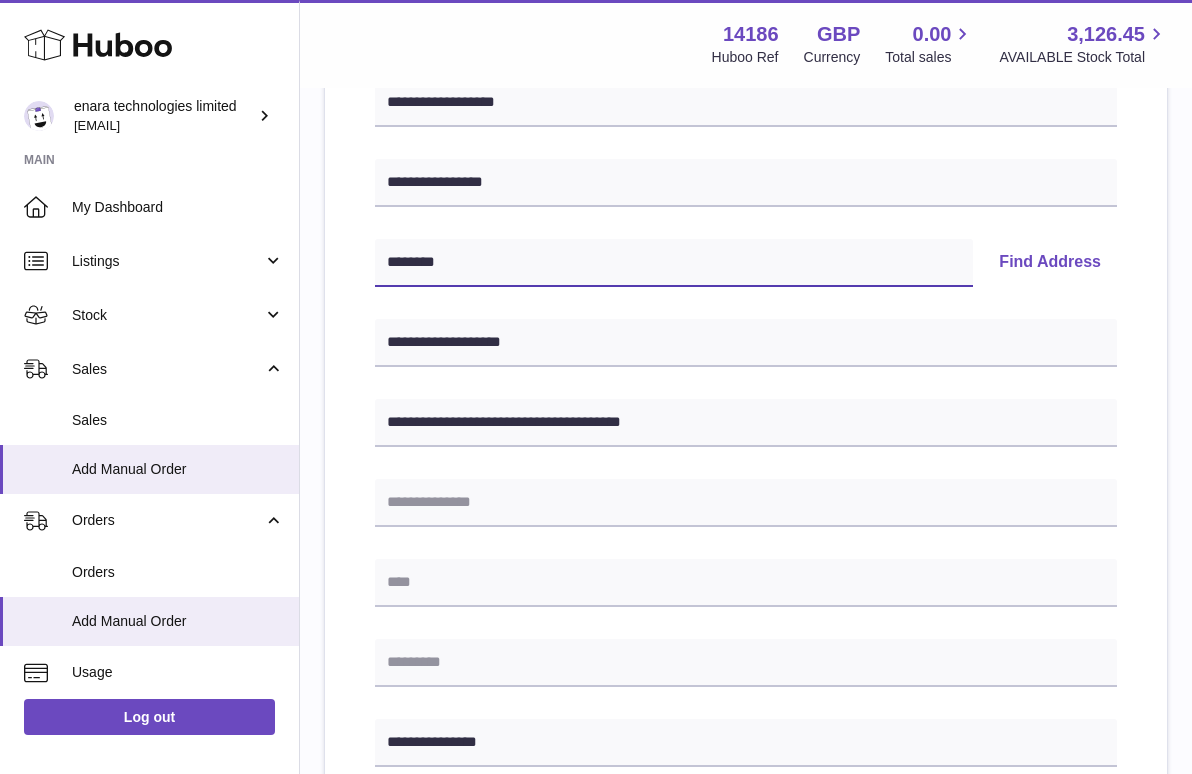 type on "********" 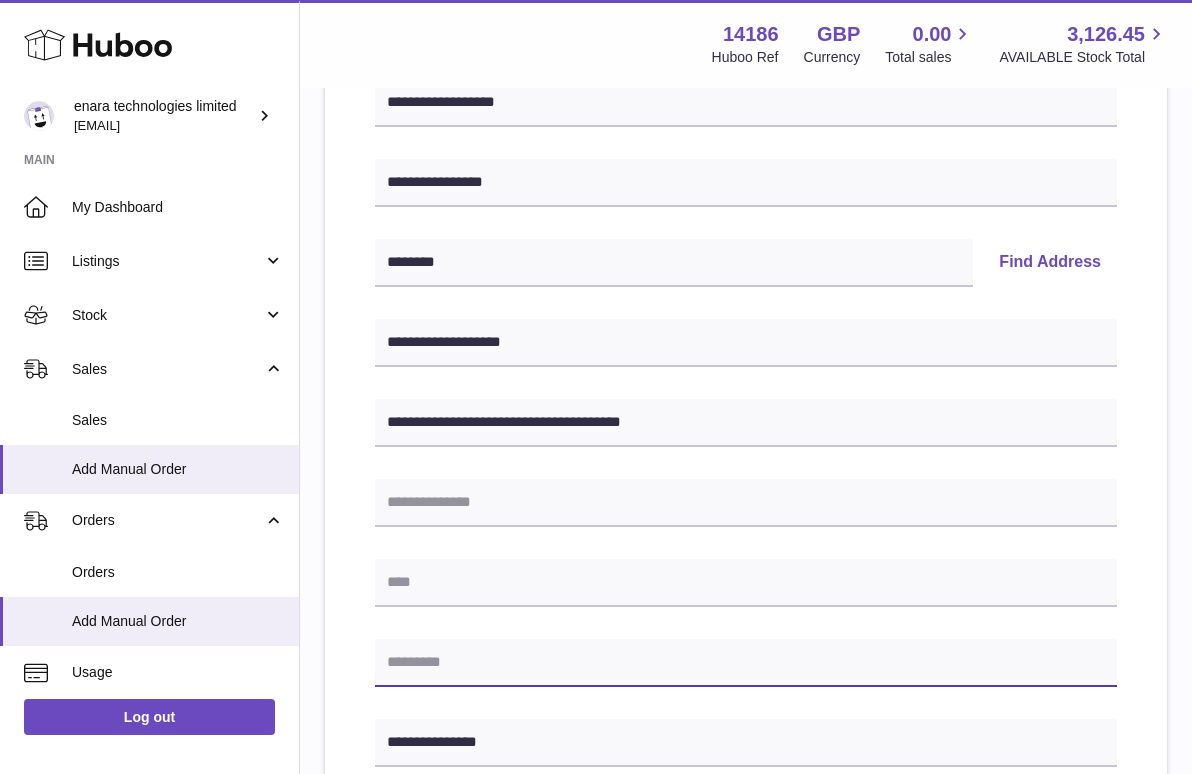 paste on "********" 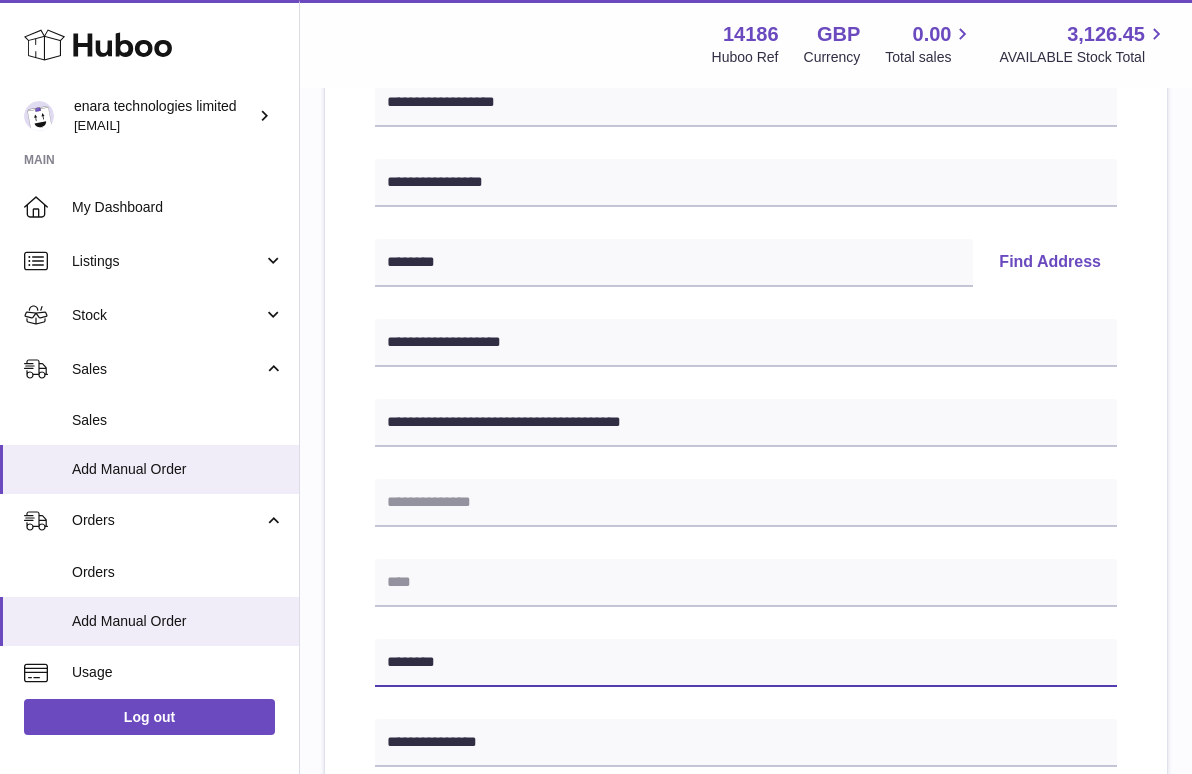 type on "********" 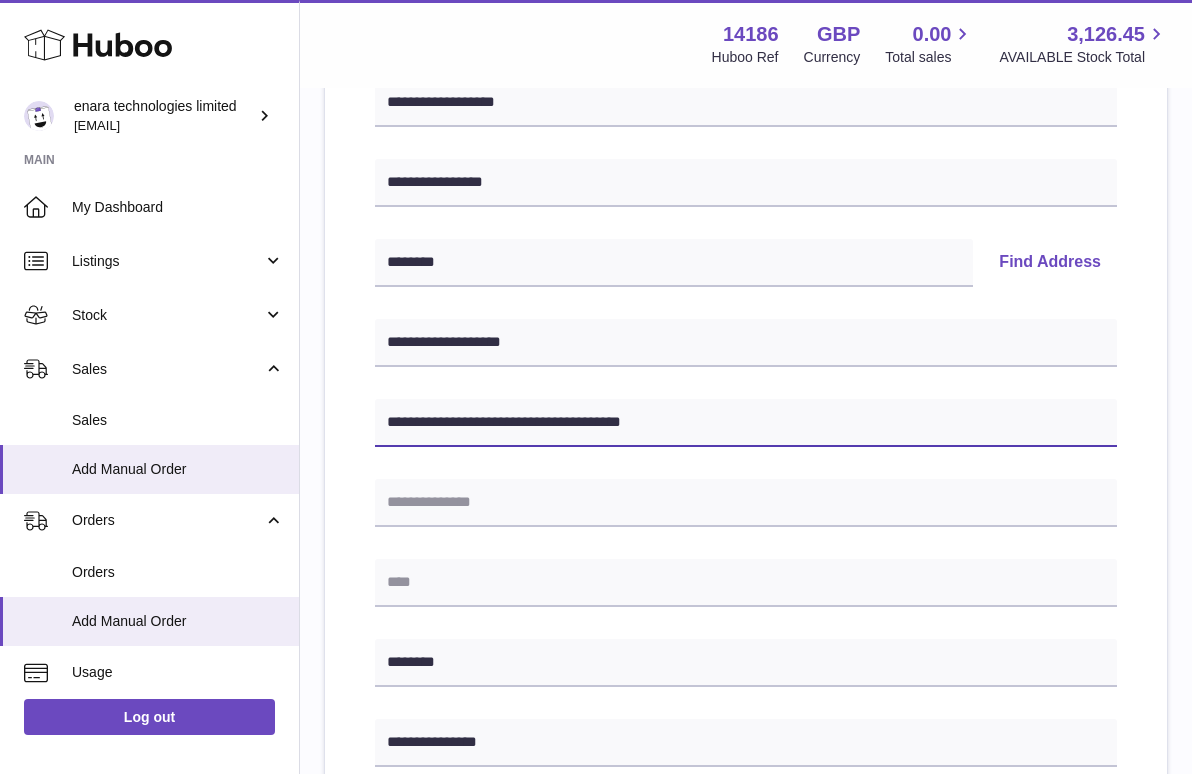 drag, startPoint x: 562, startPoint y: 420, endPoint x: 819, endPoint y: 421, distance: 257.00195 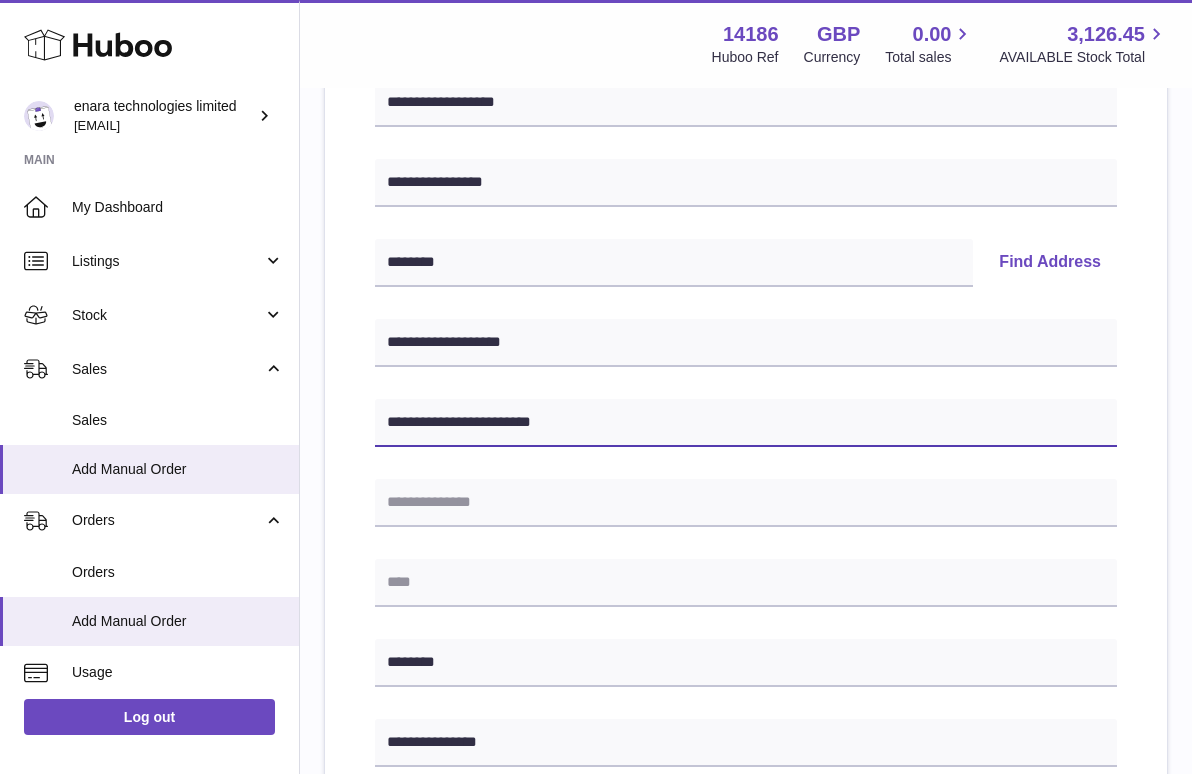 type on "**********" 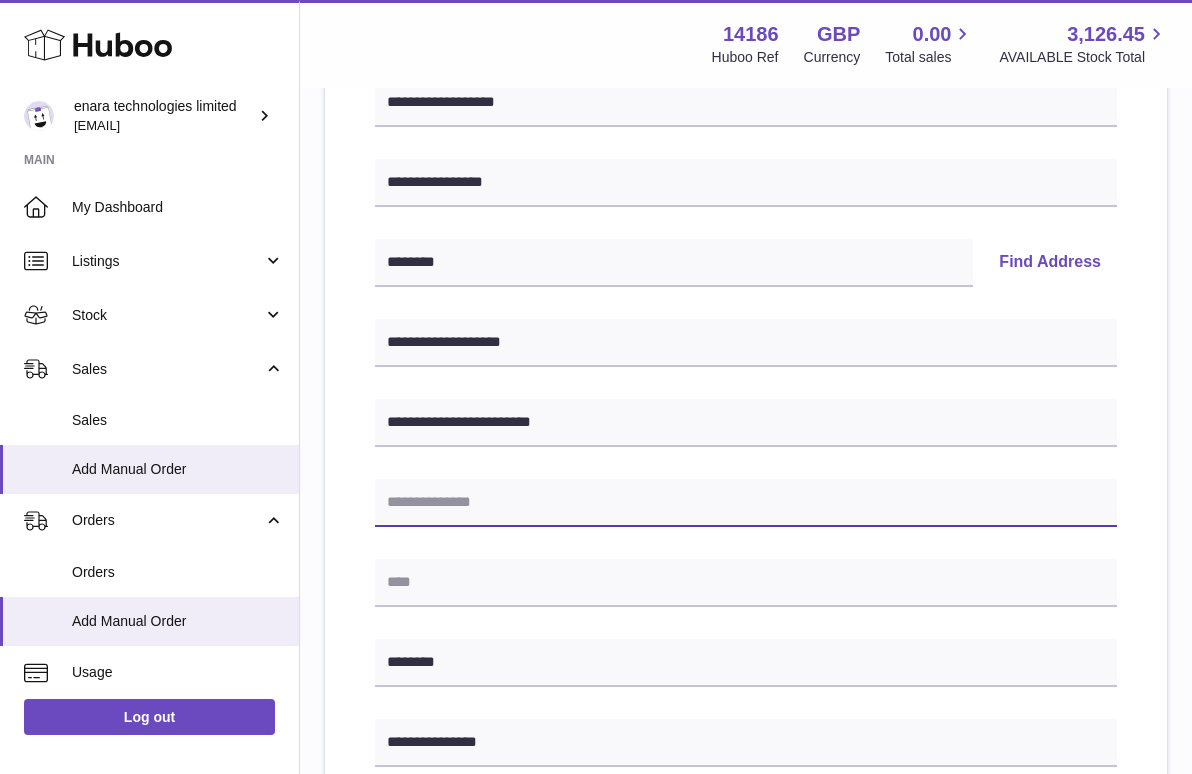 paste on "**********" 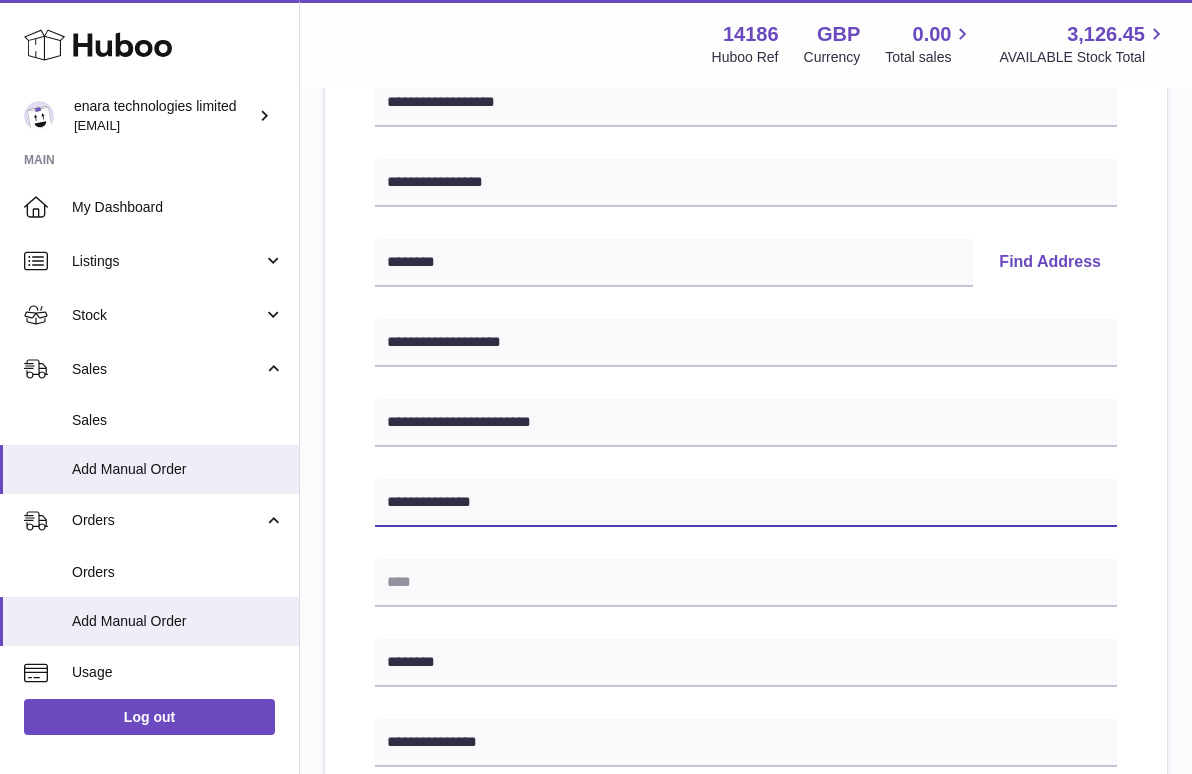 type on "**********" 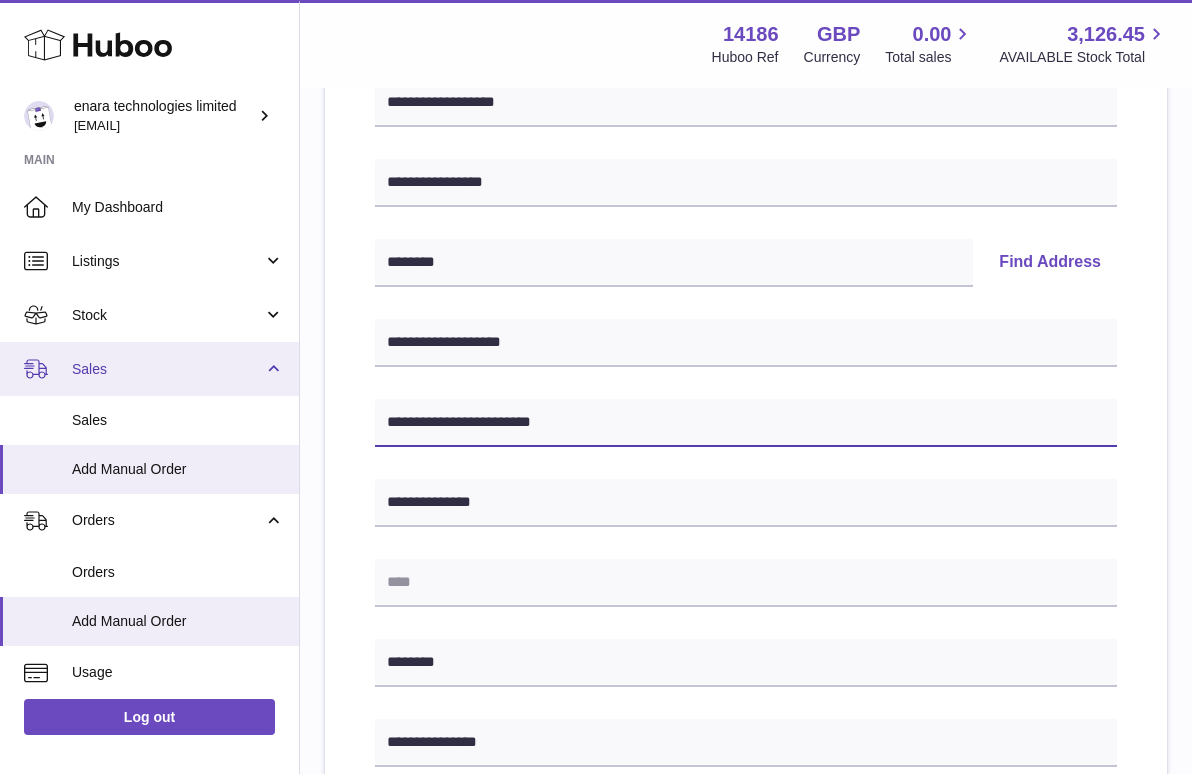 drag, startPoint x: 585, startPoint y: 416, endPoint x: 63, endPoint y: 343, distance: 527.0797 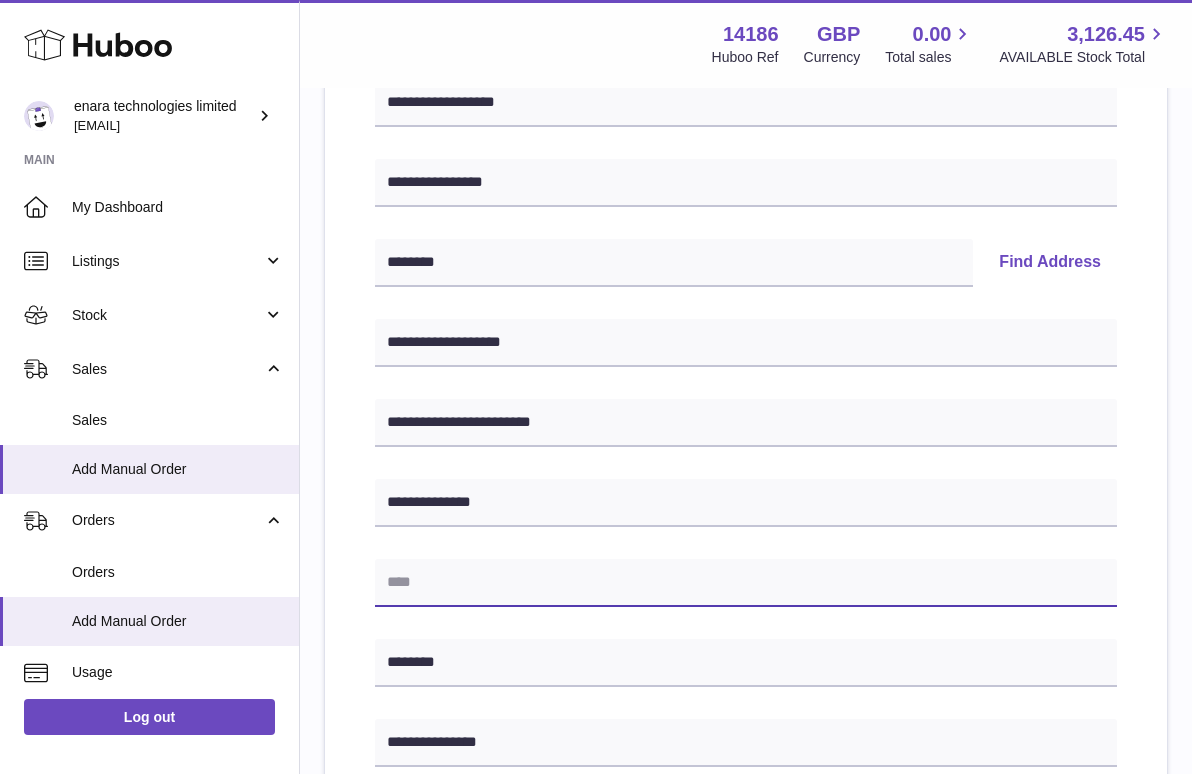 click at bounding box center [746, 583] 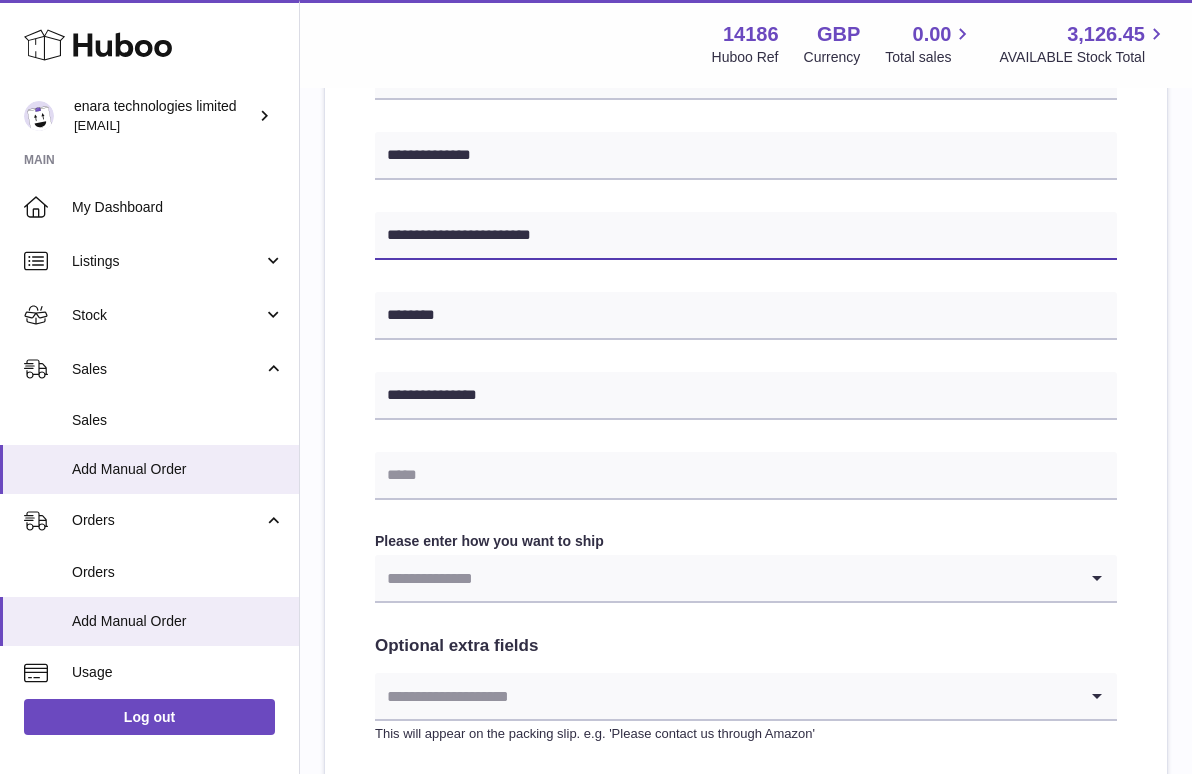 scroll, scrollTop: 676, scrollLeft: 0, axis: vertical 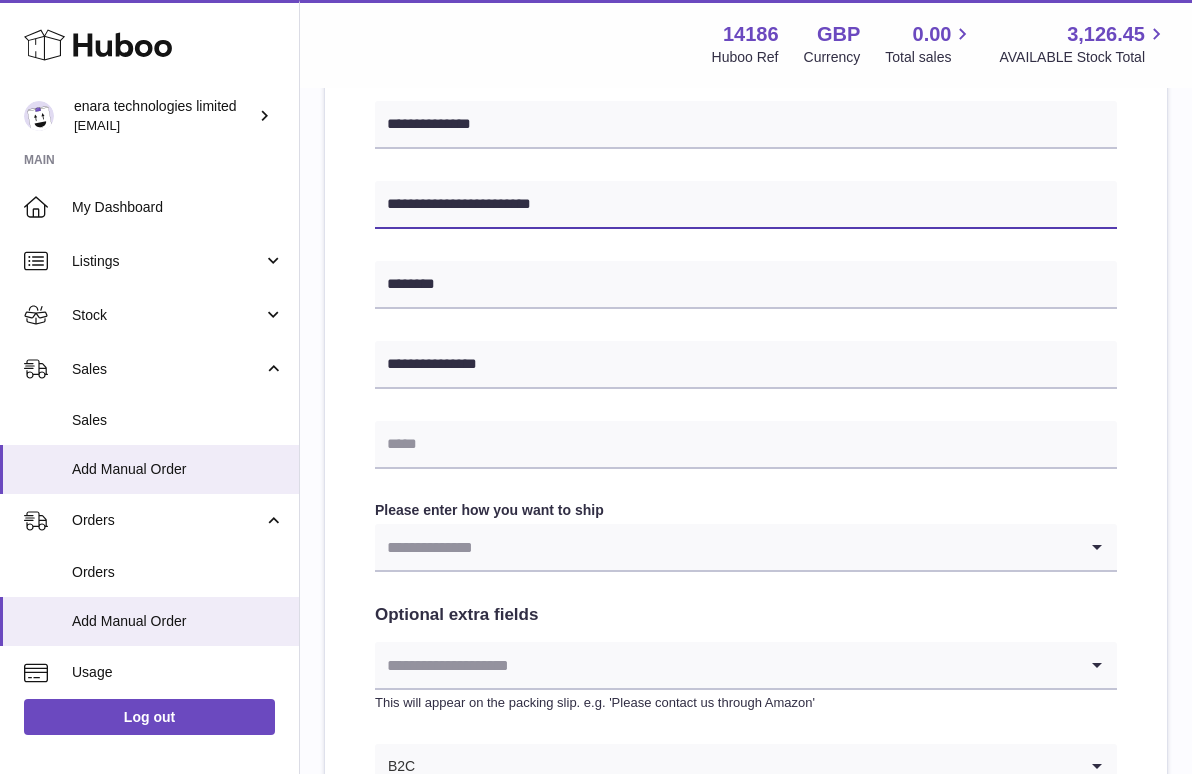 type on "**********" 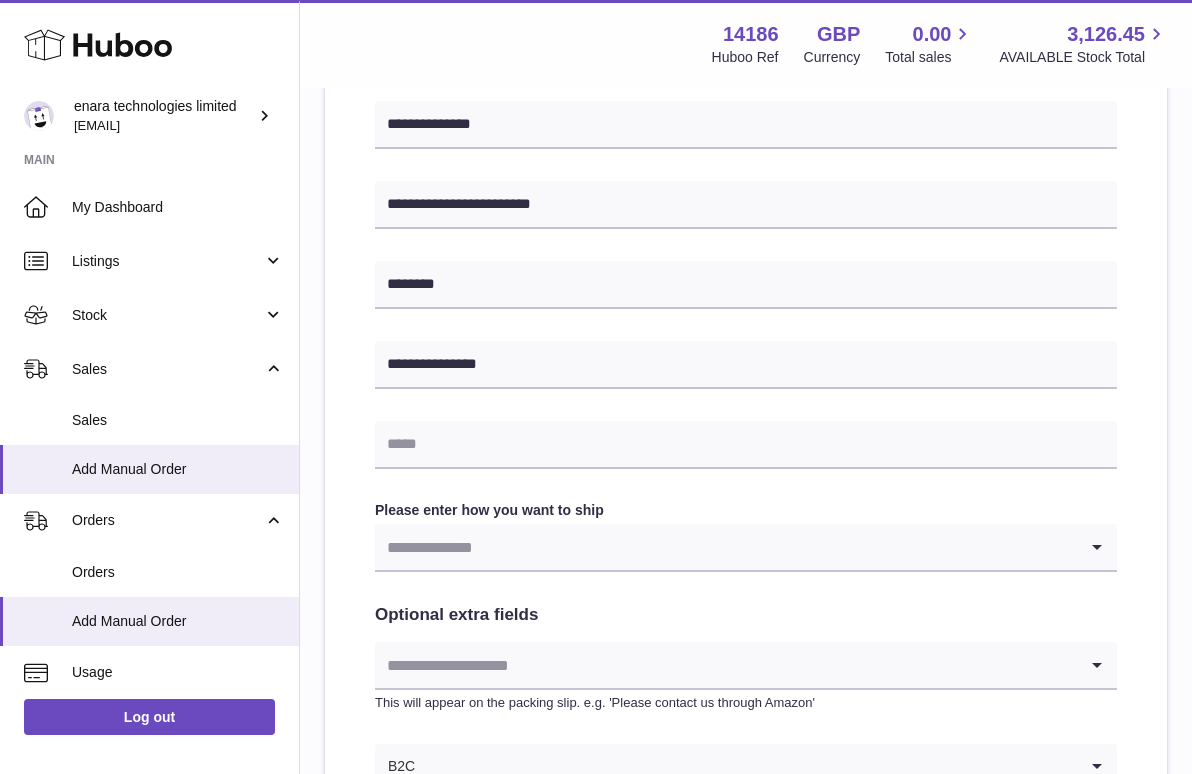 click at bounding box center (726, 547) 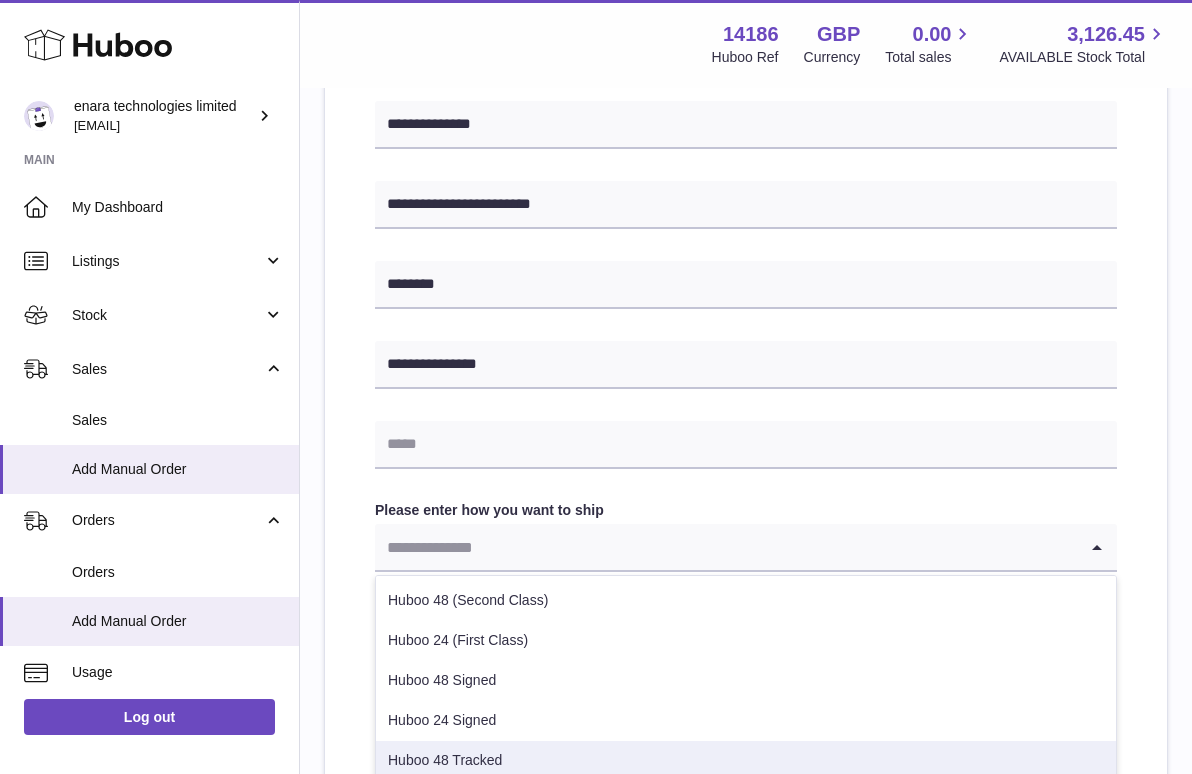 click on "Huboo 48 Tracked" at bounding box center (746, 761) 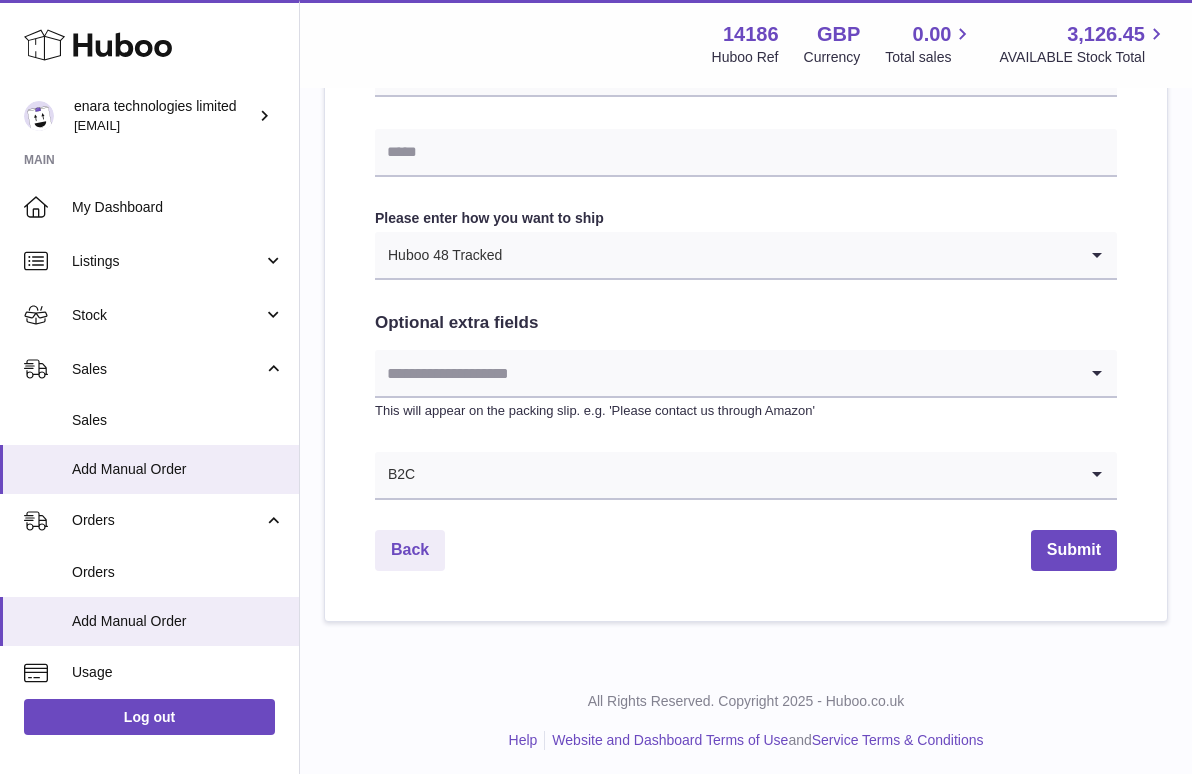 scroll, scrollTop: 967, scrollLeft: 0, axis: vertical 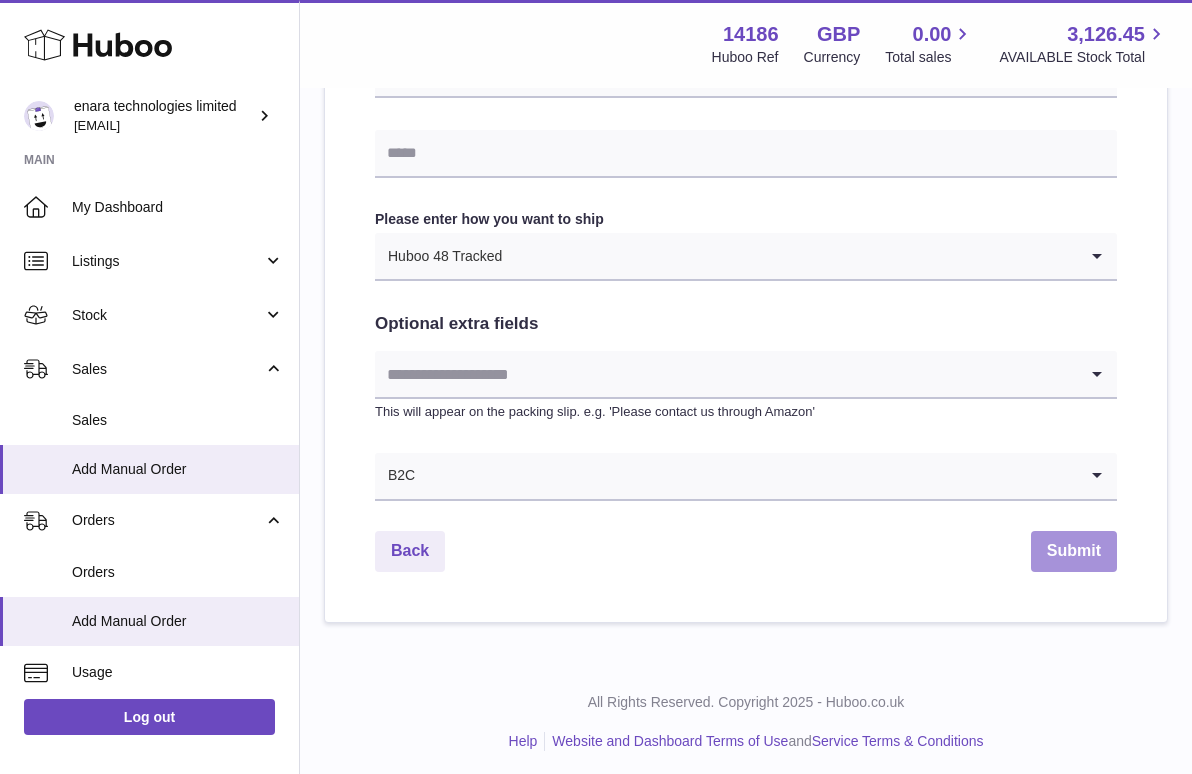 click on "Submit" at bounding box center [1074, 551] 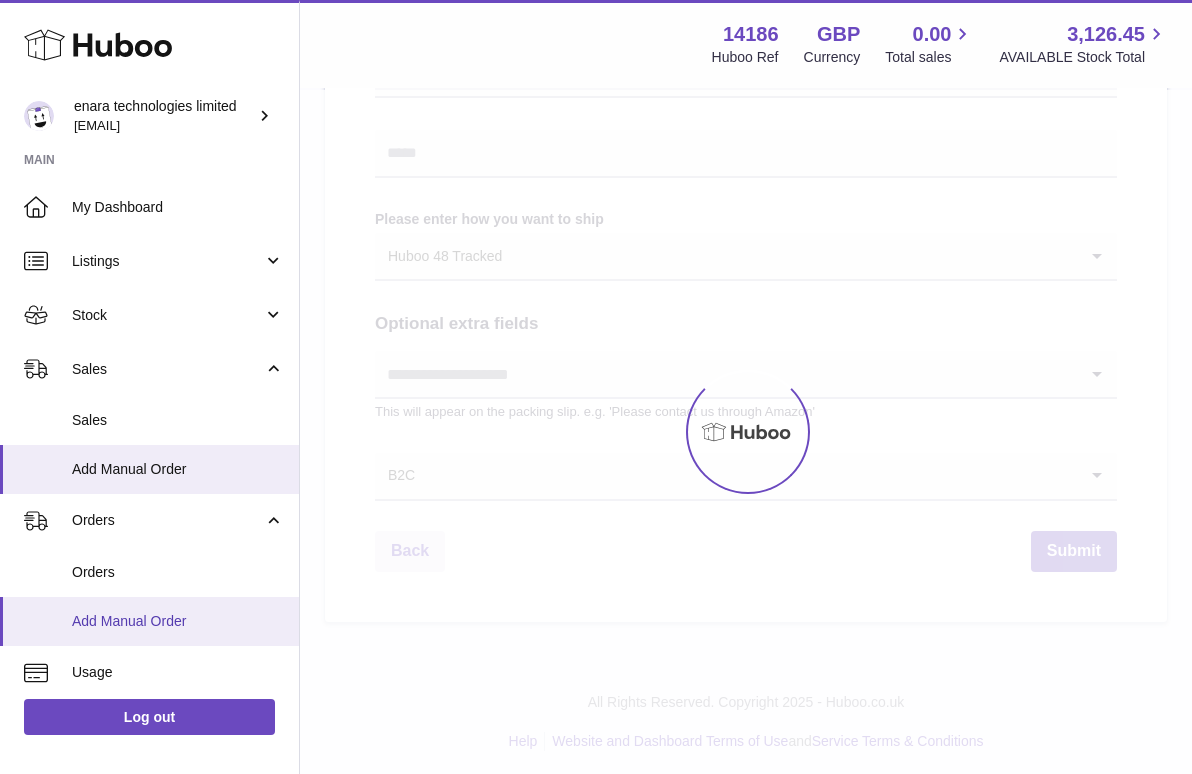 scroll, scrollTop: 0, scrollLeft: 0, axis: both 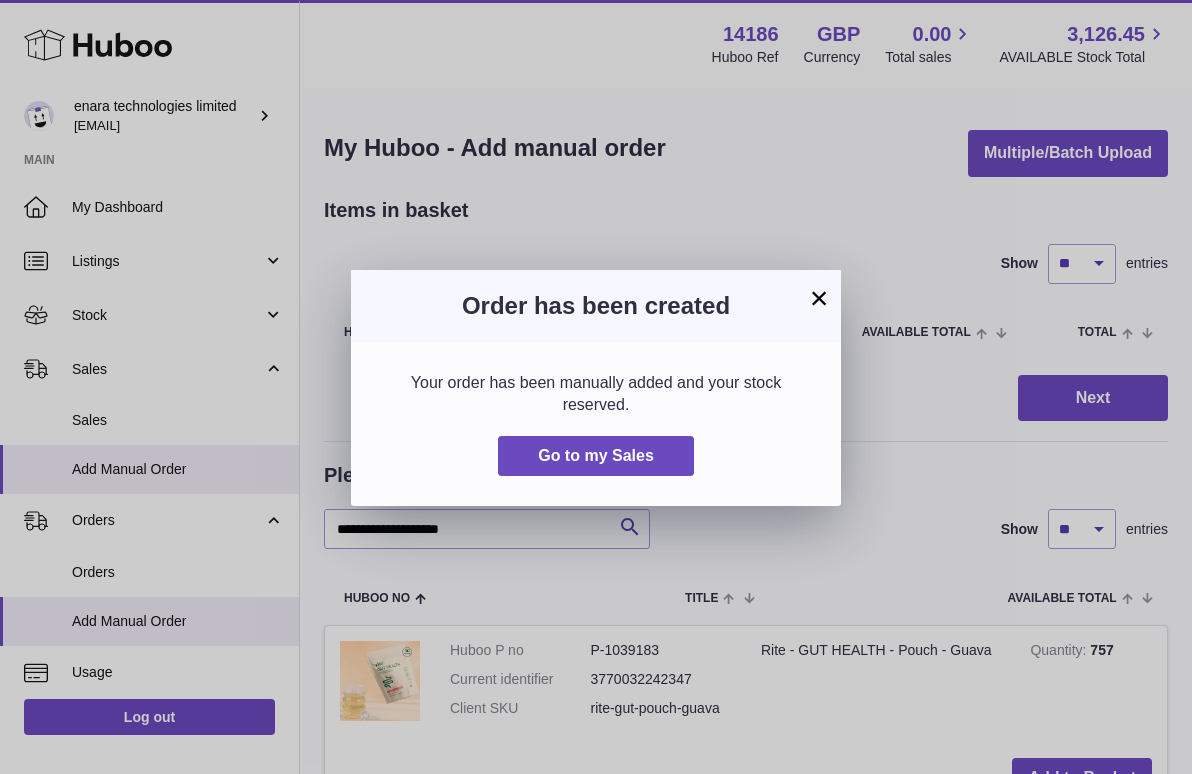 click on "×" at bounding box center (819, 298) 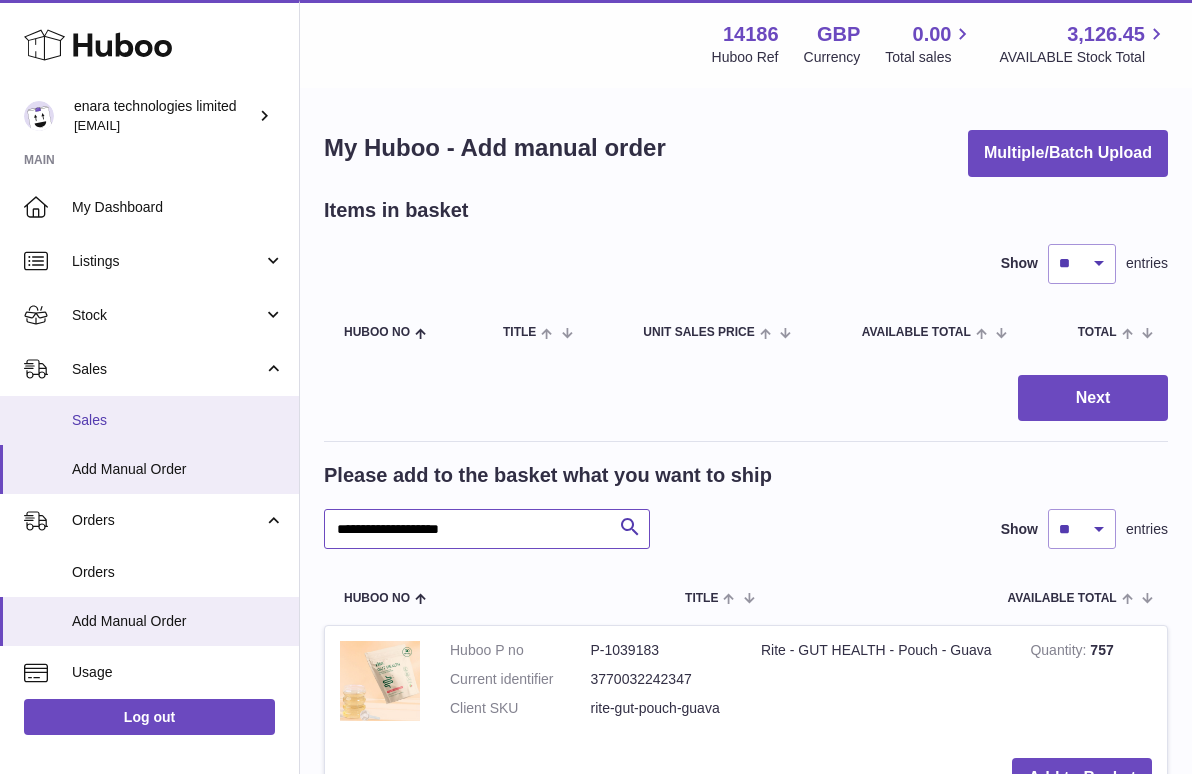 drag, startPoint x: 493, startPoint y: 528, endPoint x: 10, endPoint y: 437, distance: 491.4977 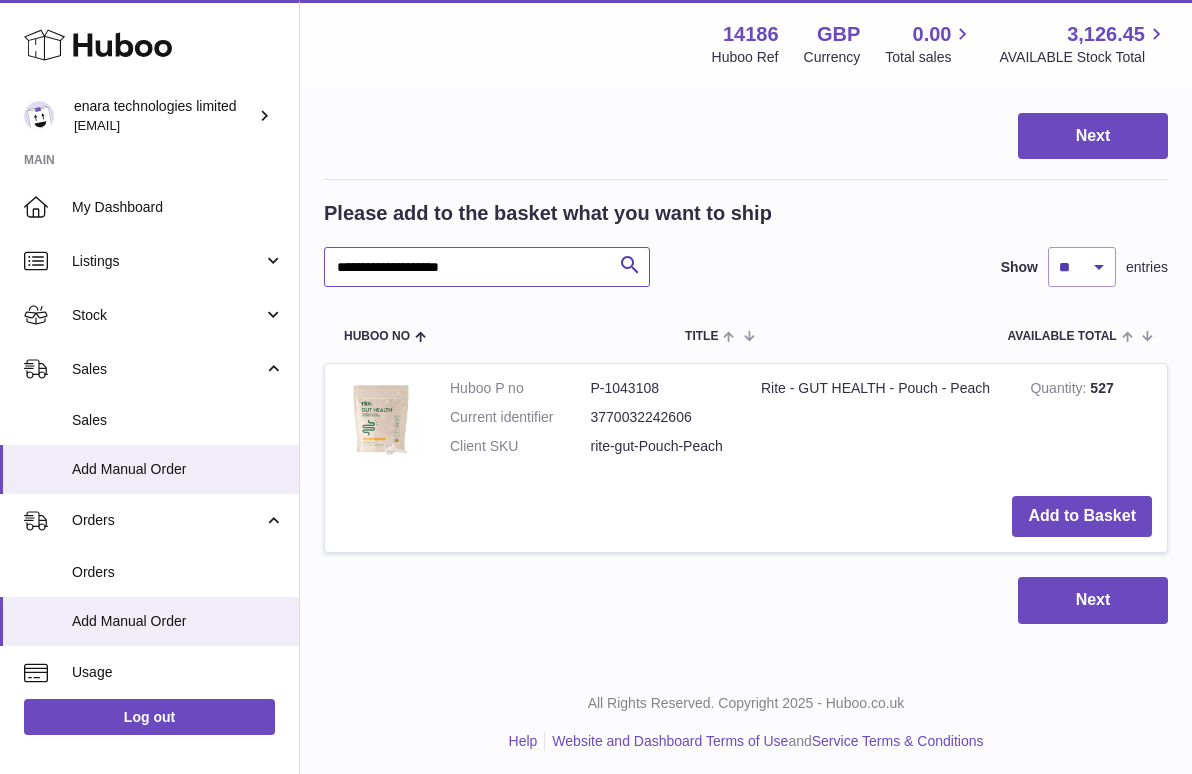 scroll, scrollTop: 260, scrollLeft: 0, axis: vertical 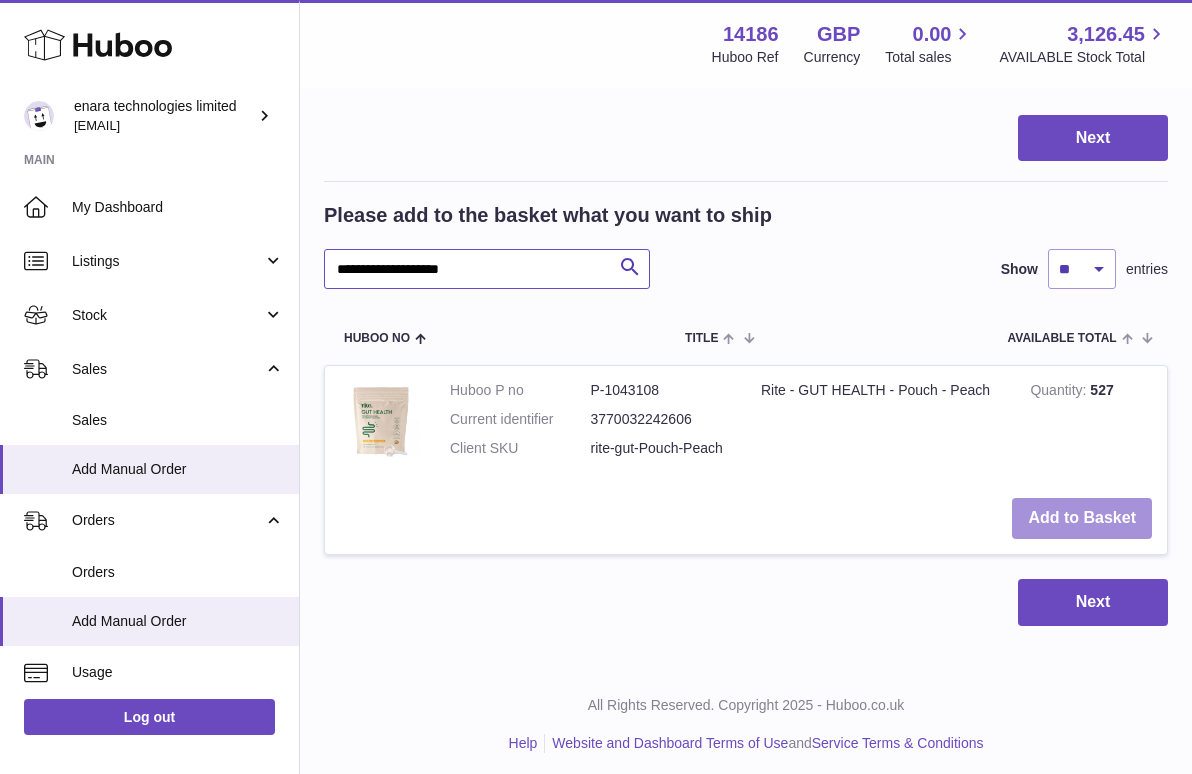 type on "**********" 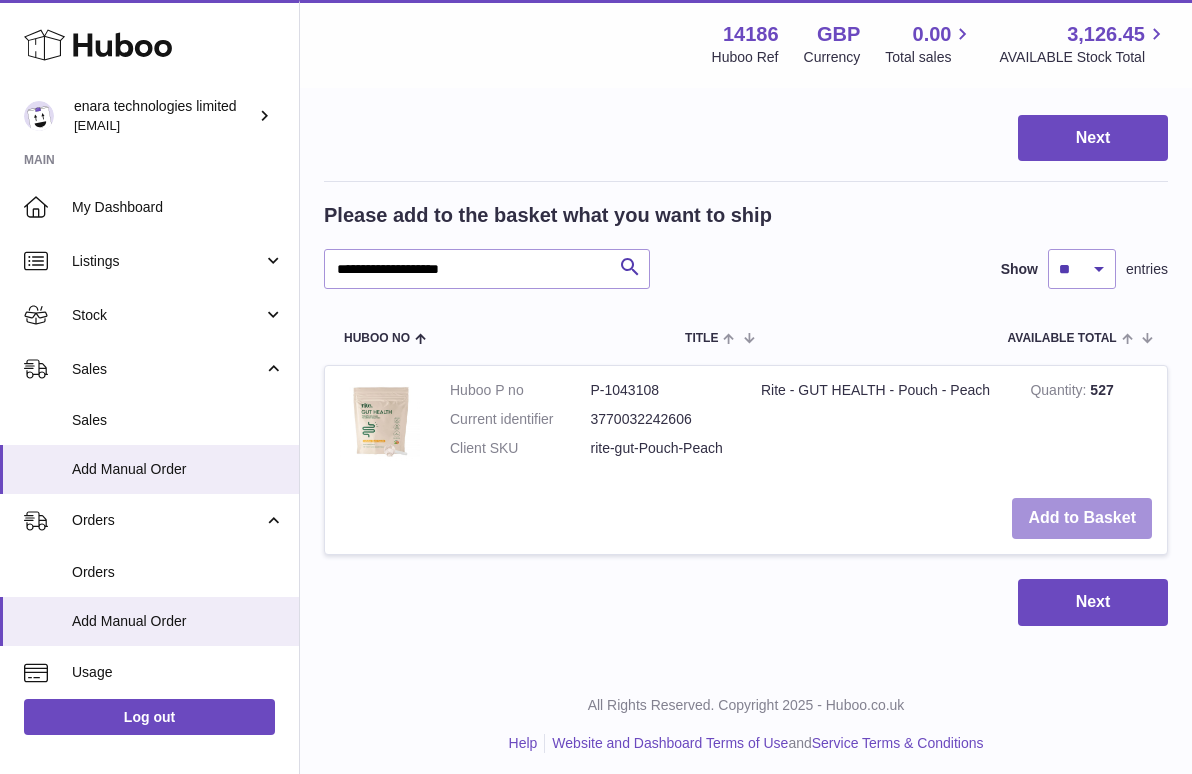 click on "Add to Basket" at bounding box center (1082, 518) 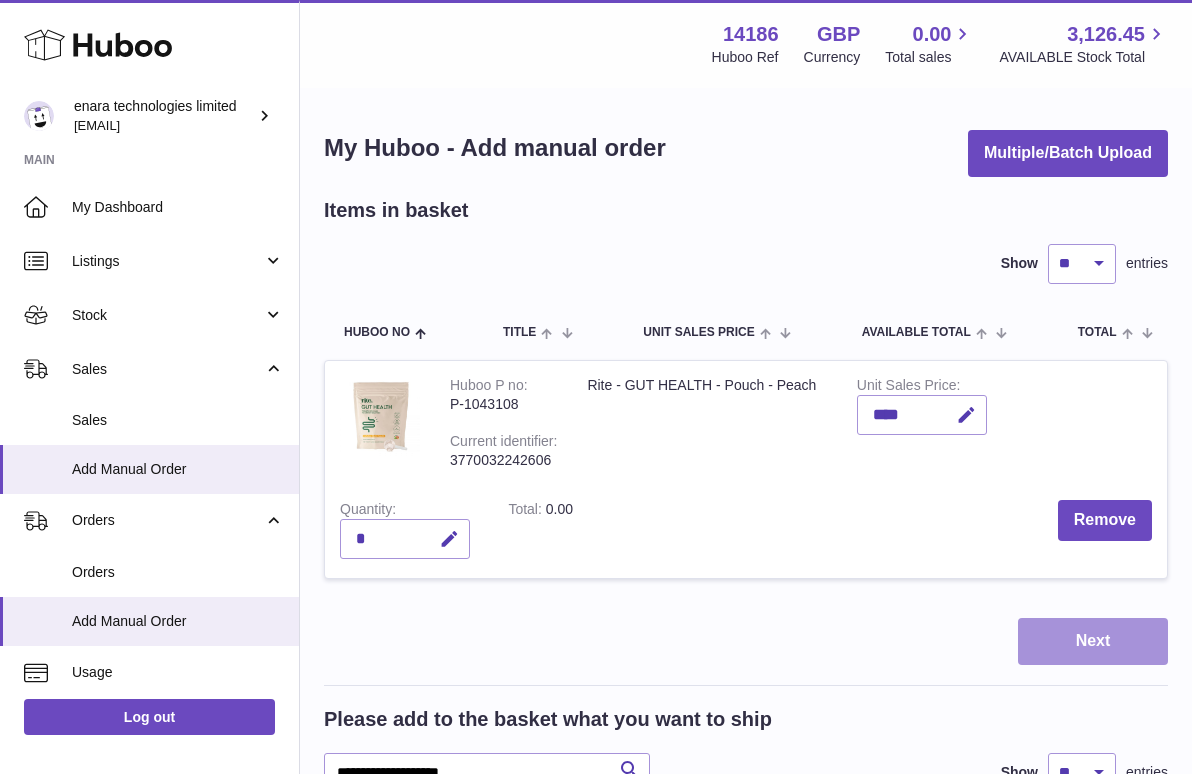 scroll, scrollTop: 0, scrollLeft: 0, axis: both 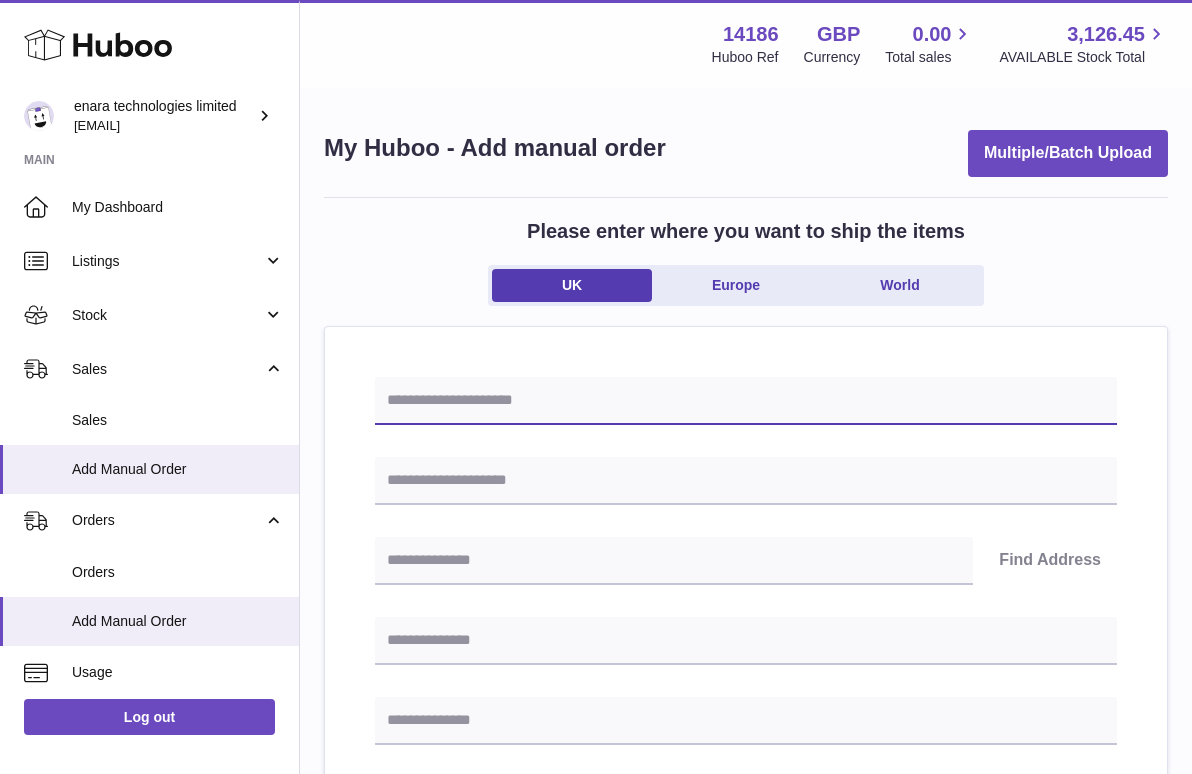 click at bounding box center (746, 401) 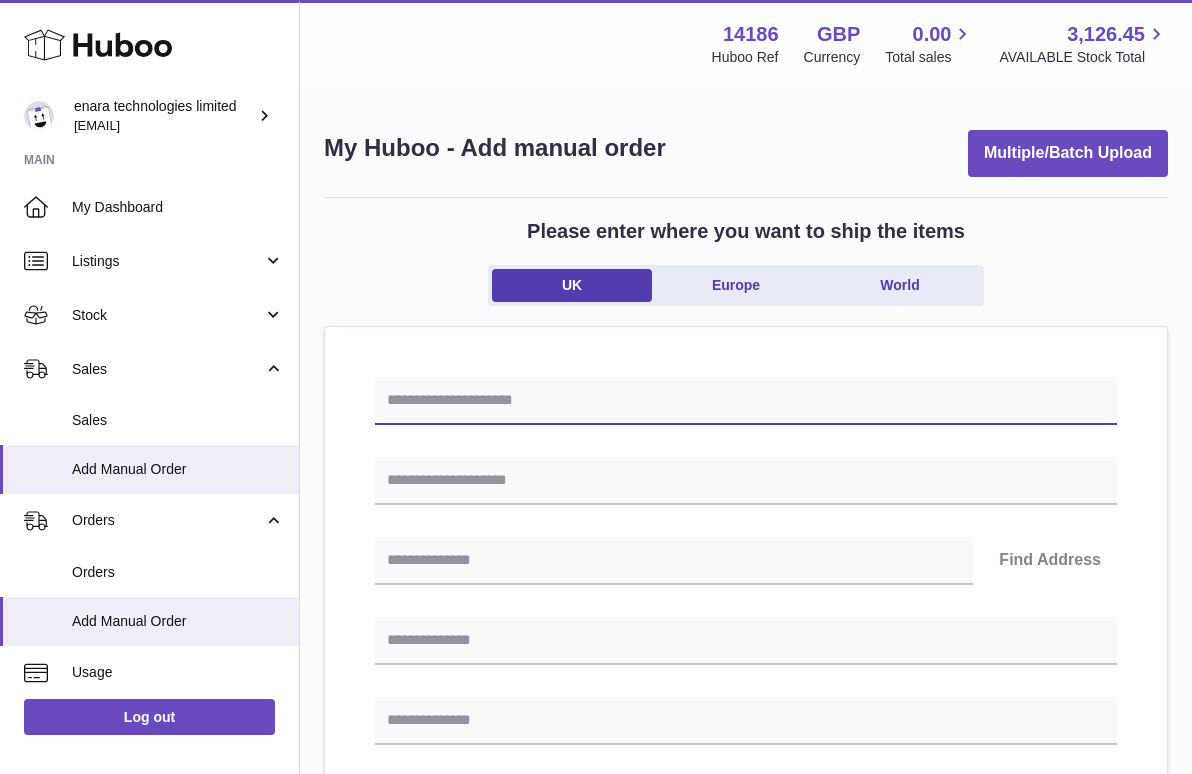 paste on "**********" 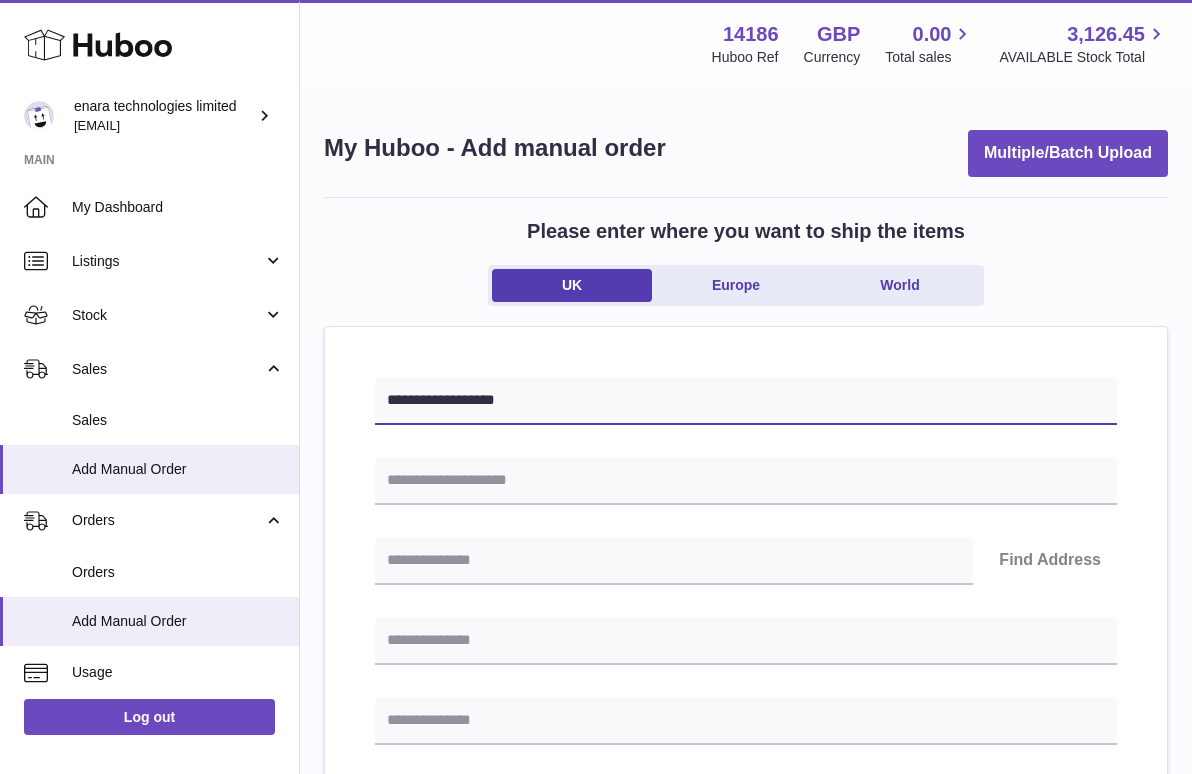 type on "**********" 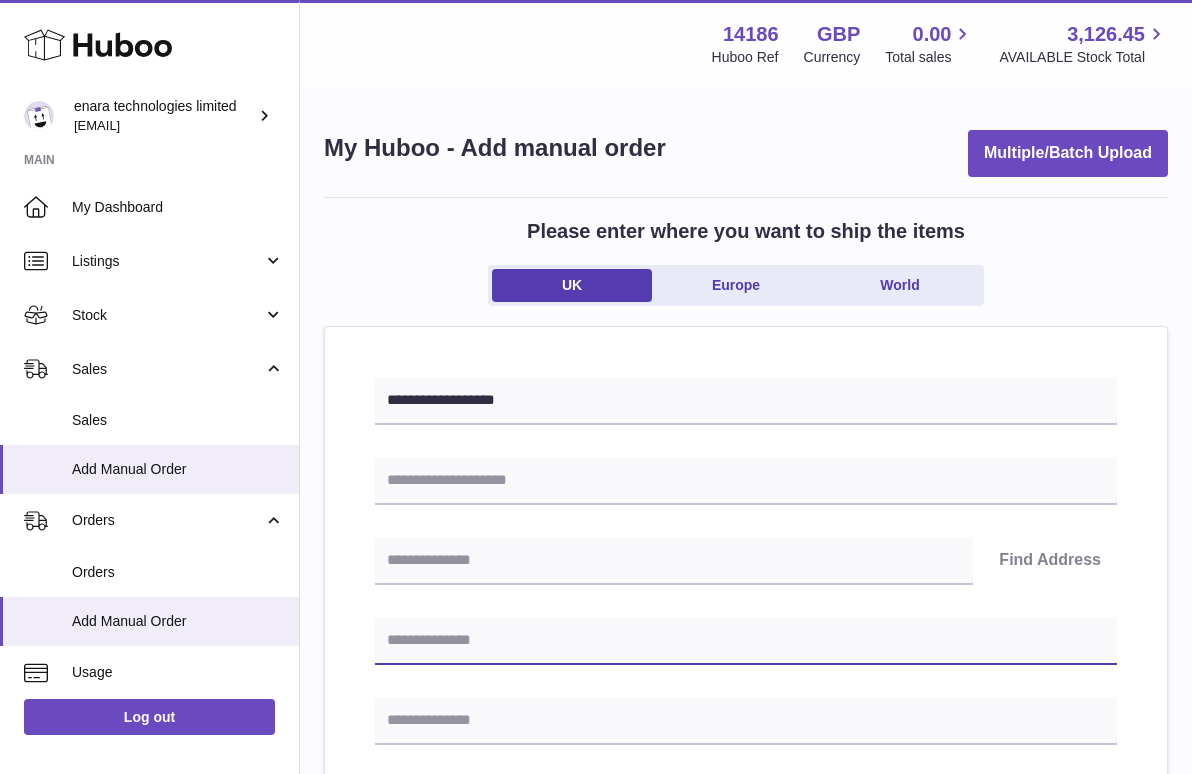 paste on "**********" 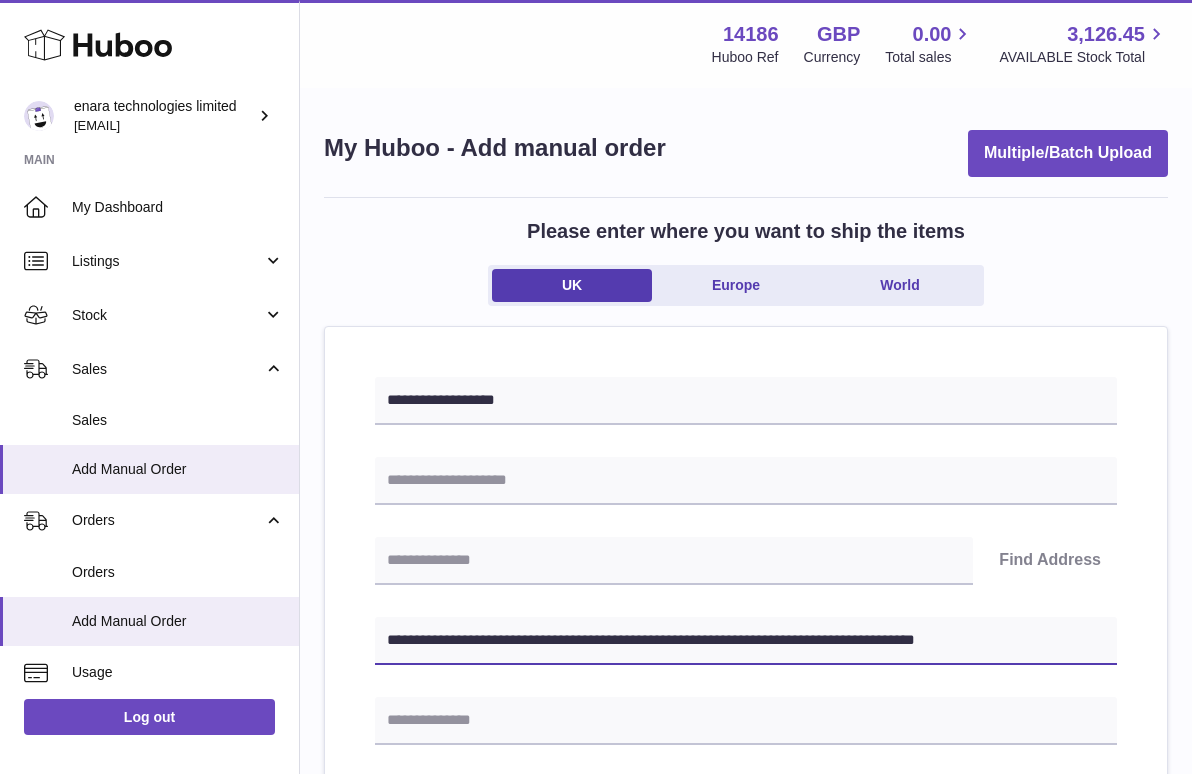 drag, startPoint x: 731, startPoint y: 639, endPoint x: 1289, endPoint y: 675, distance: 559.1601 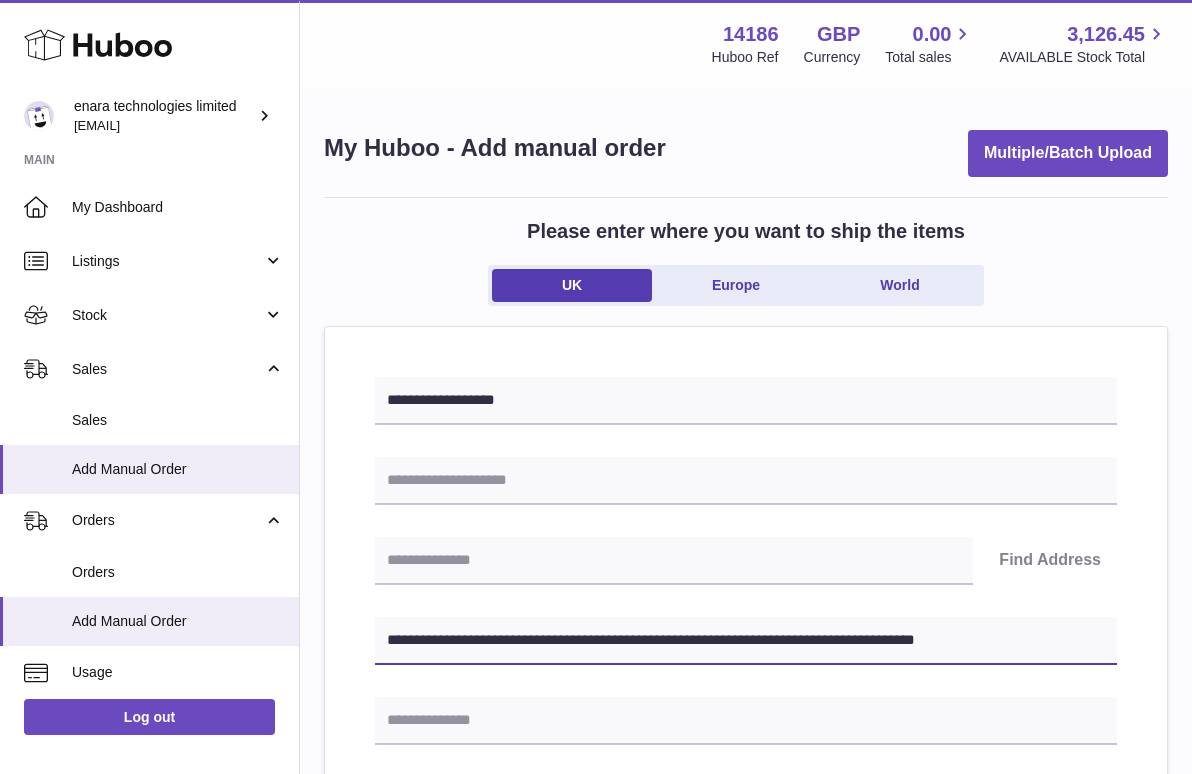 click on ".st0{fill:#141414;}" at bounding box center (596, 387) 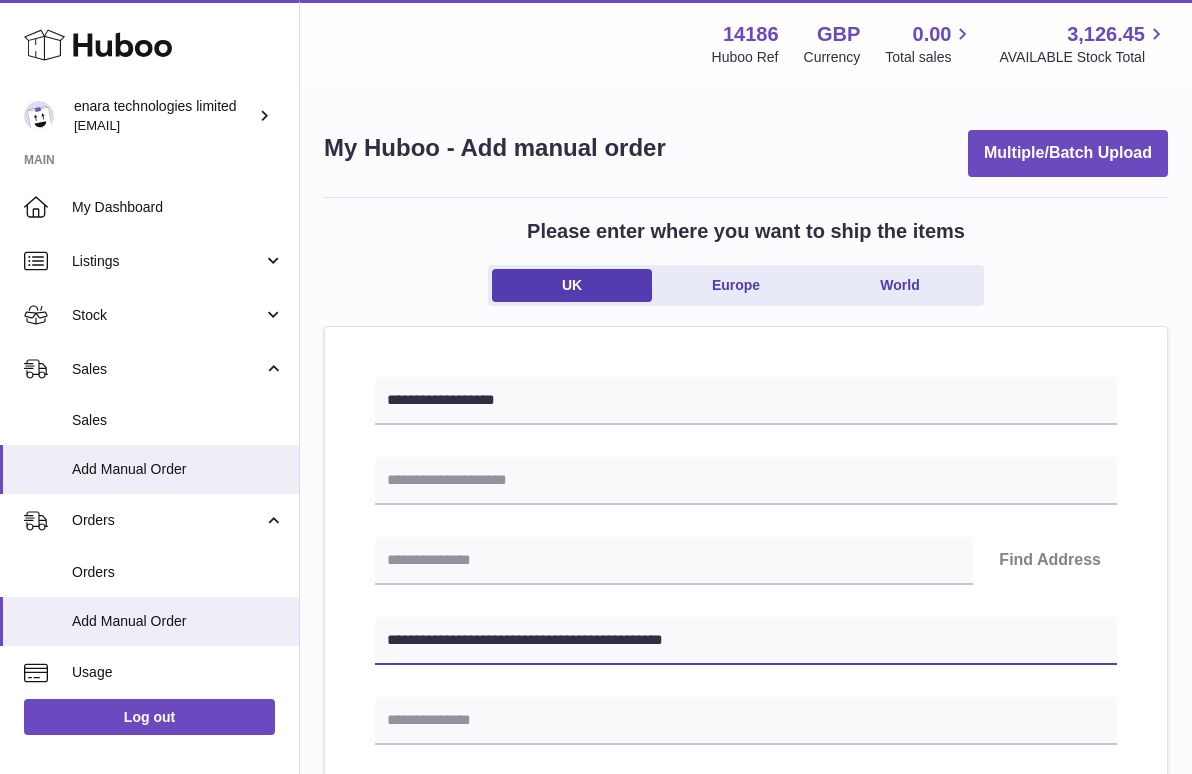 type on "**********" 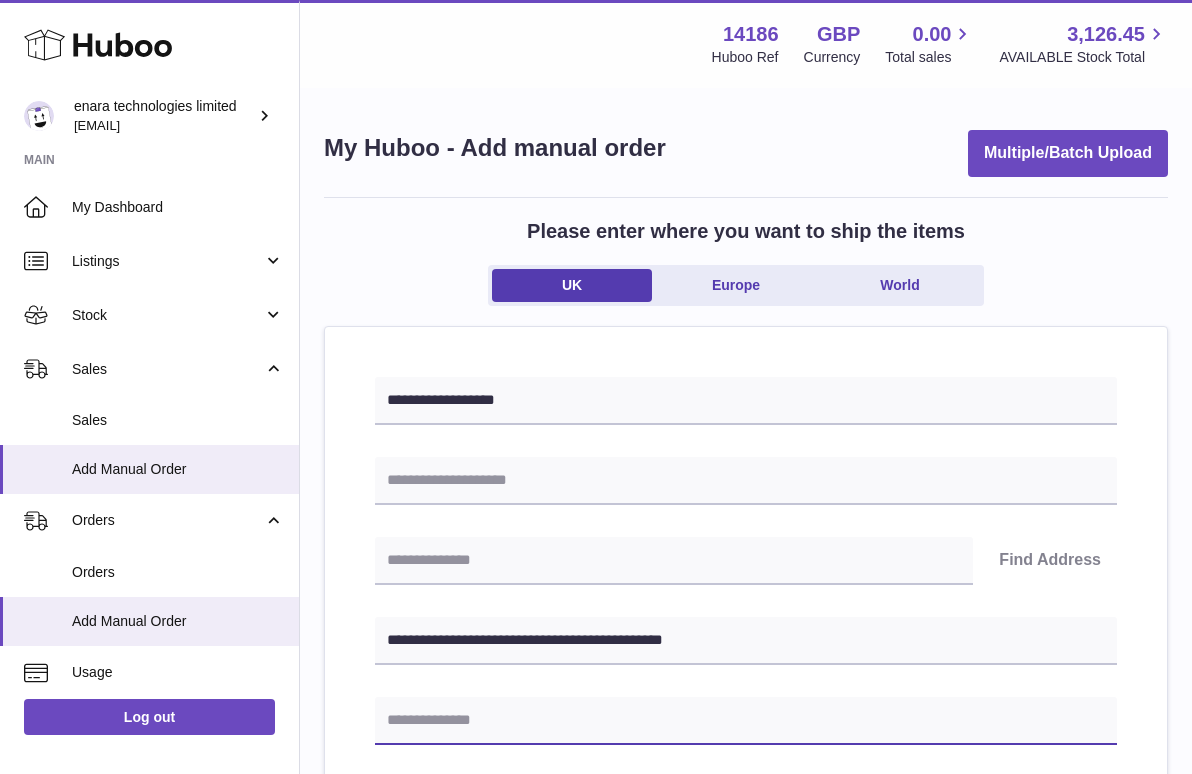 paste on "**********" 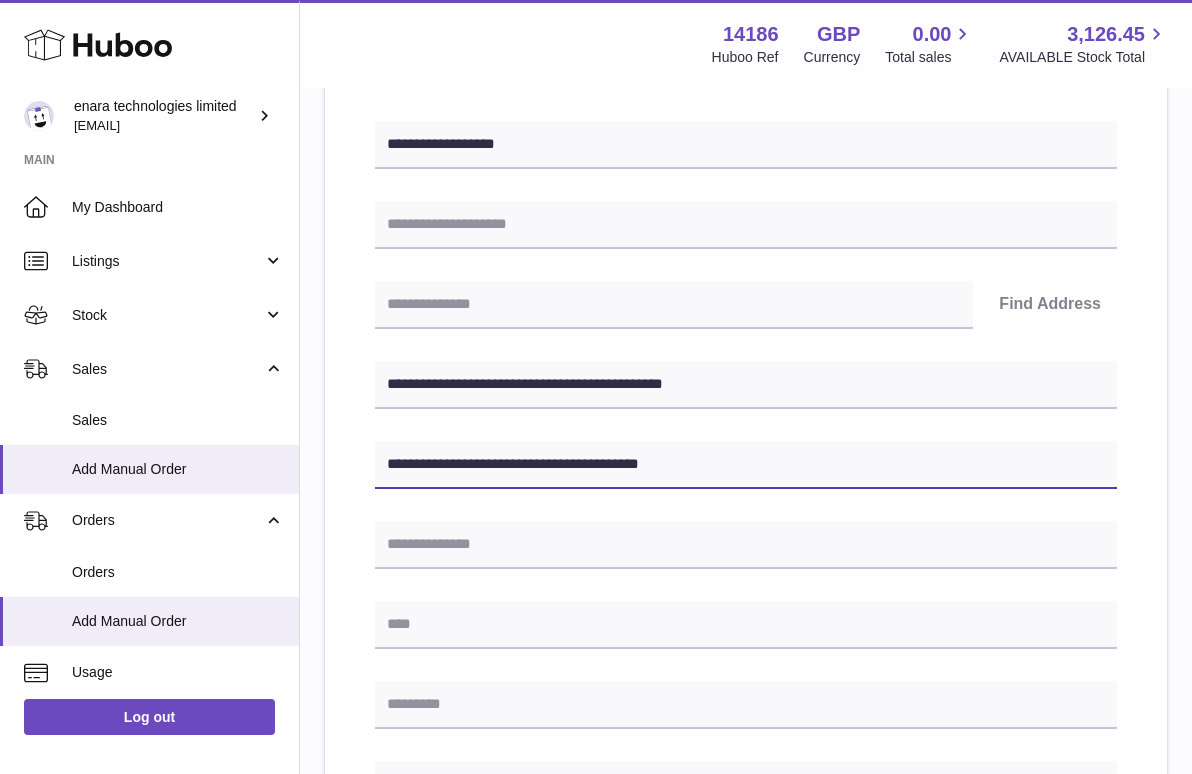 scroll, scrollTop: 257, scrollLeft: 0, axis: vertical 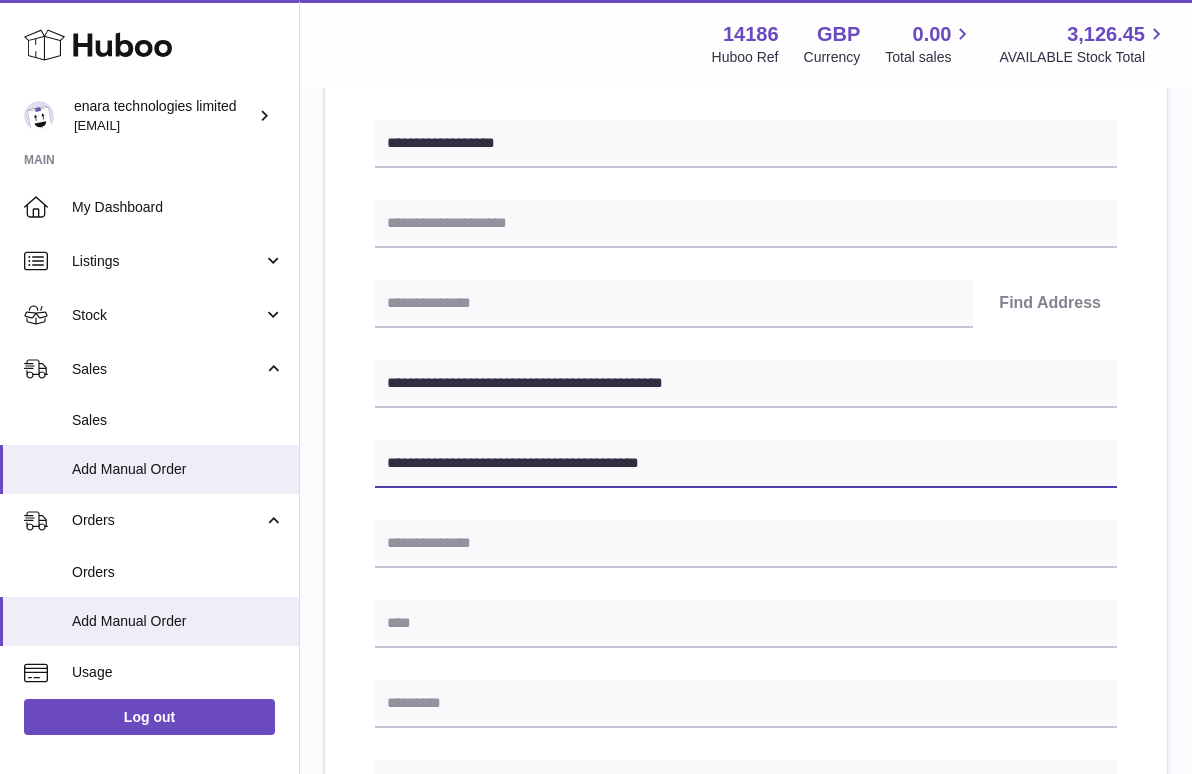 type on "**********" 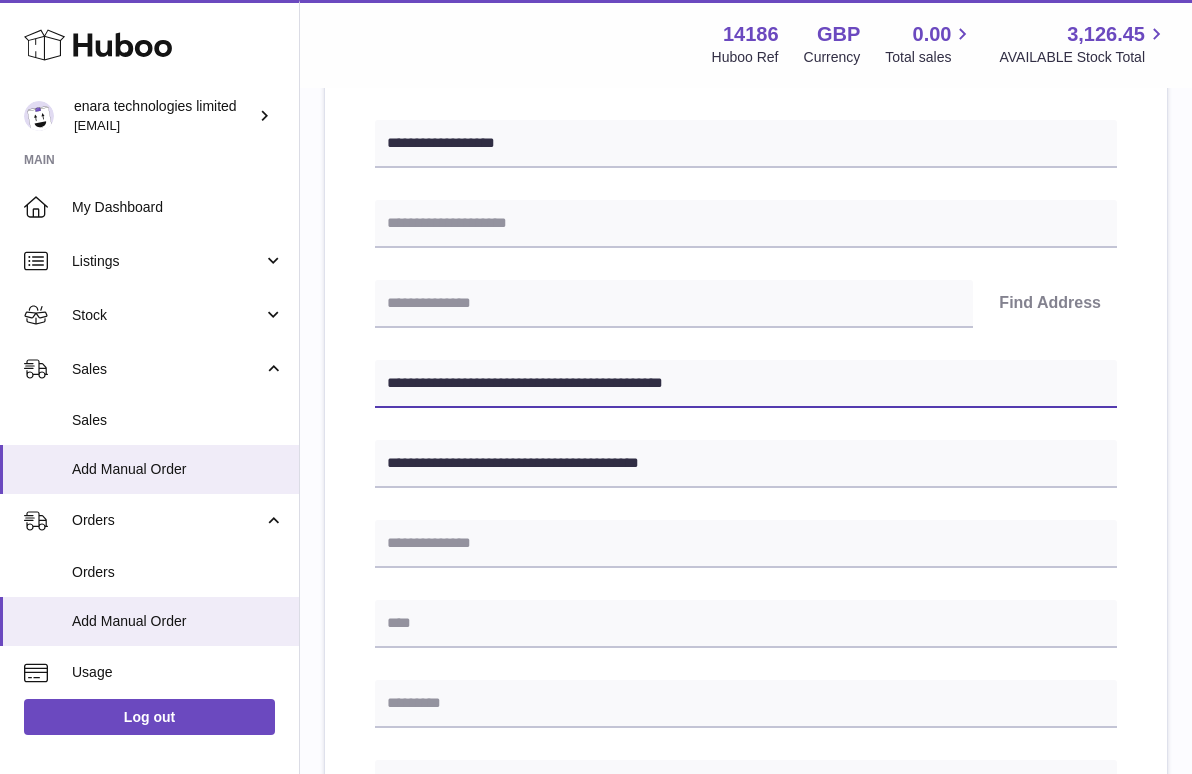 drag, startPoint x: 468, startPoint y: 377, endPoint x: 393, endPoint y: 379, distance: 75.026665 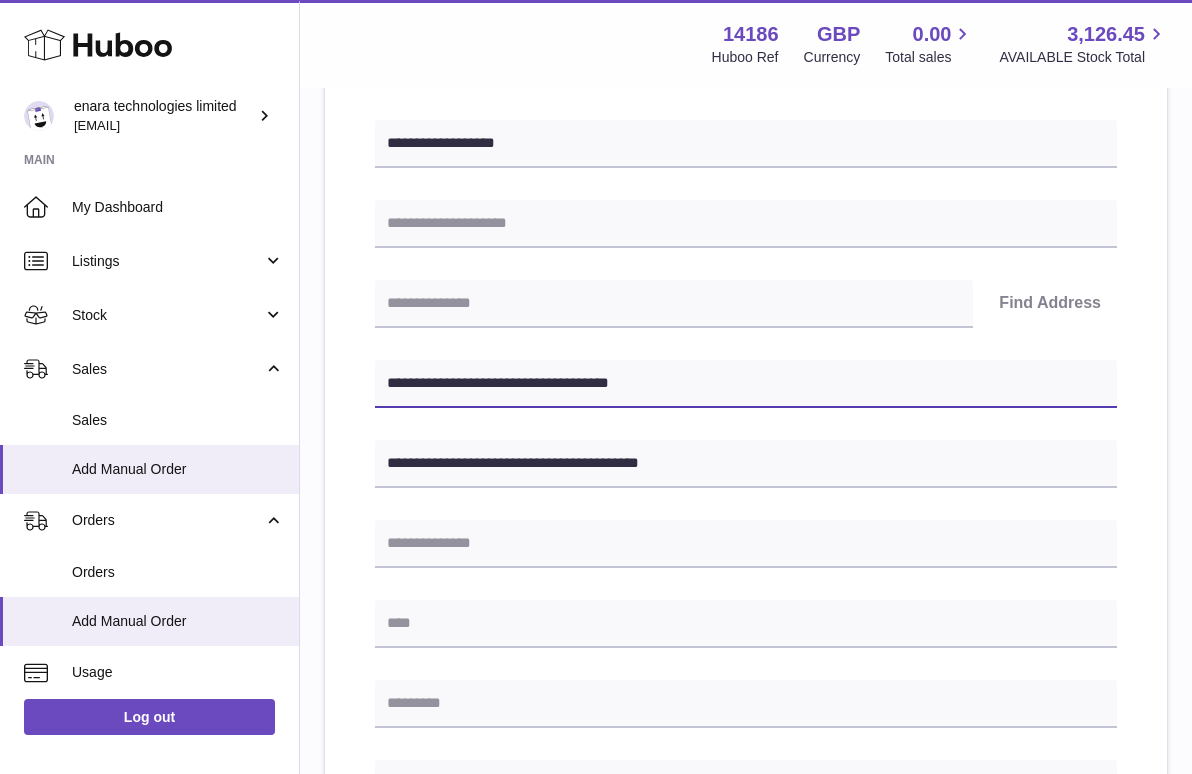 type on "**********" 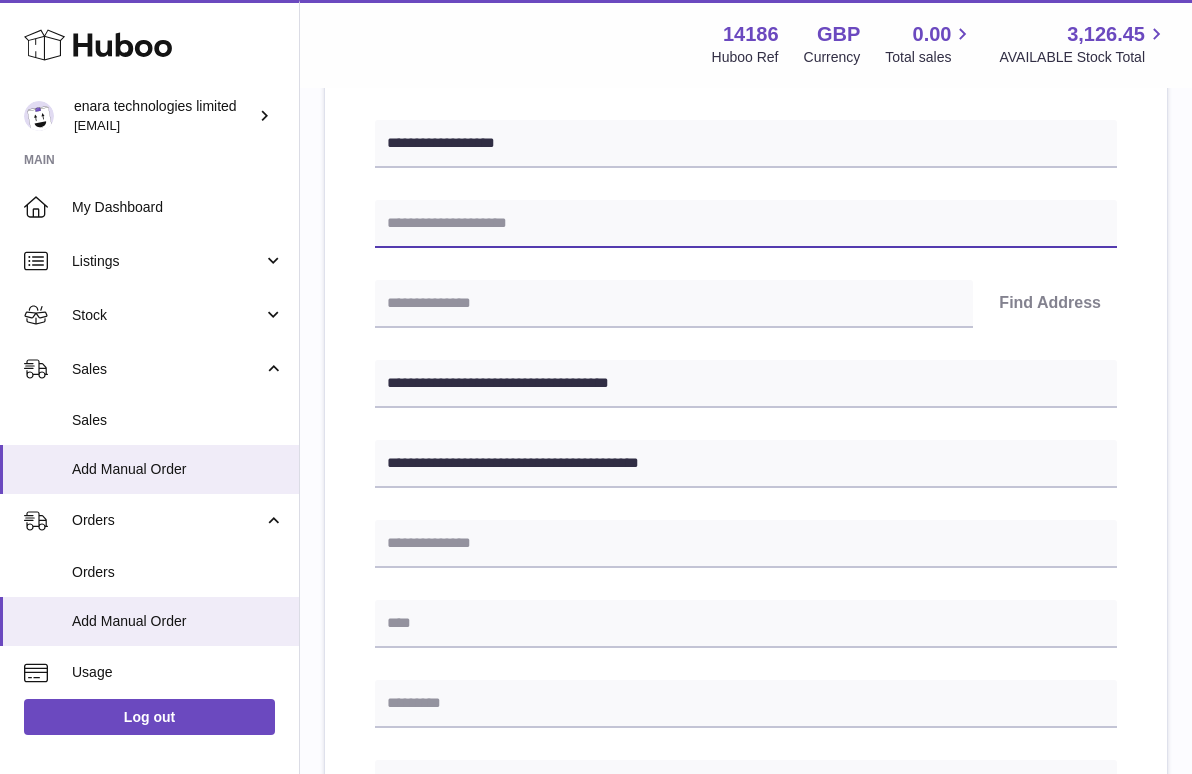 paste on "*********" 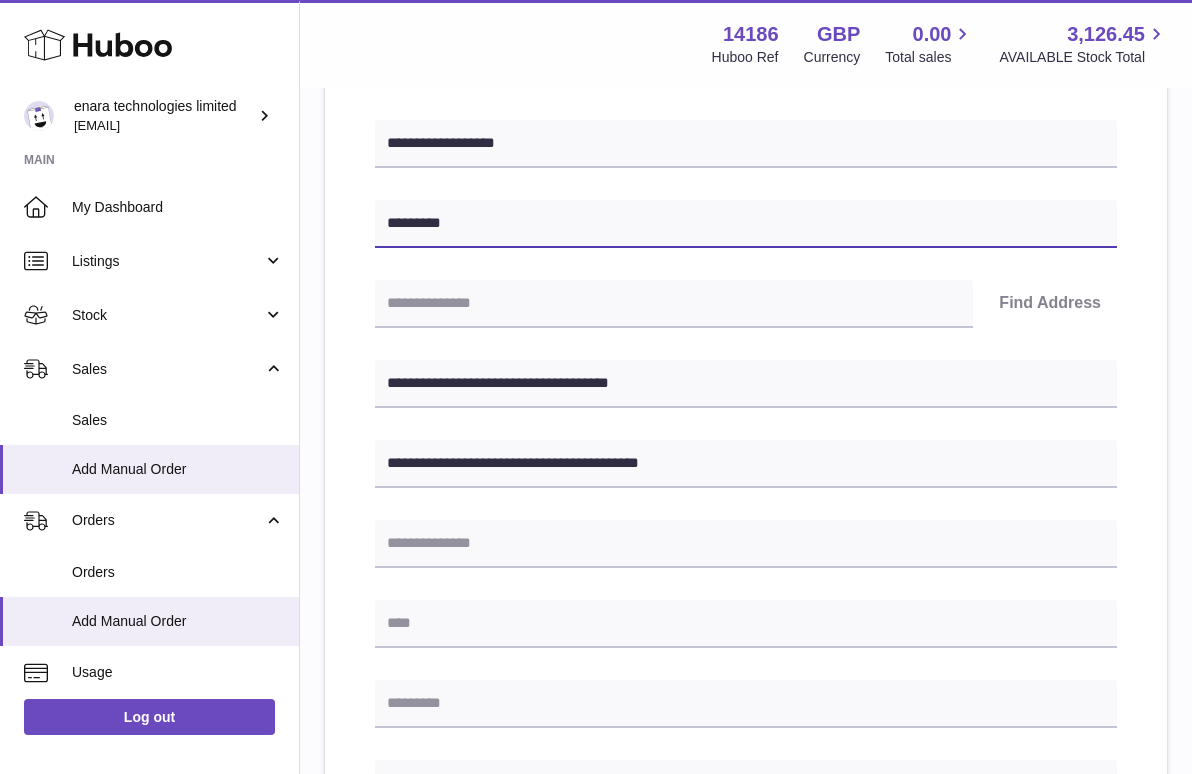 type on "*********" 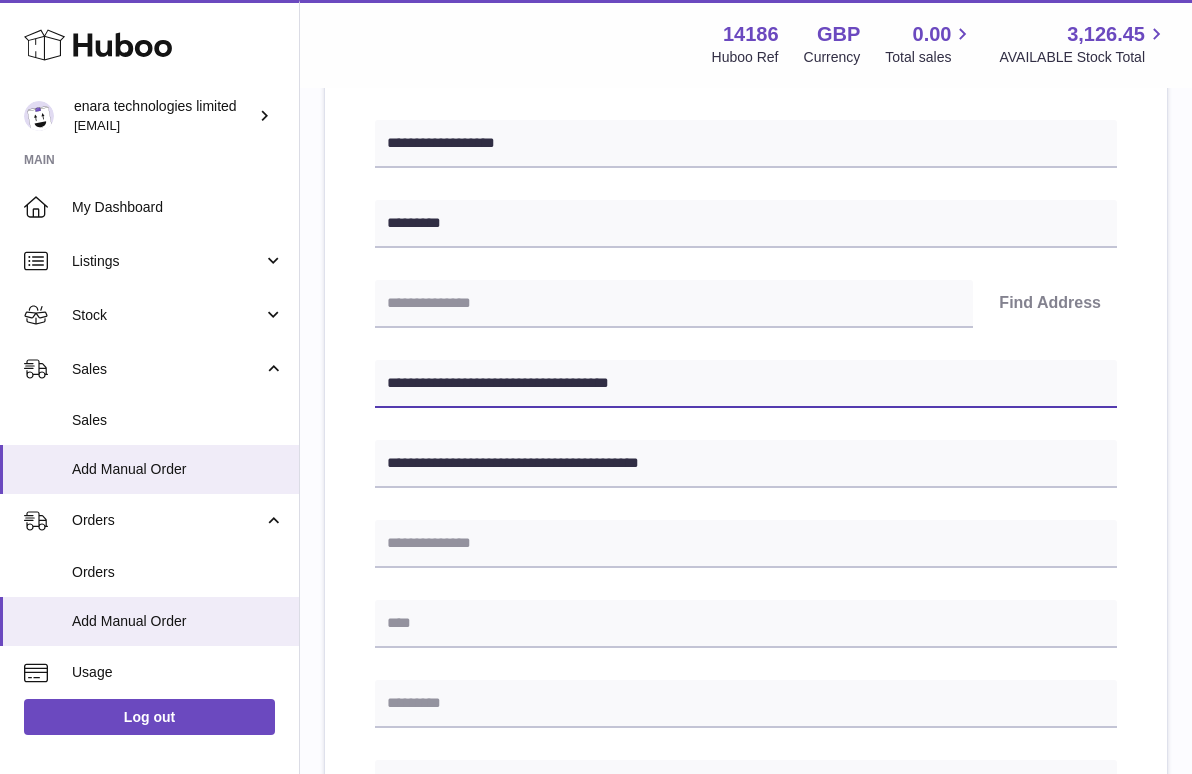 click on "**********" at bounding box center [746, 384] 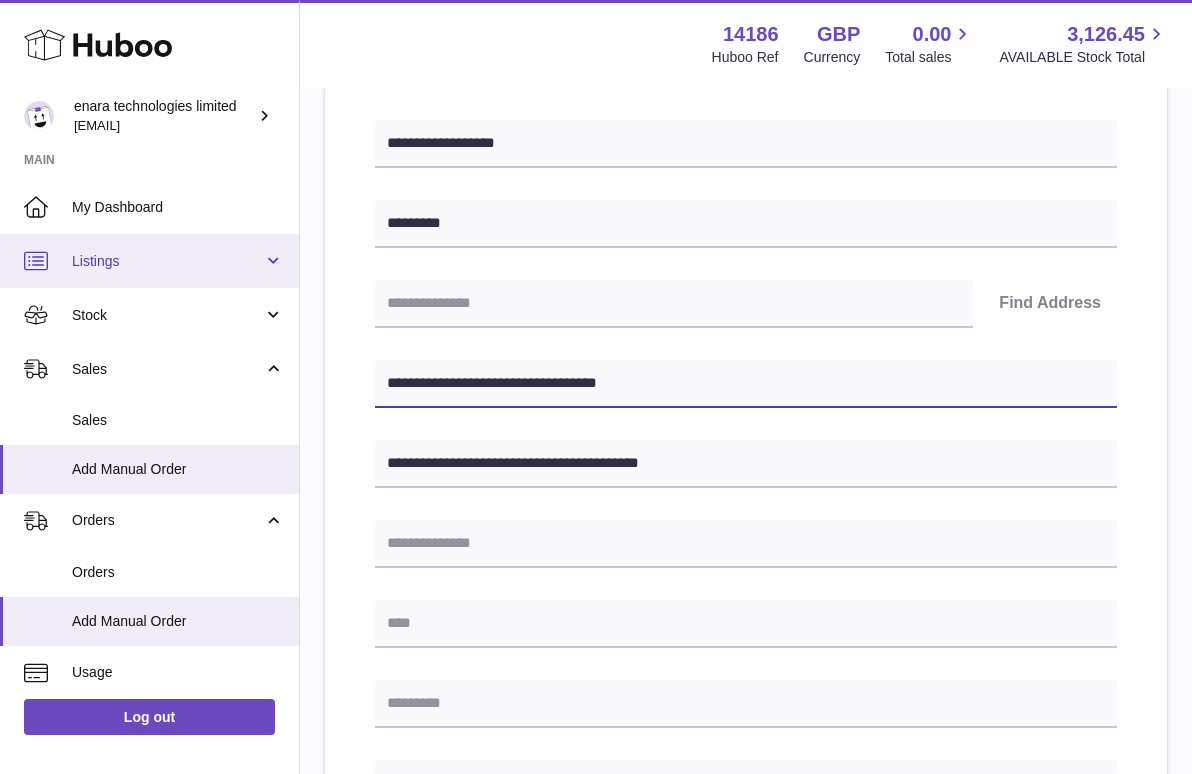 drag, startPoint x: 506, startPoint y: 381, endPoint x: 59, endPoint y: 279, distance: 458.4899 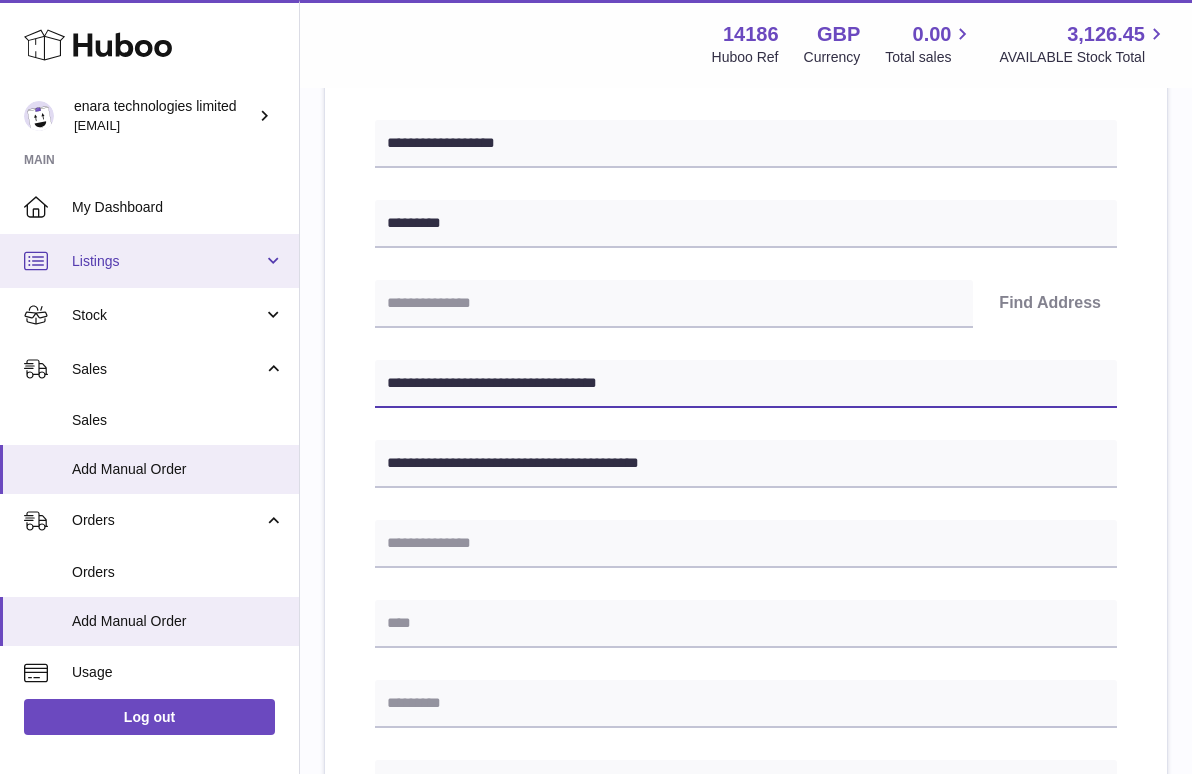 click on "Huboo
enara technologies limited
Dee@enara.co     Main     My Dashboard       Listings     Not with Huboo Listings with Huboo Bundles   Stock     Stock Stock History Add Stock Delivery History ASN Uploads   Sales     Sales Add Manual Order   Orders     Orders Add Manual Order   Usage       Invoicing and Payments     Billing History Storage History Direct Debits Account Balance   Cases       Channels       Settings       Returns       Log out   Menu   Huboo     14186   Huboo Ref    GBP   Currency   0.00     Total sales   3,126.45     AVAILABLE Stock Total   Currency   GBP   Total sales   0.00   AVAILABLE Stock Total   3,126.45   My Huboo - Add manual order
Multiple/Batch Upload
Please enter where you want to ship the items
UK
Europe
World" at bounding box center [596, 617] 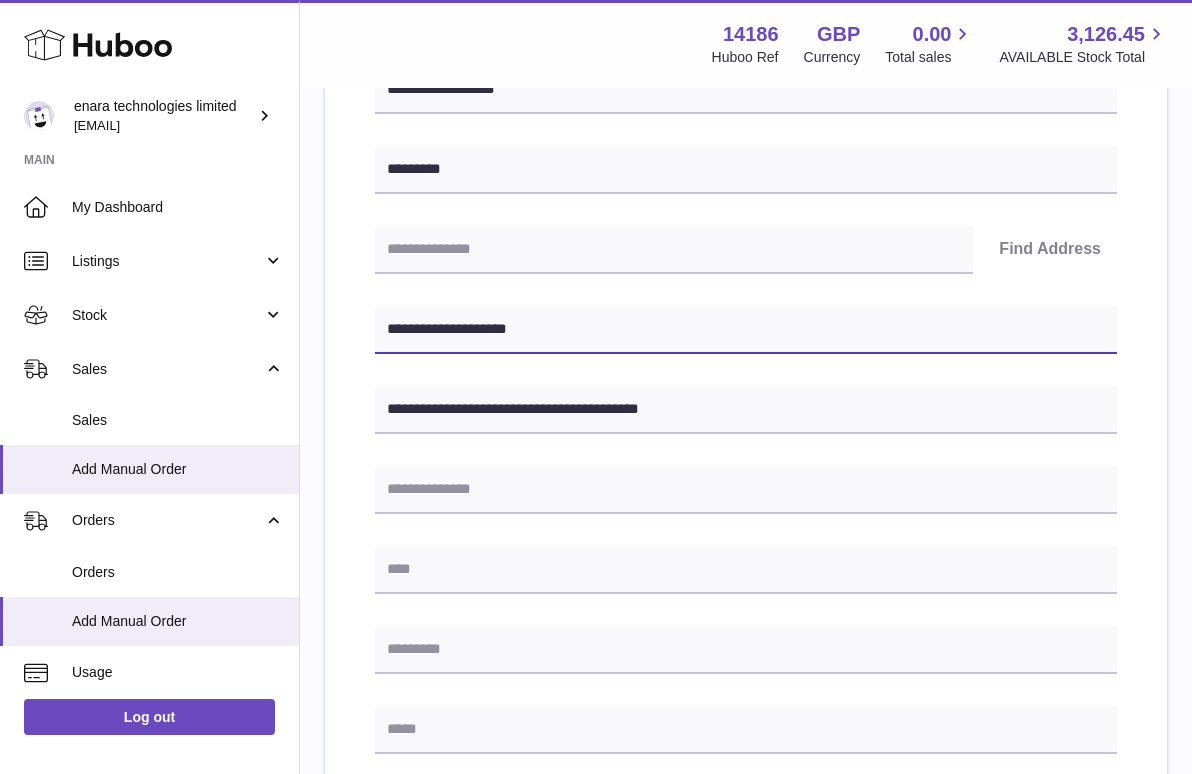 scroll, scrollTop: 314, scrollLeft: 0, axis: vertical 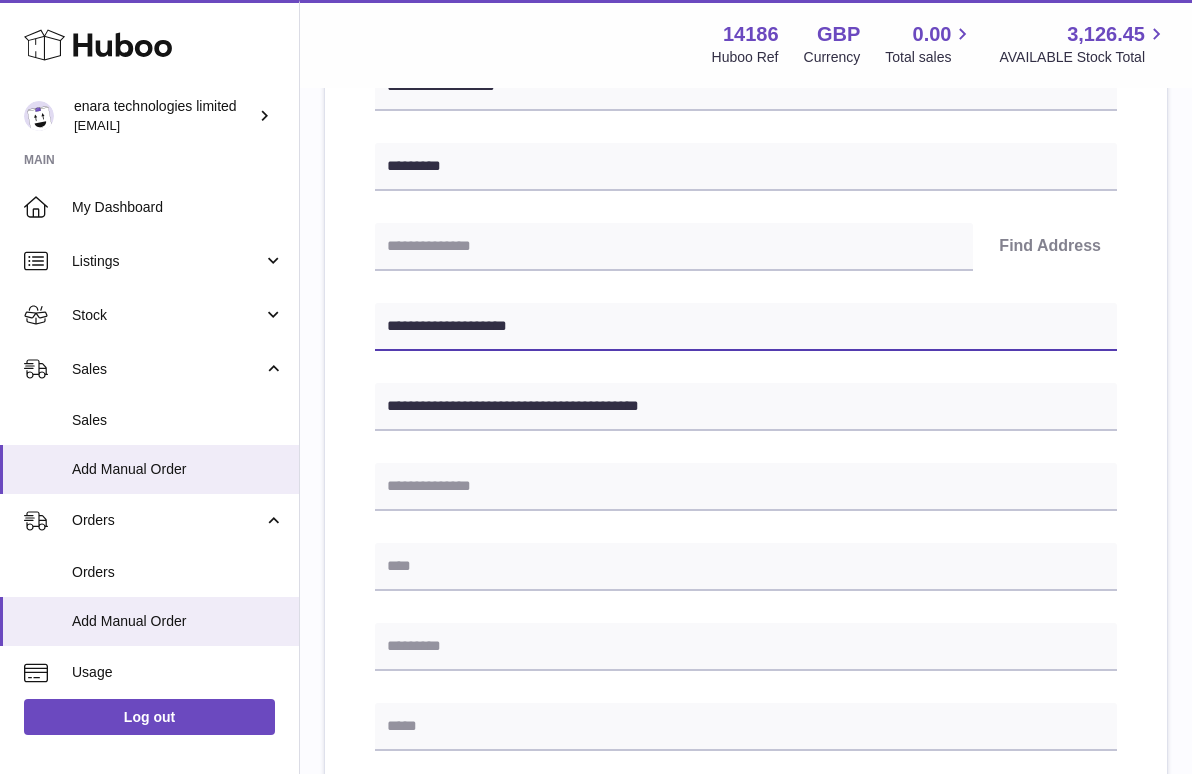type on "**********" 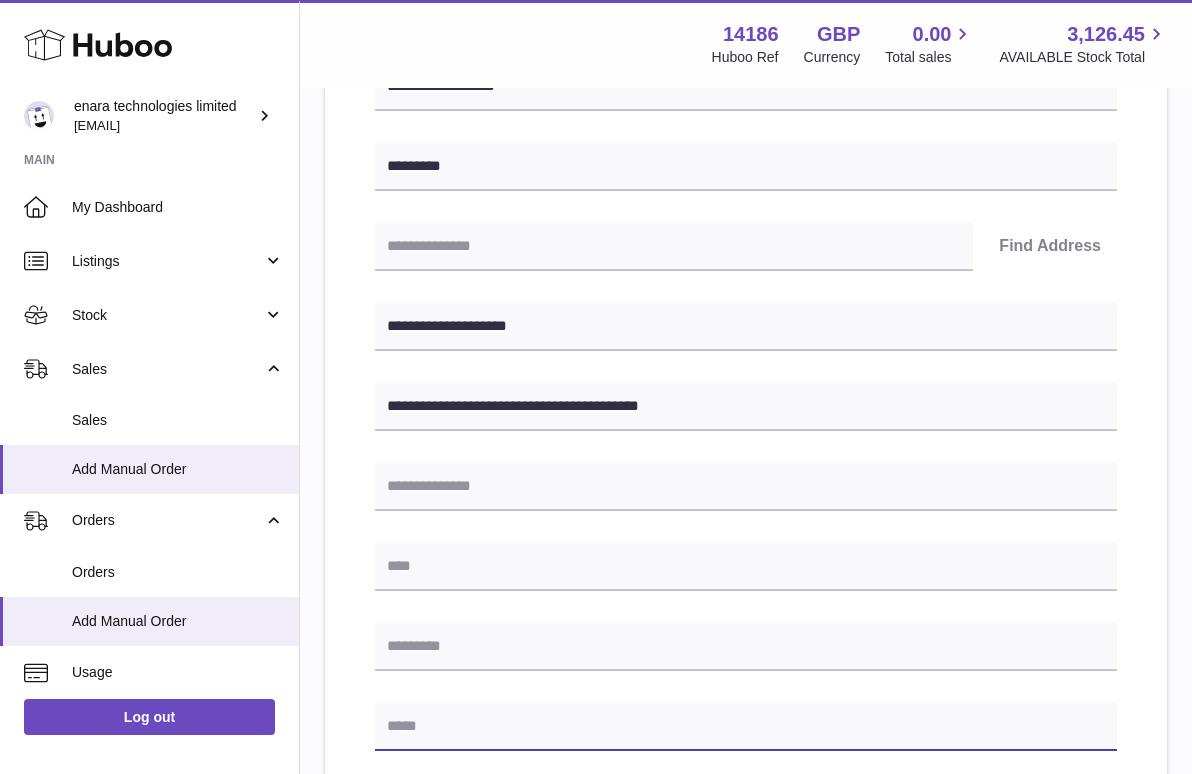 paste on "**********" 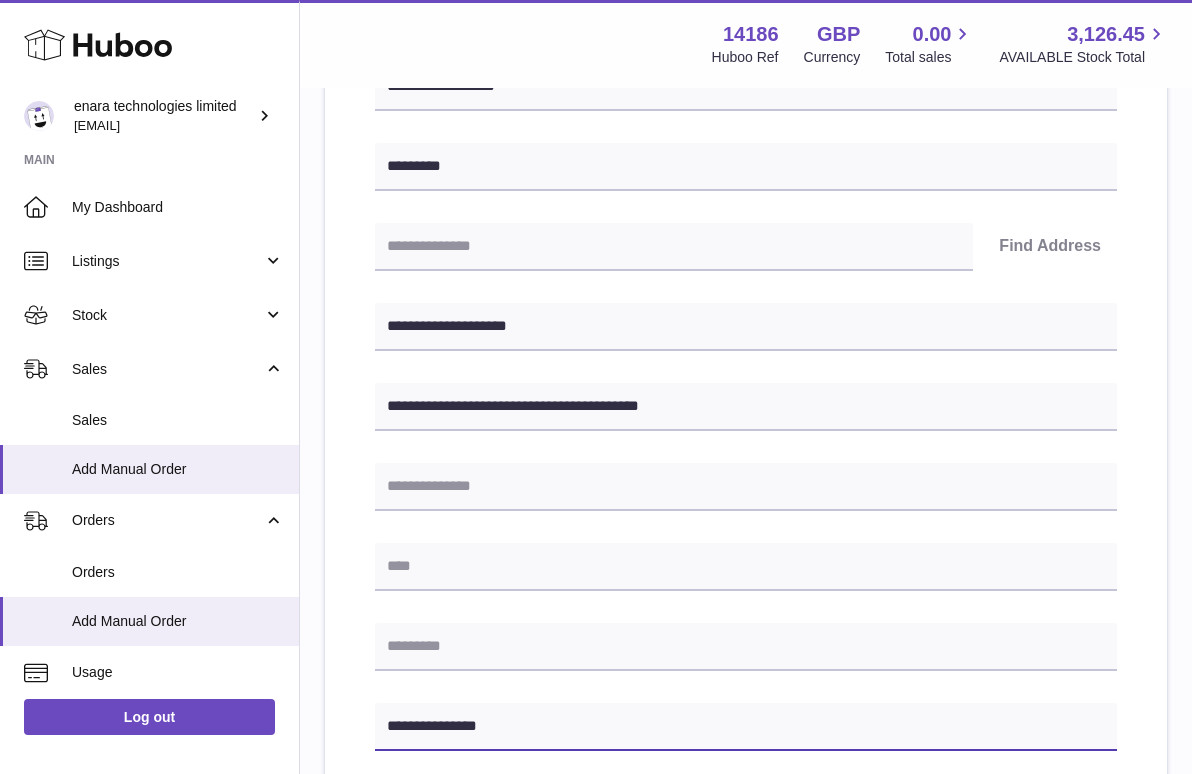 type on "**********" 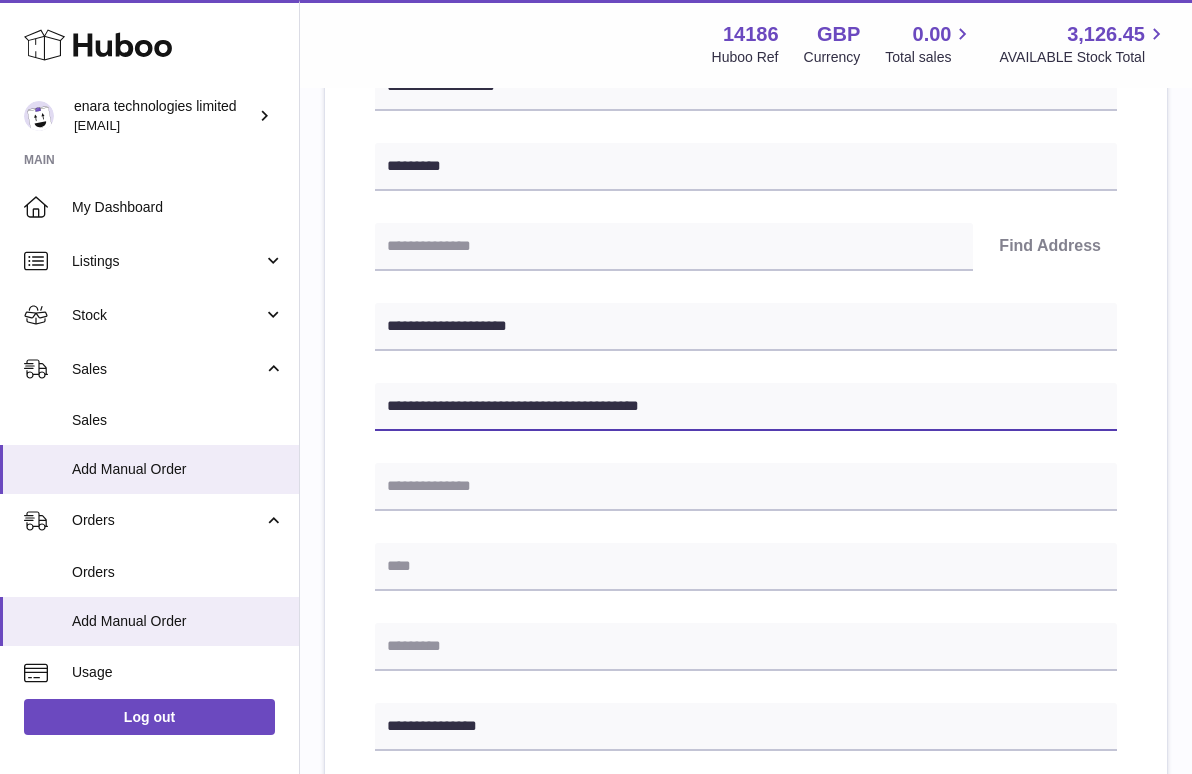 drag, startPoint x: 582, startPoint y: 402, endPoint x: 916, endPoint y: 422, distance: 334.59827 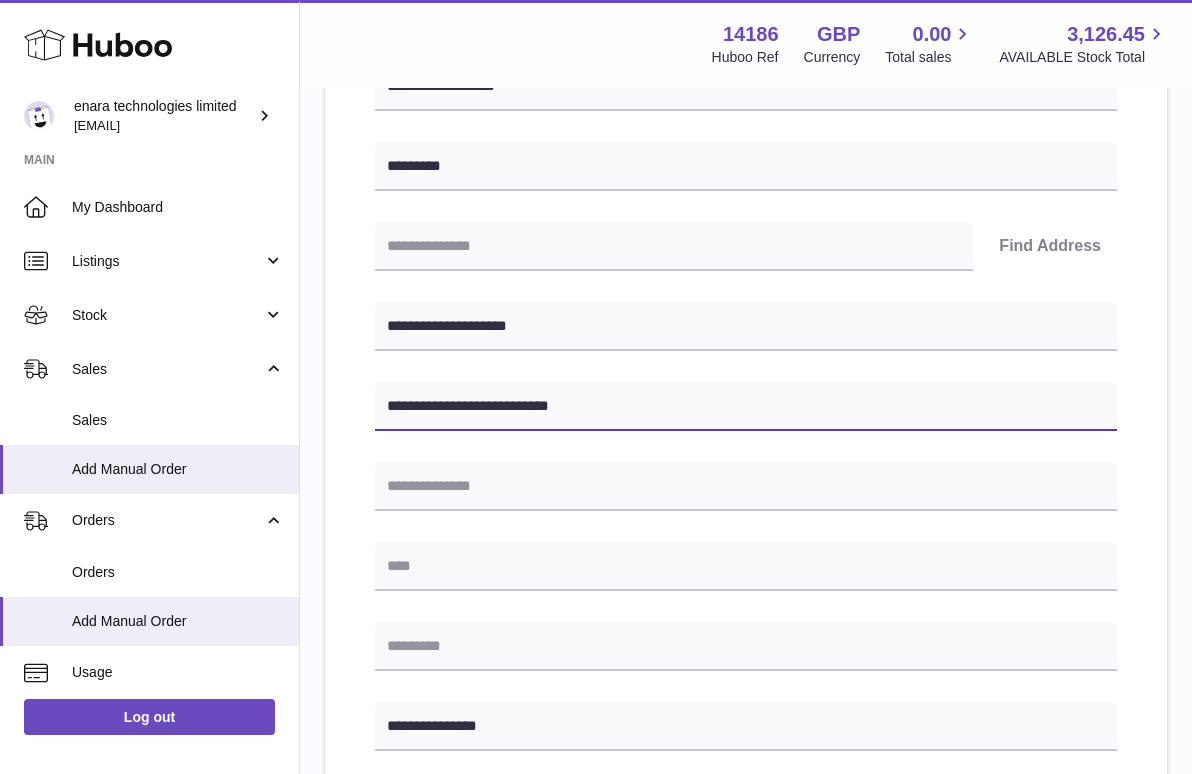 type on "**********" 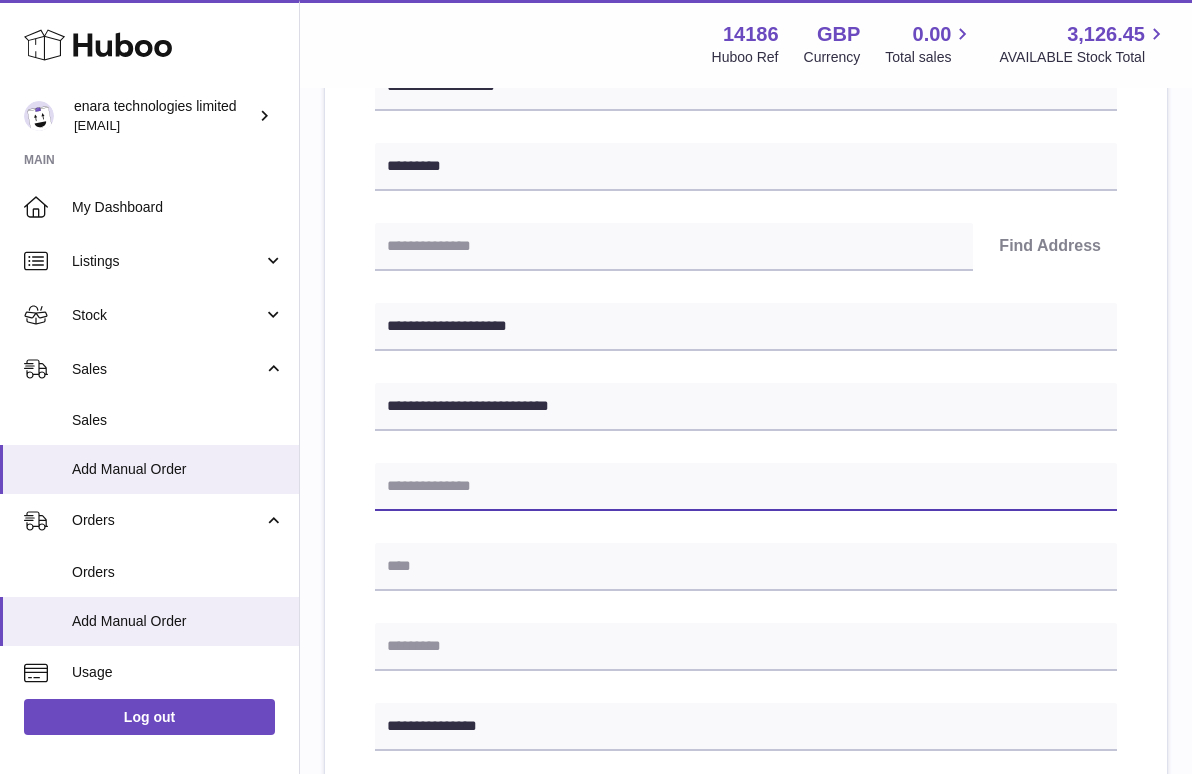 paste on "**********" 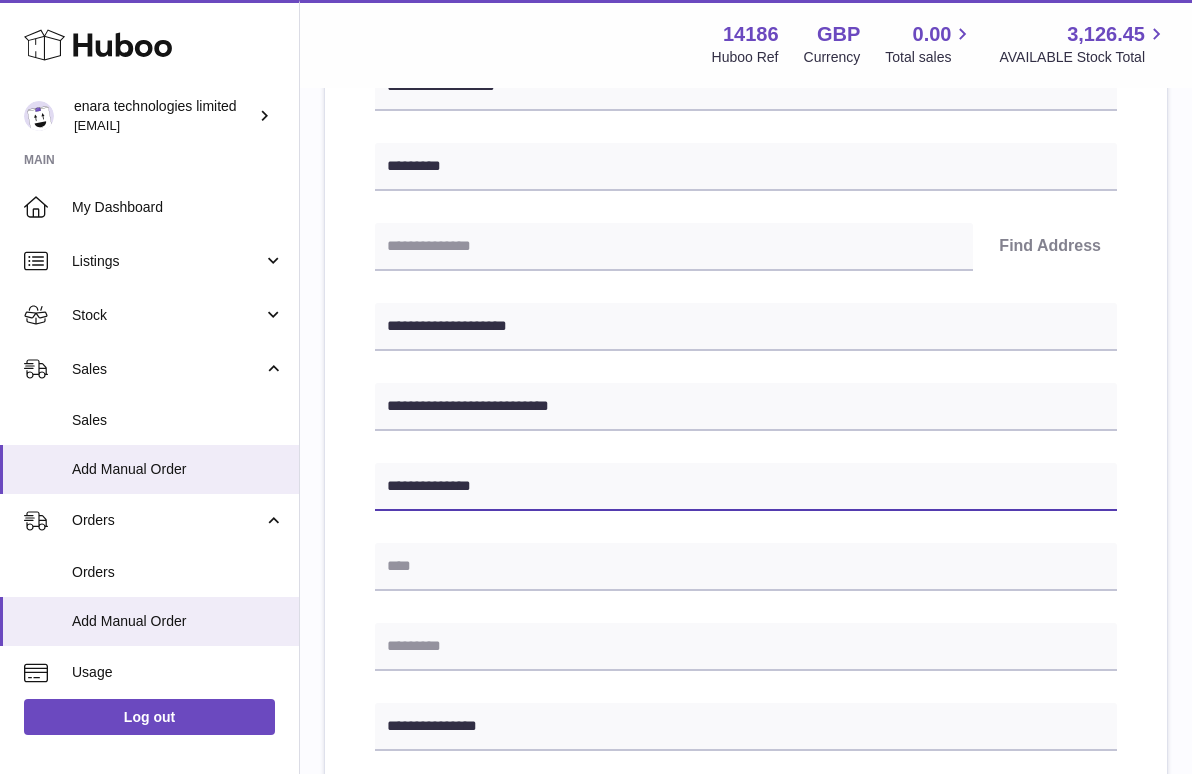 type on "**********" 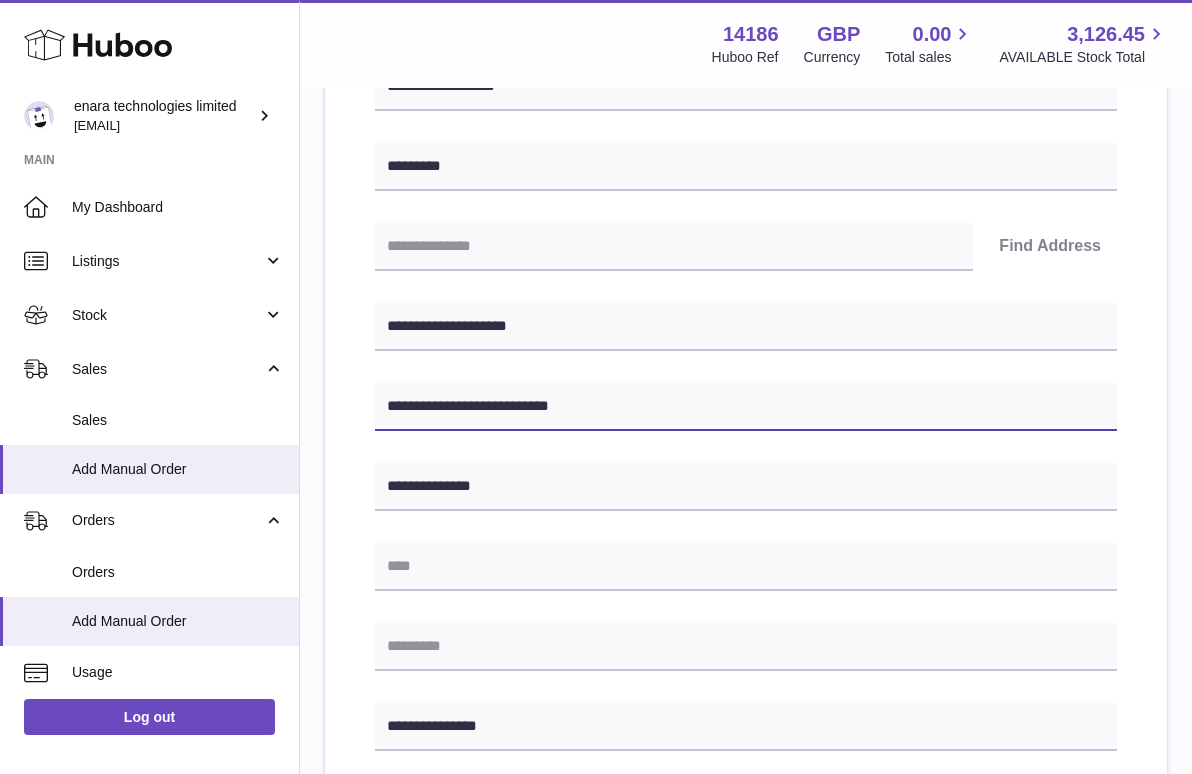 drag, startPoint x: 619, startPoint y: 410, endPoint x: 517, endPoint y: 411, distance: 102.0049 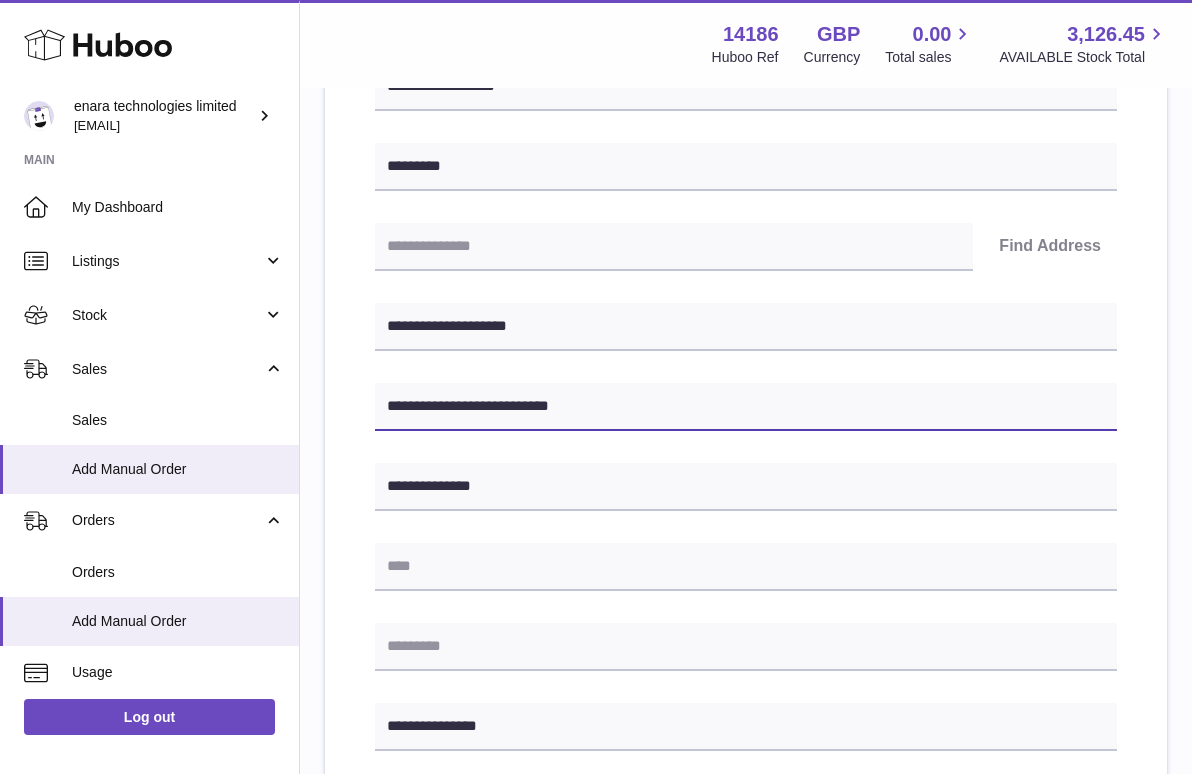 click on "**********" at bounding box center [746, 407] 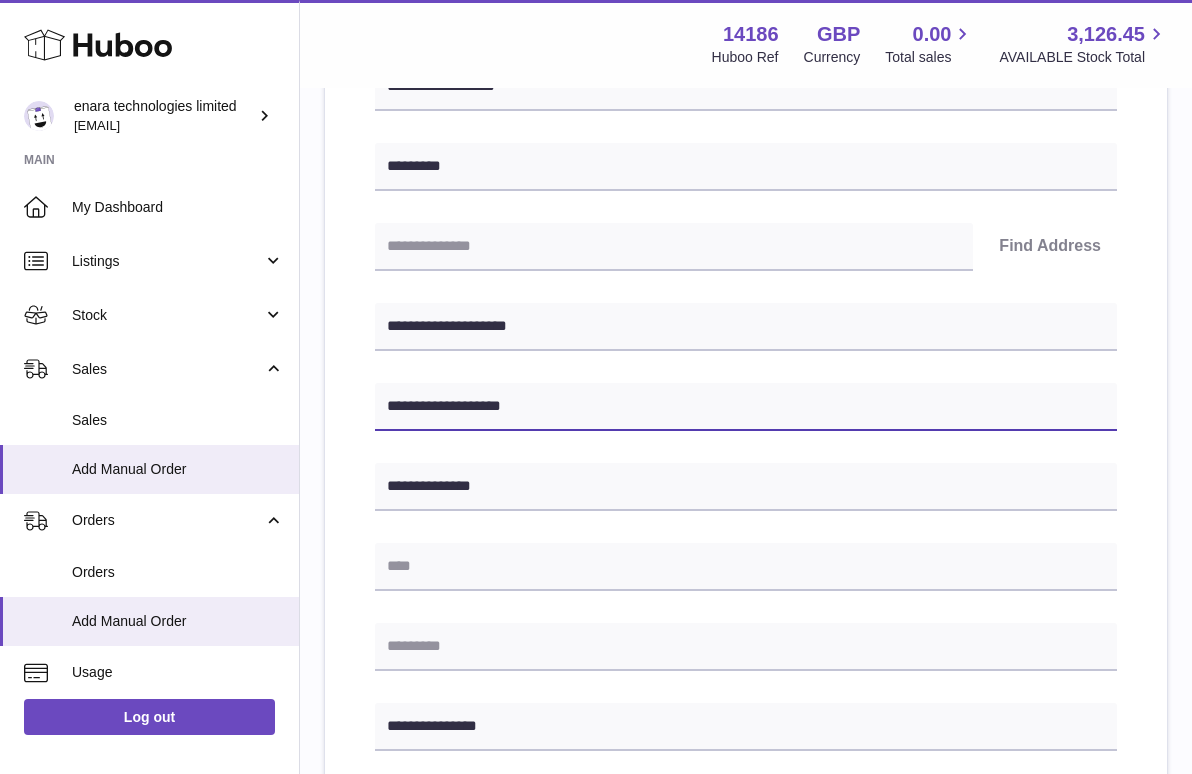 type on "**********" 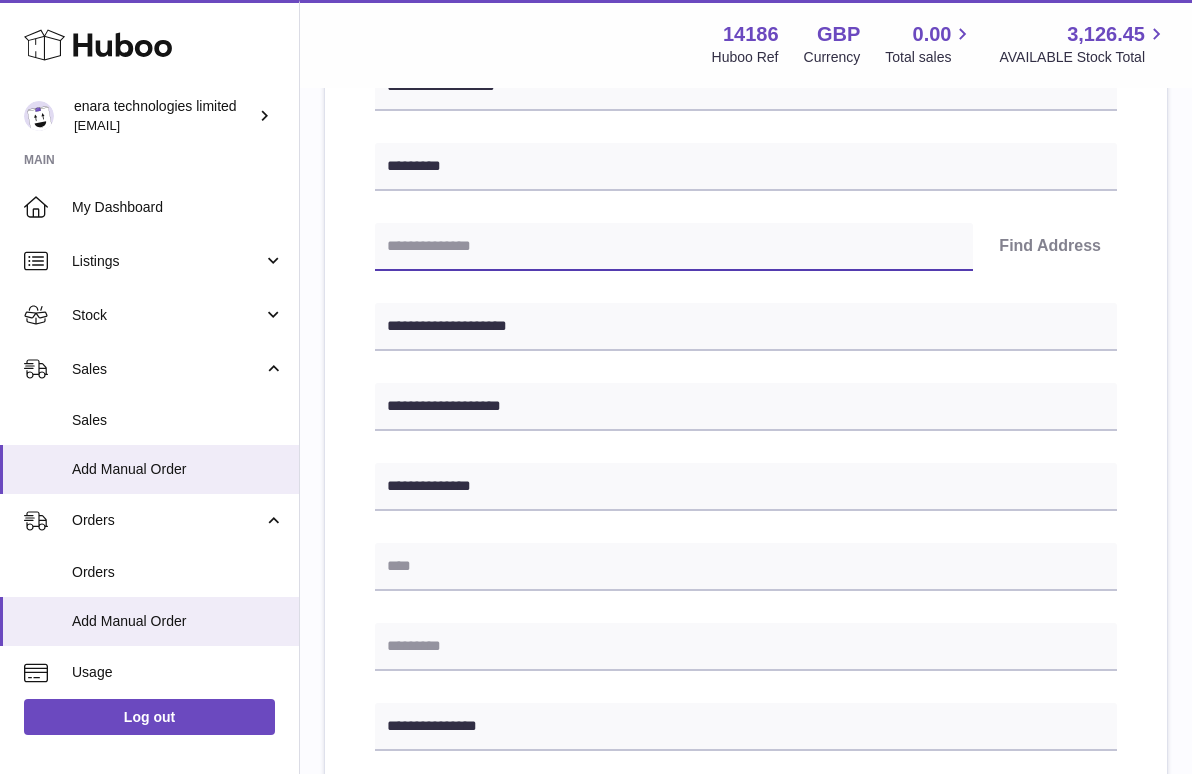 paste on "*******" 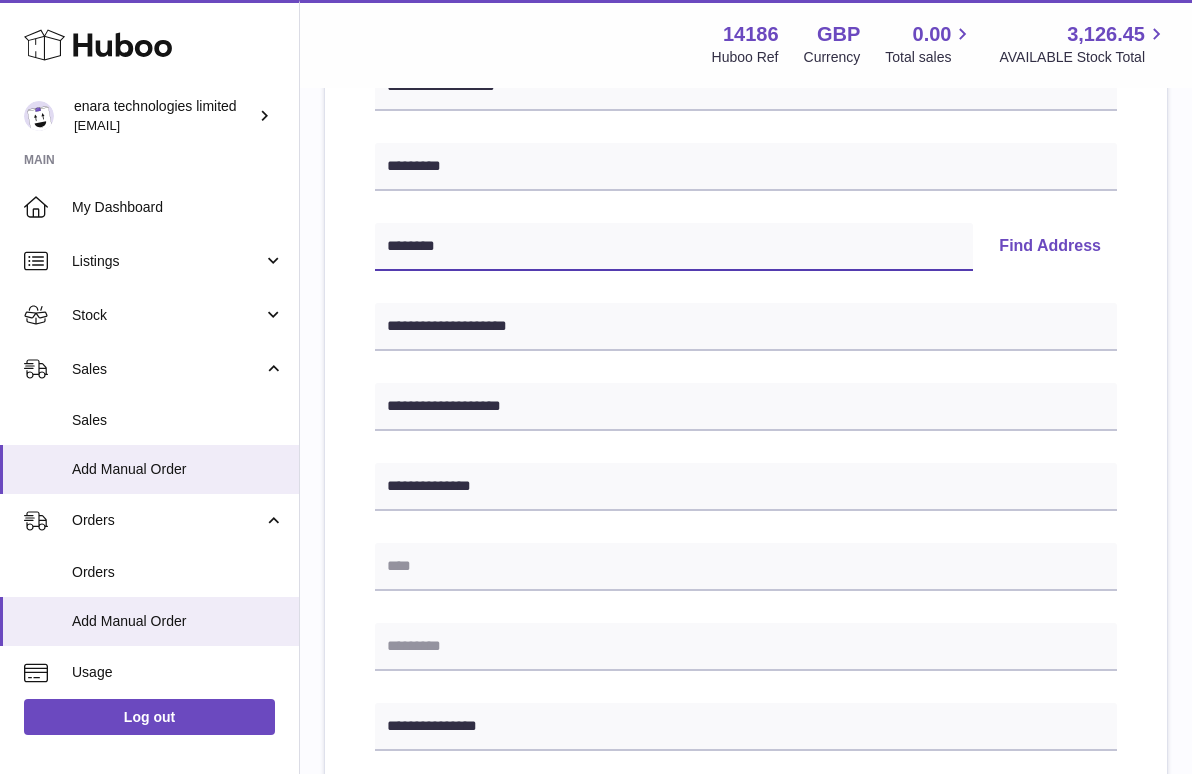 type on "*******" 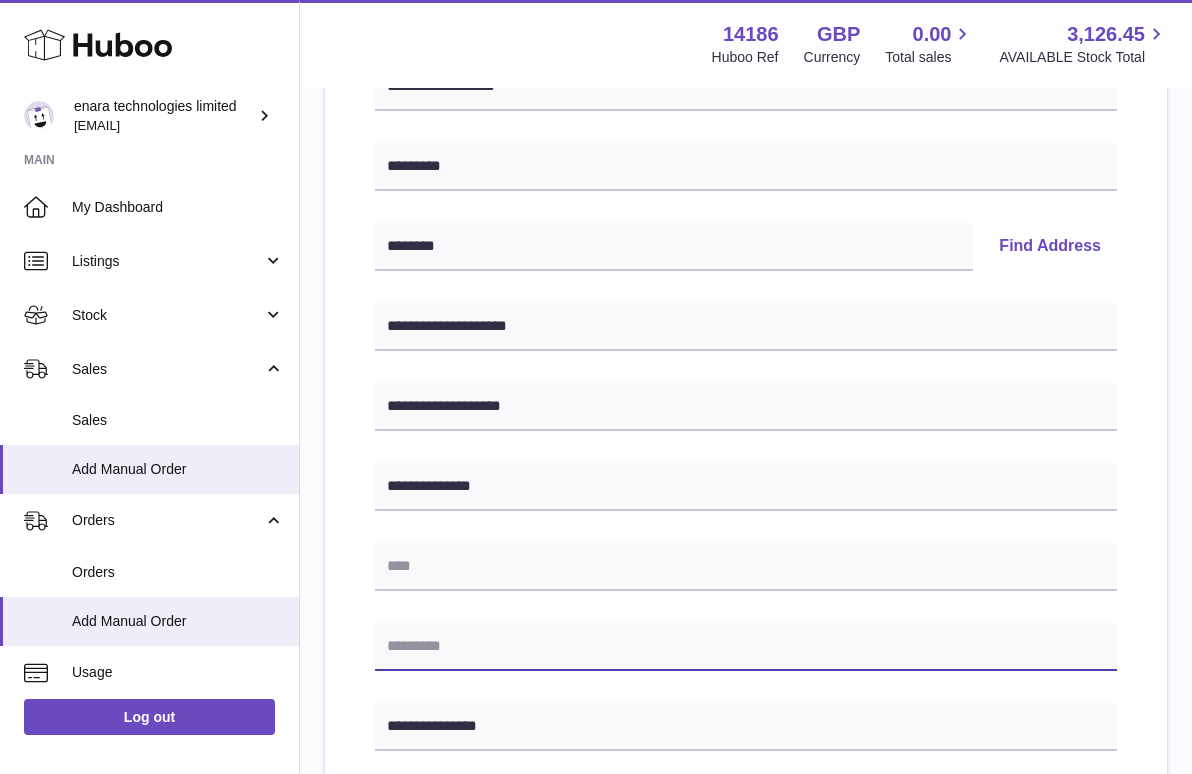 paste on "*******" 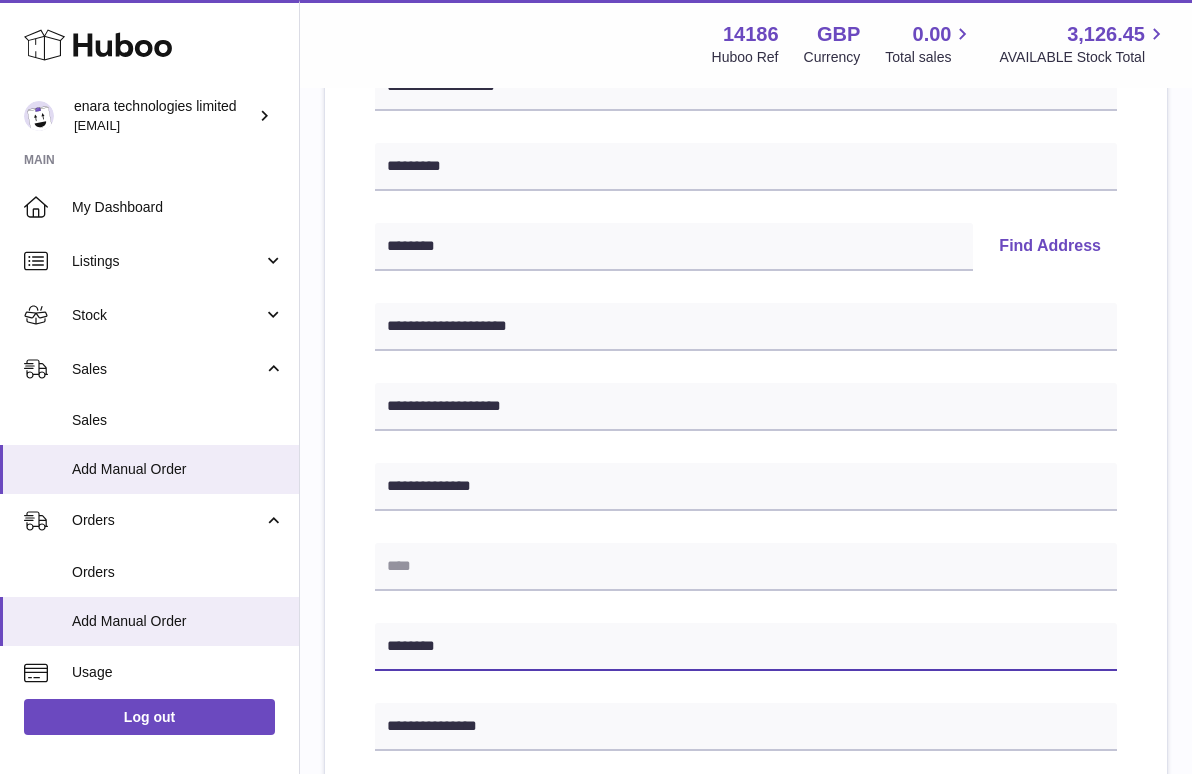 type on "*******" 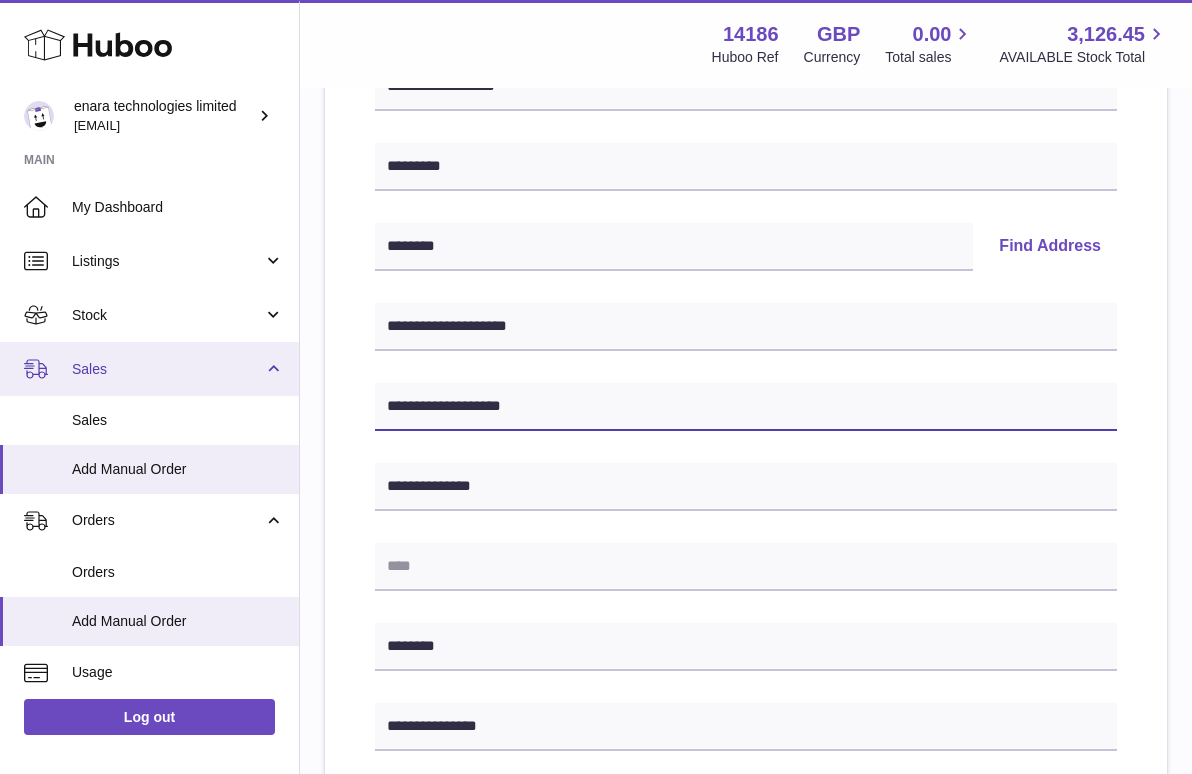 drag, startPoint x: 530, startPoint y: 407, endPoint x: 191, endPoint y: 353, distance: 343.27396 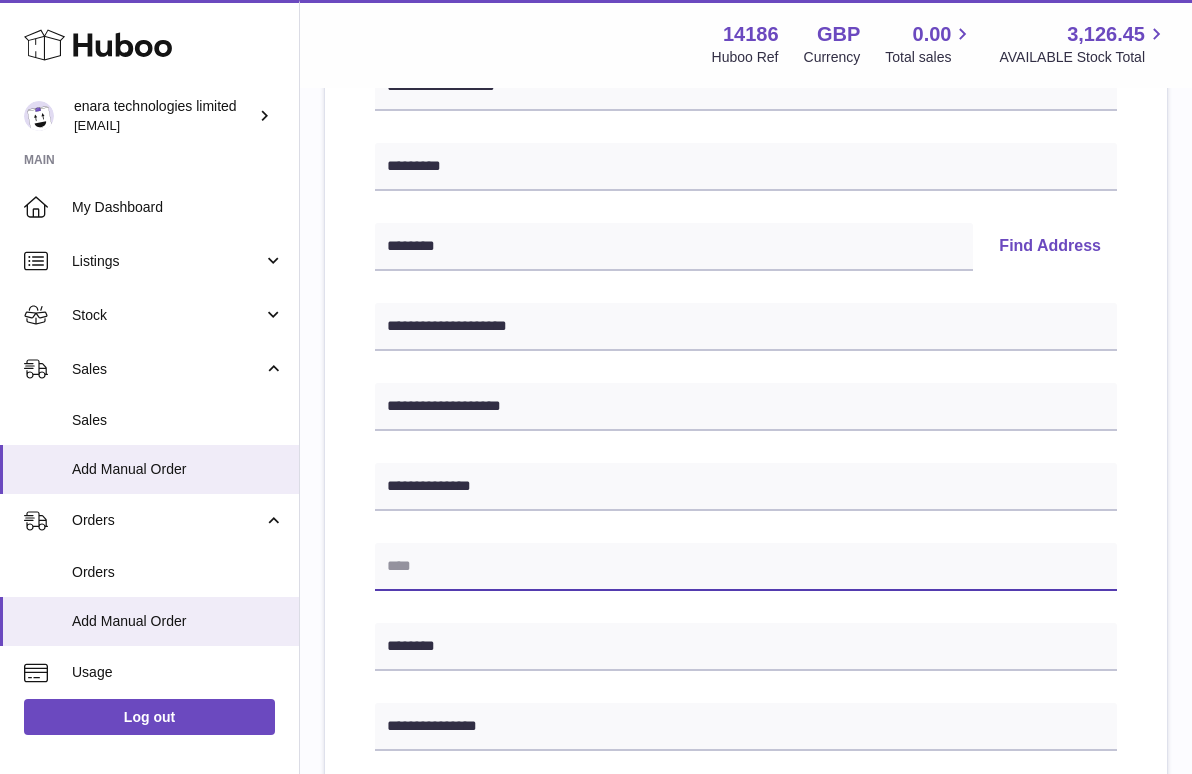click at bounding box center (746, 567) 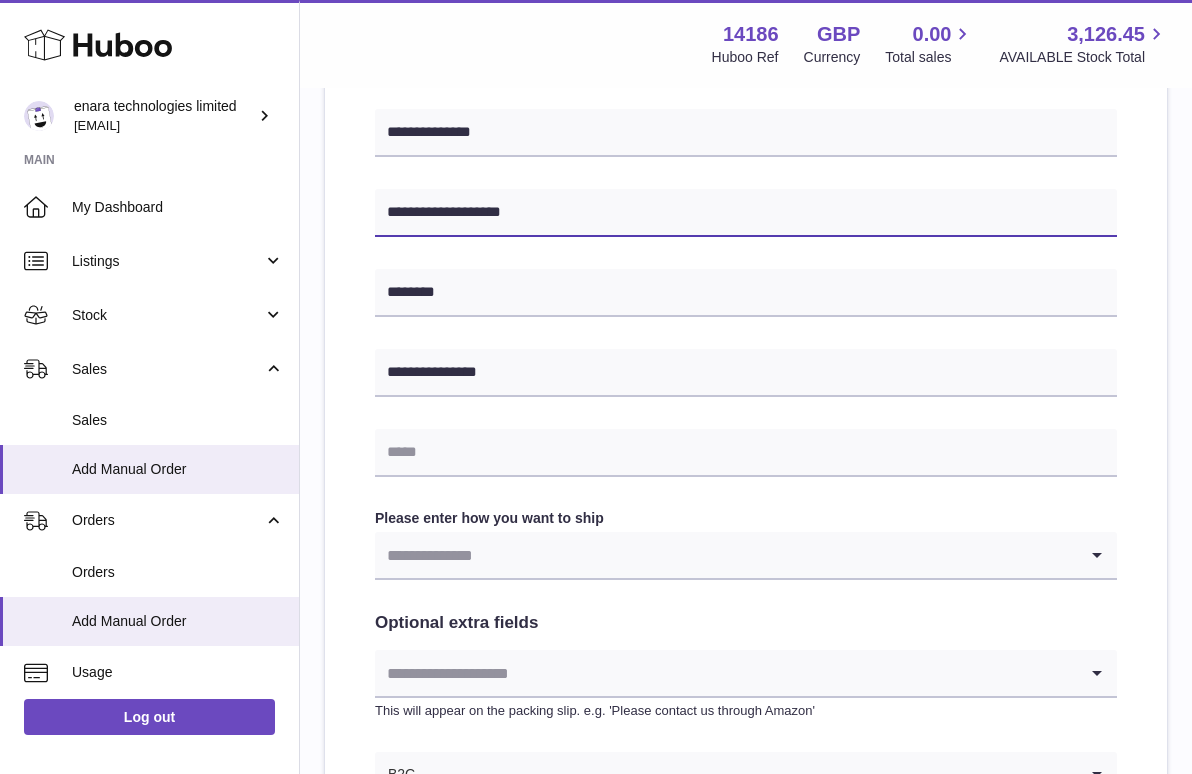 scroll, scrollTop: 689, scrollLeft: 0, axis: vertical 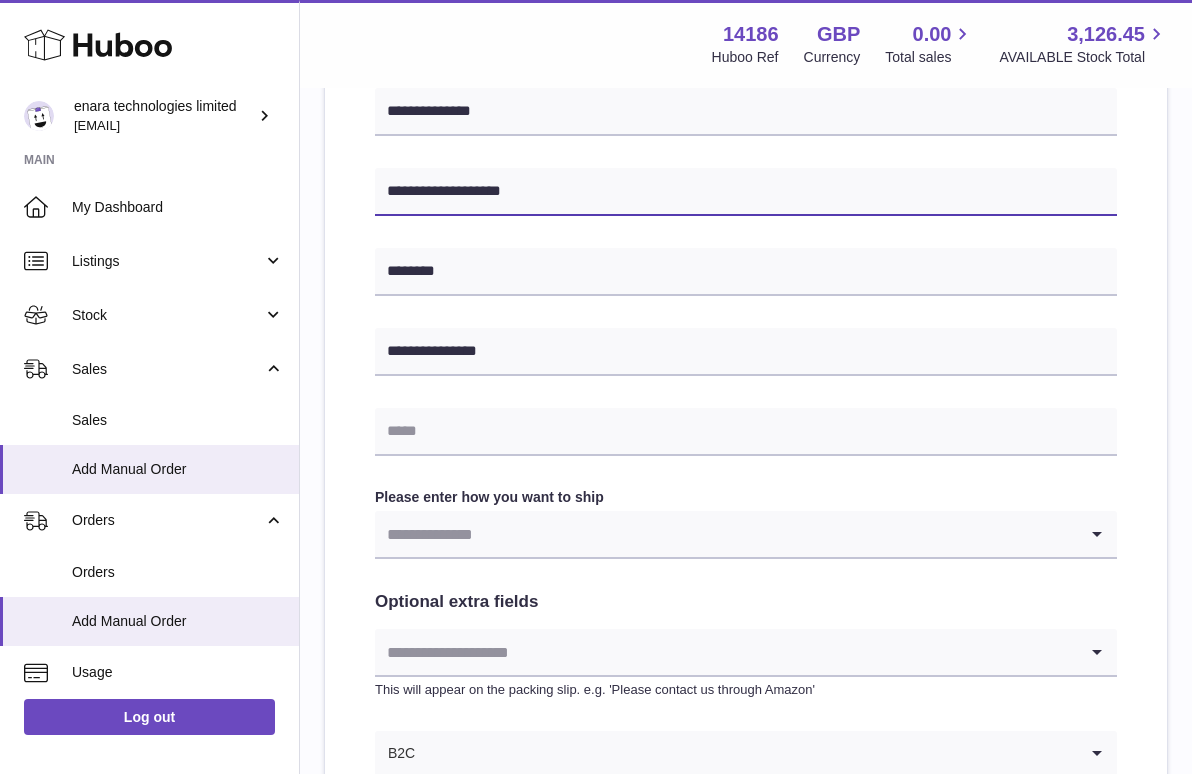 type on "**********" 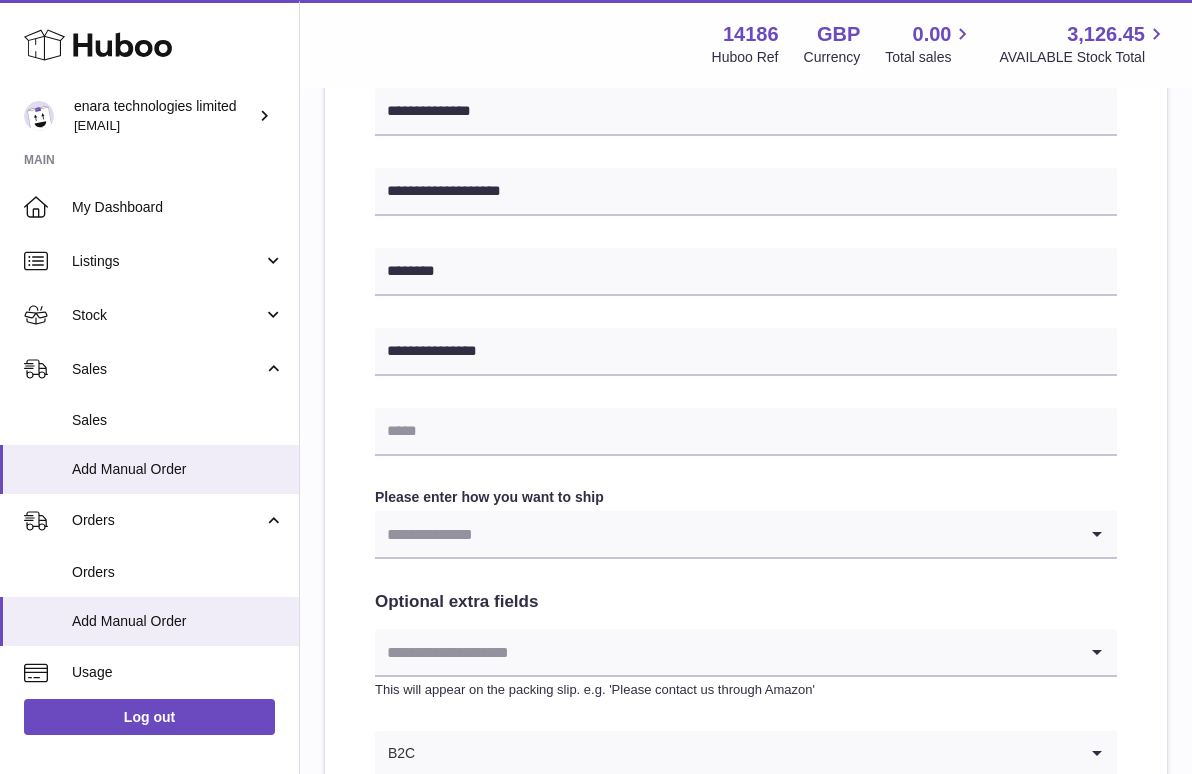 click at bounding box center (726, 534) 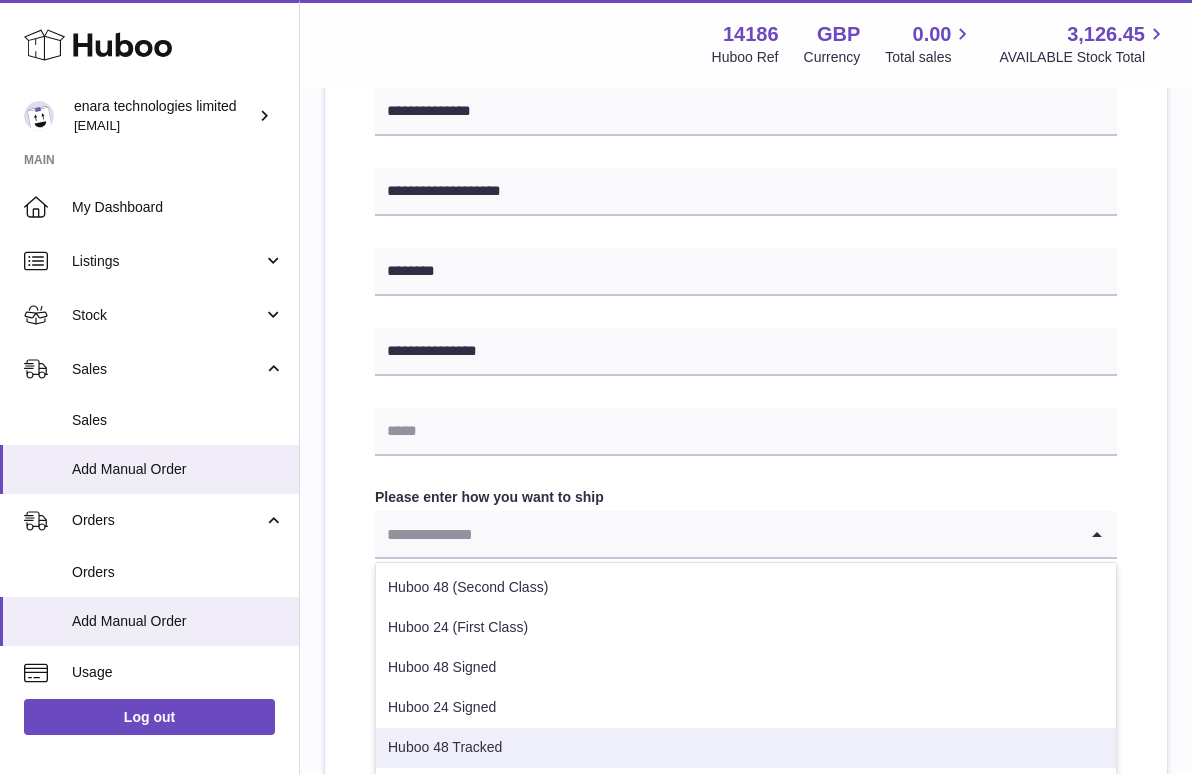 click on "Huboo 48 Tracked" at bounding box center [746, 748] 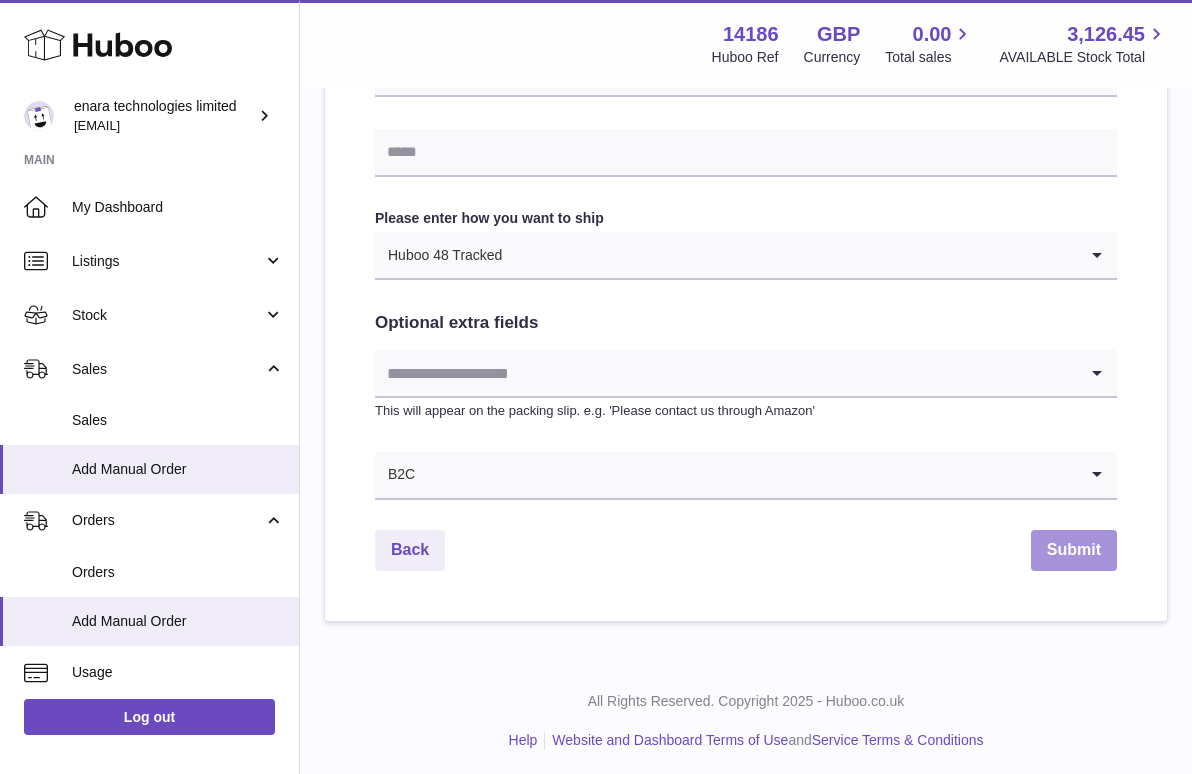 scroll, scrollTop: 967, scrollLeft: 0, axis: vertical 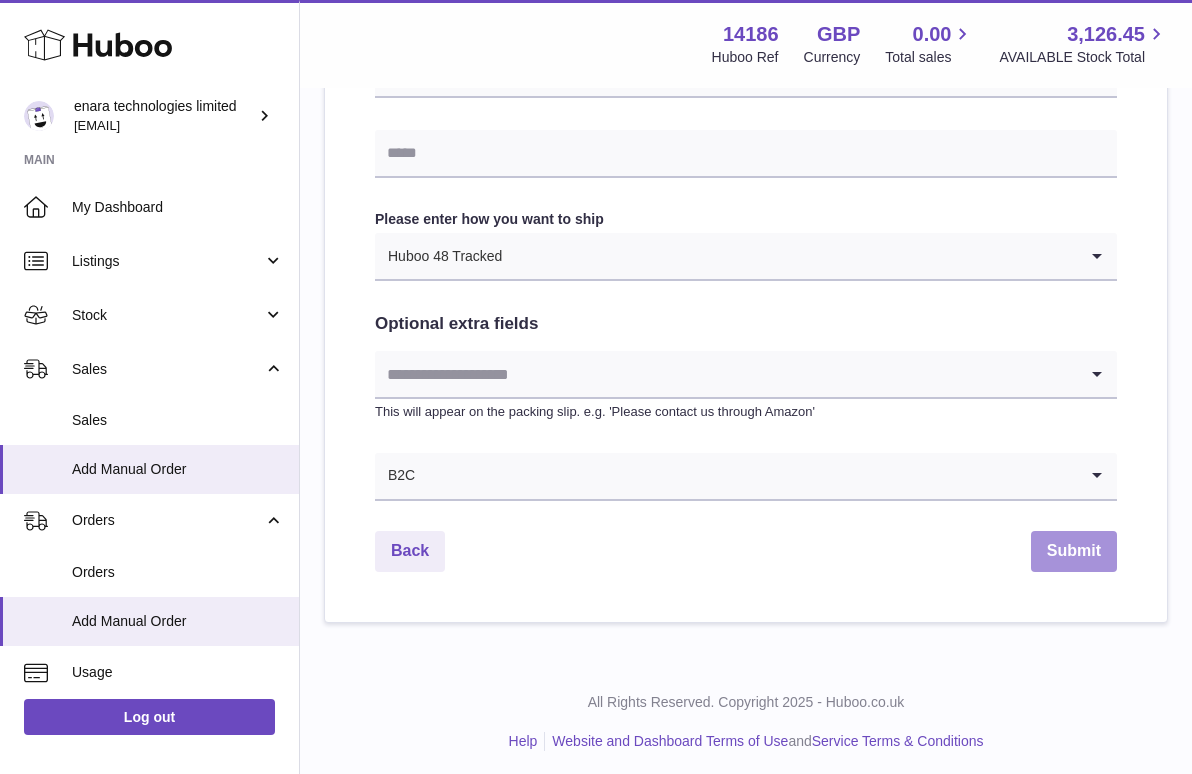 click on "Submit" at bounding box center [1074, 551] 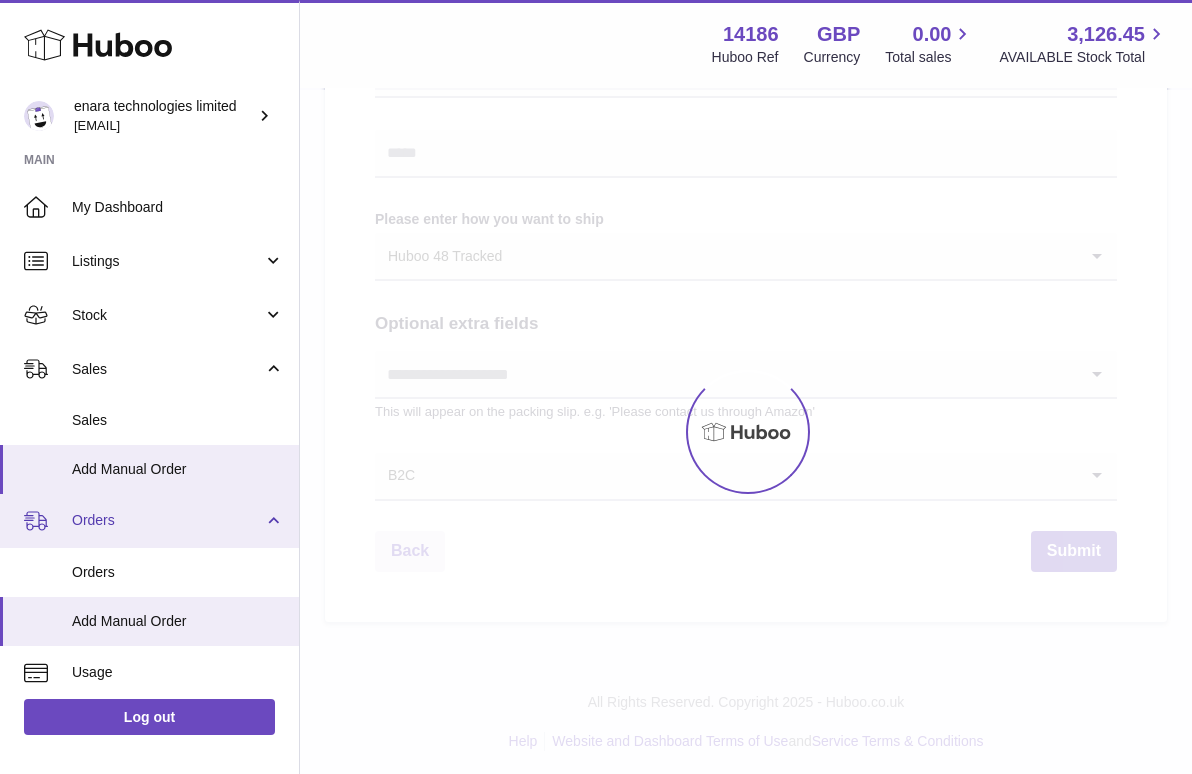 scroll, scrollTop: 0, scrollLeft: 0, axis: both 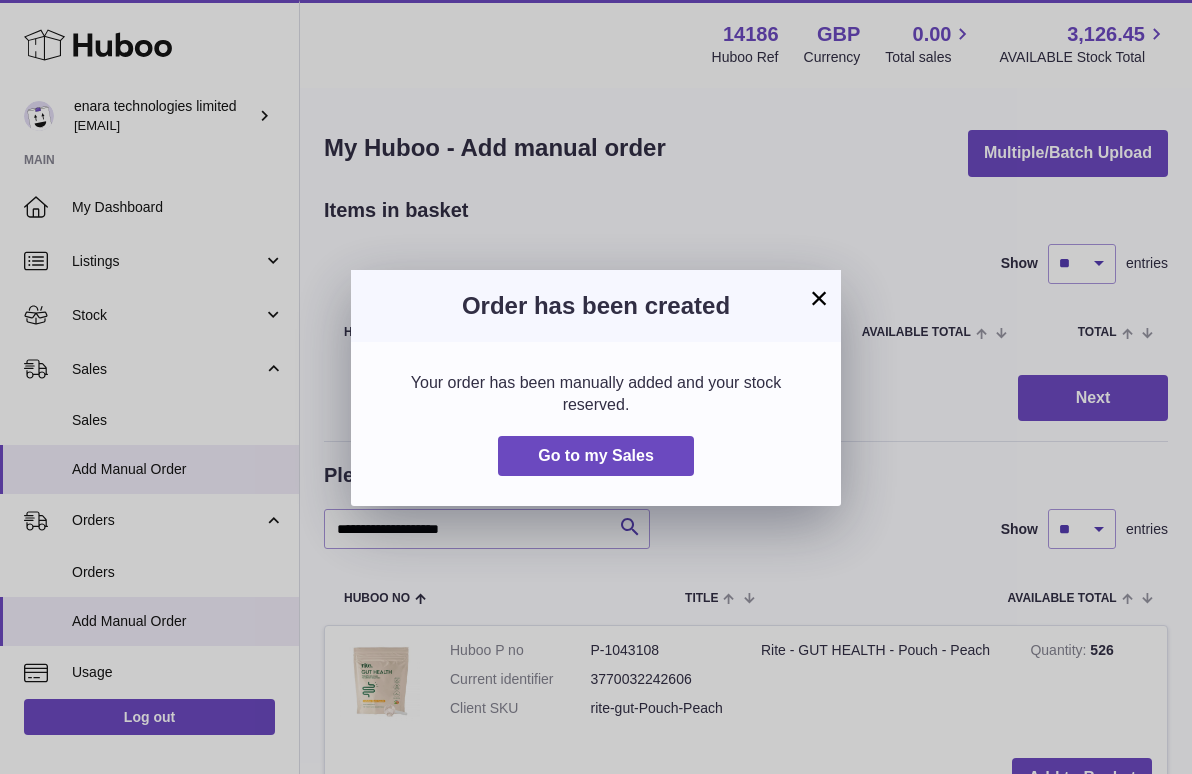click on "×" at bounding box center [819, 298] 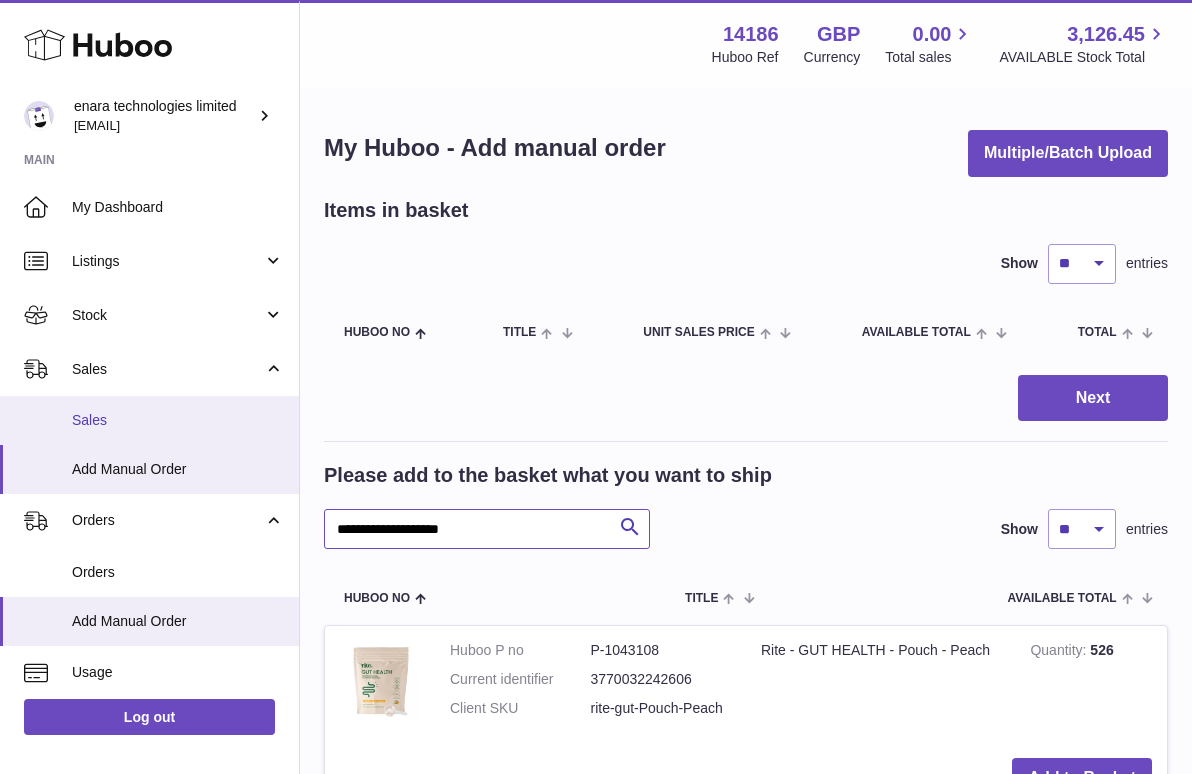 drag, startPoint x: 515, startPoint y: 532, endPoint x: 60, endPoint y: 438, distance: 464.60843 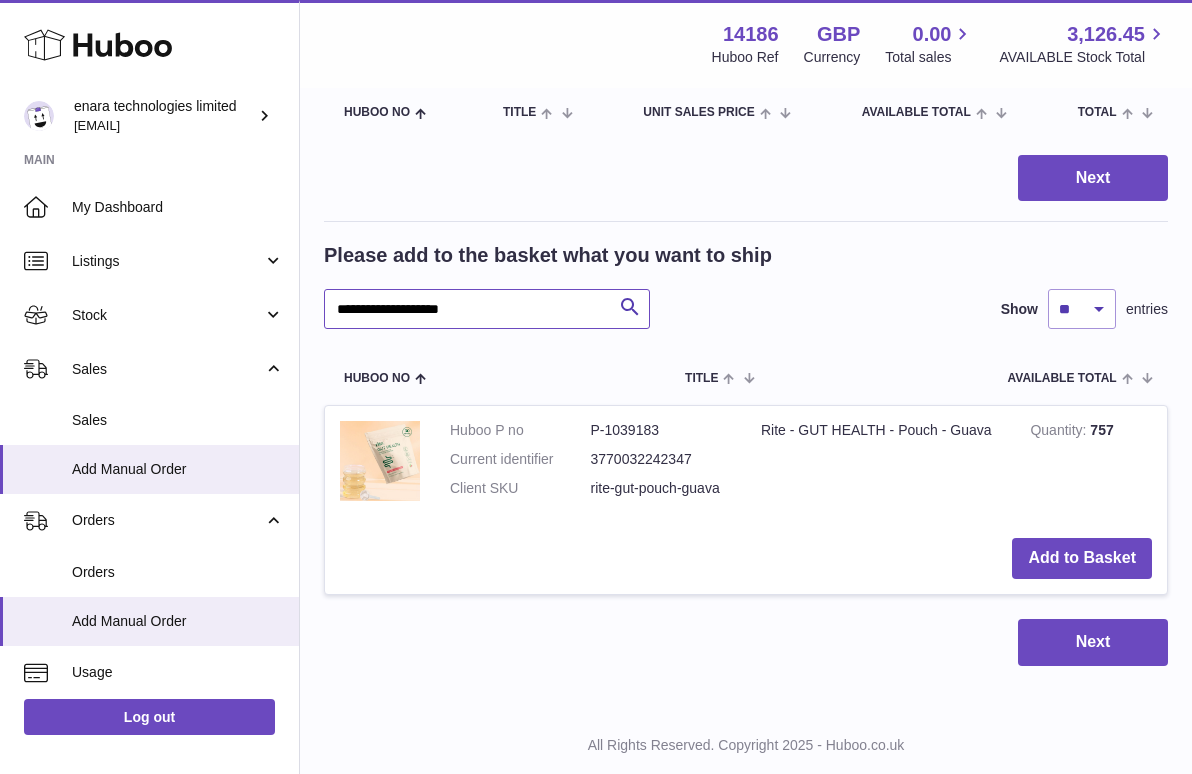 scroll, scrollTop: 248, scrollLeft: 0, axis: vertical 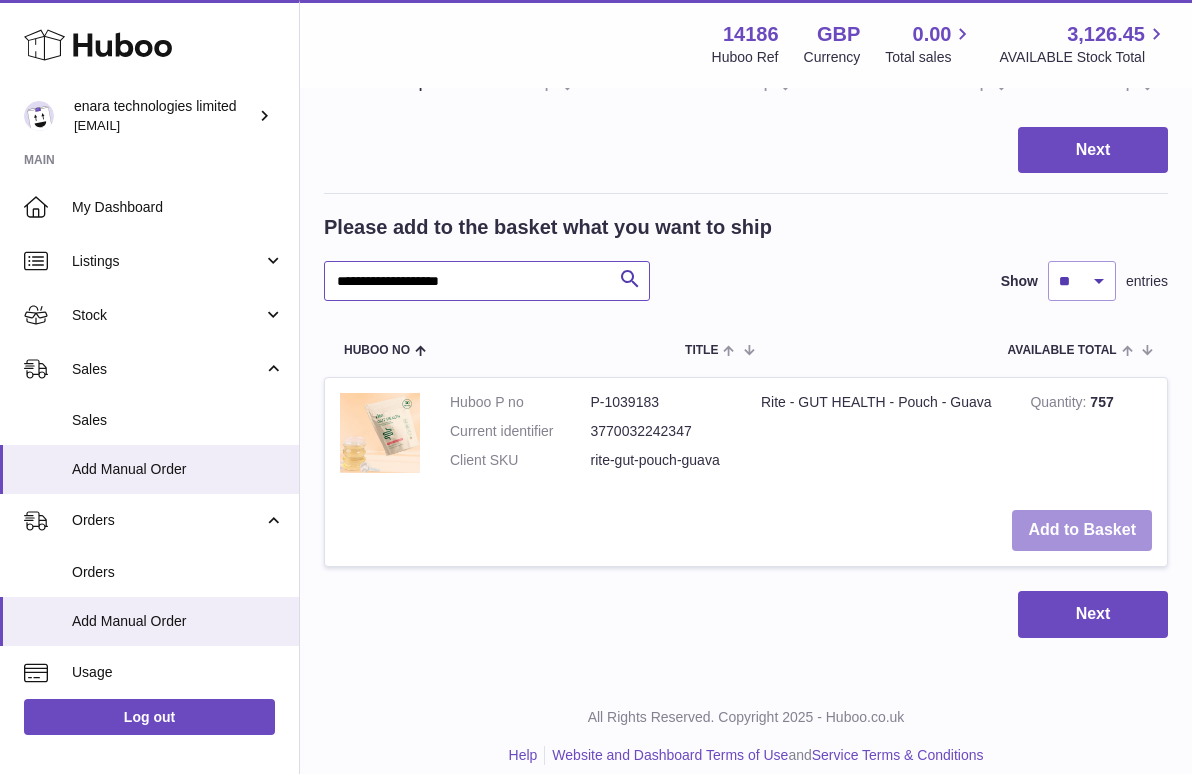 type on "**********" 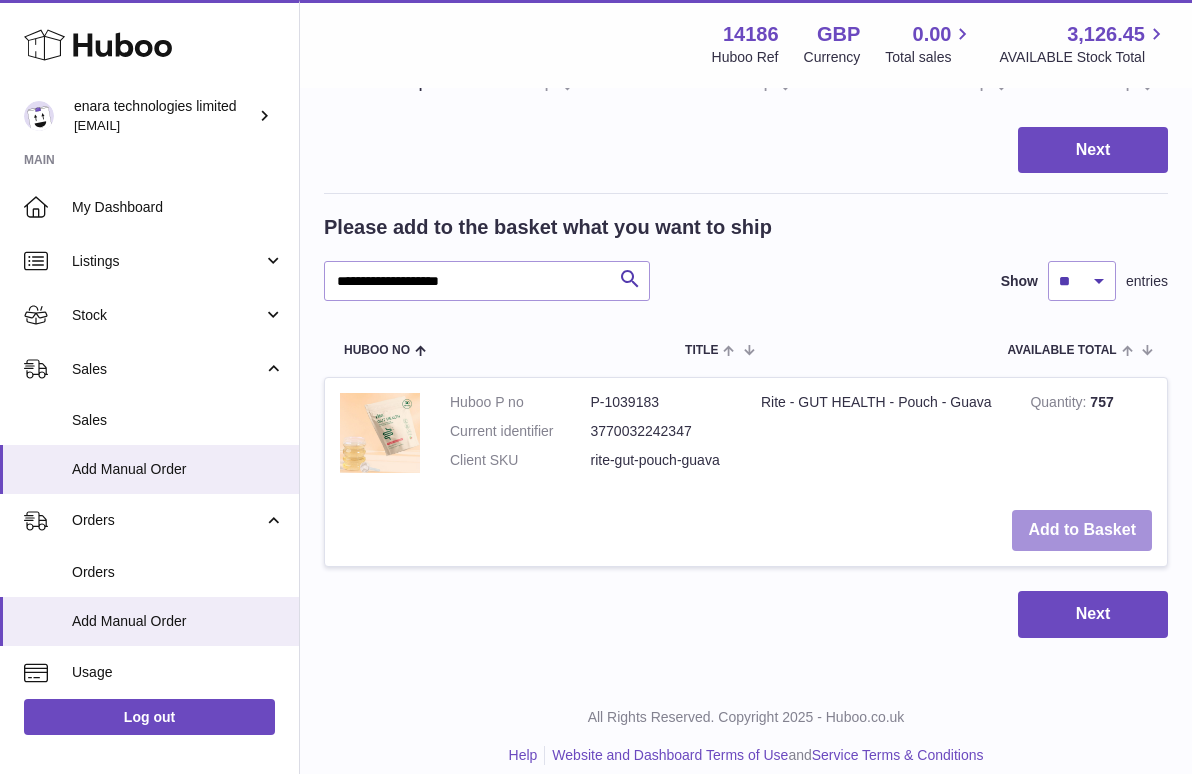click on "Add to Basket" at bounding box center (1082, 530) 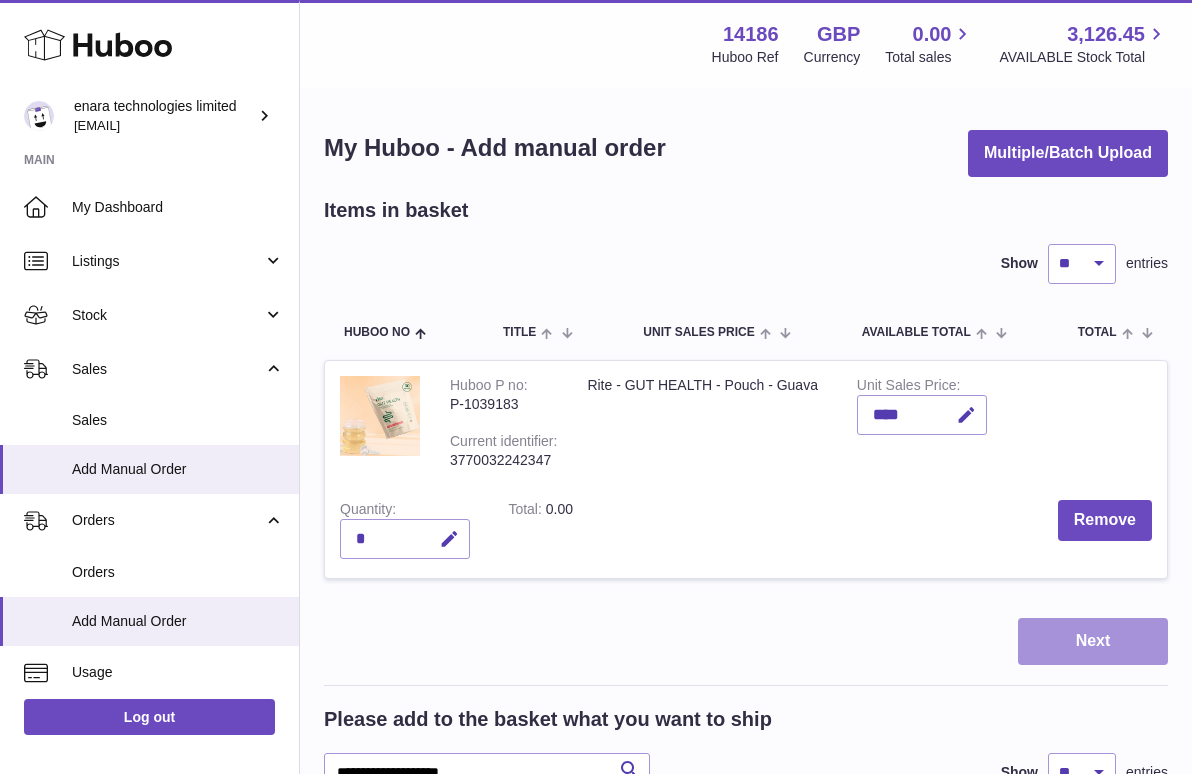 scroll, scrollTop: 0, scrollLeft: 0, axis: both 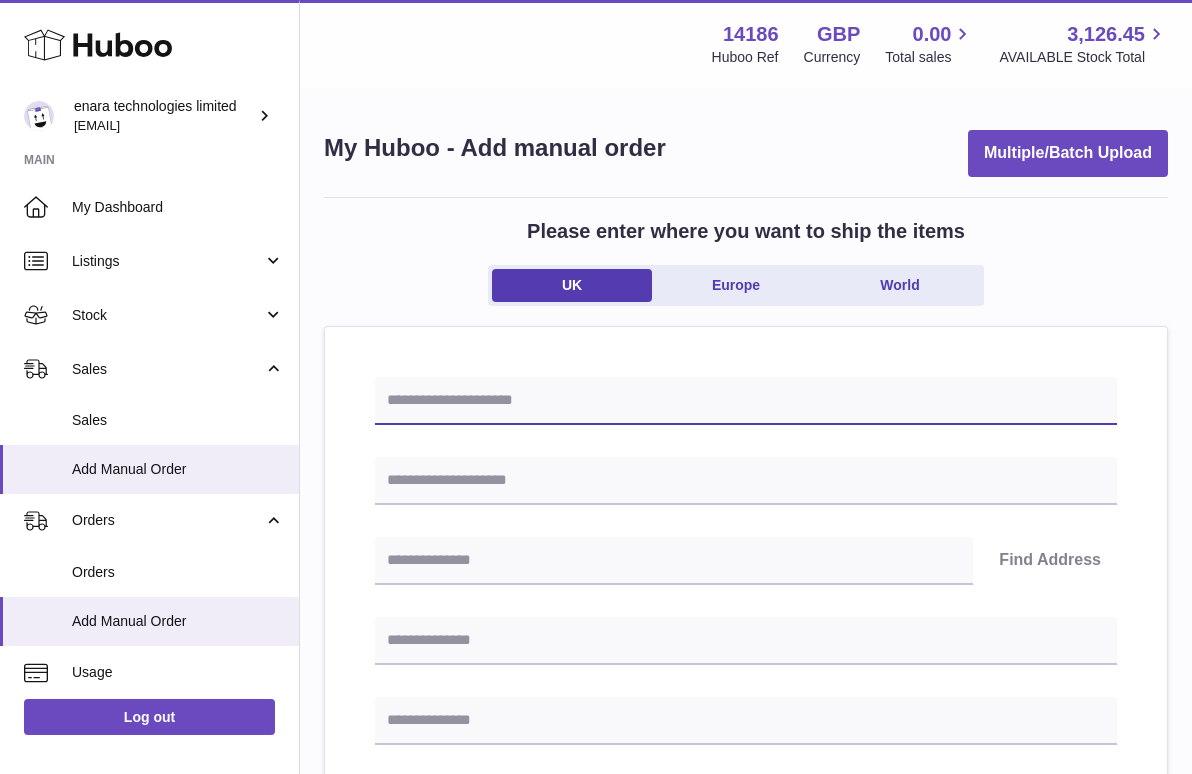 click at bounding box center [746, 401] 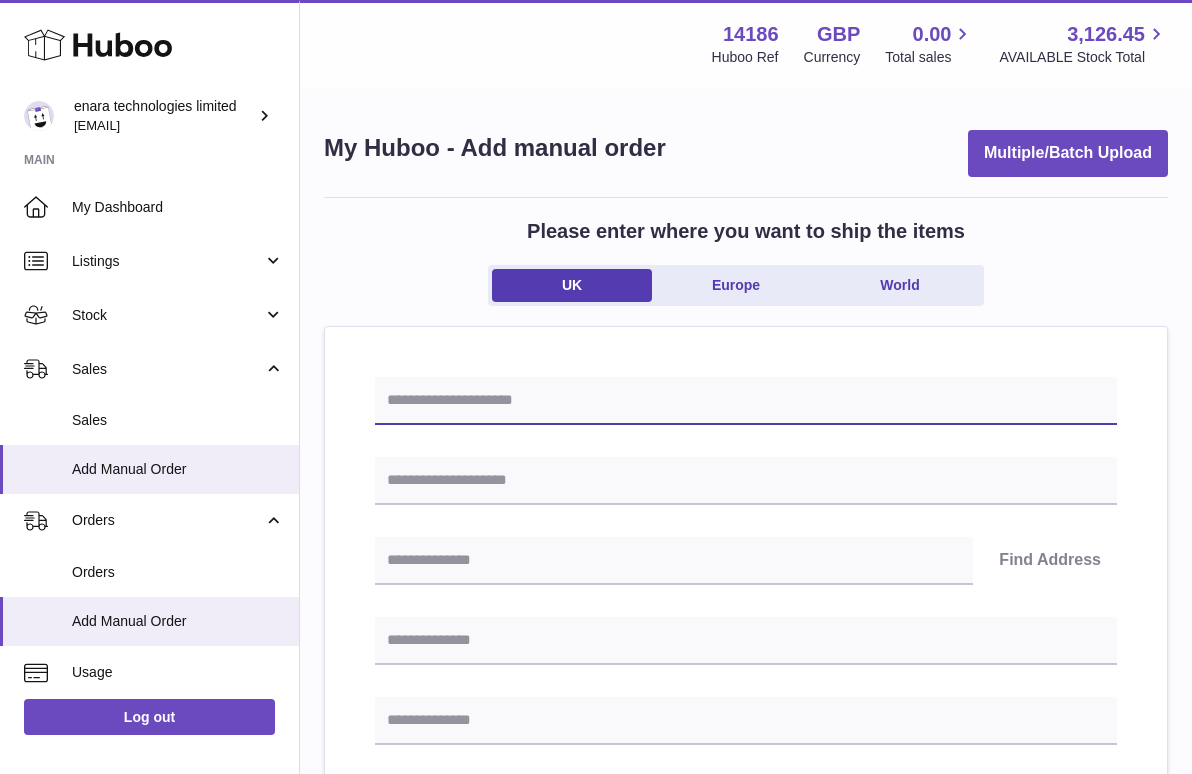 paste on "**********" 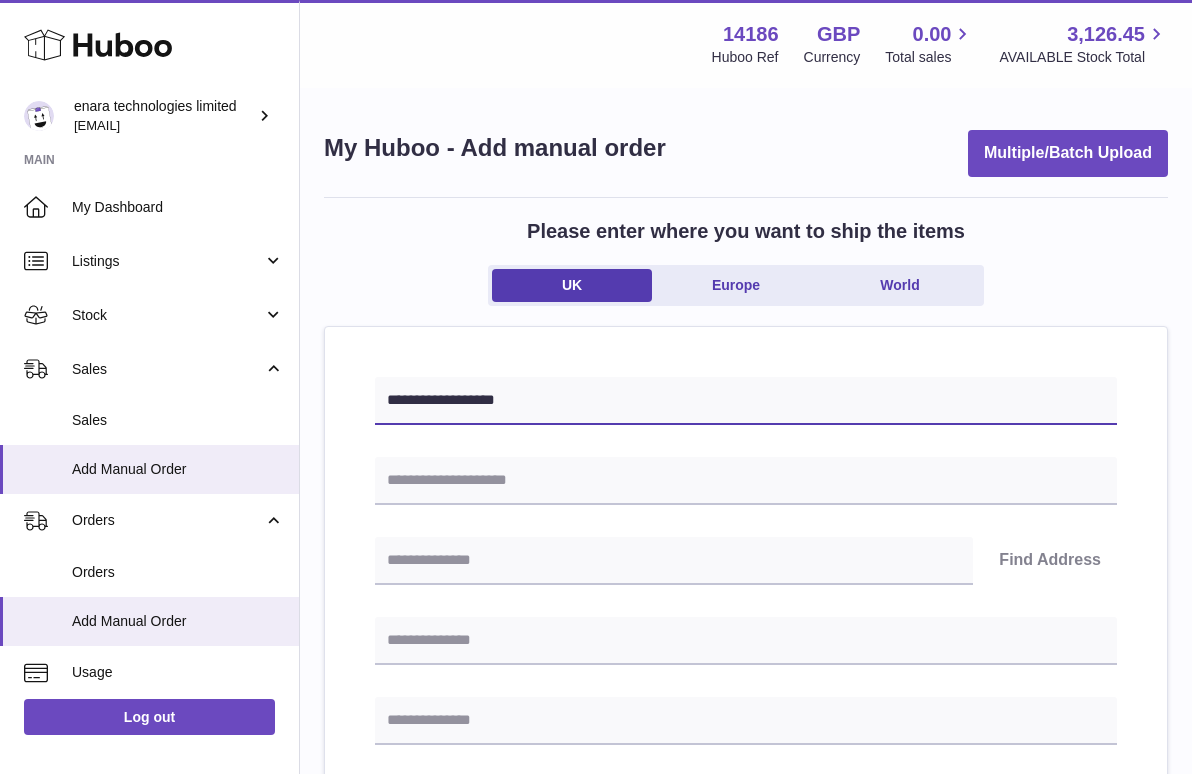 type on "**********" 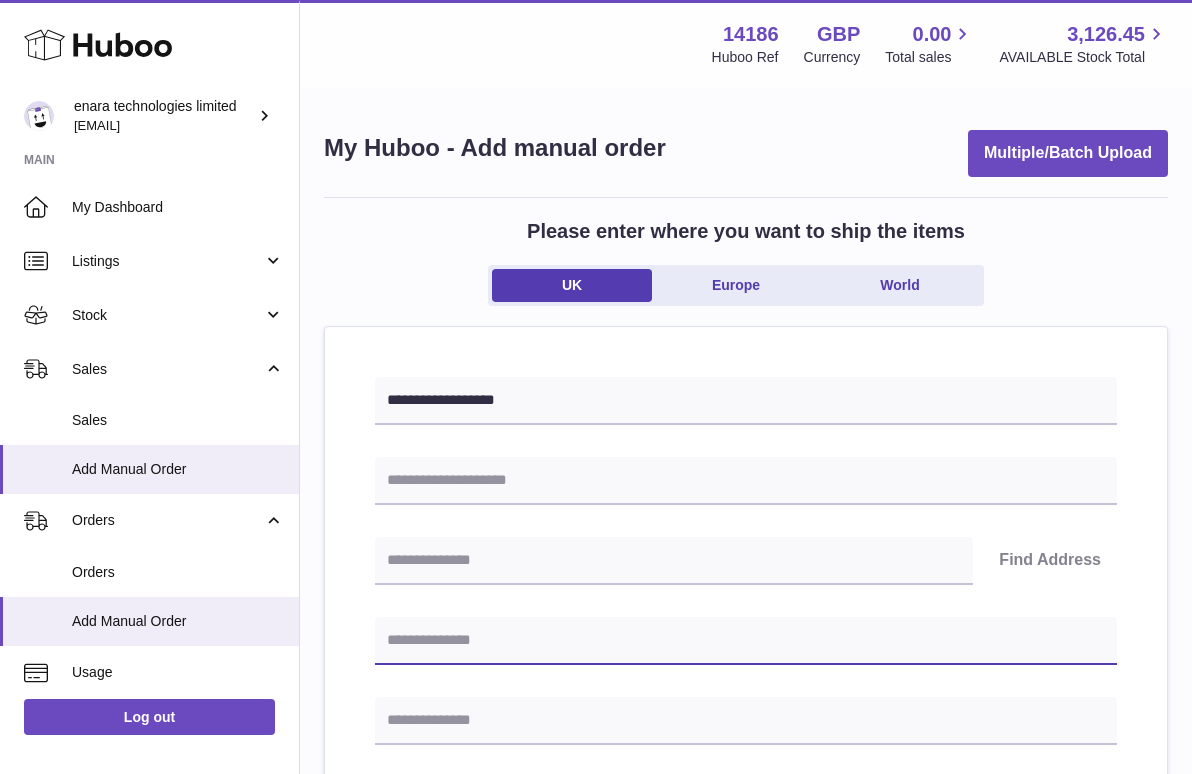 paste on "**********" 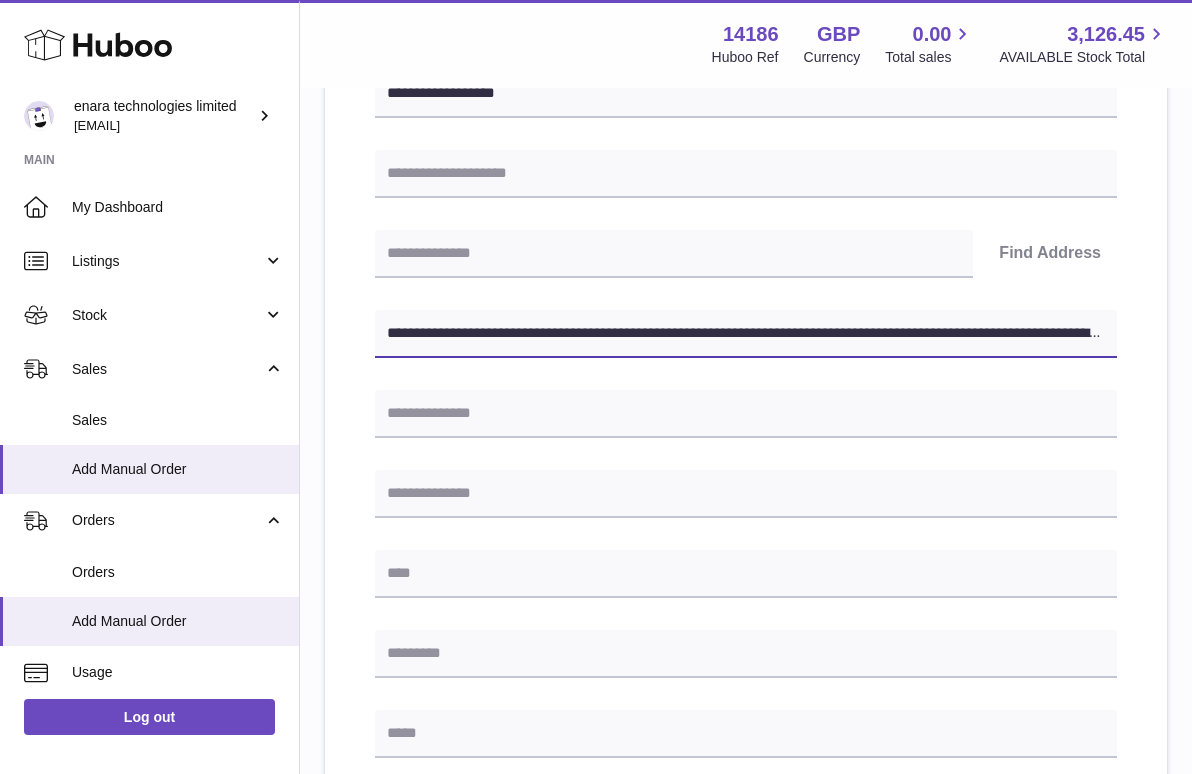 scroll, scrollTop: 329, scrollLeft: 0, axis: vertical 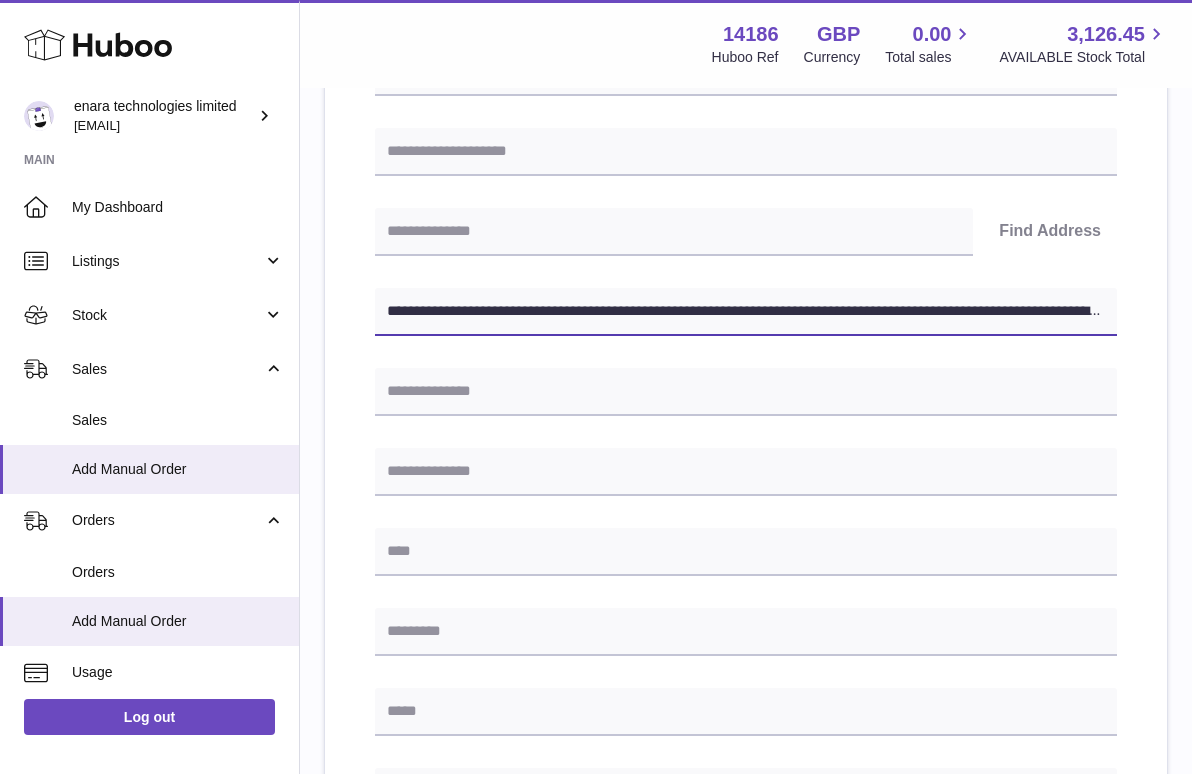 drag, startPoint x: 736, startPoint y: 312, endPoint x: 1387, endPoint y: 369, distance: 653.4906 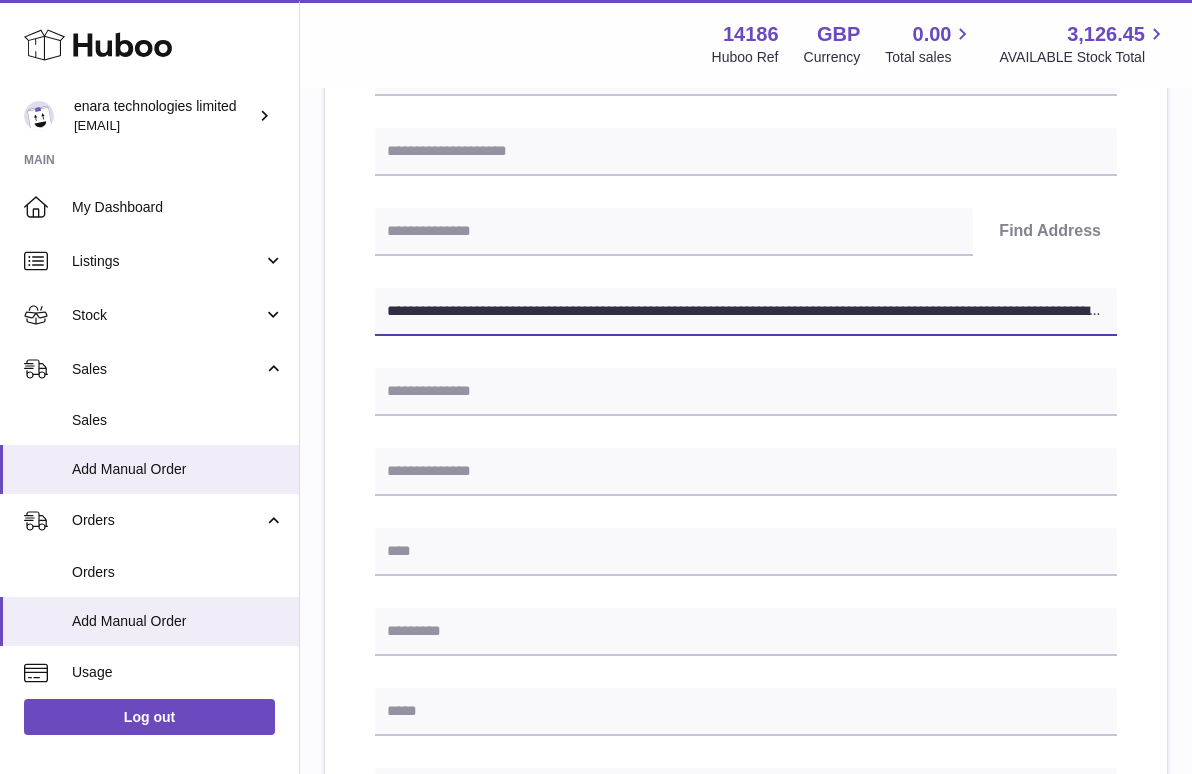 click on ".st0{fill:#141414;}" at bounding box center [596, 58] 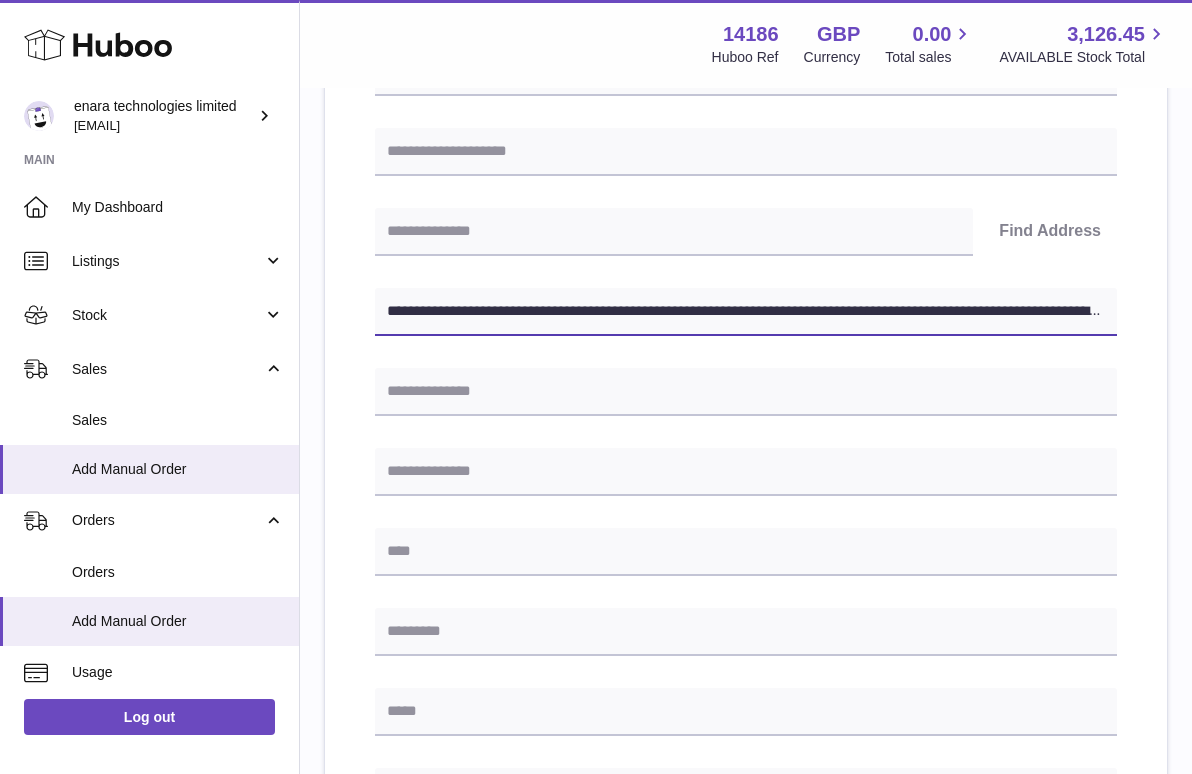 click on "**********" at bounding box center (746, 312) 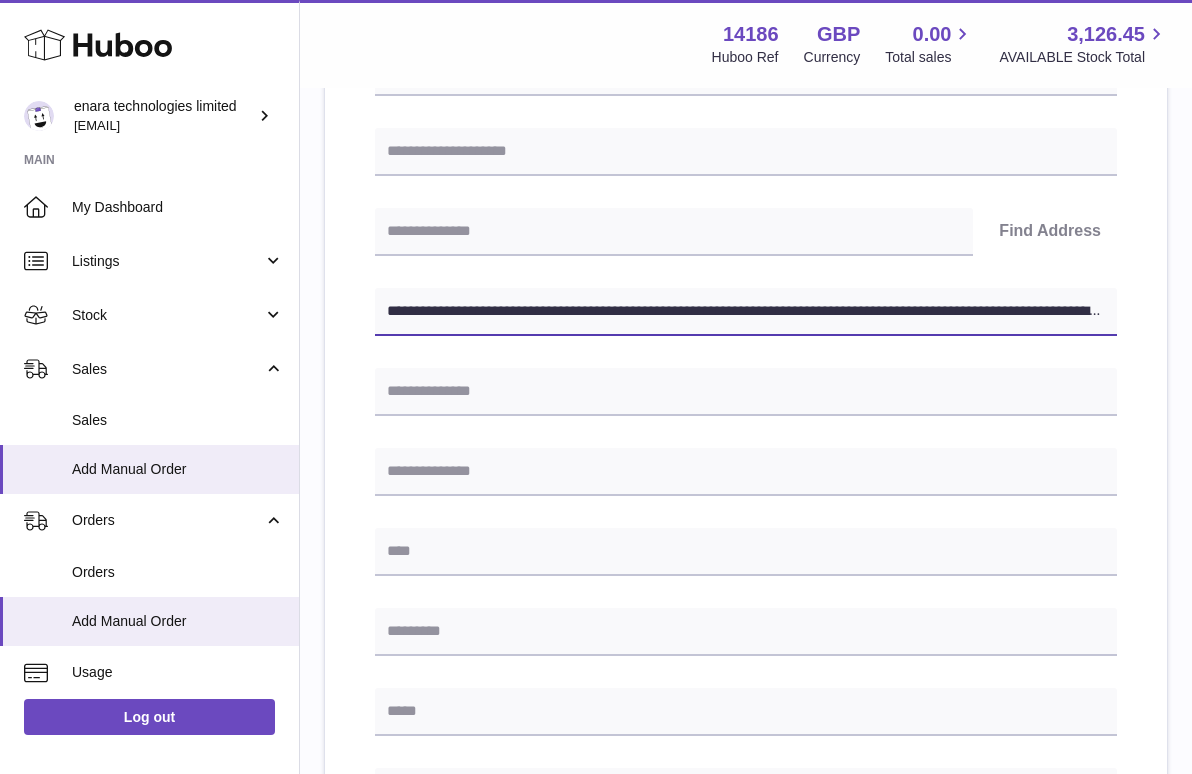 click on ".st0{fill:#141414;}" at bounding box center (596, 58) 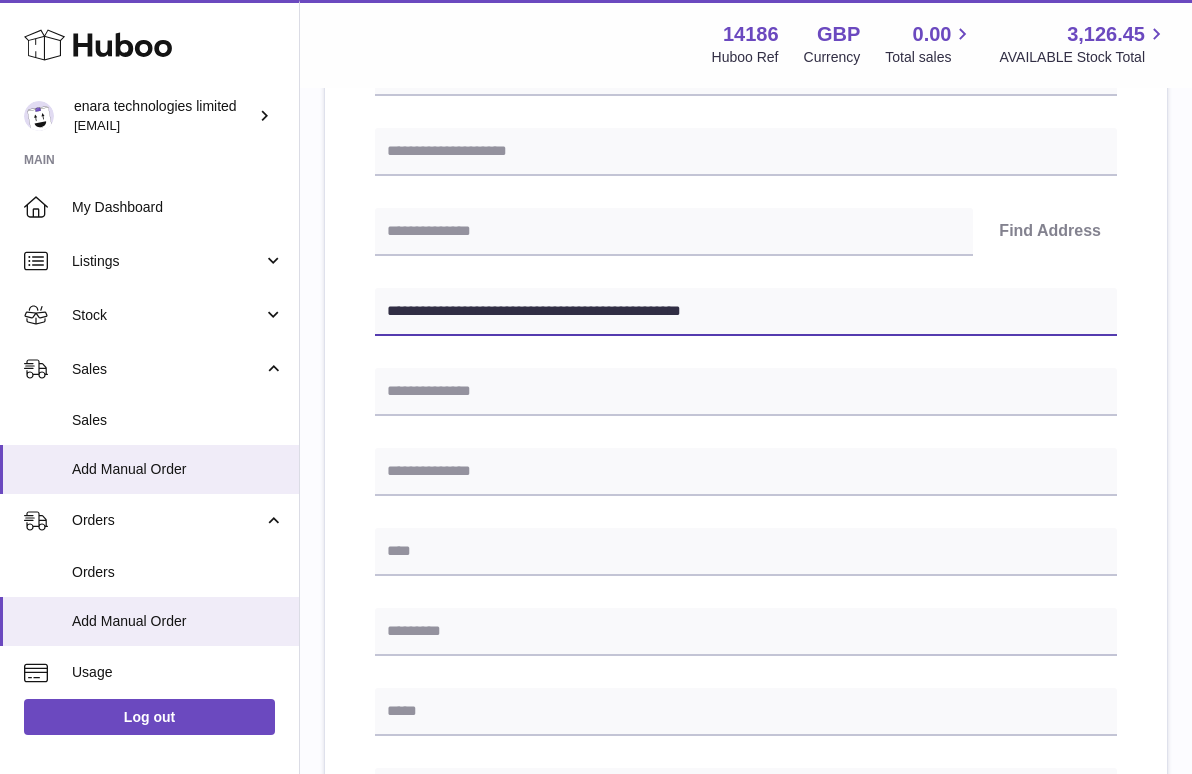 type on "**********" 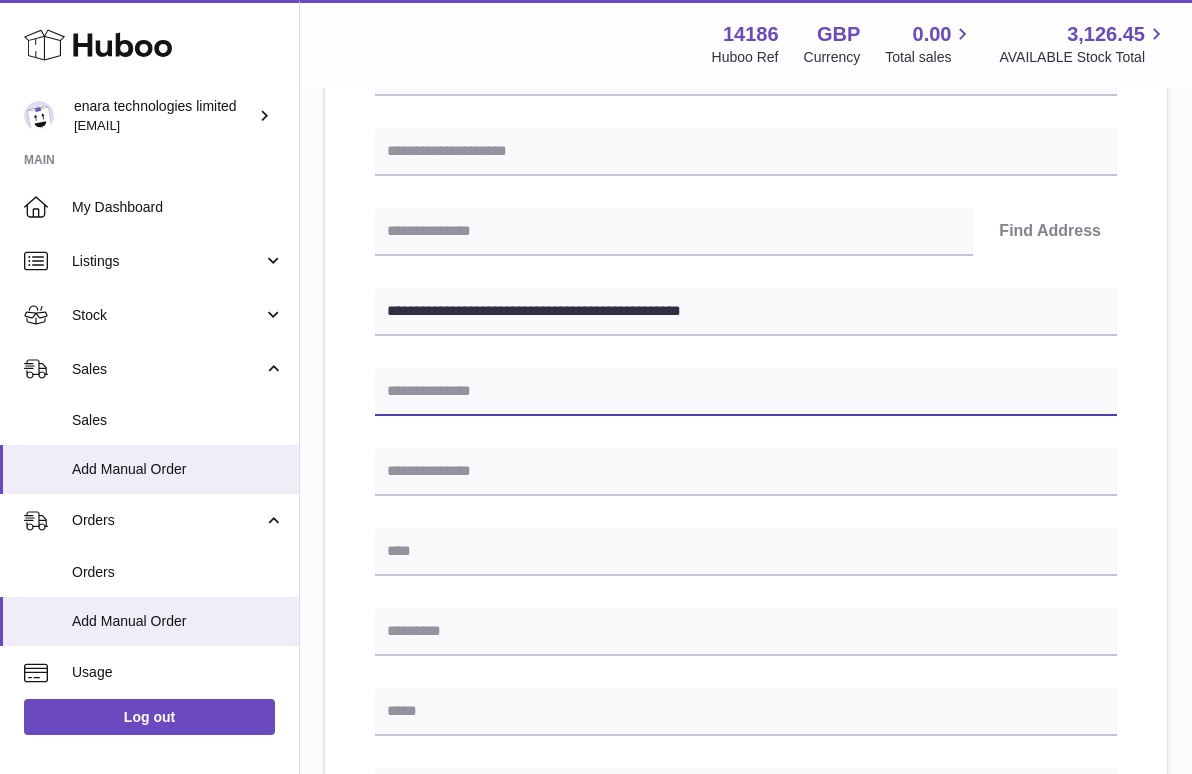 paste on "**********" 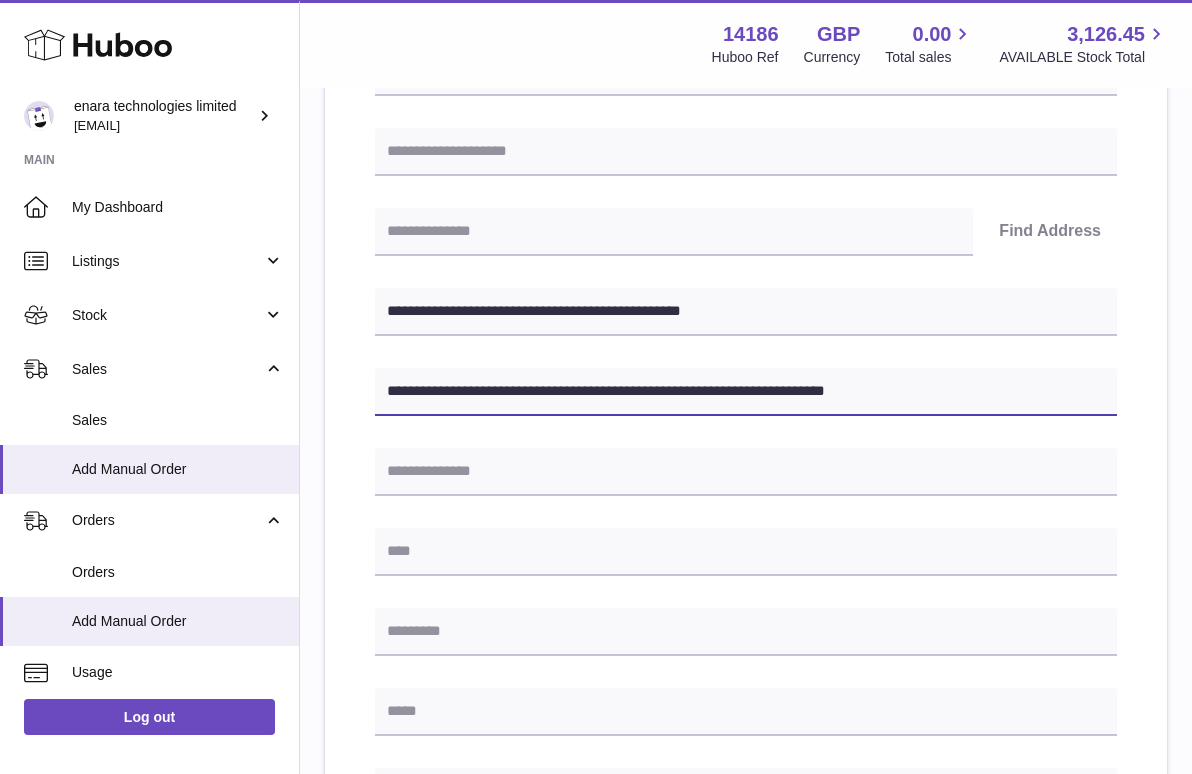 type on "**********" 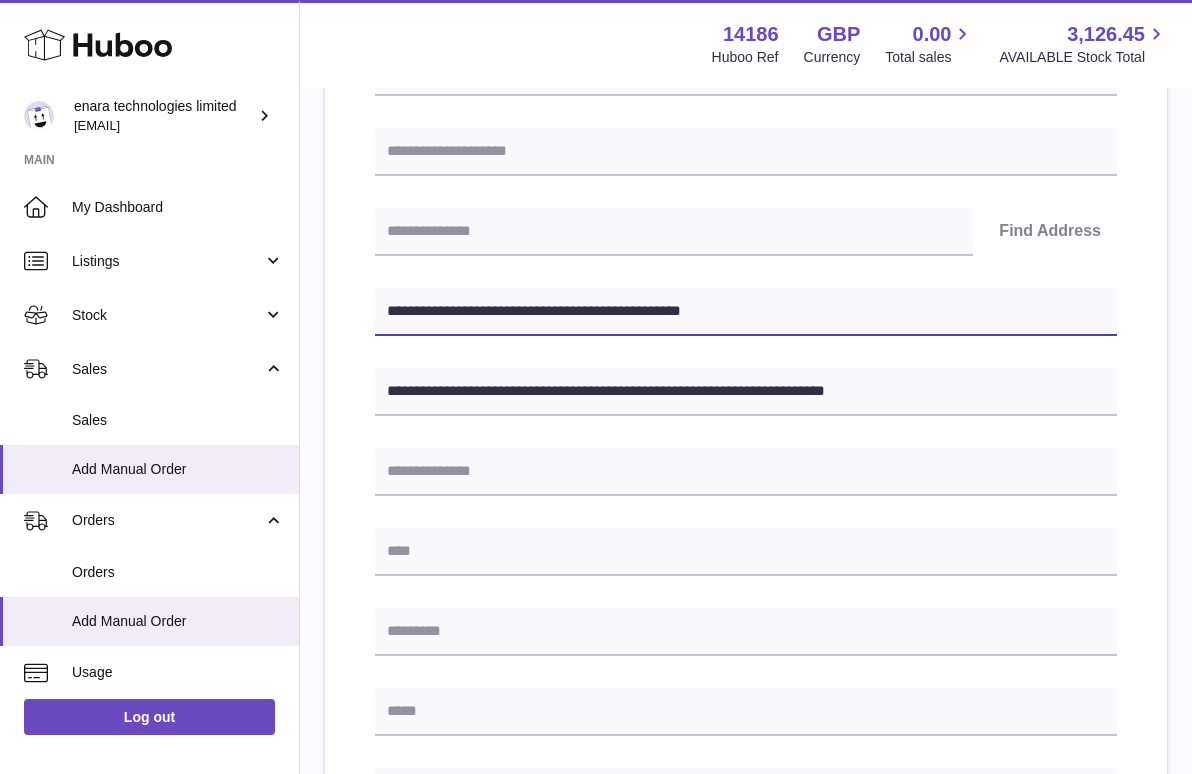 drag, startPoint x: 447, startPoint y: 308, endPoint x: 394, endPoint y: 312, distance: 53.15073 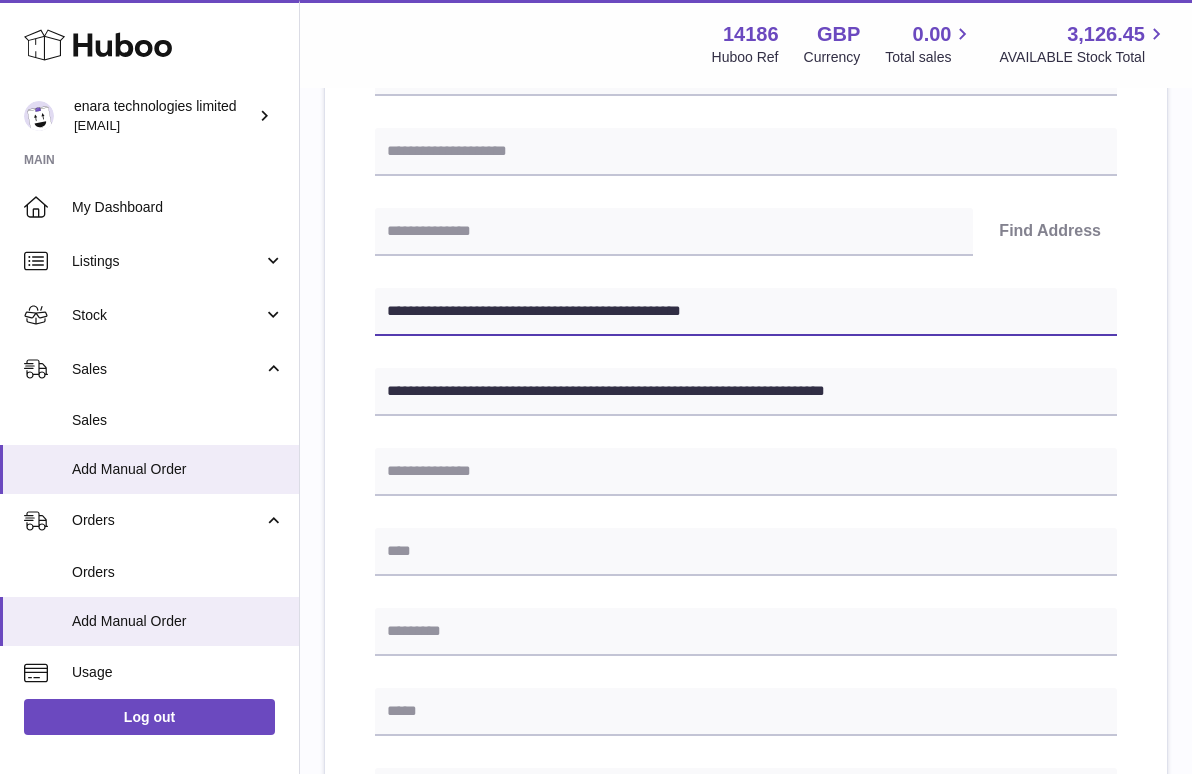 click on "**********" at bounding box center [746, 312] 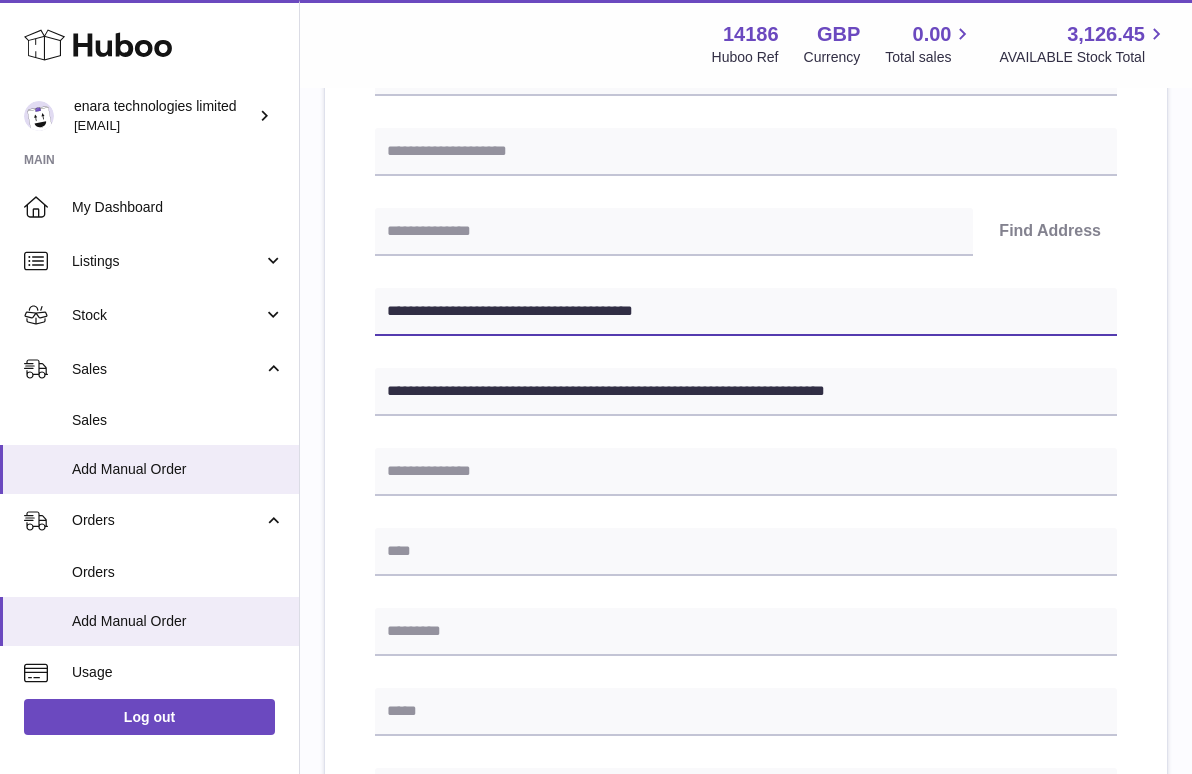 type on "**********" 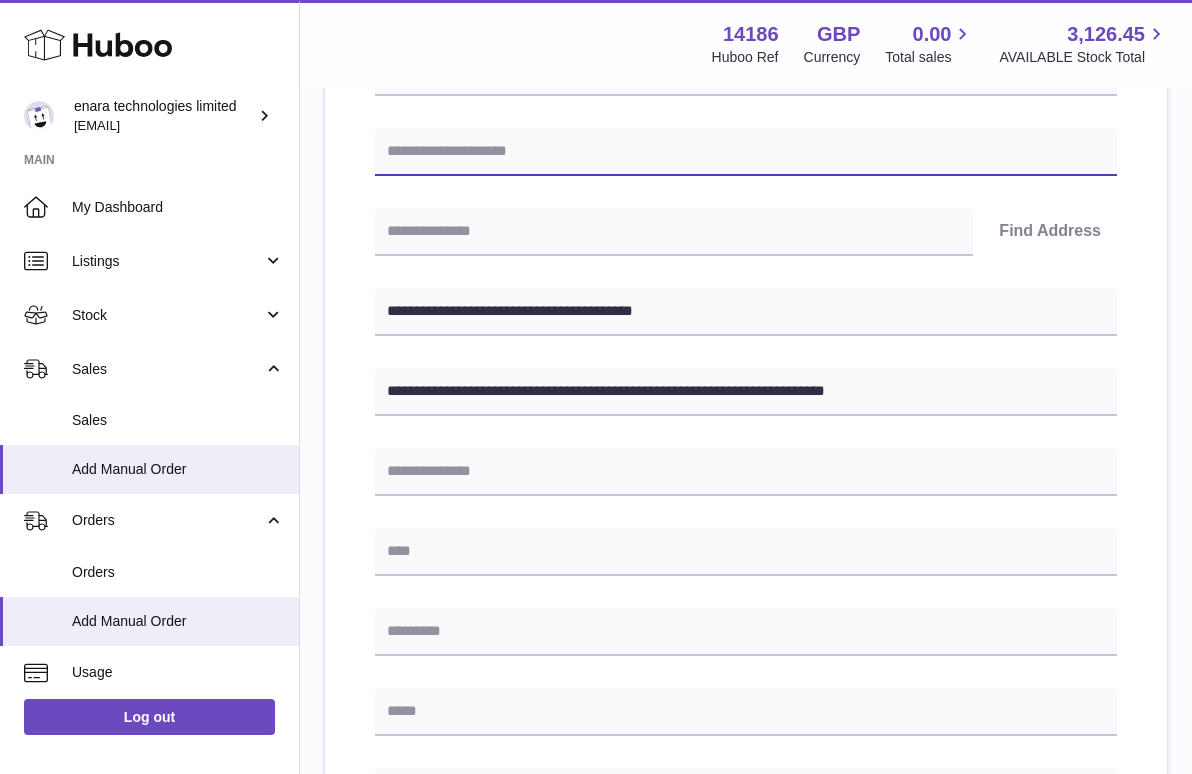 paste on "********" 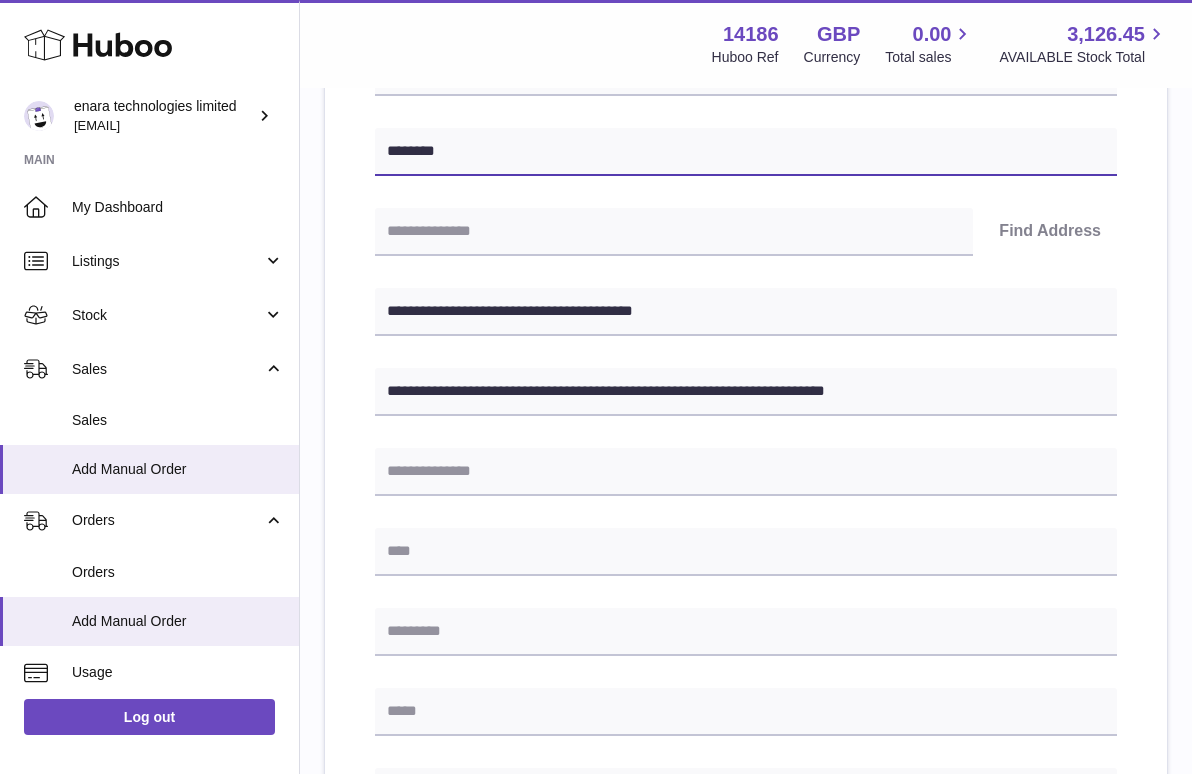 type on "********" 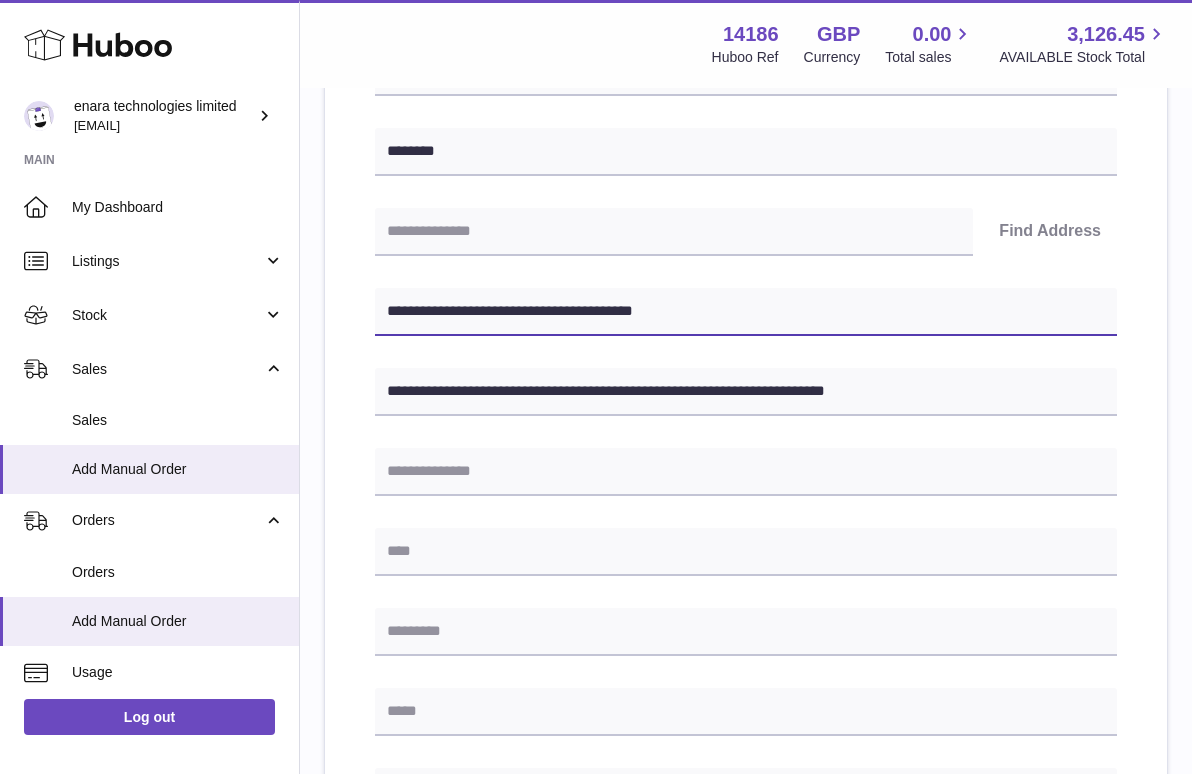 drag, startPoint x: 515, startPoint y: 310, endPoint x: 395, endPoint y: 311, distance: 120.004166 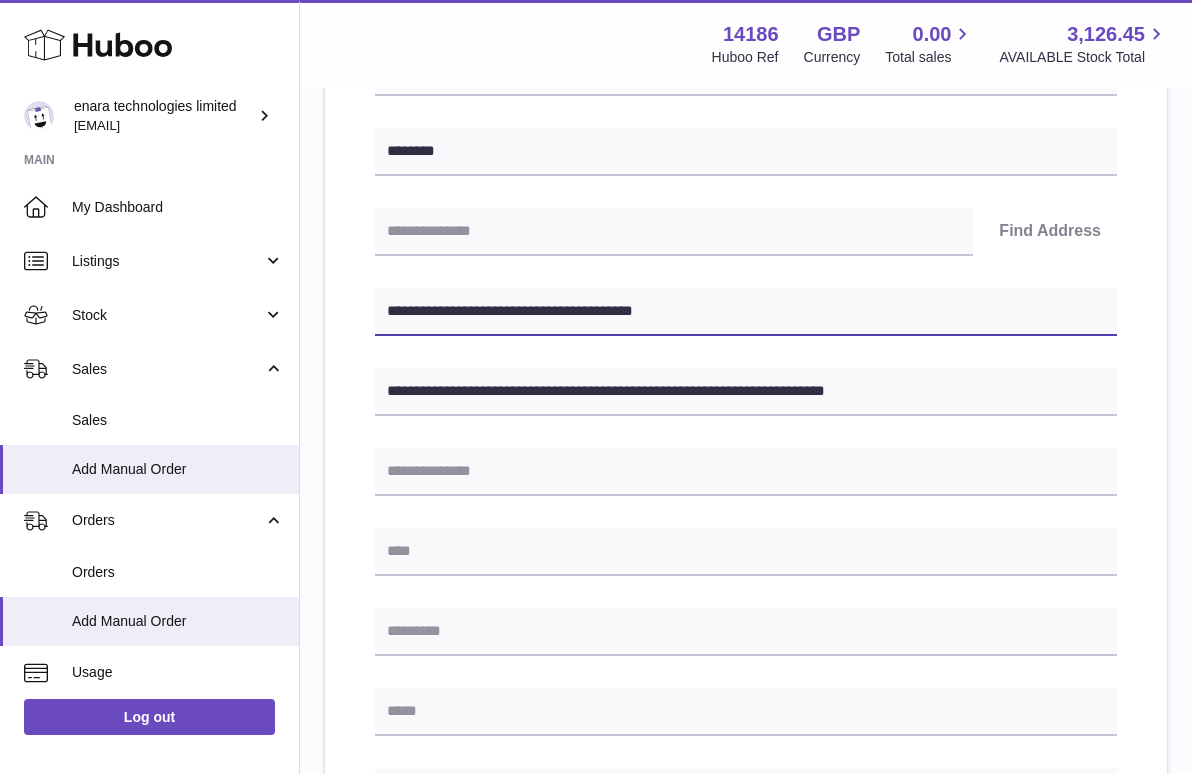 click on "**********" at bounding box center (746, 312) 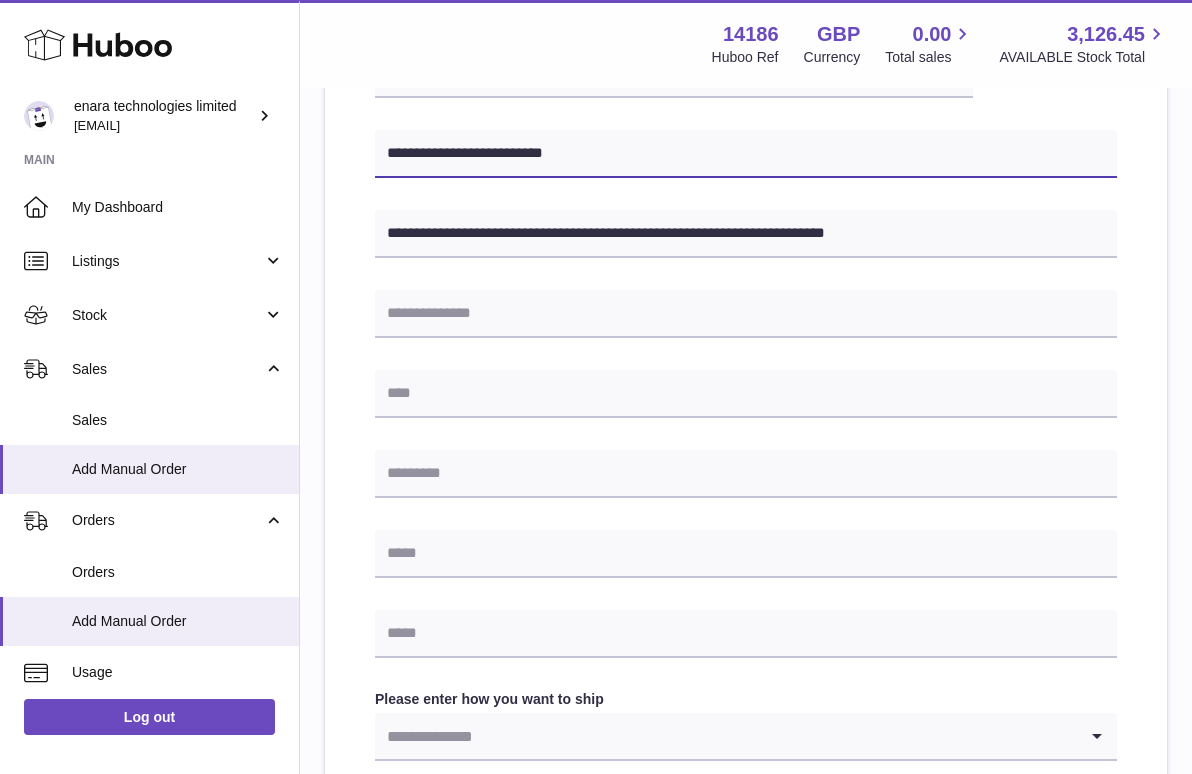 scroll, scrollTop: 518, scrollLeft: 0, axis: vertical 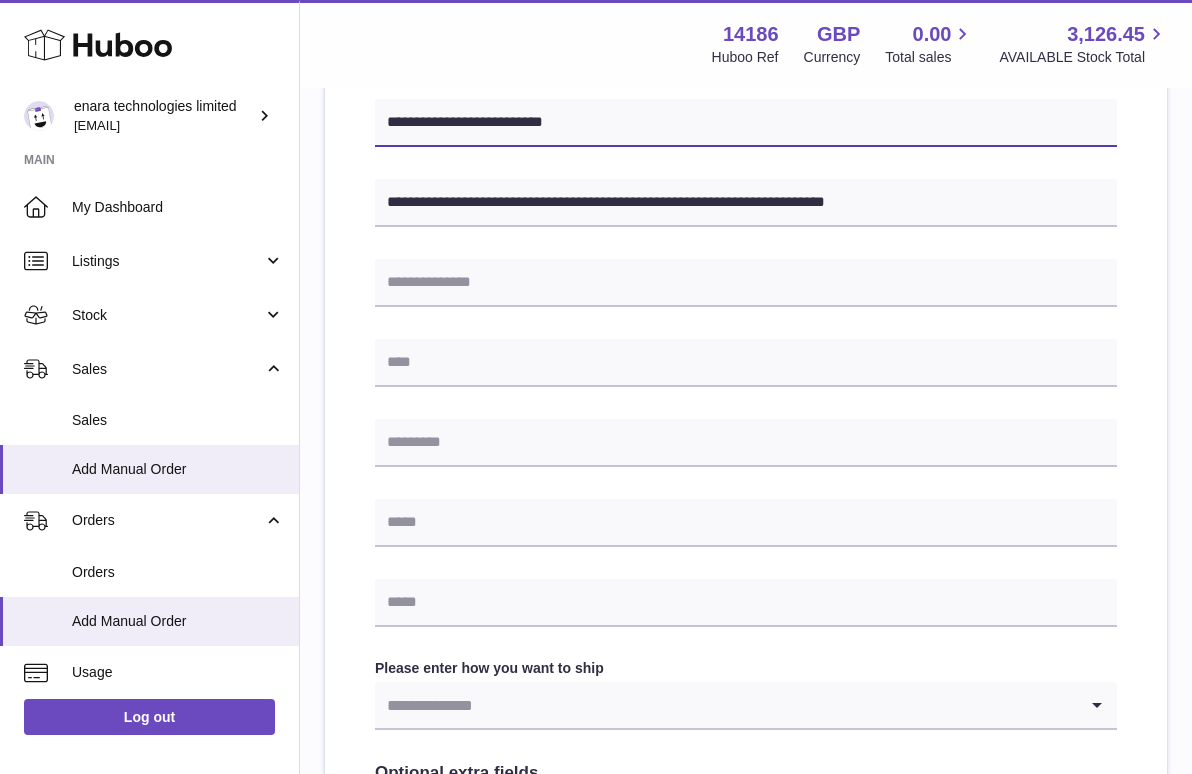 type on "**********" 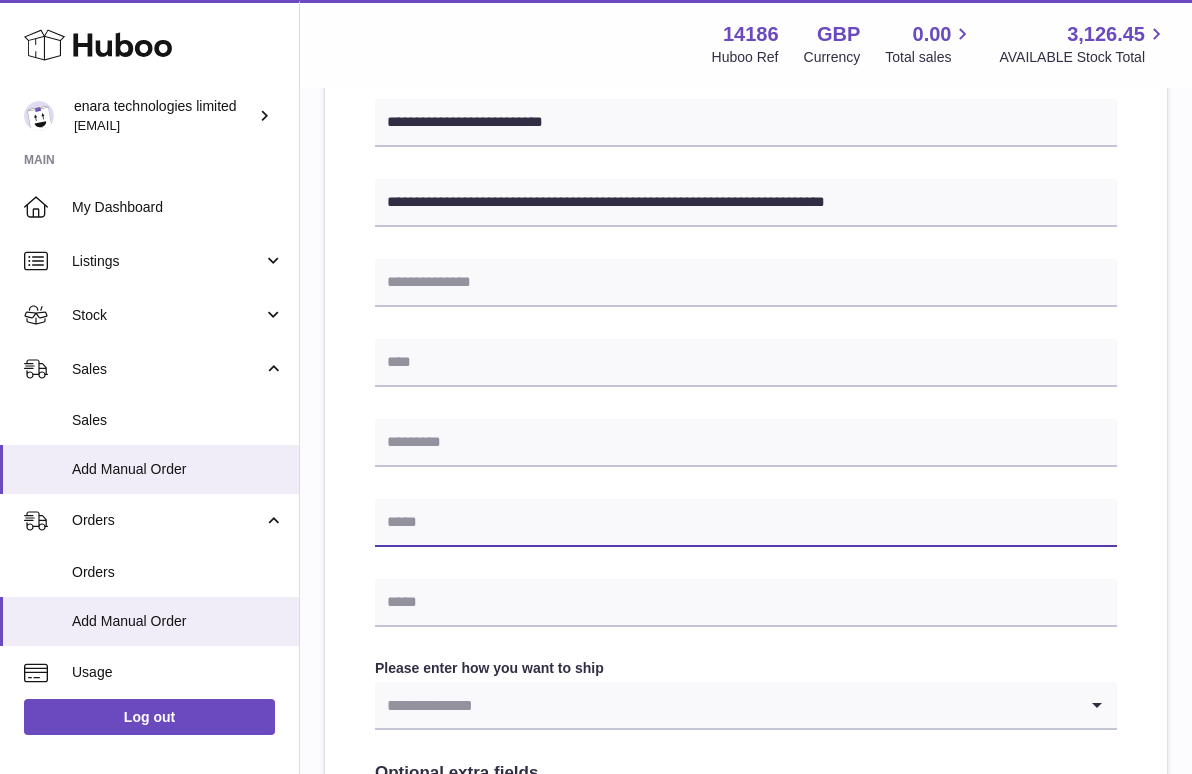 paste on "**********" 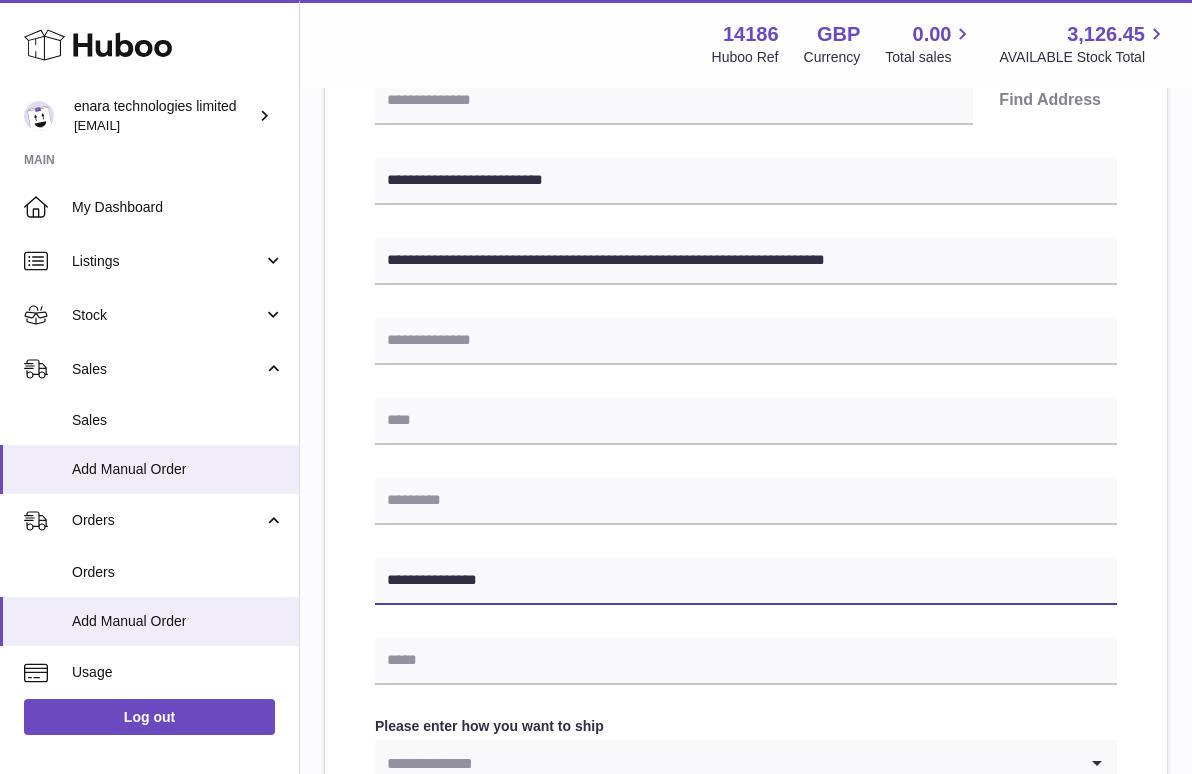 scroll, scrollTop: 453, scrollLeft: 0, axis: vertical 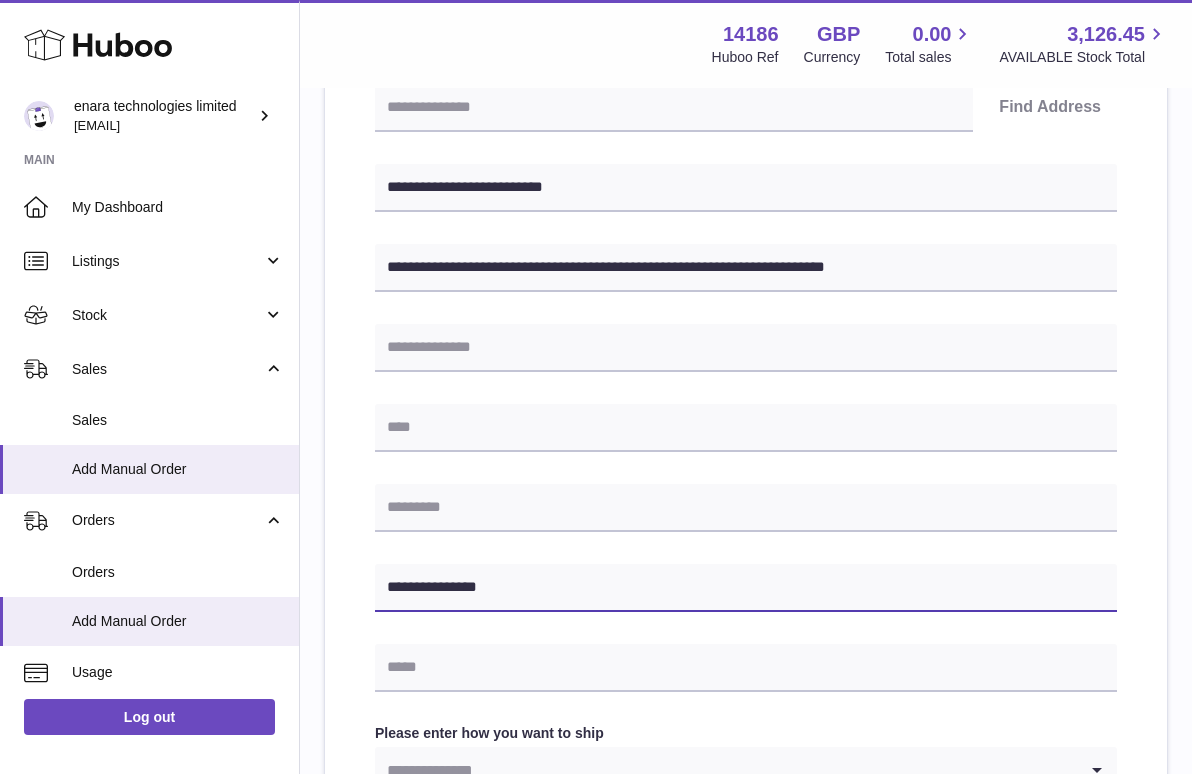 type on "**********" 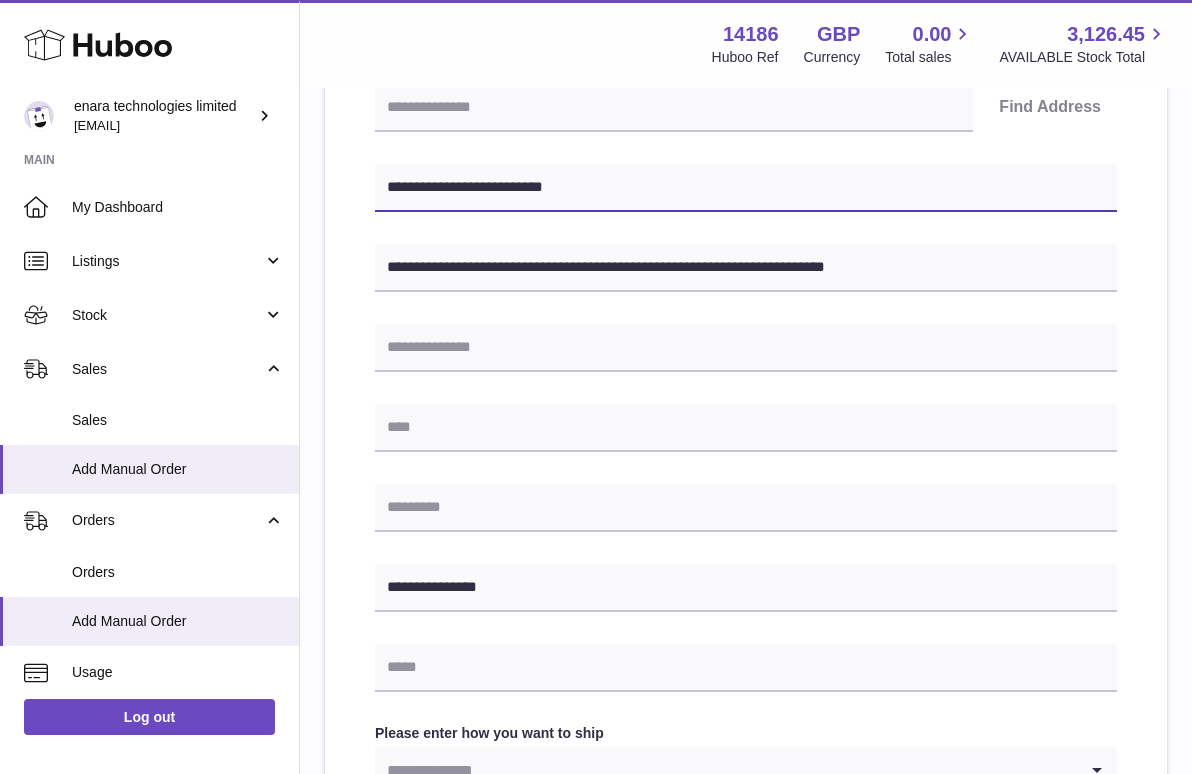 click on "**********" at bounding box center (746, 188) 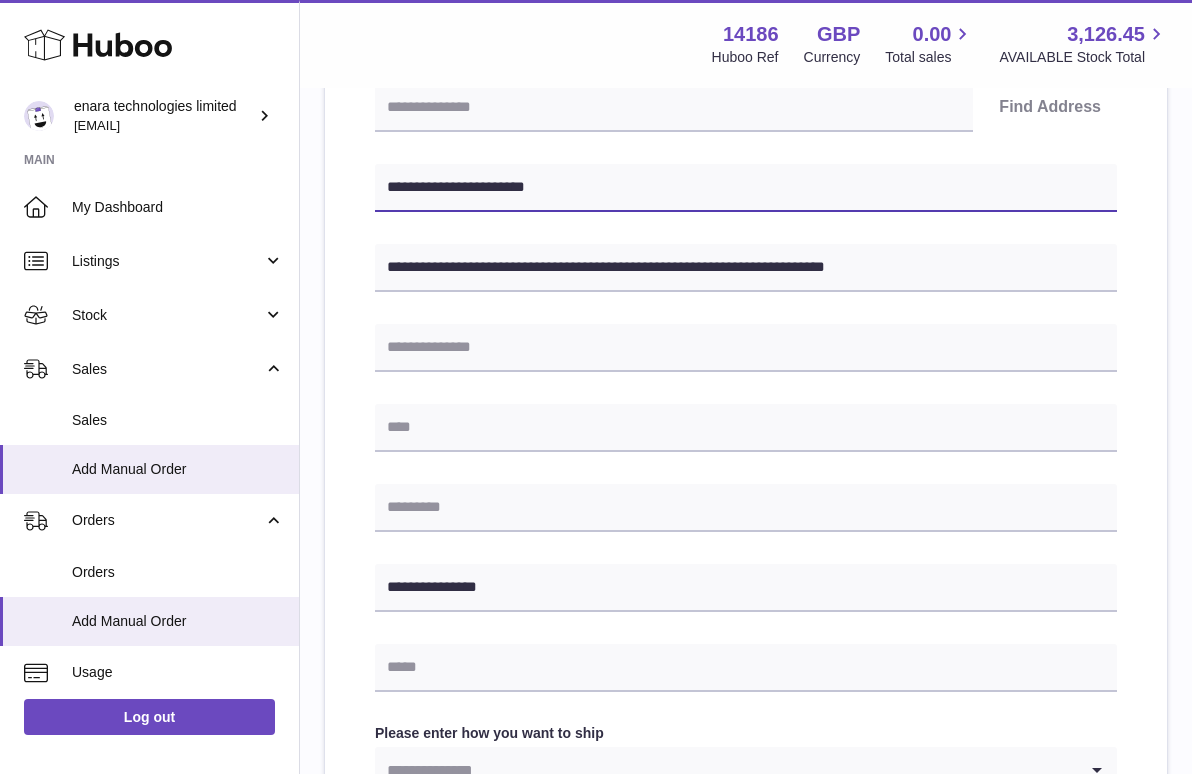 type on "**********" 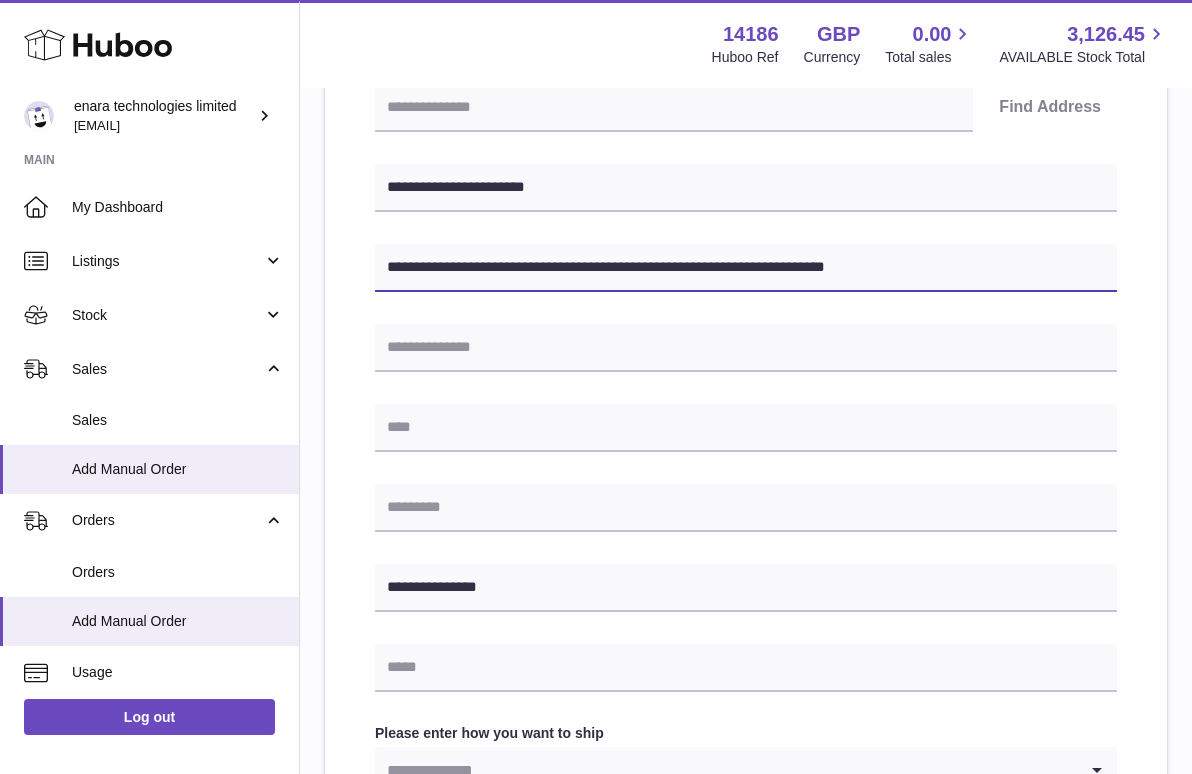 click on "**********" at bounding box center (746, 268) 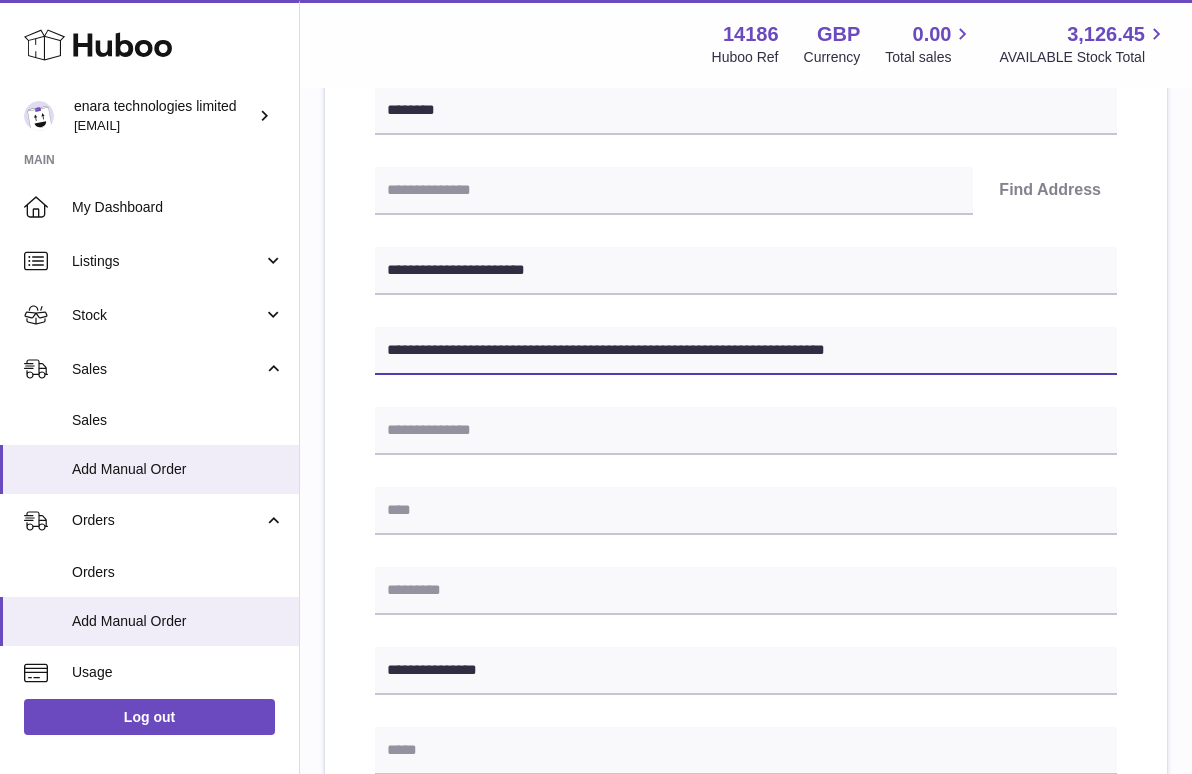 scroll, scrollTop: 337, scrollLeft: 0, axis: vertical 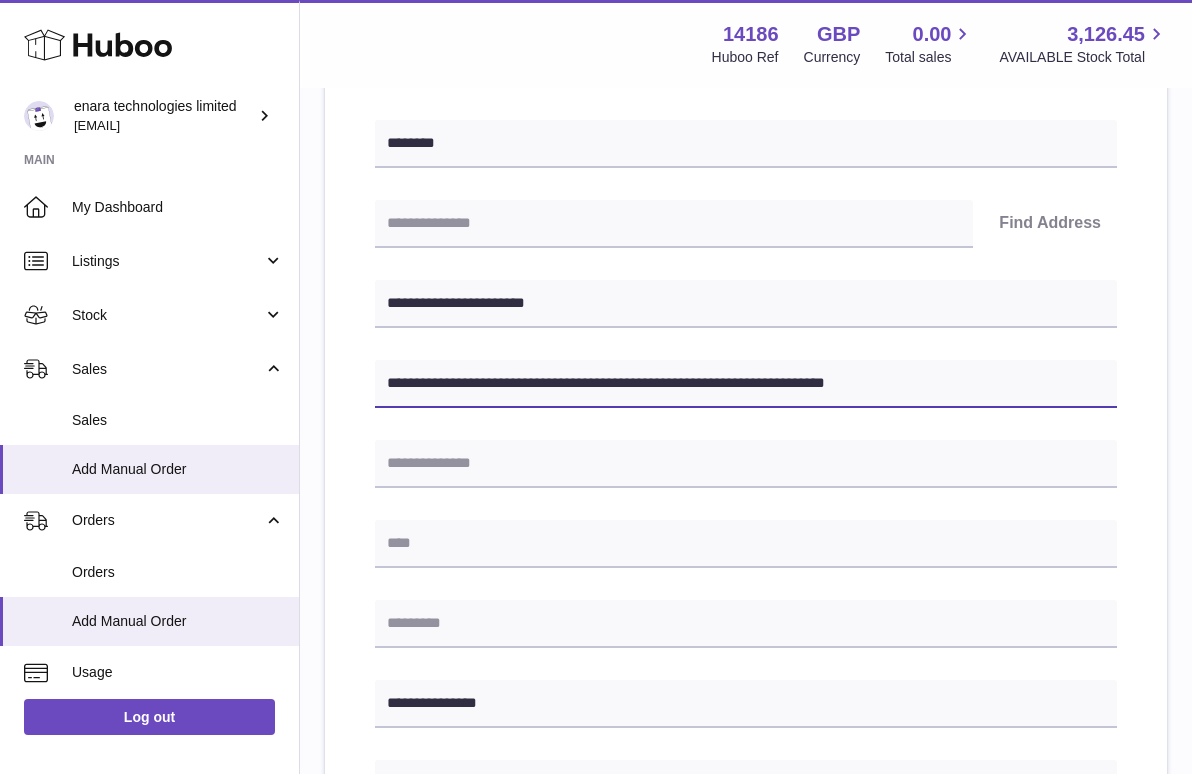 drag, startPoint x: 812, startPoint y: 379, endPoint x: 742, endPoint y: 379, distance: 70 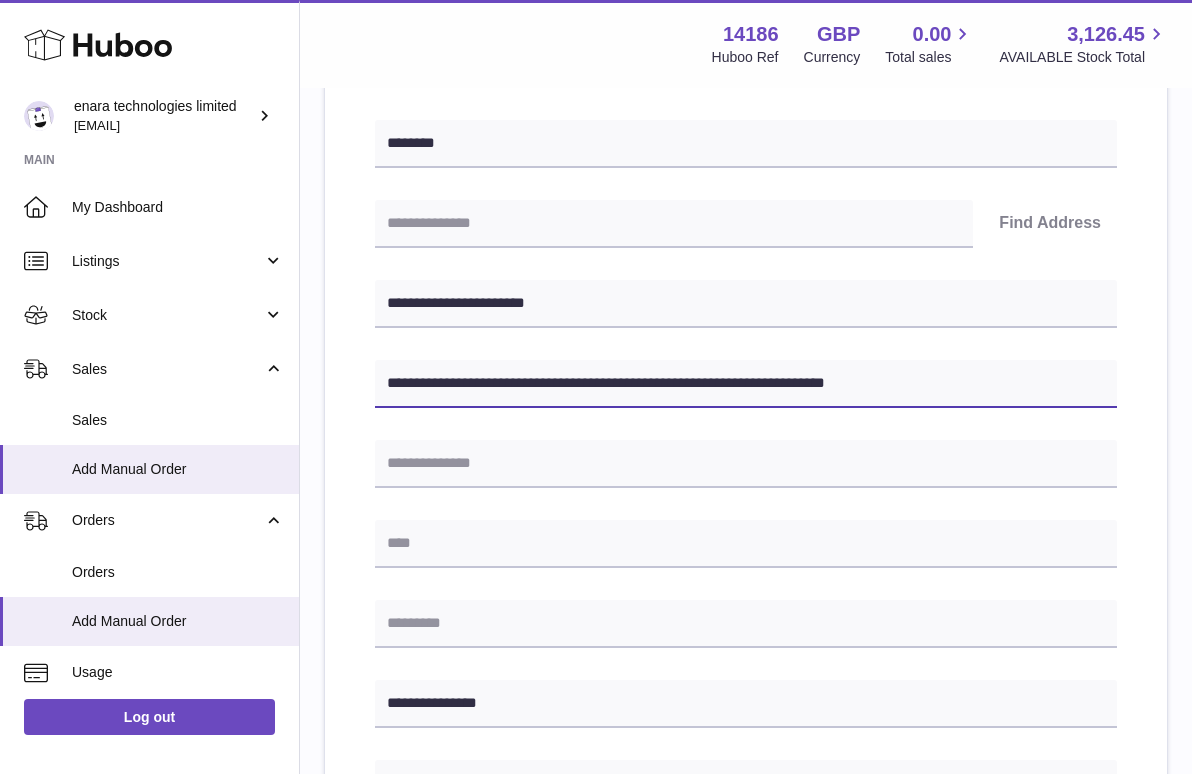 click on "**********" at bounding box center (746, 384) 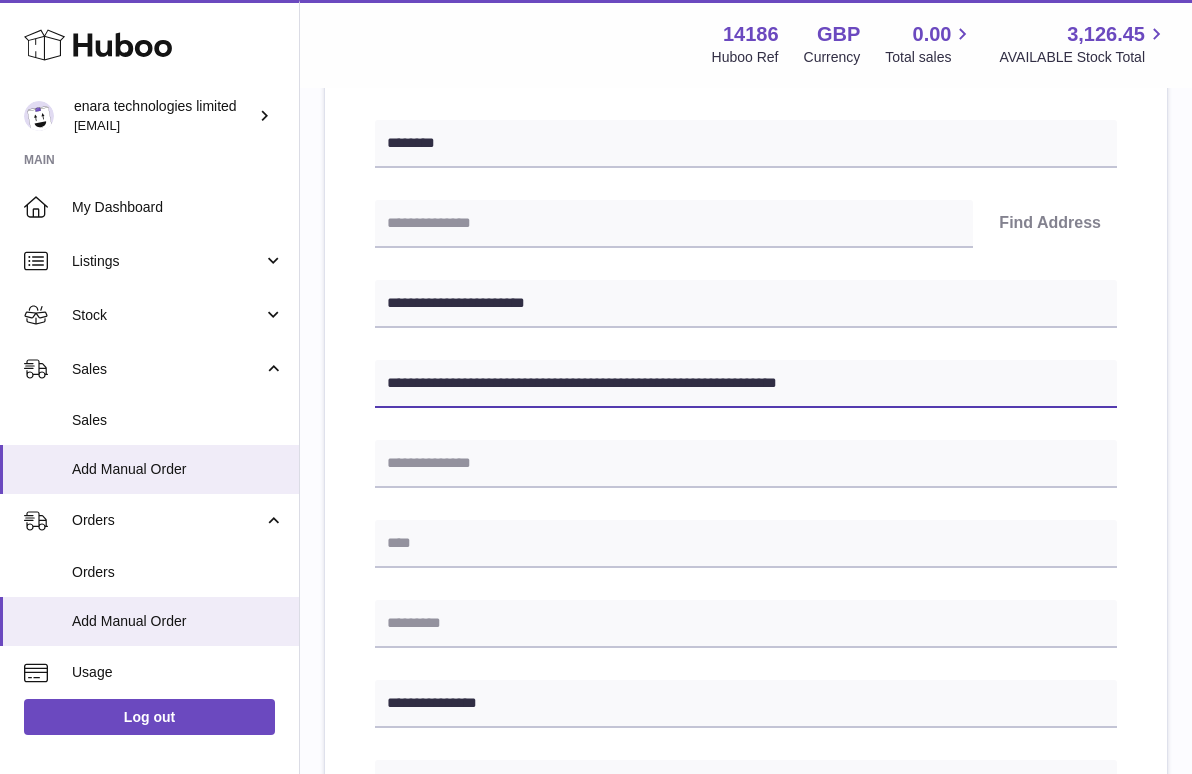type on "**********" 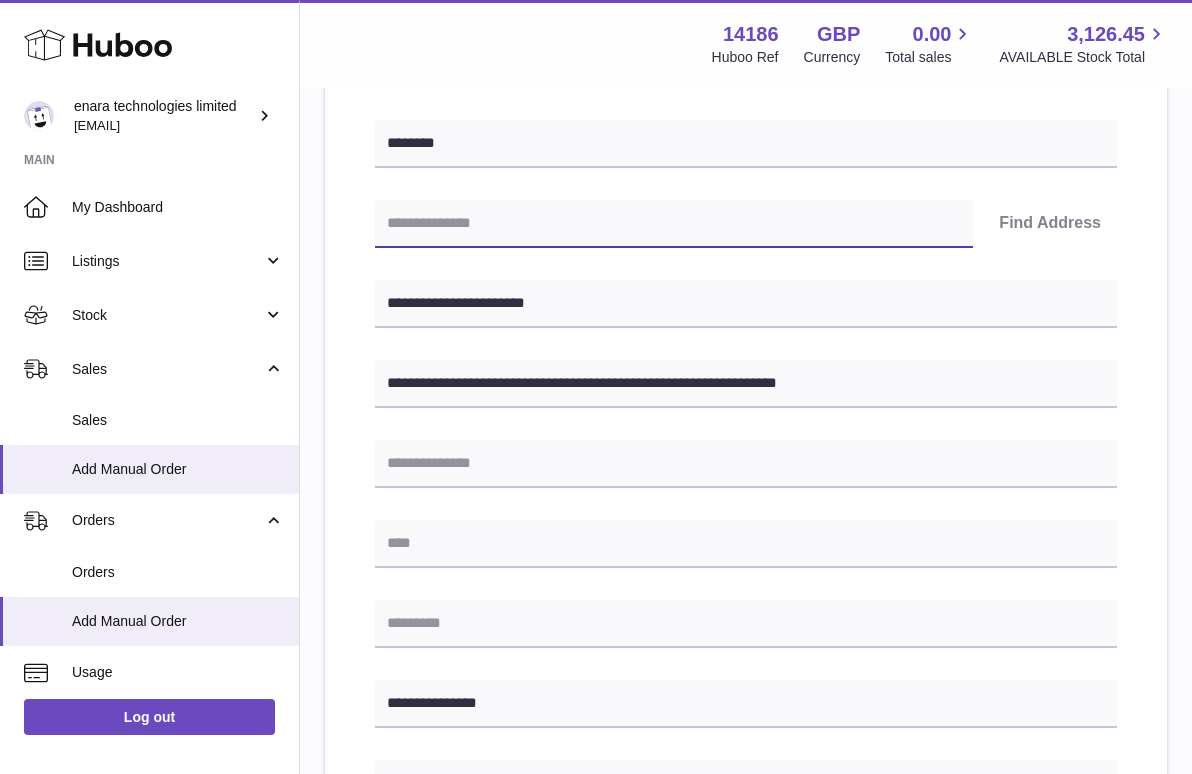 paste on "********" 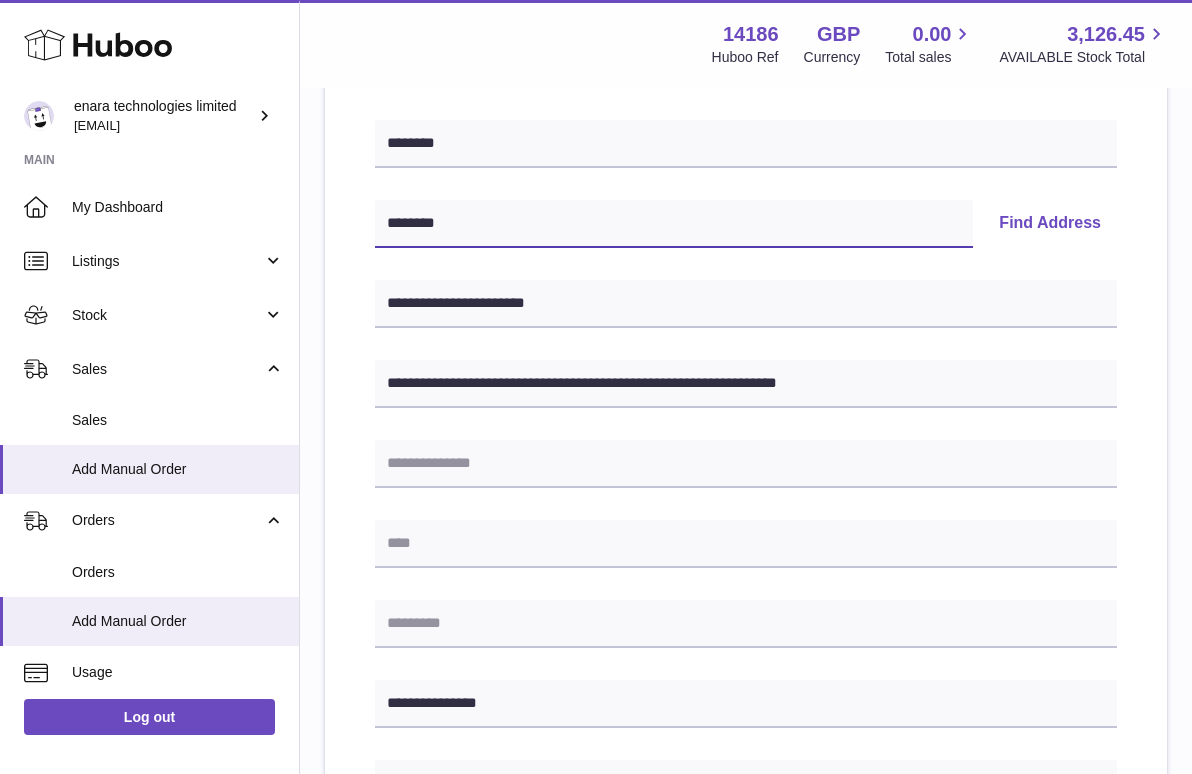 type on "********" 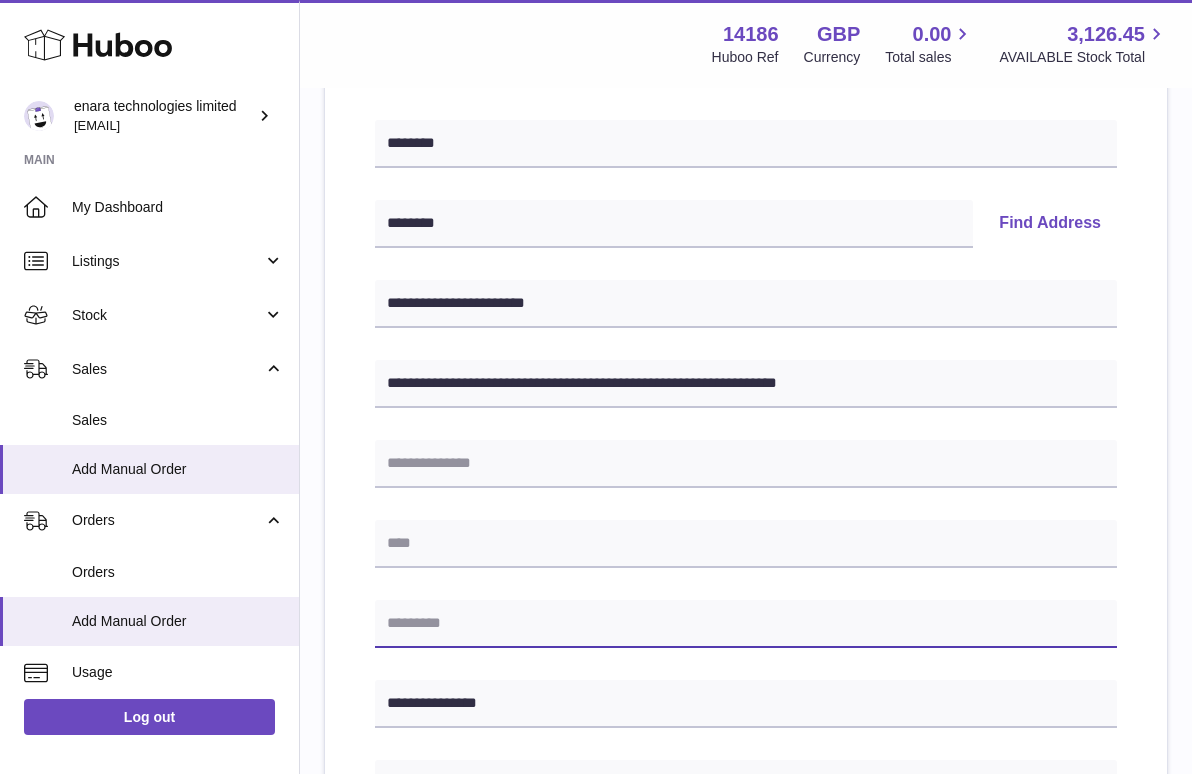 paste on "********" 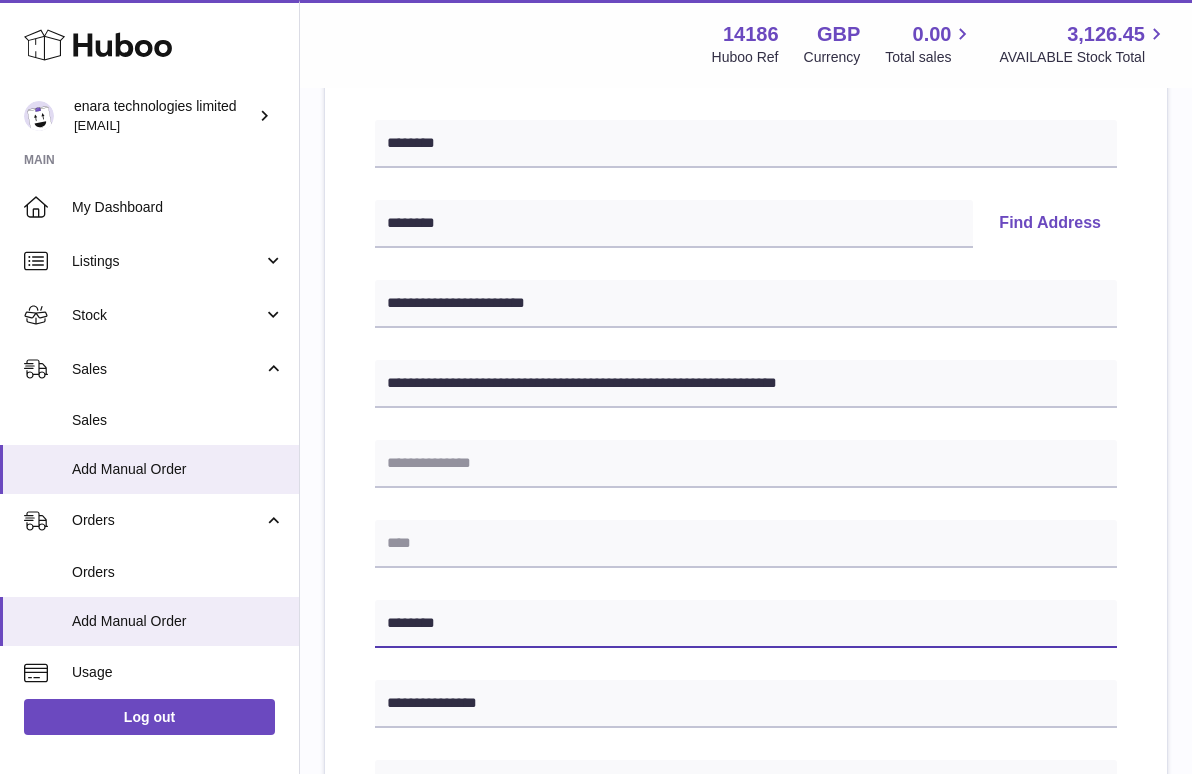 type on "********" 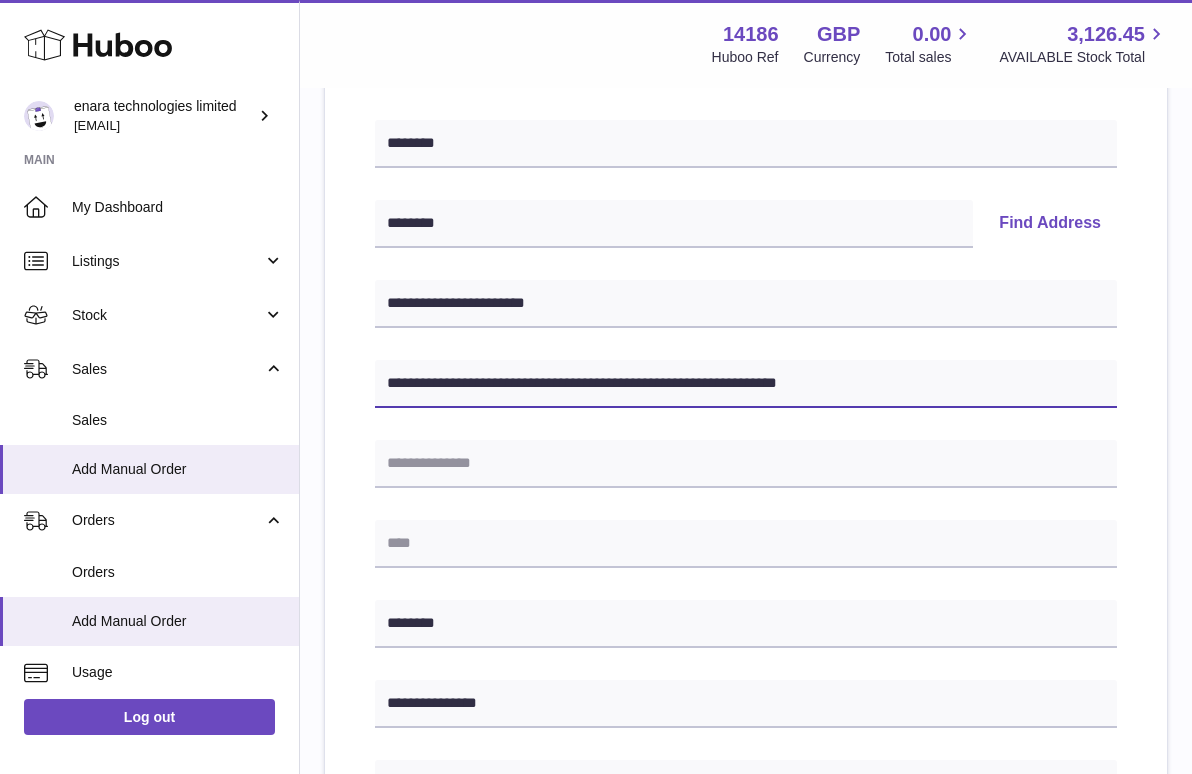 drag, startPoint x: 590, startPoint y: 376, endPoint x: 1020, endPoint y: 390, distance: 430.22784 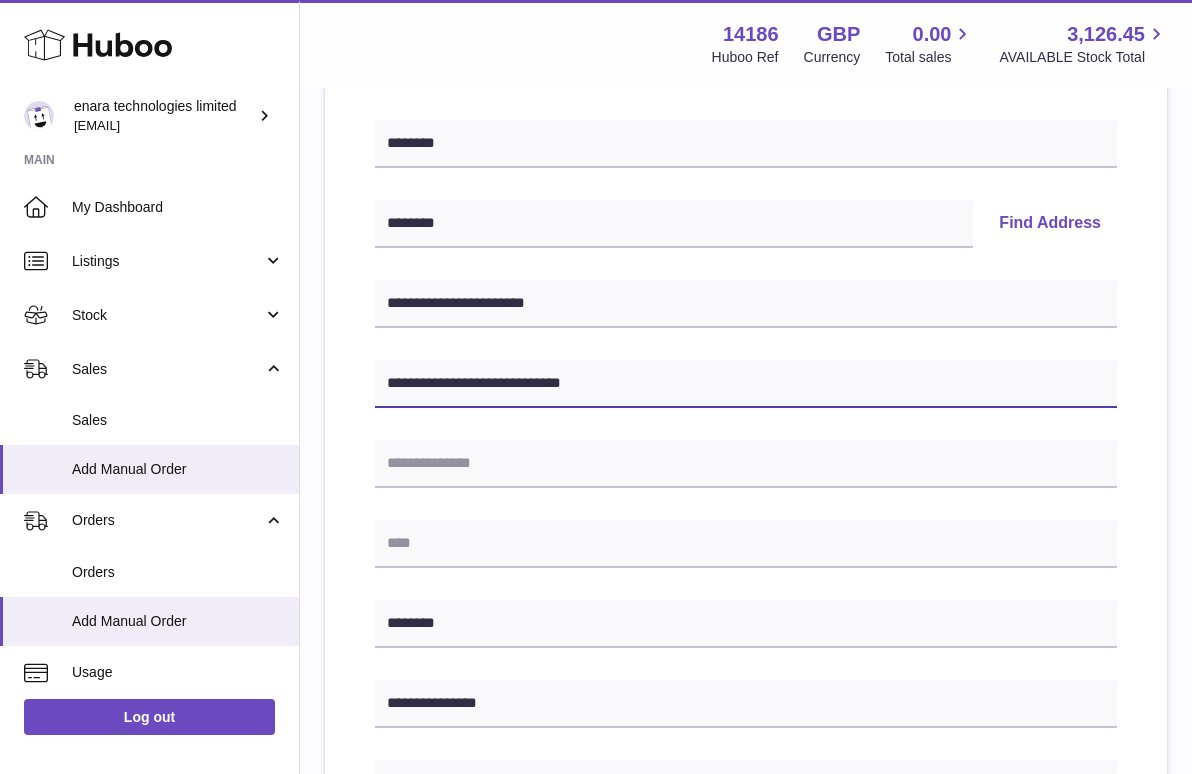 type on "**********" 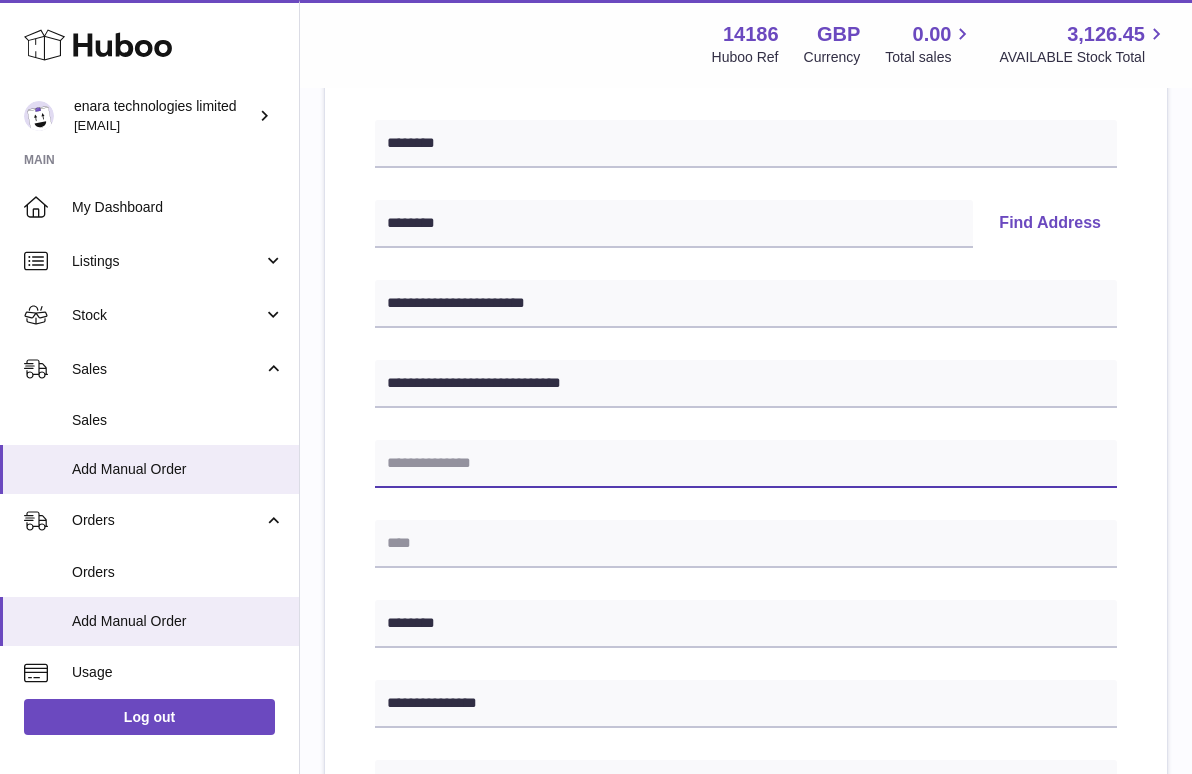 paste on "**********" 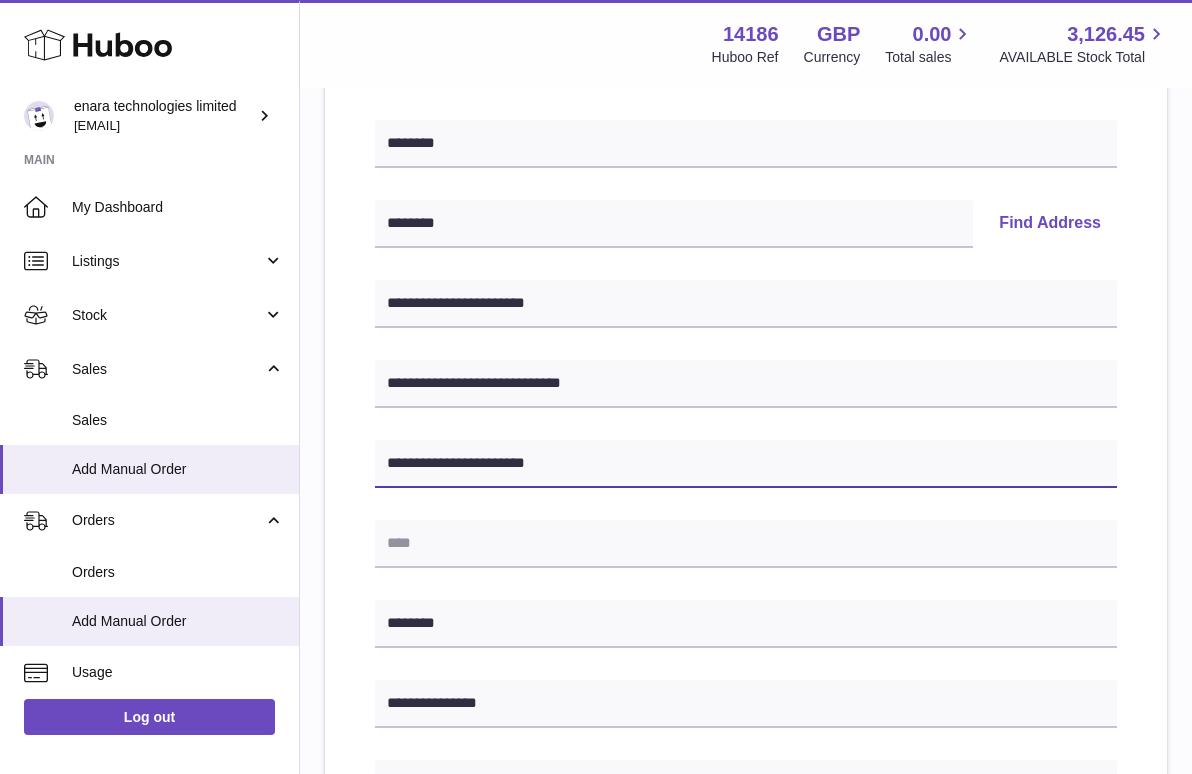 drag, startPoint x: 531, startPoint y: 461, endPoint x: 295, endPoint y: 460, distance: 236.00212 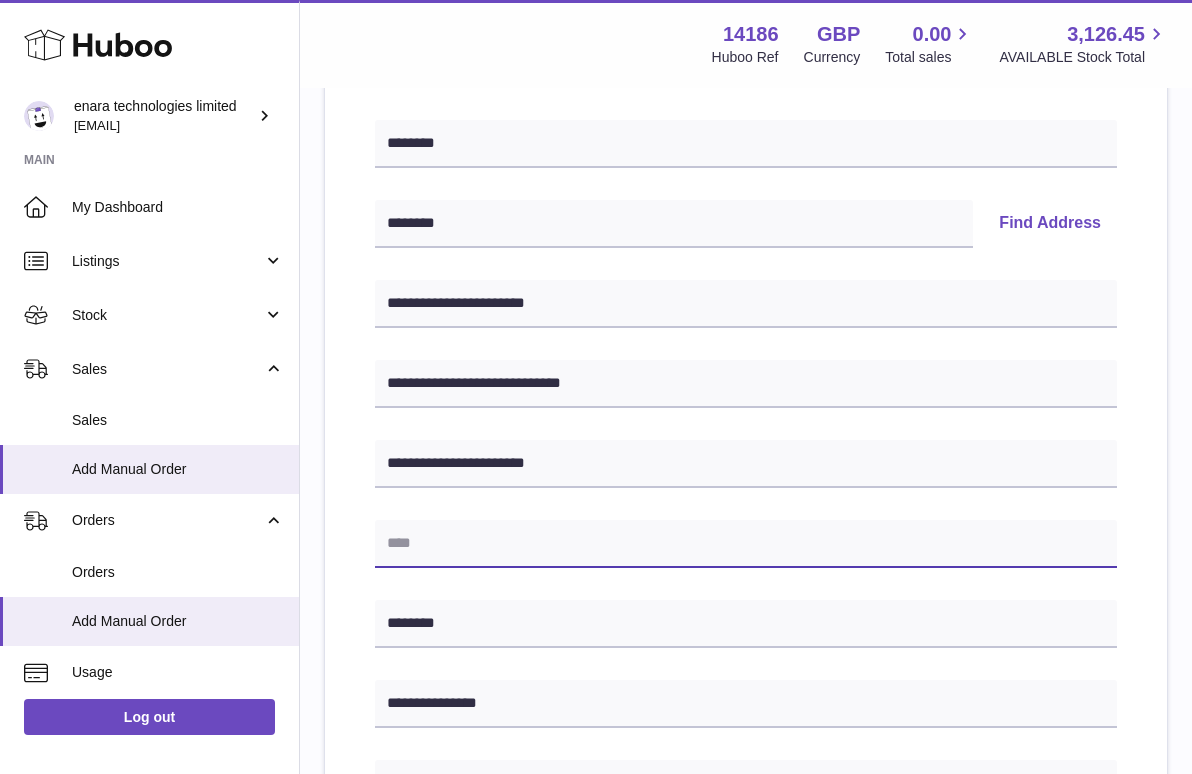 click at bounding box center [746, 544] 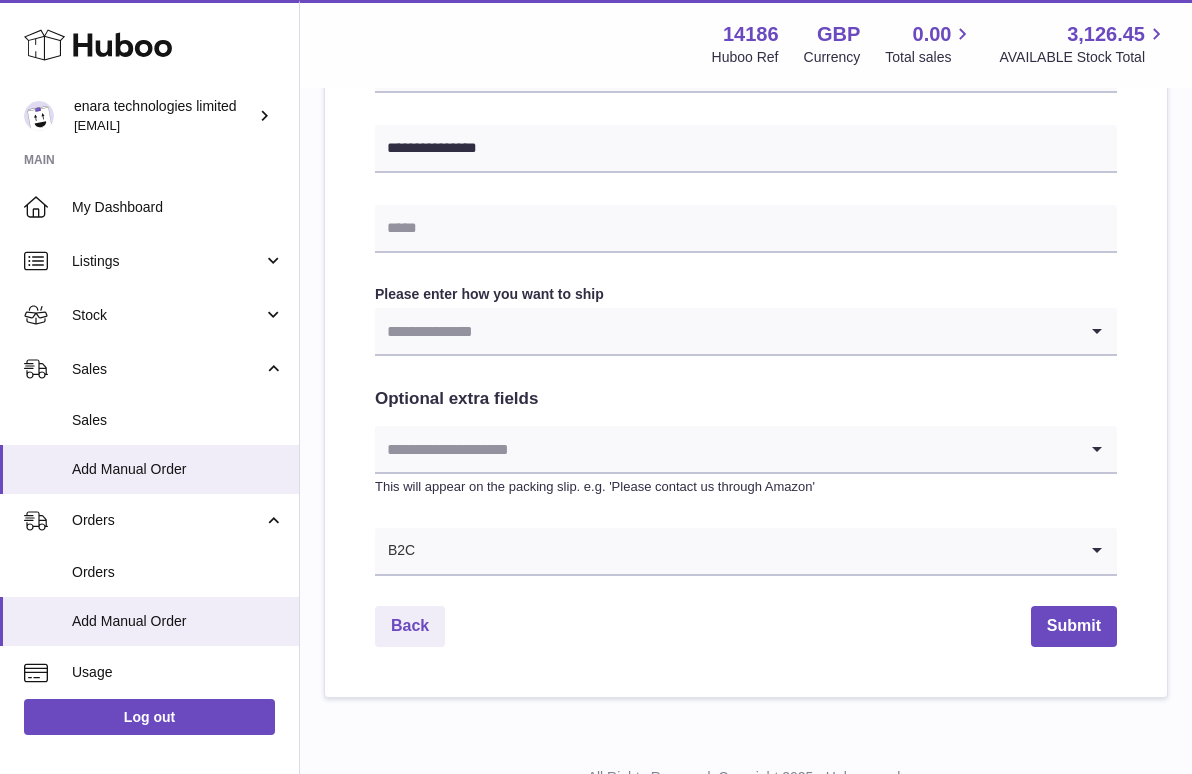 scroll, scrollTop: 931, scrollLeft: 0, axis: vertical 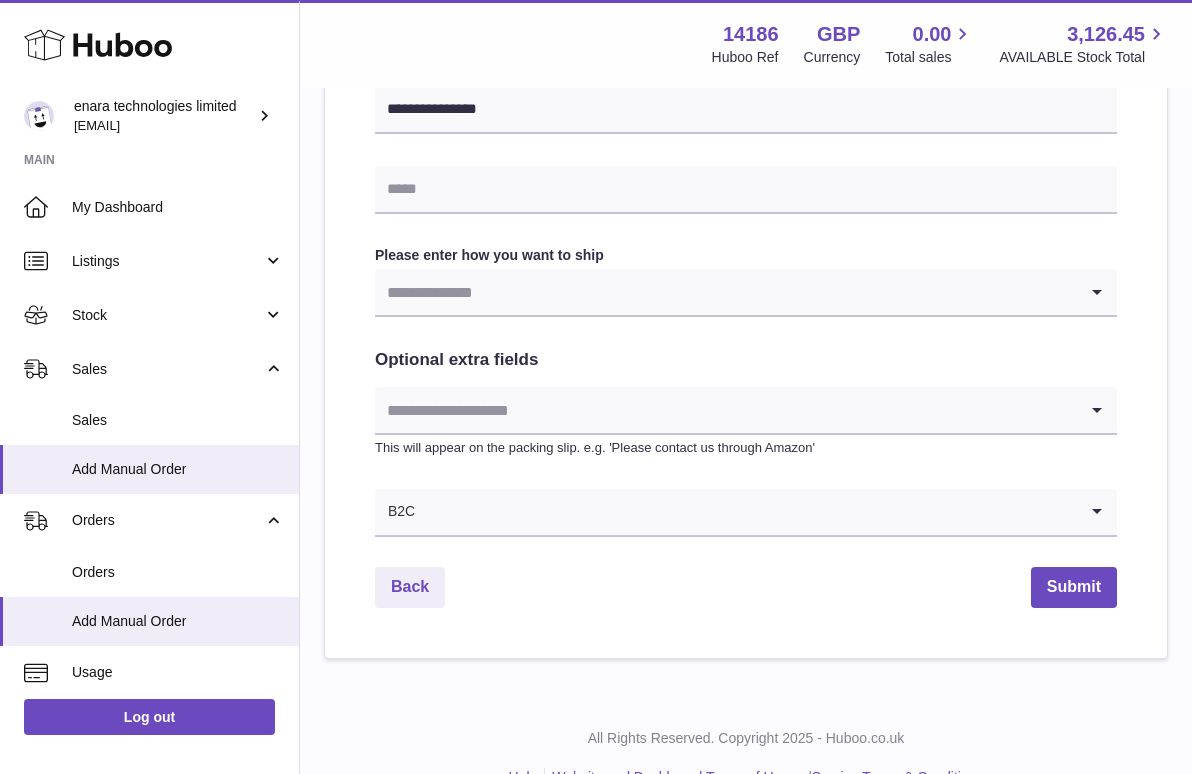 type on "**********" 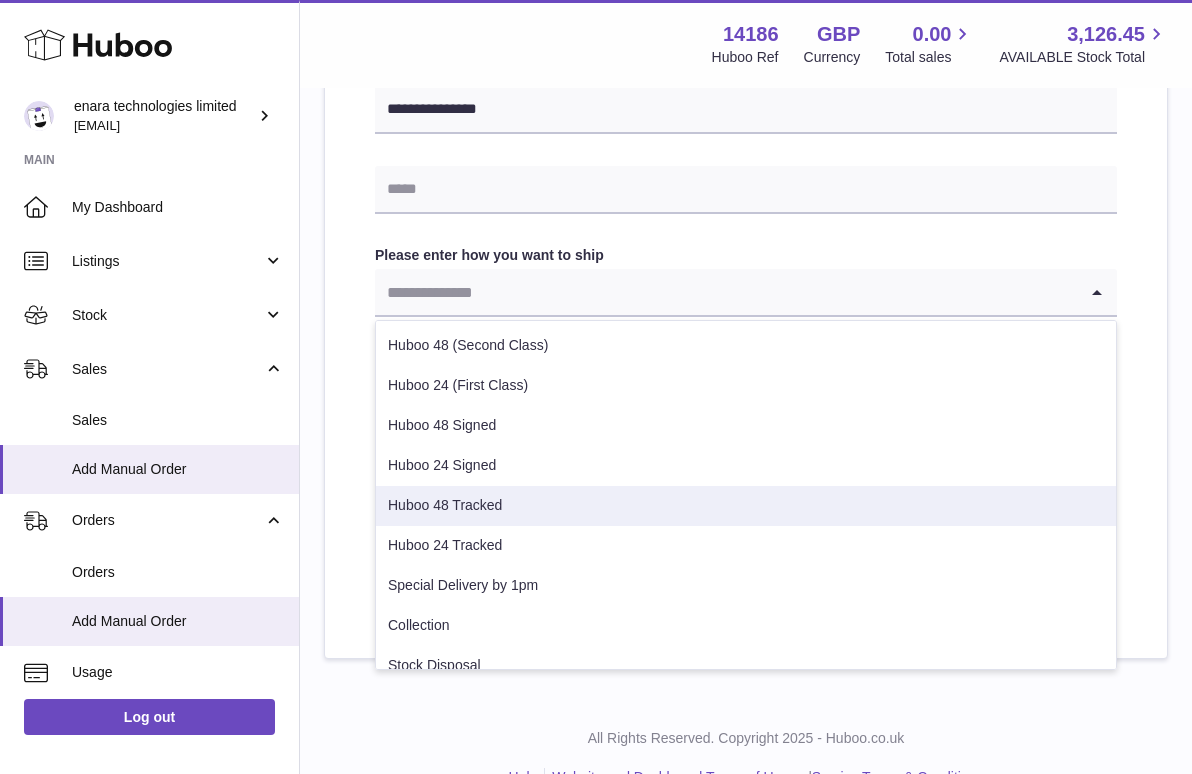 click on "Huboo 48 Tracked" at bounding box center (746, 506) 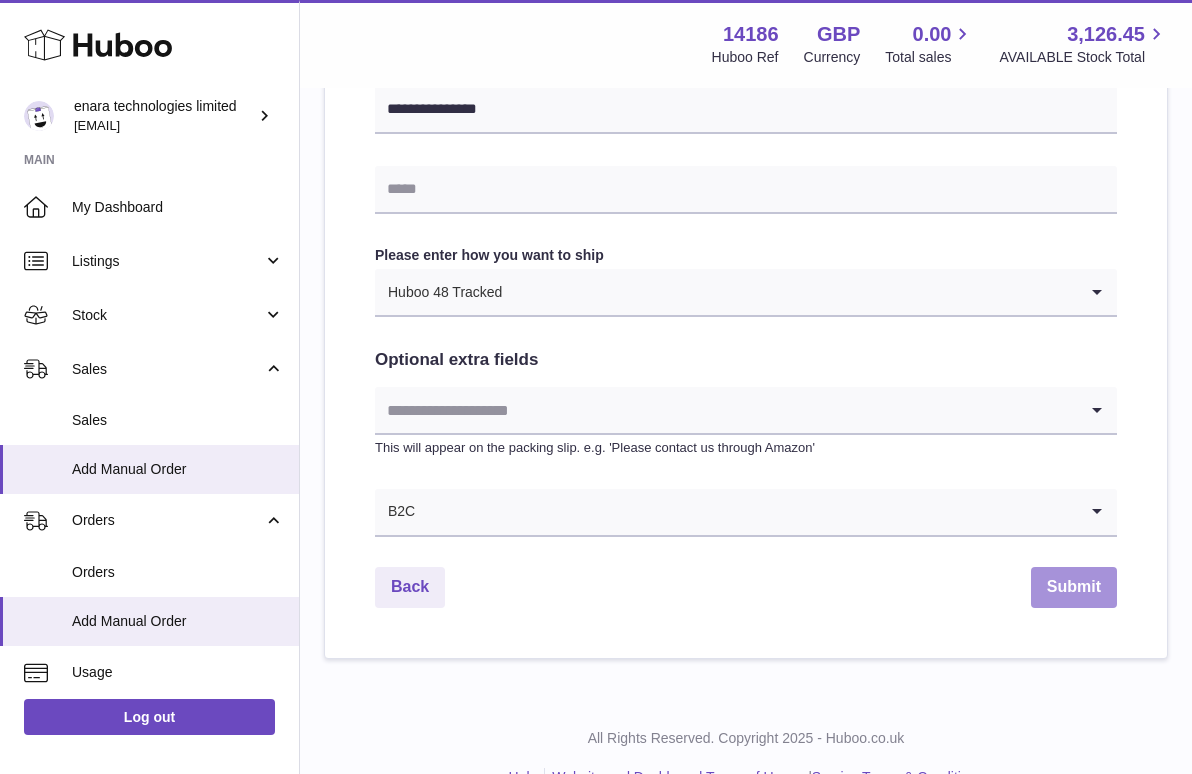 click on "Submit" at bounding box center (1074, 587) 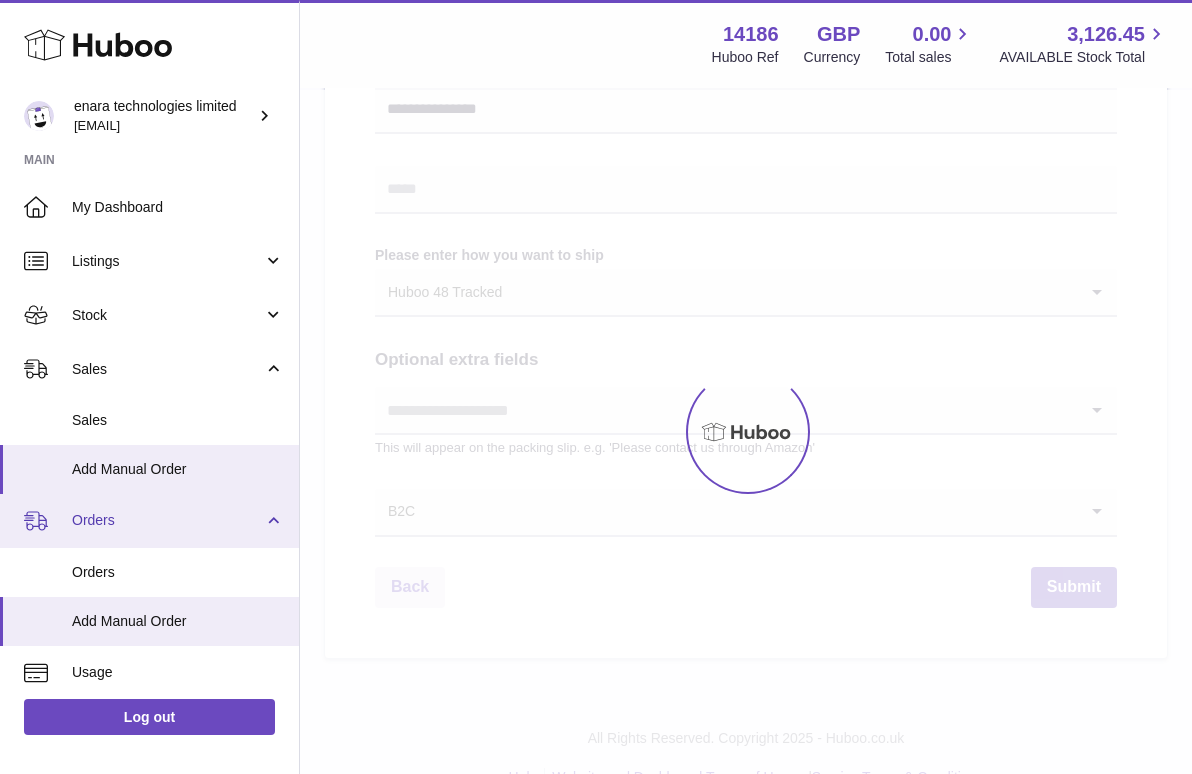 scroll, scrollTop: 0, scrollLeft: 0, axis: both 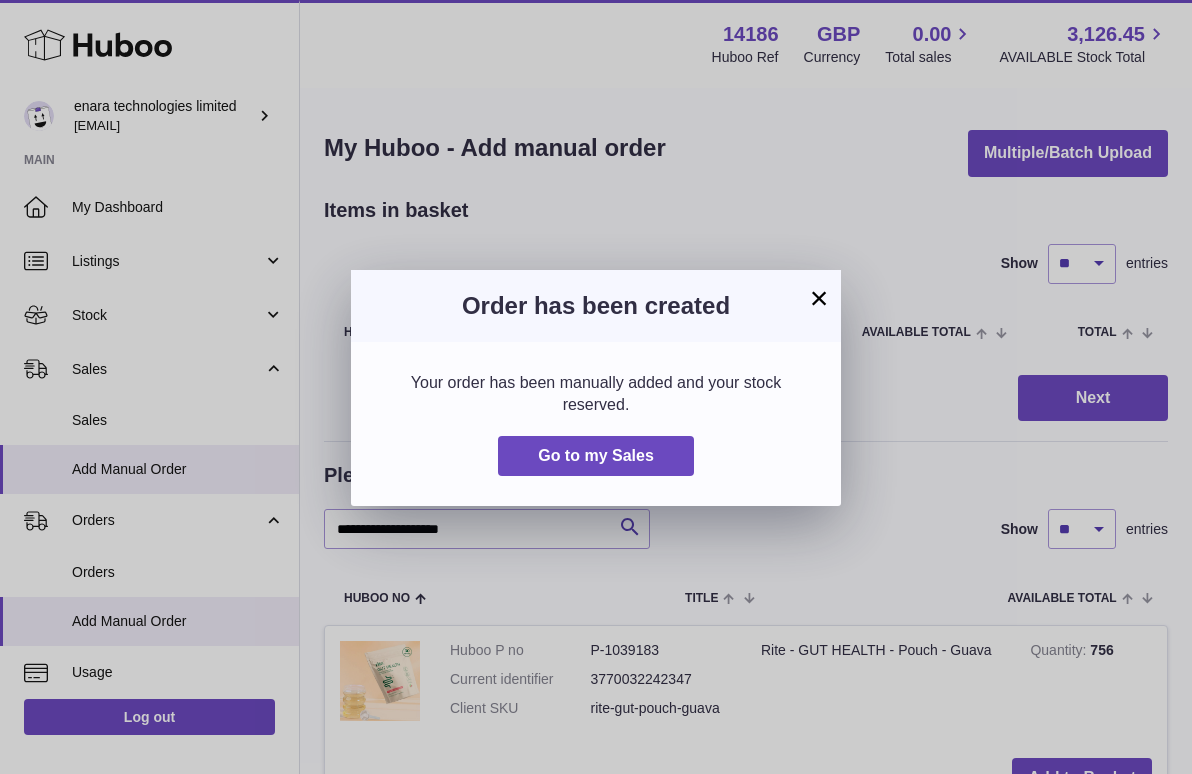 click on "×" at bounding box center [819, 298] 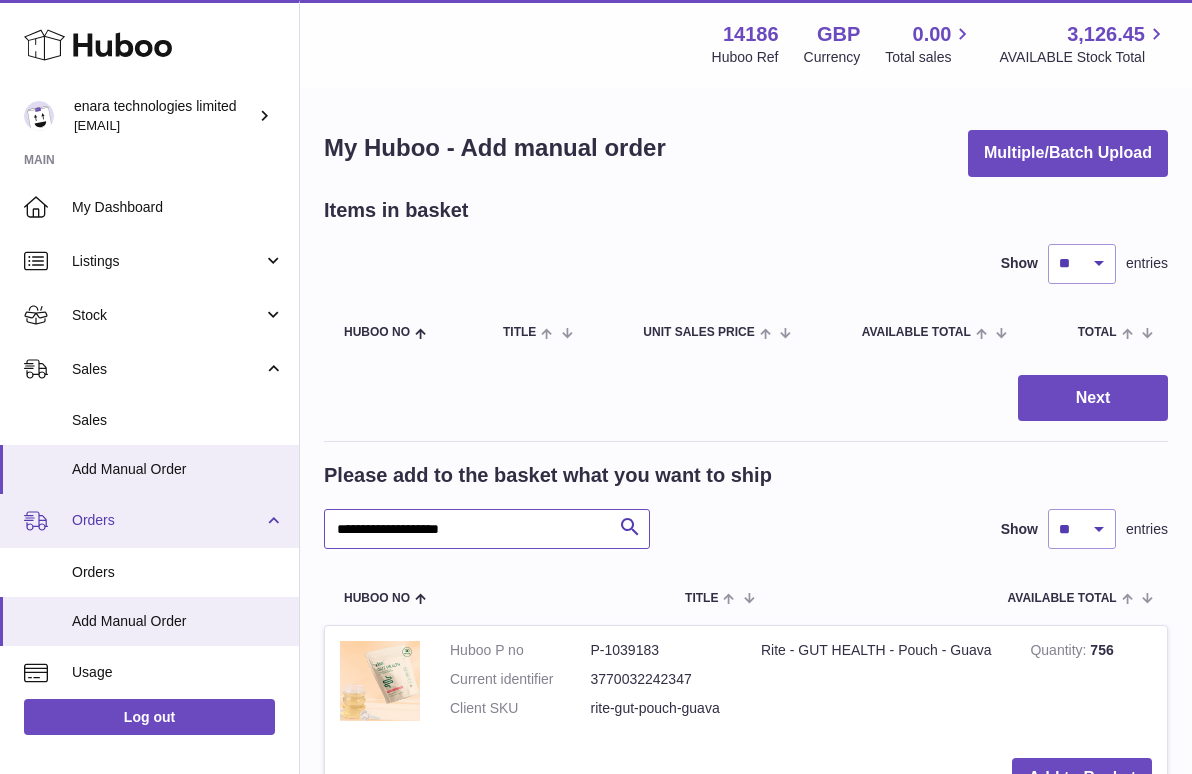 drag, startPoint x: 528, startPoint y: 531, endPoint x: 46, endPoint y: 504, distance: 482.75565 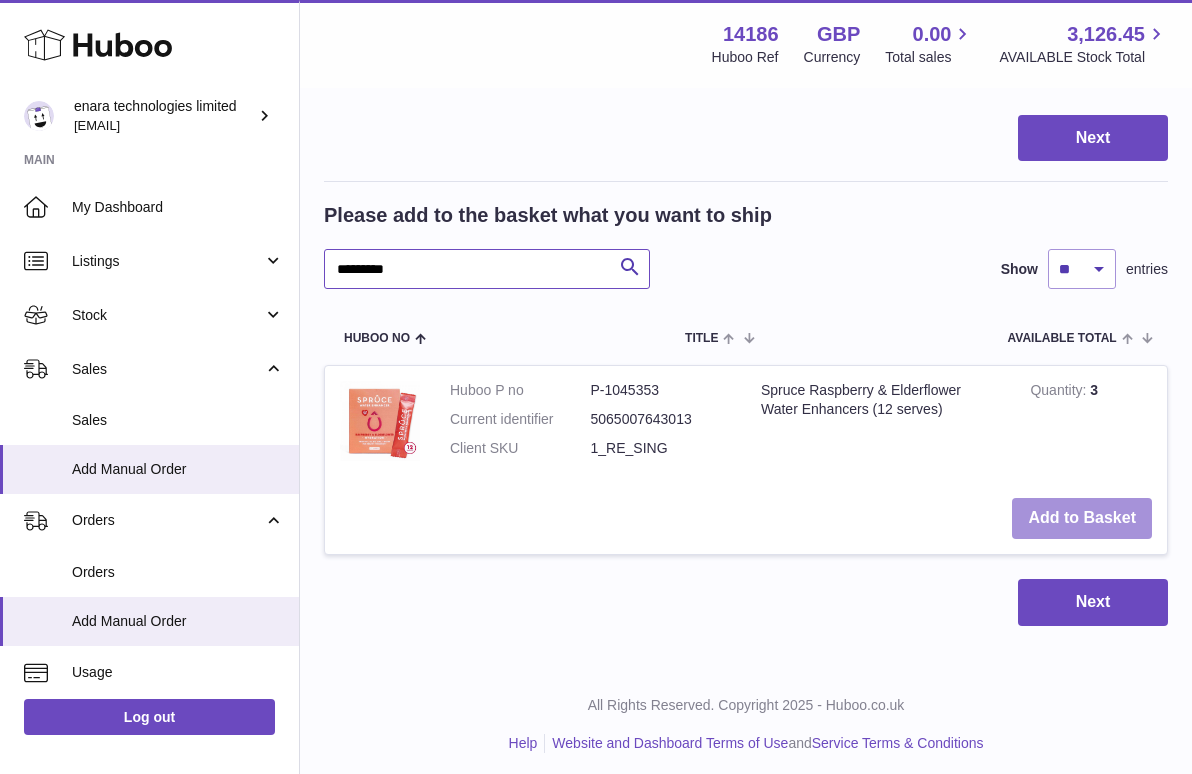 type on "*********" 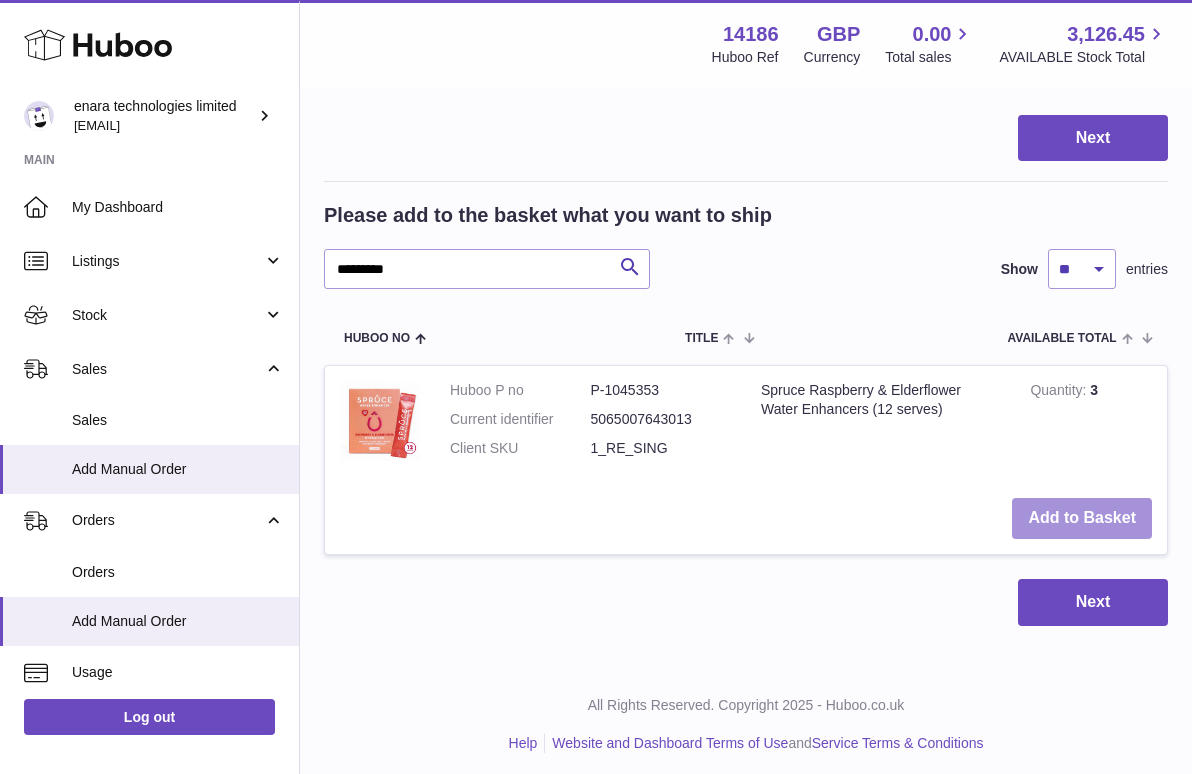click on "Add to Basket" at bounding box center [1082, 518] 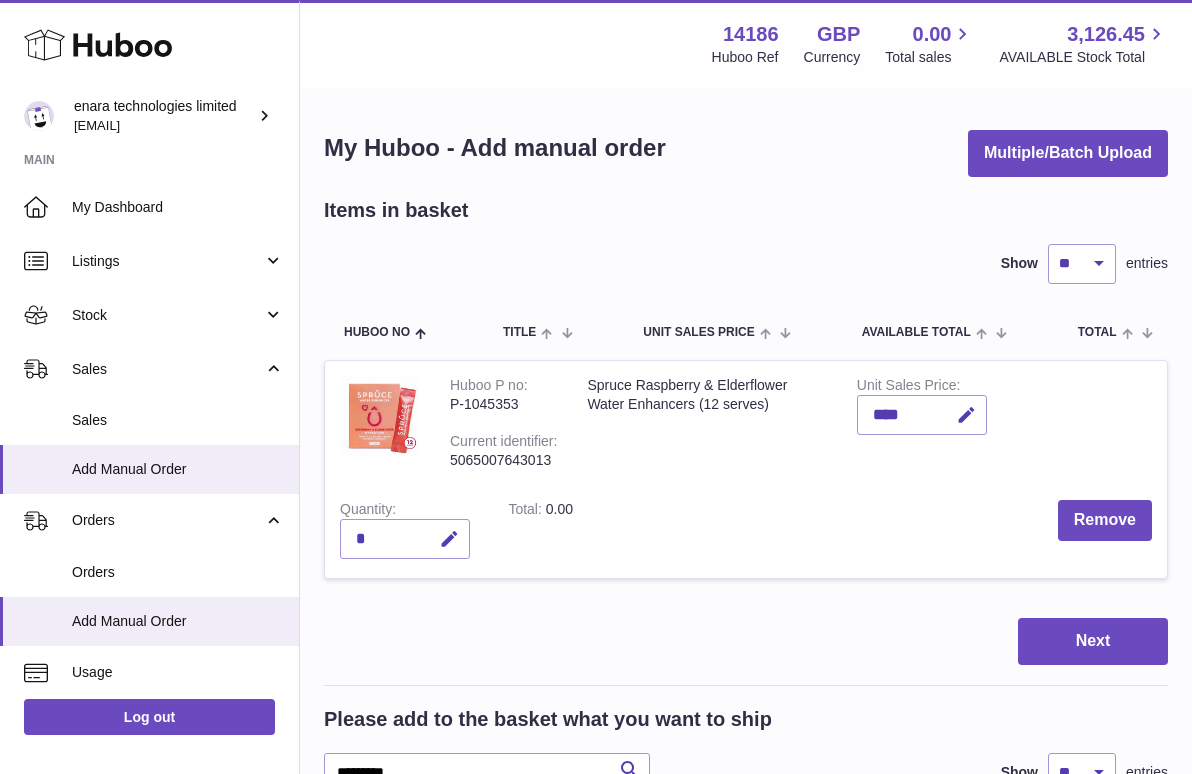 scroll, scrollTop: 0, scrollLeft: 0, axis: both 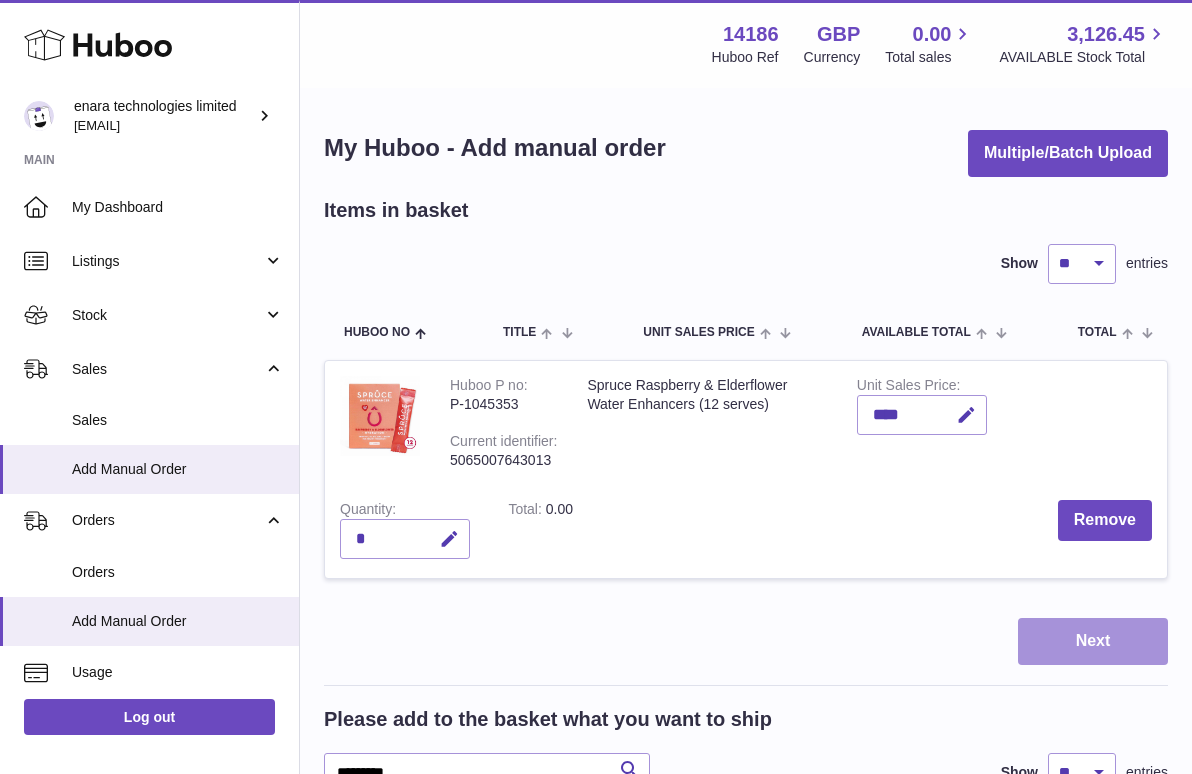 click on "Next" at bounding box center [1093, 641] 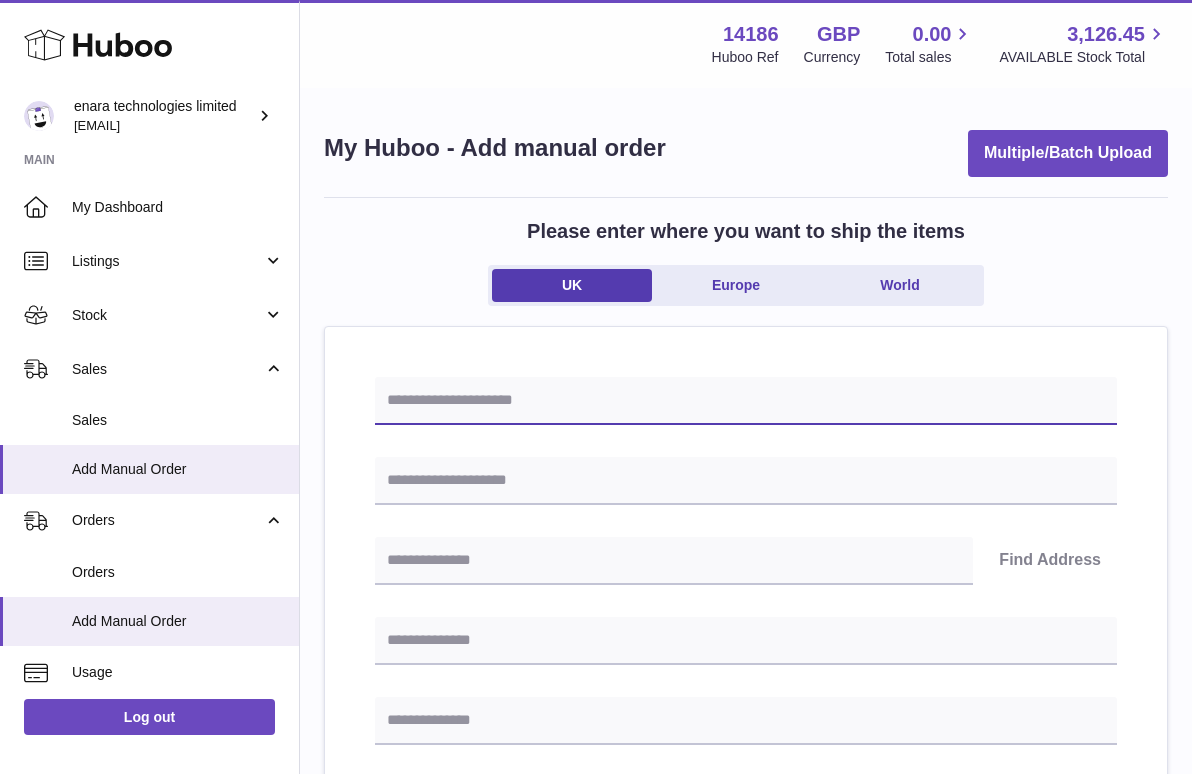 click at bounding box center (746, 401) 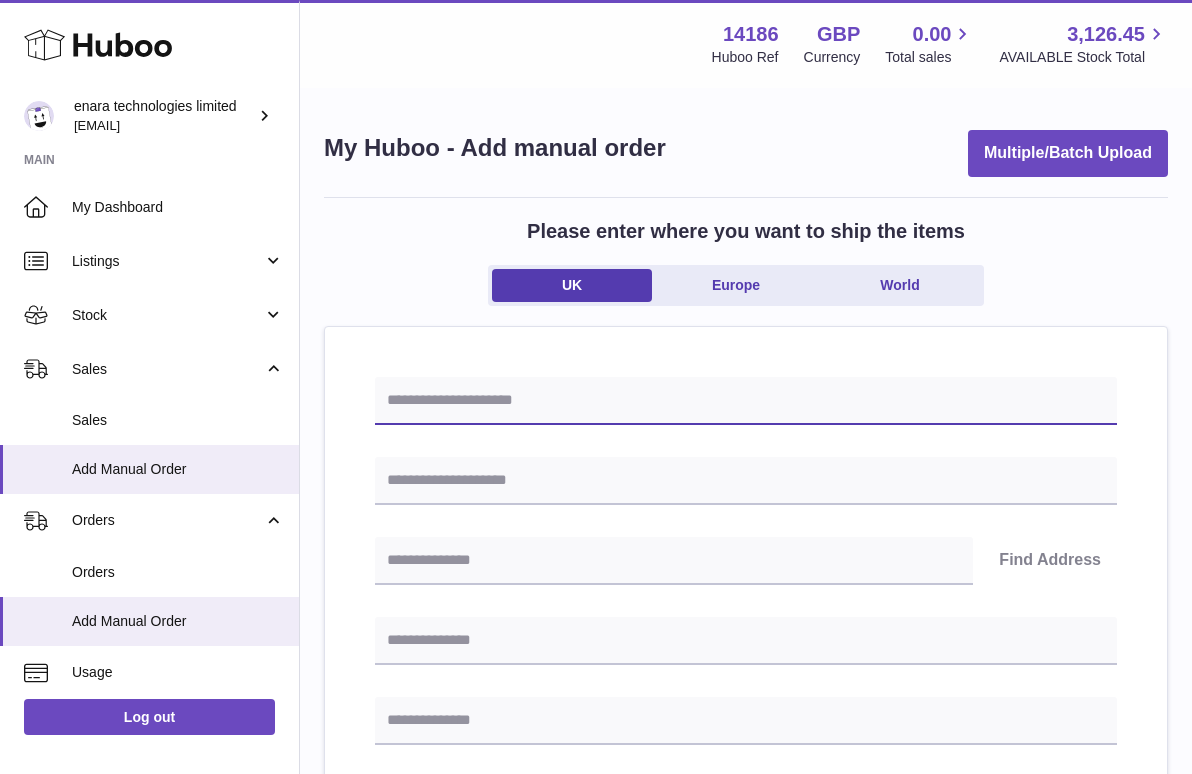 paste on "**********" 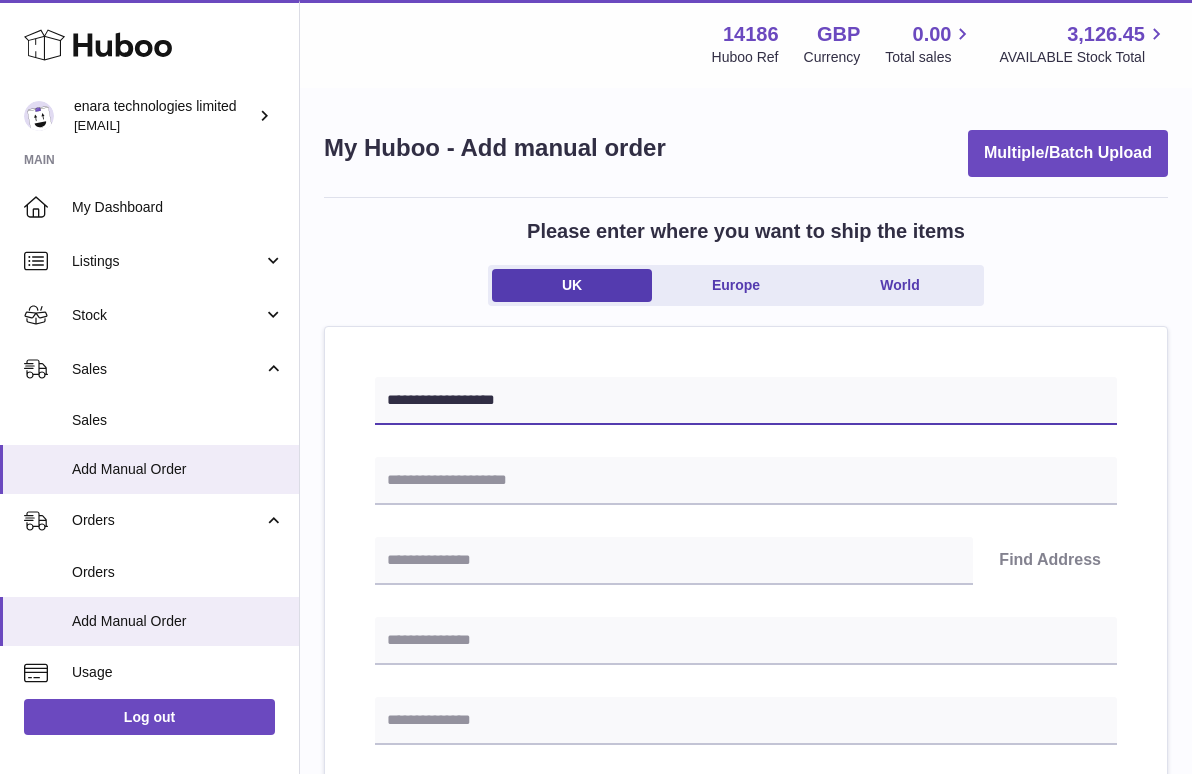 type on "**********" 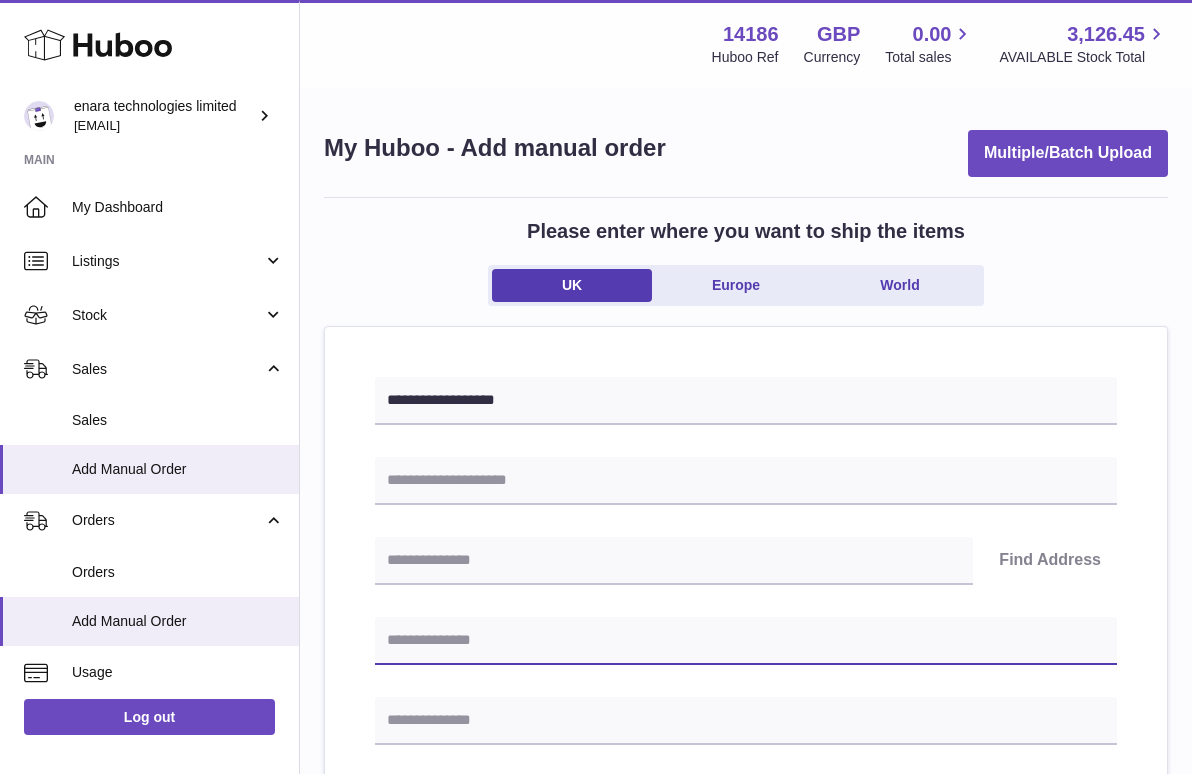 paste on "**********" 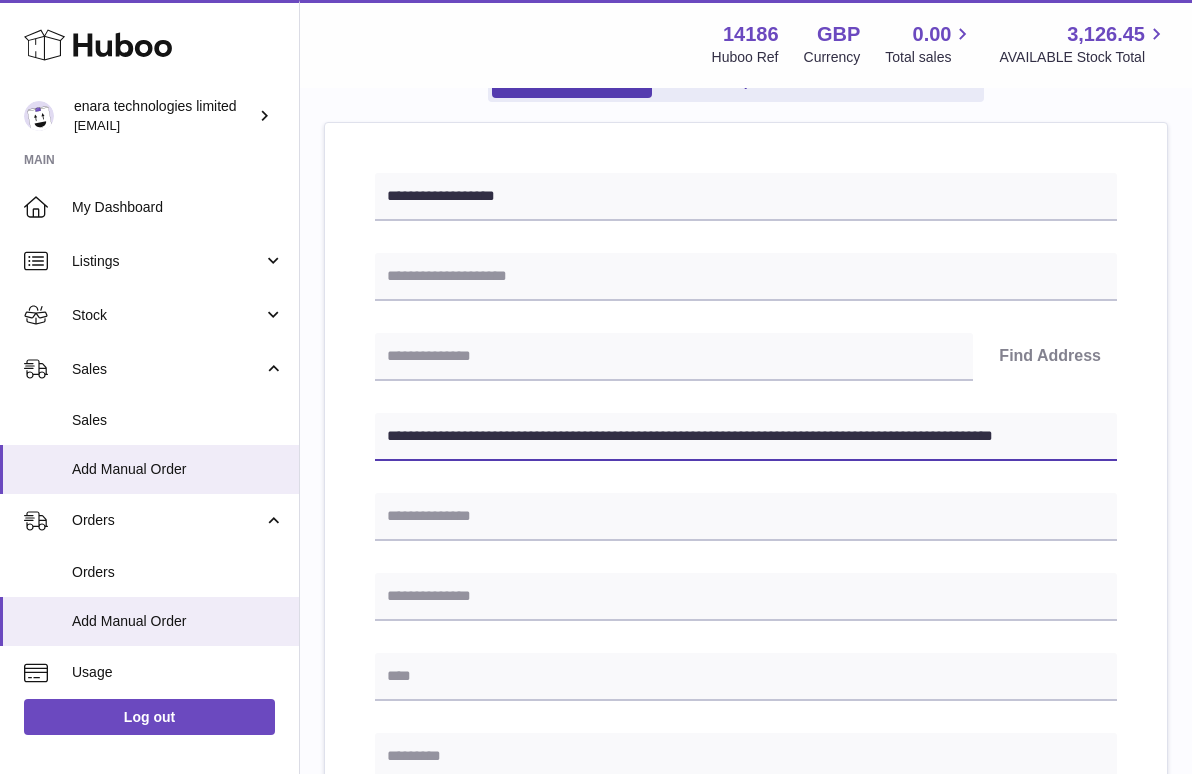 scroll, scrollTop: 208, scrollLeft: 0, axis: vertical 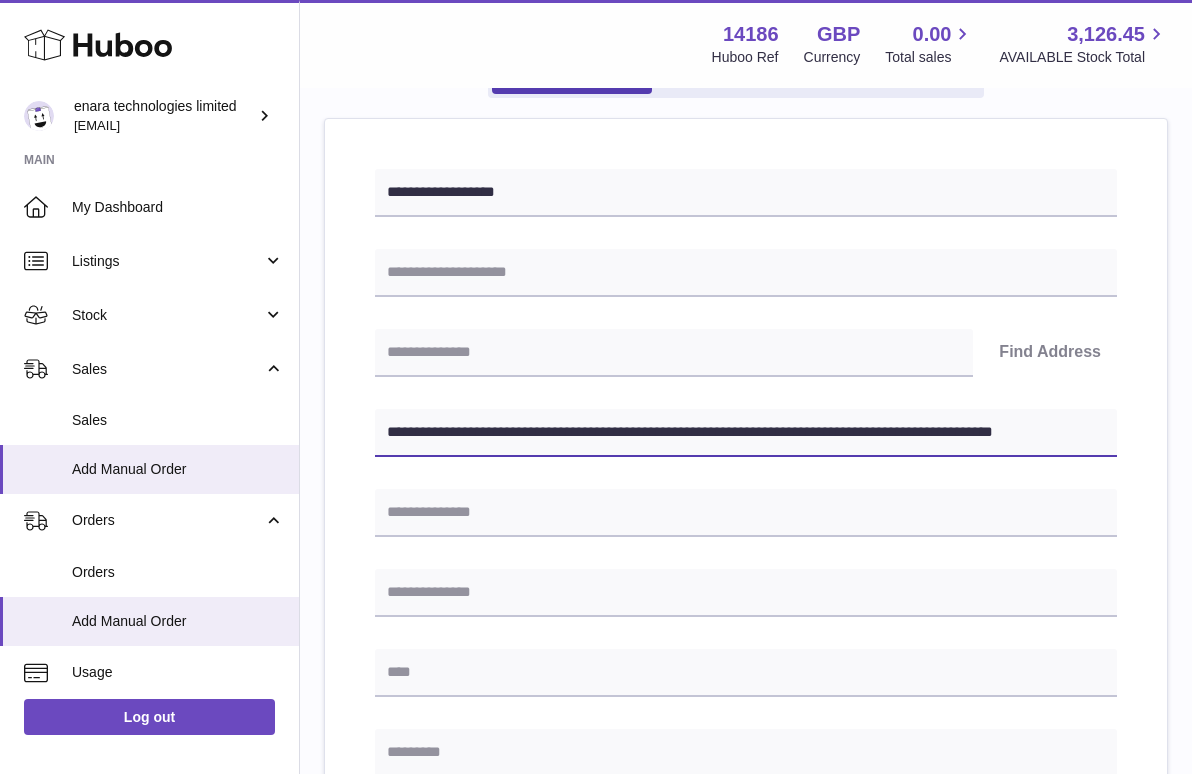 drag, startPoint x: 713, startPoint y: 428, endPoint x: 1387, endPoint y: 564, distance: 687.58417 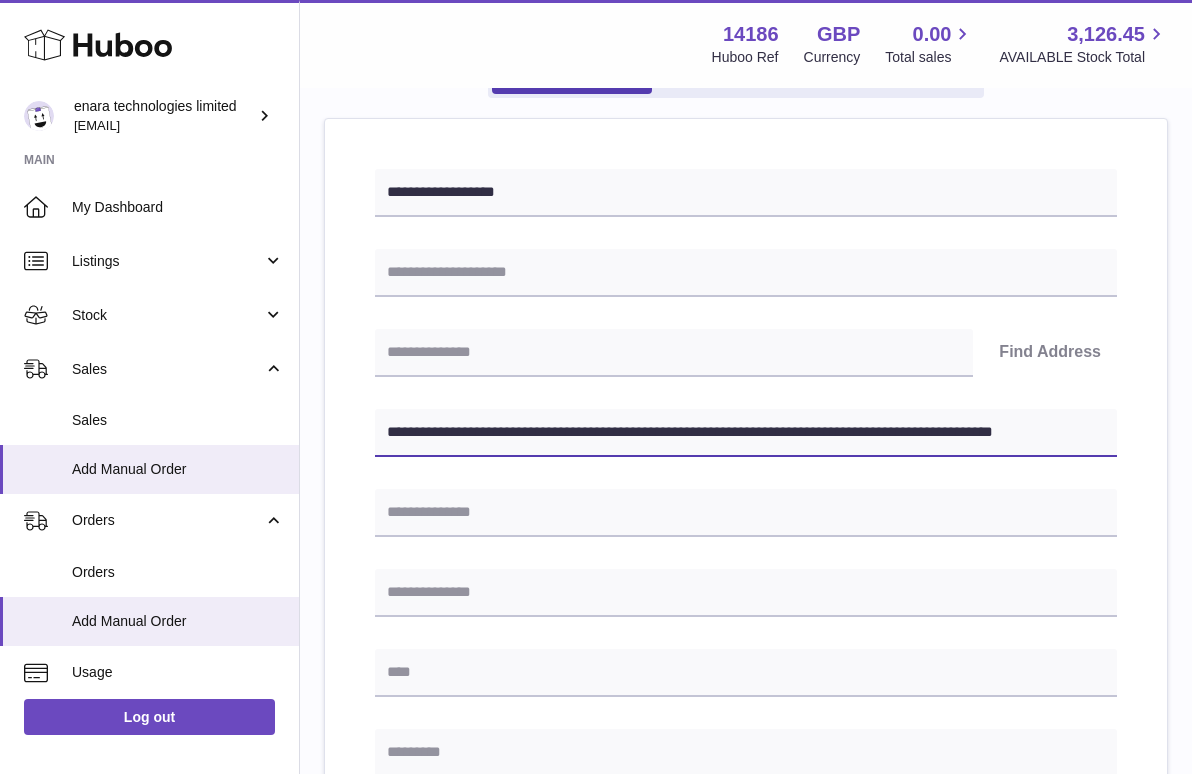 click on ".st0{fill:#141414;}" at bounding box center (596, 179) 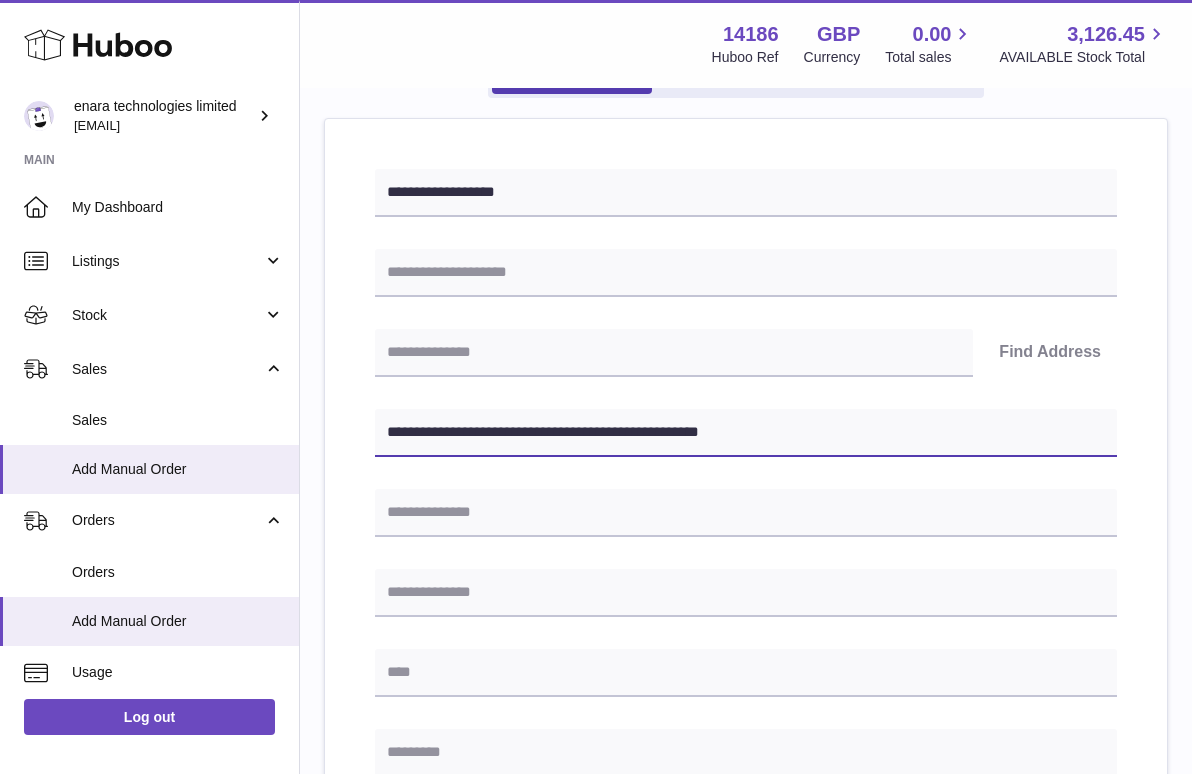 type on "**********" 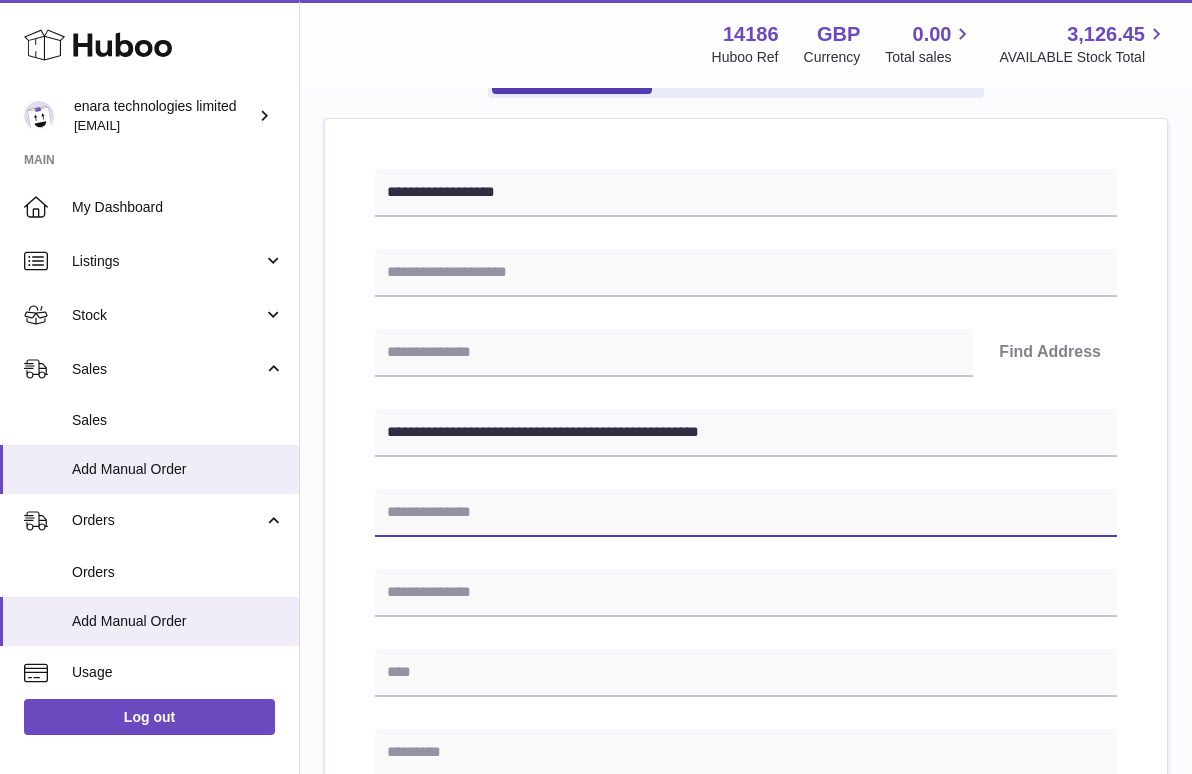 paste on "**********" 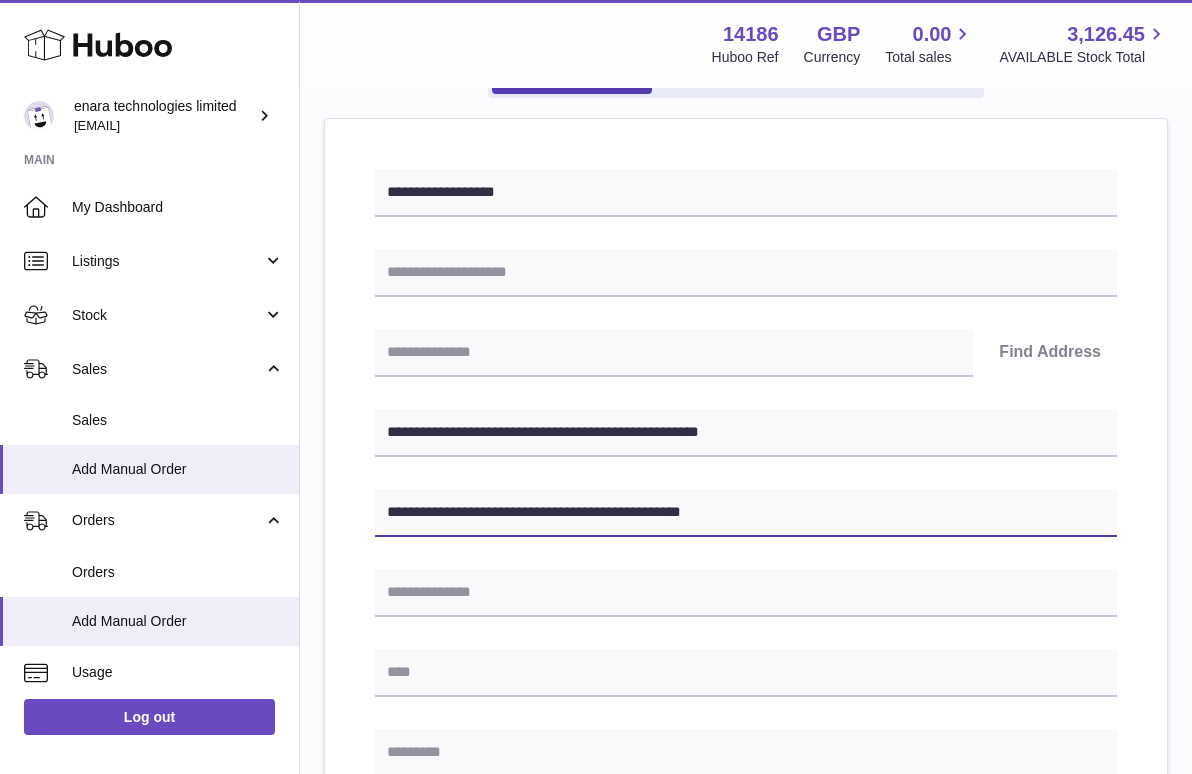 type on "**********" 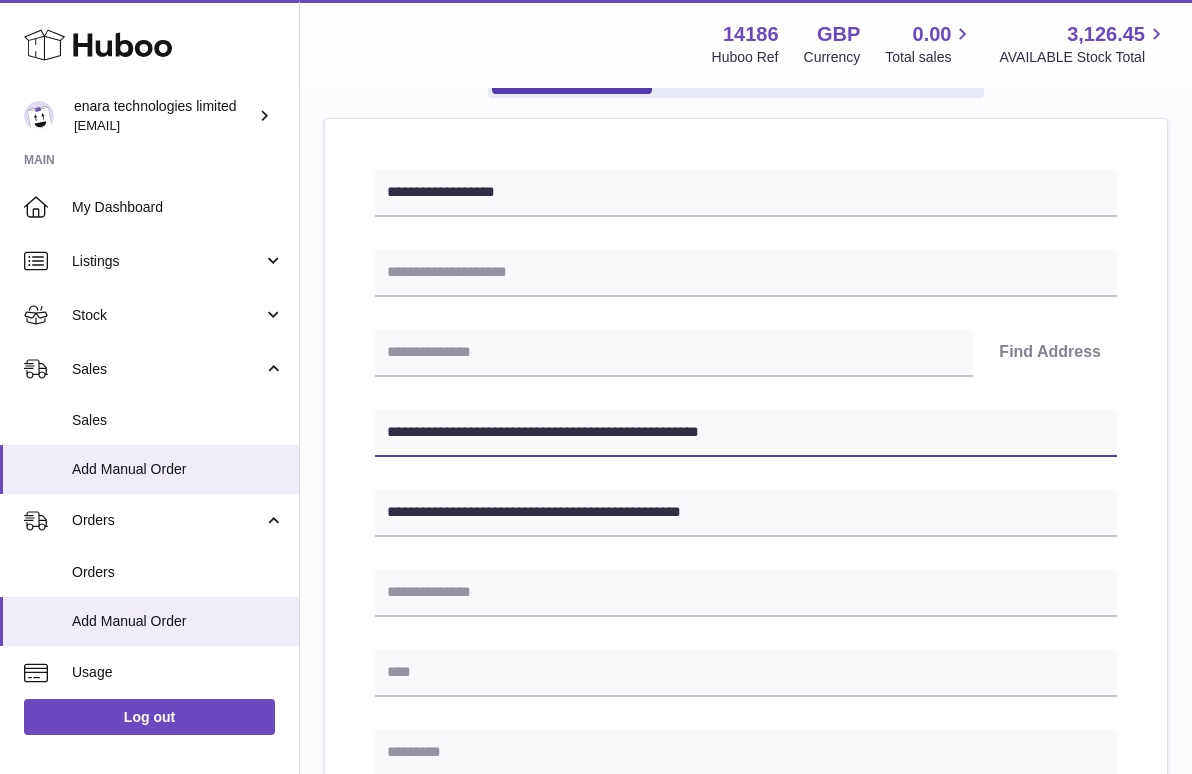 drag, startPoint x: 503, startPoint y: 430, endPoint x: 392, endPoint y: 434, distance: 111.07205 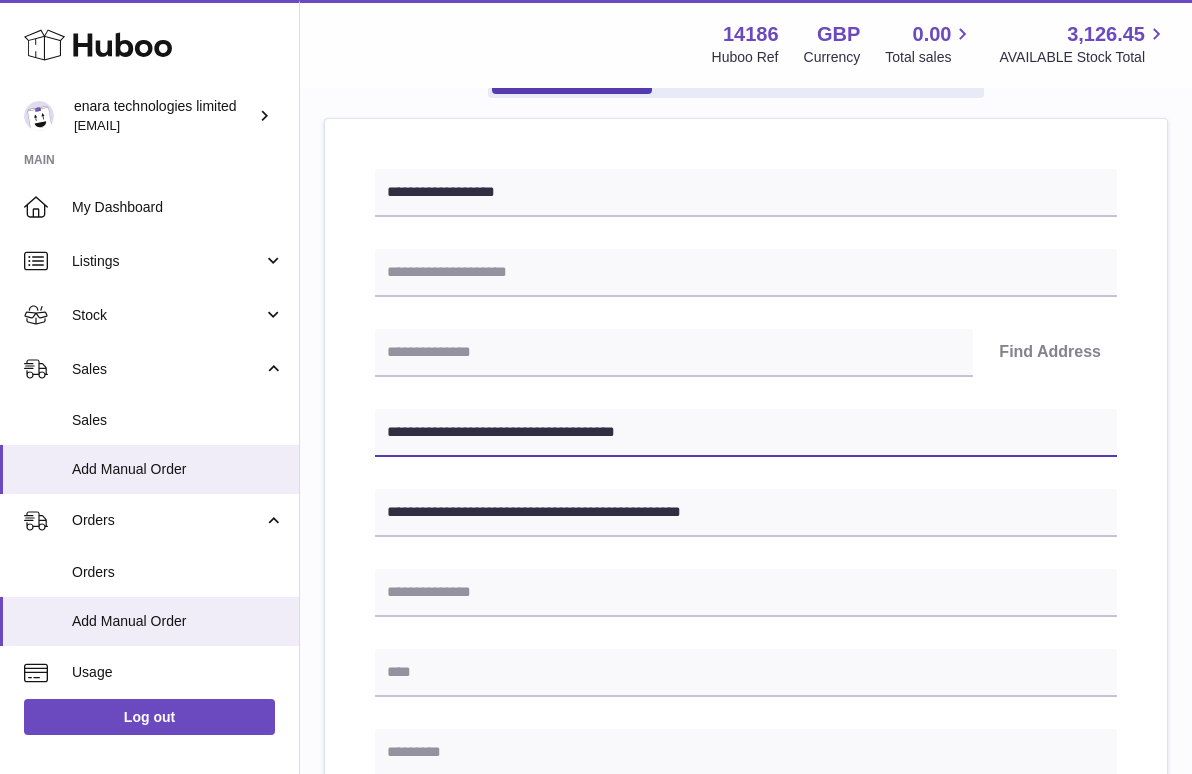 type on "**********" 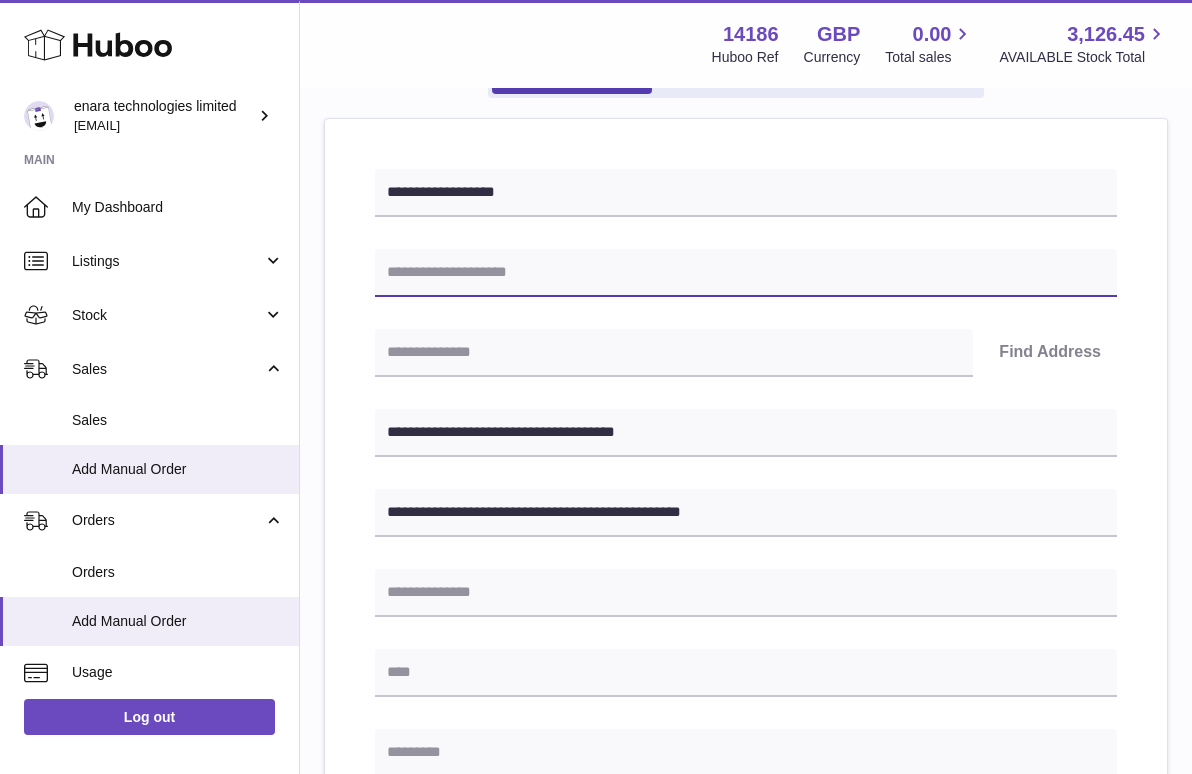 paste on "**********" 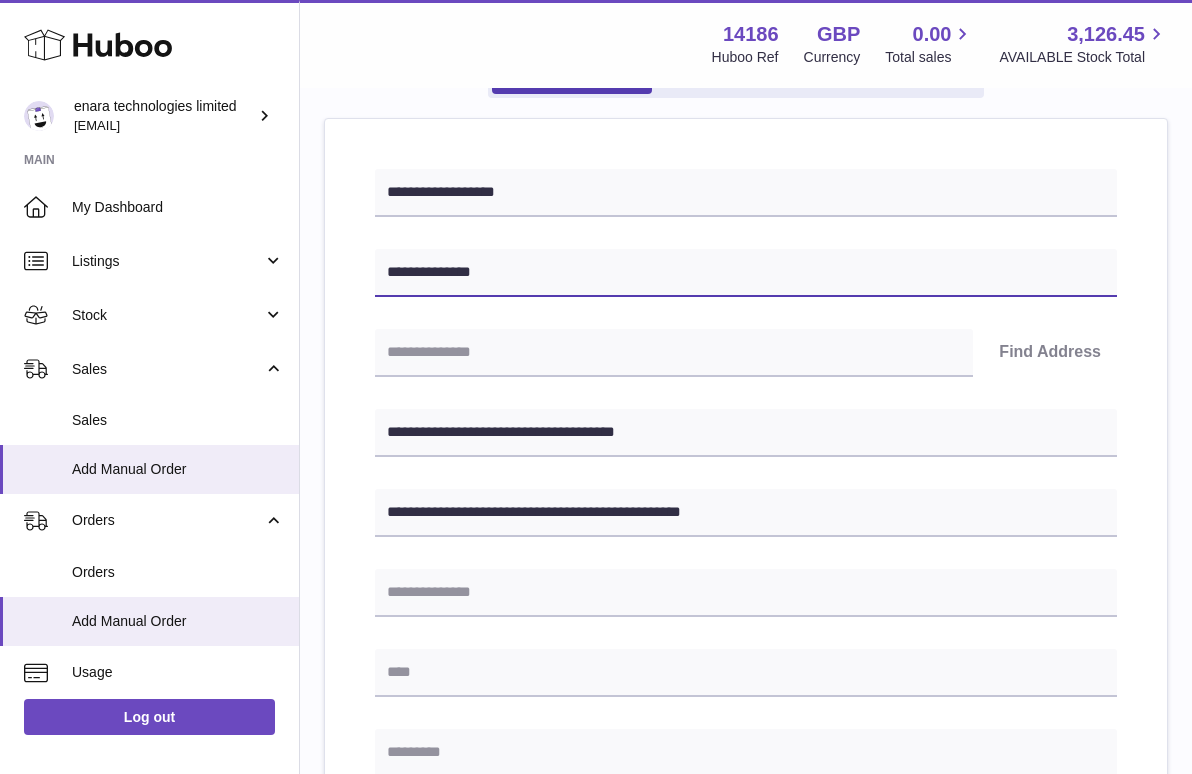 type on "**********" 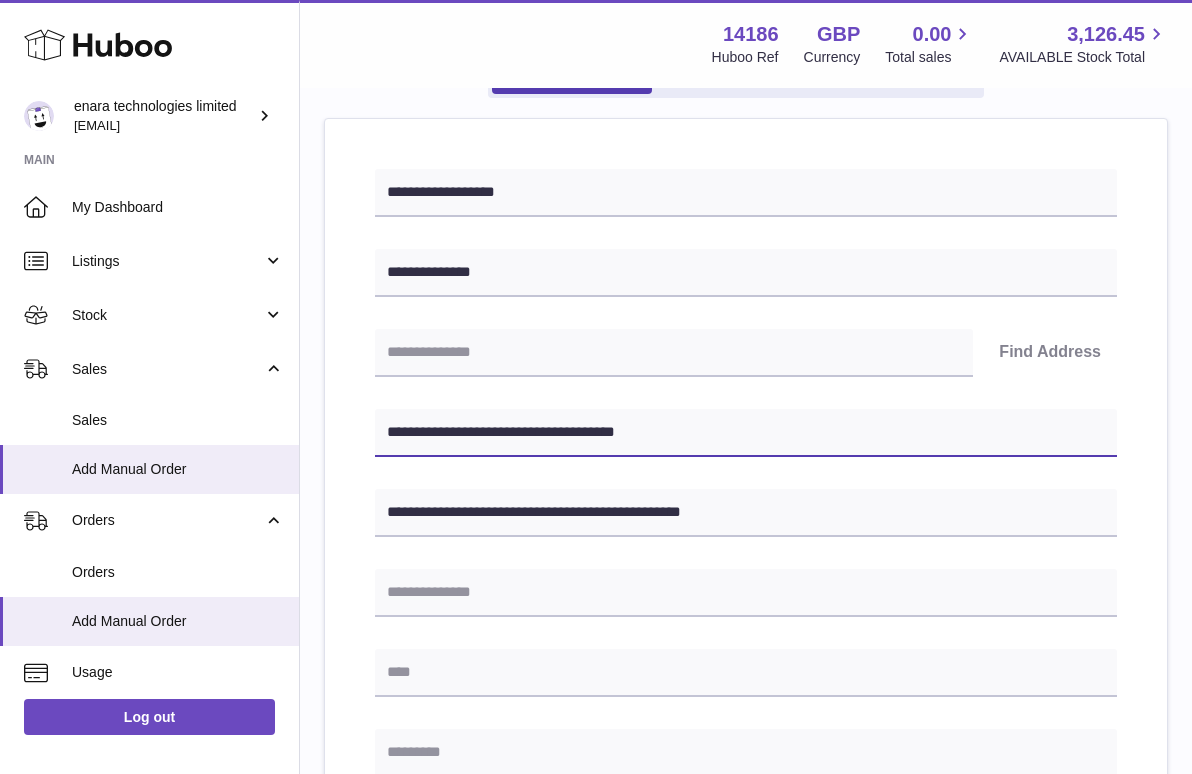 click on "**********" at bounding box center (746, 433) 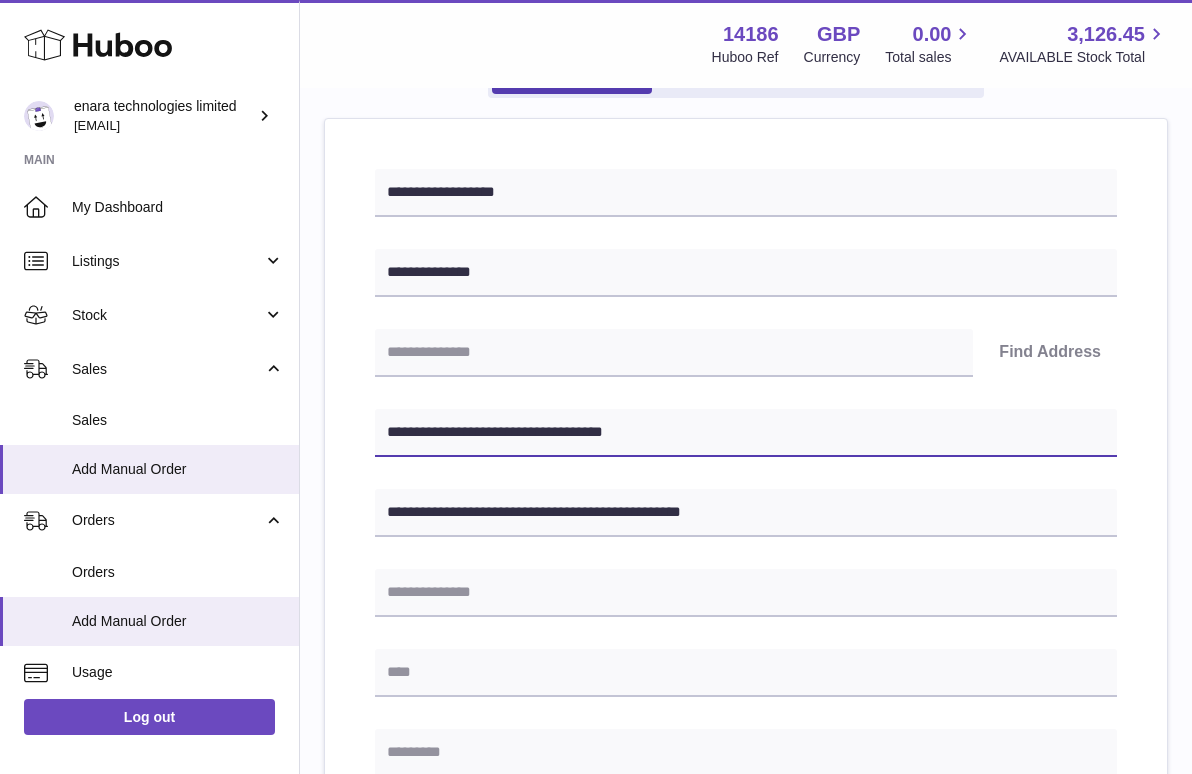 drag, startPoint x: 506, startPoint y: 428, endPoint x: -82, endPoint y: 300, distance: 601.7707 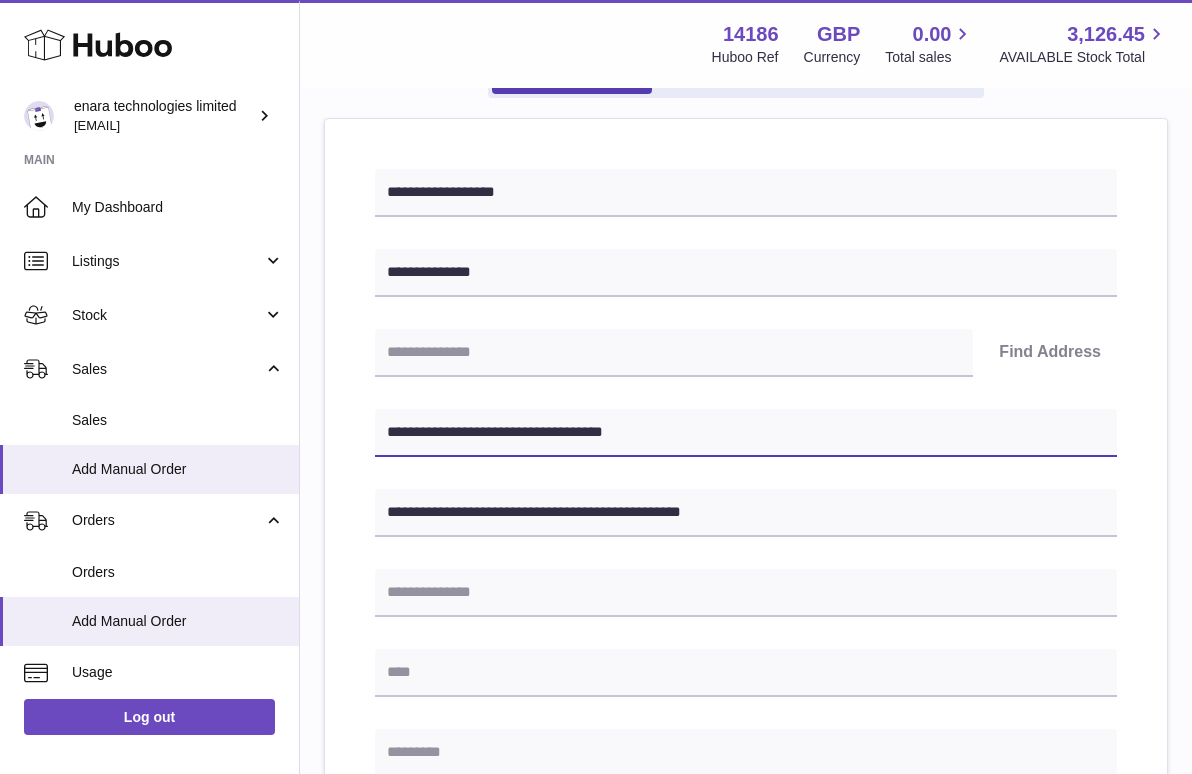 click on ".st0{fill:#141414;}" at bounding box center [596, 179] 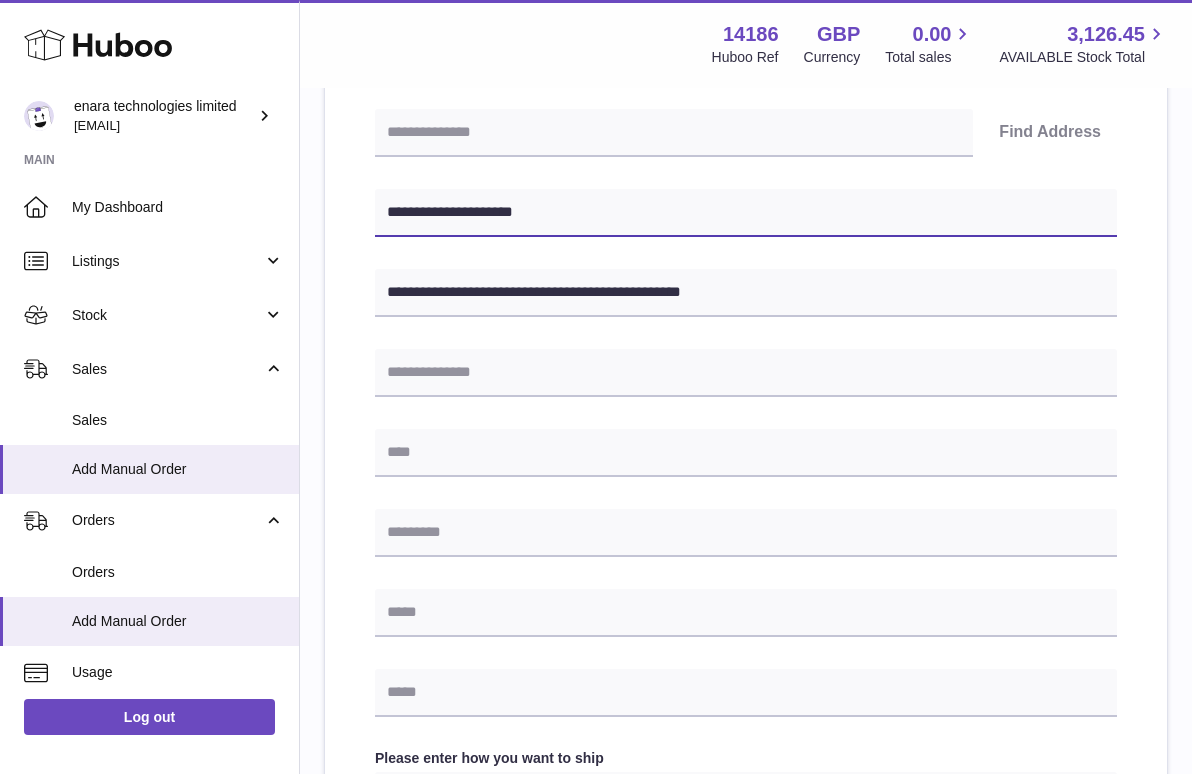 scroll, scrollTop: 437, scrollLeft: 0, axis: vertical 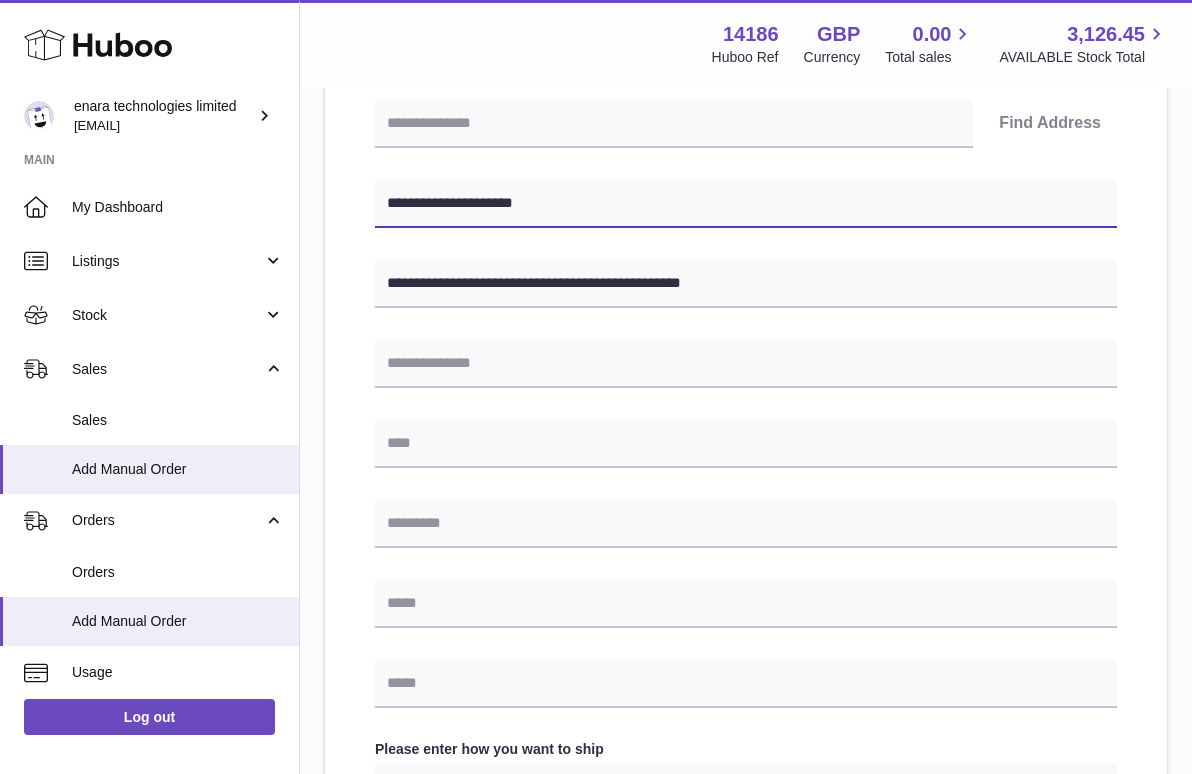 type on "**********" 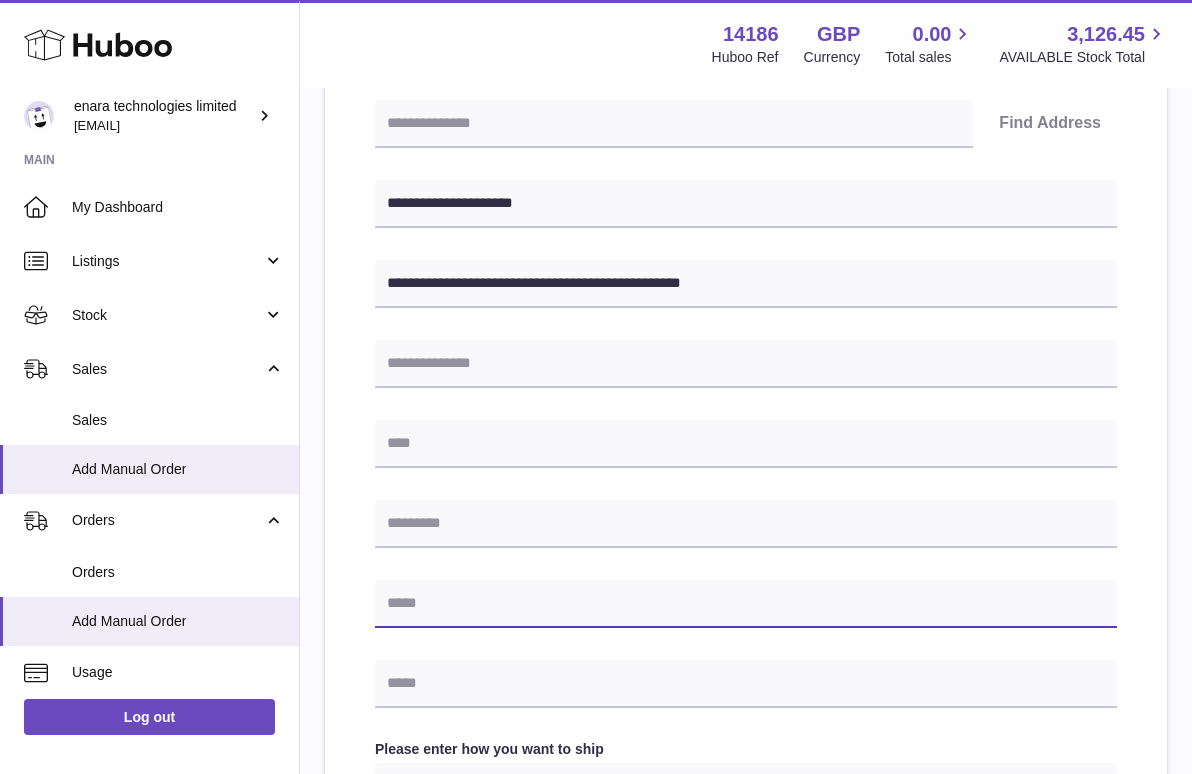 paste on "**********" 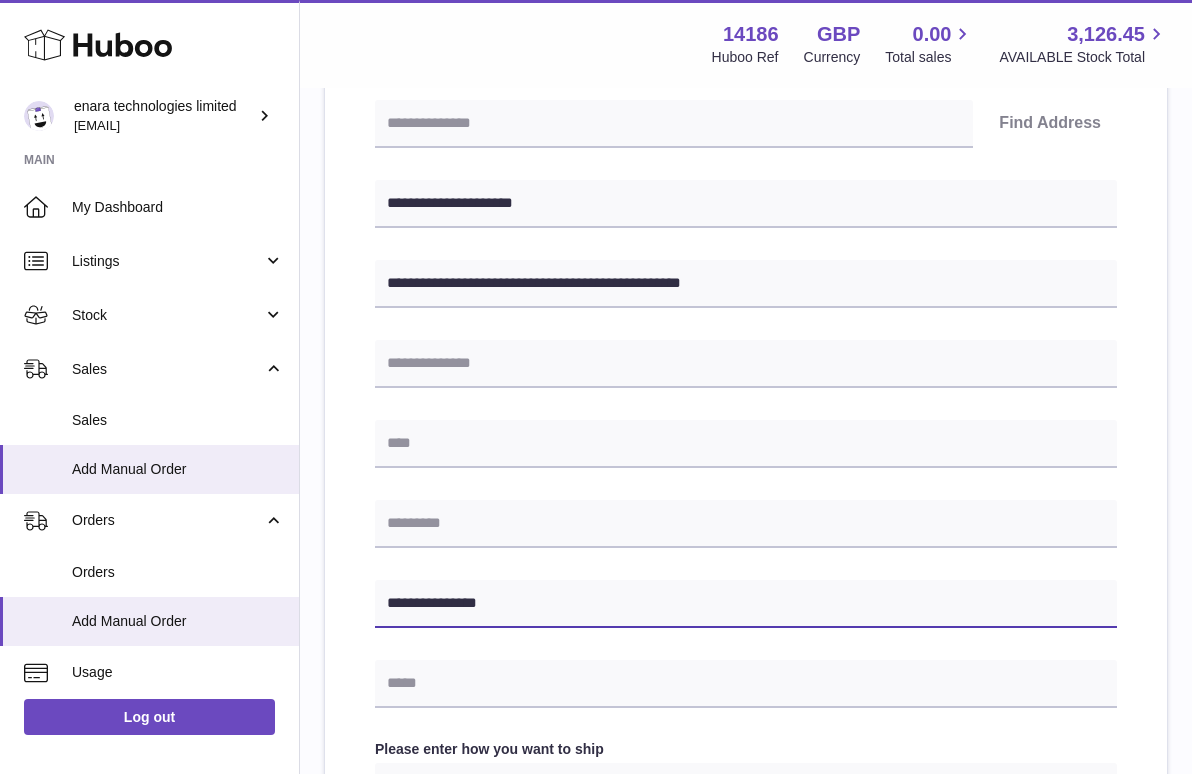 type on "**********" 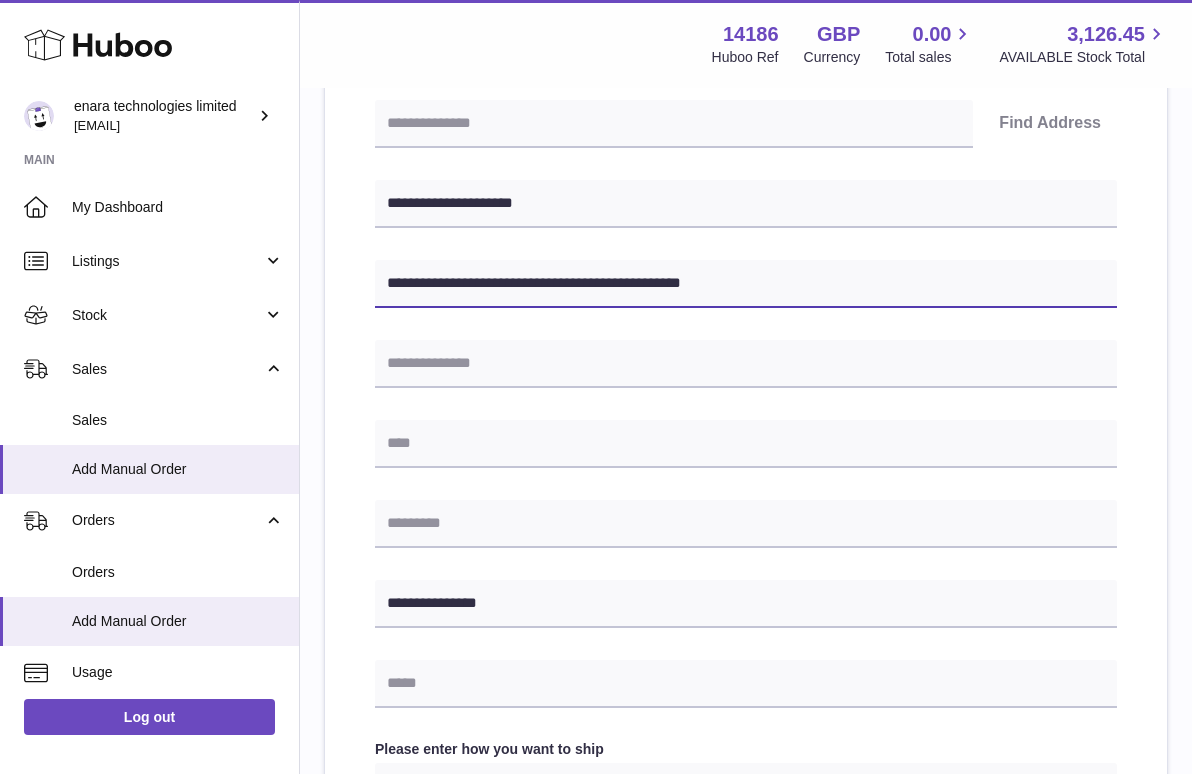 drag, startPoint x: 632, startPoint y: 280, endPoint x: 572, endPoint y: 282, distance: 60.033325 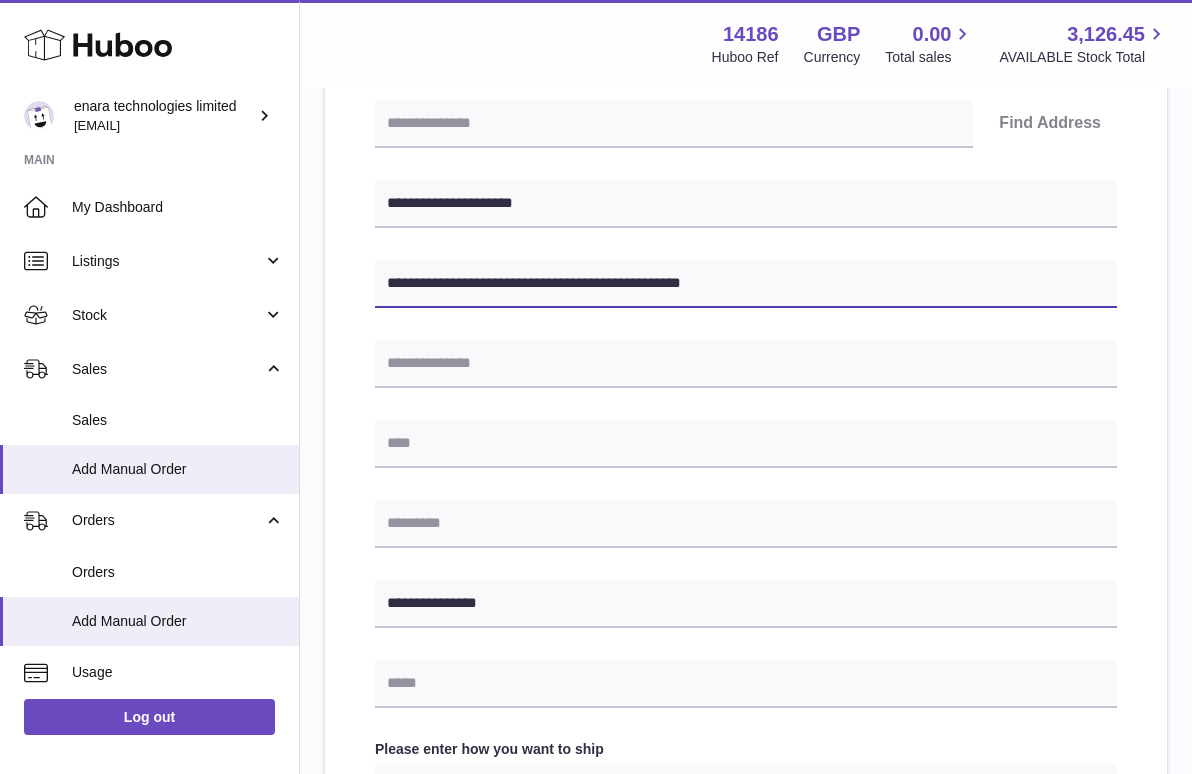 click on "**********" at bounding box center [746, 284] 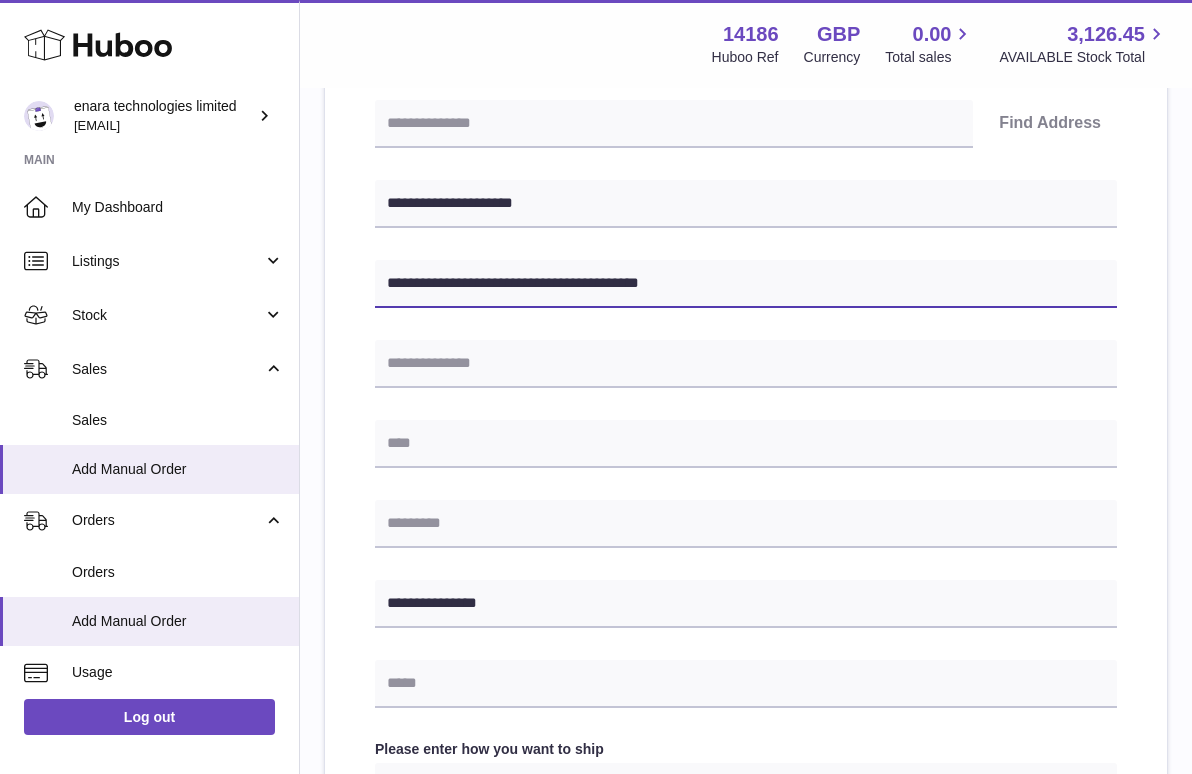 type on "**********" 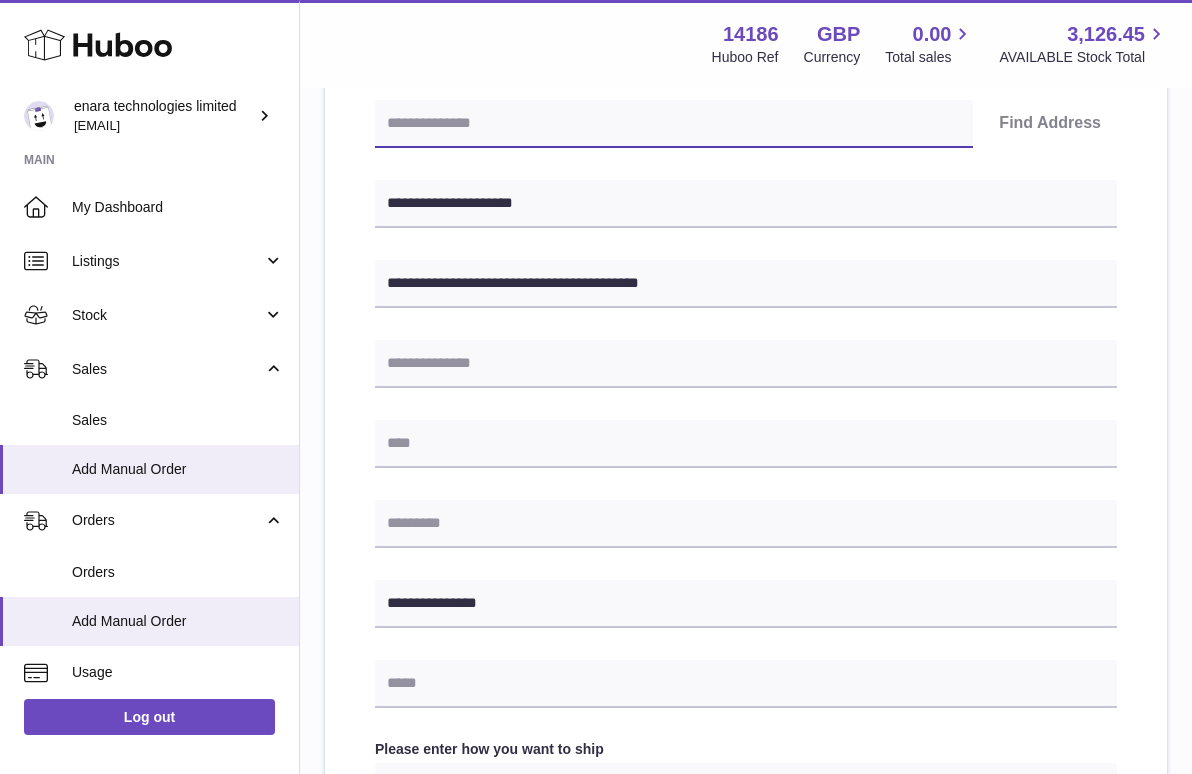 paste on "*******" 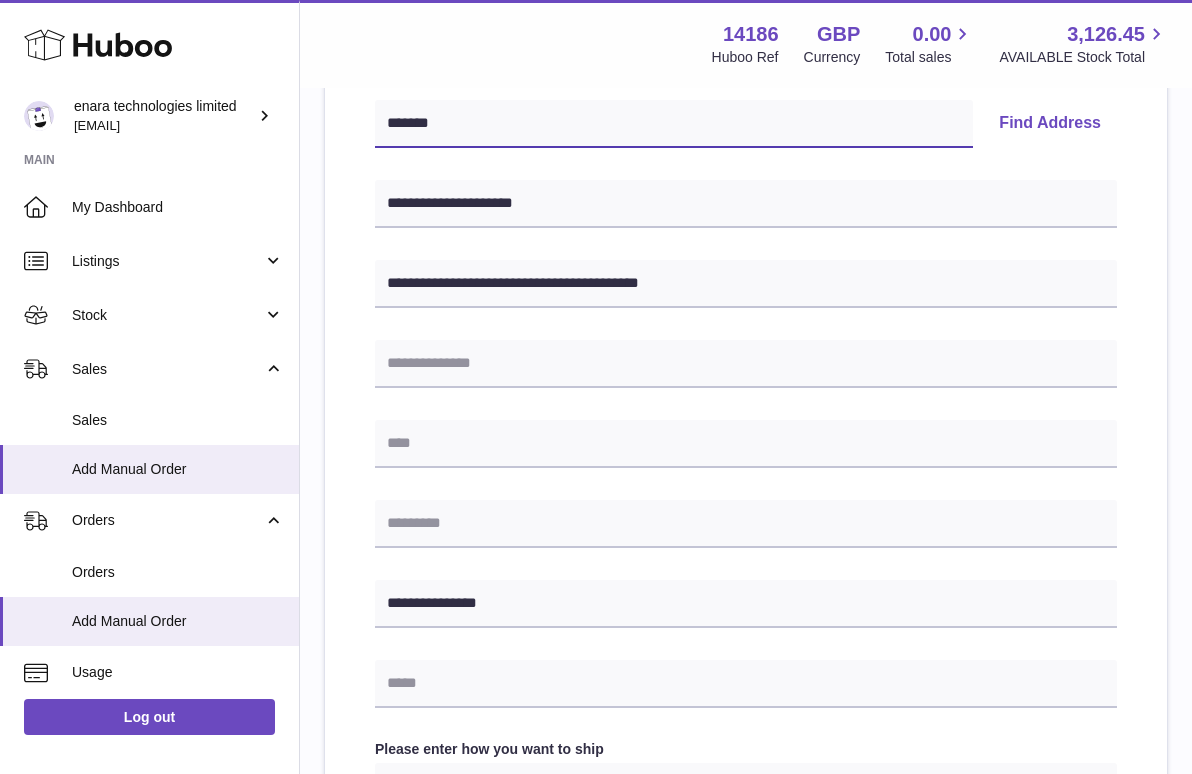 type on "*******" 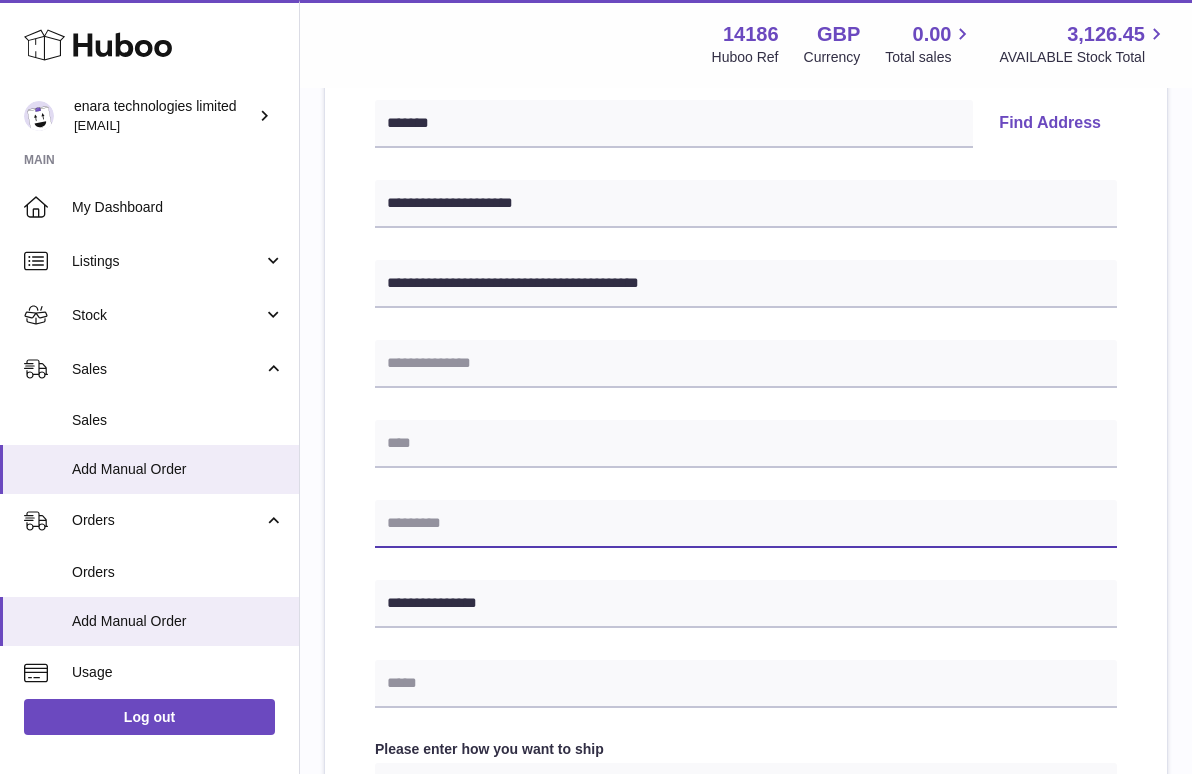 paste on "*******" 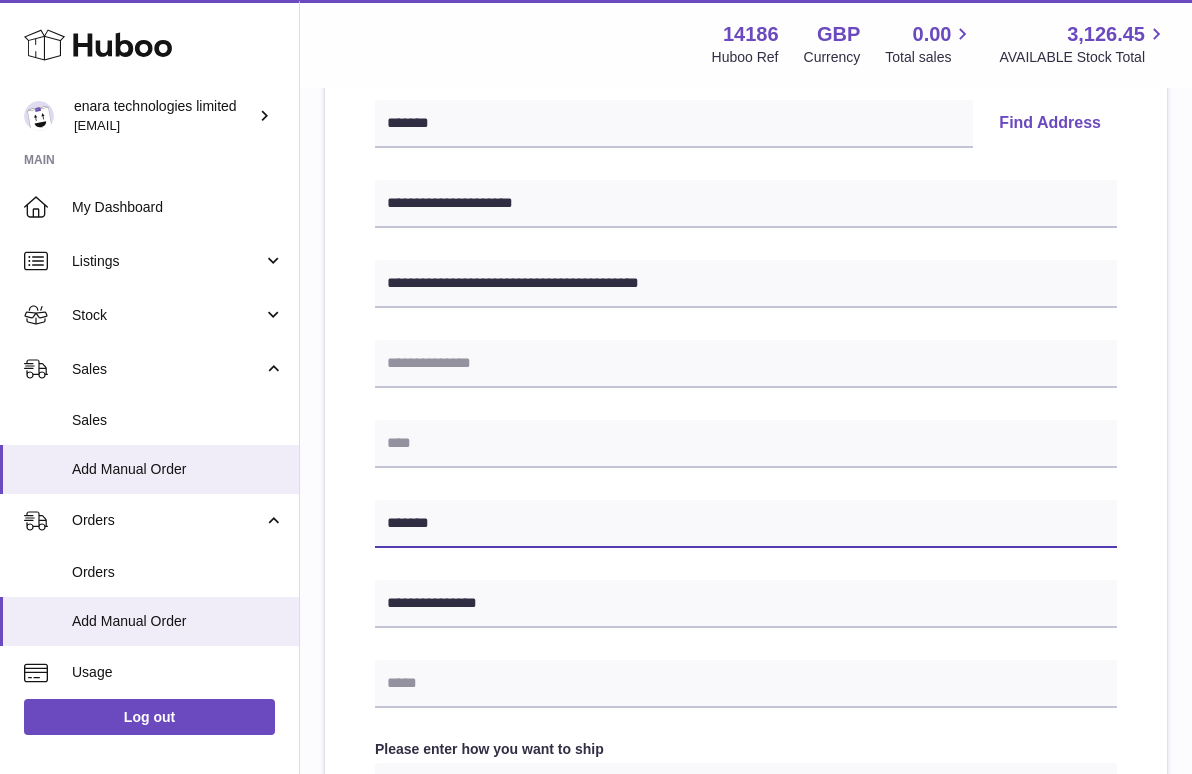 type on "*******" 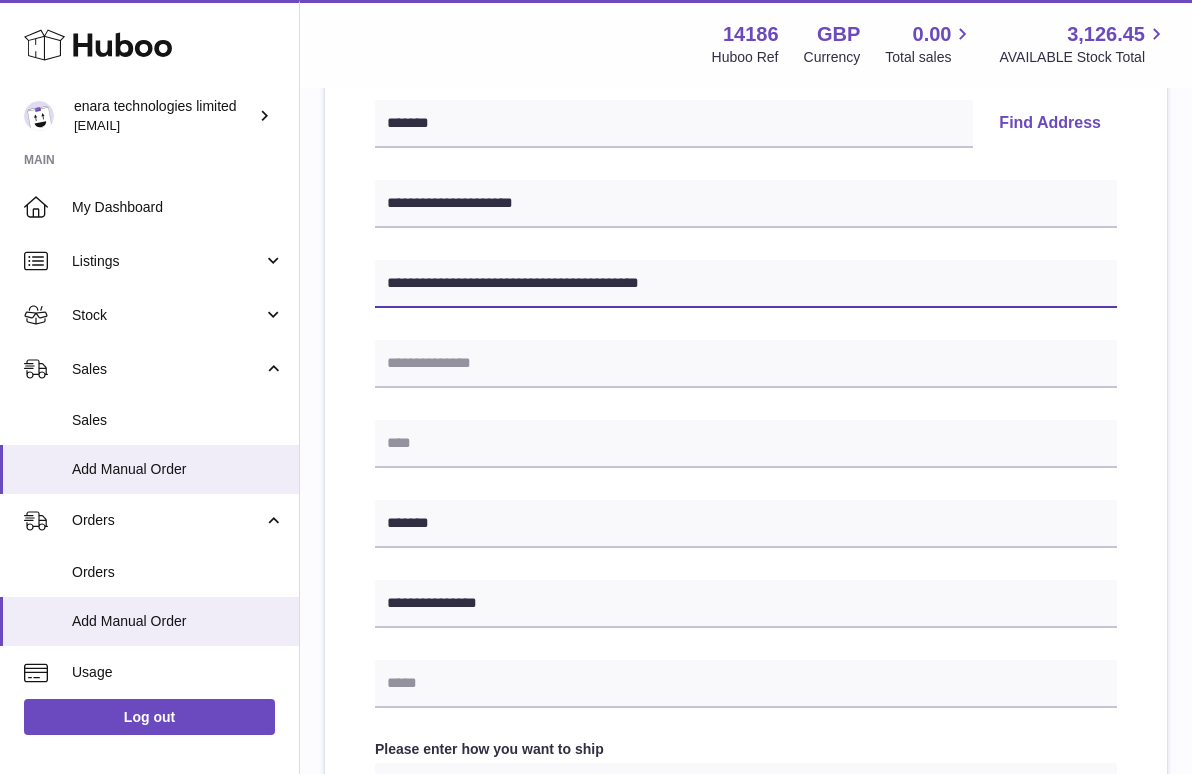 drag, startPoint x: 578, startPoint y: 276, endPoint x: 1018, endPoint y: 310, distance: 441.31168 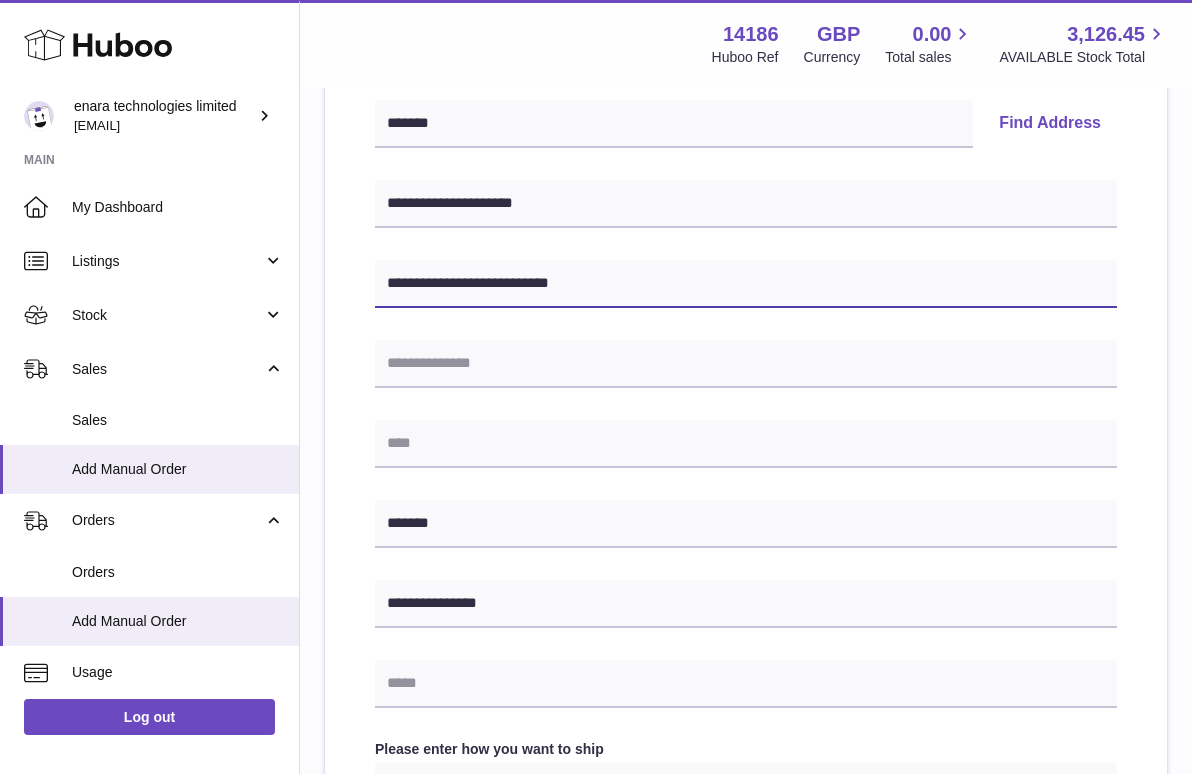 type on "**********" 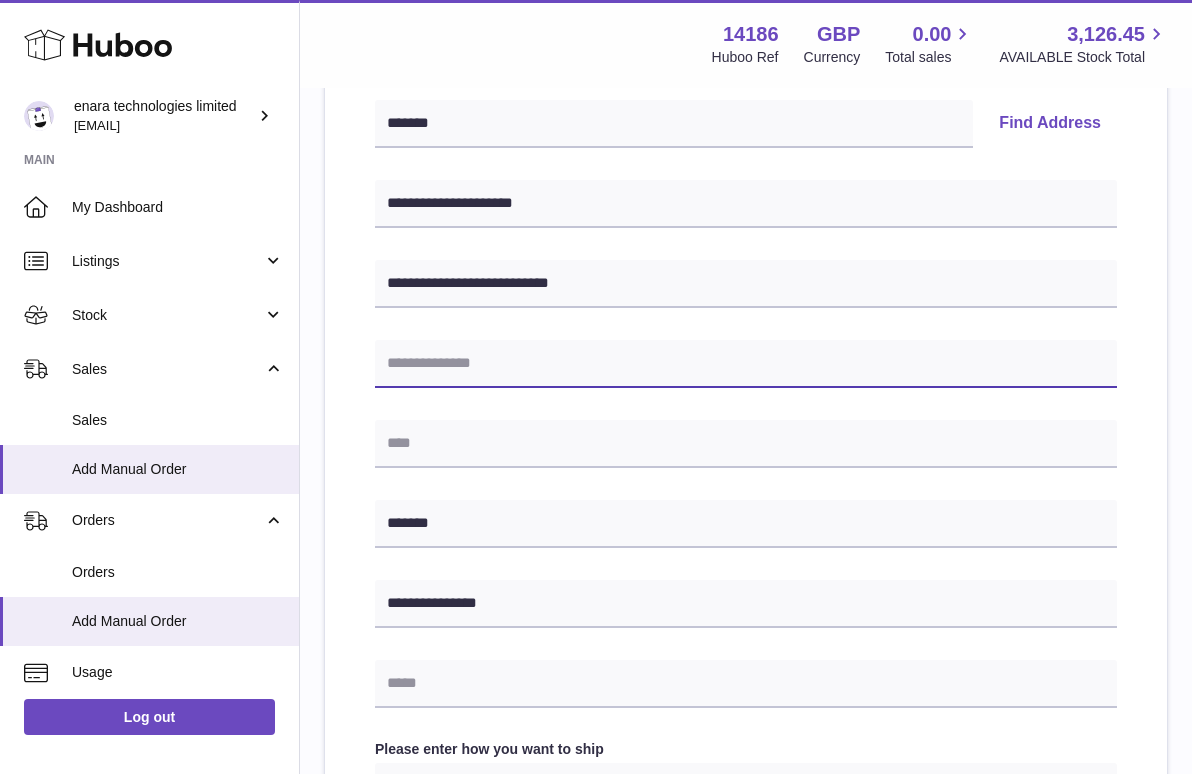 paste on "**********" 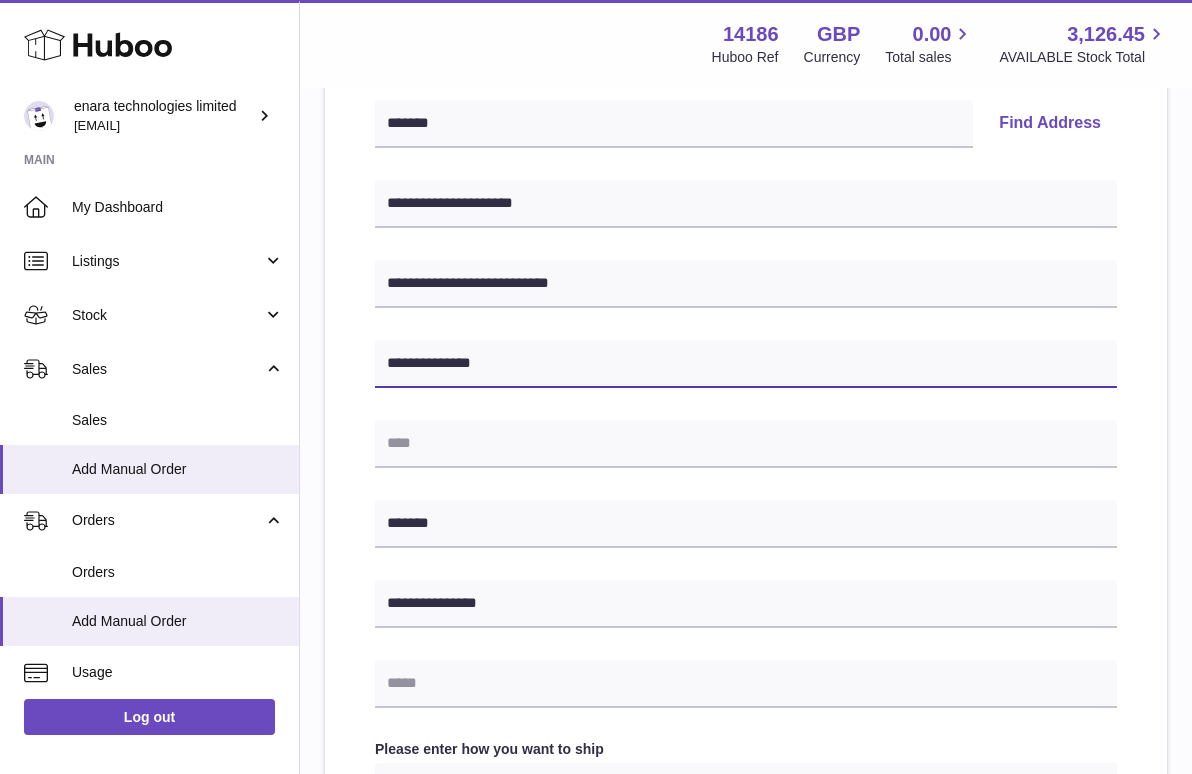 type on "**********" 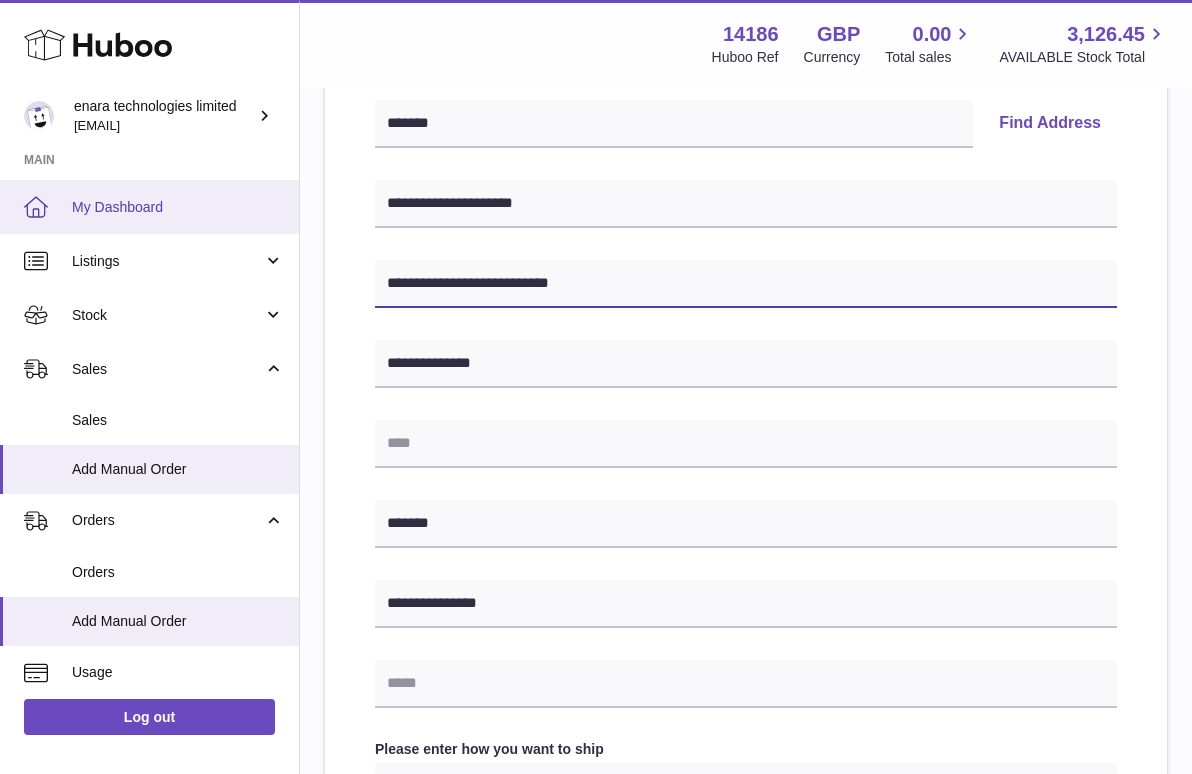 drag, startPoint x: 599, startPoint y: 284, endPoint x: 113, endPoint y: 218, distance: 490.461 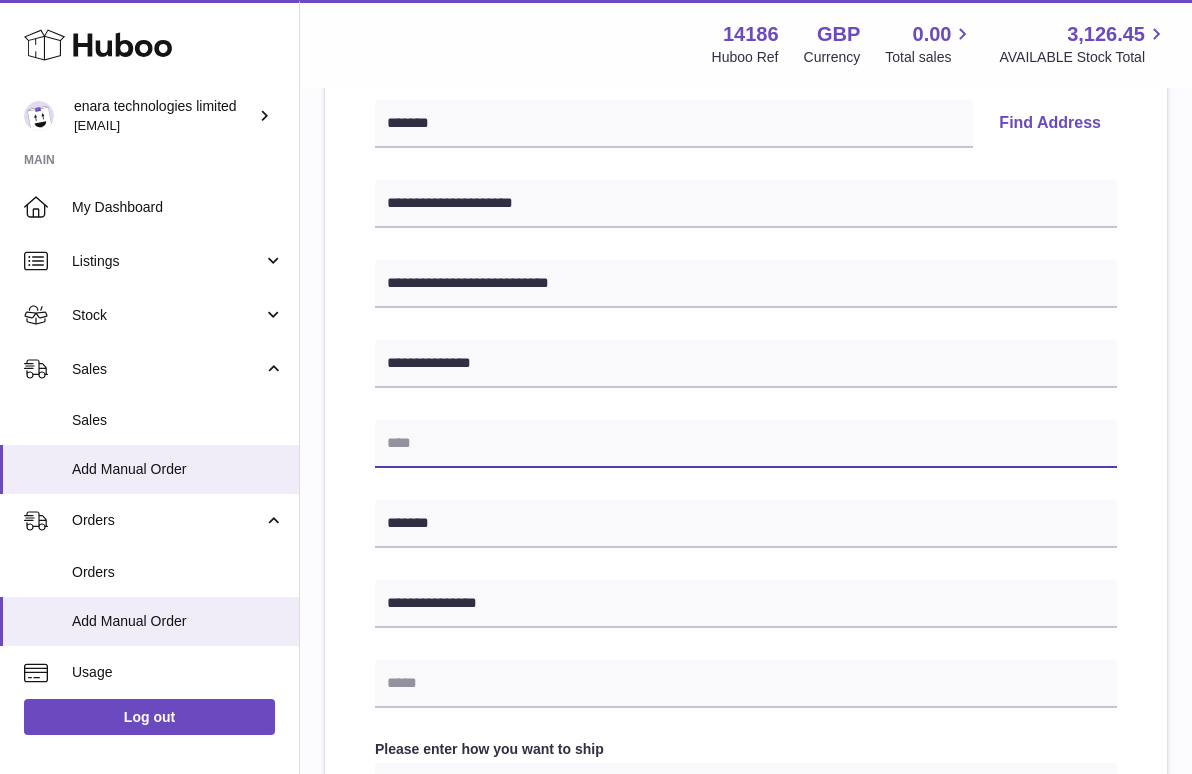 click at bounding box center [746, 444] 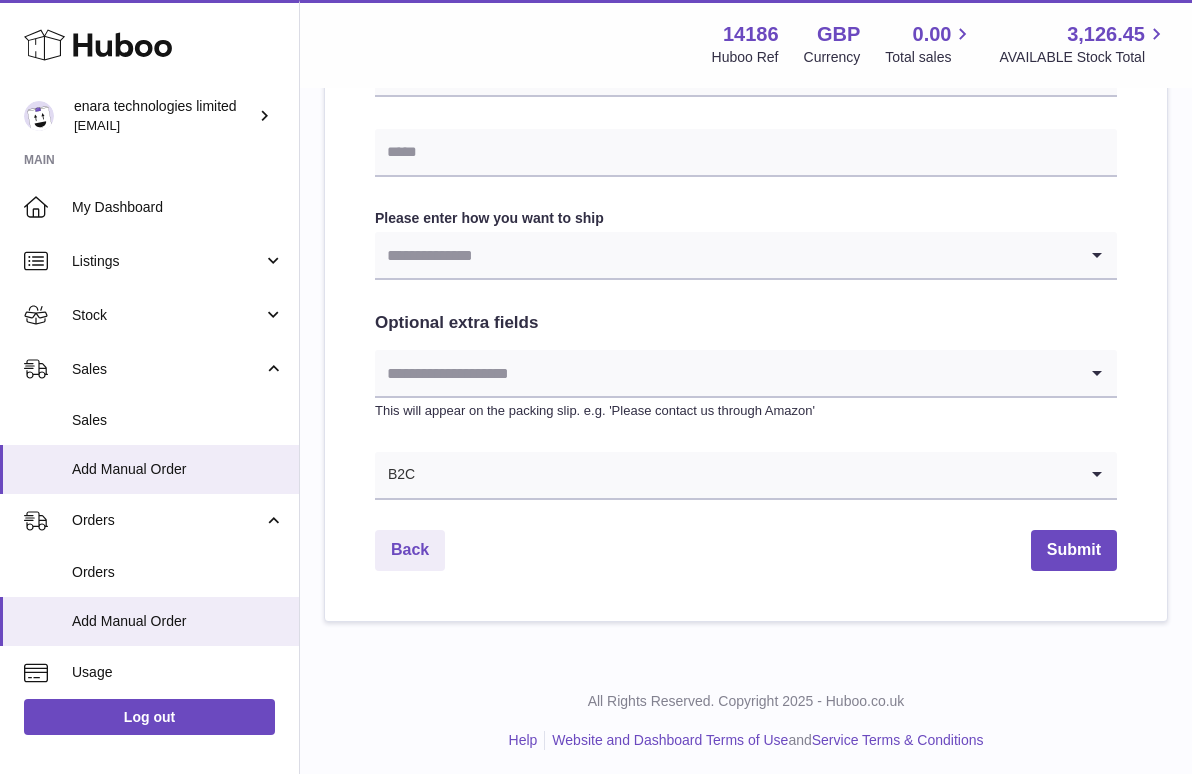 scroll, scrollTop: 967, scrollLeft: 0, axis: vertical 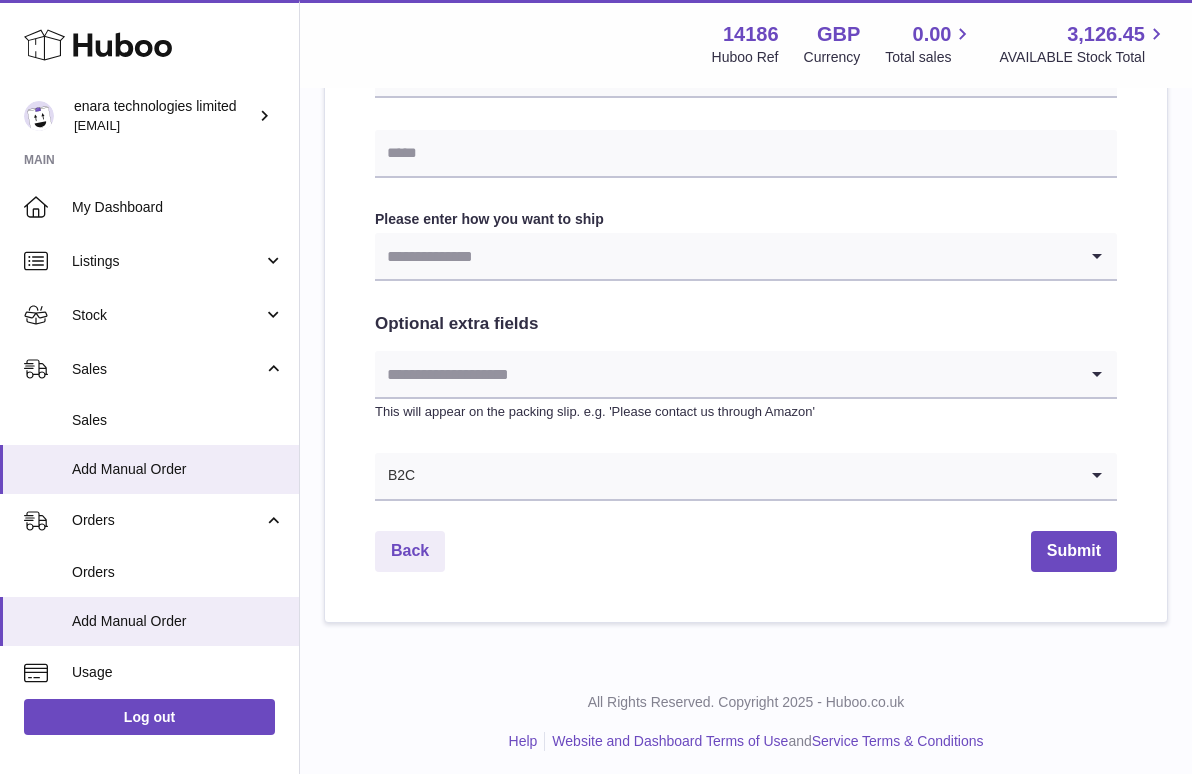 type on "**********" 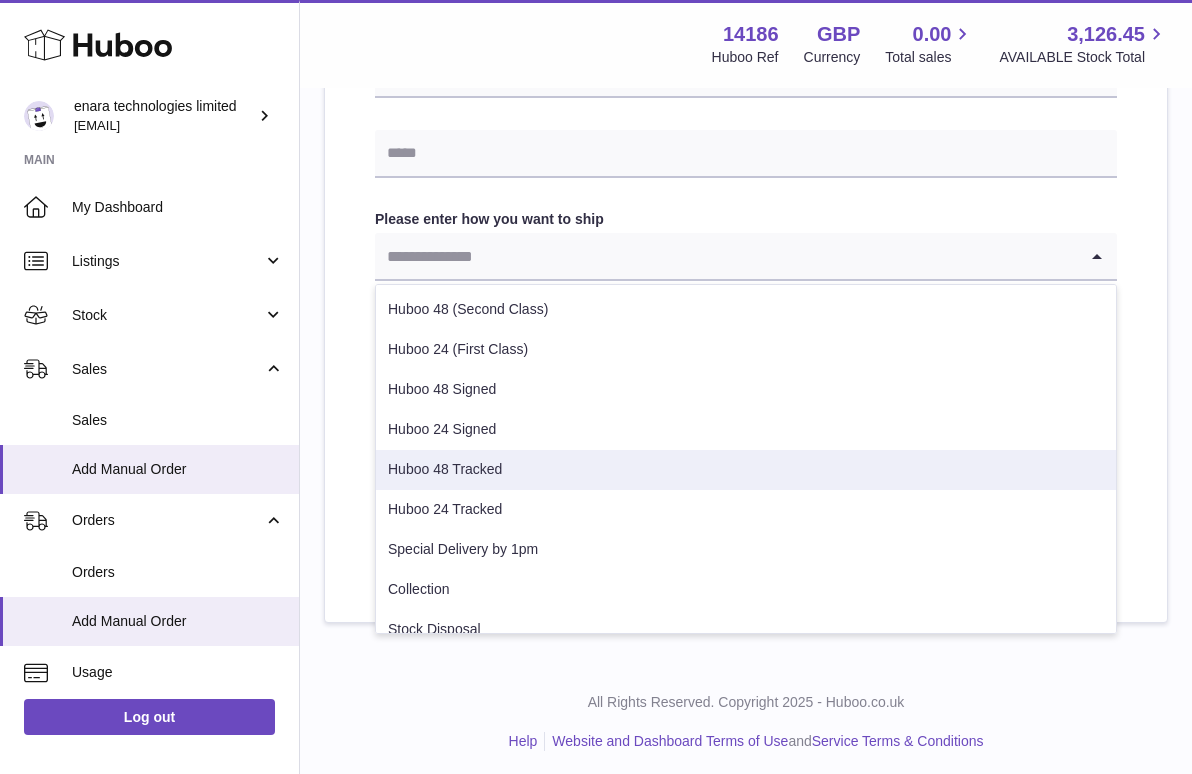 click on "Huboo 48 Tracked" at bounding box center (746, 470) 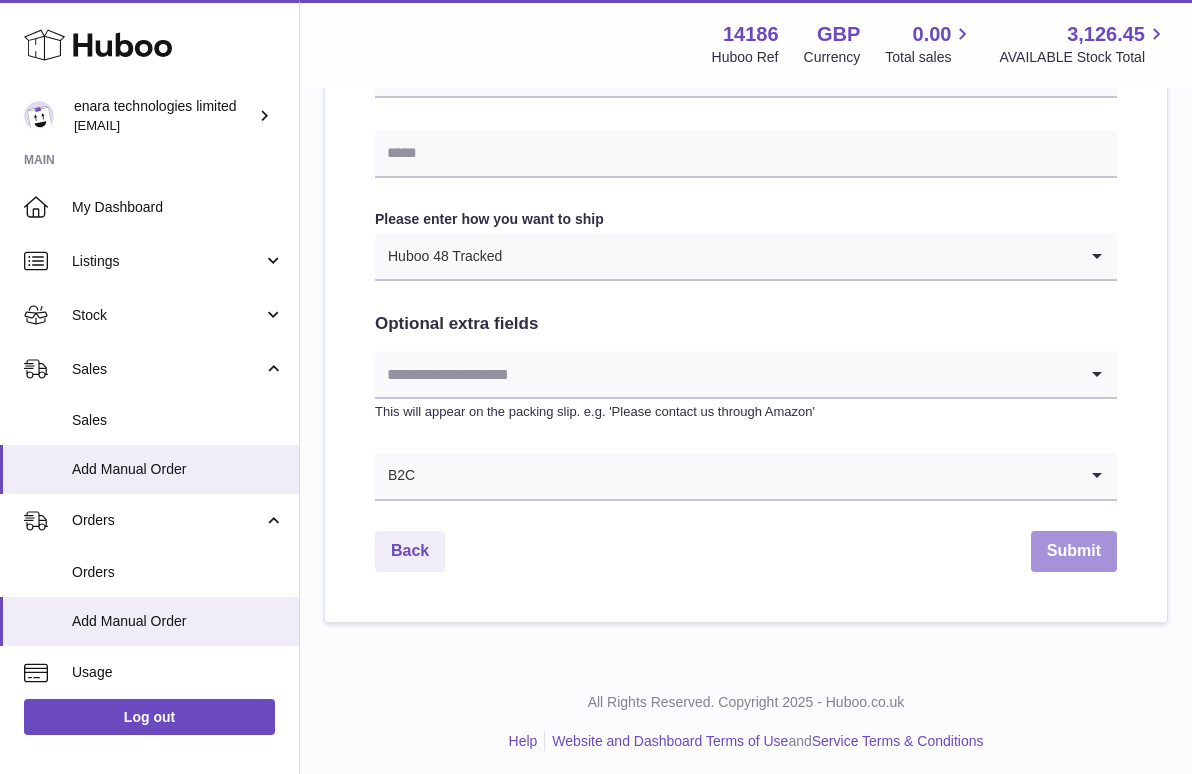 click on "Submit" at bounding box center [1074, 551] 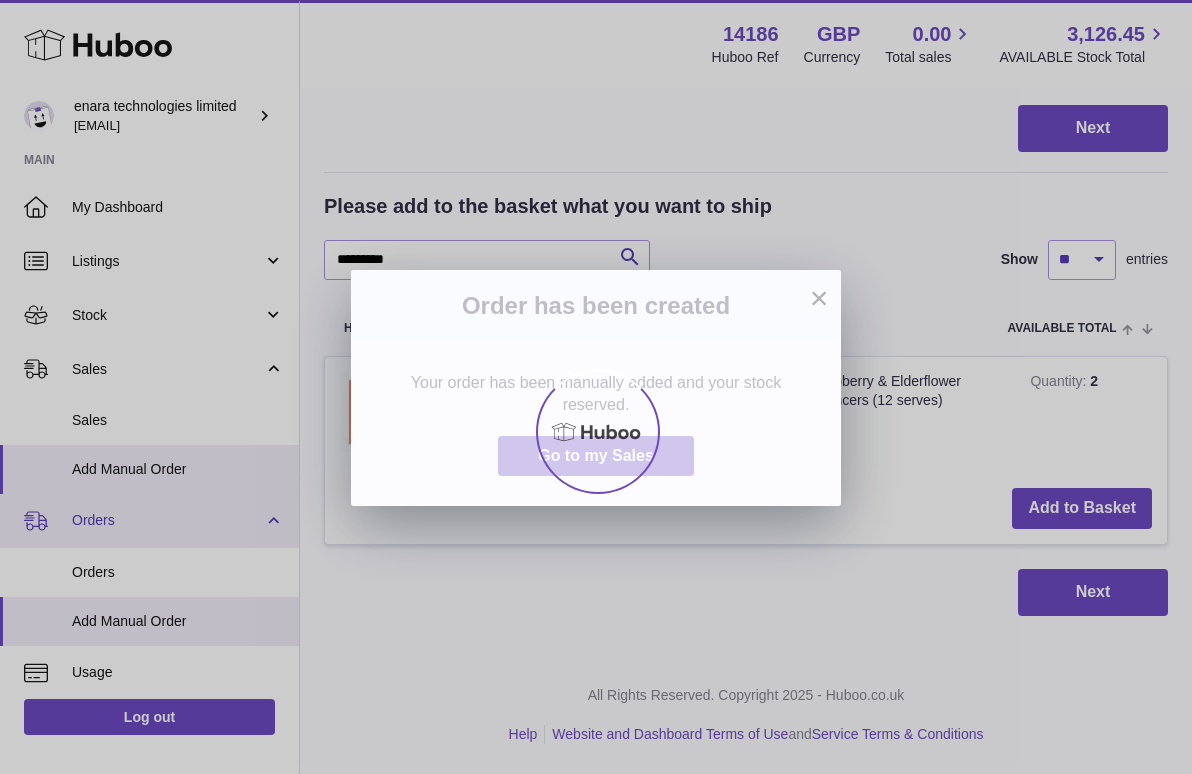 scroll, scrollTop: 0, scrollLeft: 0, axis: both 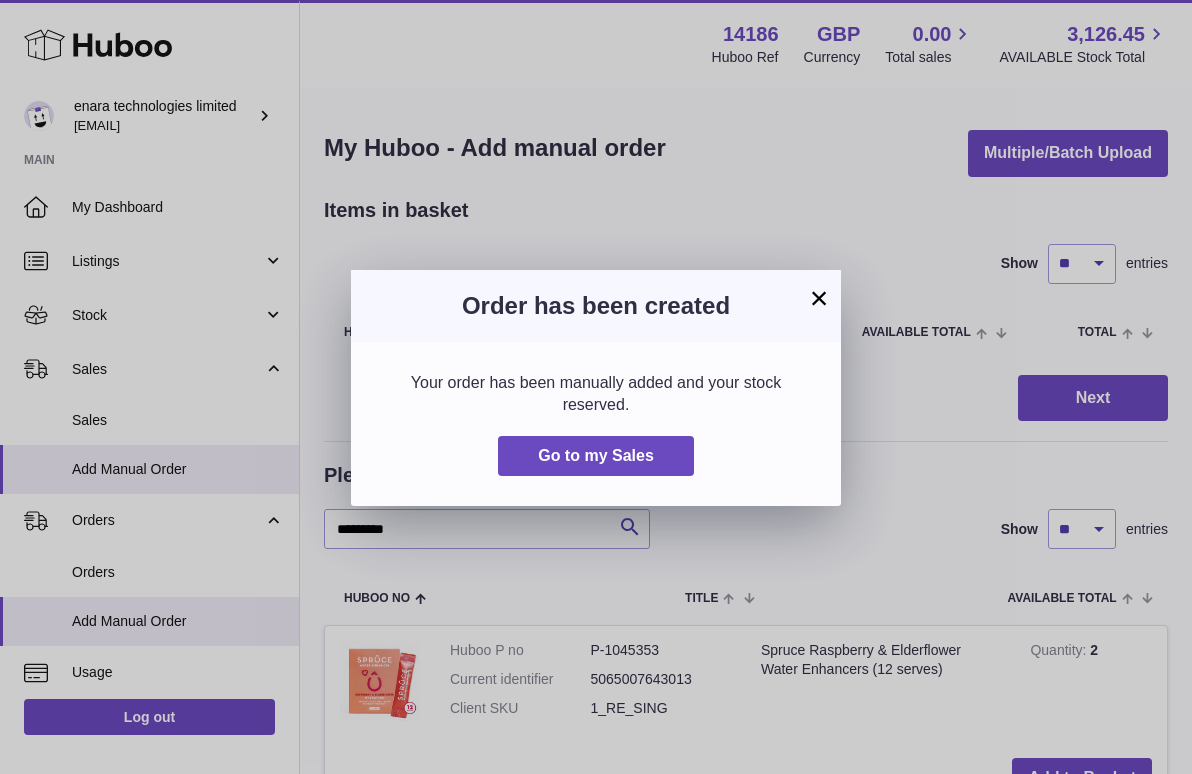 click on "×" at bounding box center [819, 298] 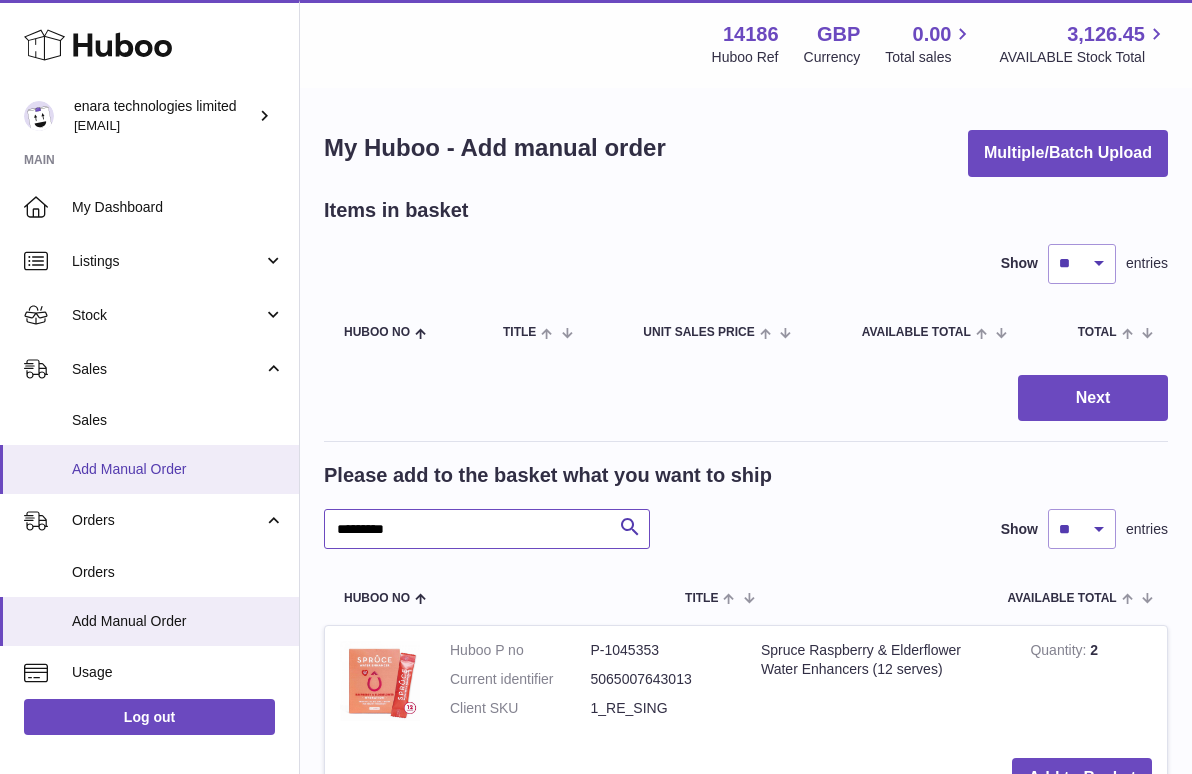 drag, startPoint x: 468, startPoint y: 527, endPoint x: 55, endPoint y: 484, distance: 415.23245 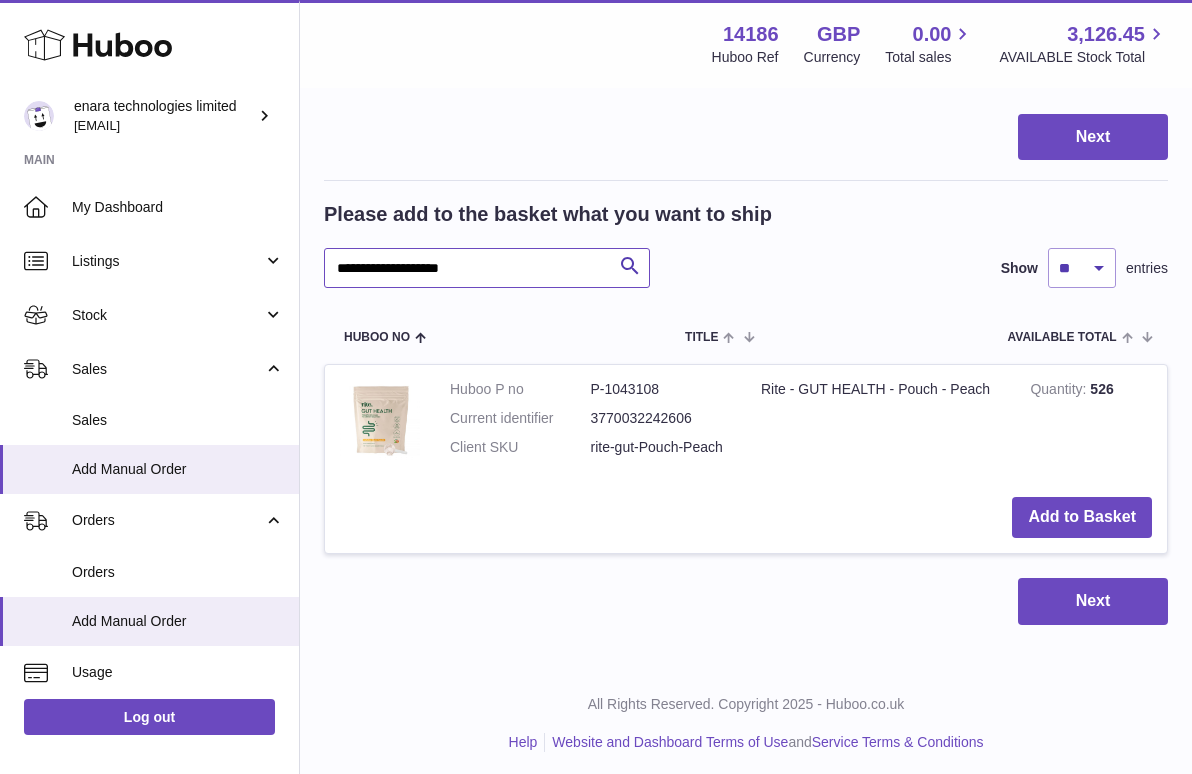 scroll, scrollTop: 260, scrollLeft: 0, axis: vertical 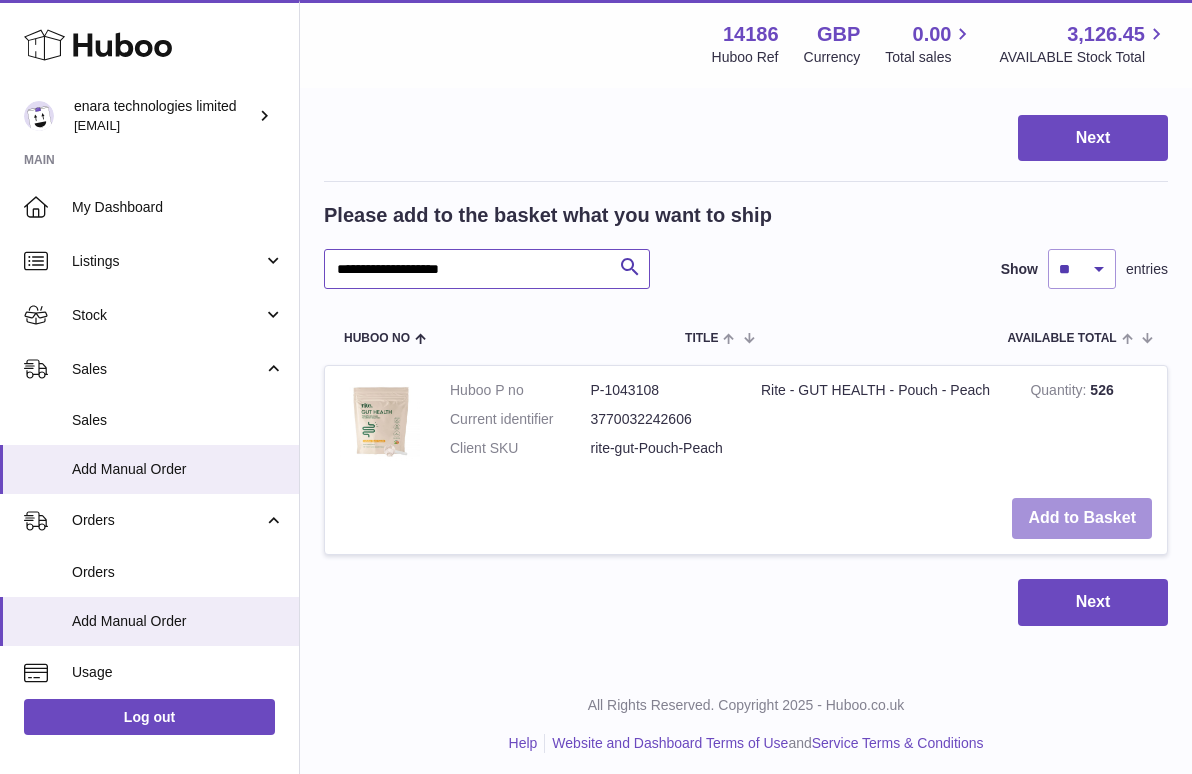 type on "**********" 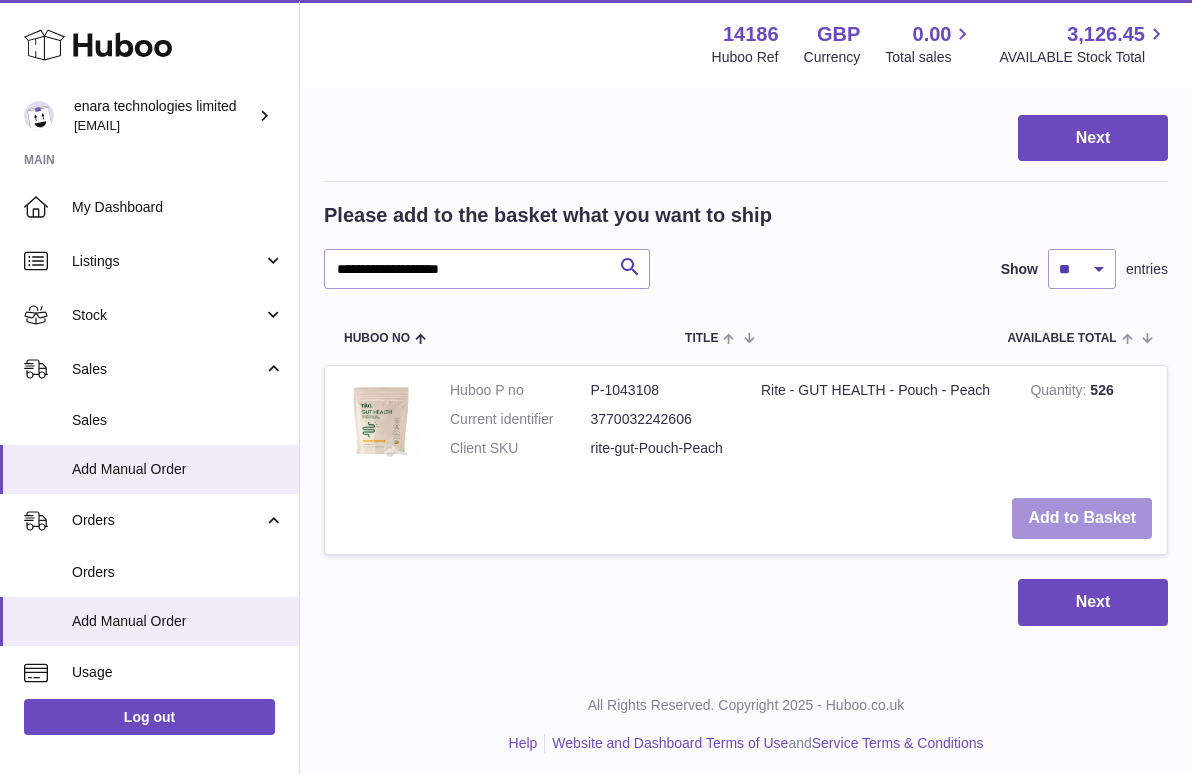 click on "Add to Basket" at bounding box center [1082, 518] 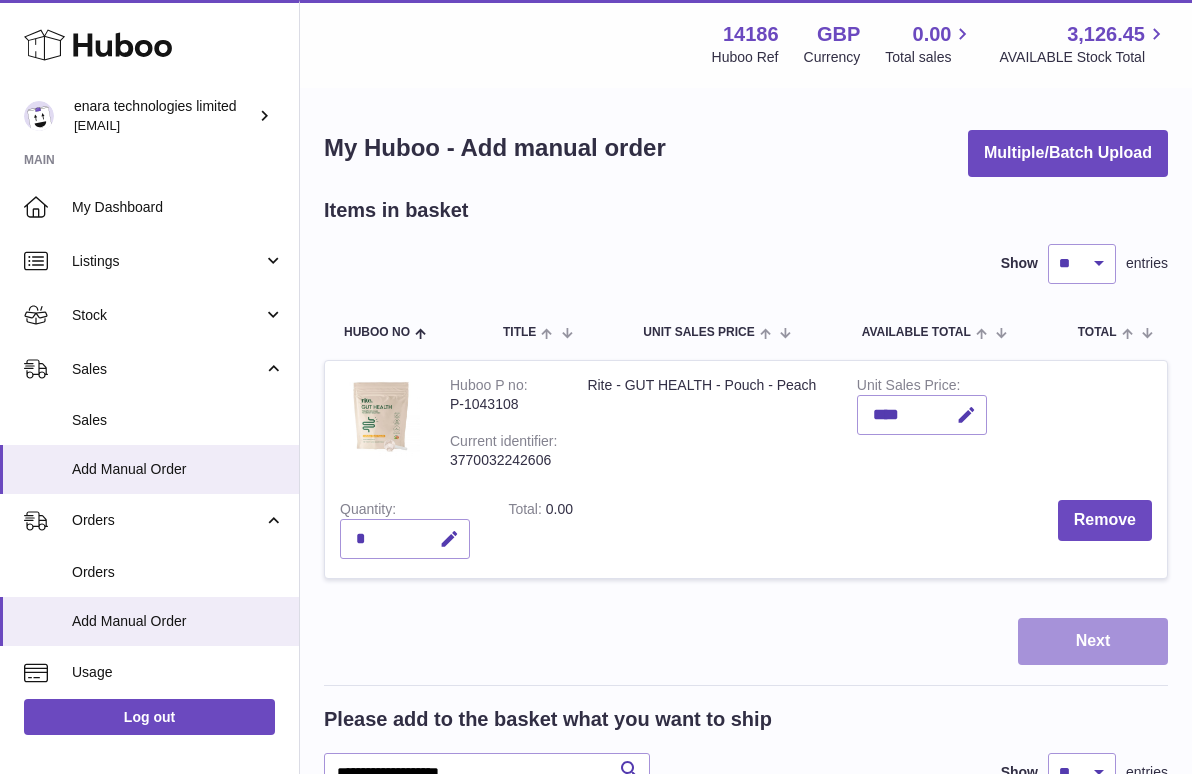 scroll, scrollTop: 0, scrollLeft: 0, axis: both 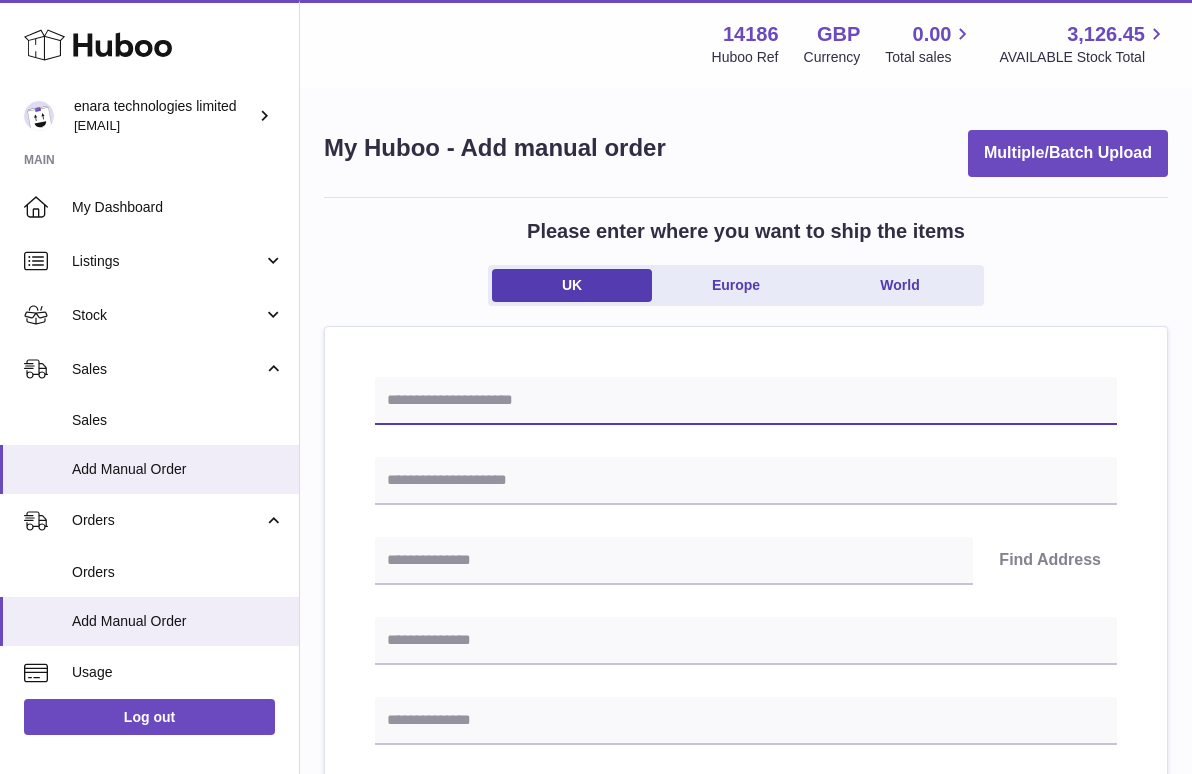 click at bounding box center (746, 401) 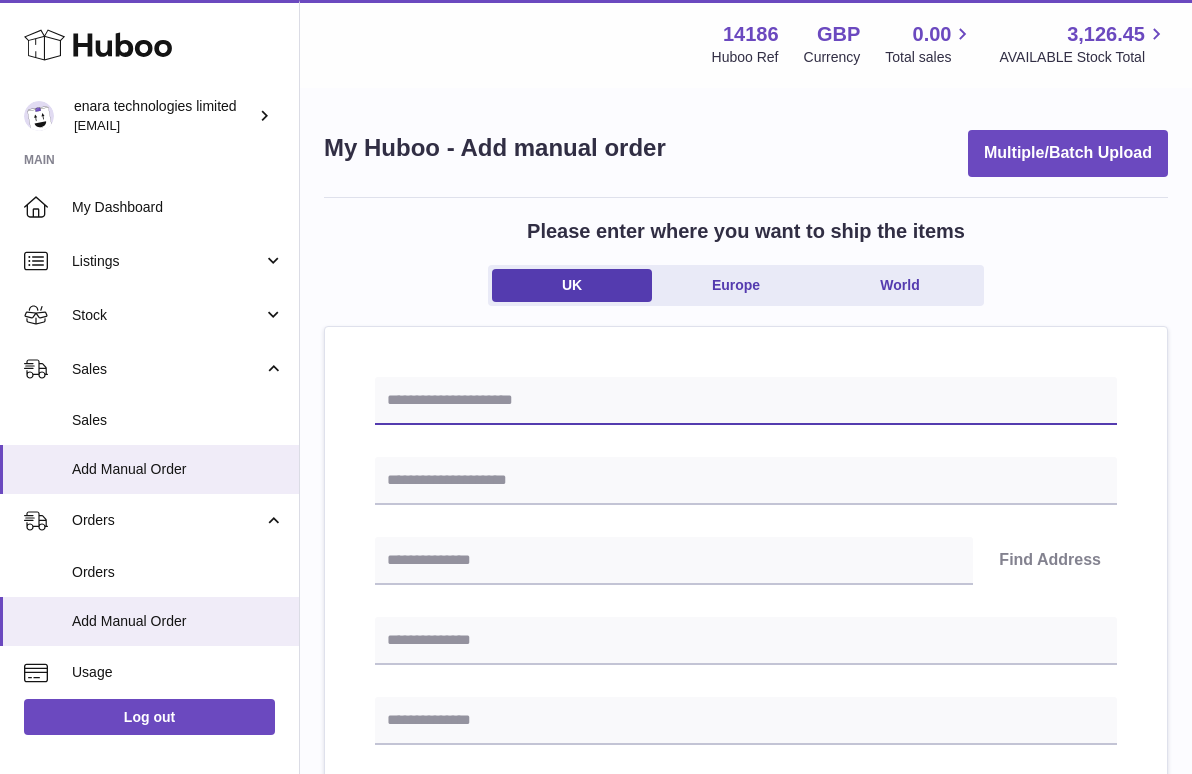 paste on "**********" 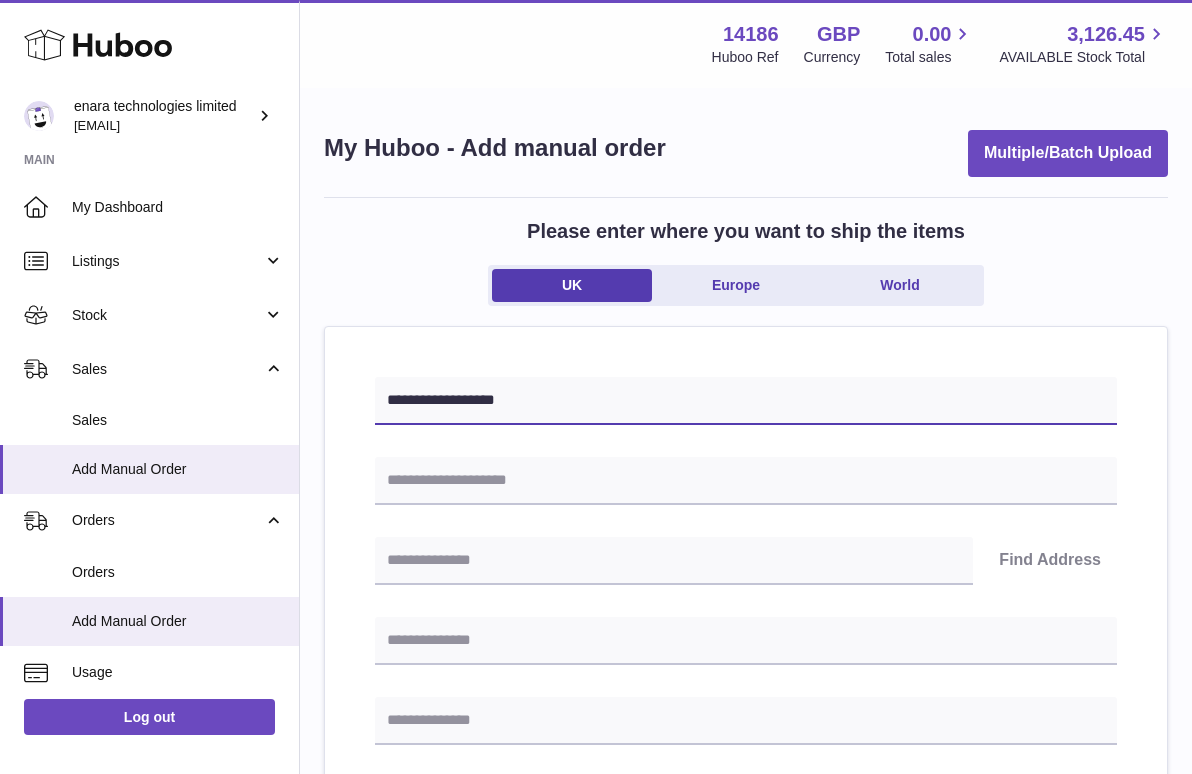 type on "**********" 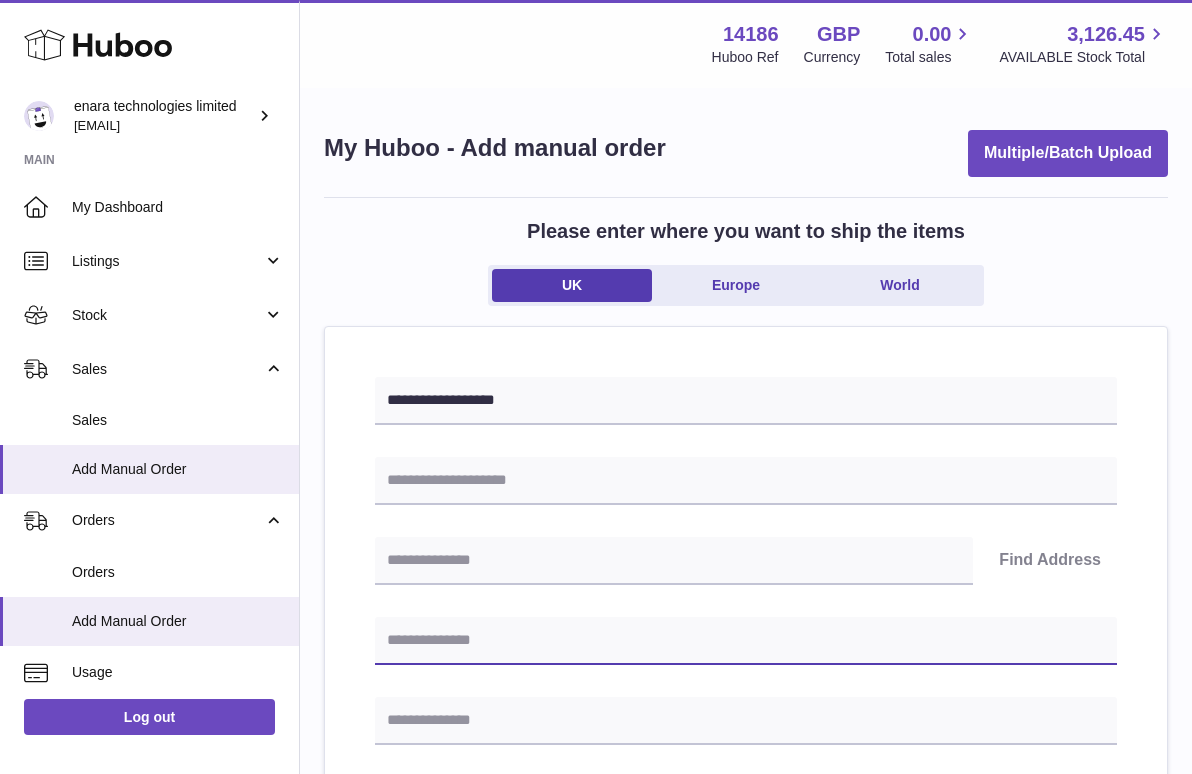 paste on "**********" 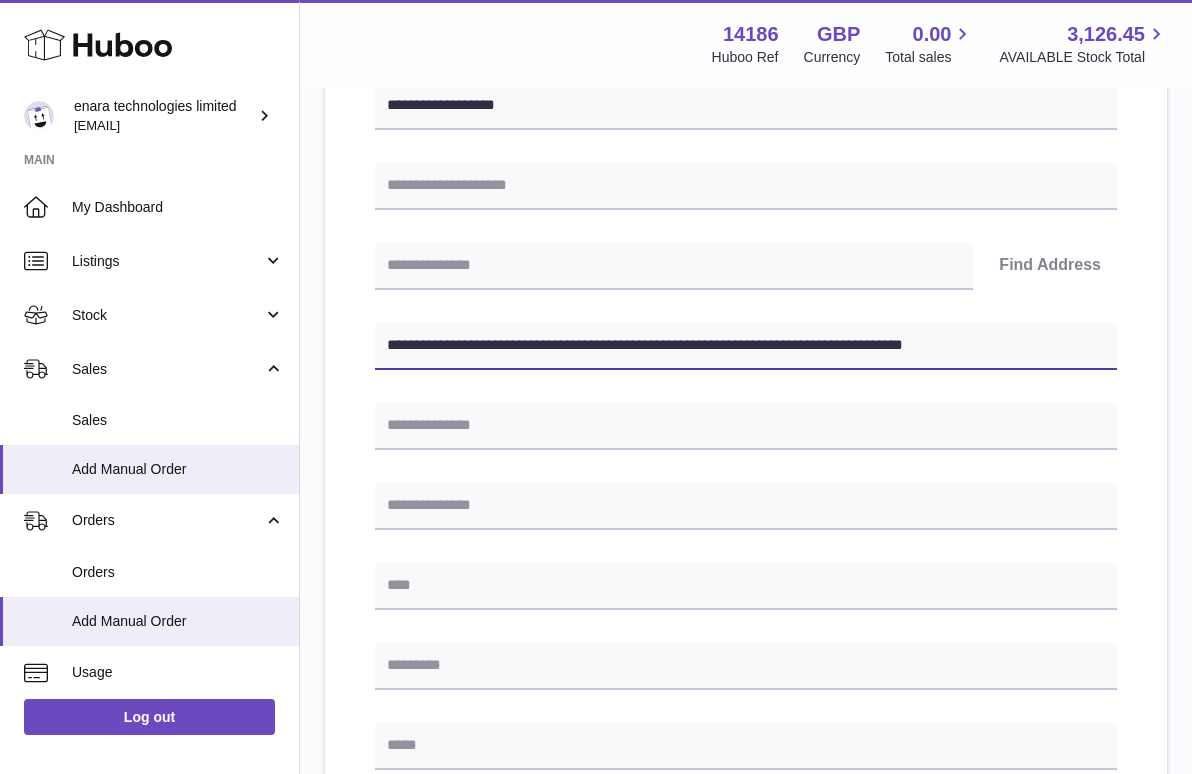 scroll, scrollTop: 295, scrollLeft: 0, axis: vertical 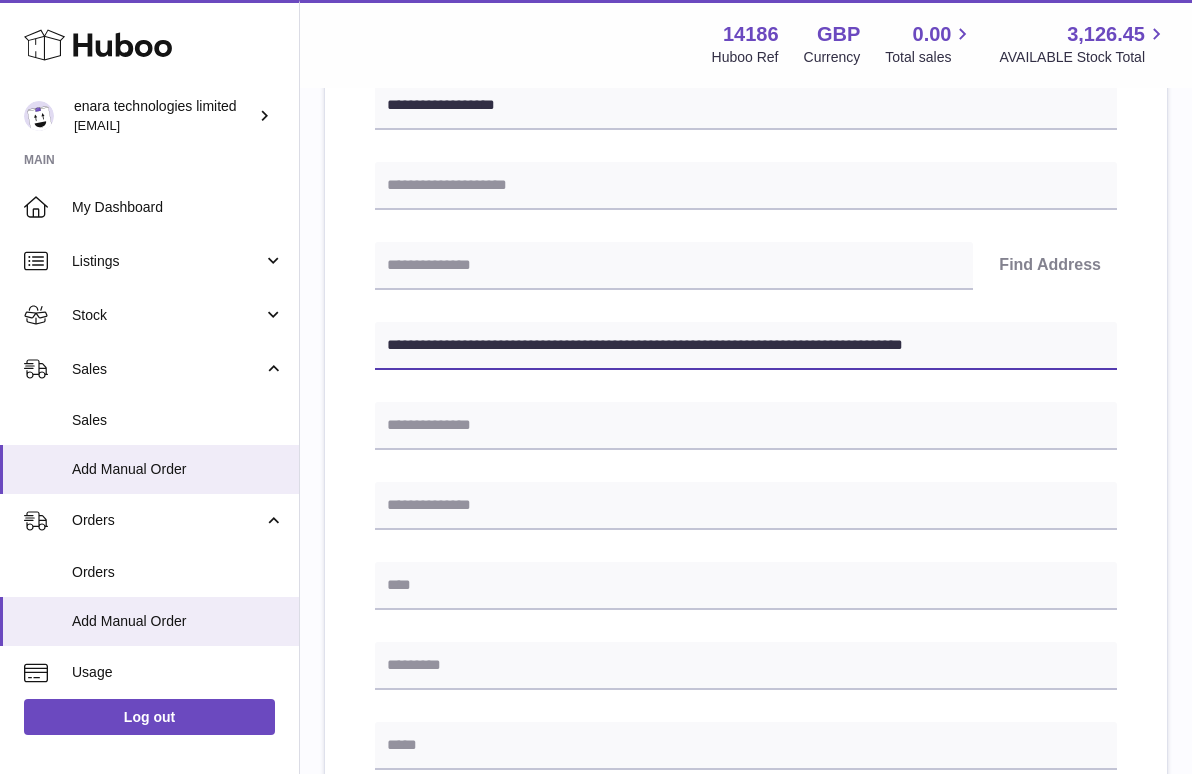 drag, startPoint x: 702, startPoint y: 340, endPoint x: 1387, endPoint y: 482, distance: 699.5634 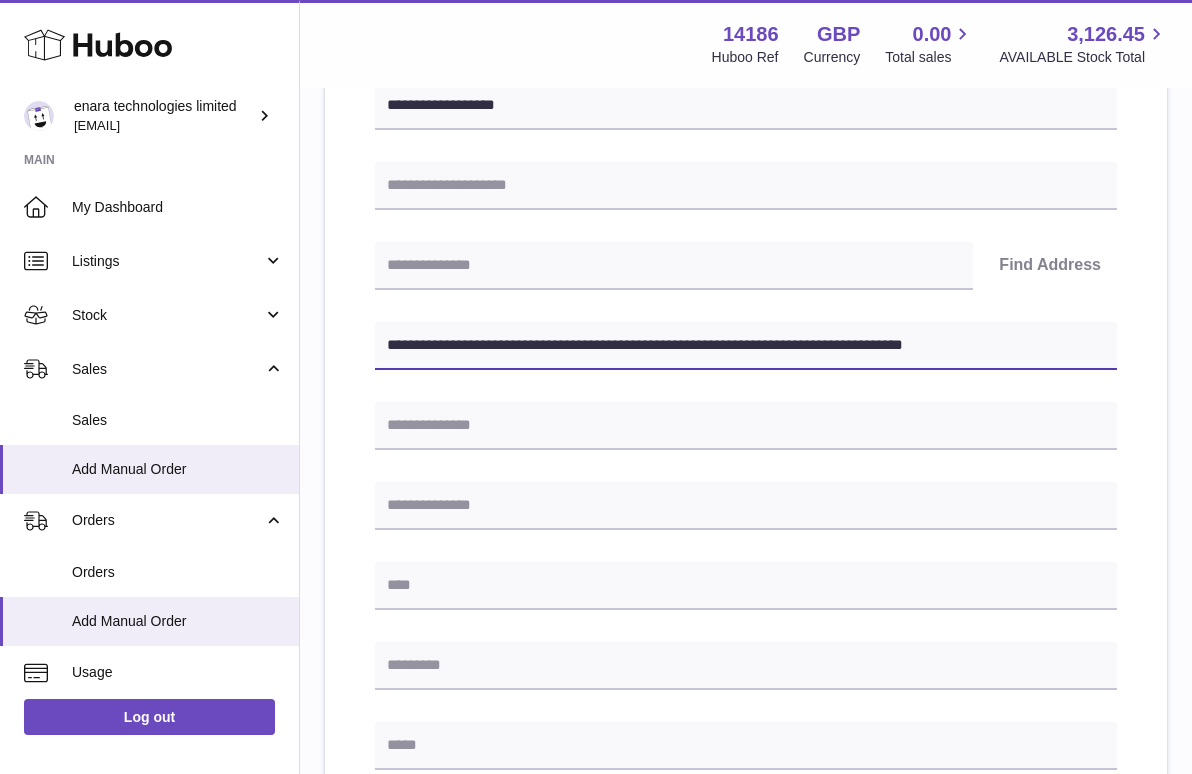 click on ".st0{fill:#141414;}" at bounding box center (596, 92) 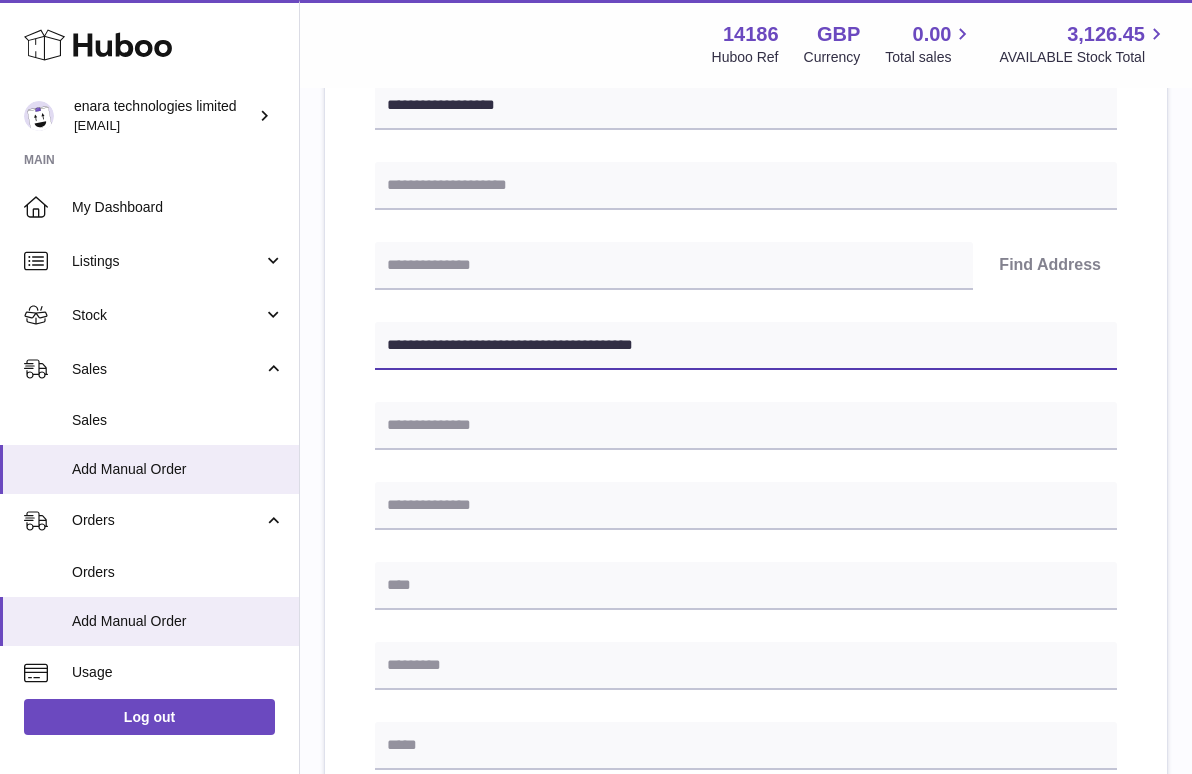 type on "**********" 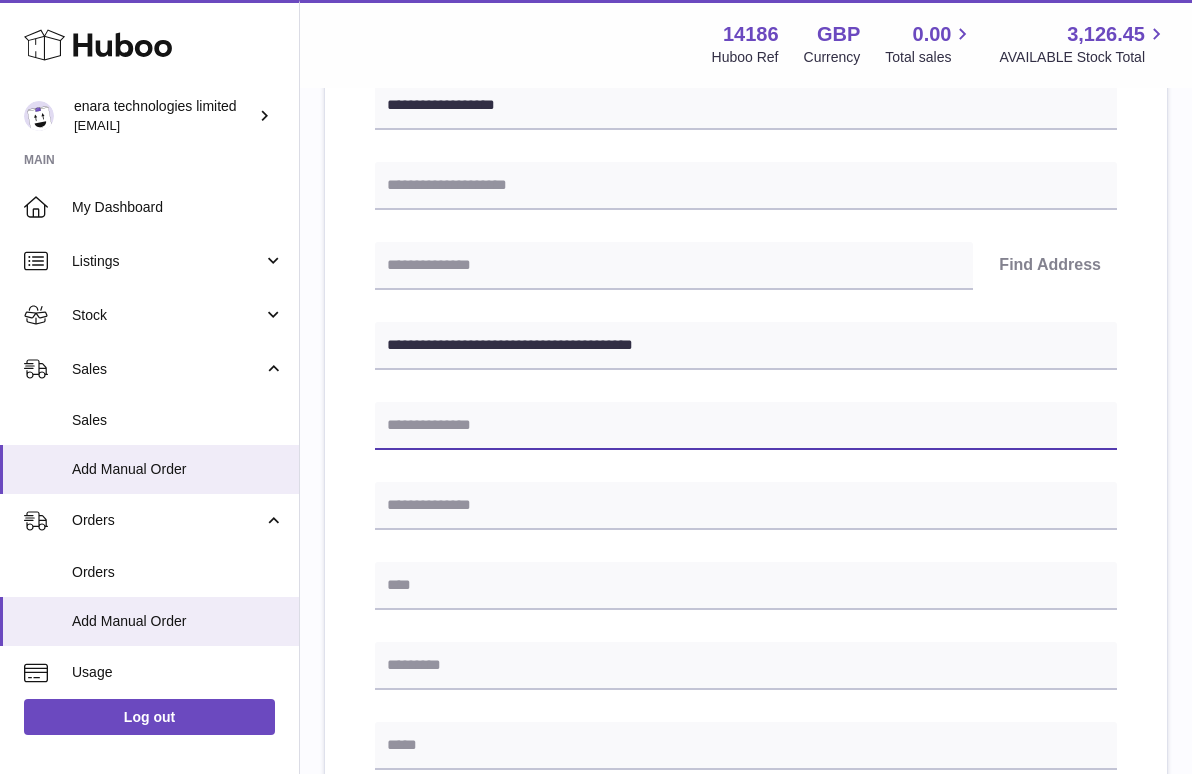 paste on "**********" 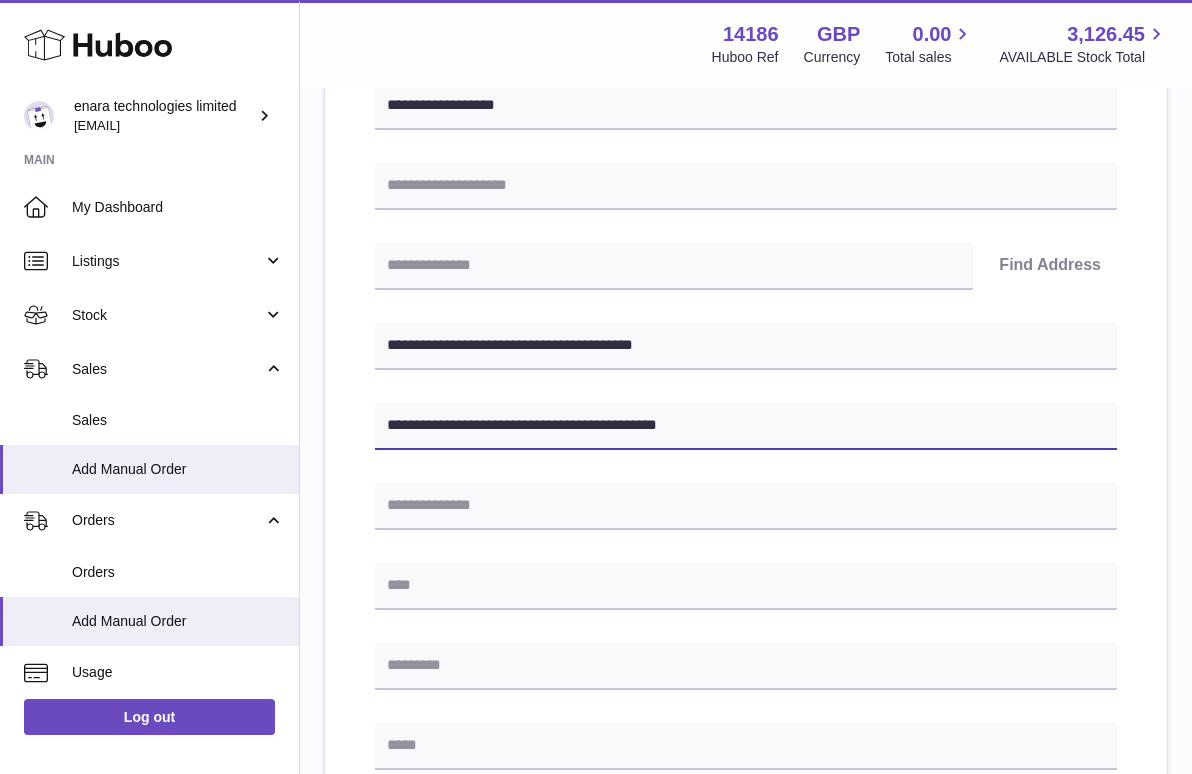 drag, startPoint x: 608, startPoint y: 423, endPoint x: 541, endPoint y: 423, distance: 67 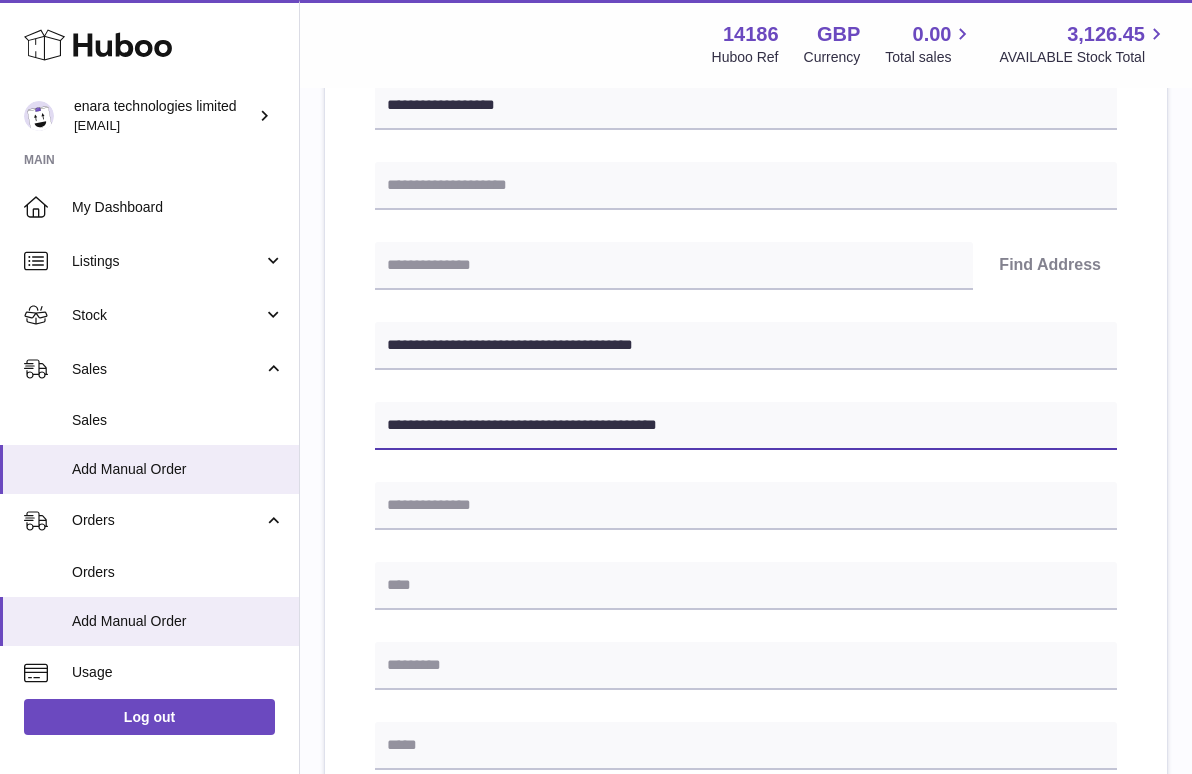 click on "**********" at bounding box center [746, 426] 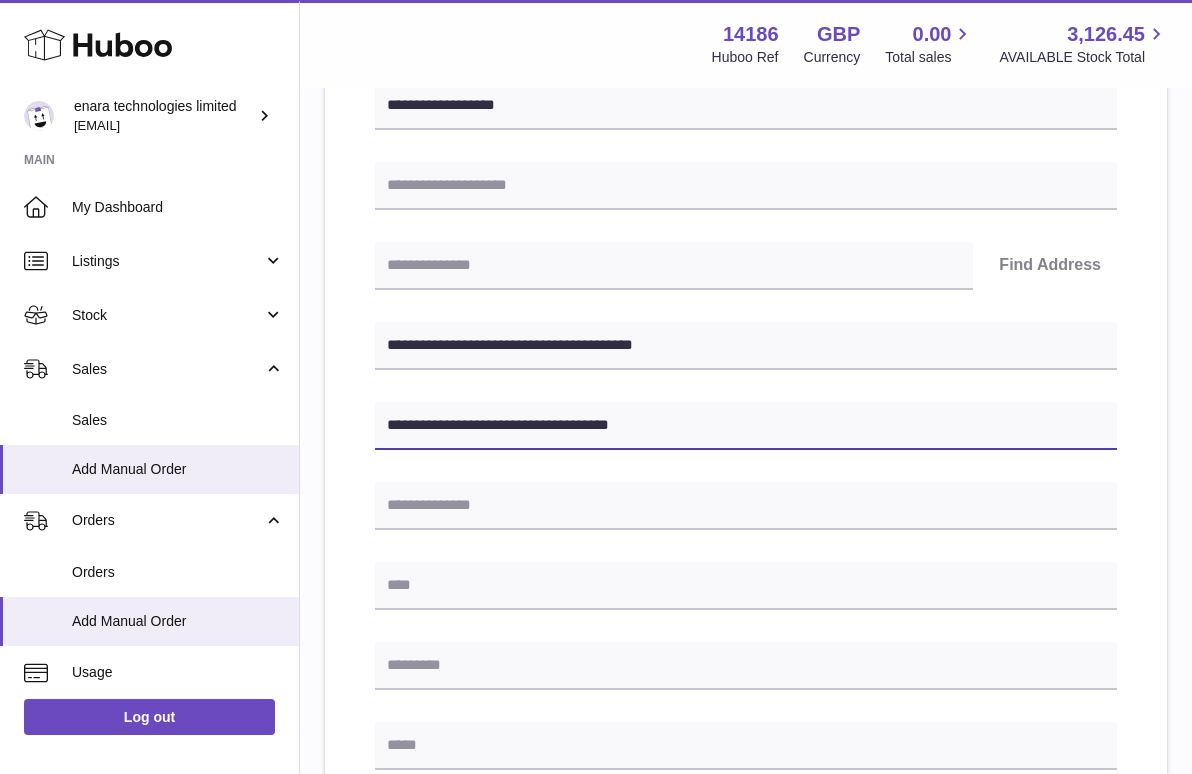 type on "**********" 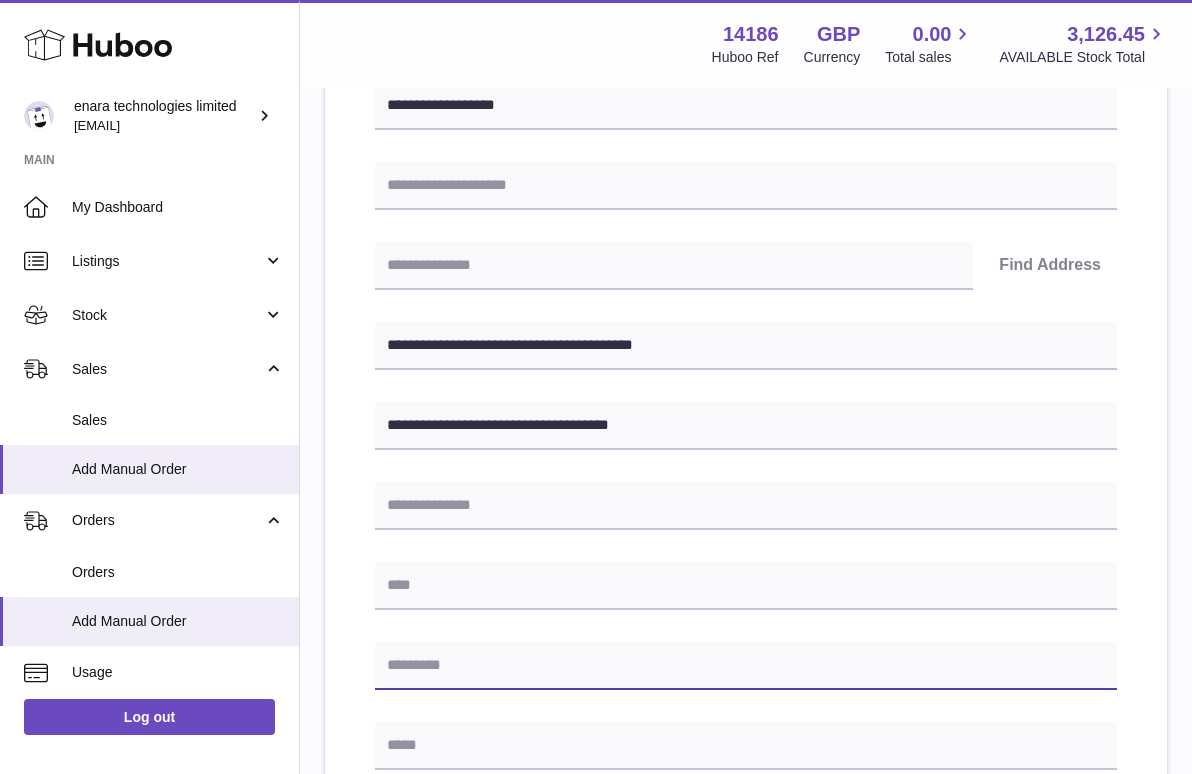 paste on "*******" 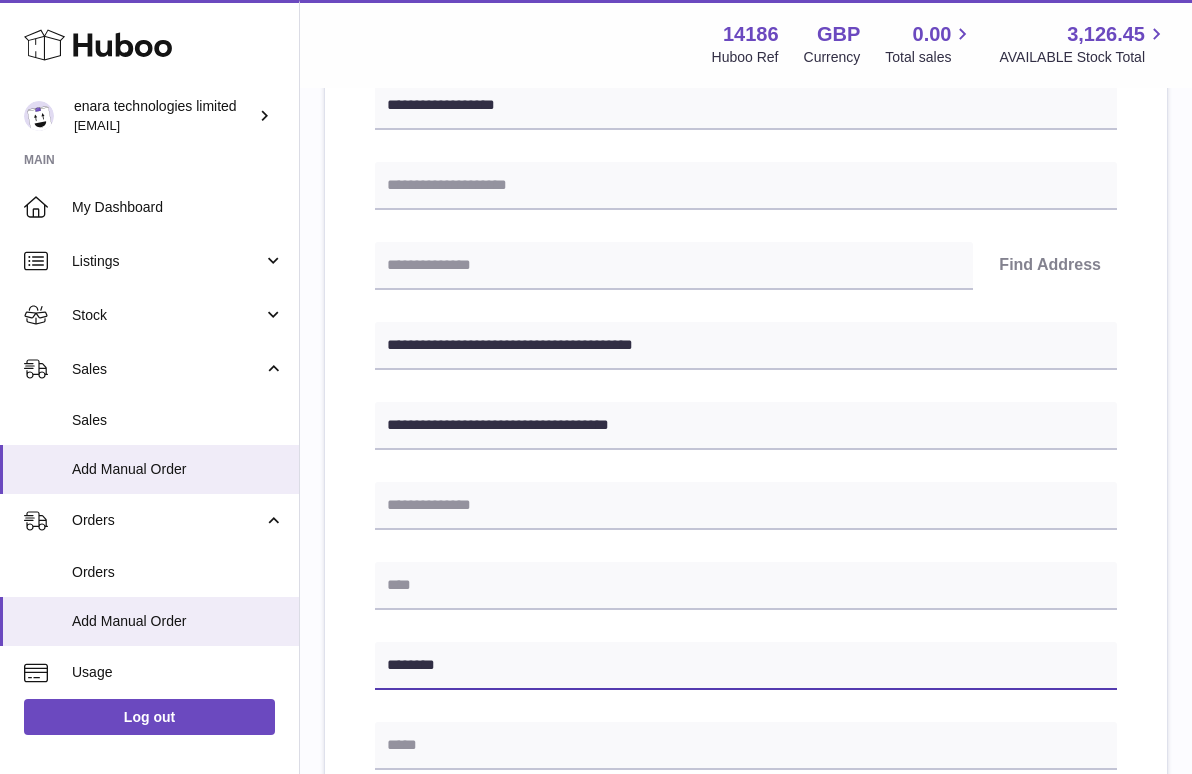 type on "*******" 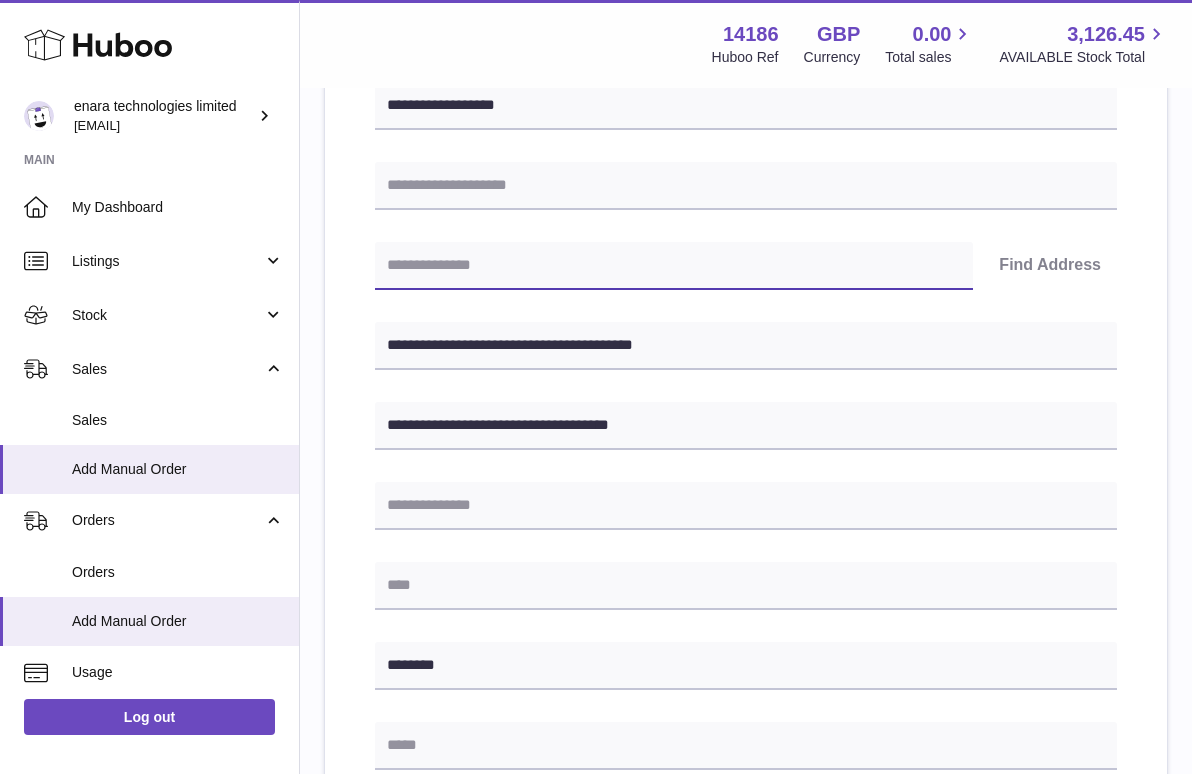 paste on "*******" 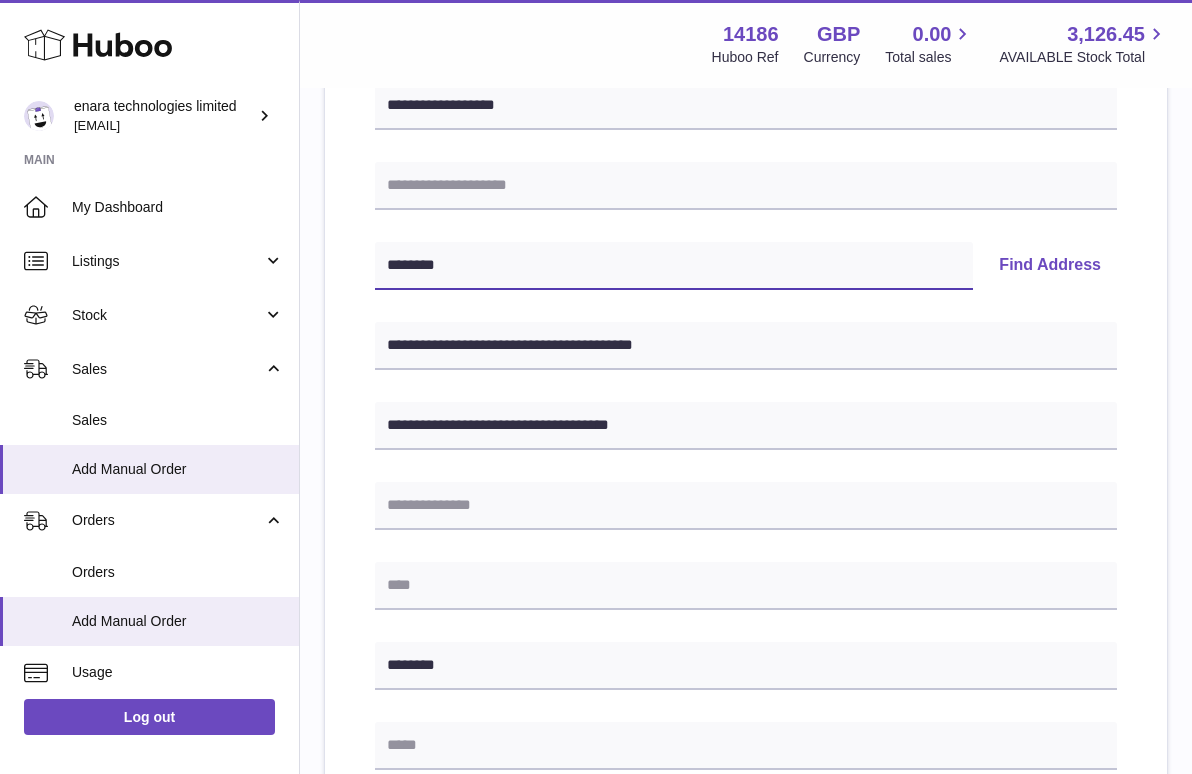 type on "*******" 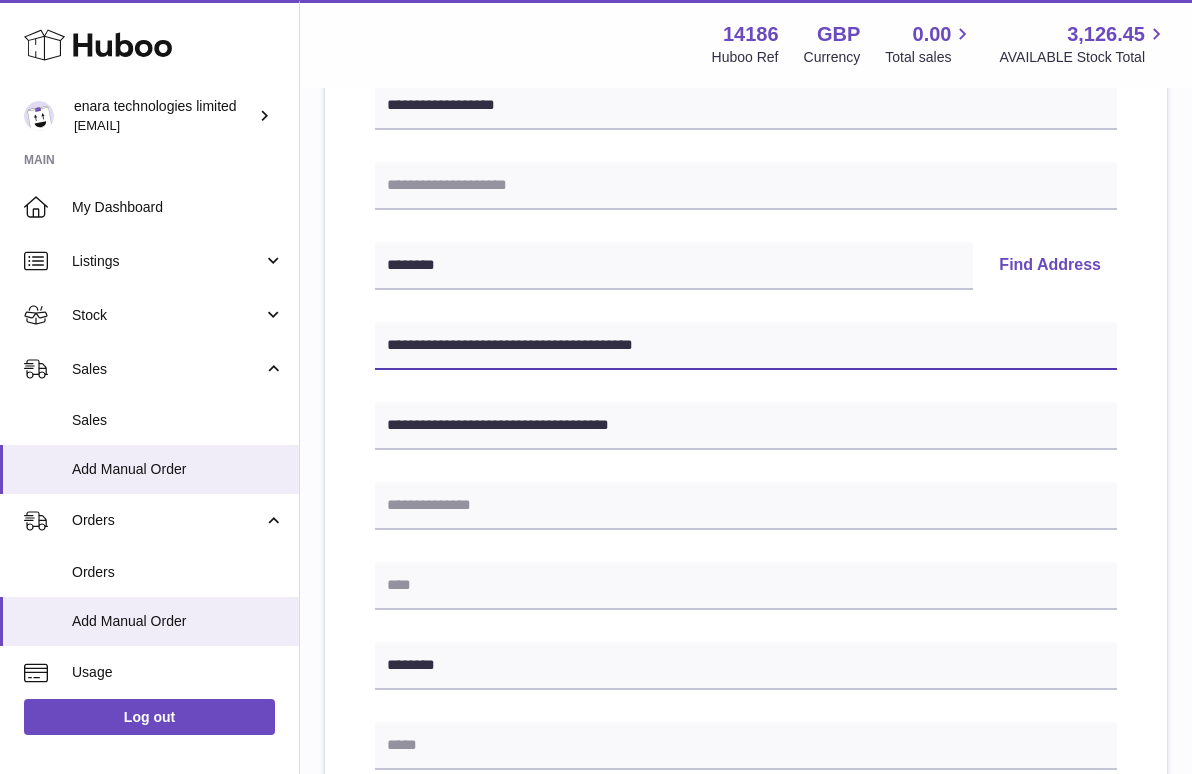 drag, startPoint x: 482, startPoint y: 348, endPoint x: 391, endPoint y: 349, distance: 91.00549 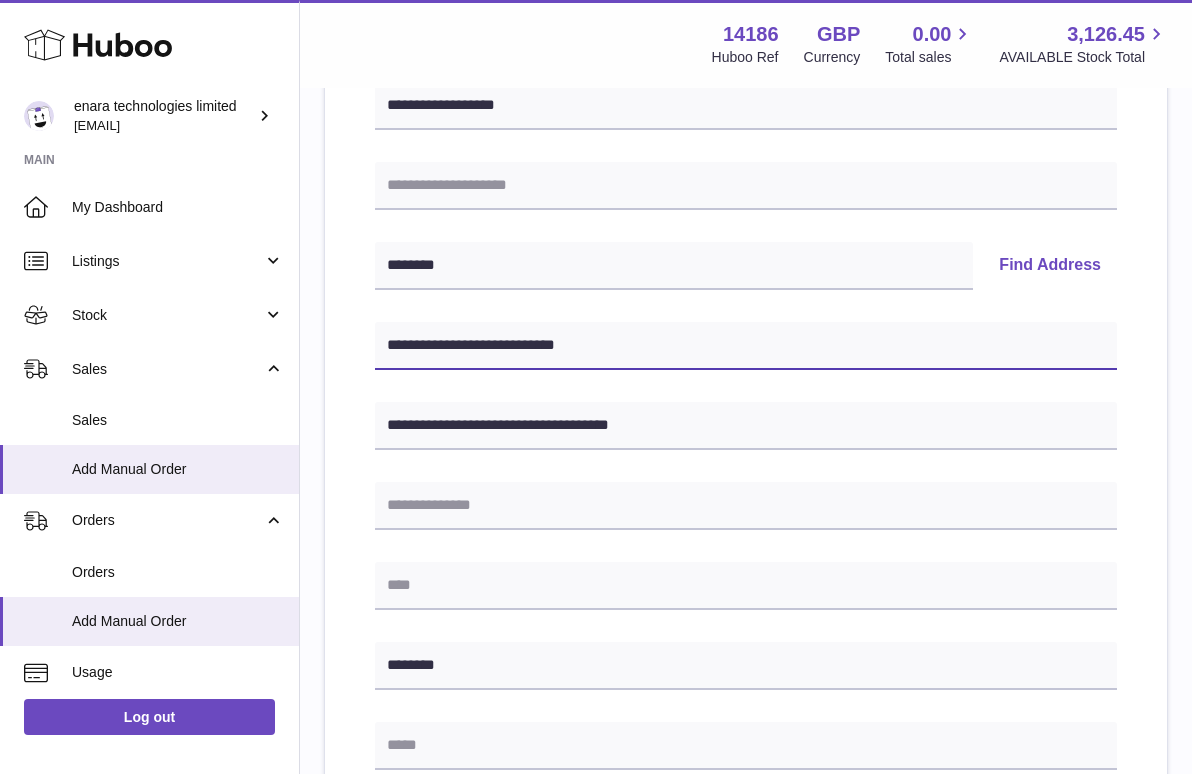 type on "**********" 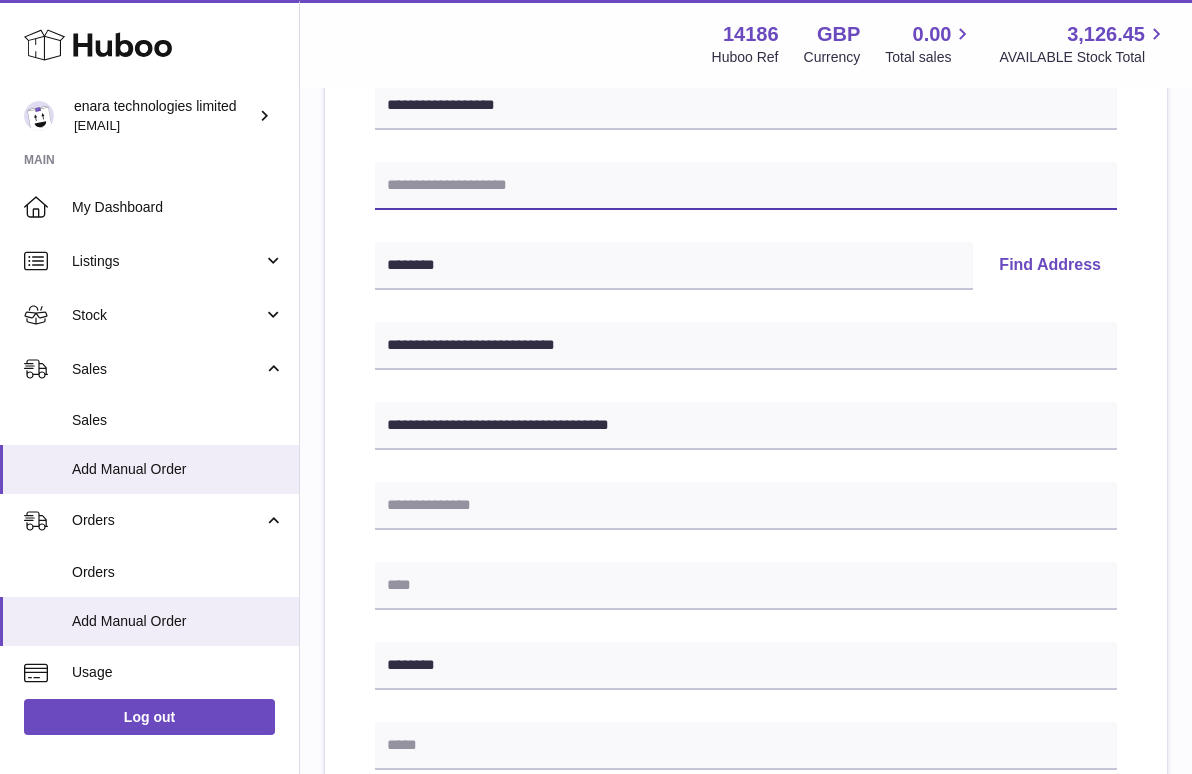 paste on "**********" 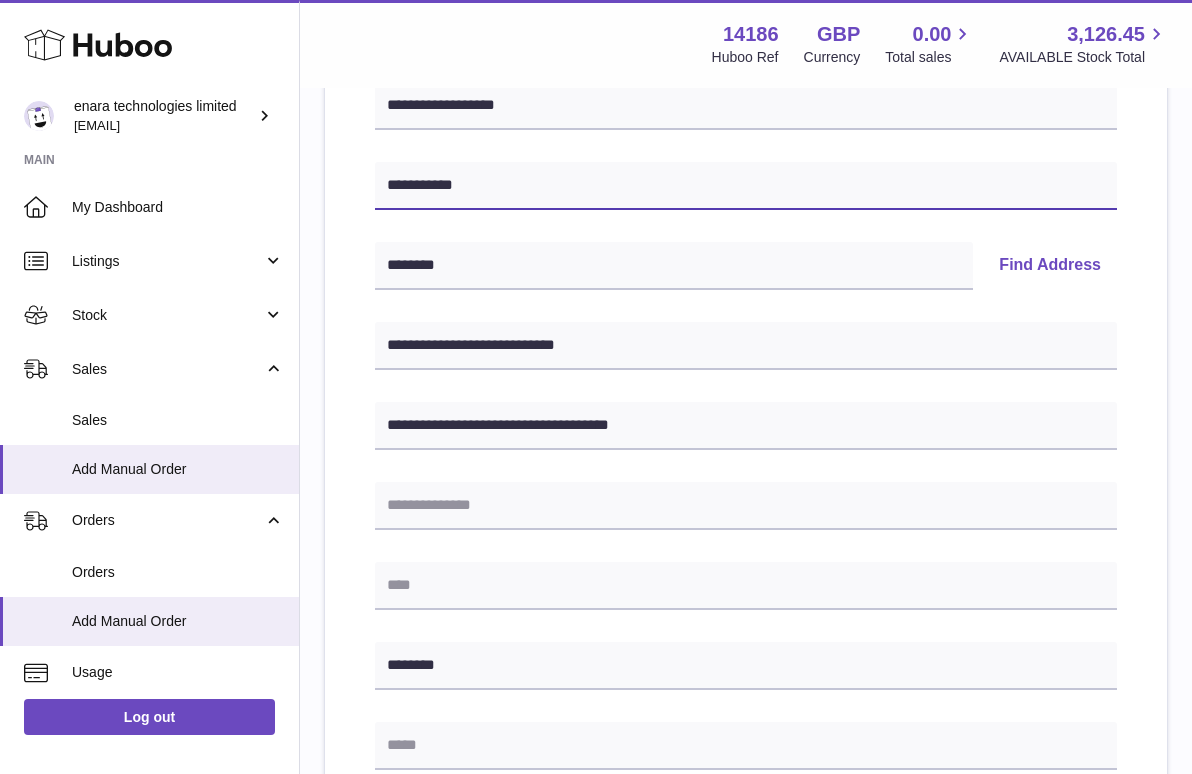 type on "**********" 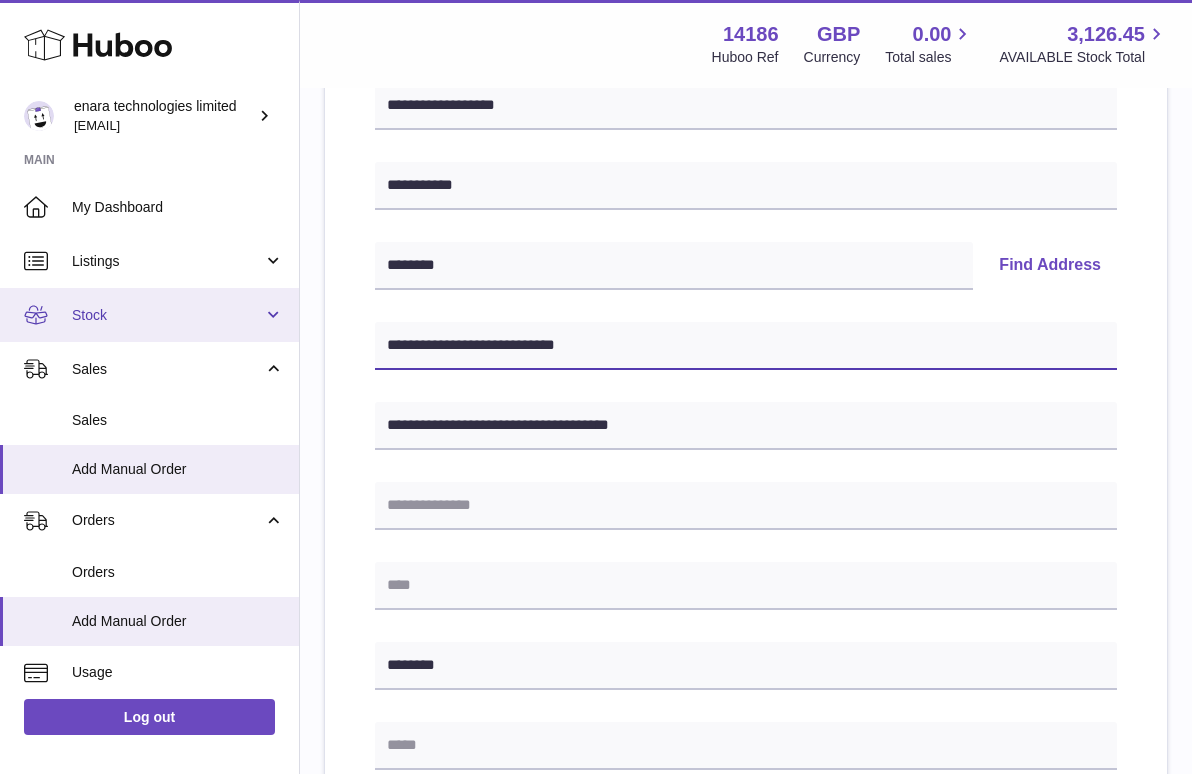 drag, startPoint x: 501, startPoint y: 342, endPoint x: 157, endPoint y: 286, distance: 348.52832 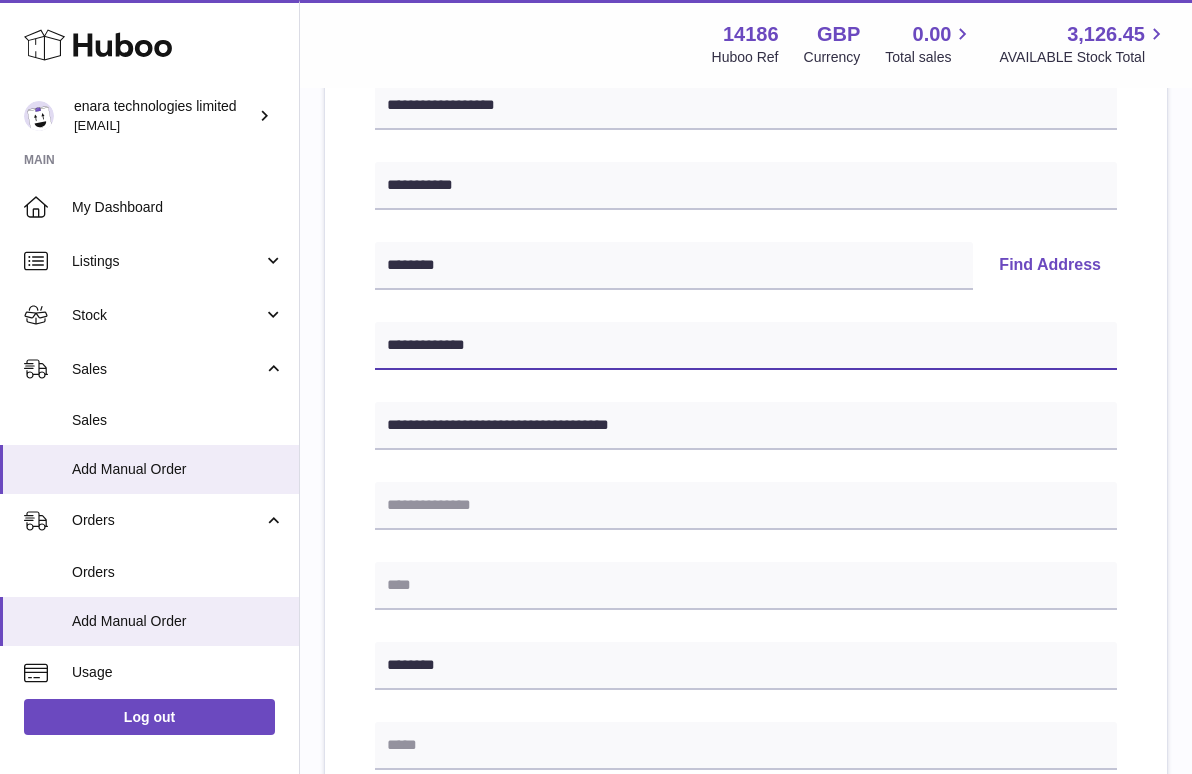 type on "**********" 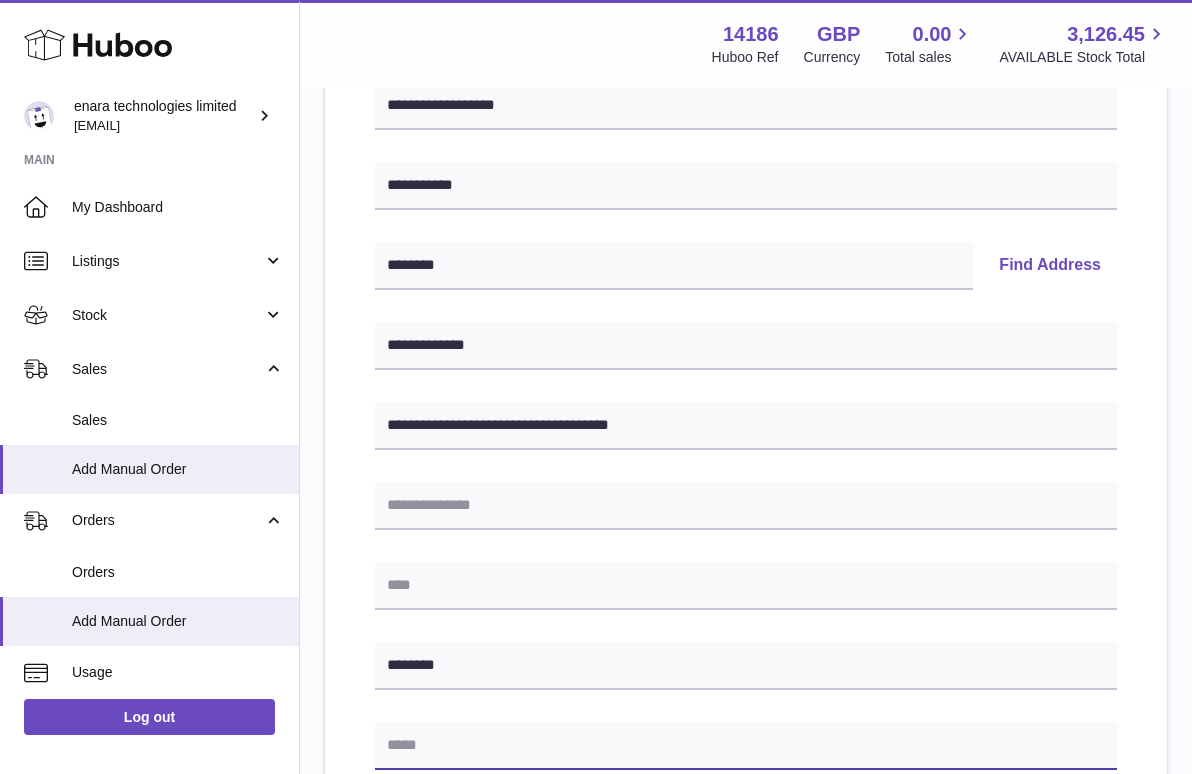 paste on "**********" 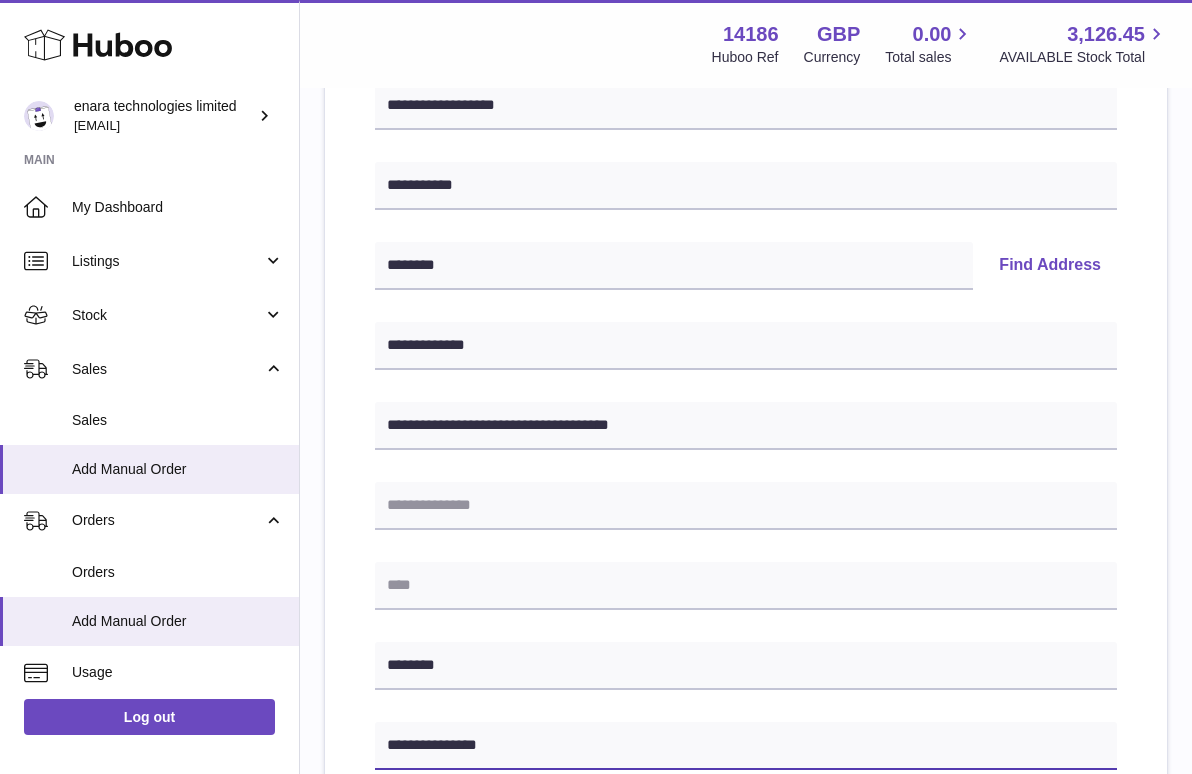 type on "**********" 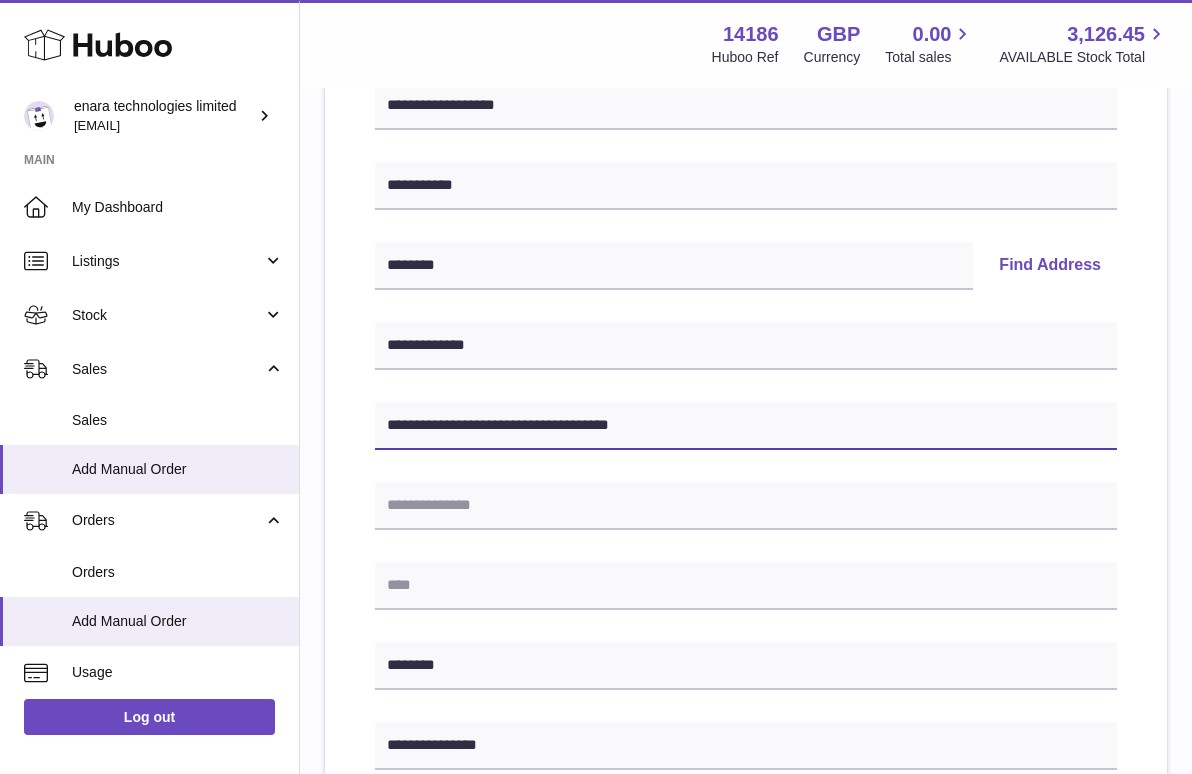 drag, startPoint x: 684, startPoint y: 428, endPoint x: 547, endPoint y: 424, distance: 137.05838 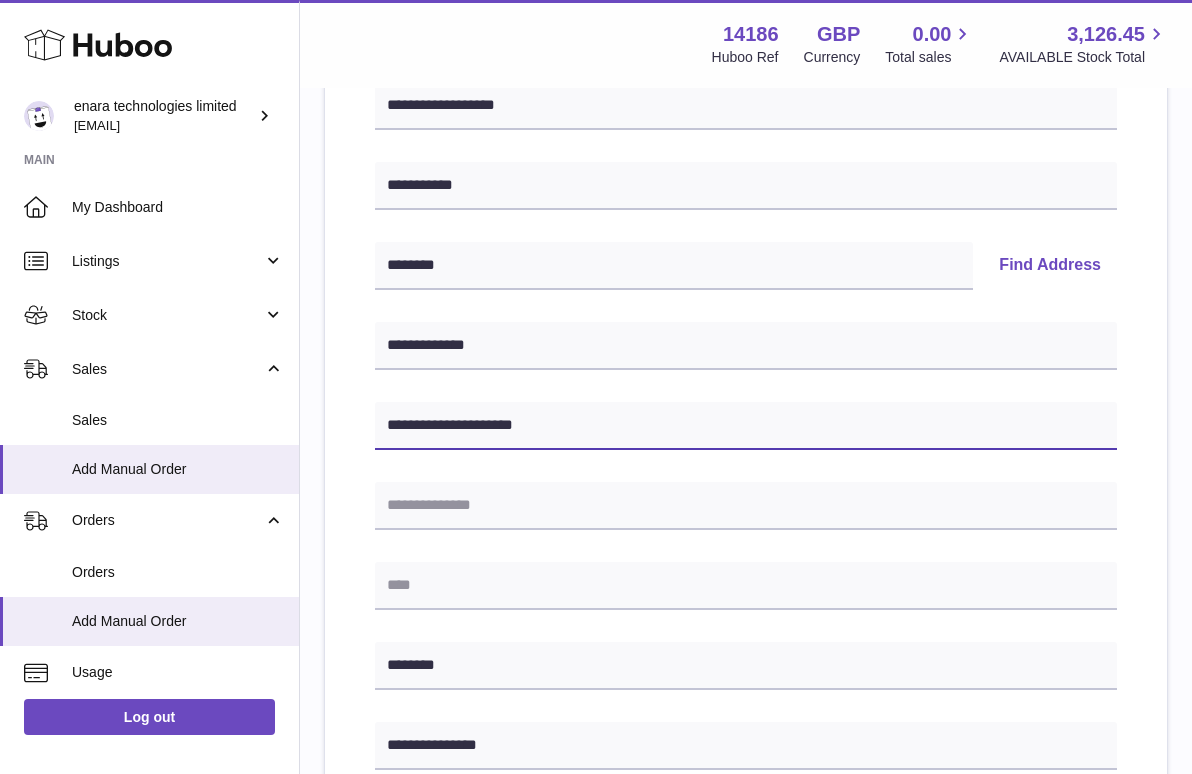 type on "**********" 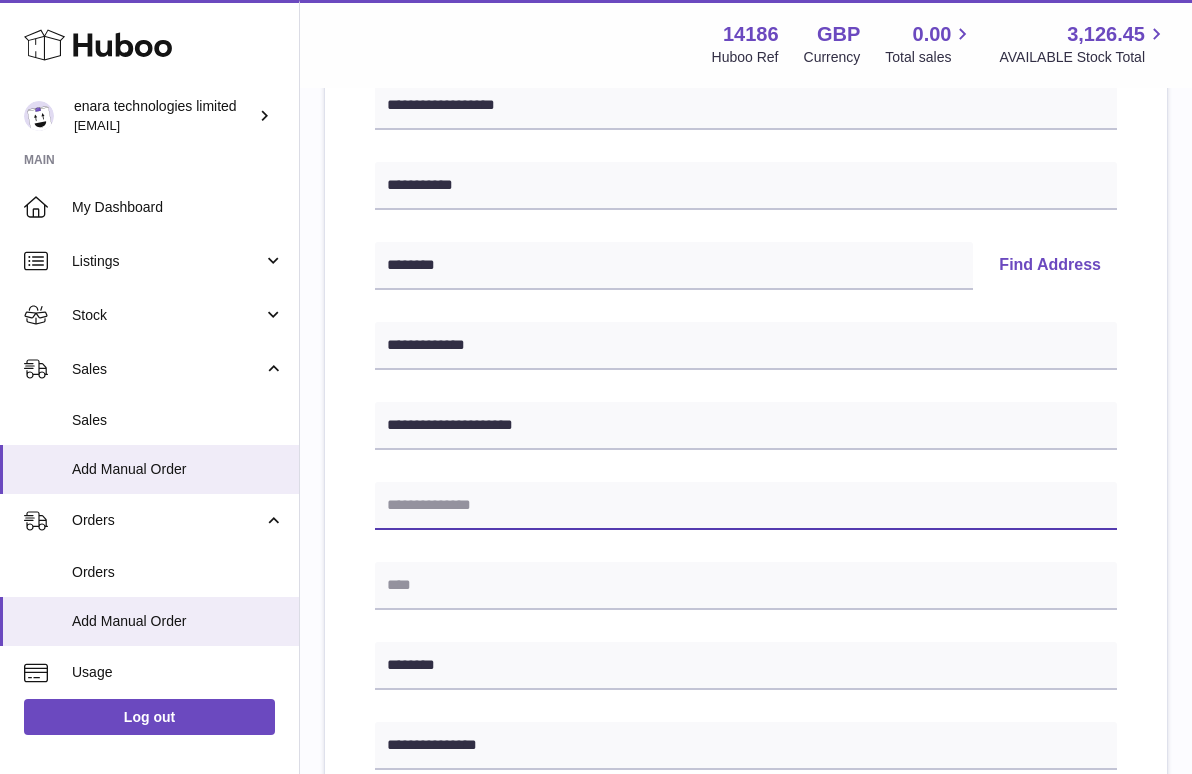 paste on "**********" 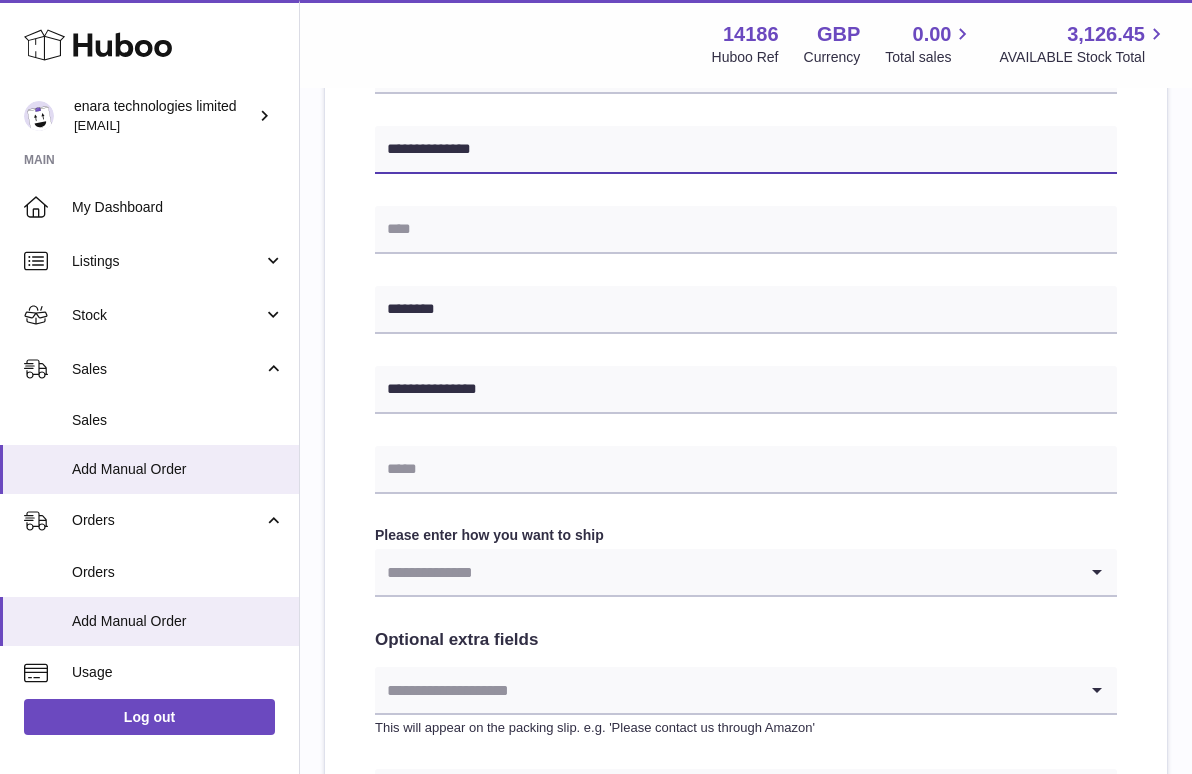 scroll, scrollTop: 698, scrollLeft: 0, axis: vertical 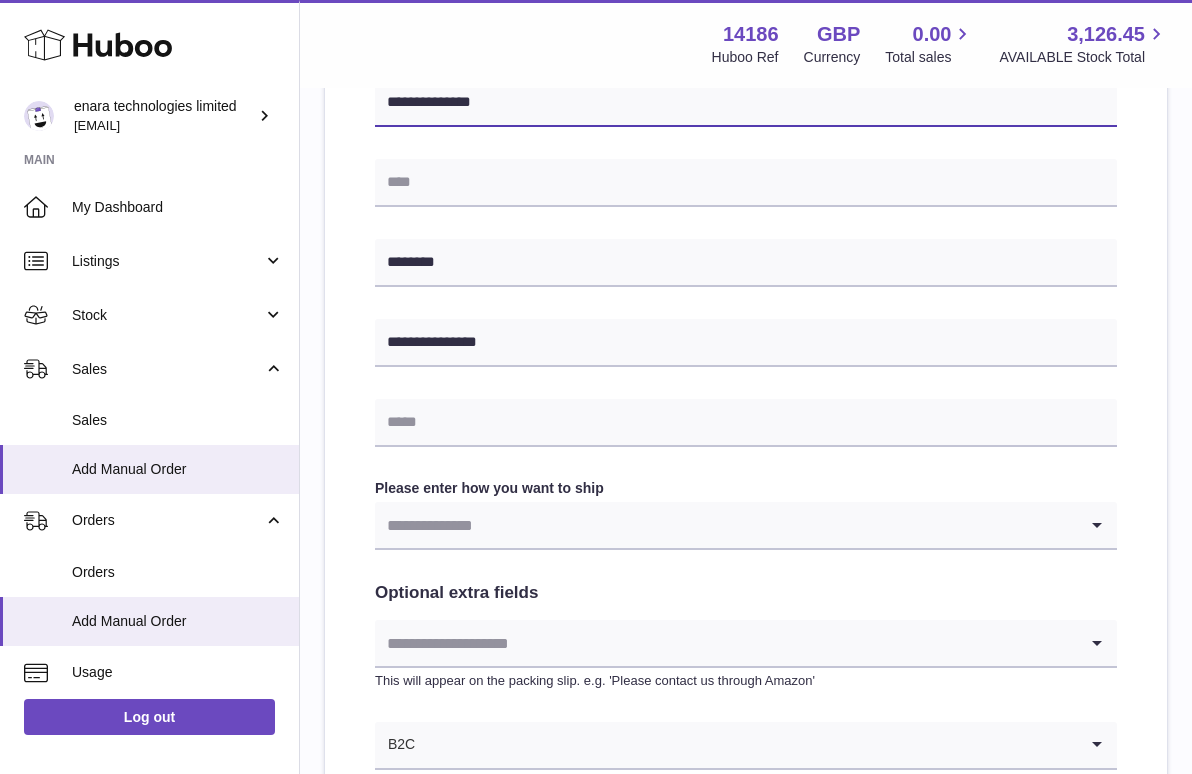 type on "**********" 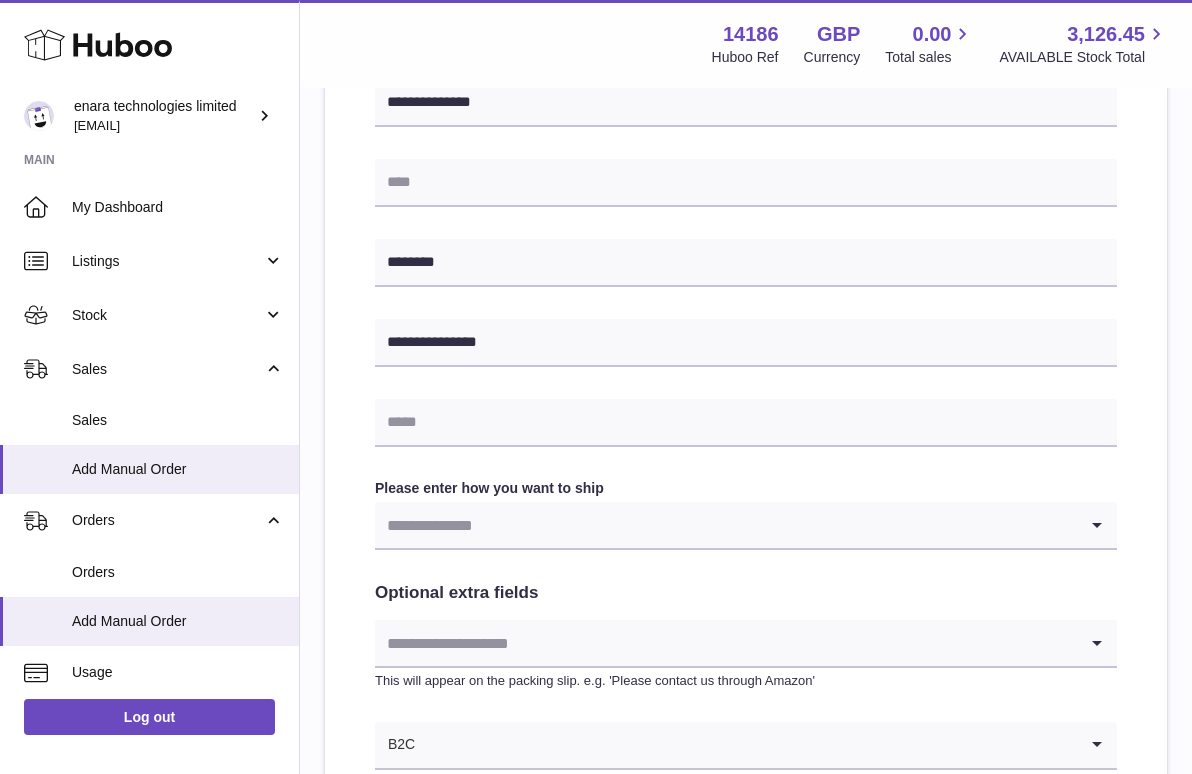 click at bounding box center (726, 525) 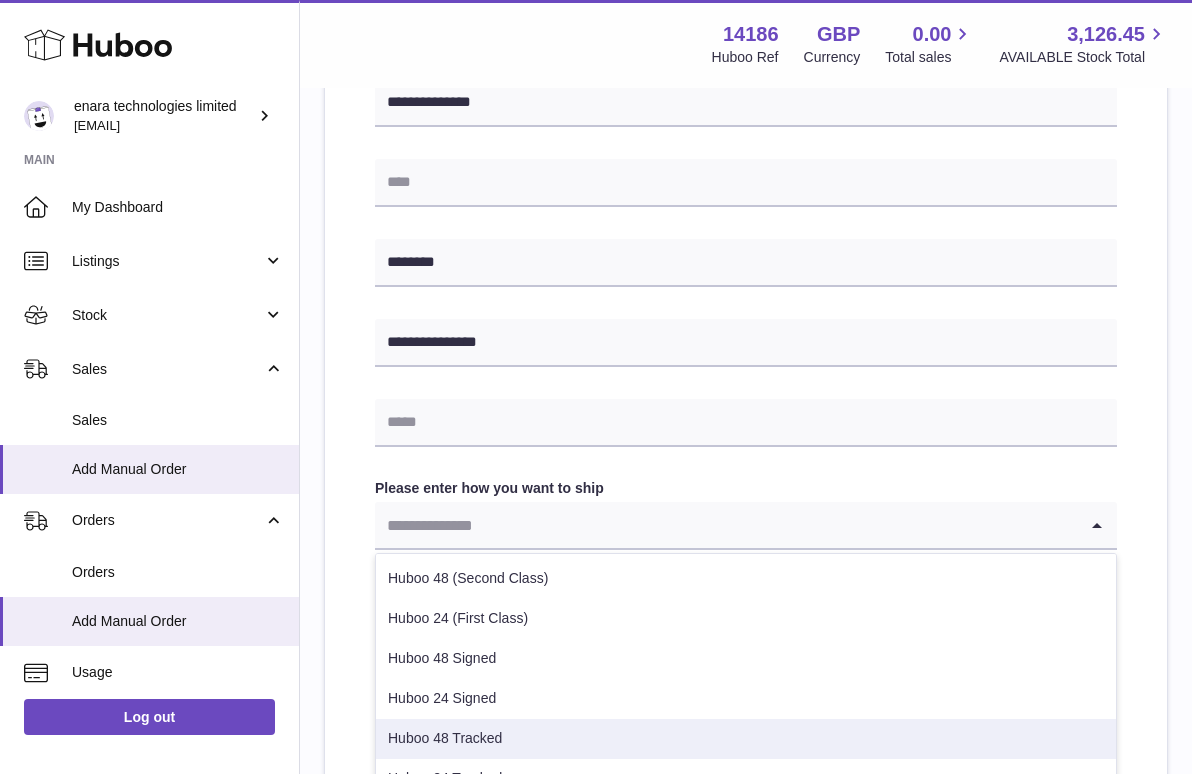 click on "Huboo 48 Tracked" at bounding box center [746, 739] 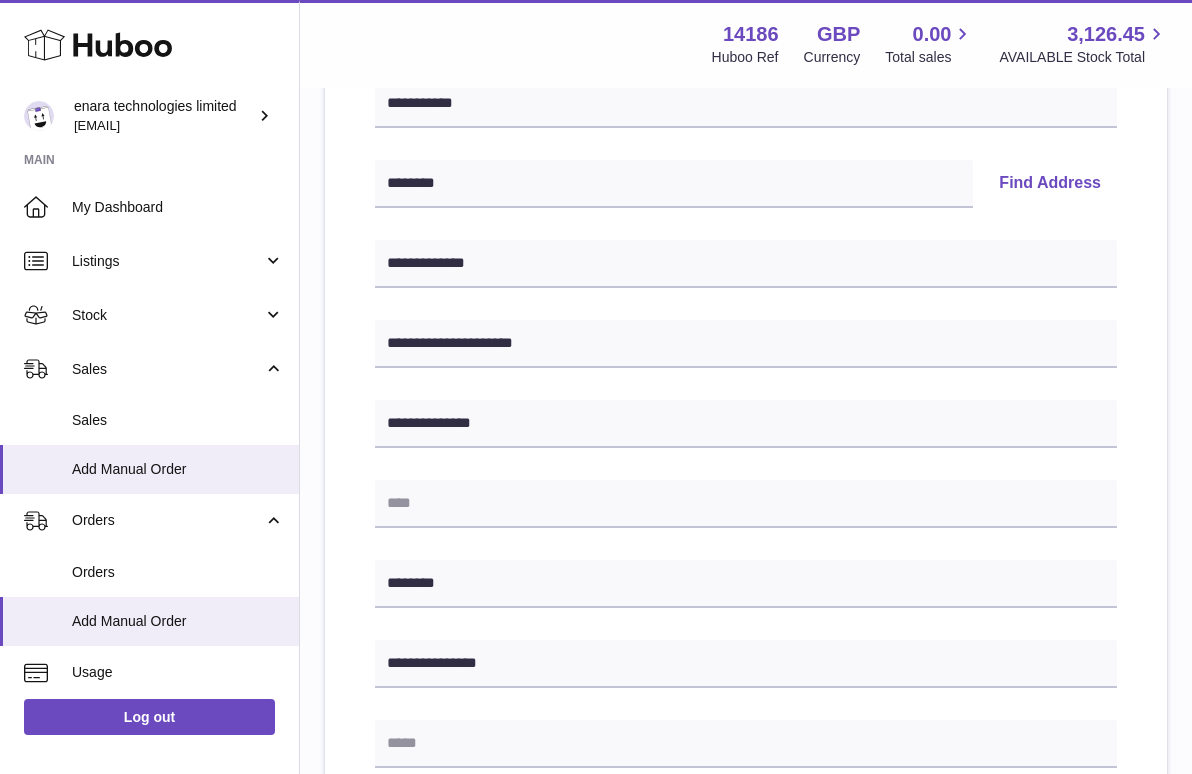 scroll, scrollTop: 362, scrollLeft: 0, axis: vertical 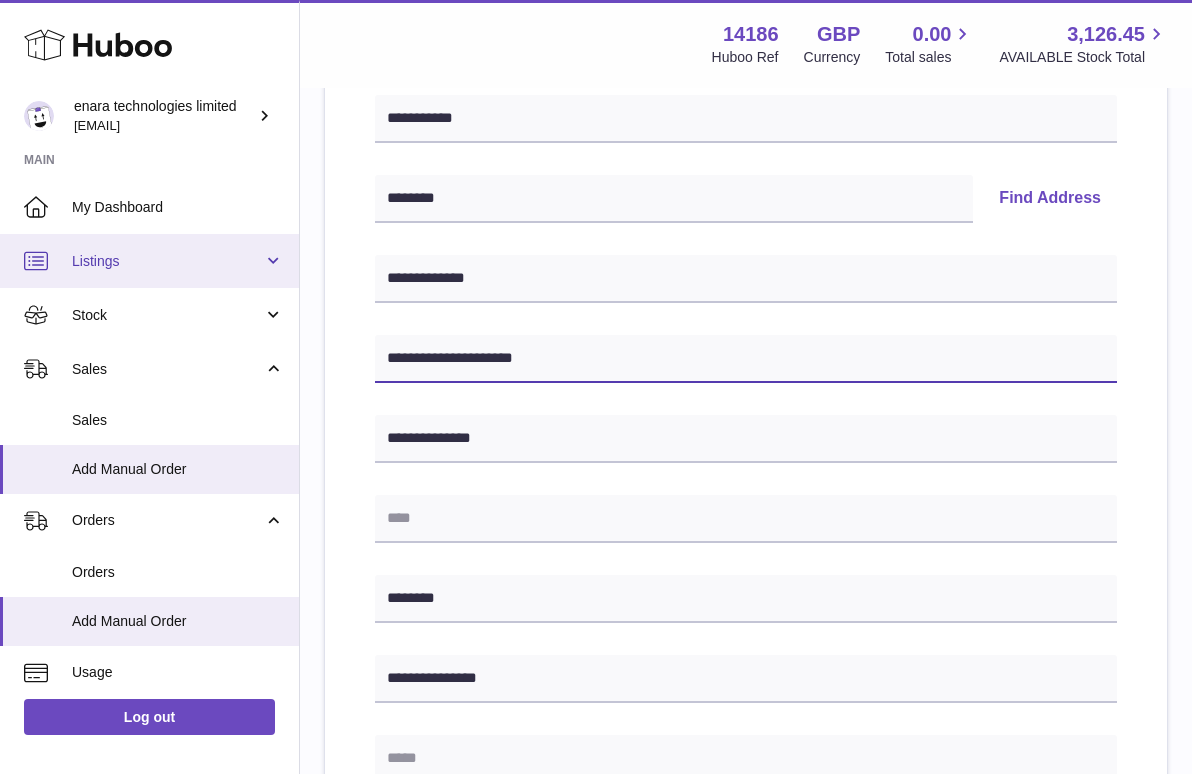 drag, startPoint x: 577, startPoint y: 358, endPoint x: 88, endPoint y: 284, distance: 494.56747 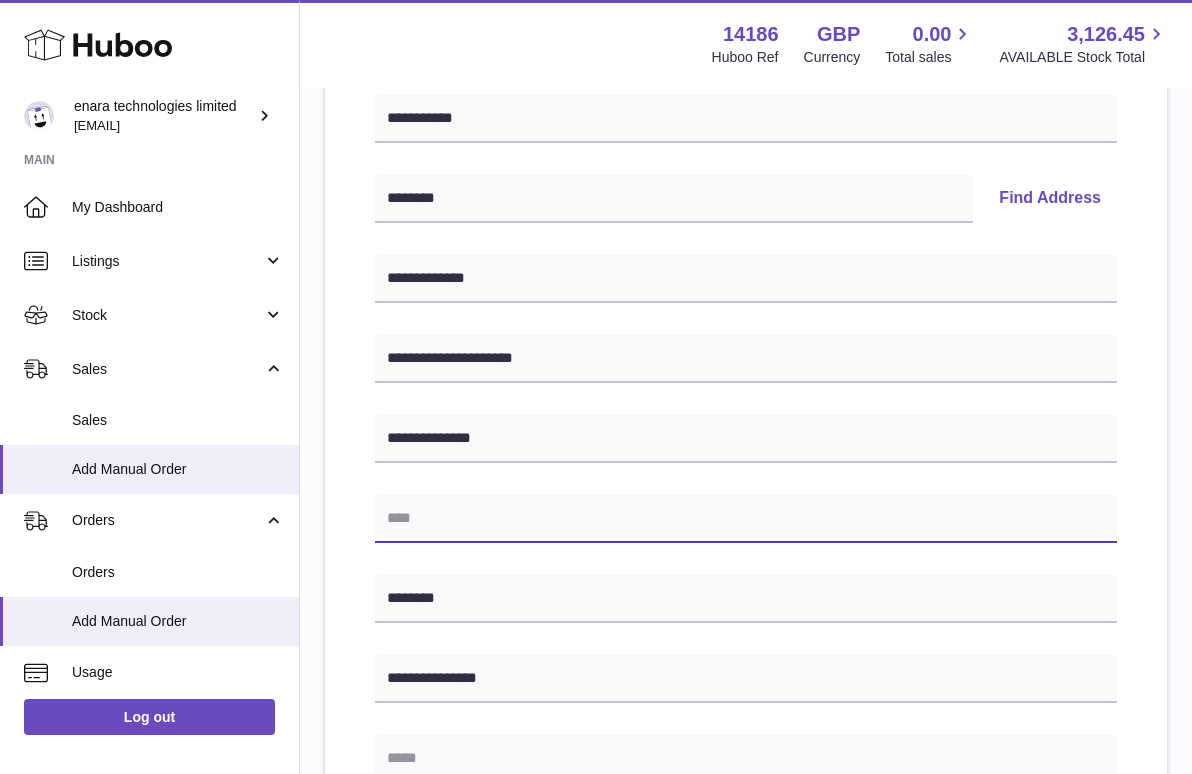 click at bounding box center [746, 519] 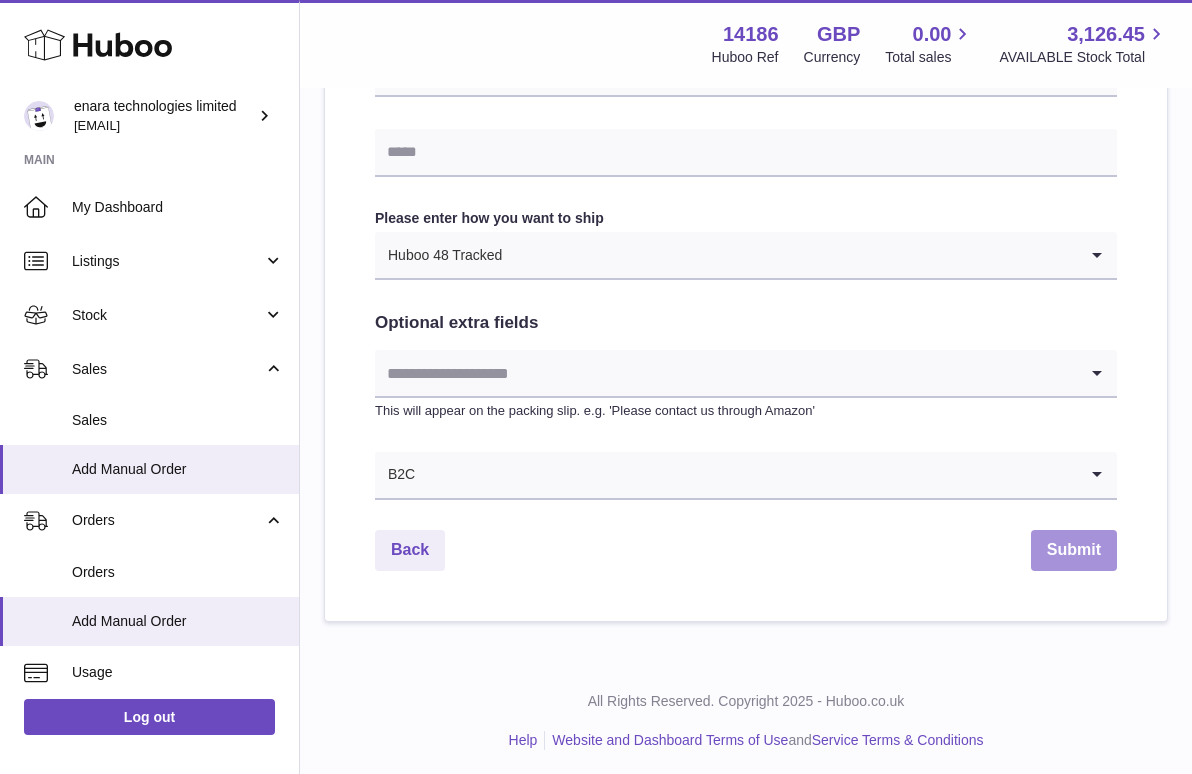 scroll, scrollTop: 967, scrollLeft: 0, axis: vertical 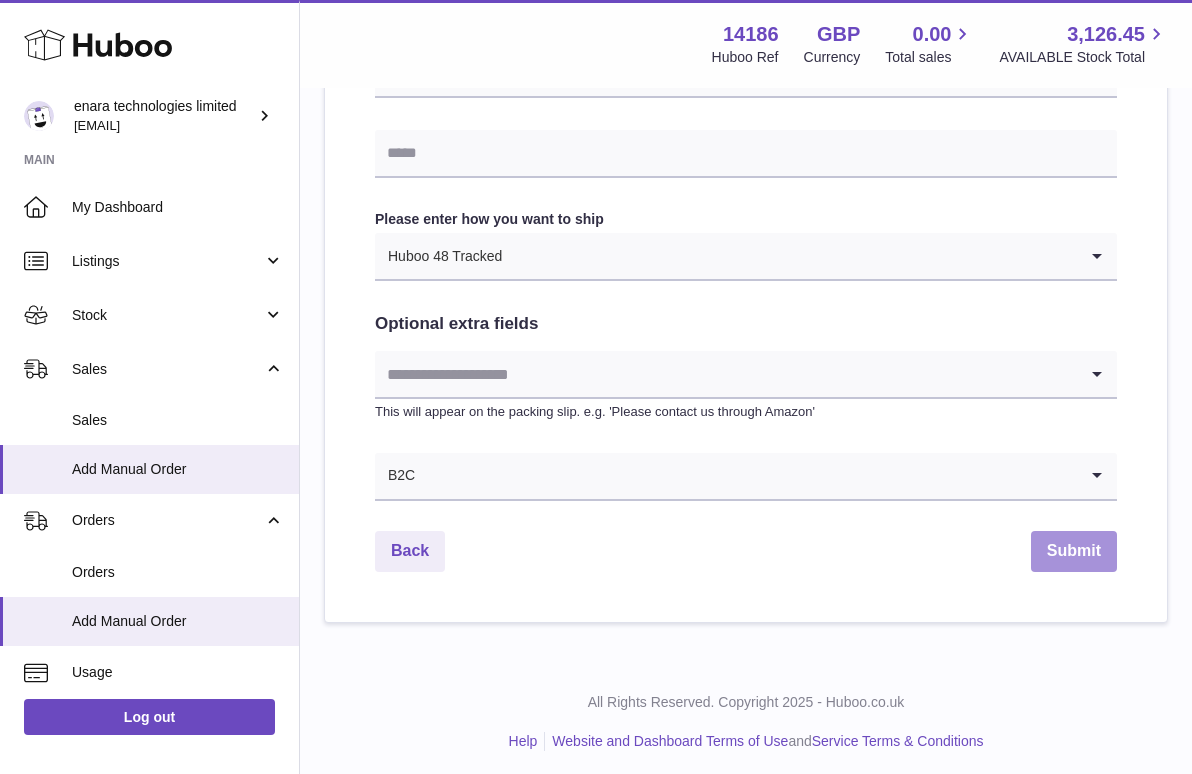 type on "**********" 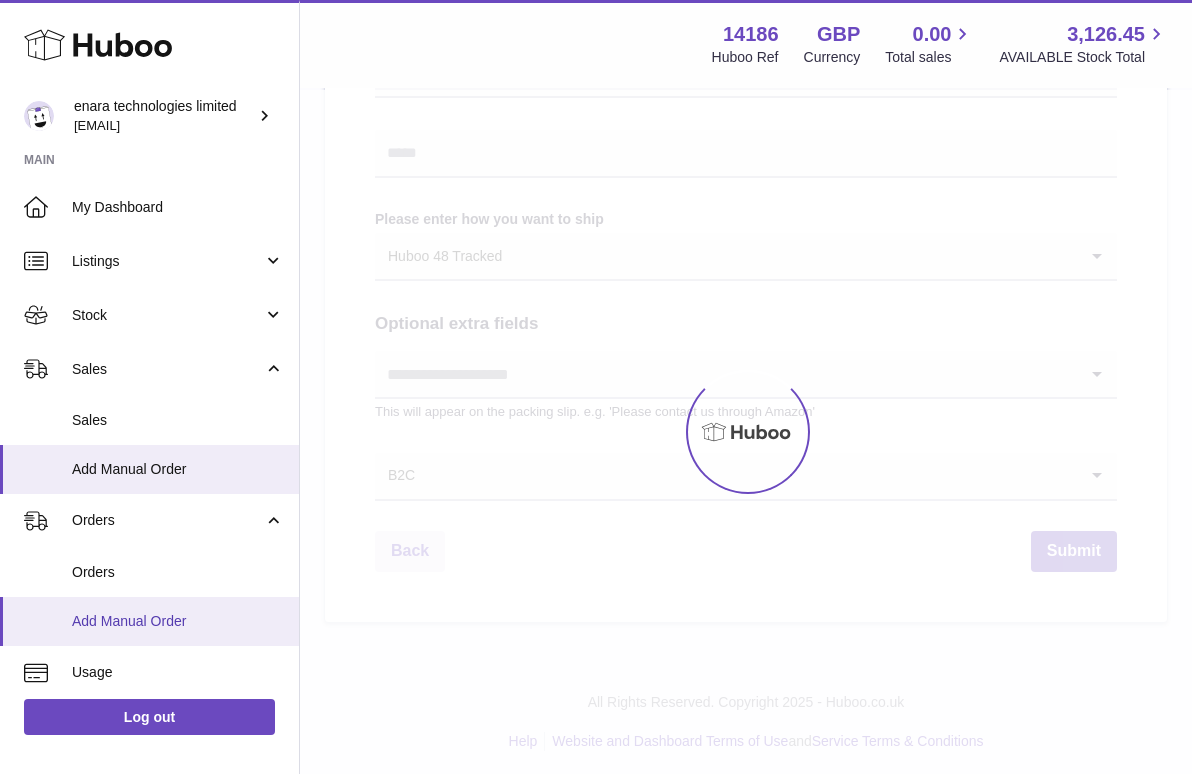 scroll, scrollTop: 0, scrollLeft: 0, axis: both 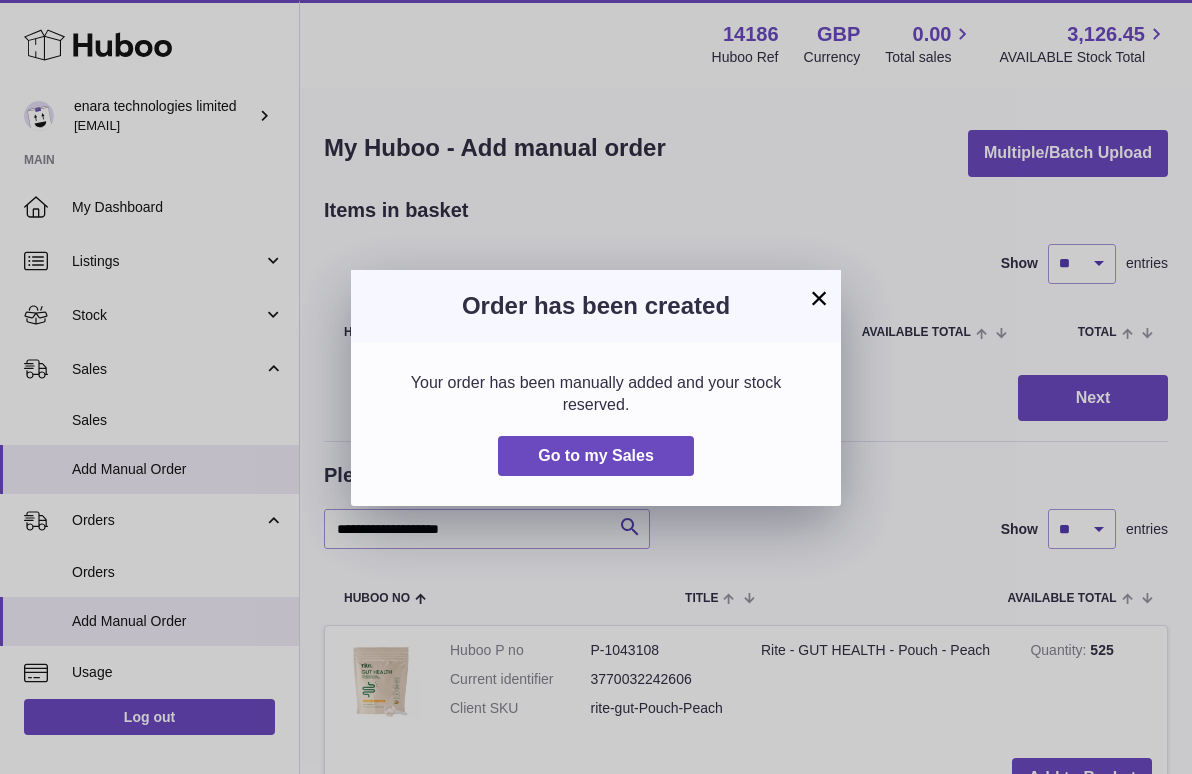 click on "×" at bounding box center [819, 298] 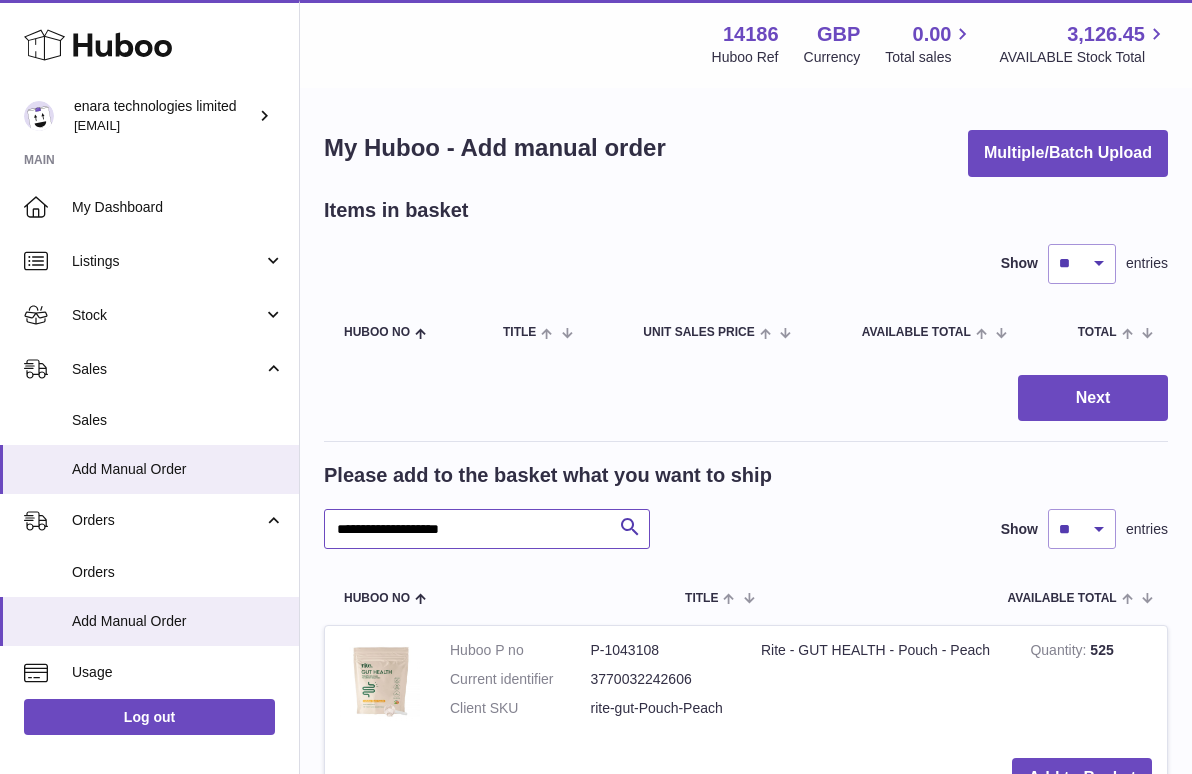 drag, startPoint x: 476, startPoint y: 528, endPoint x: -52, endPoint y: 430, distance: 537.0177 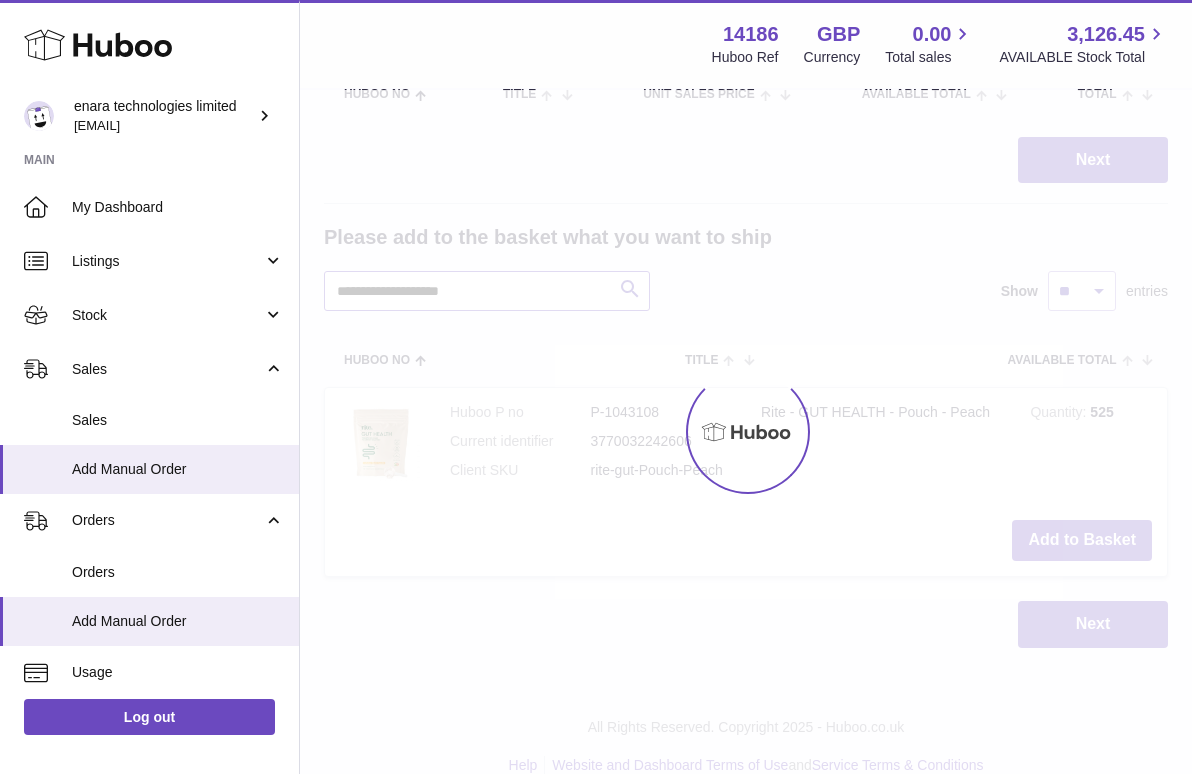 scroll, scrollTop: 244, scrollLeft: 0, axis: vertical 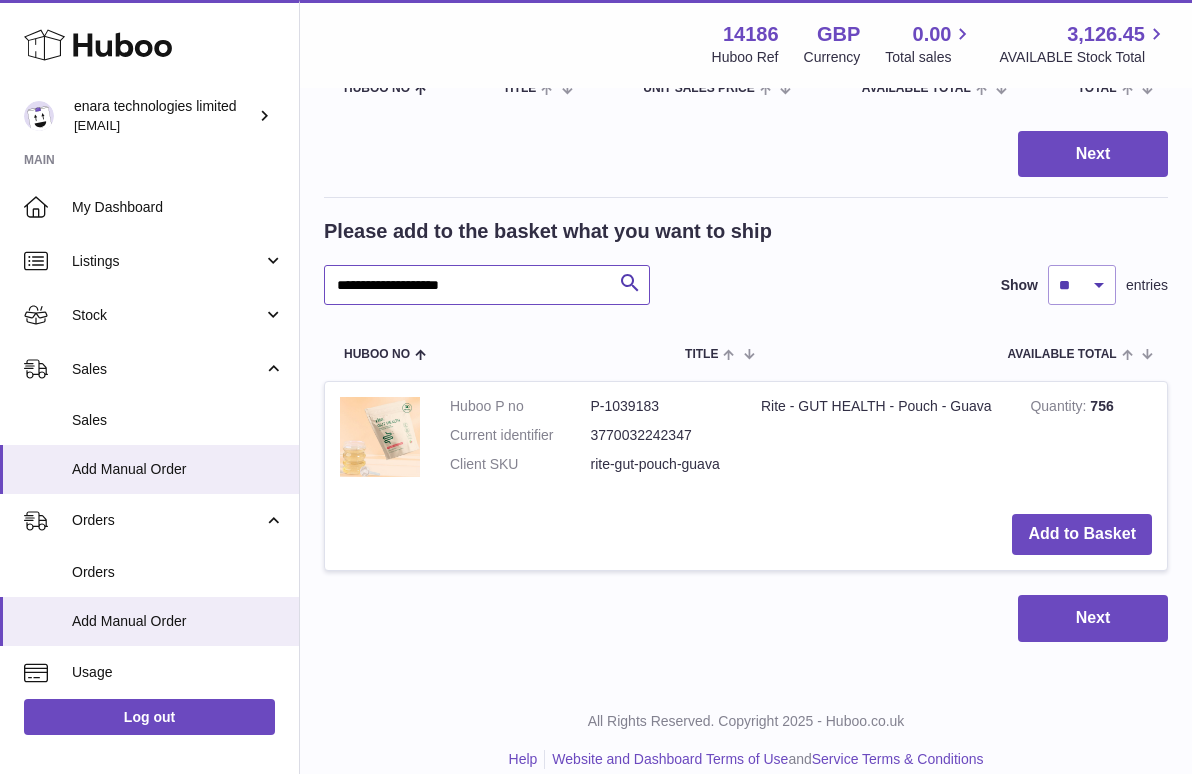 type on "**********" 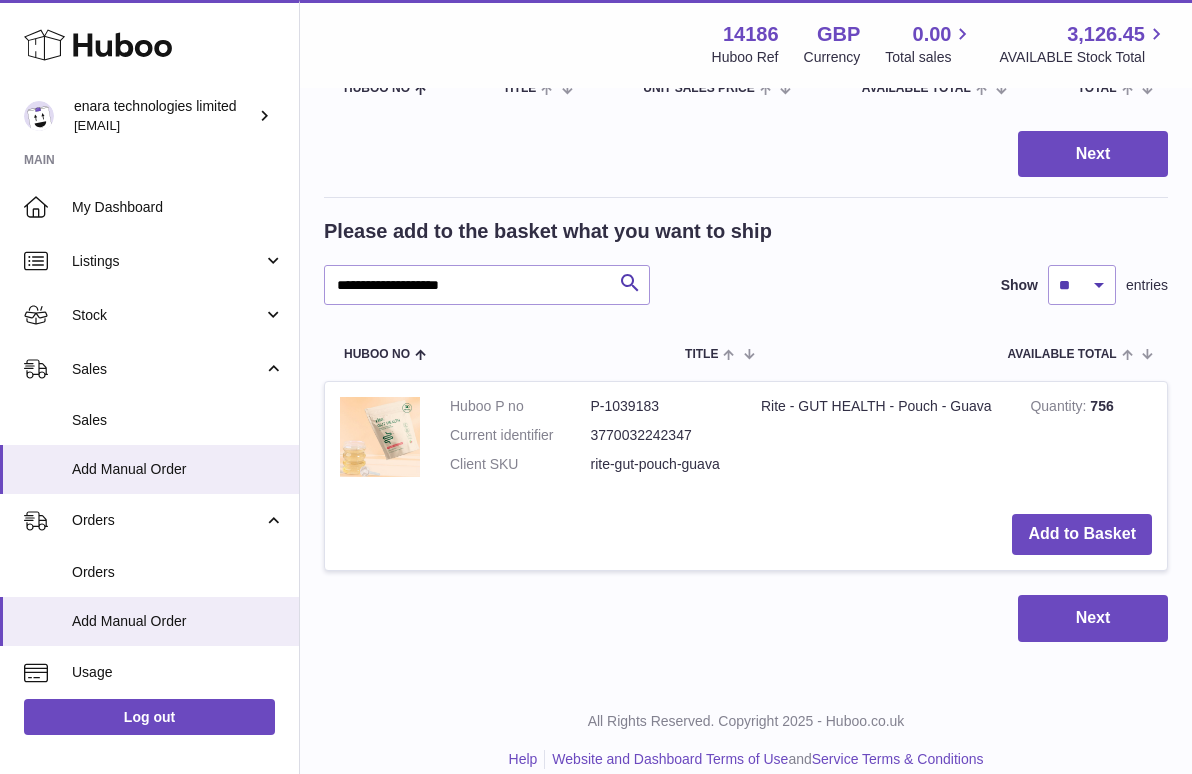 click on "Add to Basket" at bounding box center [1082, 534] 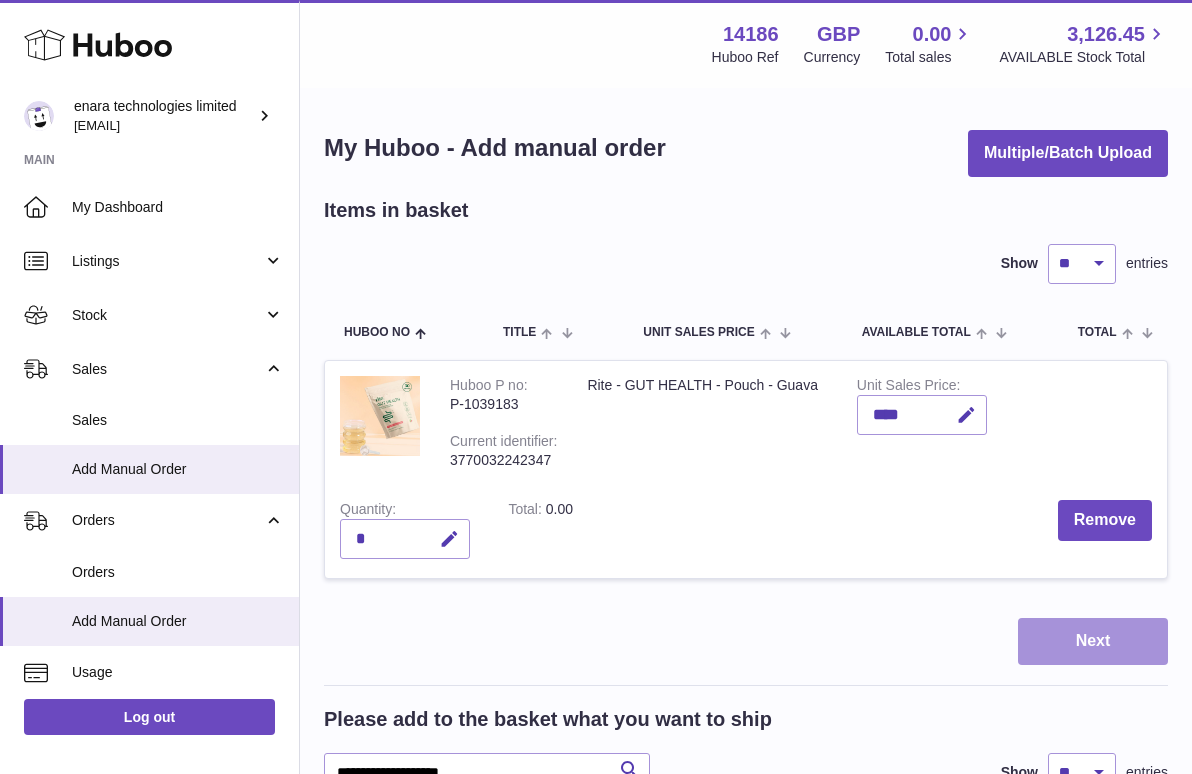scroll, scrollTop: 0, scrollLeft: 0, axis: both 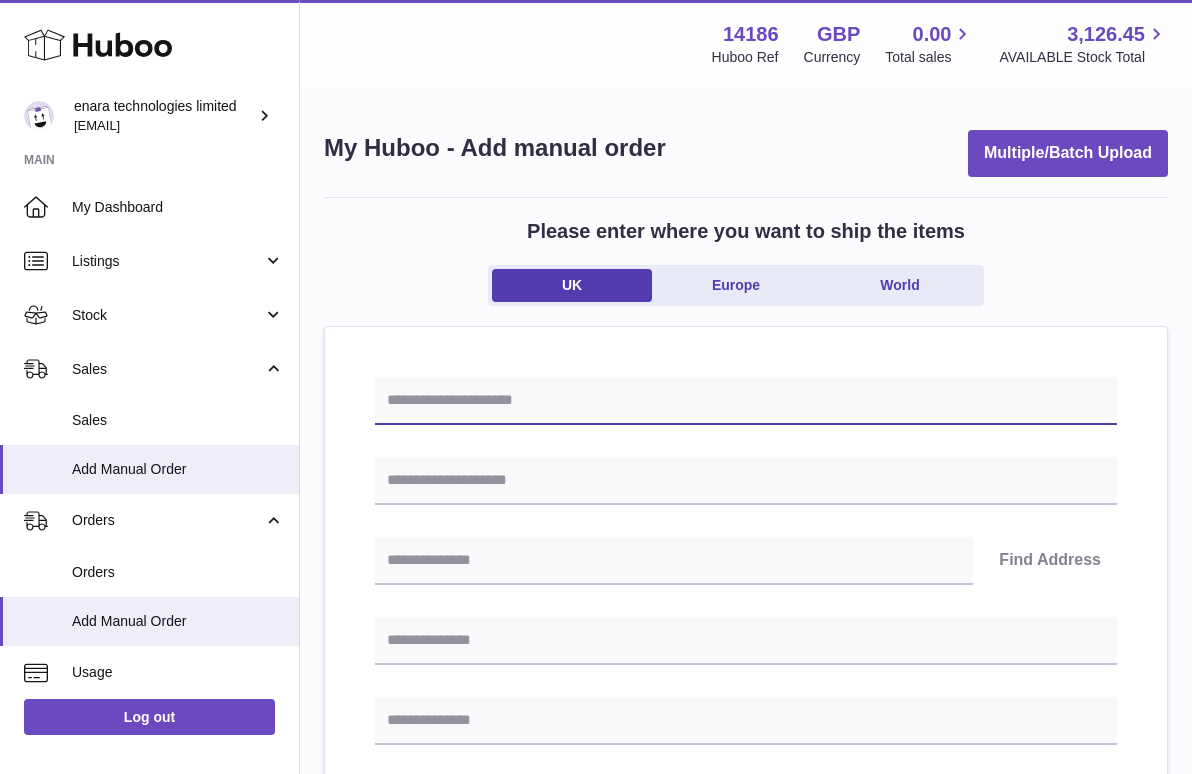 click at bounding box center [746, 401] 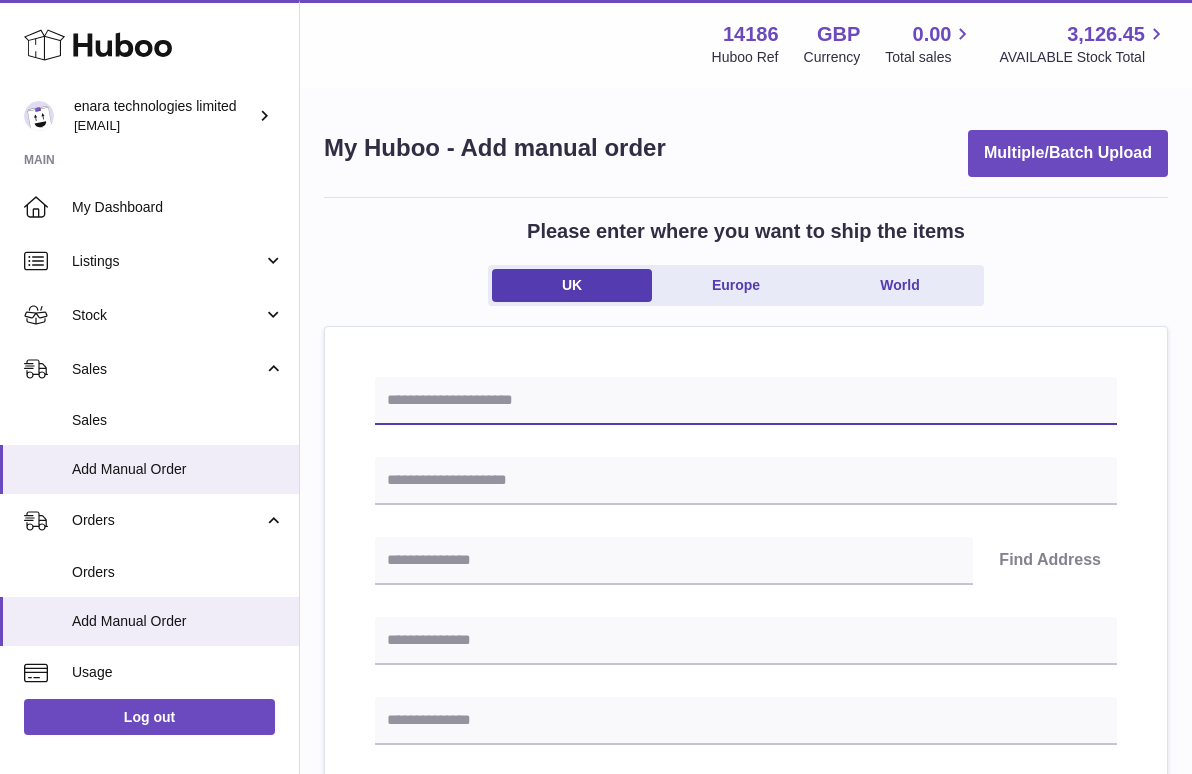 paste on "**********" 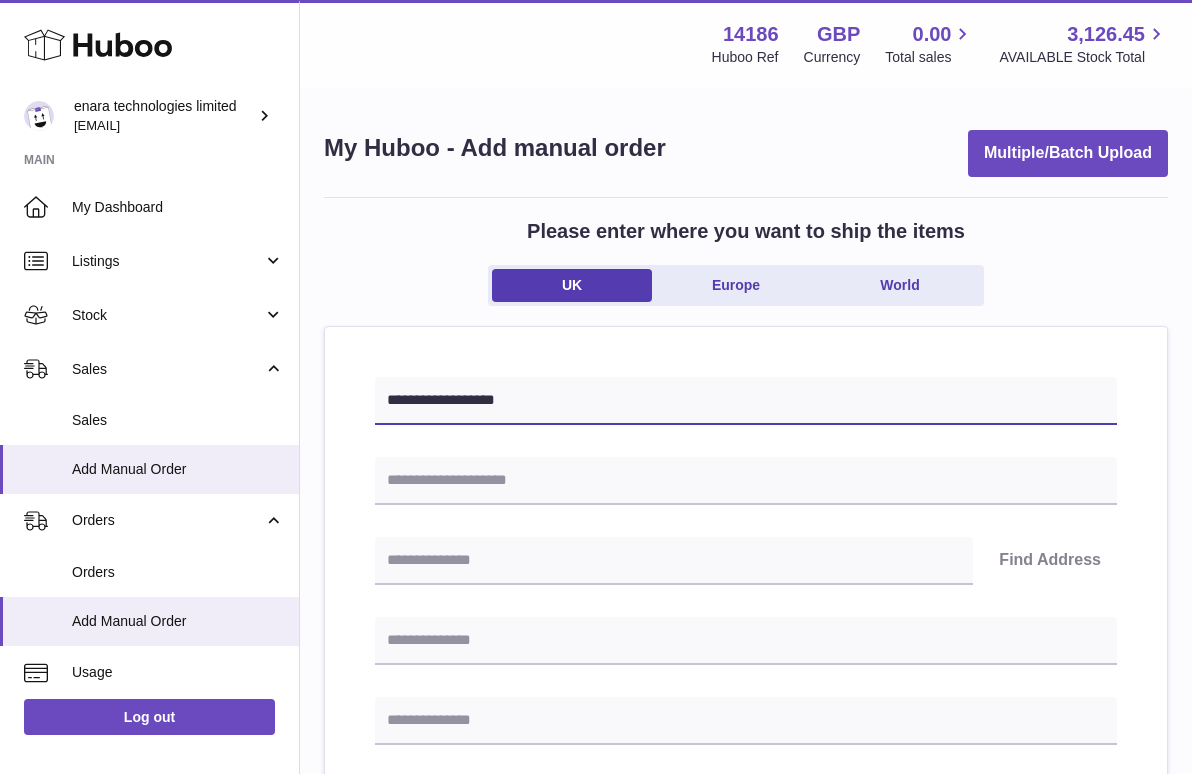 type on "**********" 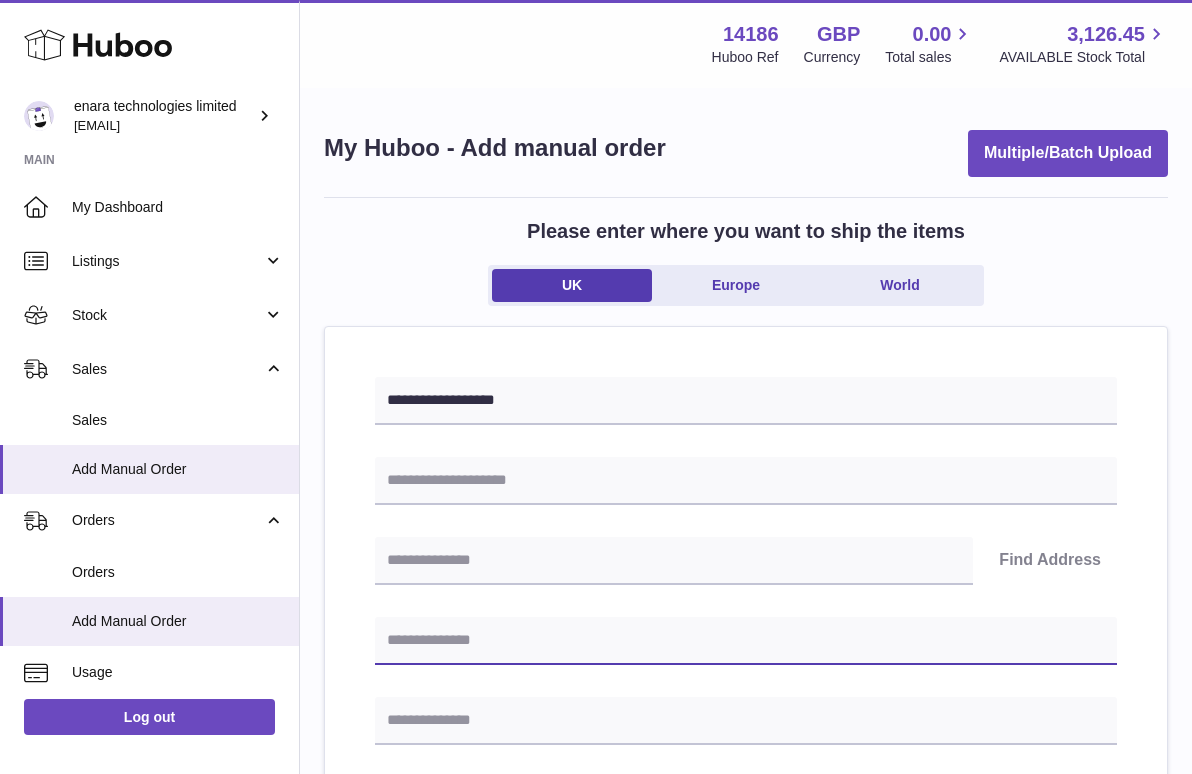 paste on "**********" 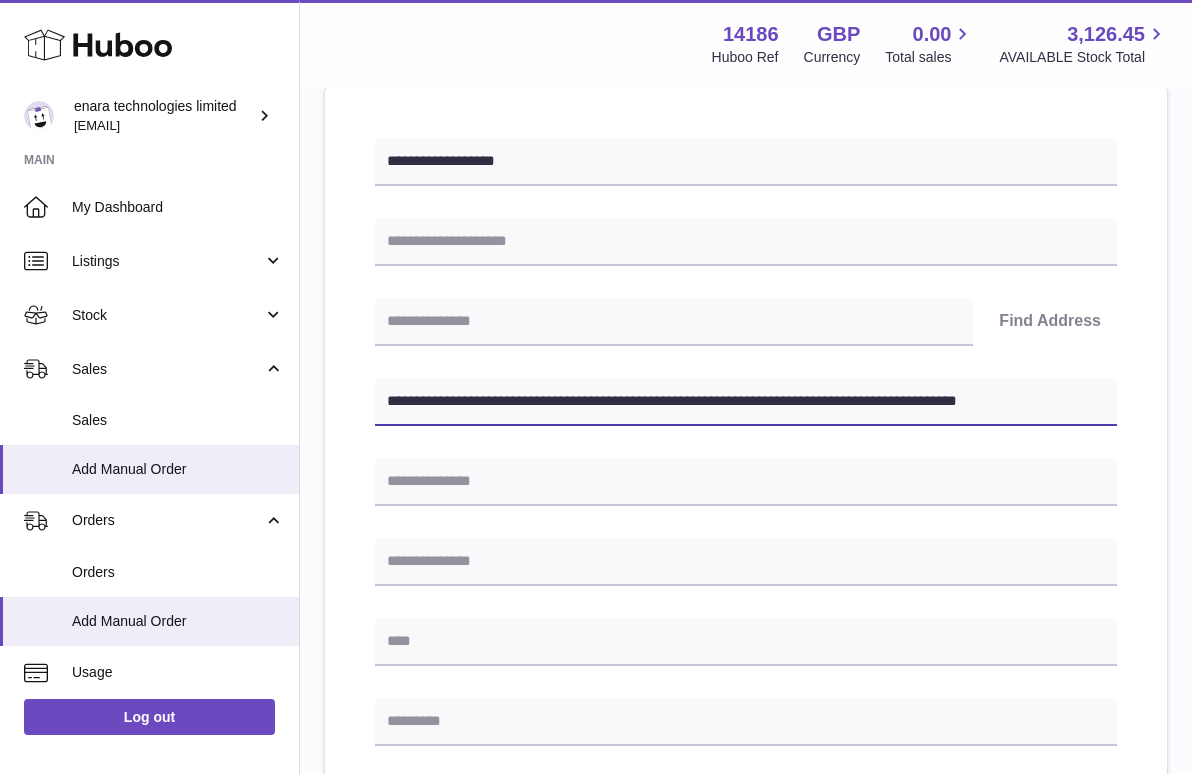 scroll, scrollTop: 250, scrollLeft: 0, axis: vertical 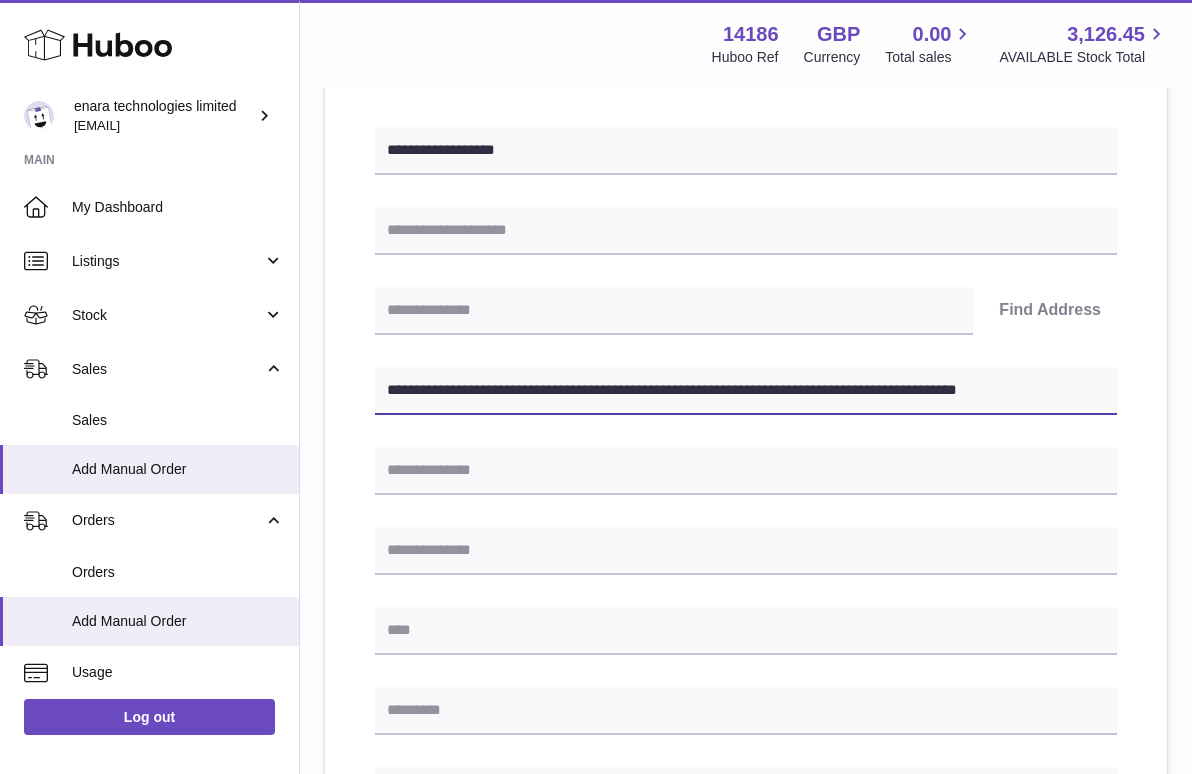 drag, startPoint x: 757, startPoint y: 387, endPoint x: 1387, endPoint y: 459, distance: 634.10095 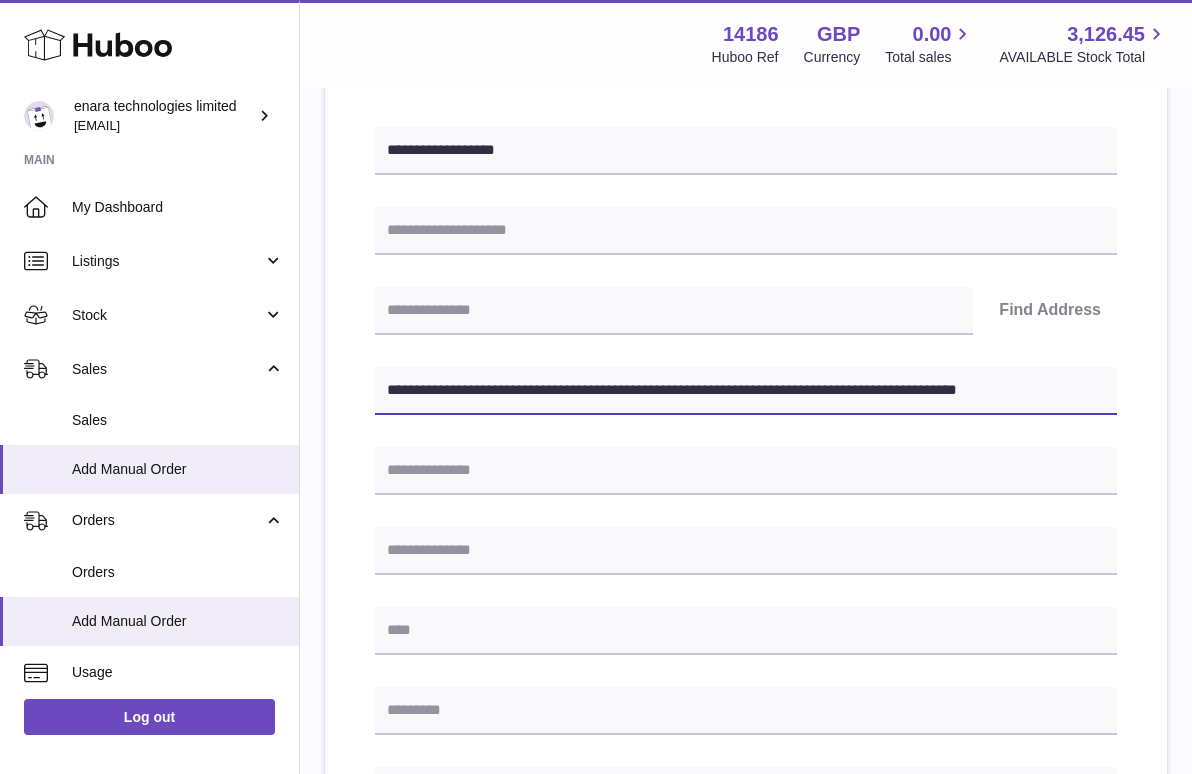 click on ".st0{fill:#141414;}" at bounding box center [596, 137] 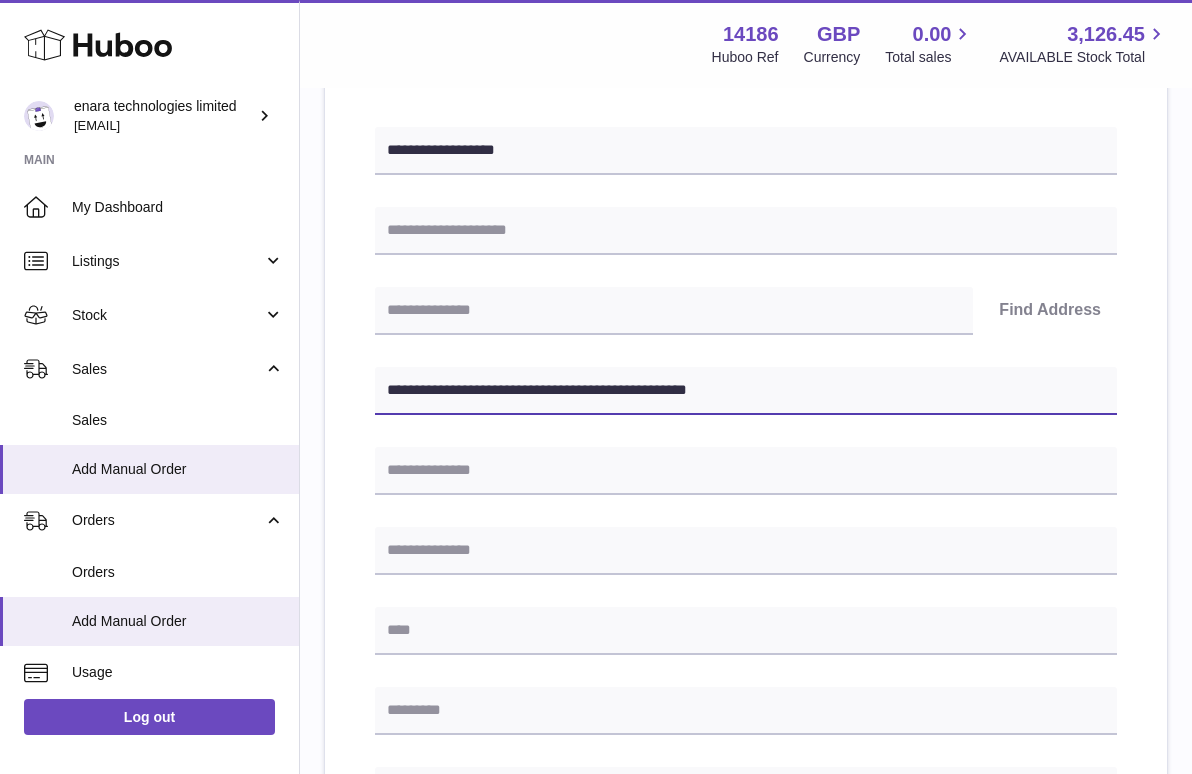 type on "**********" 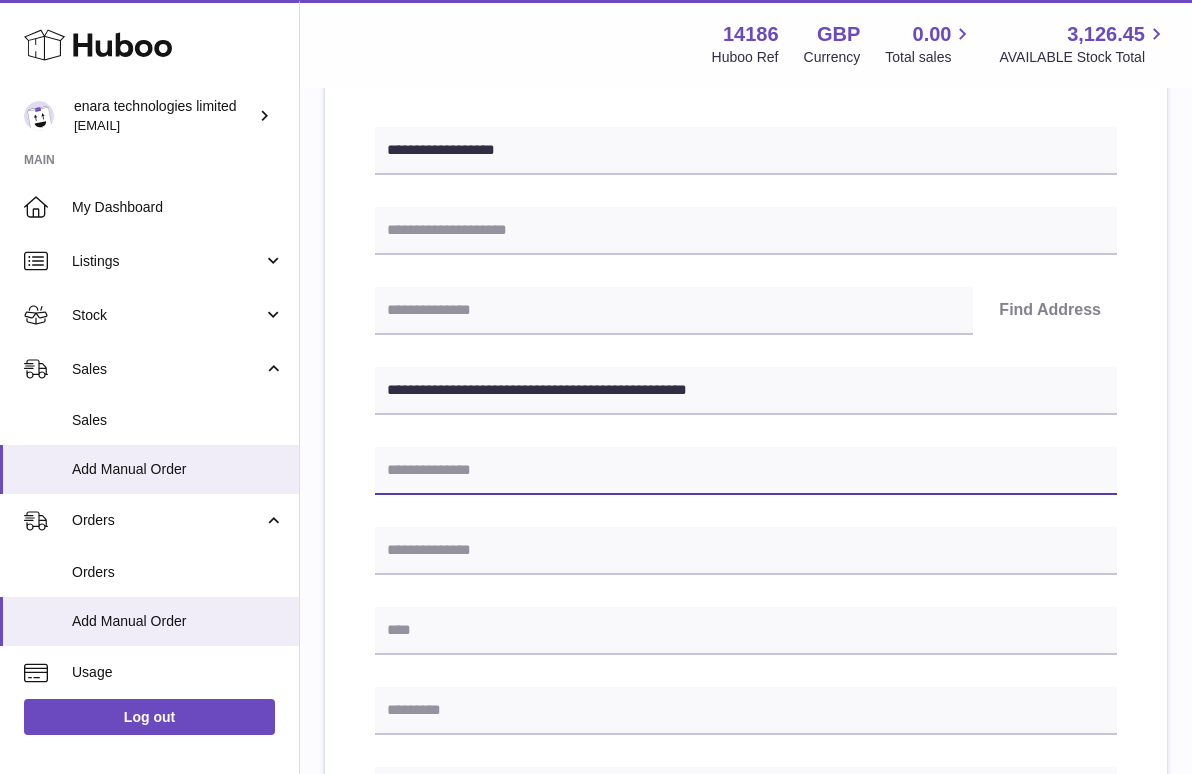 paste on "**********" 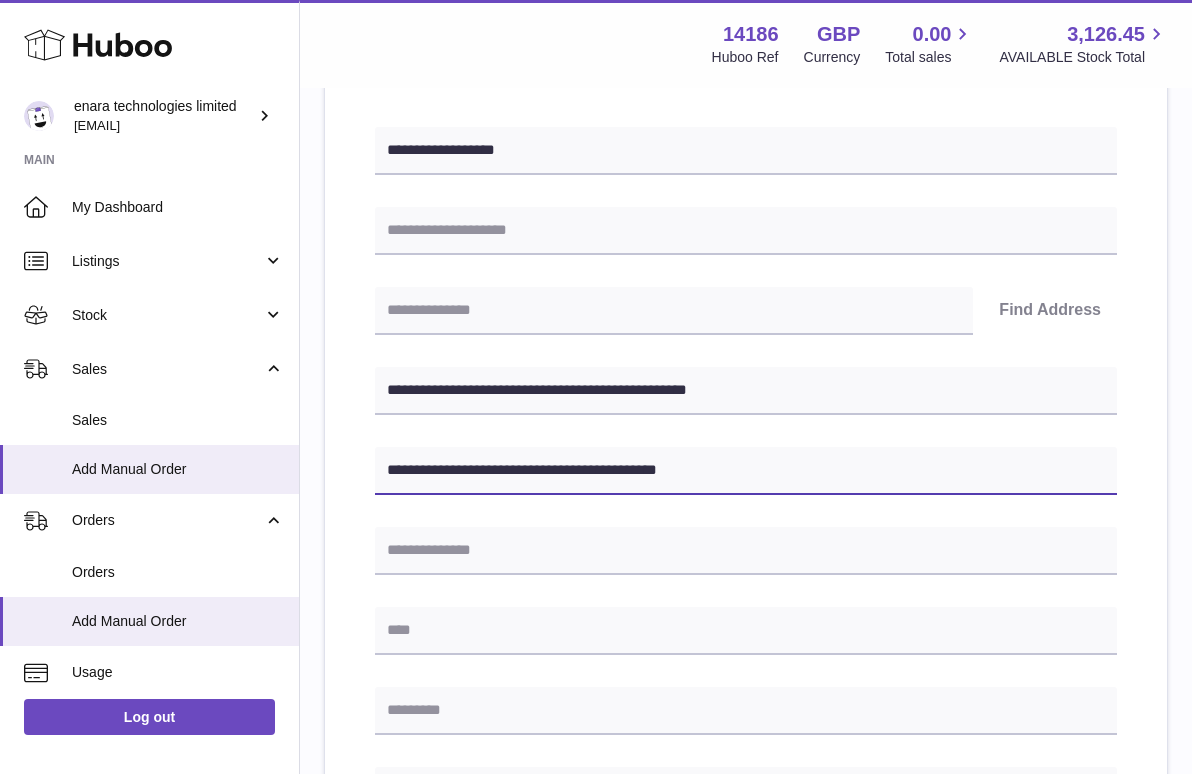 type on "**********" 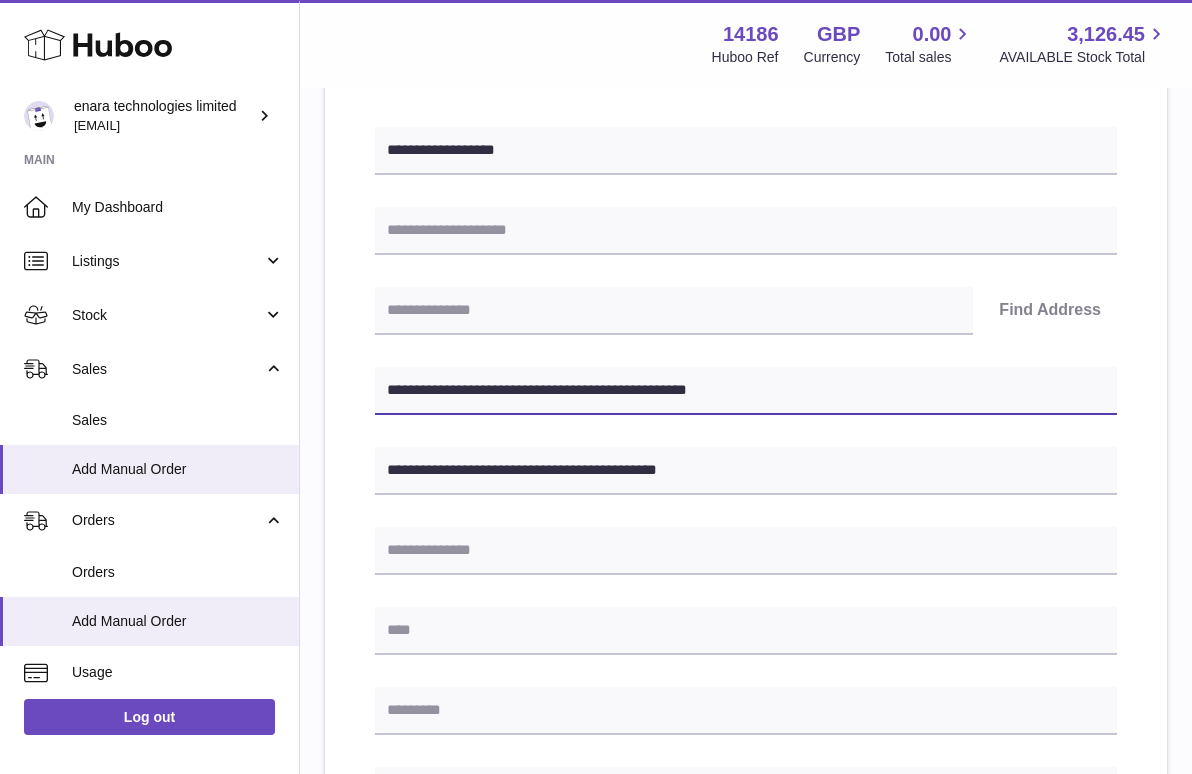 drag, startPoint x: 501, startPoint y: 386, endPoint x: 392, endPoint y: 389, distance: 109.041275 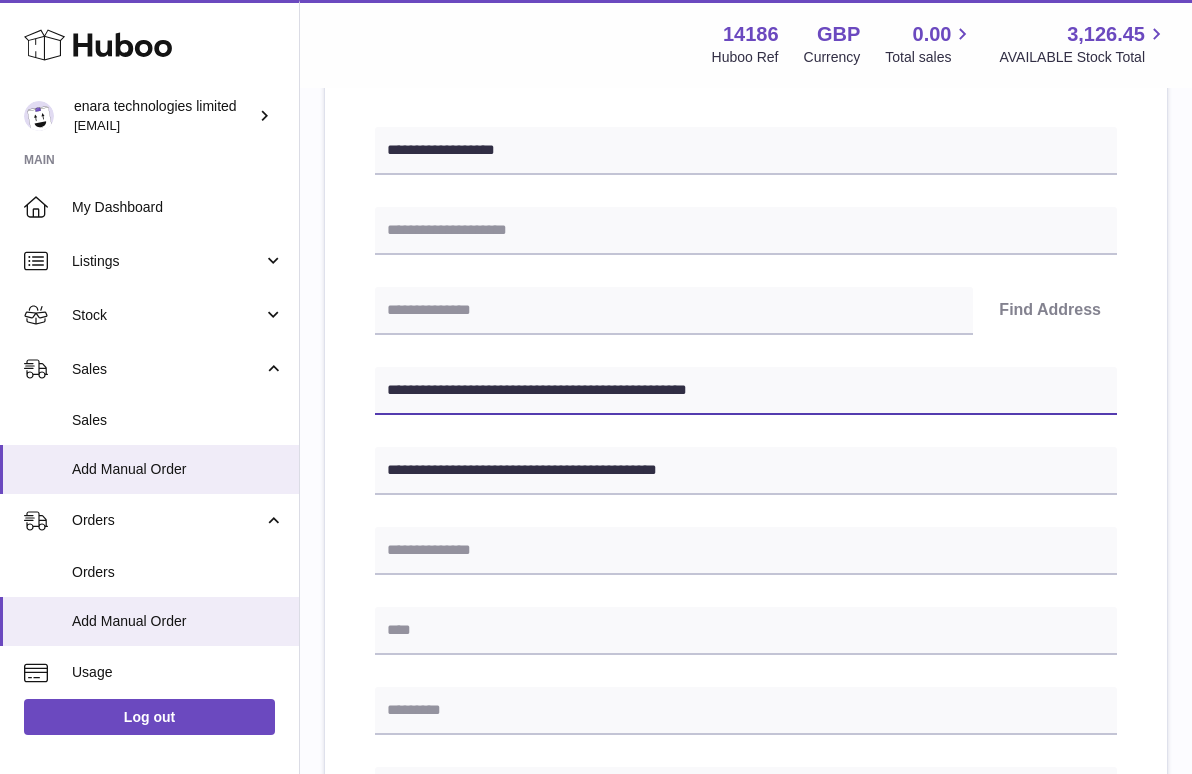 click on "**********" at bounding box center (746, 391) 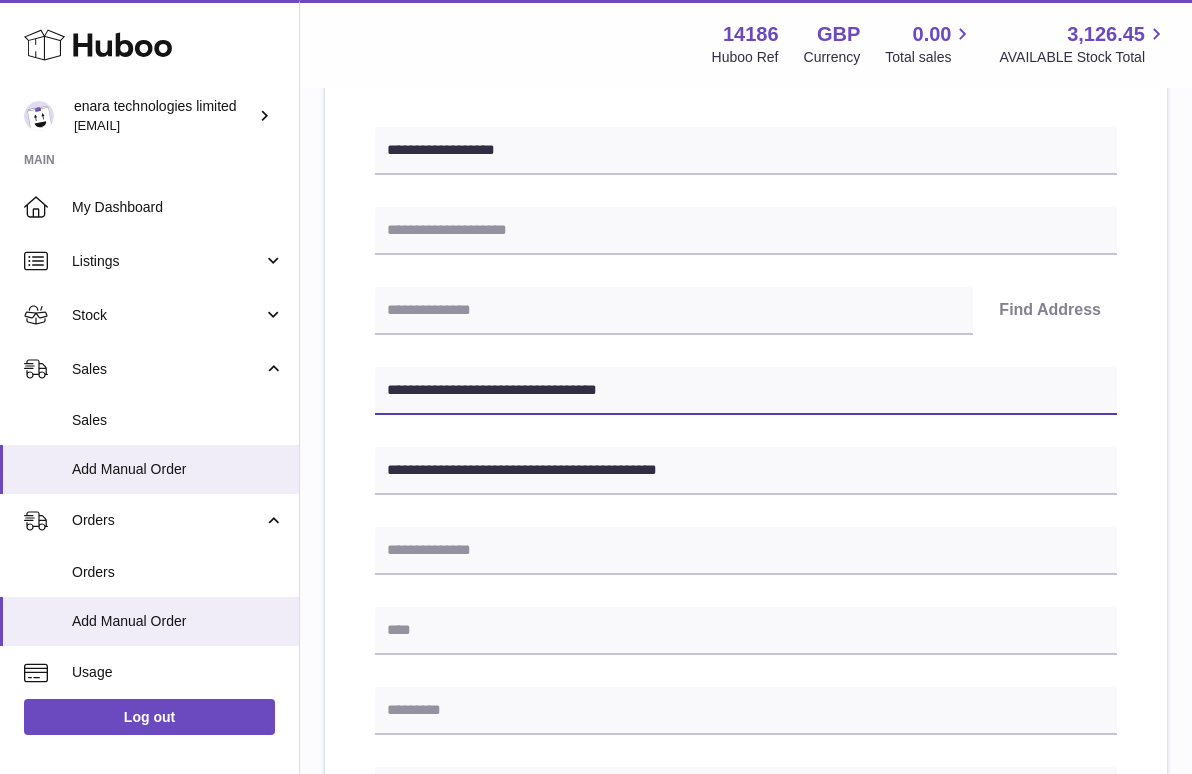type on "**********" 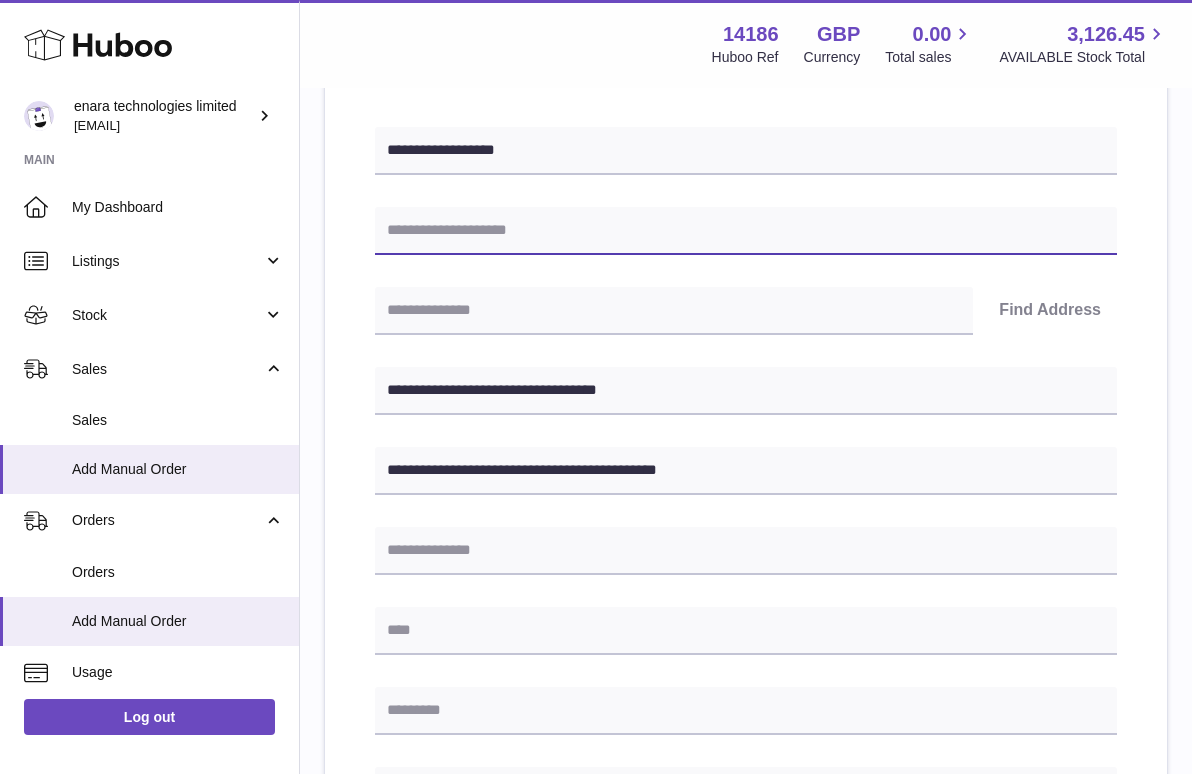 paste on "**********" 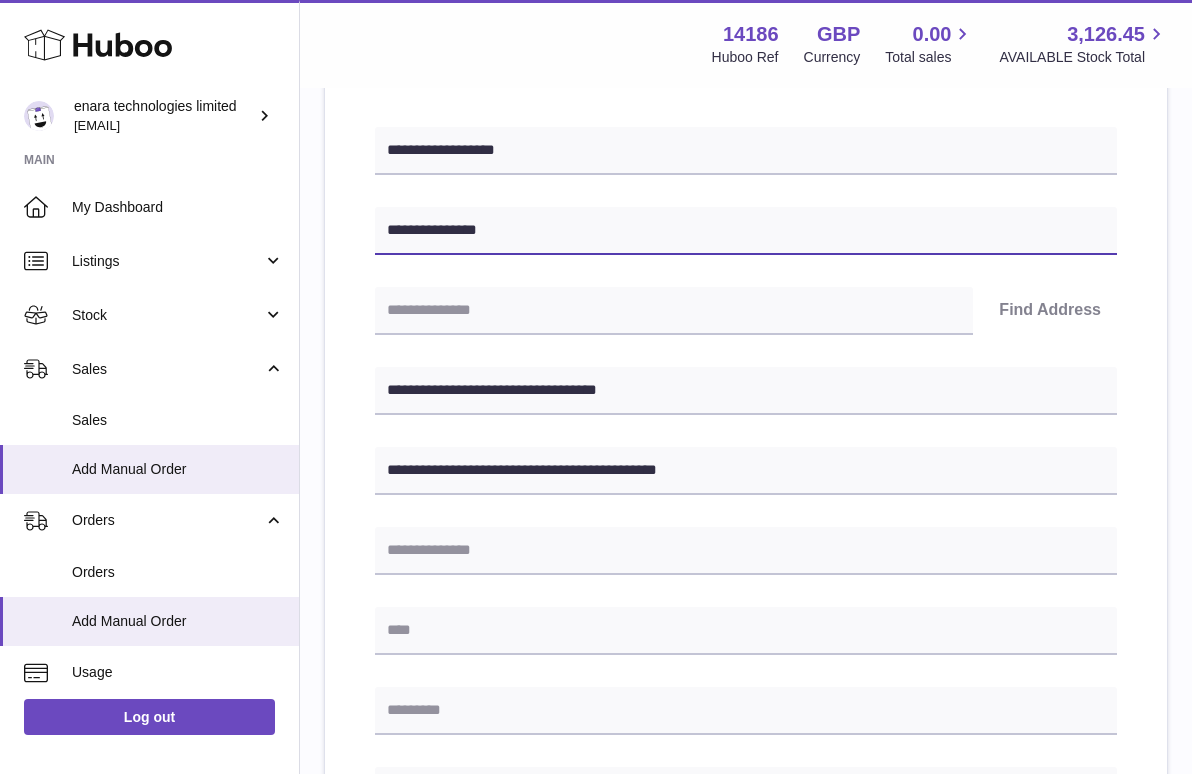 type on "**********" 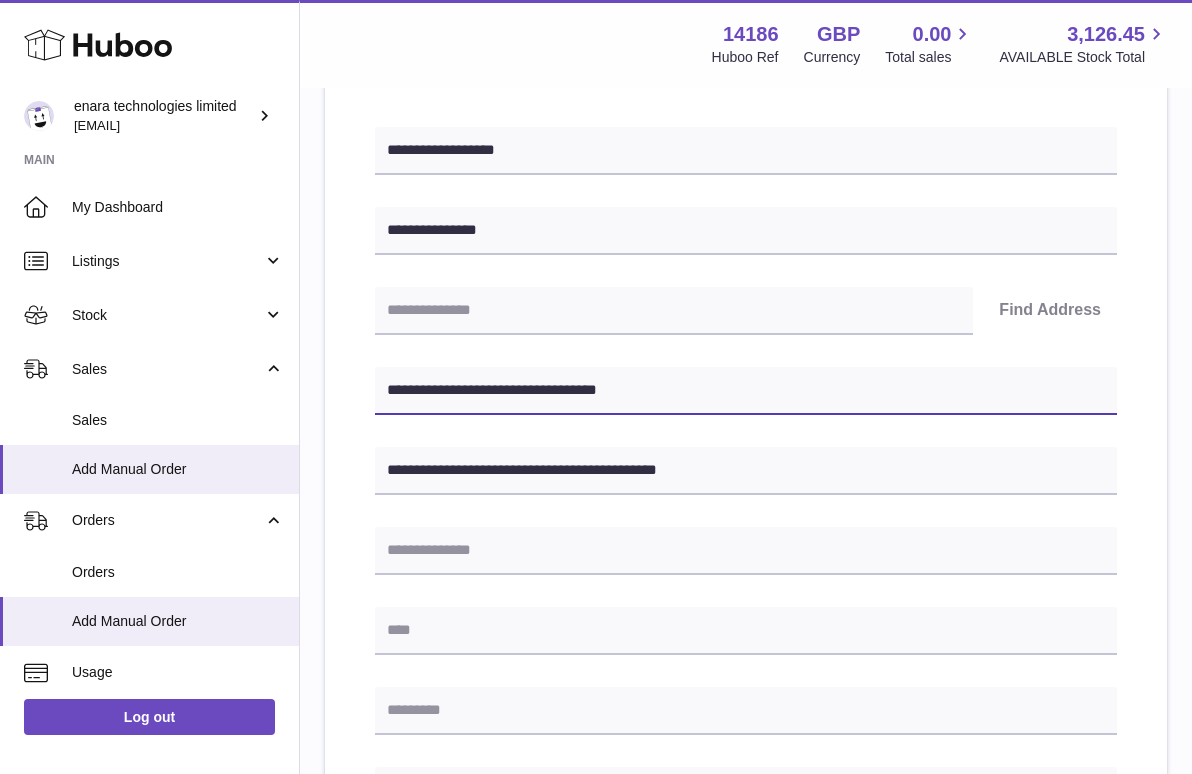 click on "**********" at bounding box center (746, 391) 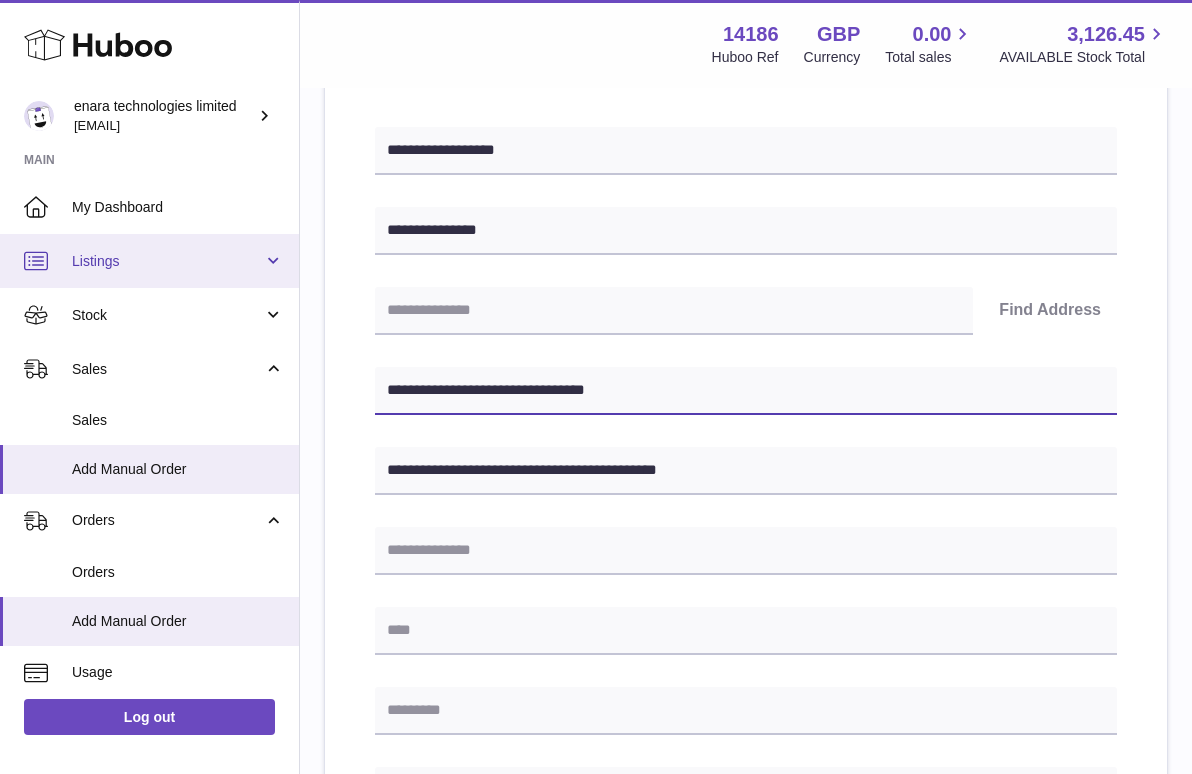 drag, startPoint x: 504, startPoint y: 386, endPoint x: 1, endPoint y: 243, distance: 522.9321 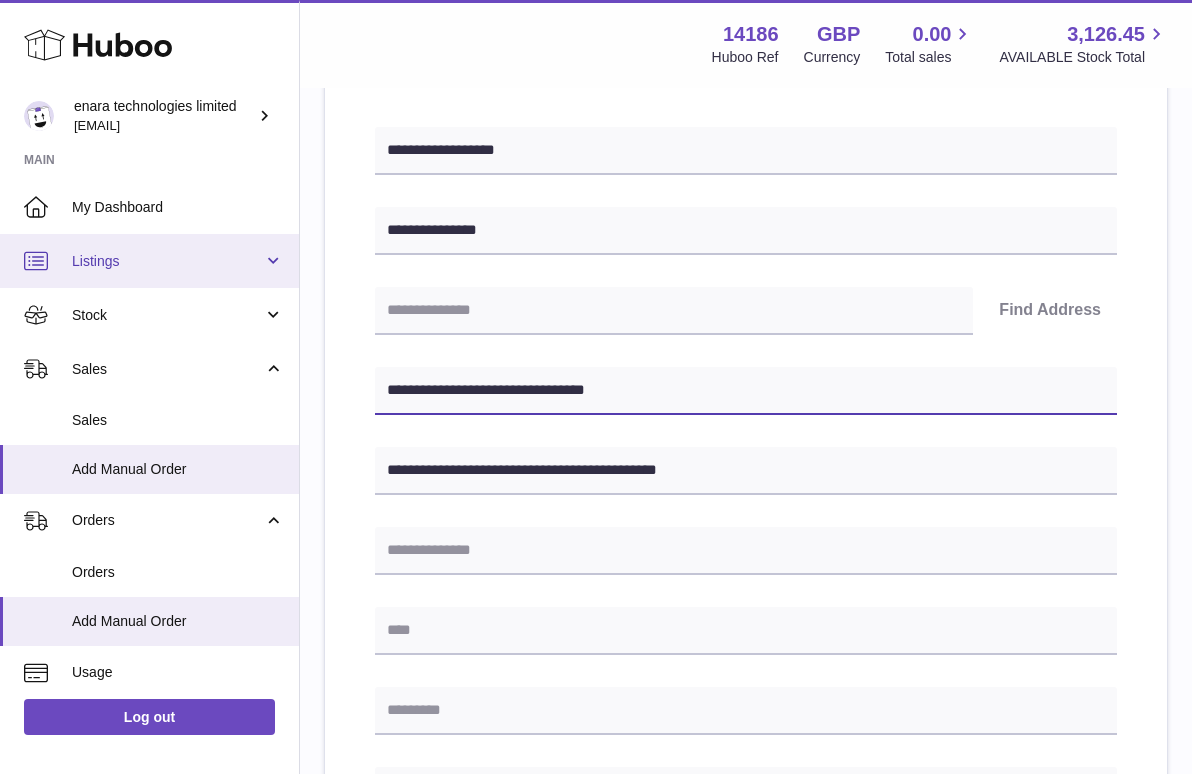 click on "Huboo
enara technologies limited
Dee@enara.co     Main     My Dashboard       Listings     Not with Huboo Listings with Huboo Bundles   Stock     Stock Stock History Add Stock Delivery History ASN Uploads   Sales     Sales Add Manual Order   Orders     Orders Add Manual Order   Usage       Invoicing and Payments     Billing History Storage History Direct Debits Account Balance   Cases       Channels       Settings       Returns       Log out   Menu   Huboo     14186   Huboo Ref    GBP   Currency   0.00     Total sales   3,126.45     AVAILABLE Stock Total   Currency   GBP   Total sales   0.00   AVAILABLE Stock Total   3,126.45   My Huboo - Add manual order
Multiple/Batch Upload
Please enter where you want to ship the items
UK
Europe
World" at bounding box center (596, 624) 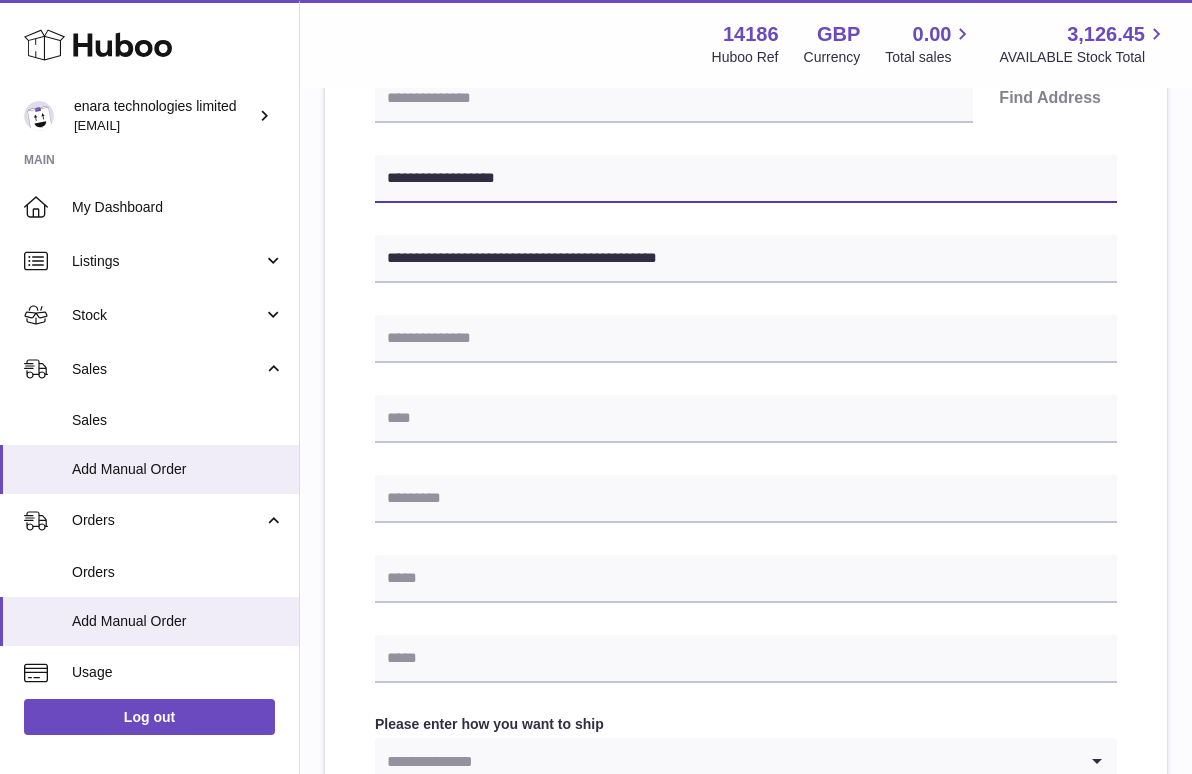 scroll, scrollTop: 501, scrollLeft: 0, axis: vertical 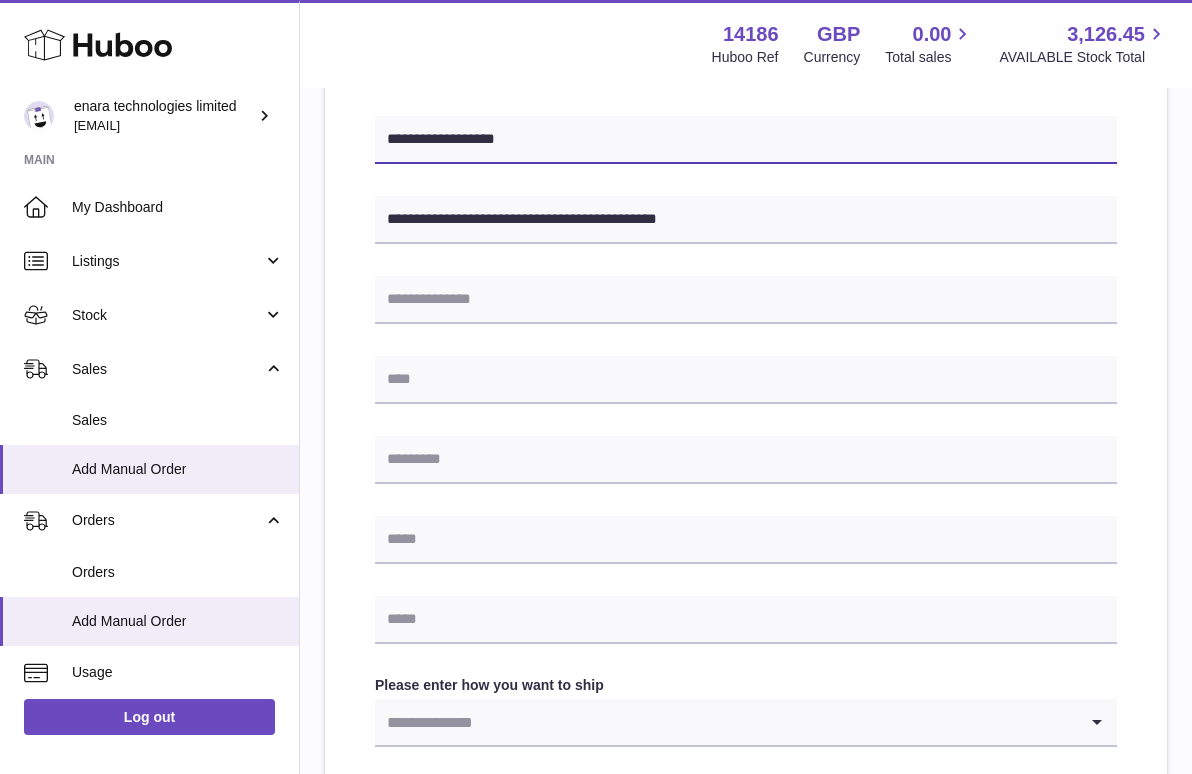 type on "**********" 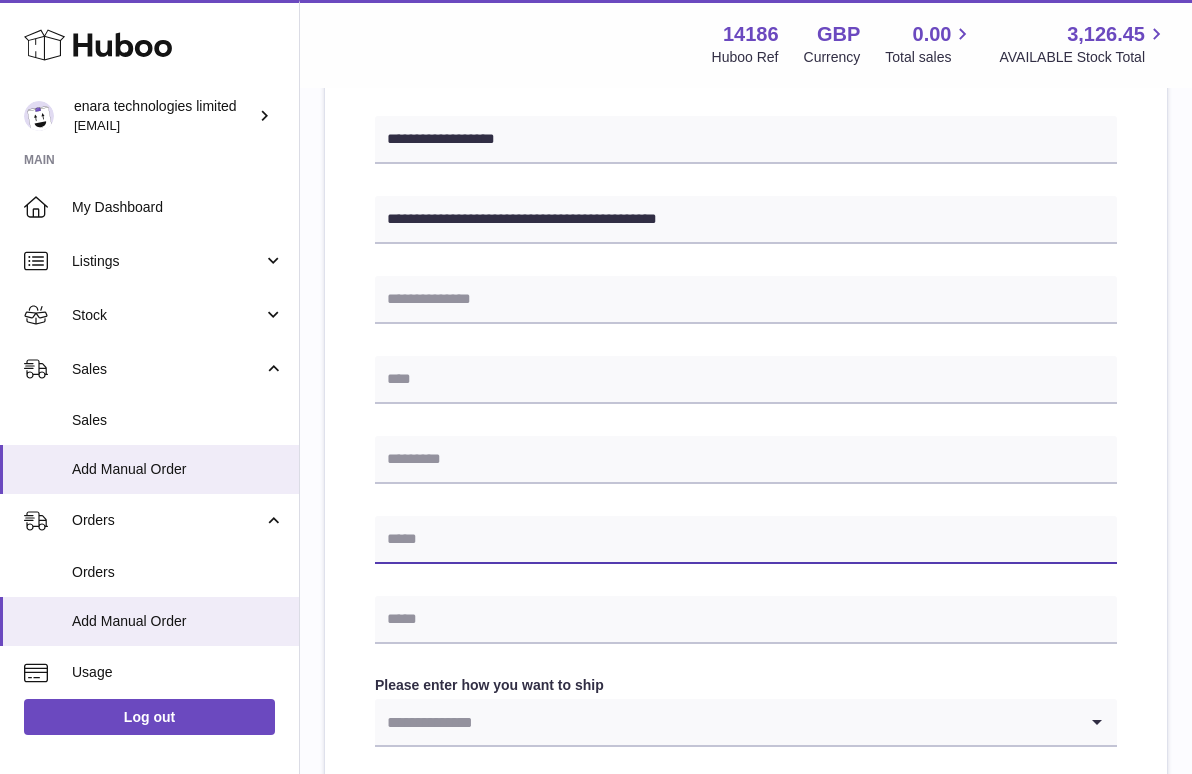paste on "**********" 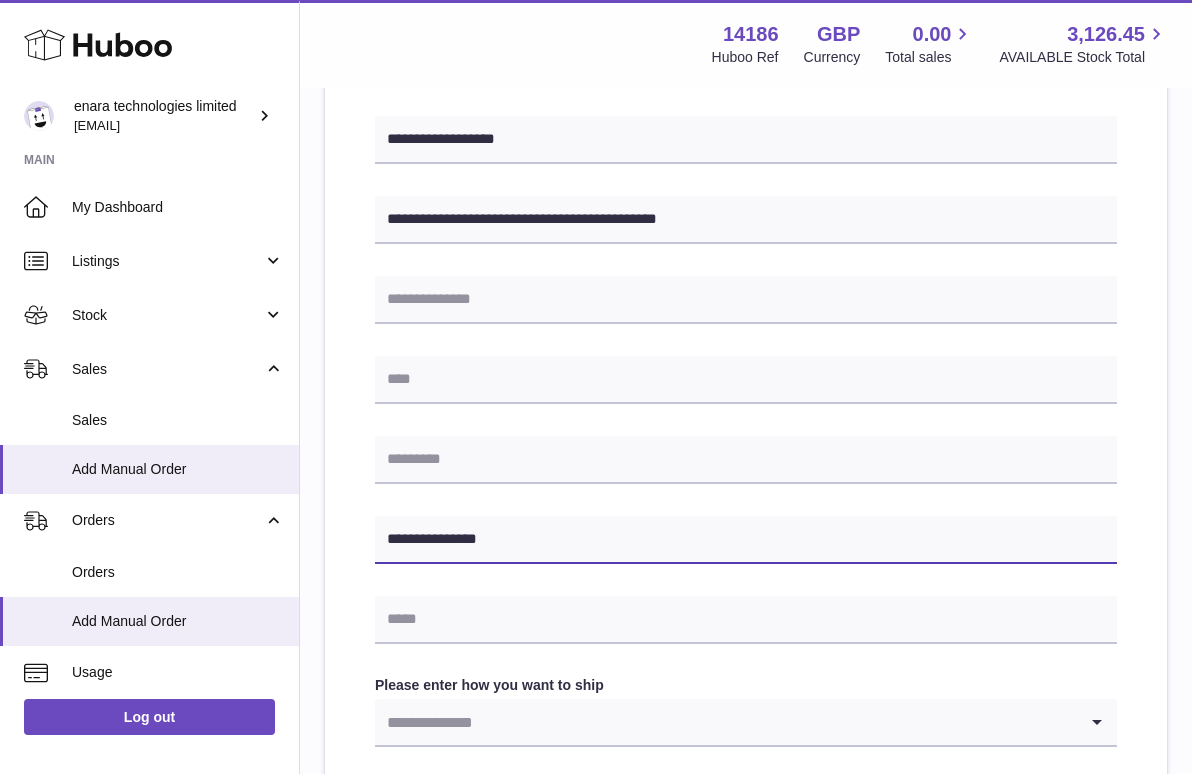 type on "**********" 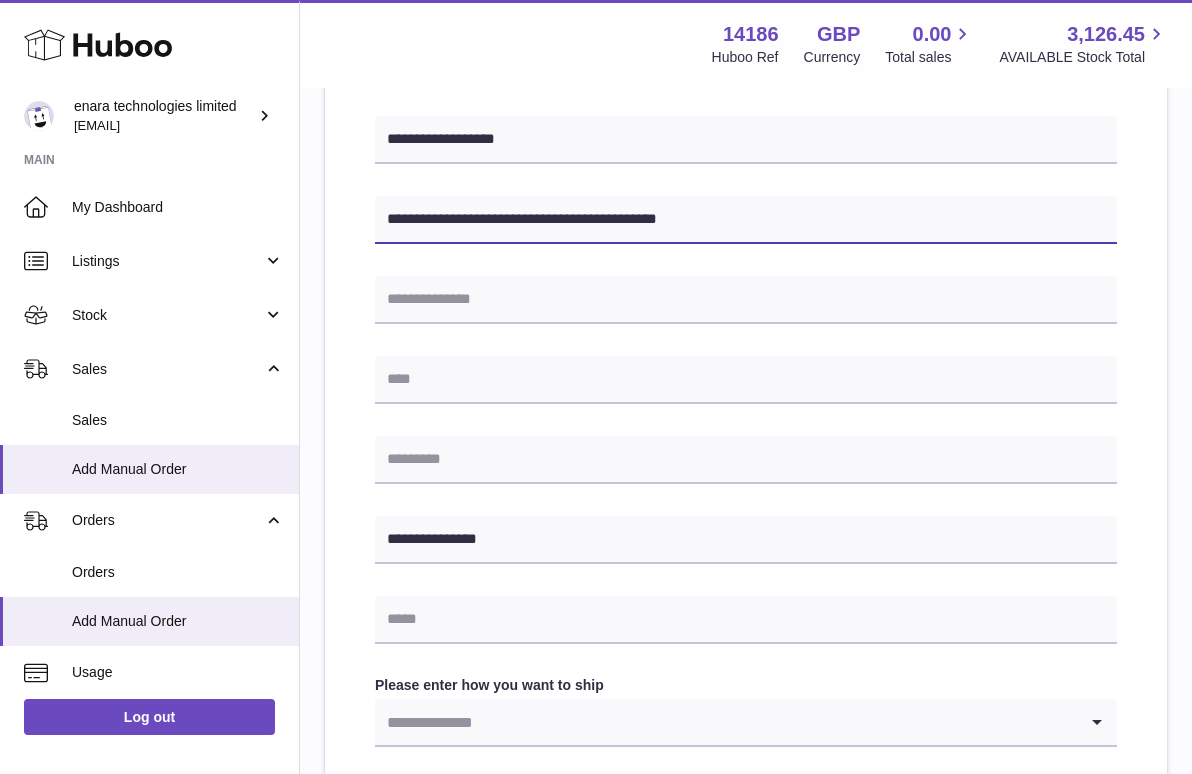 drag, startPoint x: 592, startPoint y: 216, endPoint x: 533, endPoint y: 215, distance: 59.008472 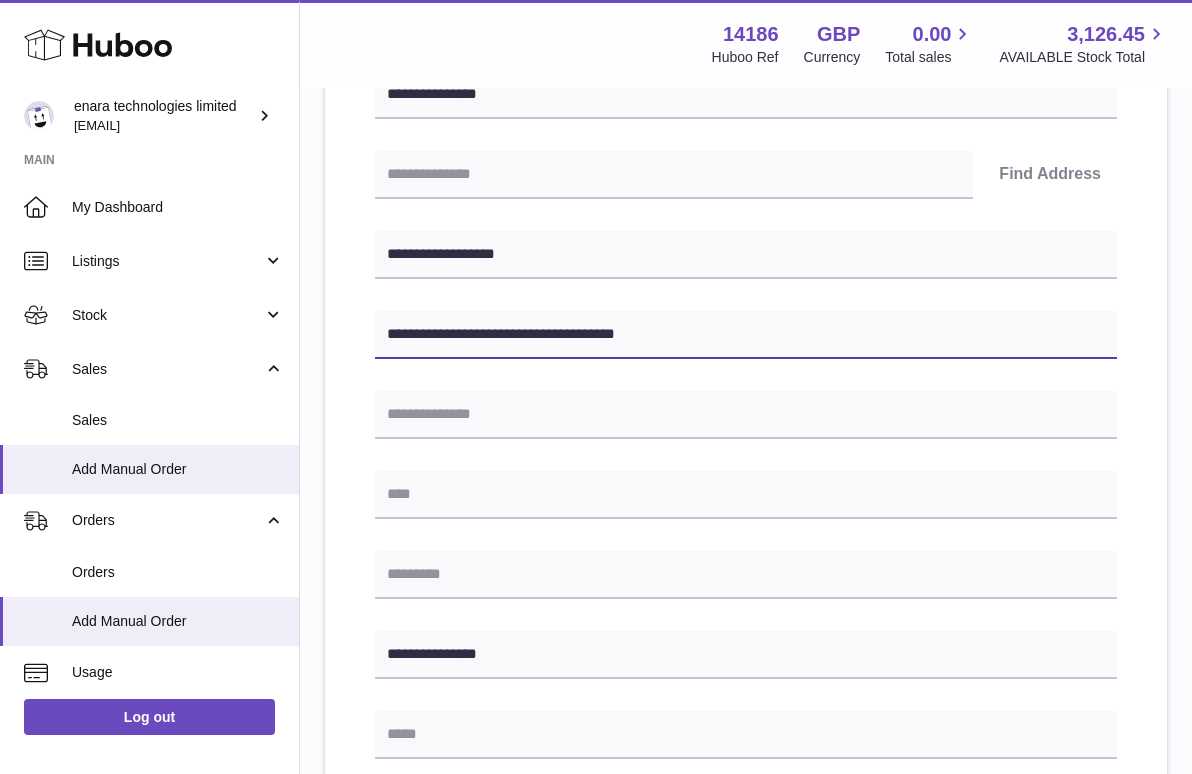 scroll, scrollTop: 380, scrollLeft: 0, axis: vertical 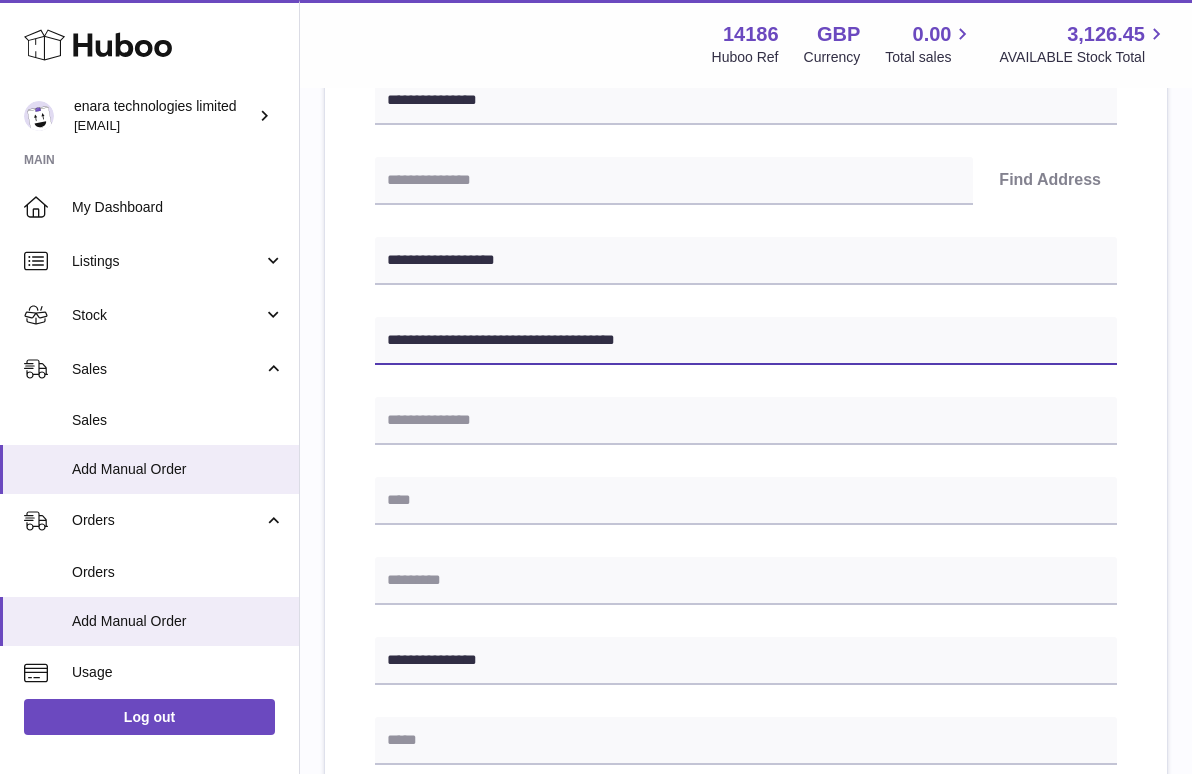 type on "**********" 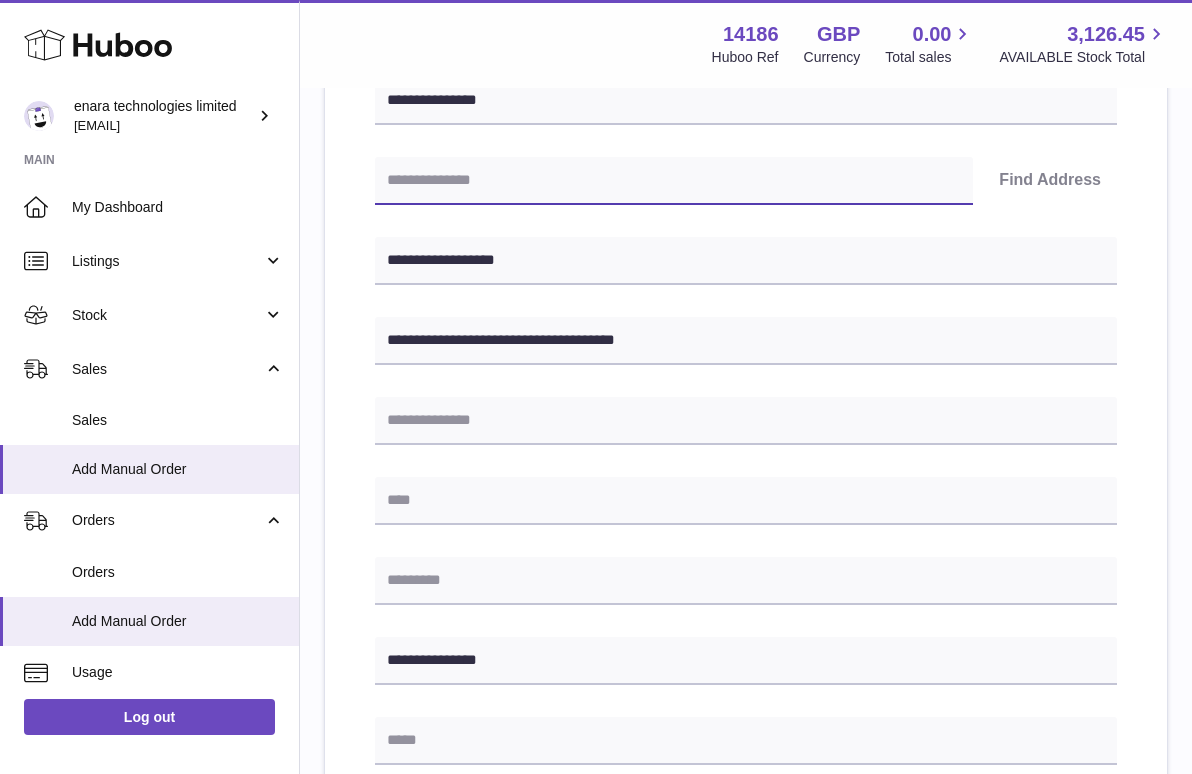 paste on "*******" 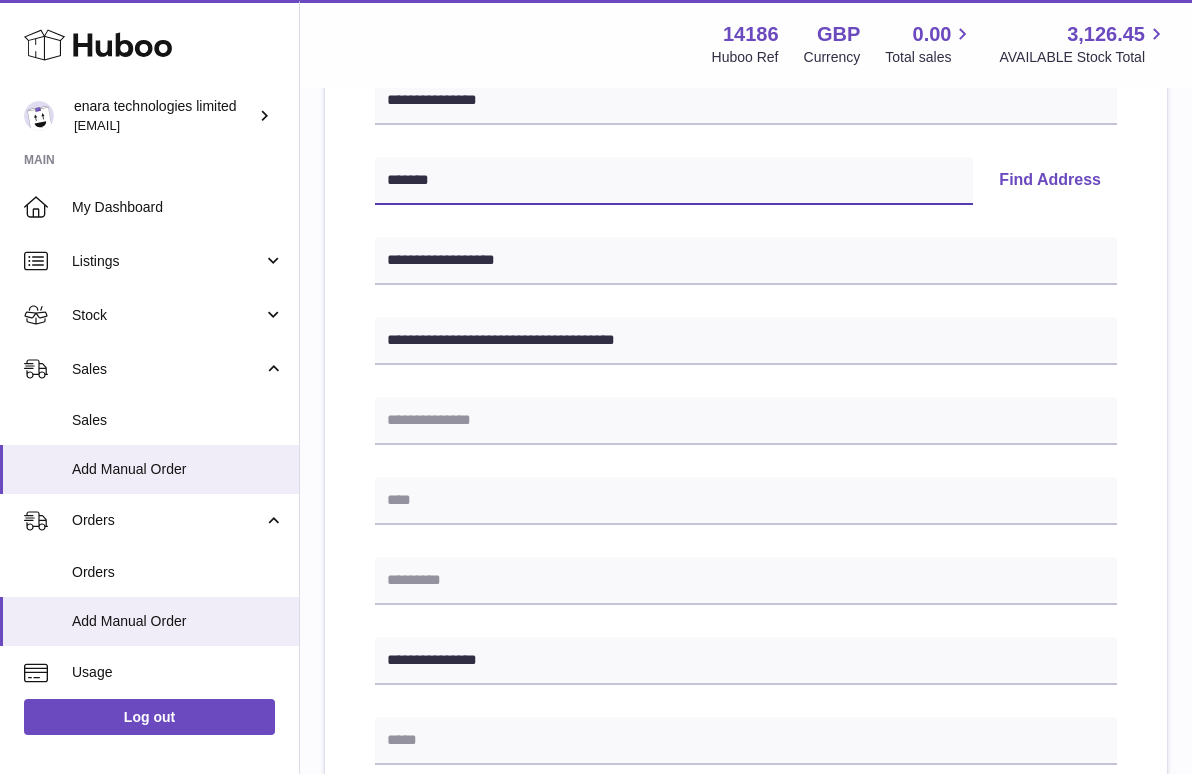 type on "*******" 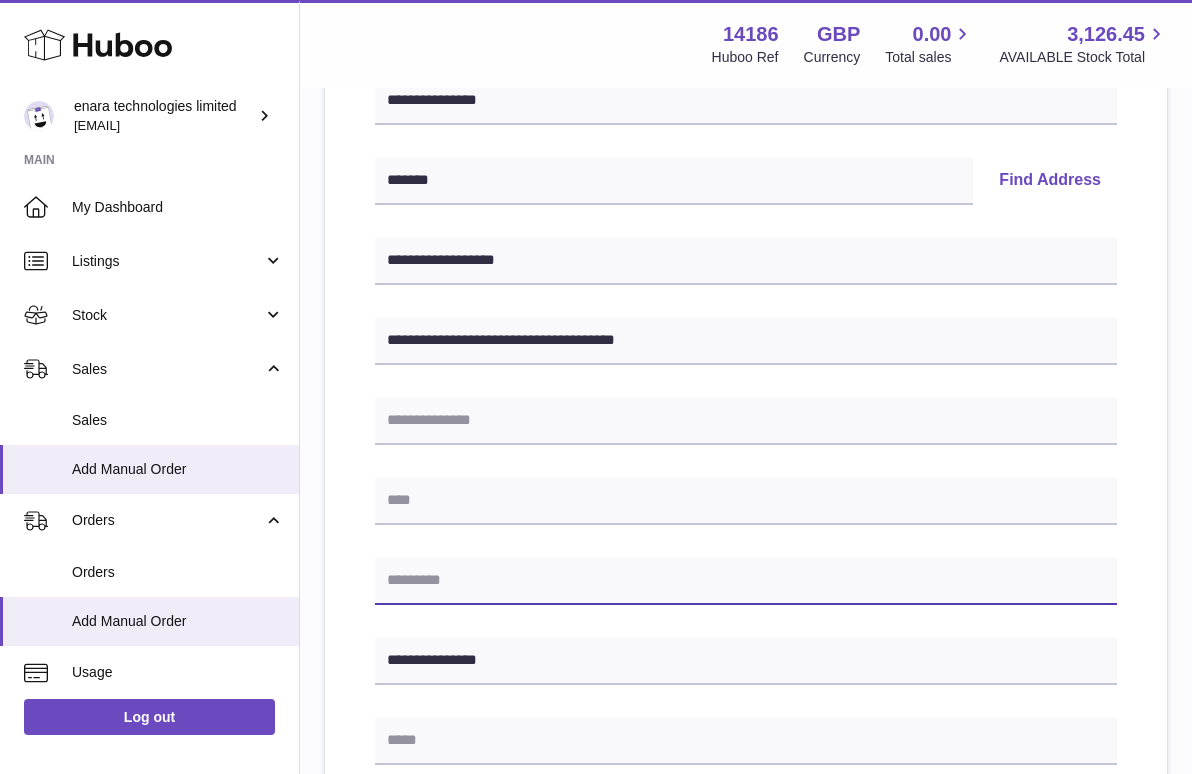 paste on "*******" 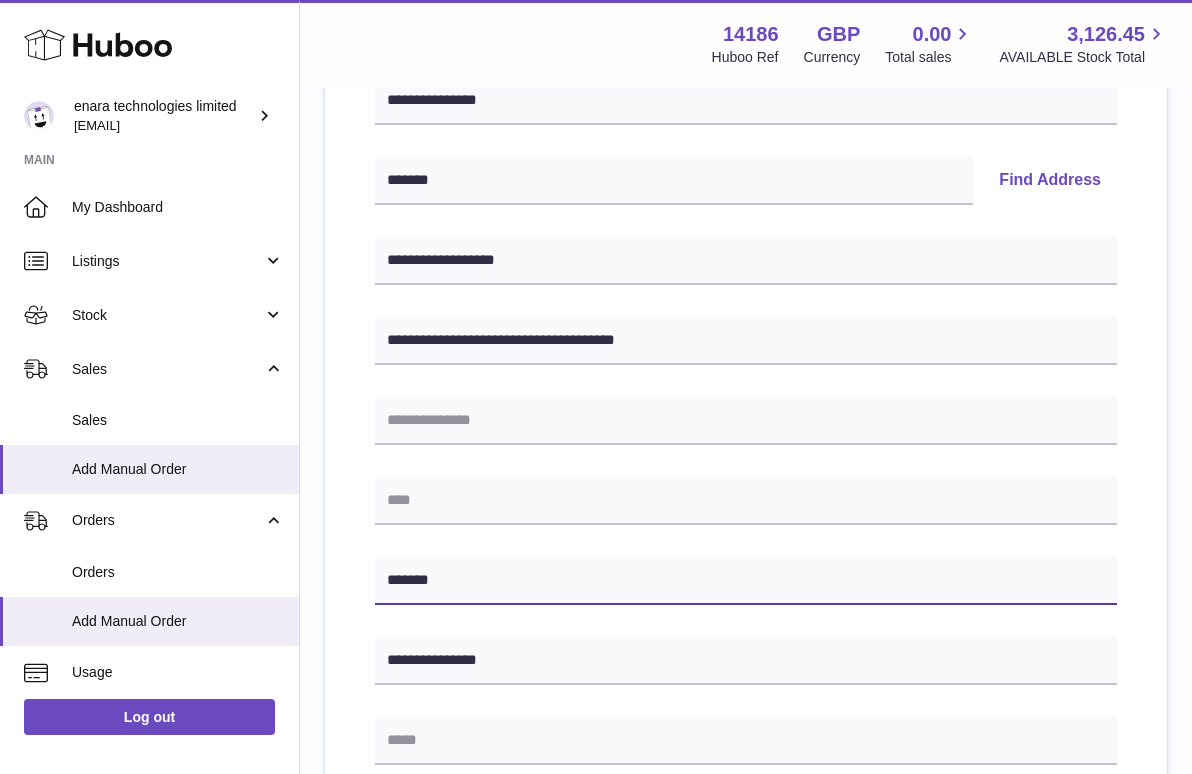 type on "*******" 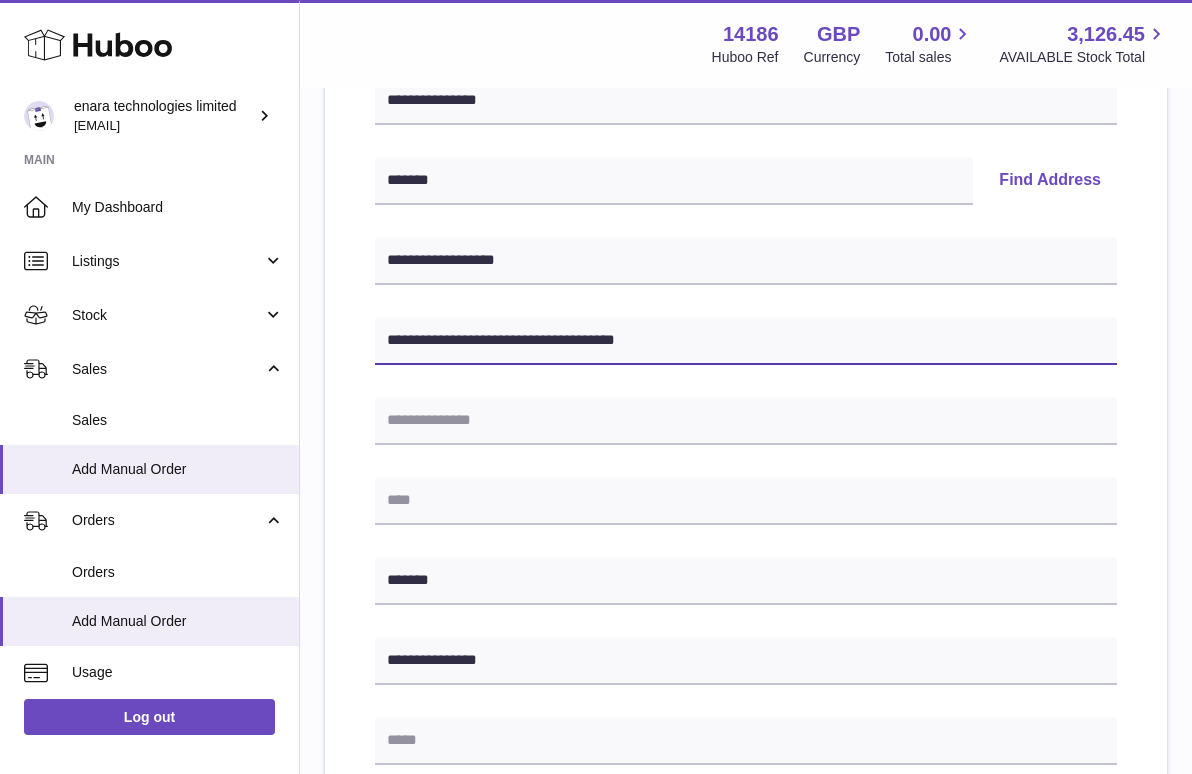 click on "**********" at bounding box center [746, 341] 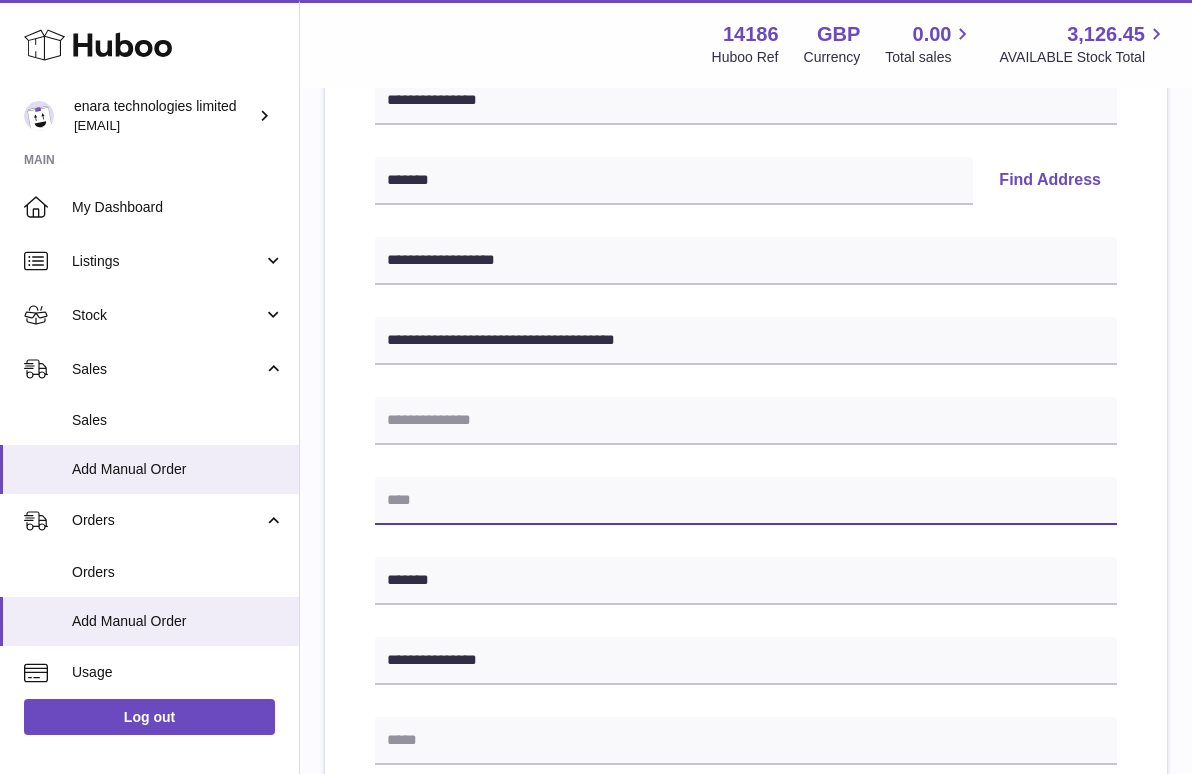 click at bounding box center [746, 501] 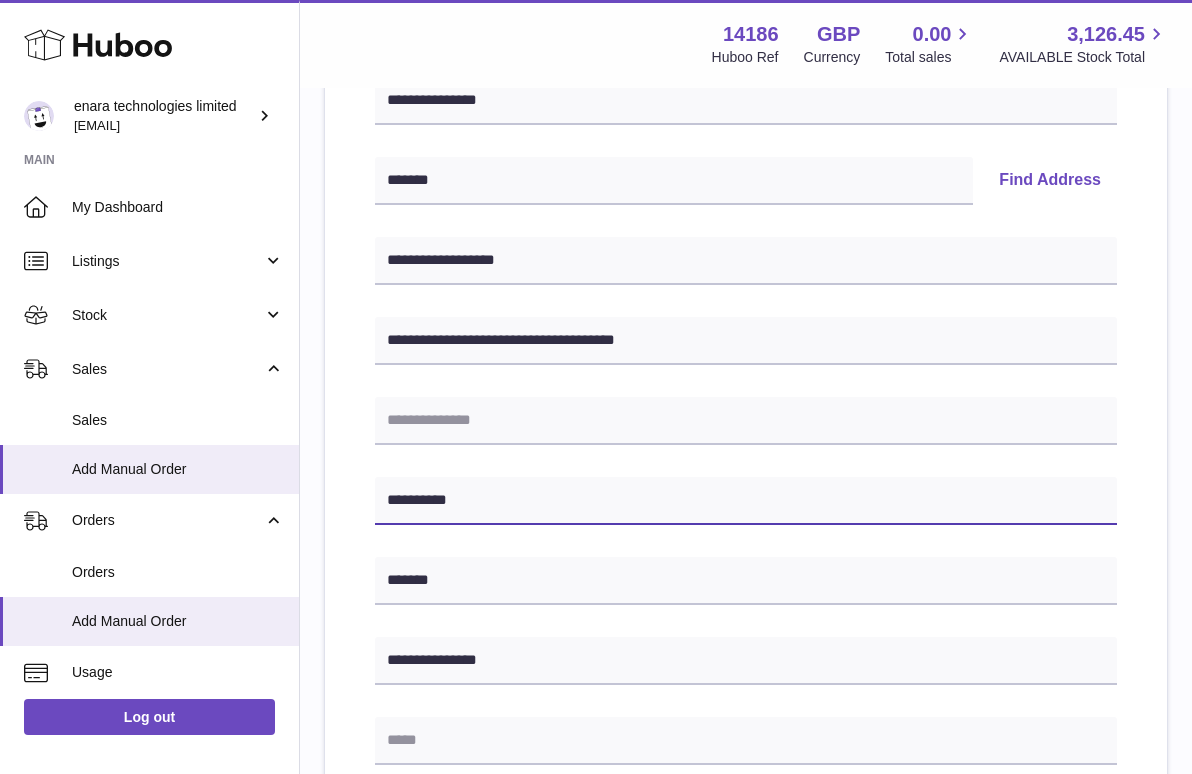 type on "**********" 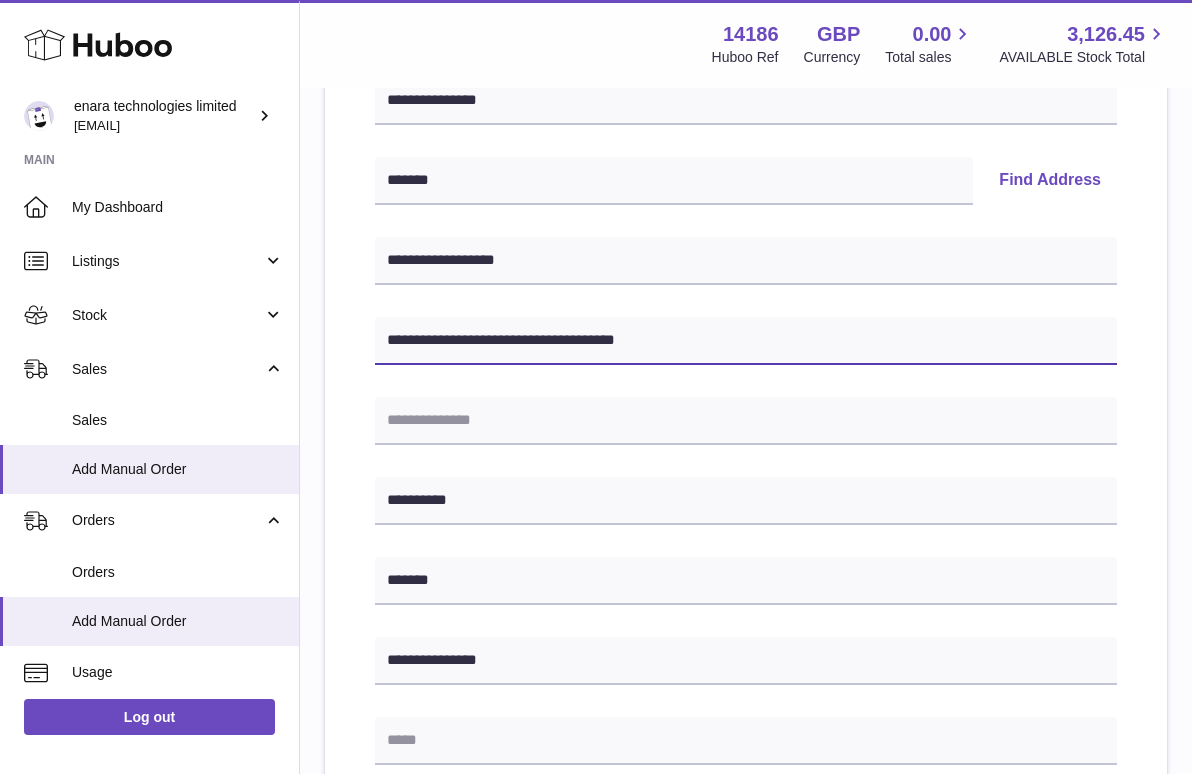drag, startPoint x: 536, startPoint y: 332, endPoint x: 827, endPoint y: 387, distance: 296.15198 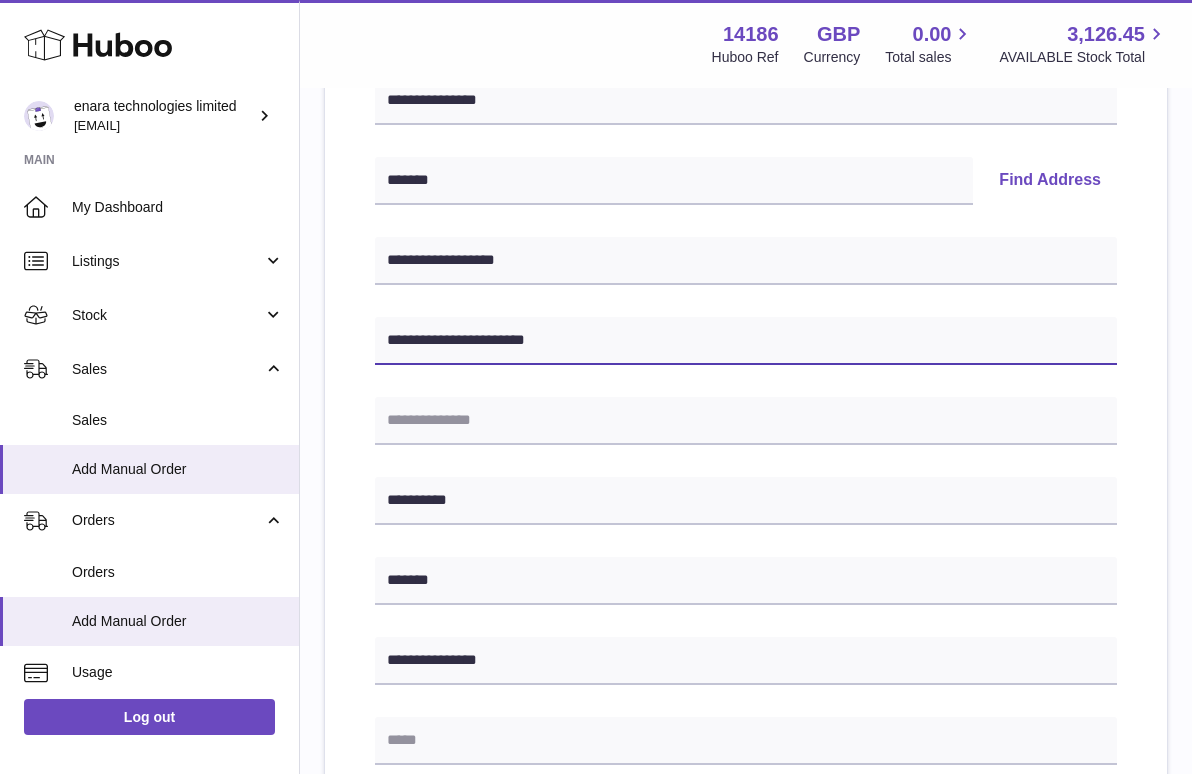 type on "**********" 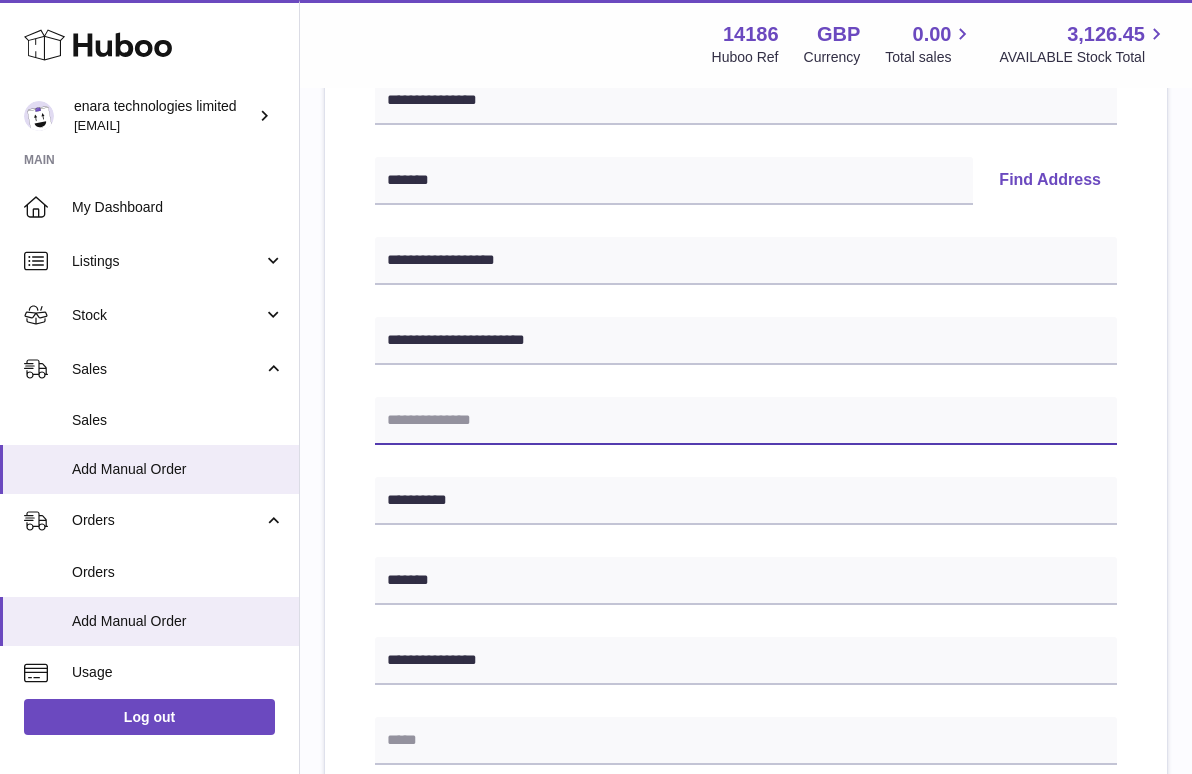 paste on "**********" 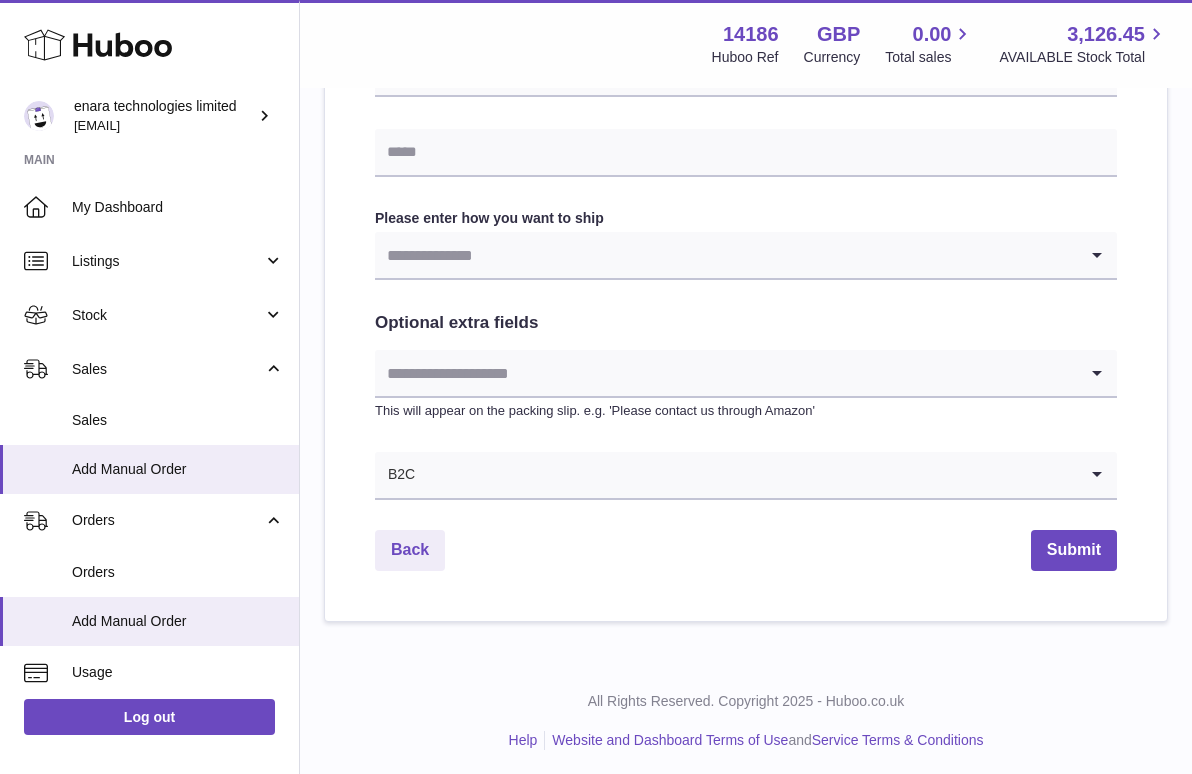 scroll, scrollTop: 967, scrollLeft: 0, axis: vertical 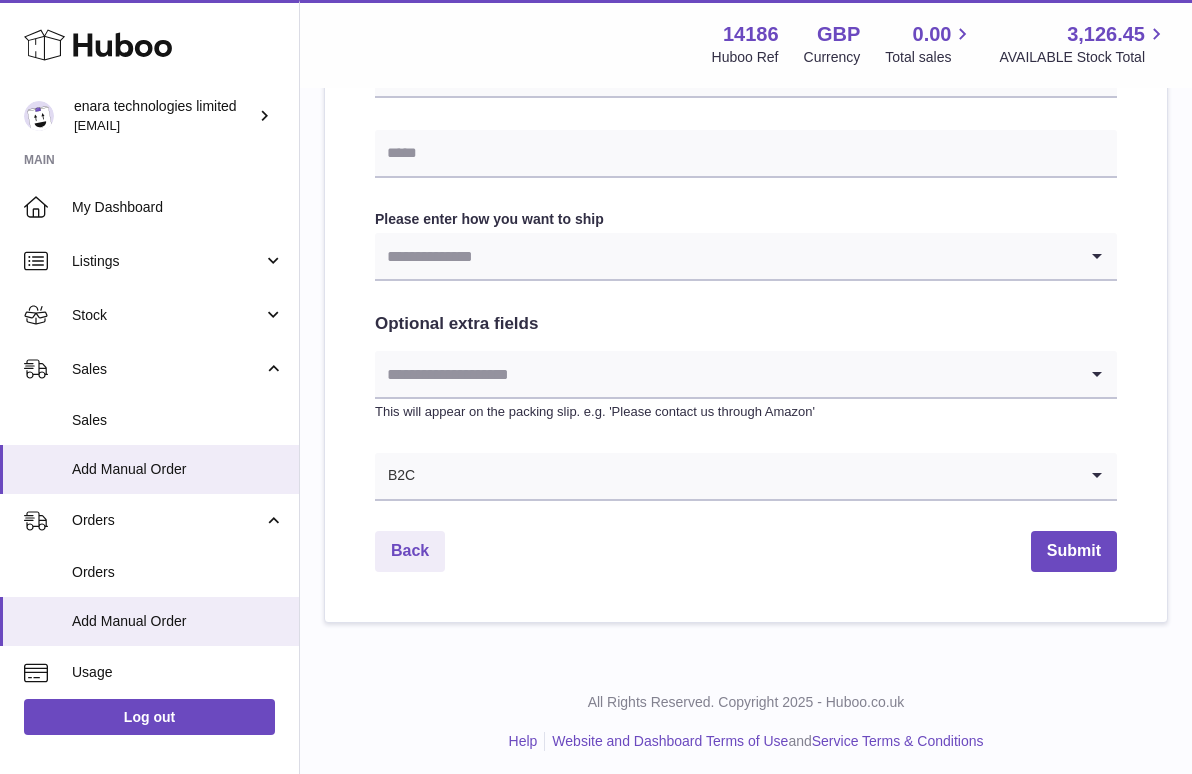 type on "**********" 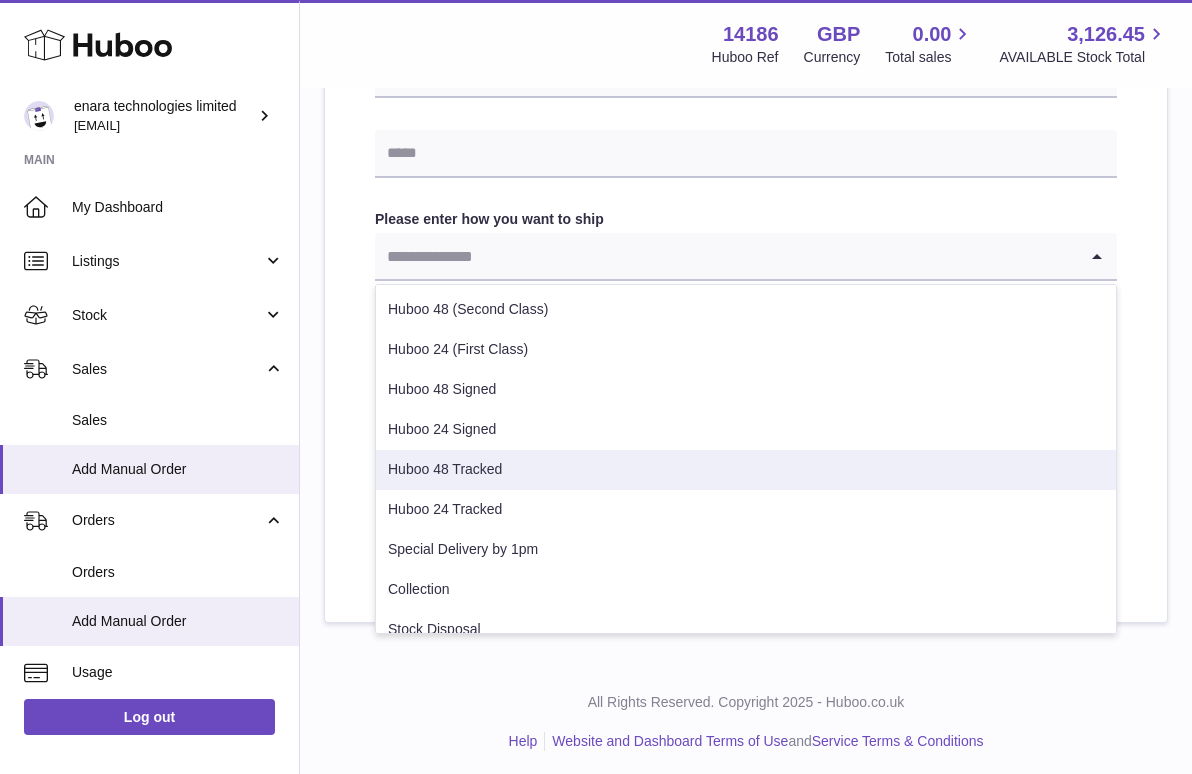 click on "Huboo 48 Tracked" at bounding box center (746, 470) 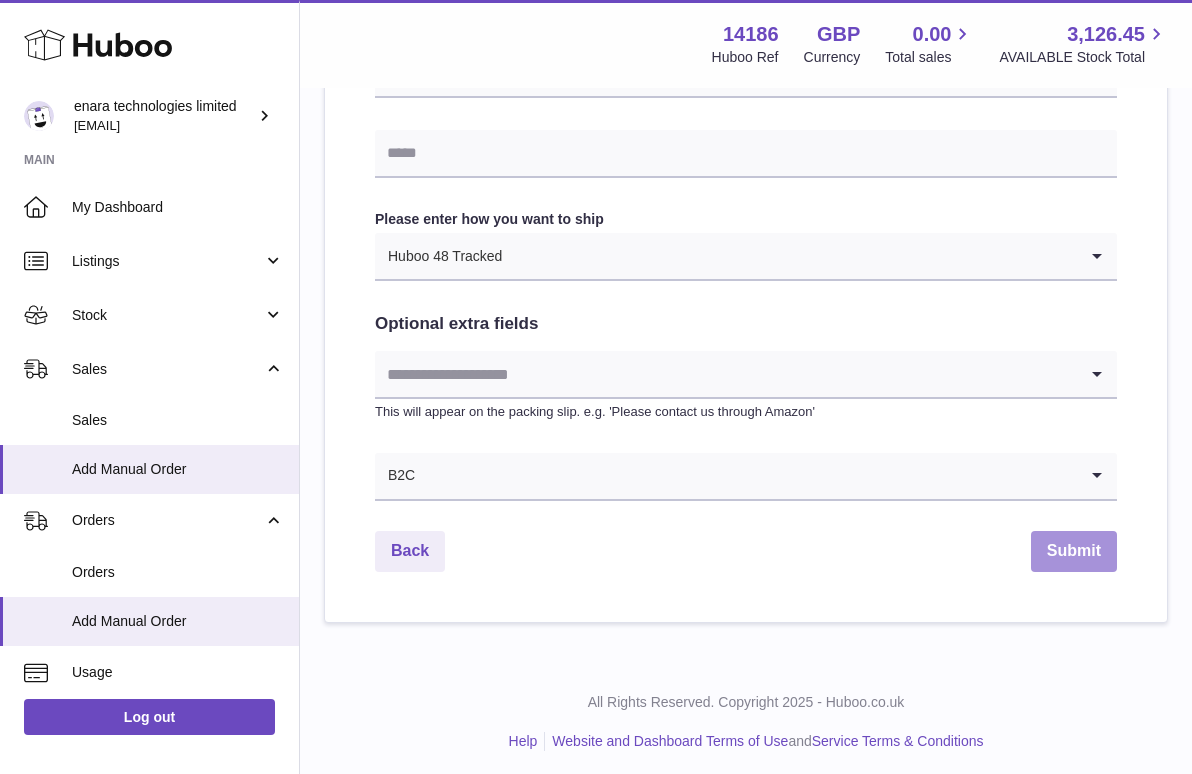 click on "Submit" at bounding box center (1074, 551) 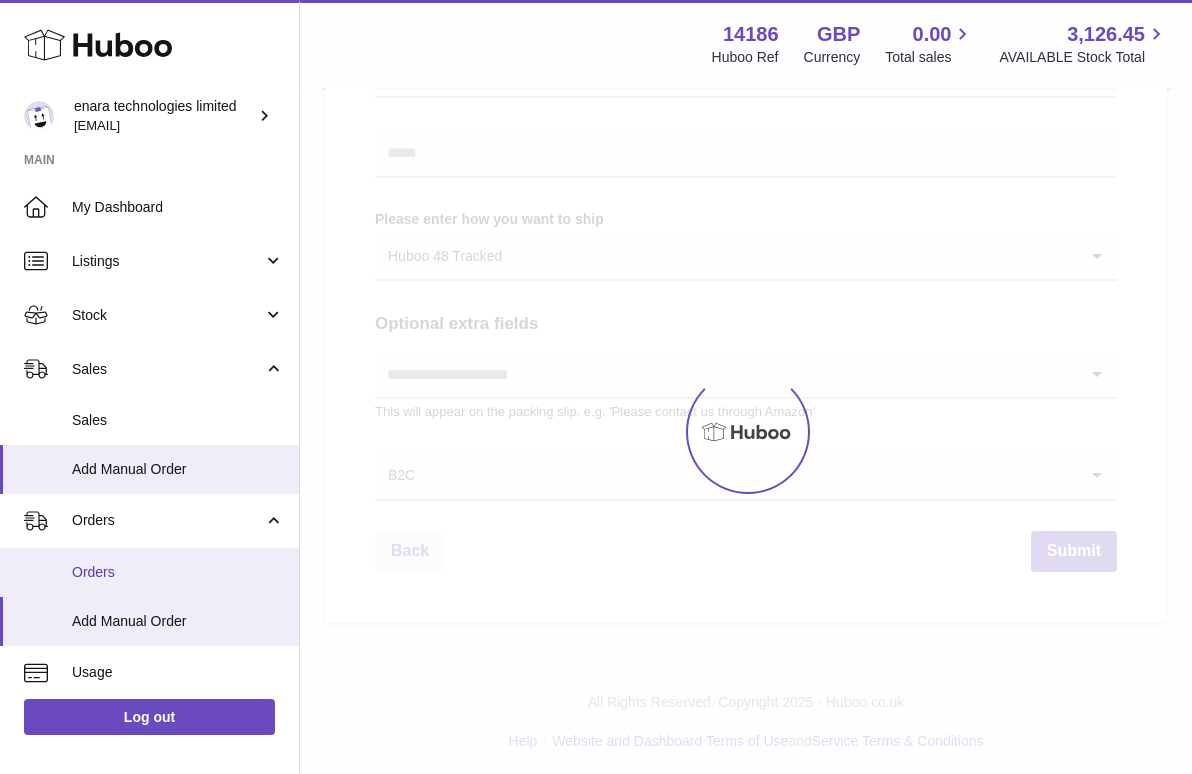 scroll, scrollTop: 0, scrollLeft: 0, axis: both 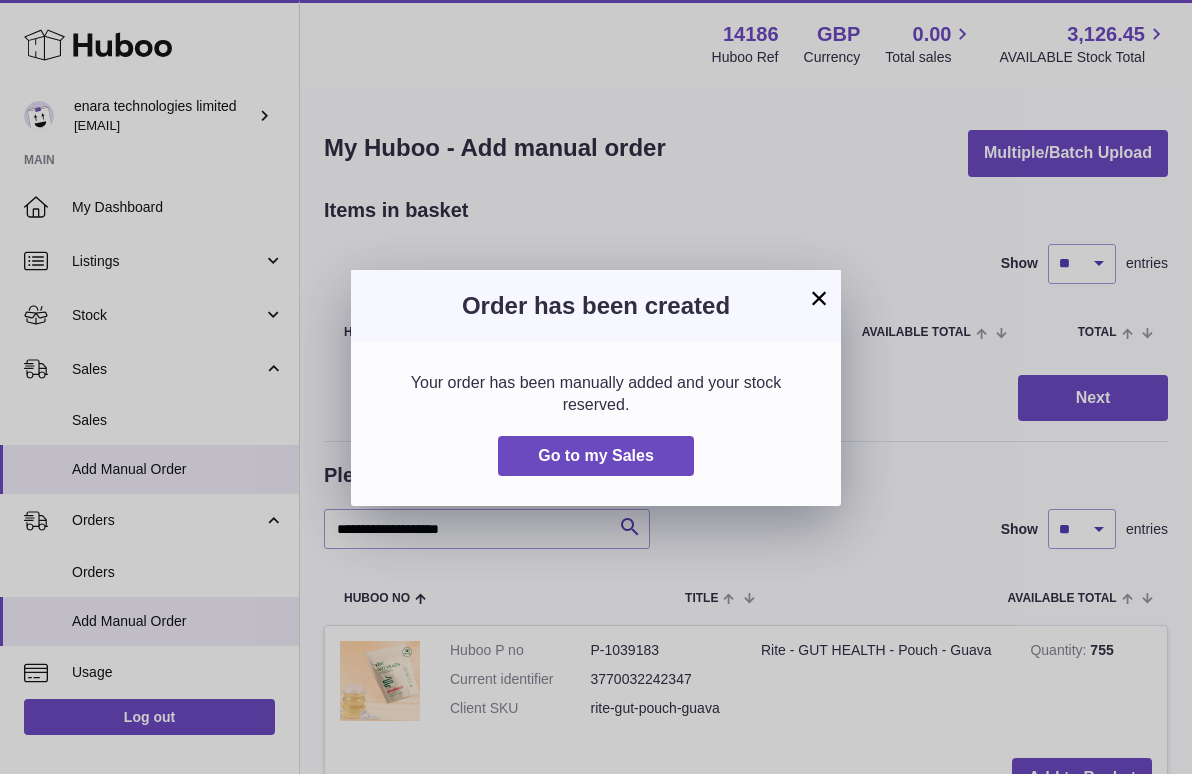 click on "×" at bounding box center (819, 298) 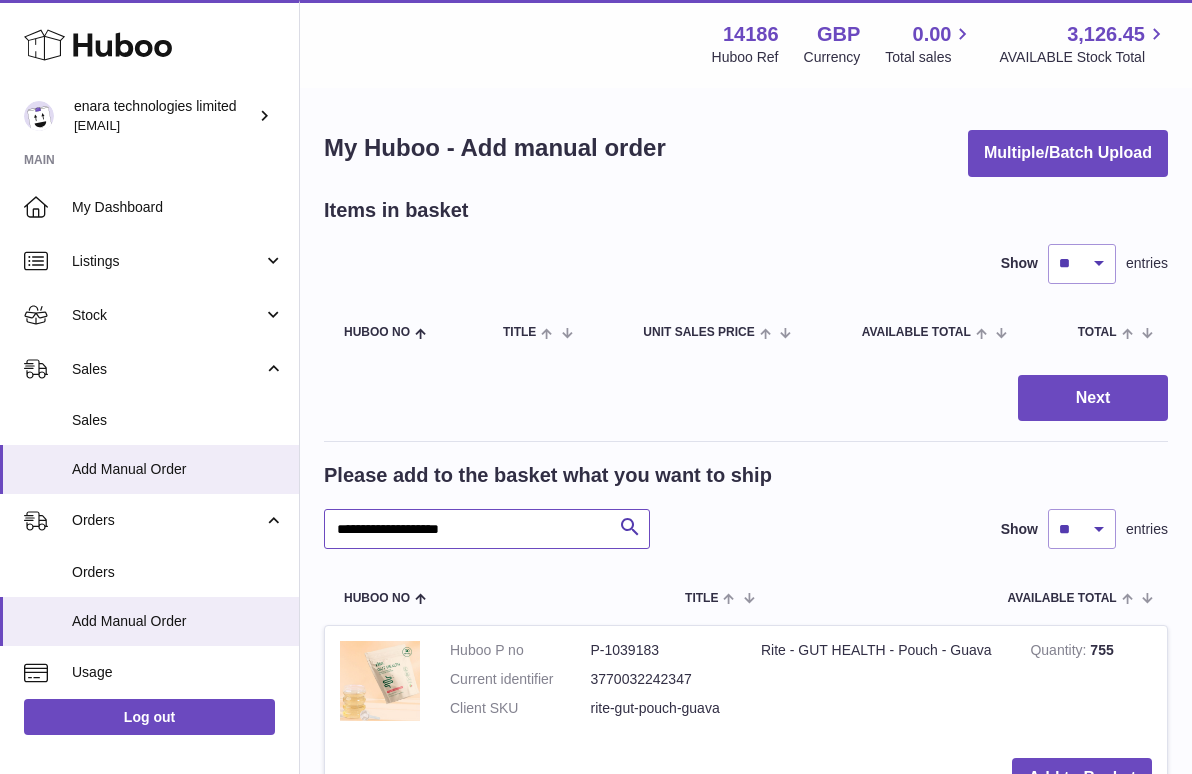 drag, startPoint x: 514, startPoint y: 518, endPoint x: 577, endPoint y: 539, distance: 66.40783 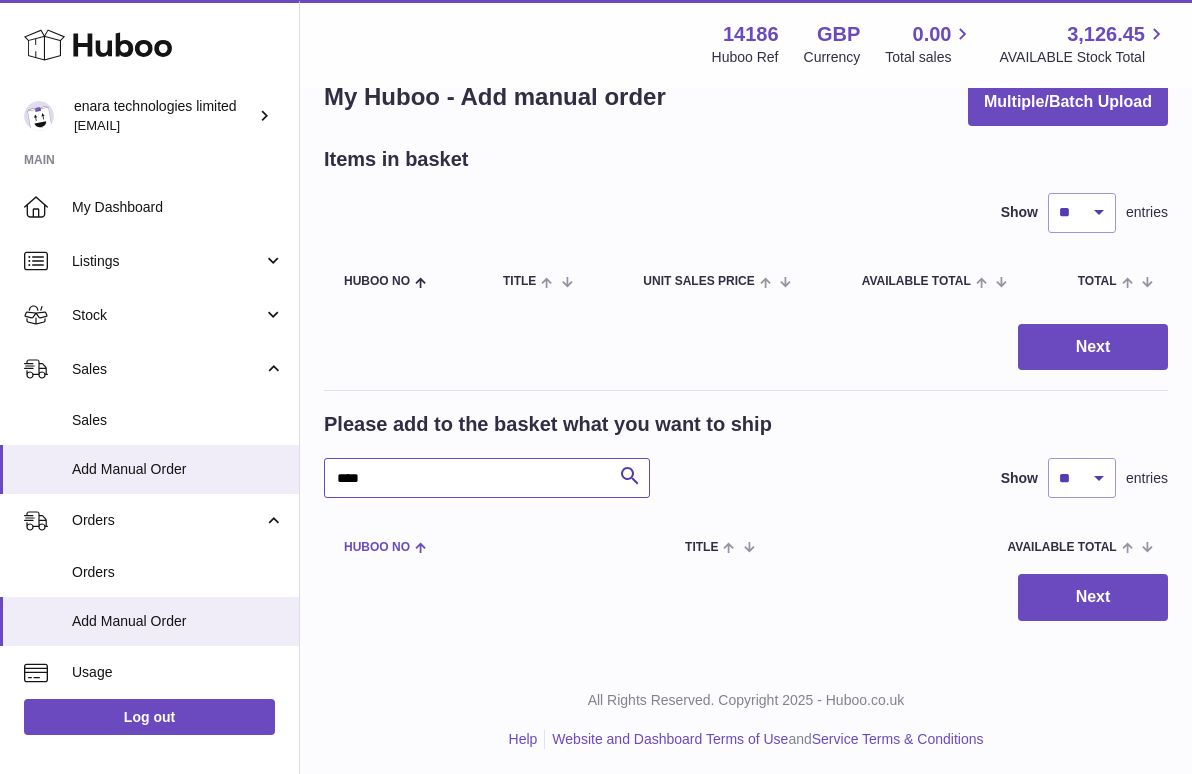 scroll, scrollTop: 50, scrollLeft: 0, axis: vertical 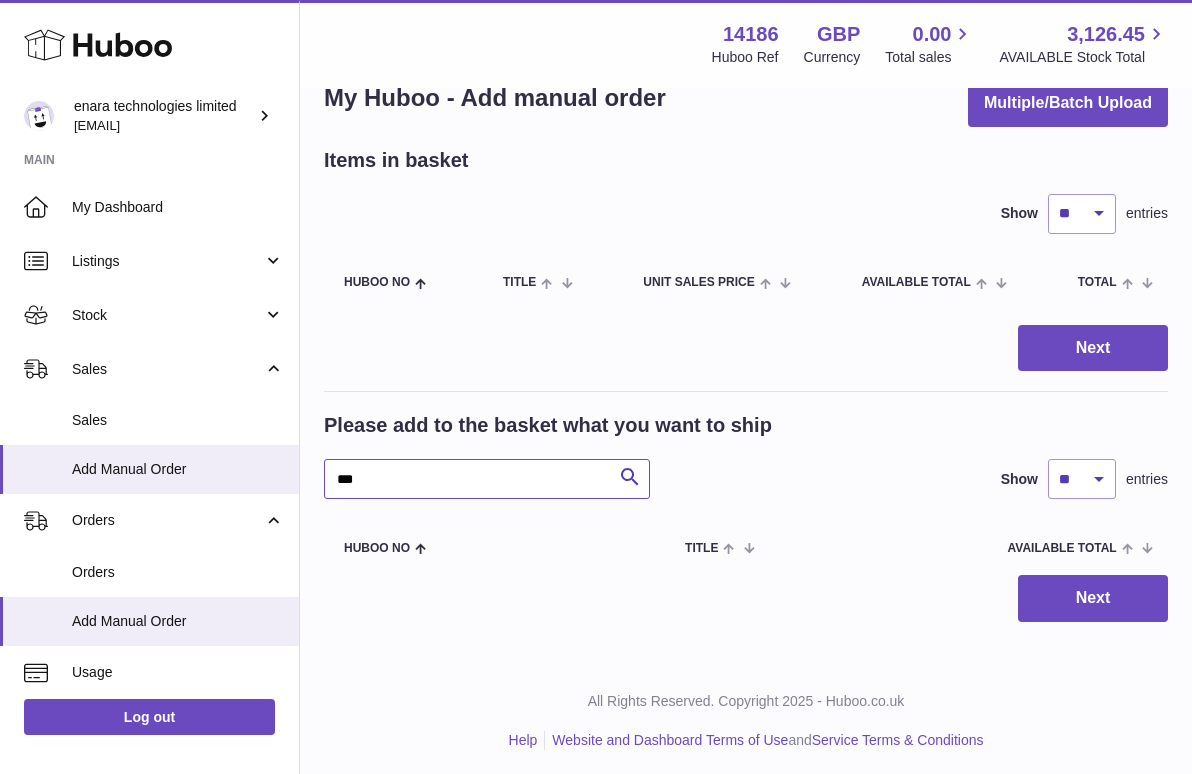 type on "***" 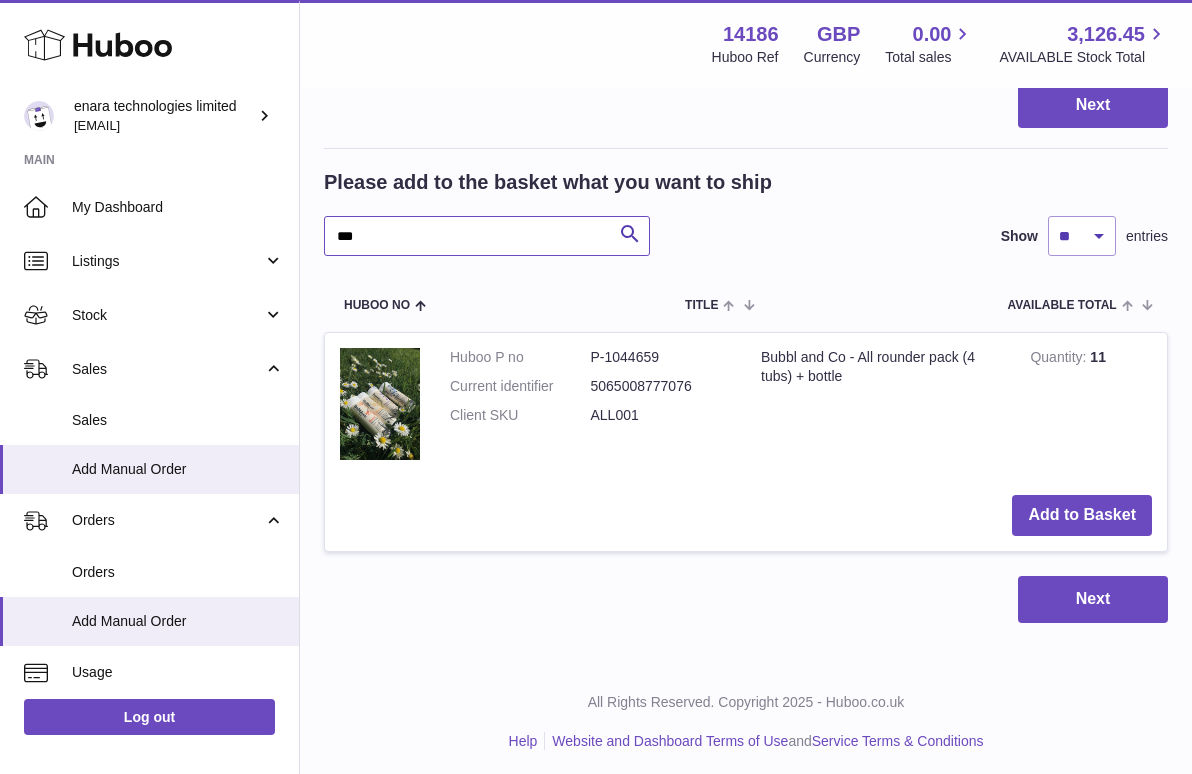scroll, scrollTop: 292, scrollLeft: 0, axis: vertical 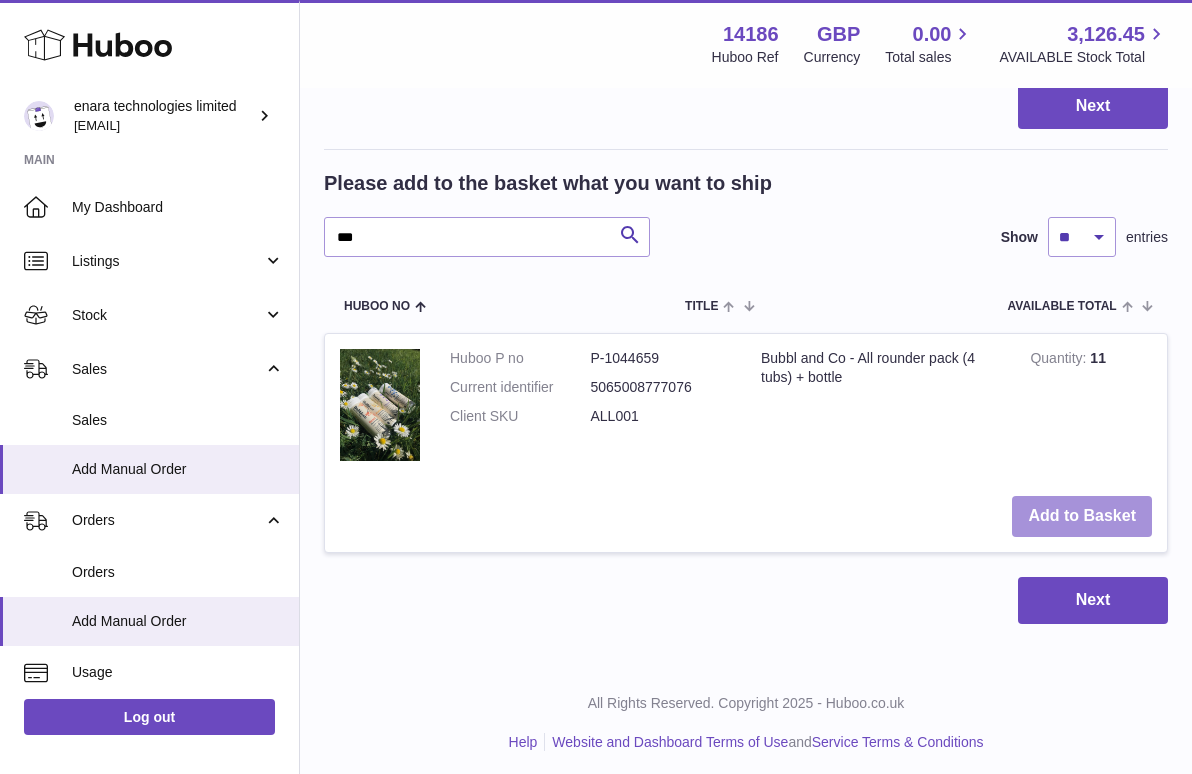 click on "Add to Basket" at bounding box center (1082, 516) 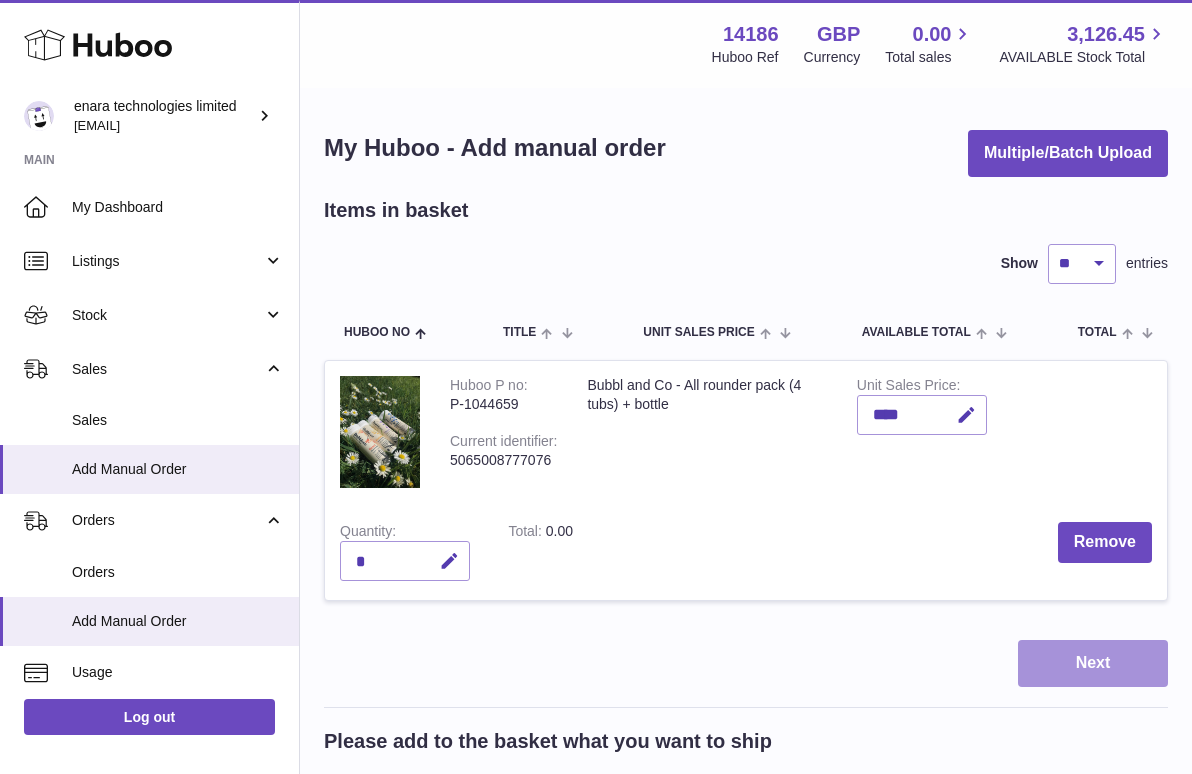 scroll, scrollTop: 0, scrollLeft: 0, axis: both 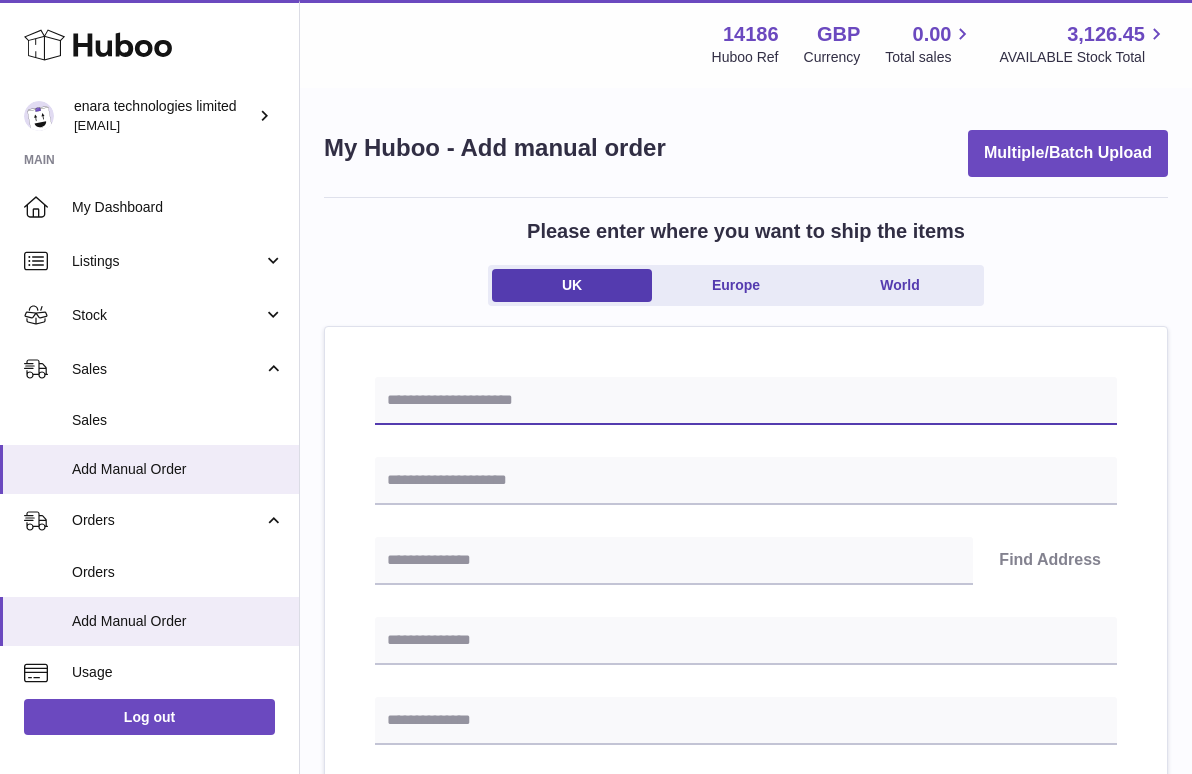 click at bounding box center [746, 401] 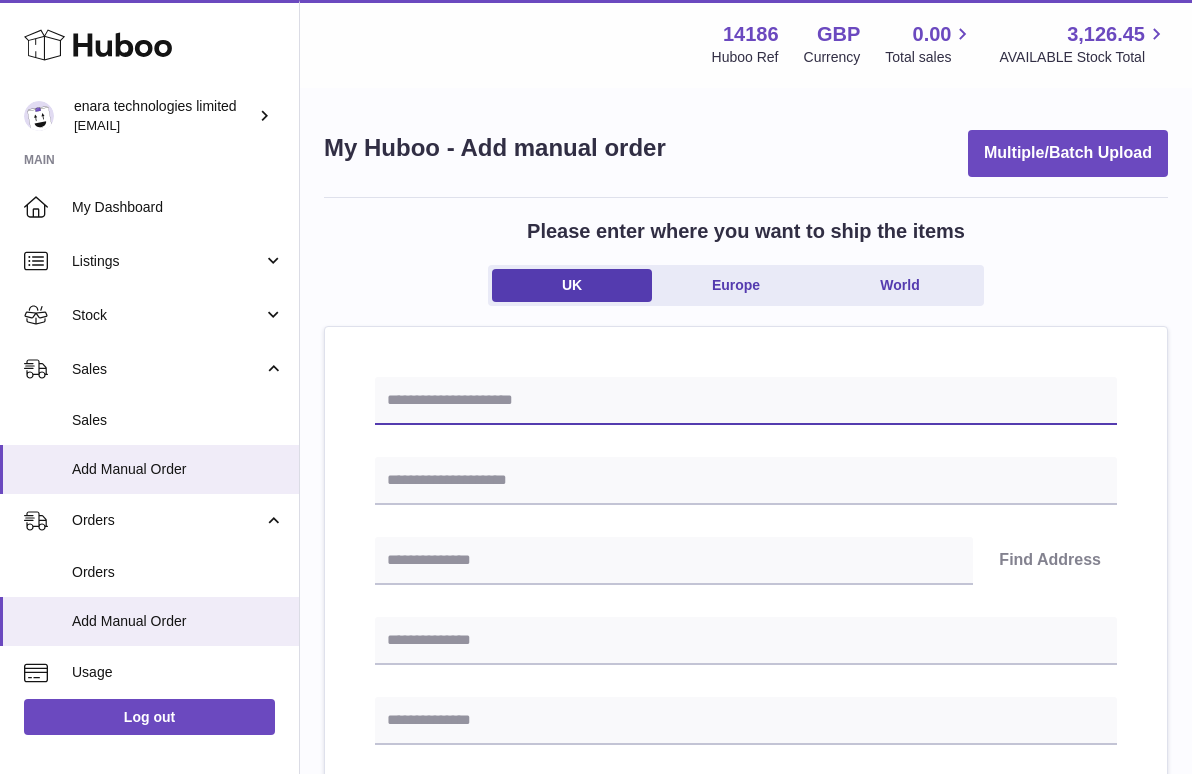 paste on "**********" 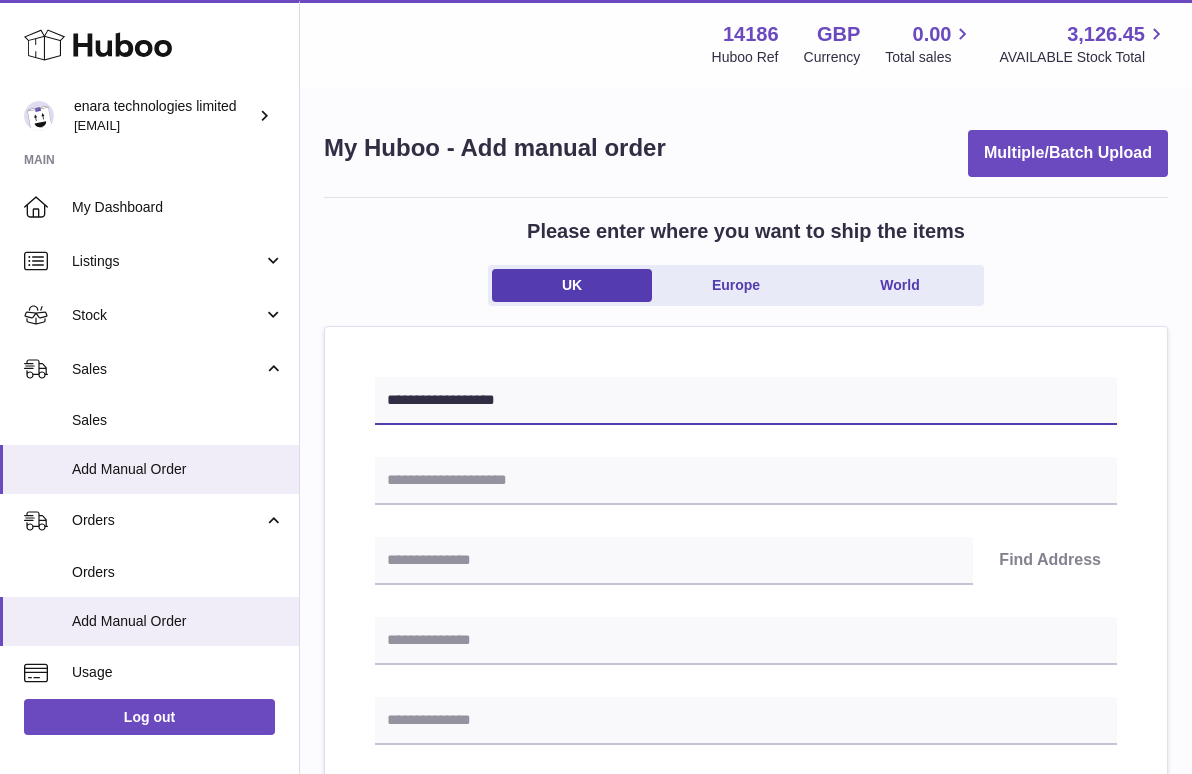 type on "**********" 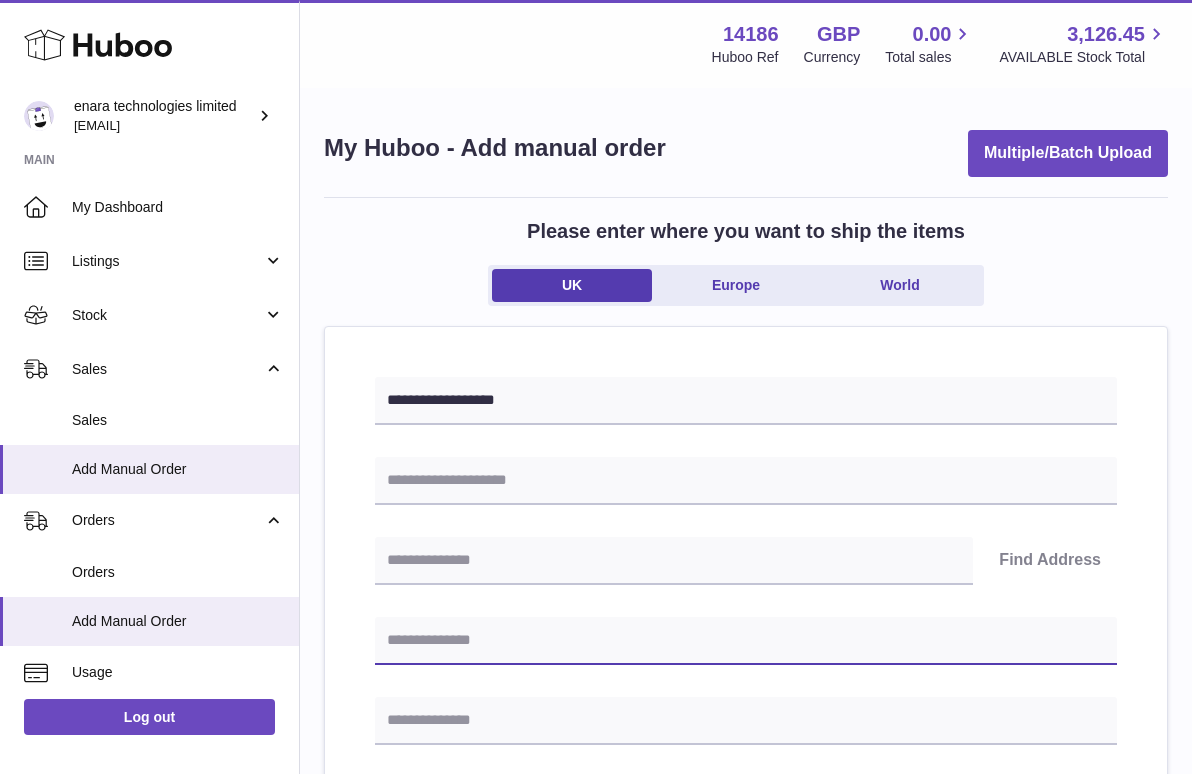 paste on "**********" 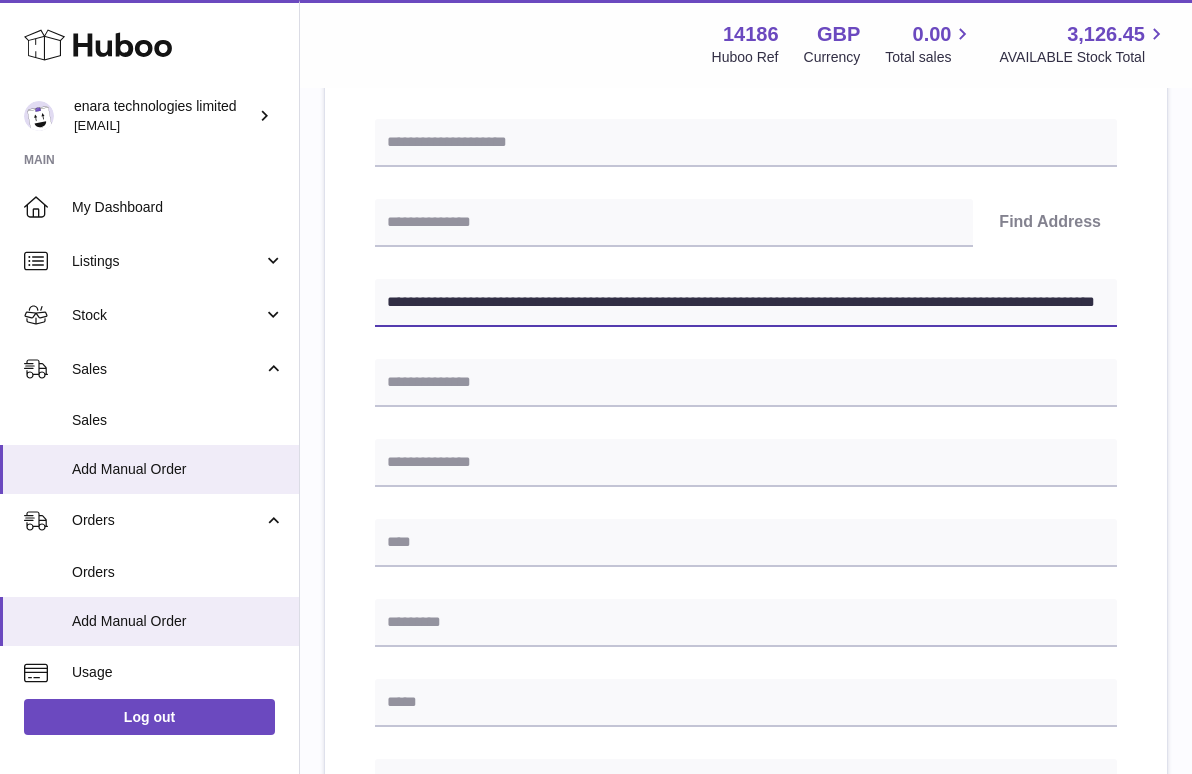 scroll, scrollTop: 339, scrollLeft: 0, axis: vertical 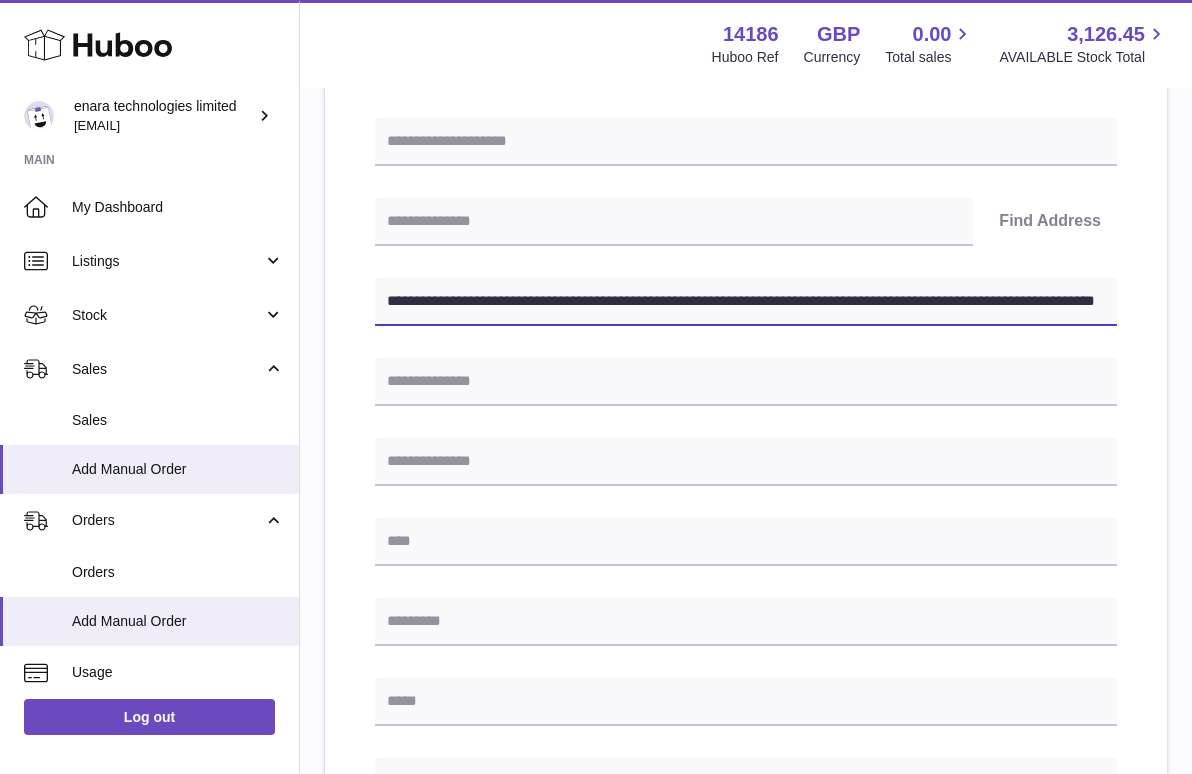 drag, startPoint x: 756, startPoint y: 299, endPoint x: 1387, endPoint y: 396, distance: 638.4121 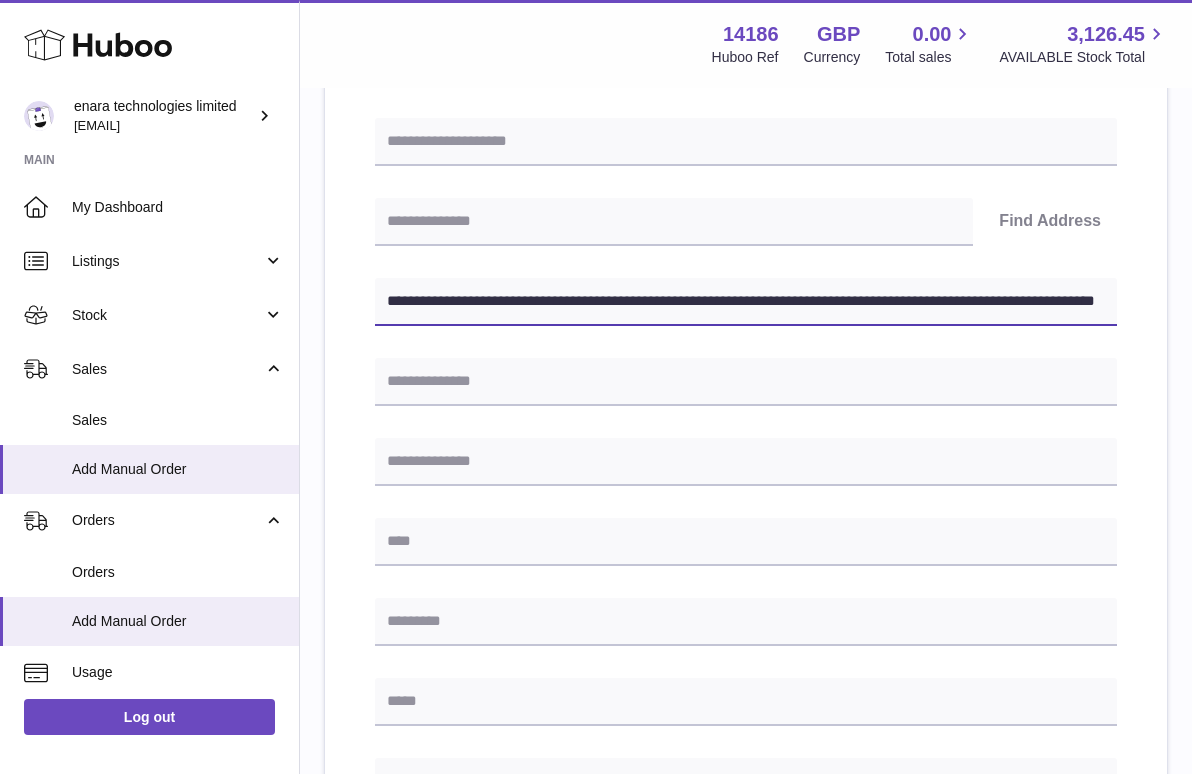 click on ".st0{fill:#141414;}" at bounding box center (596, 48) 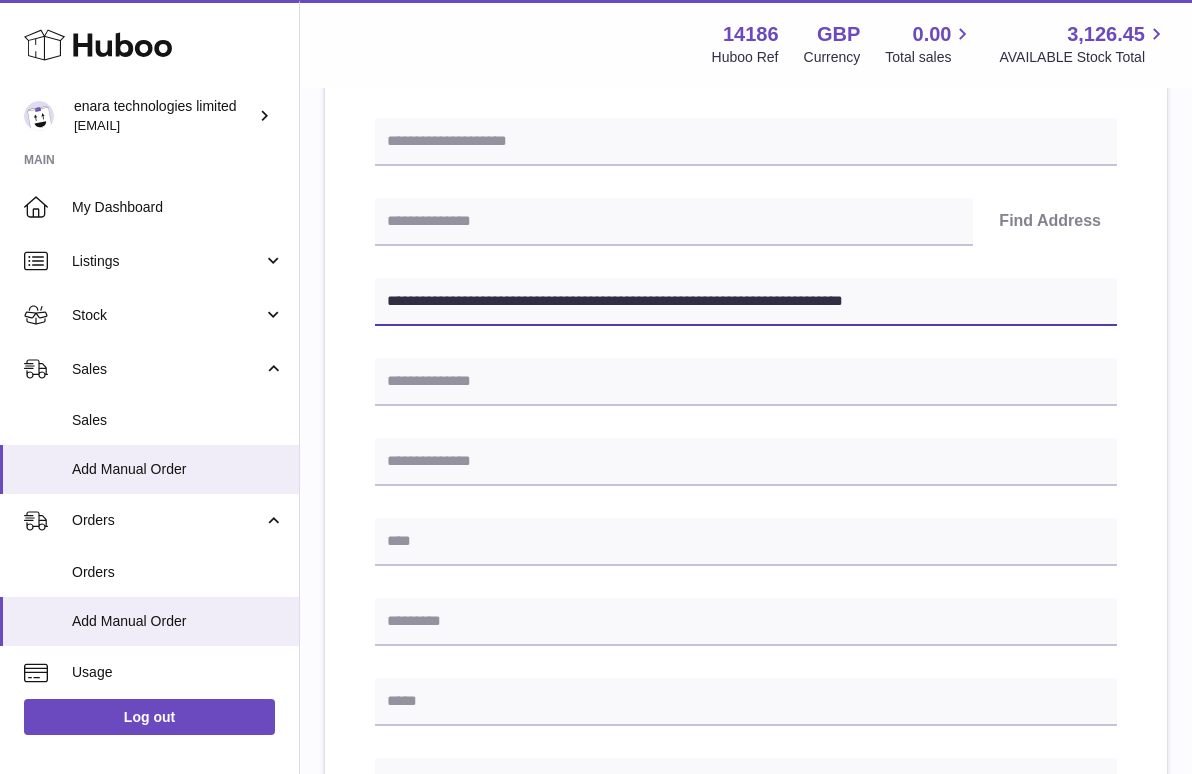 type on "**********" 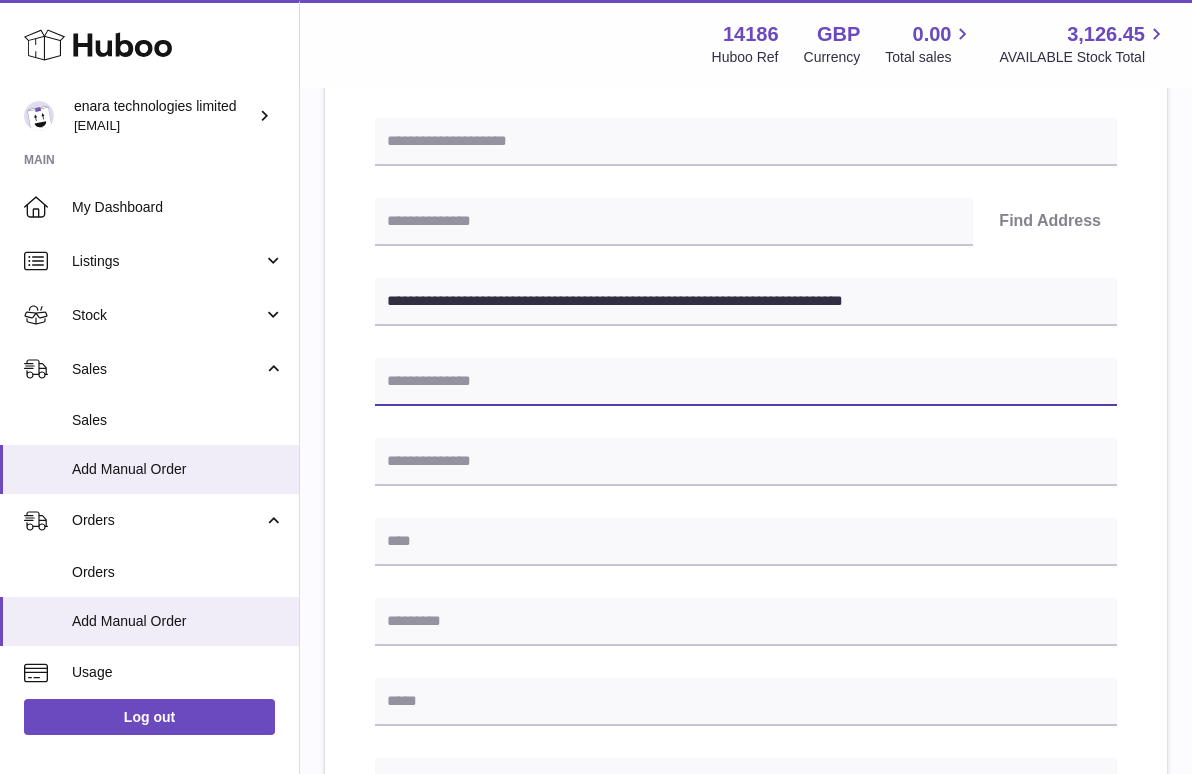 paste on "**********" 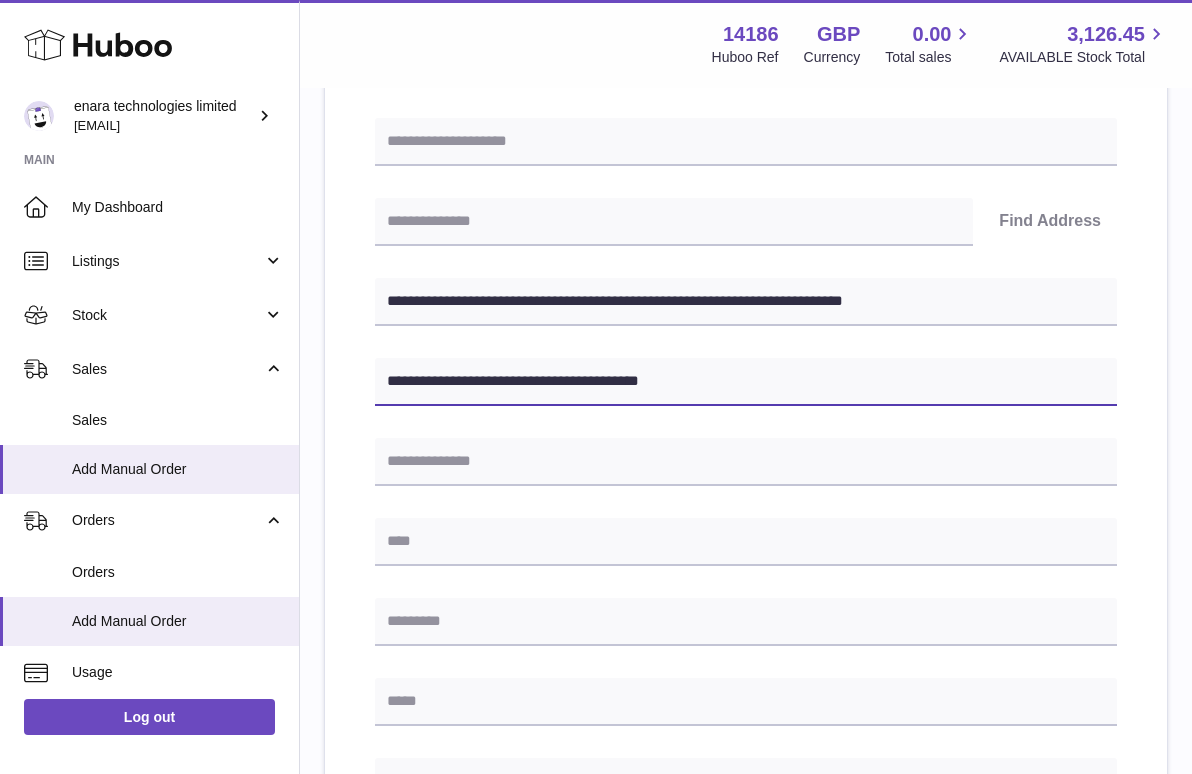 type on "**********" 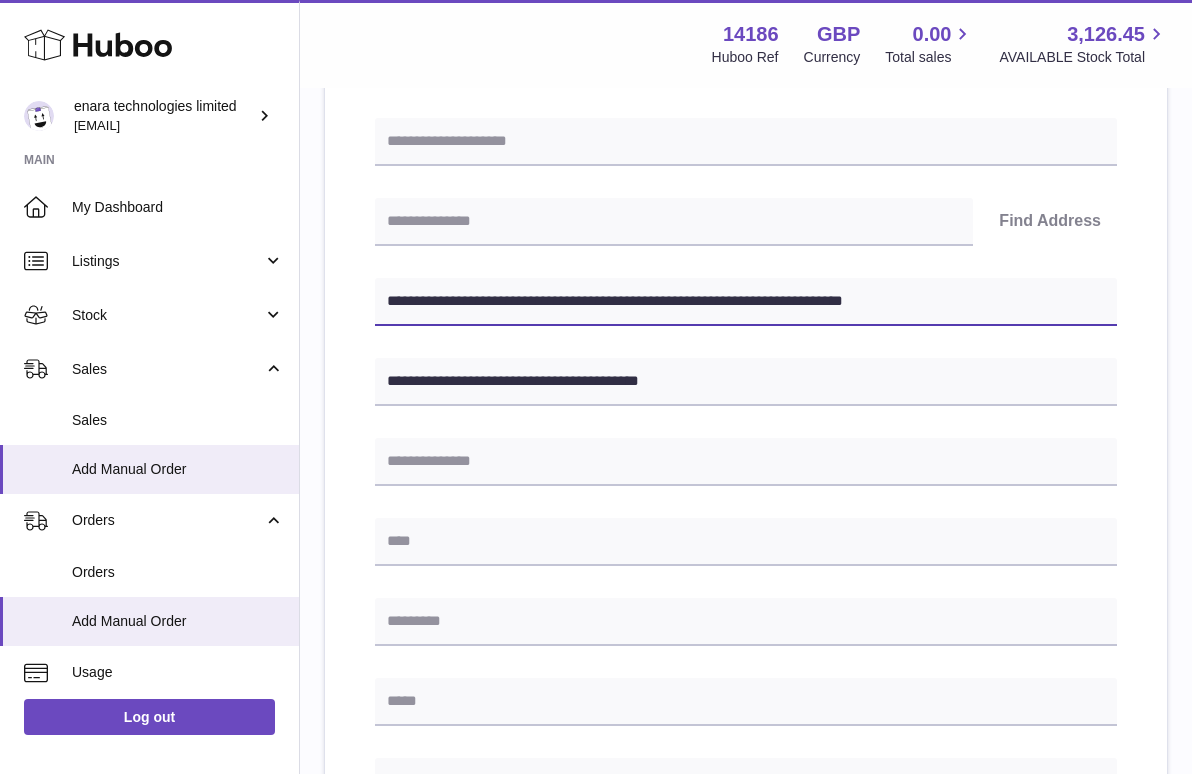 drag, startPoint x: 620, startPoint y: 300, endPoint x: 395, endPoint y: 297, distance: 225.02 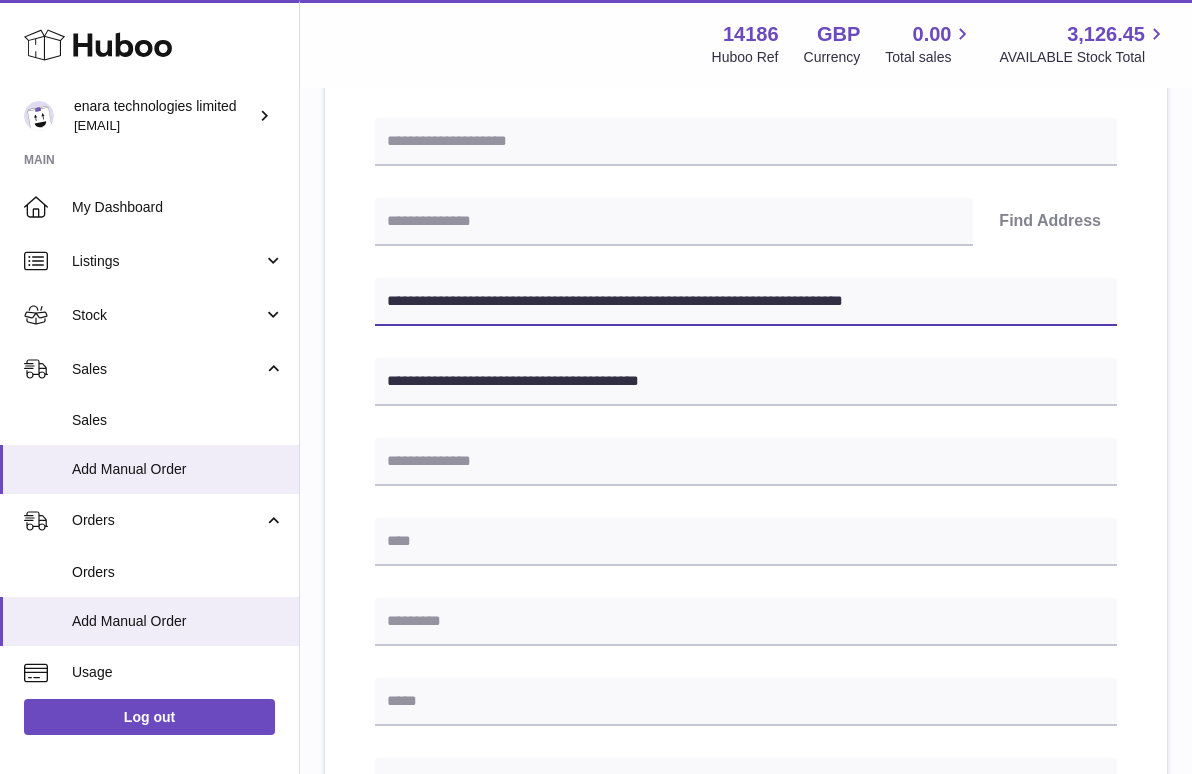 click on "**********" at bounding box center [746, 302] 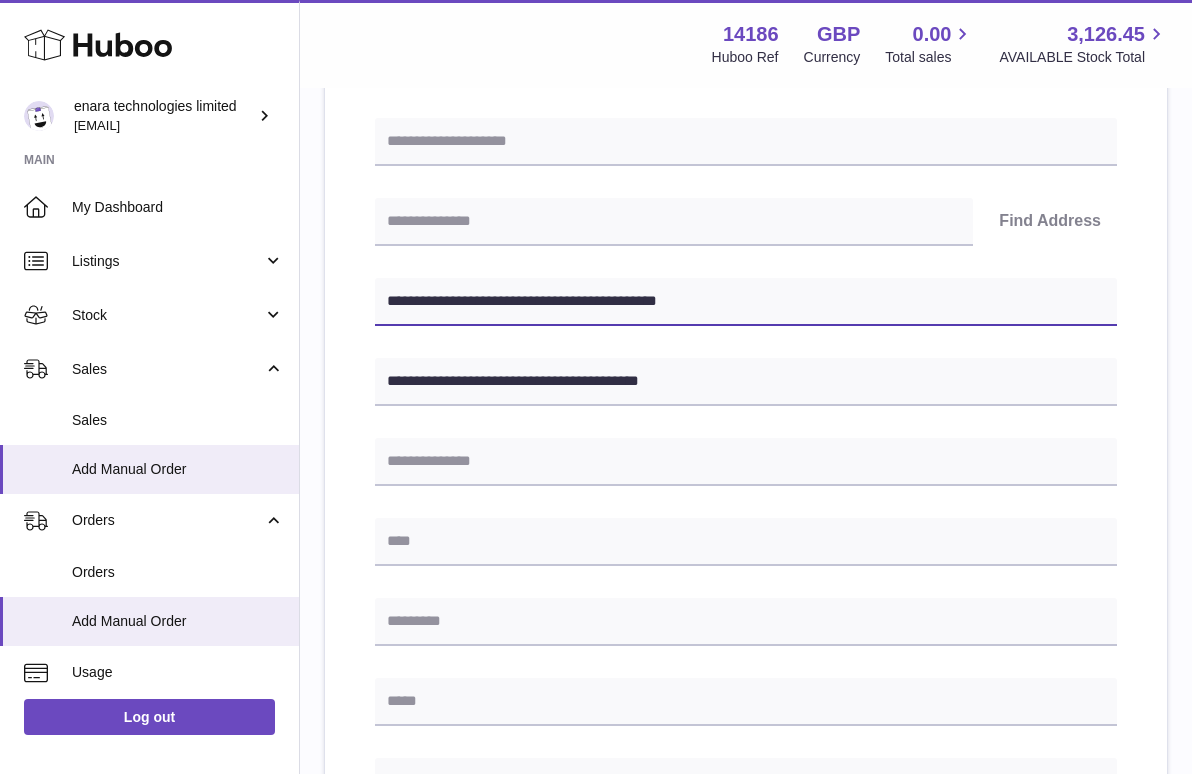 type on "**********" 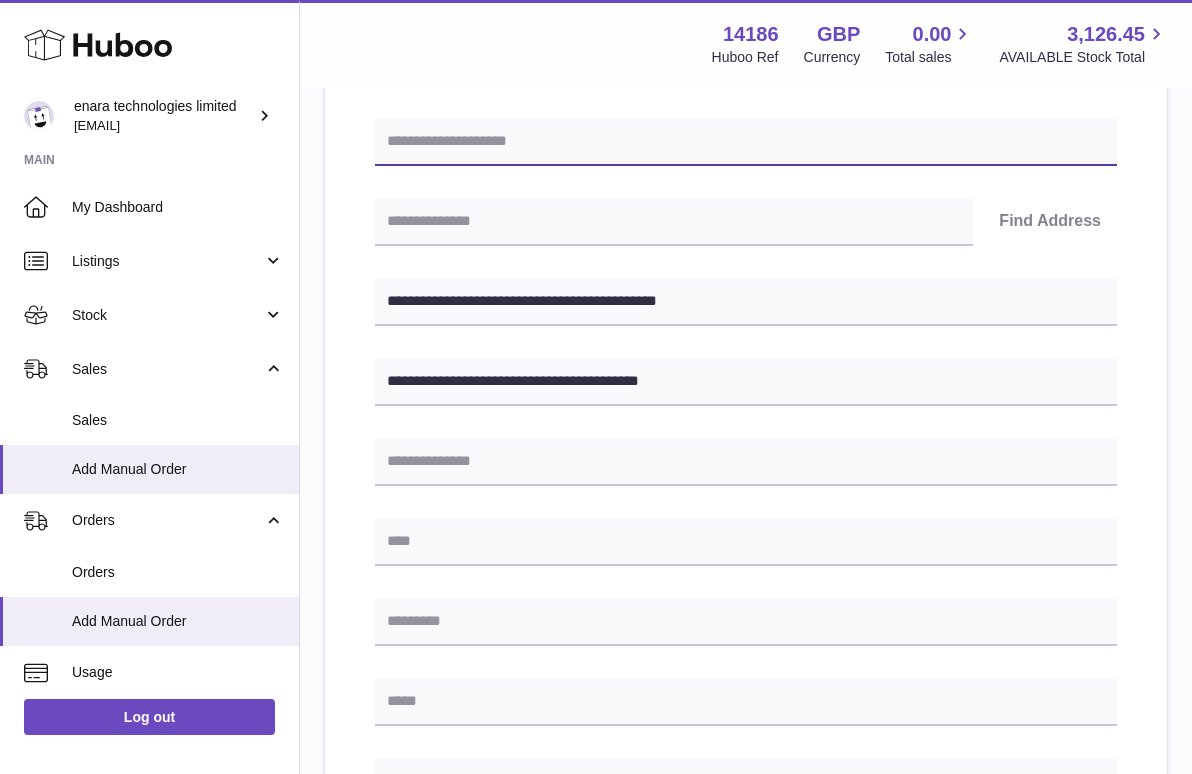 paste on "**********" 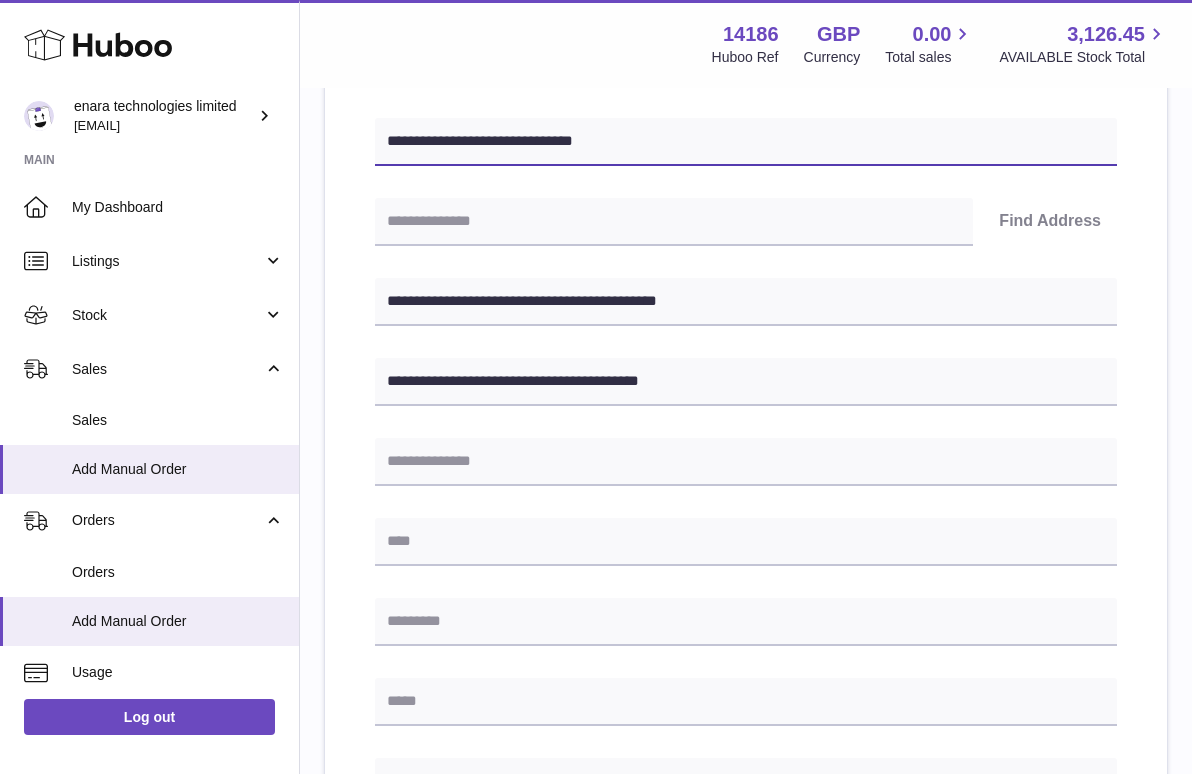 type on "**********" 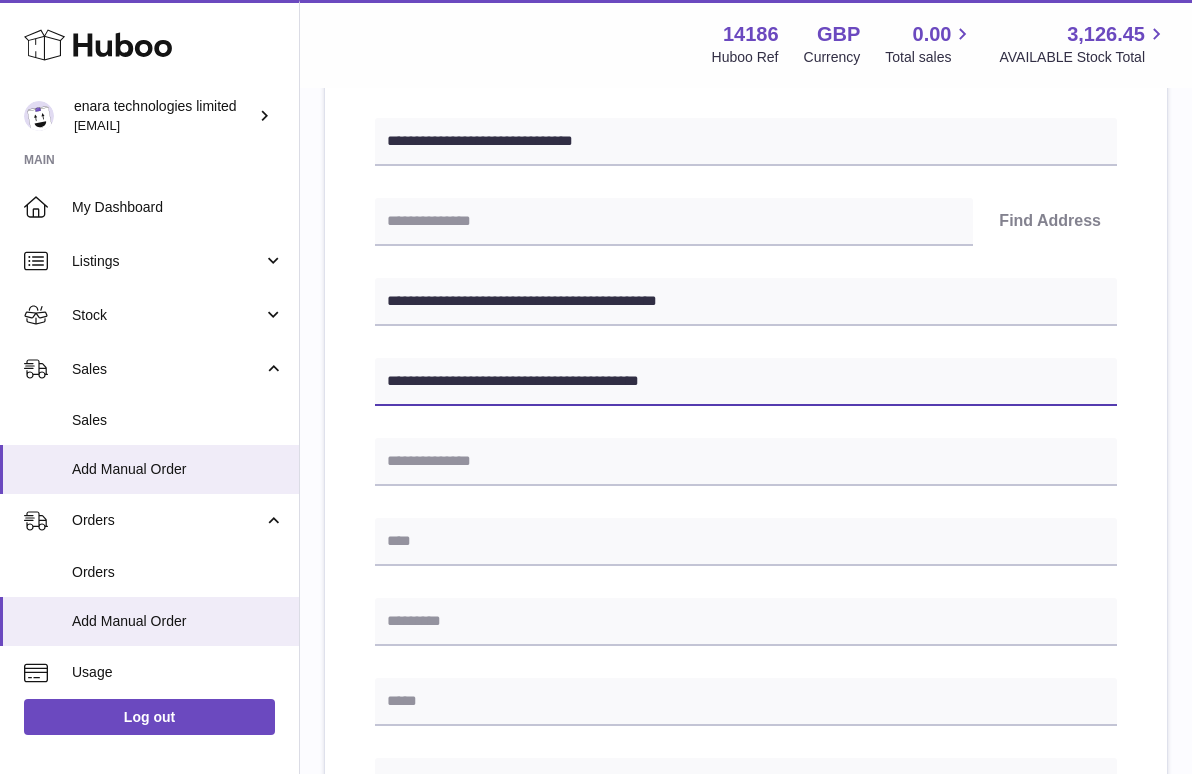 drag, startPoint x: 592, startPoint y: 379, endPoint x: 521, endPoint y: 380, distance: 71.00704 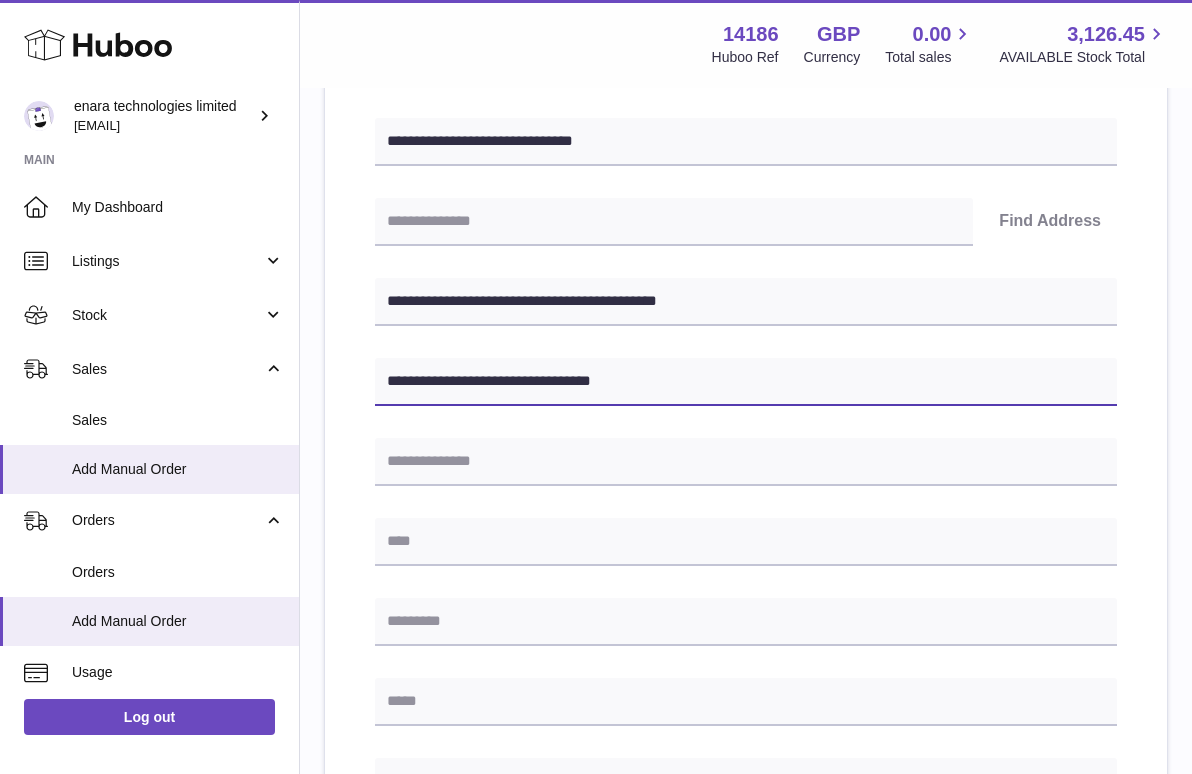 type on "**********" 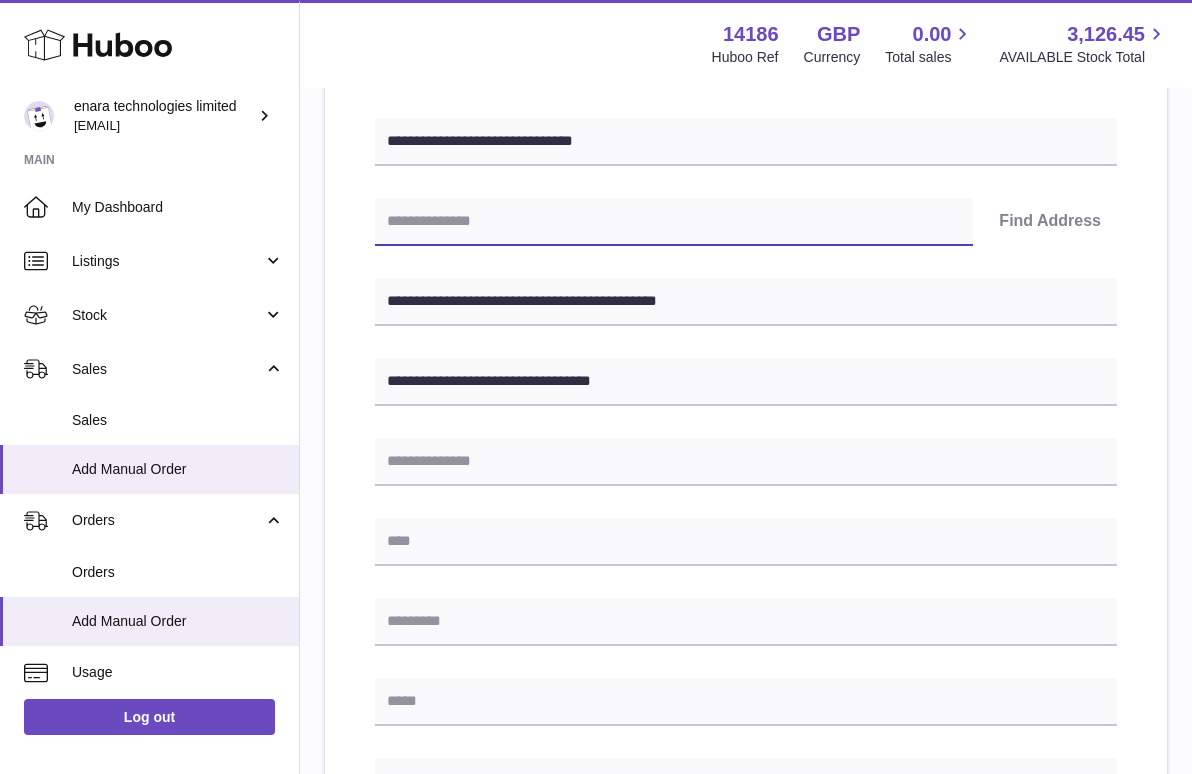 paste on "********" 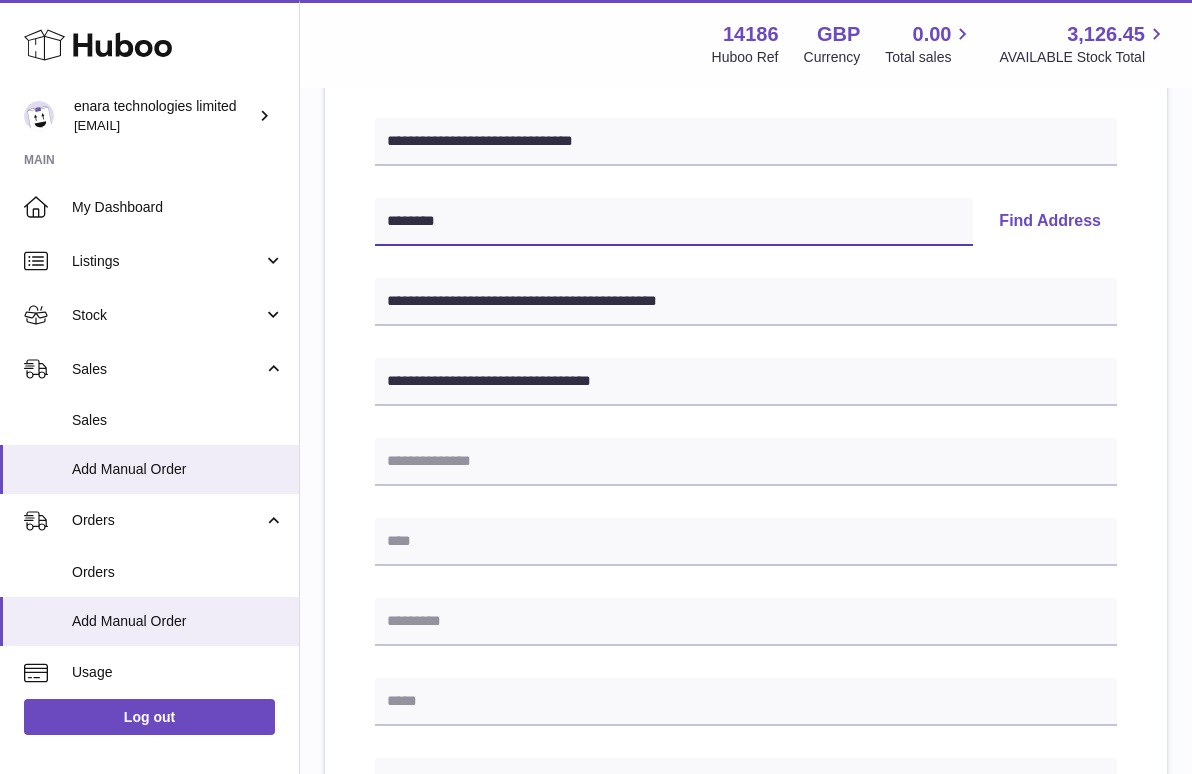 type on "********" 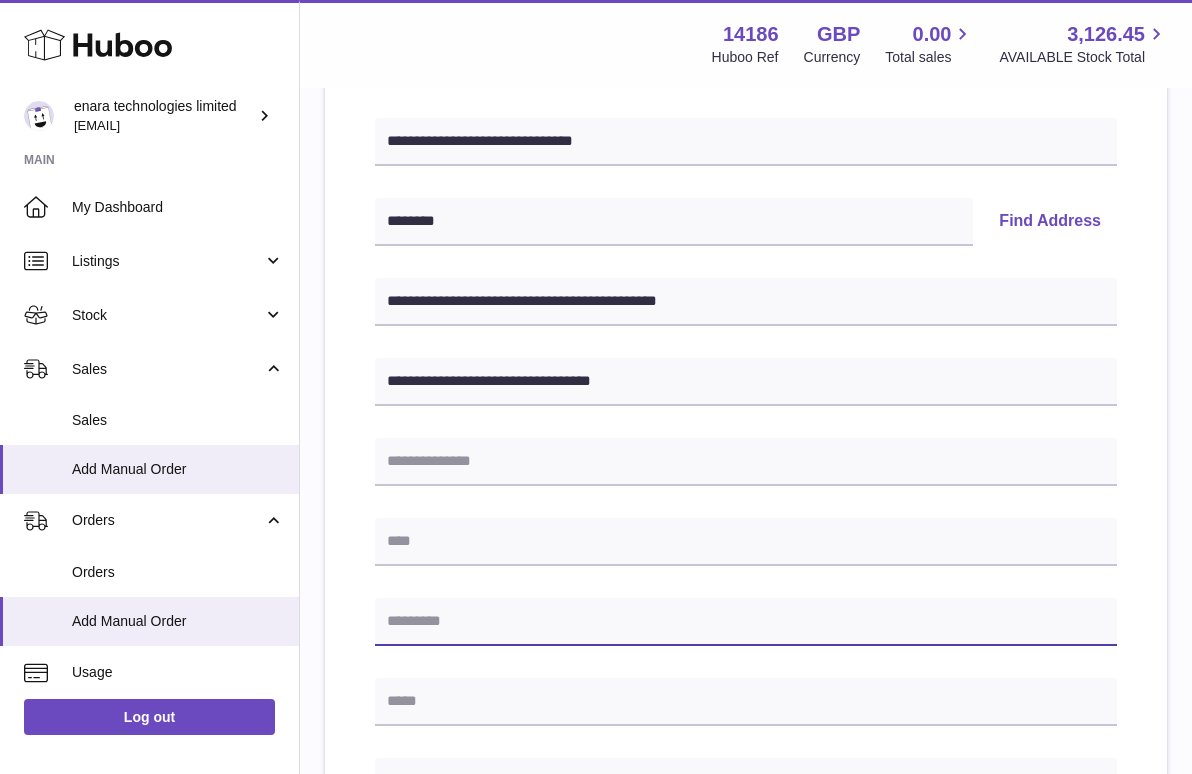 paste on "********" 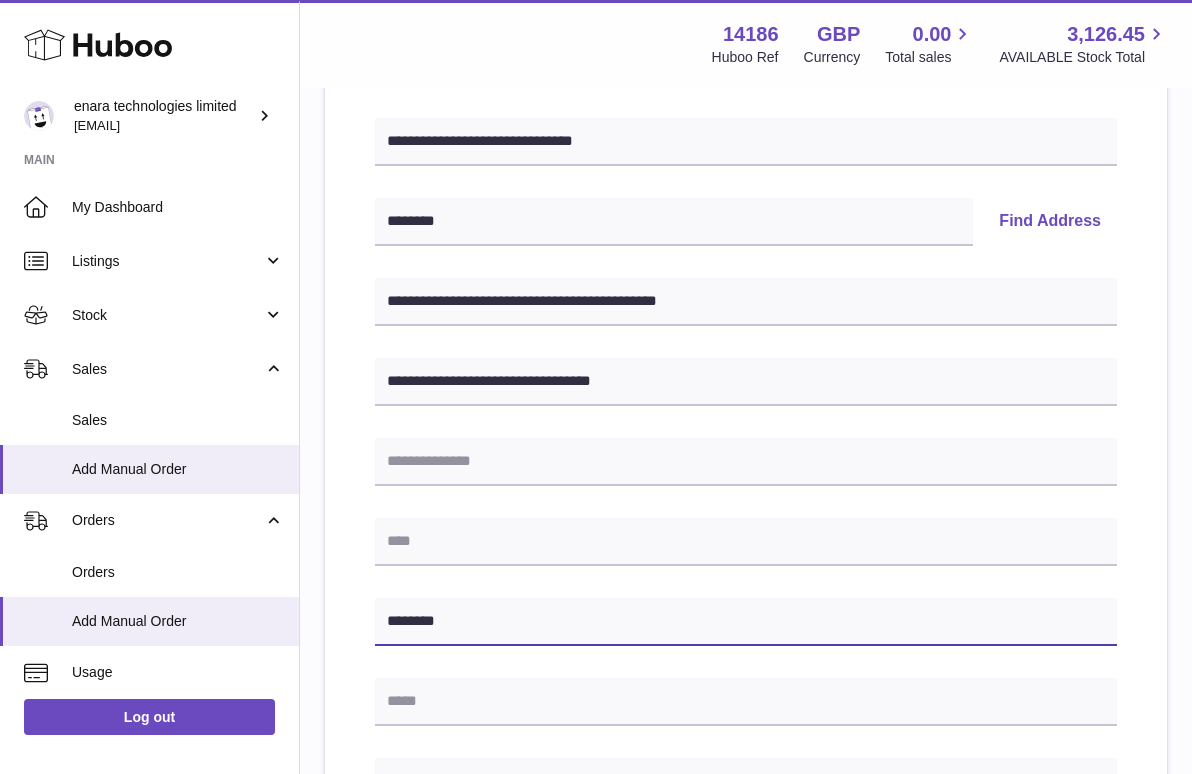 type on "********" 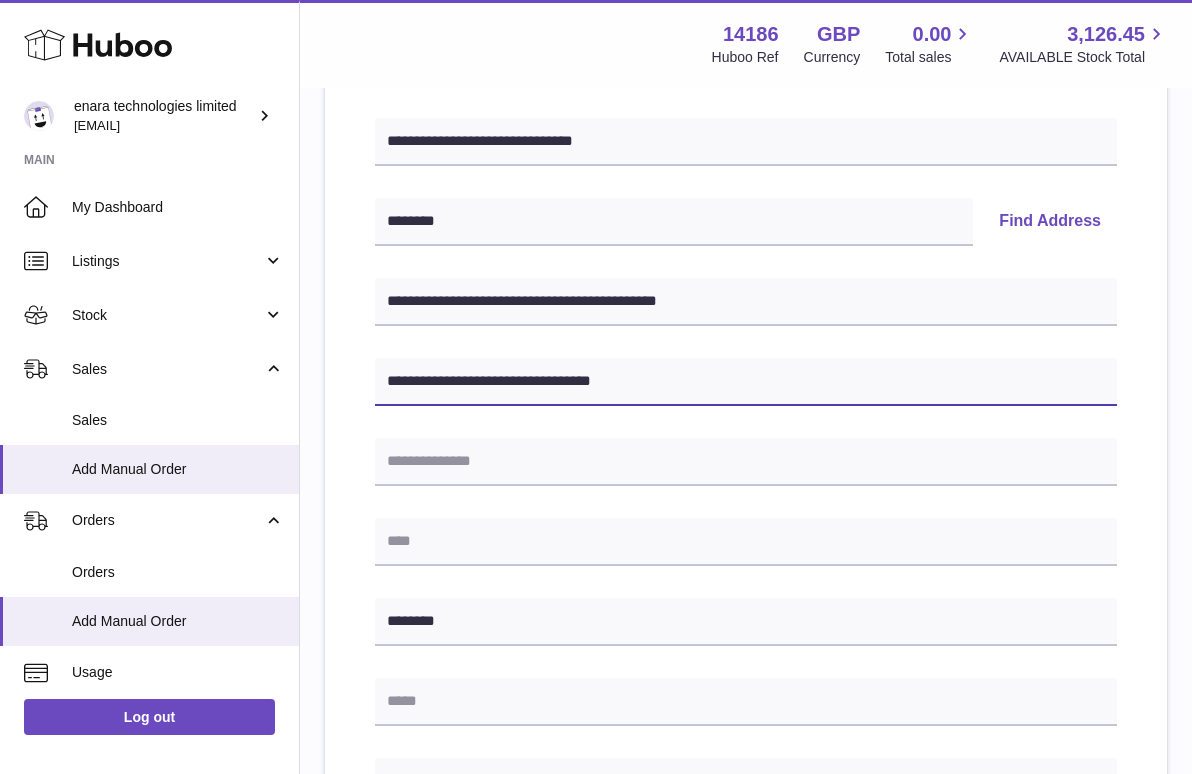 drag, startPoint x: 526, startPoint y: 373, endPoint x: 853, endPoint y: 436, distance: 333.01352 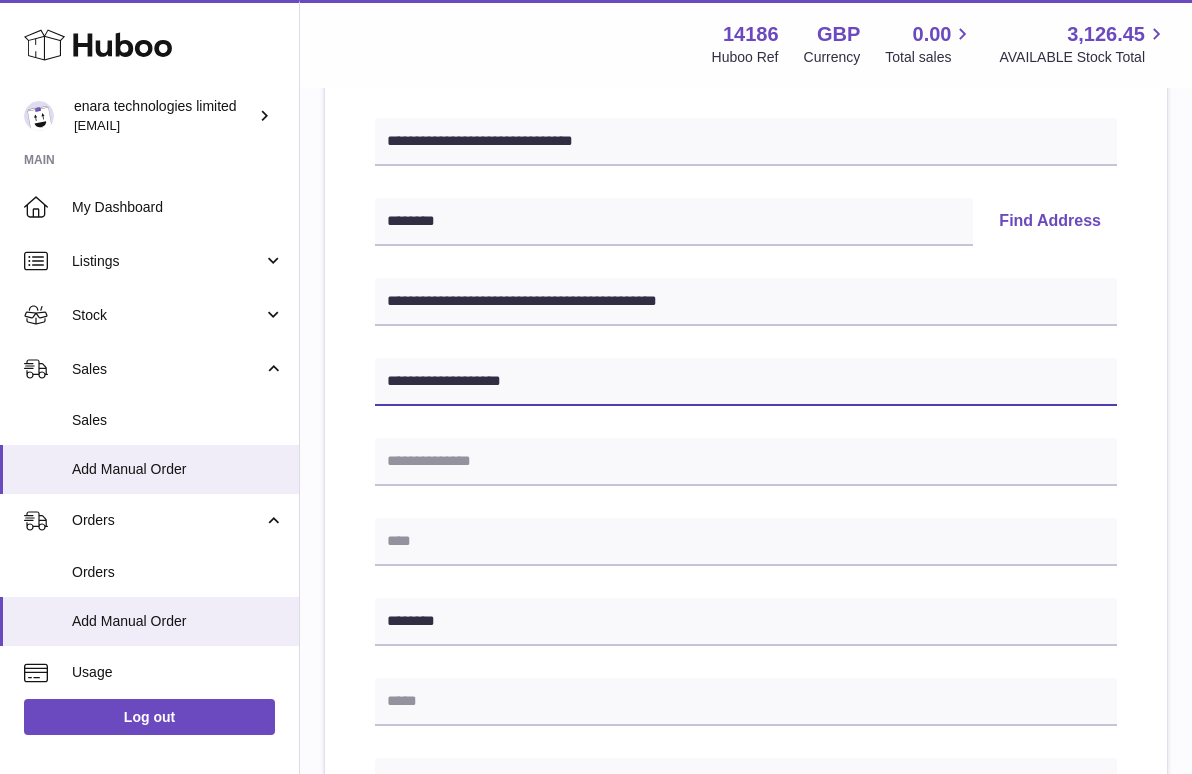 type on "**********" 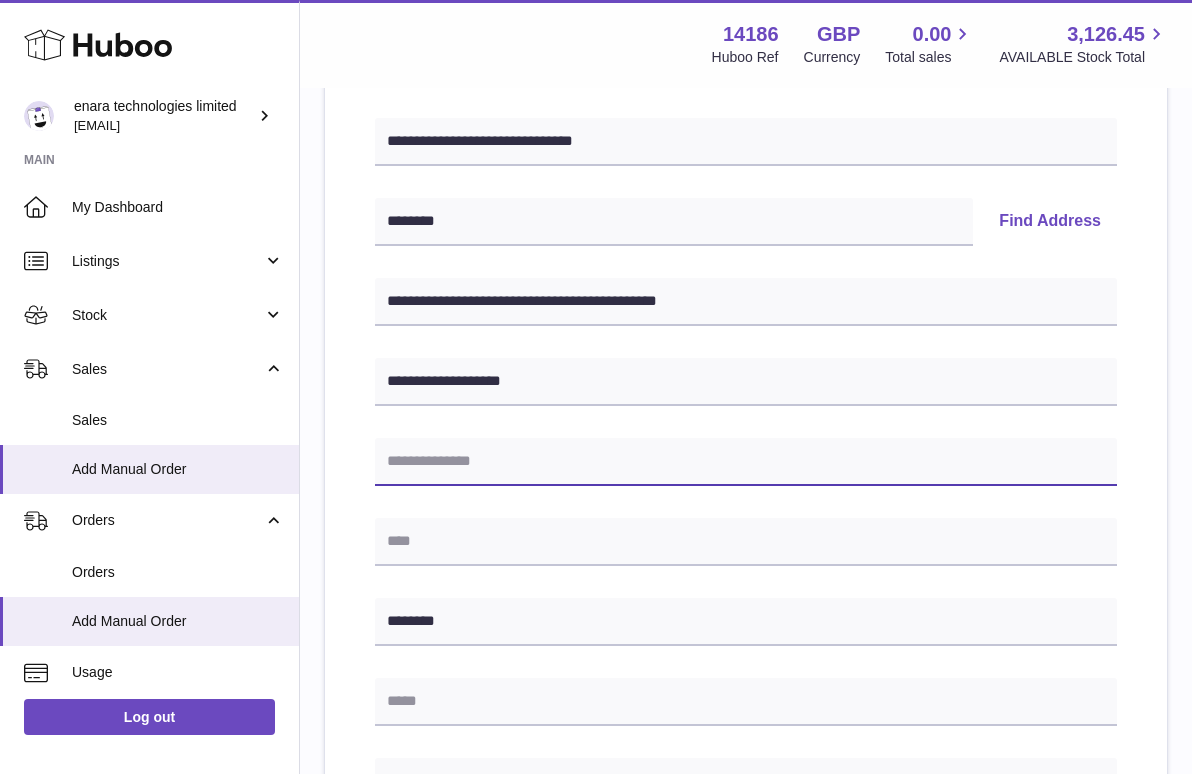 paste on "**********" 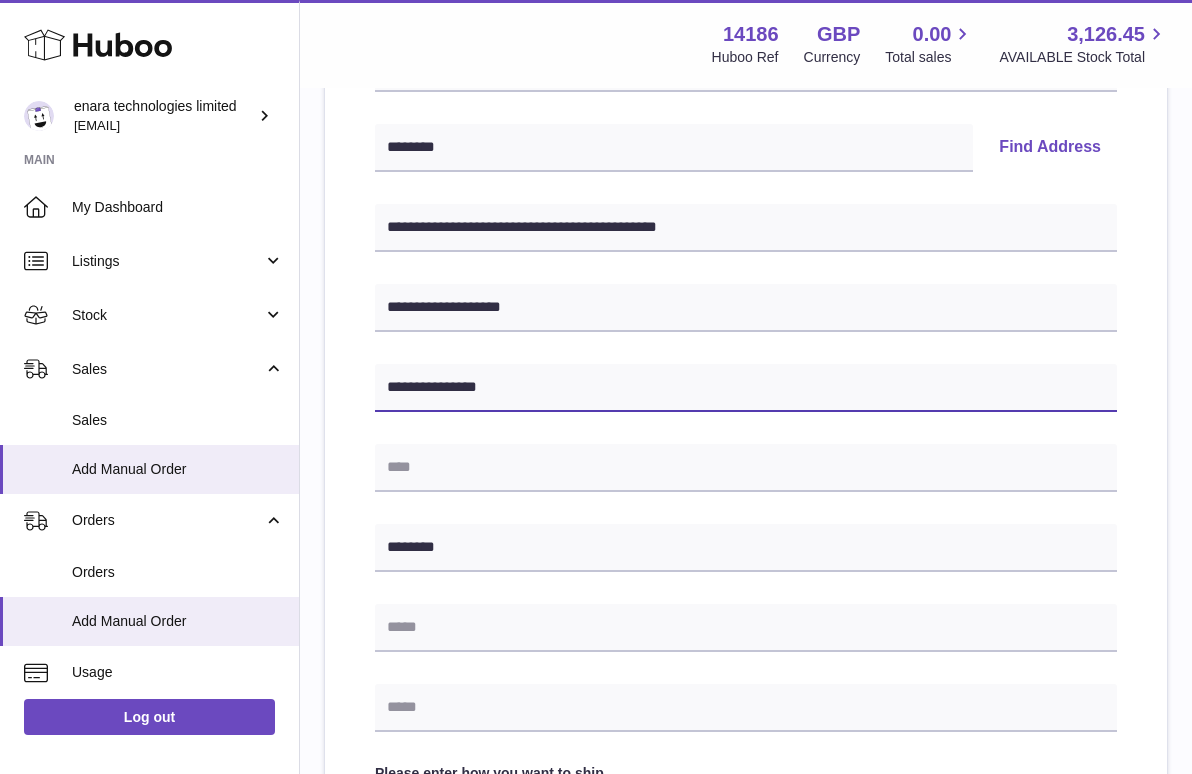 scroll, scrollTop: 443, scrollLeft: 0, axis: vertical 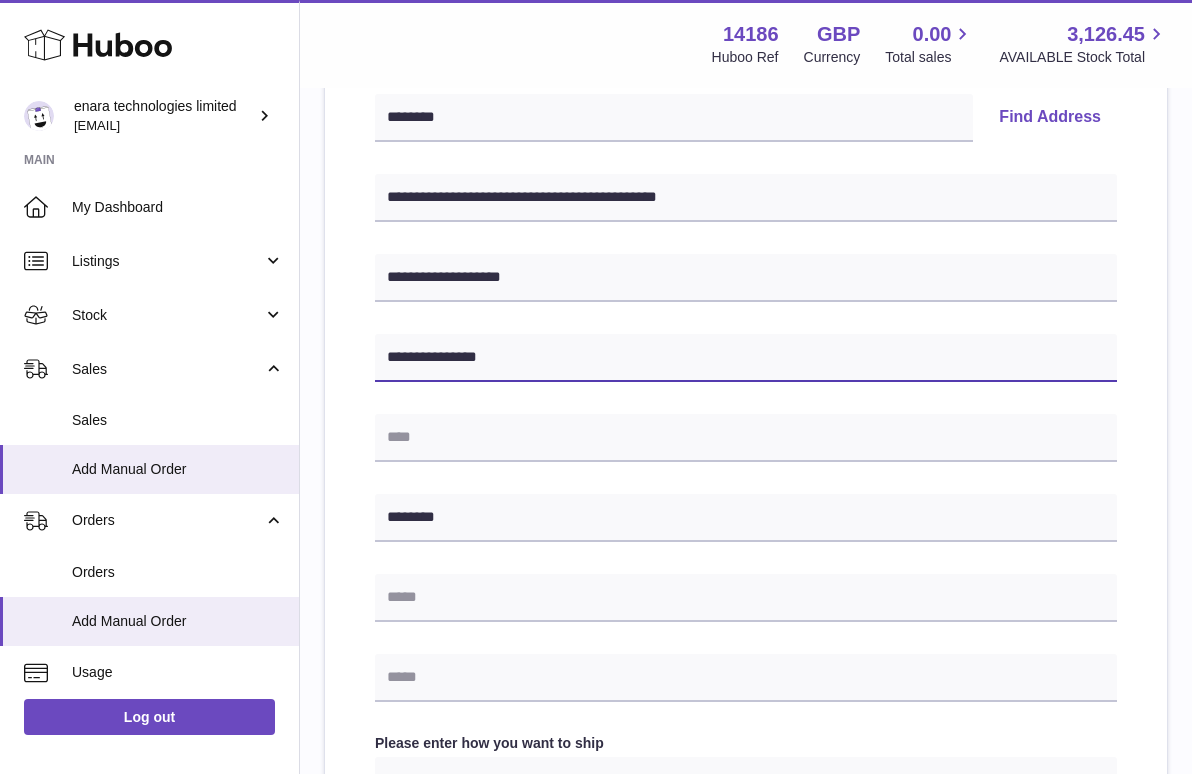 type on "**********" 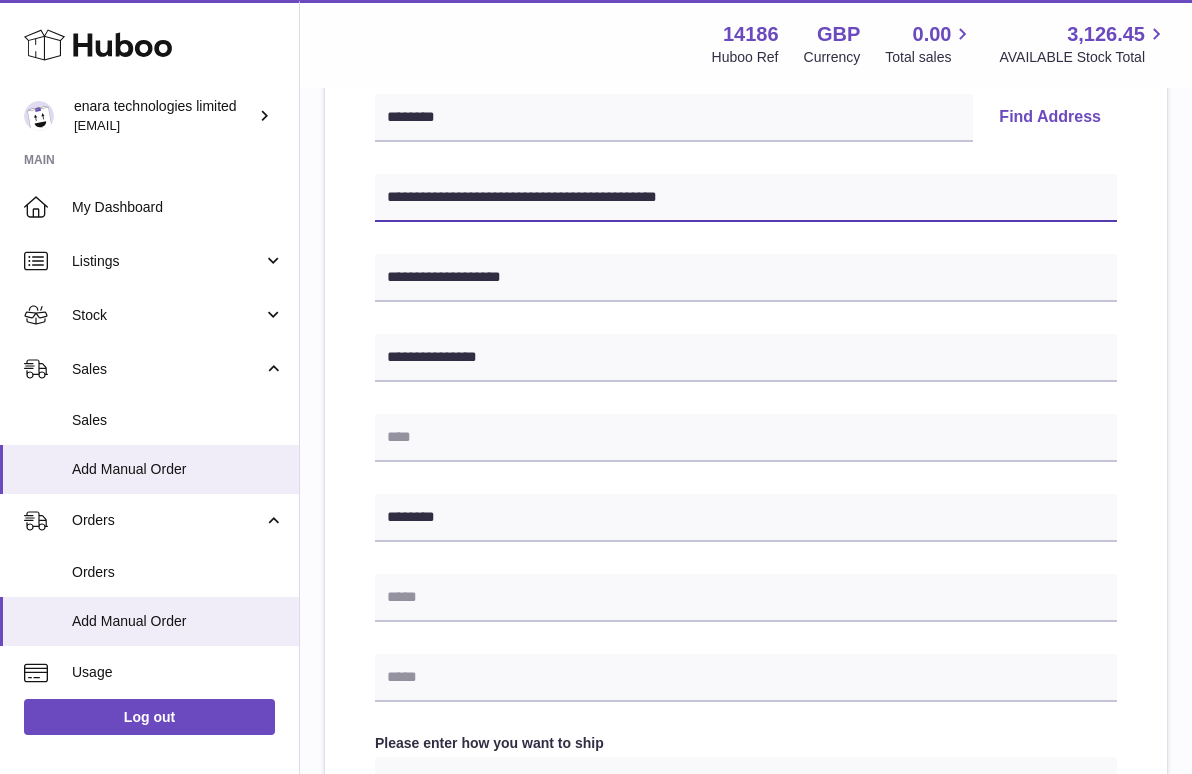 drag, startPoint x: 514, startPoint y: 189, endPoint x: 396, endPoint y: 189, distance: 118 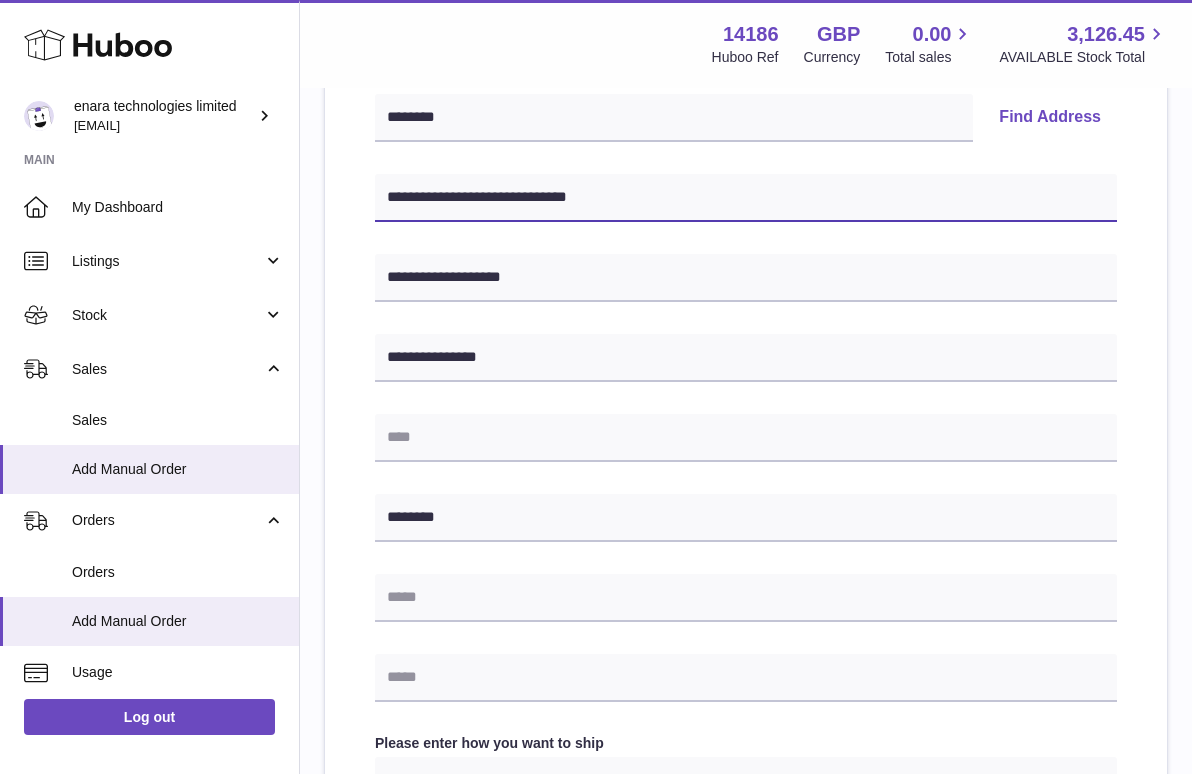 type on "**********" 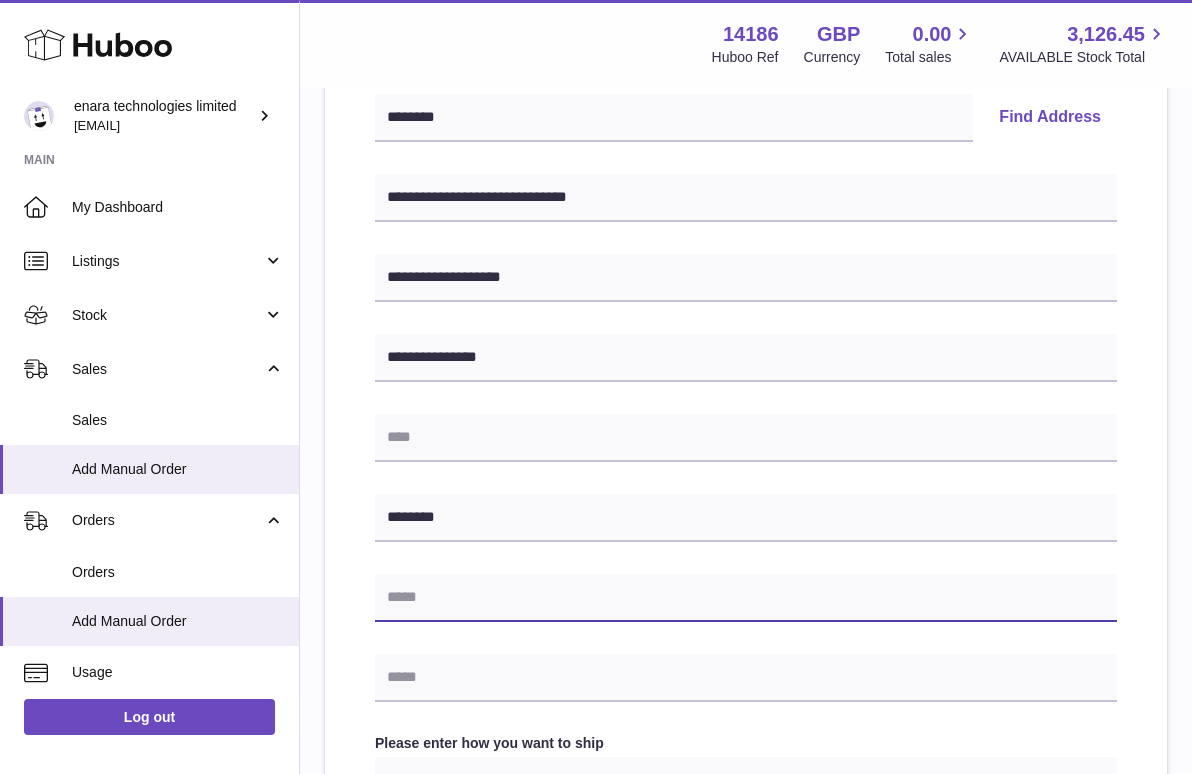 paste on "**********" 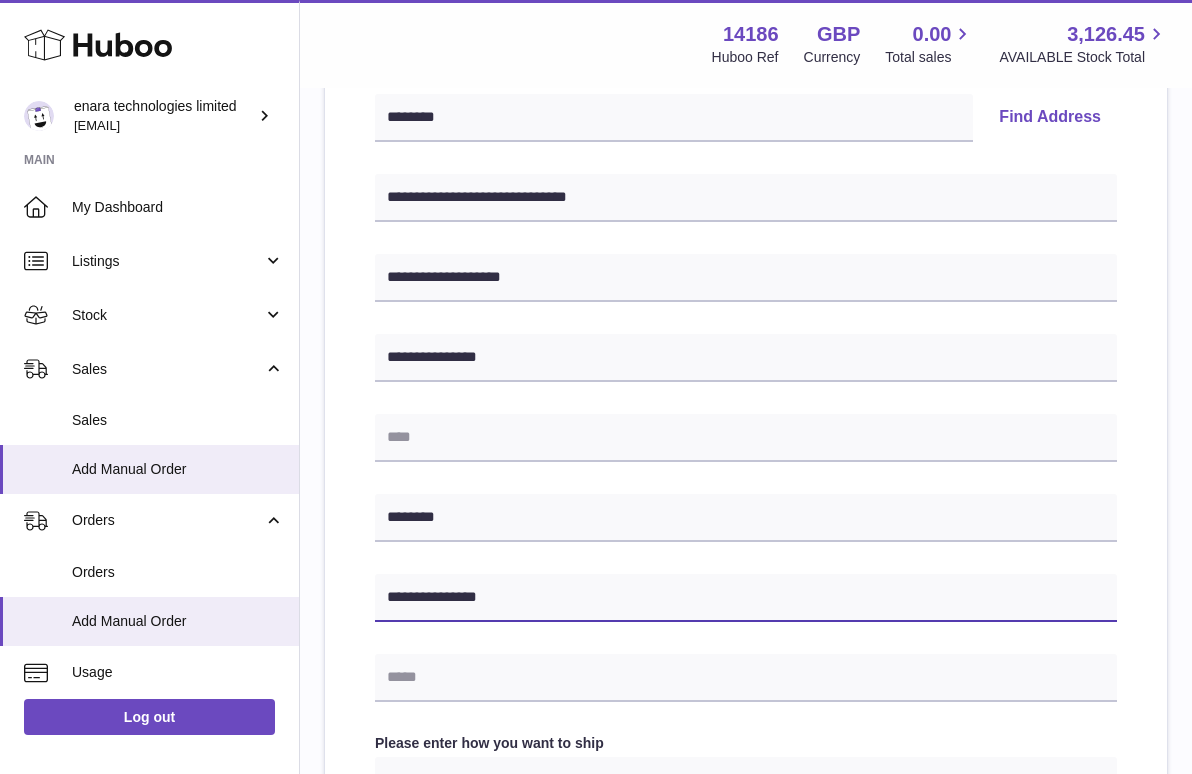 type on "**********" 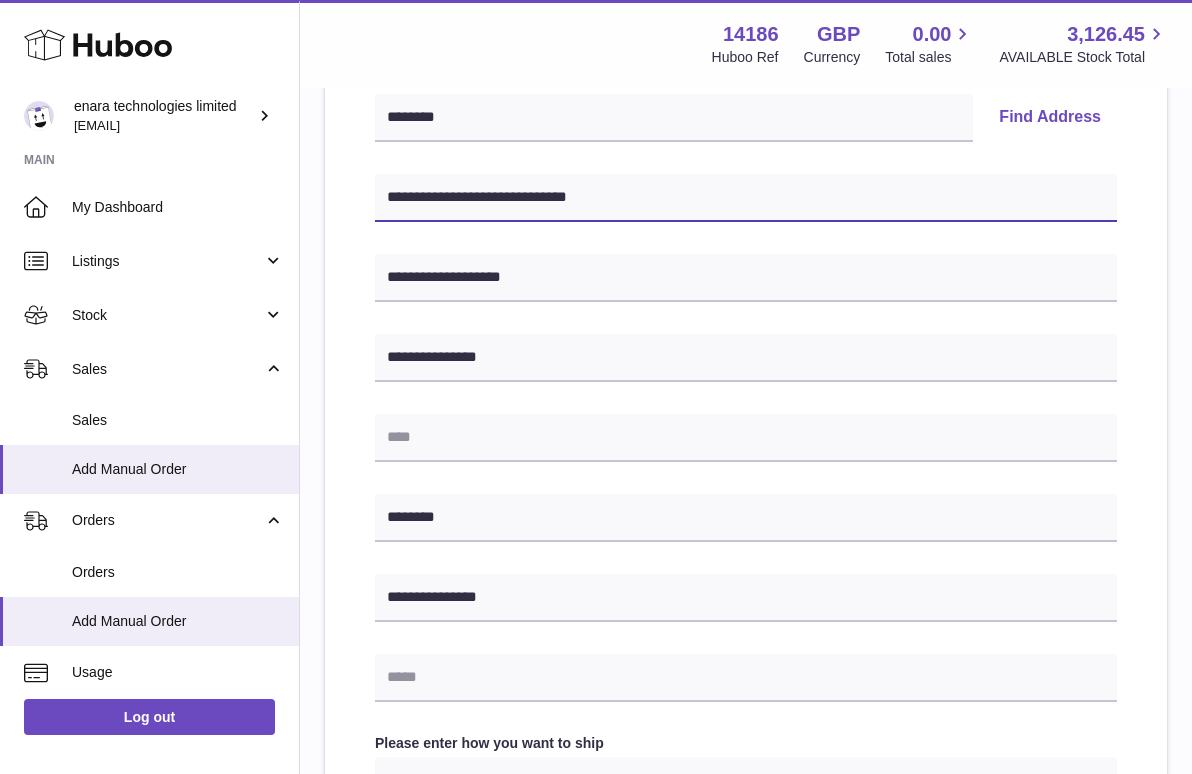 click on "**********" at bounding box center (746, 198) 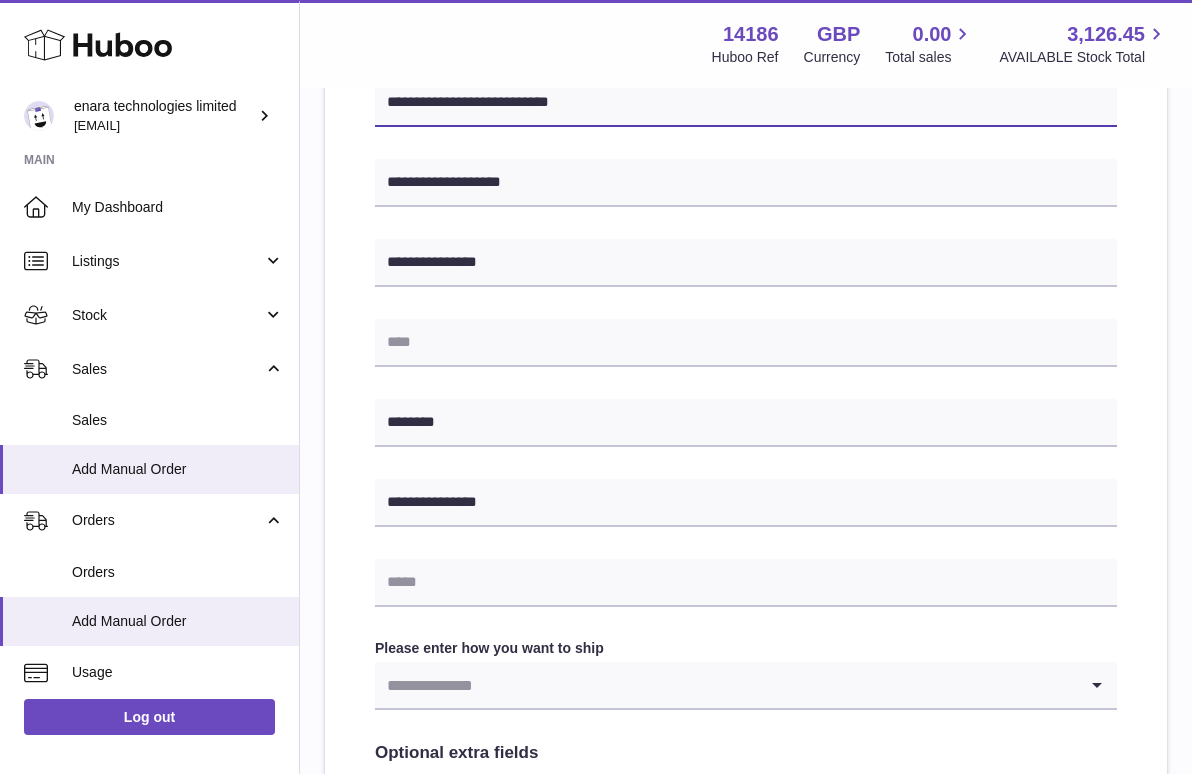 scroll, scrollTop: 448, scrollLeft: 0, axis: vertical 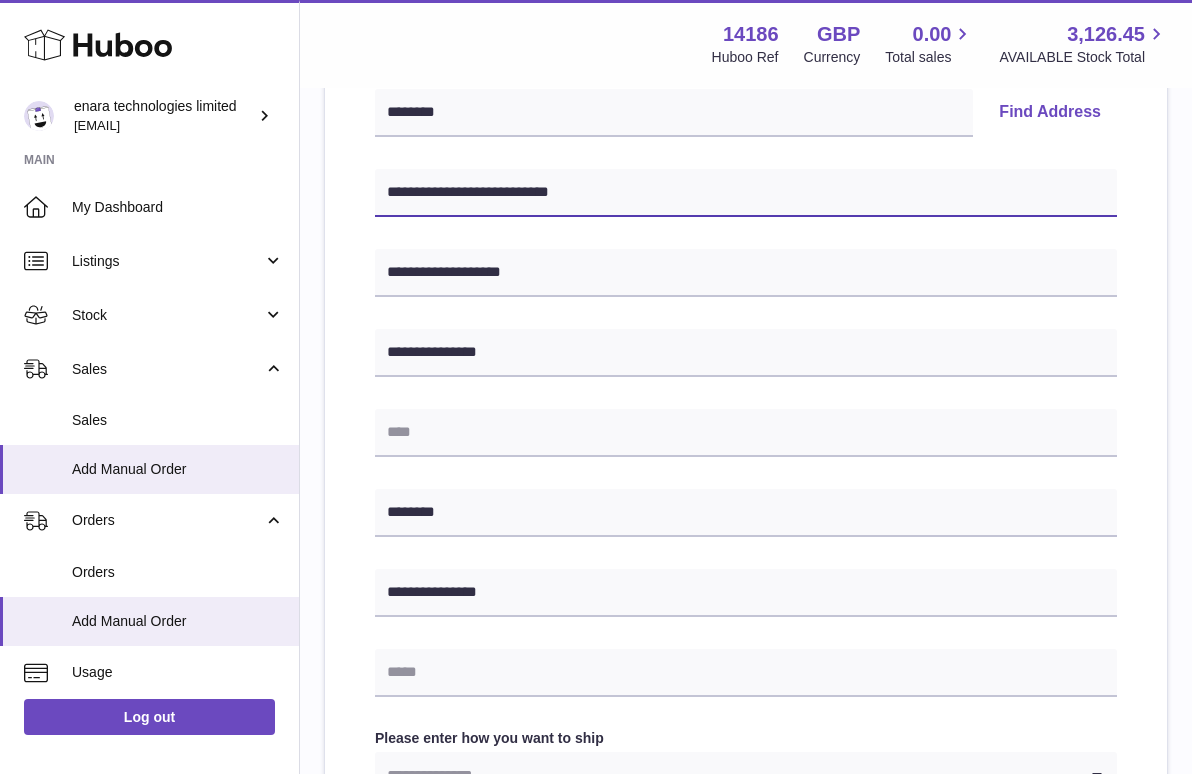 type on "**********" 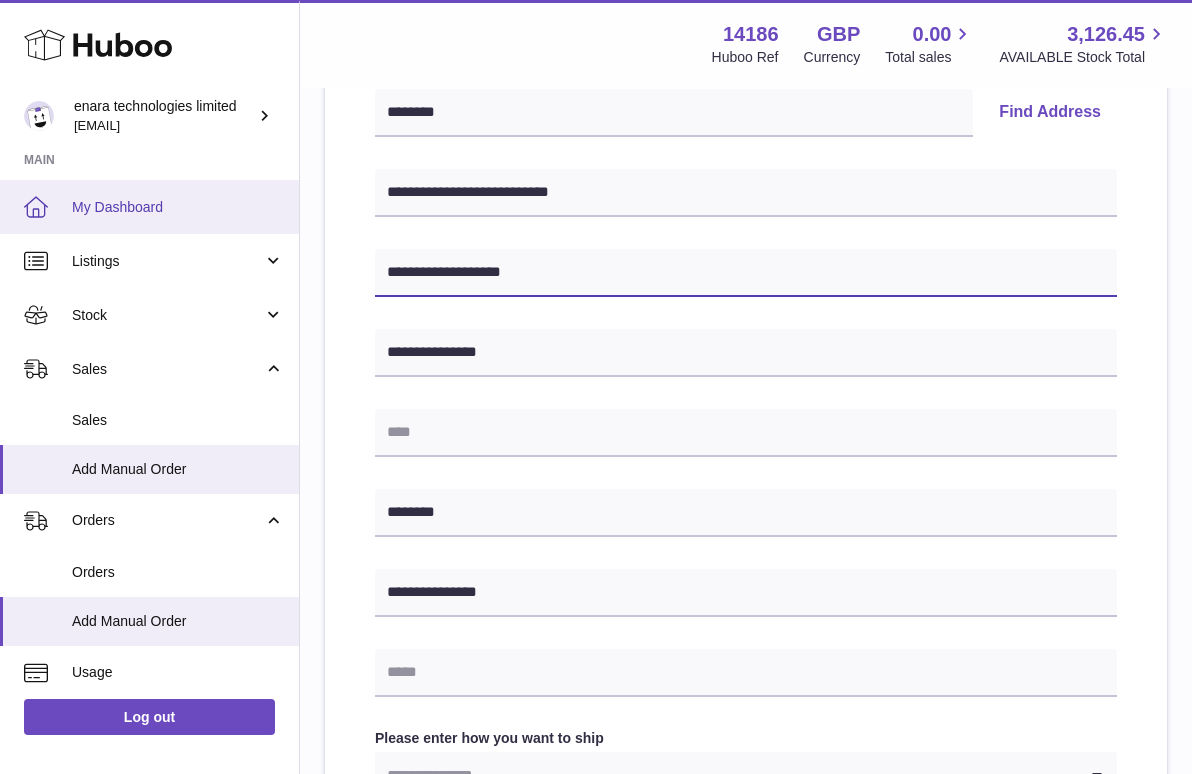 drag, startPoint x: 527, startPoint y: 274, endPoint x: 91, endPoint y: 226, distance: 438.63425 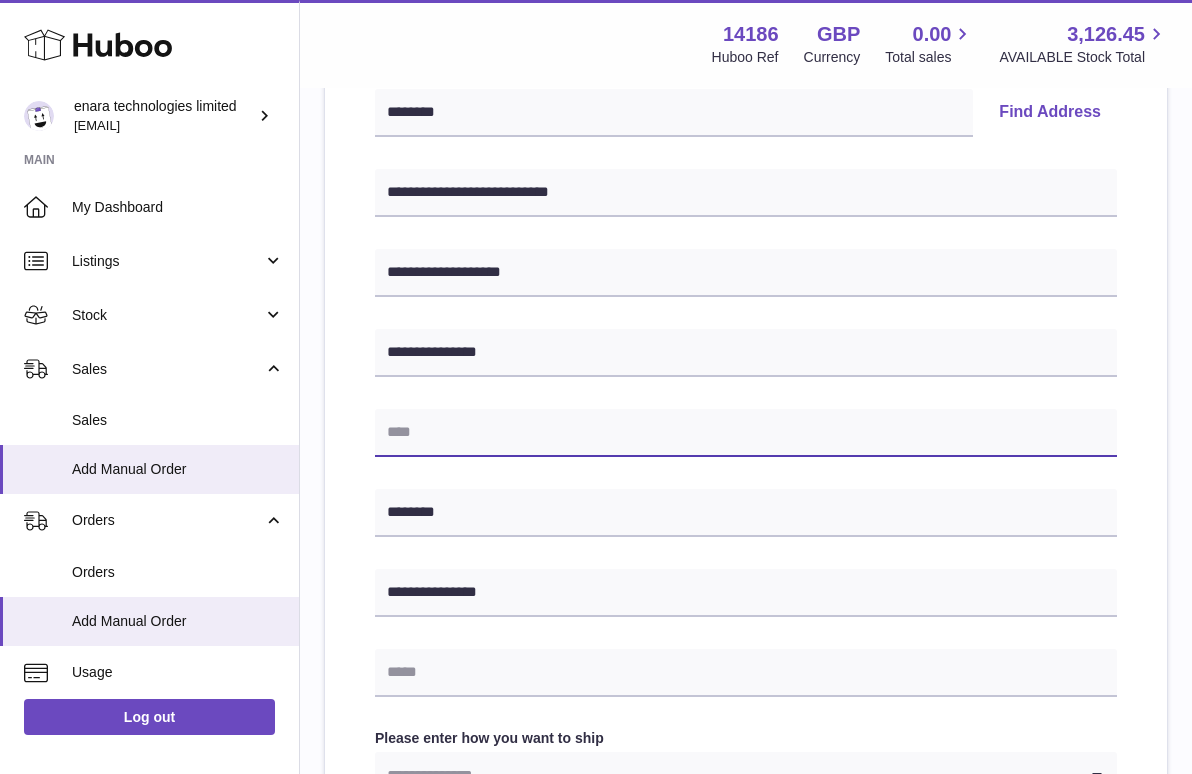 click at bounding box center [746, 433] 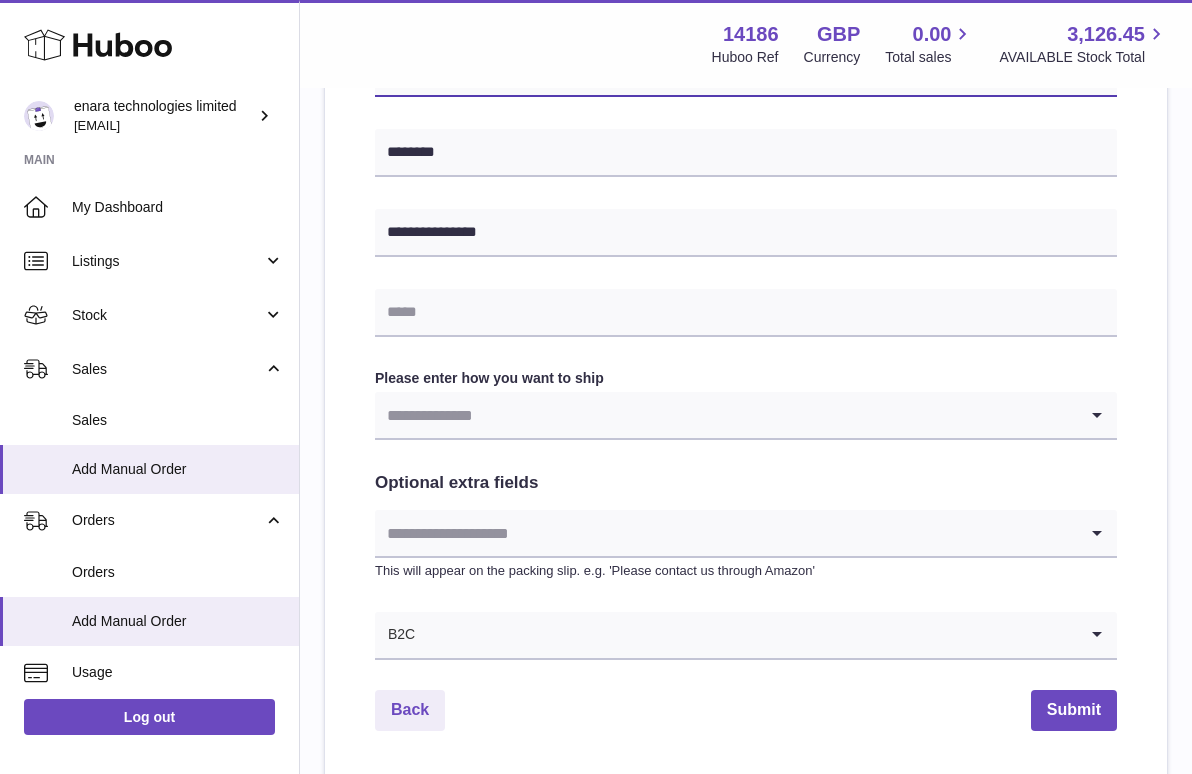 scroll, scrollTop: 850, scrollLeft: 0, axis: vertical 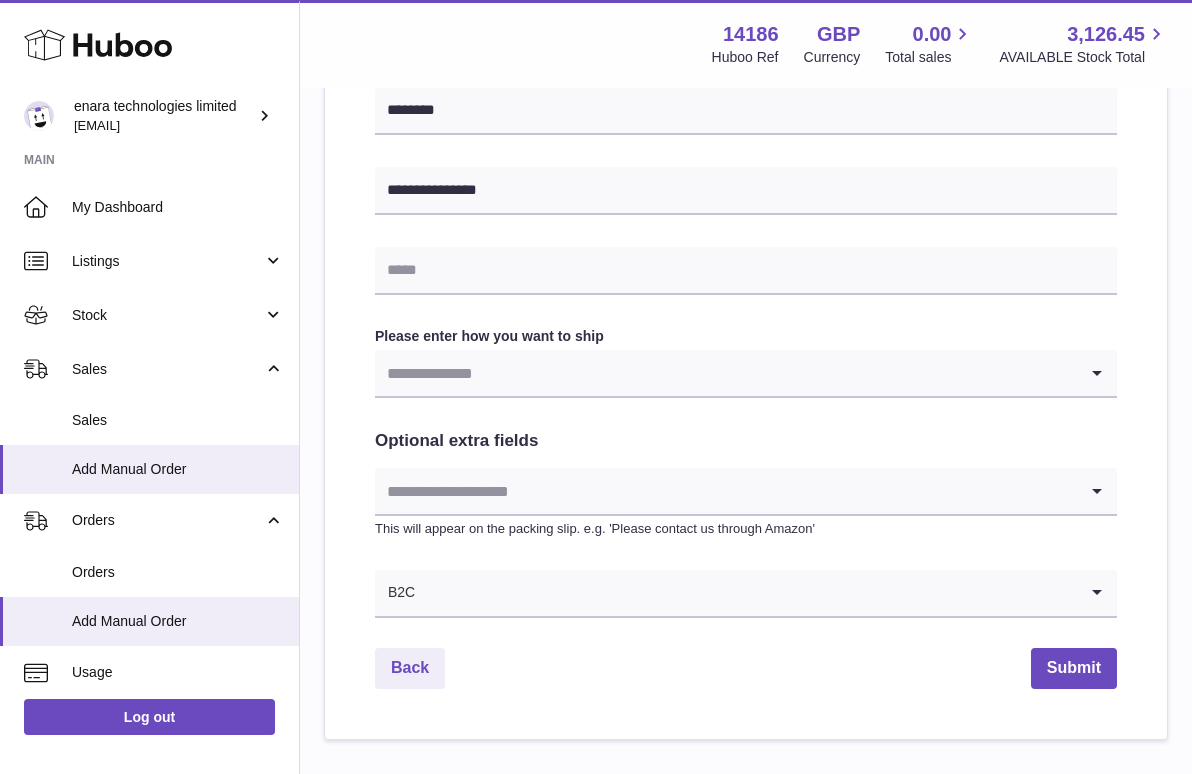 type on "**********" 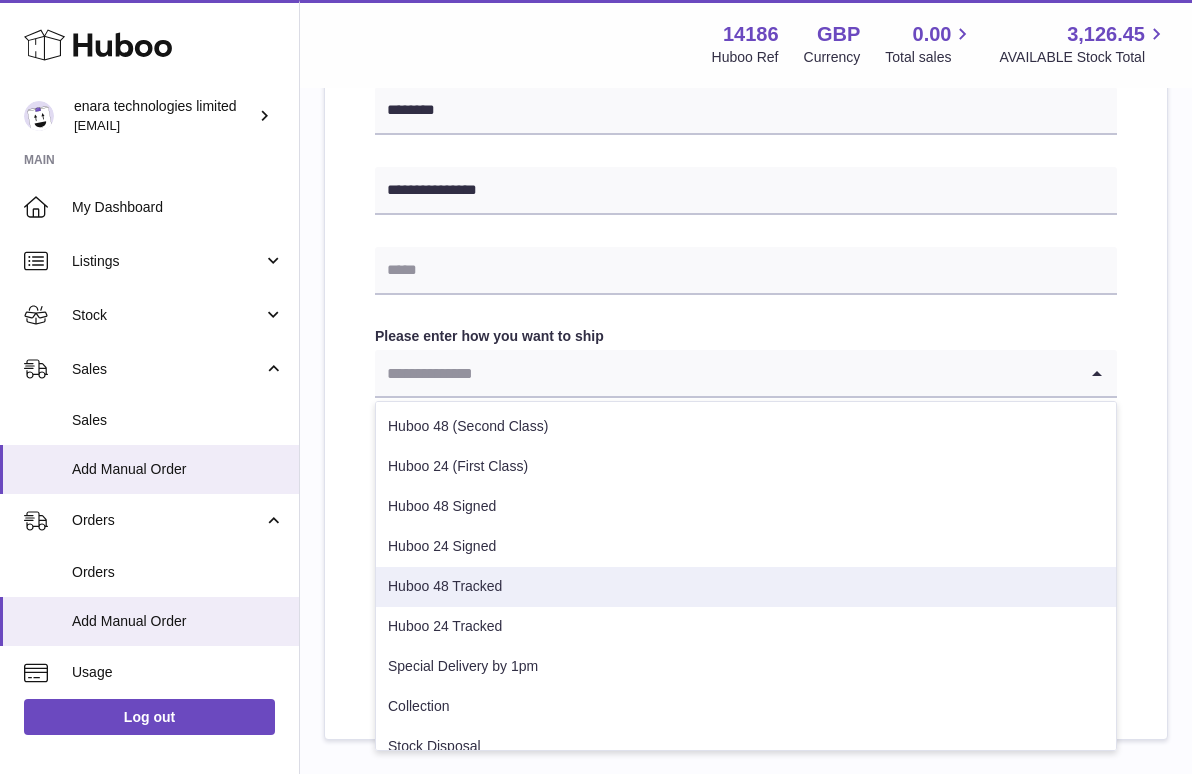 click on "Huboo 48 Tracked" at bounding box center (746, 587) 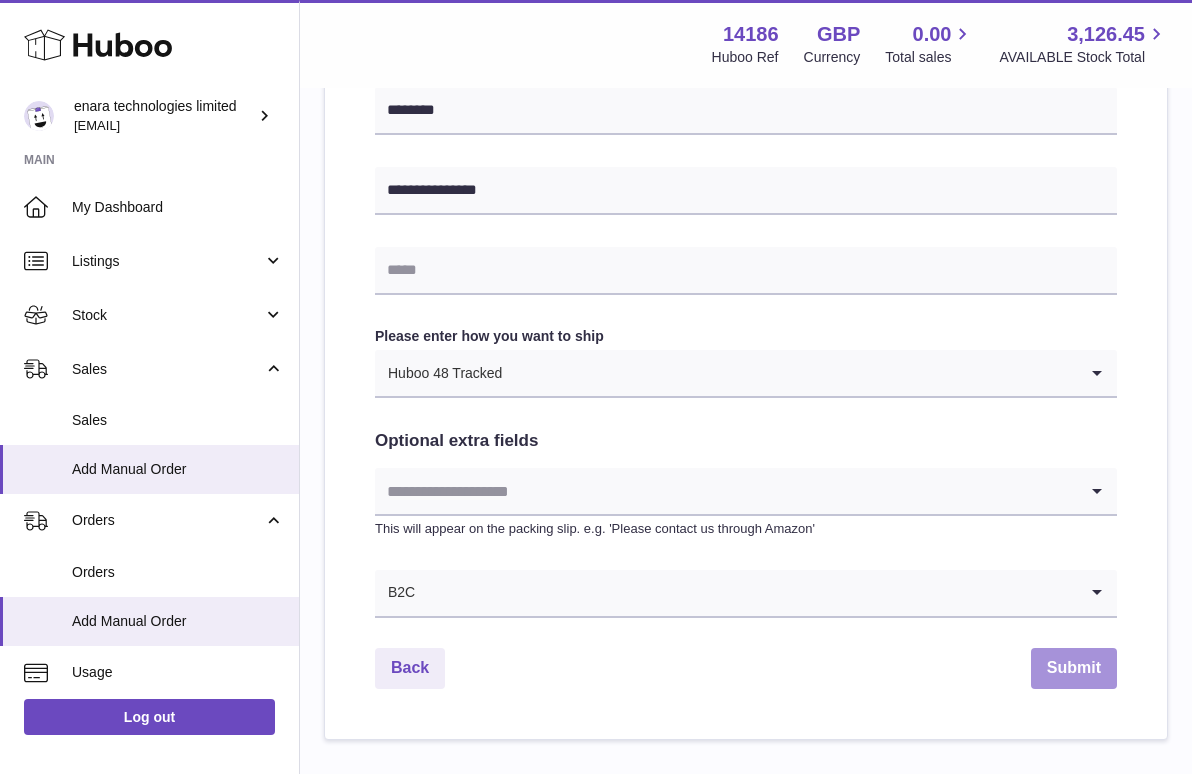 click on "Submit" at bounding box center [1074, 668] 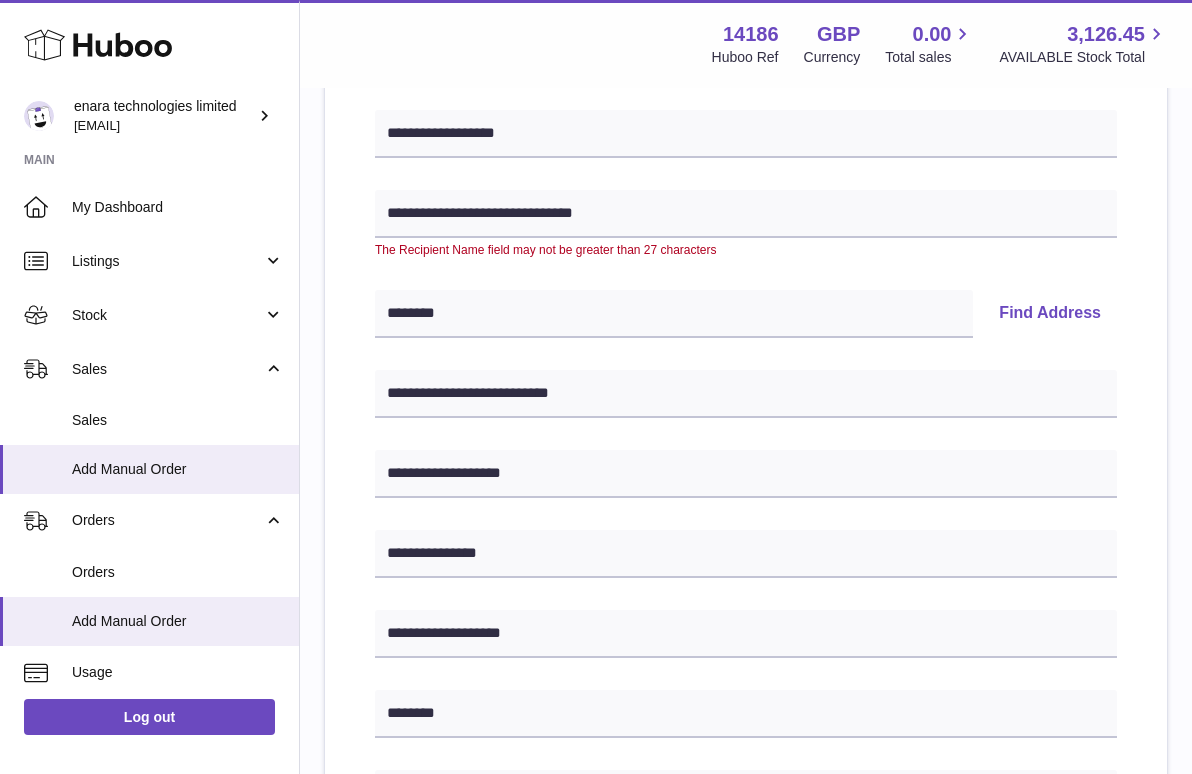 scroll, scrollTop: 266, scrollLeft: 0, axis: vertical 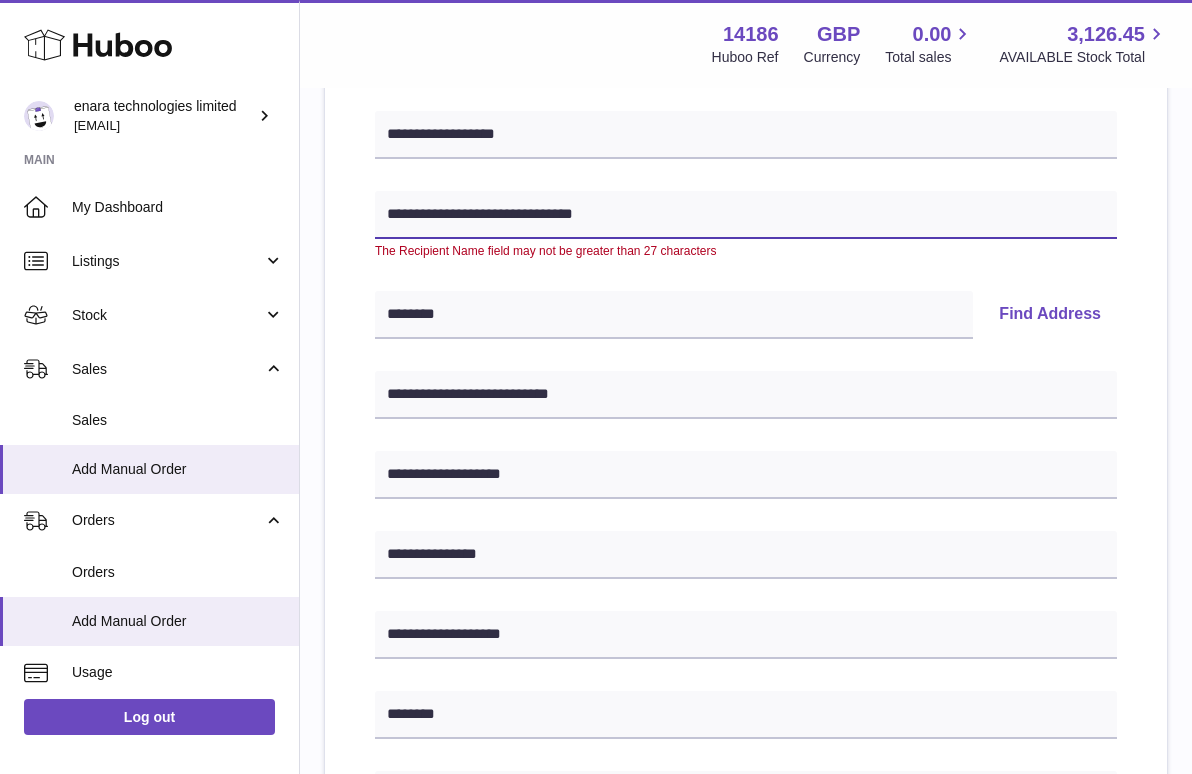 click on "**********" at bounding box center (746, 215) 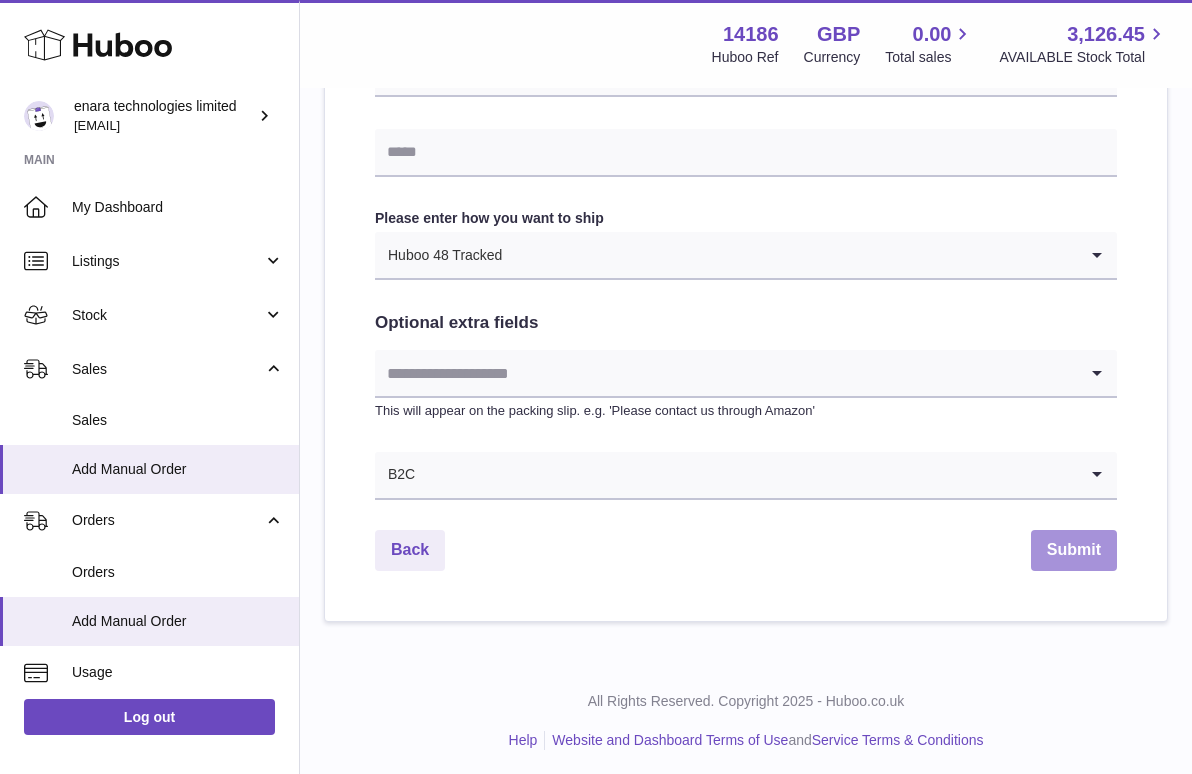 scroll, scrollTop: 967, scrollLeft: 0, axis: vertical 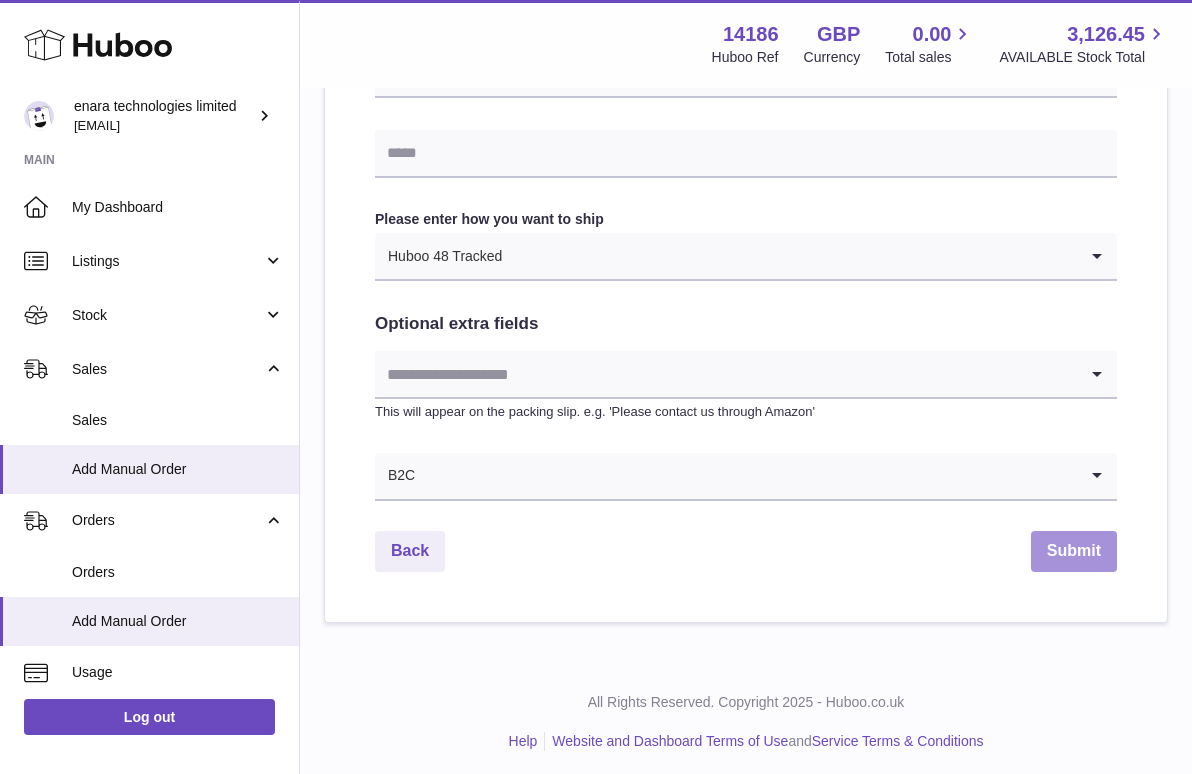 type on "**********" 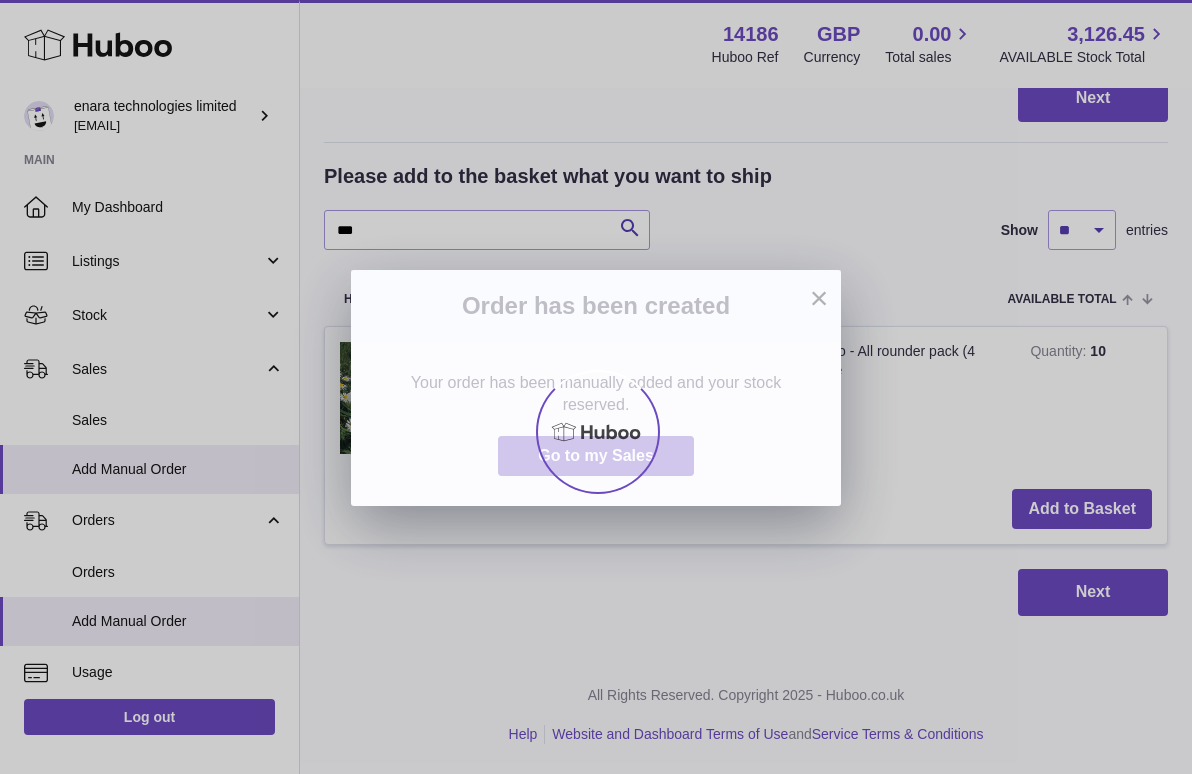 scroll, scrollTop: 0, scrollLeft: 0, axis: both 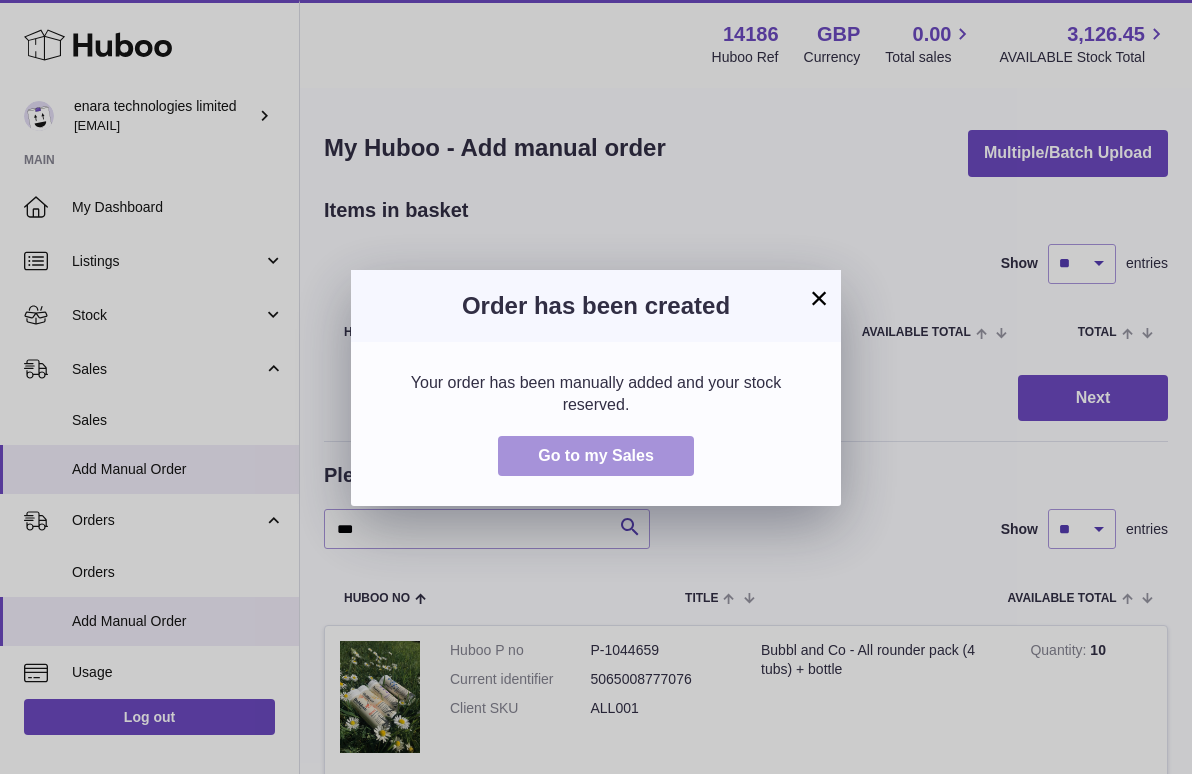 click on "Go to my Sales" at bounding box center (596, 455) 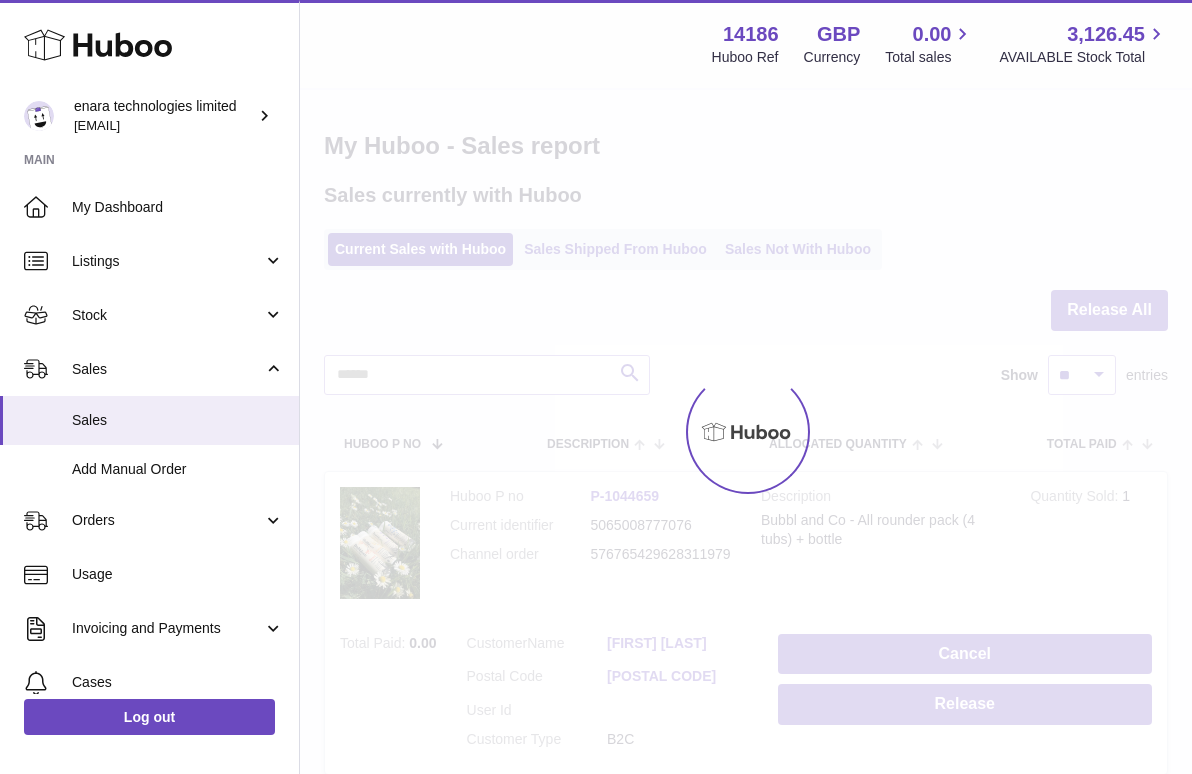 scroll, scrollTop: 0, scrollLeft: 0, axis: both 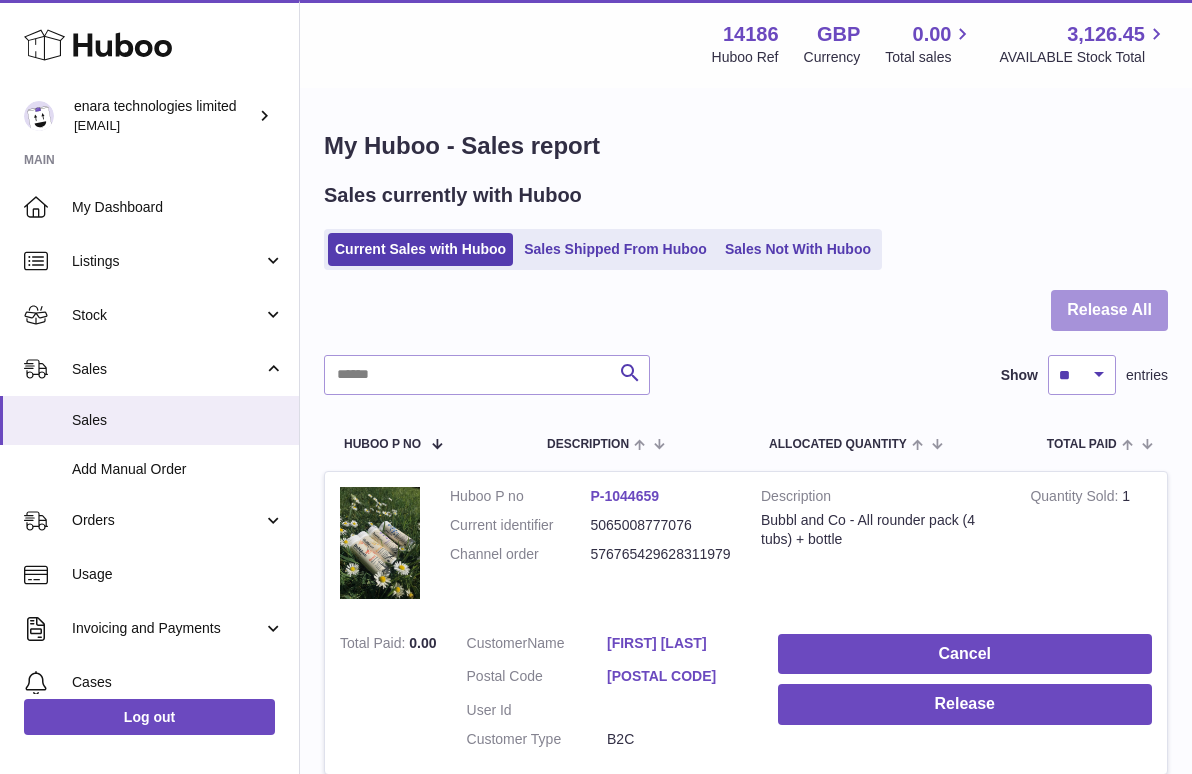 click on "Release All" at bounding box center [1109, 310] 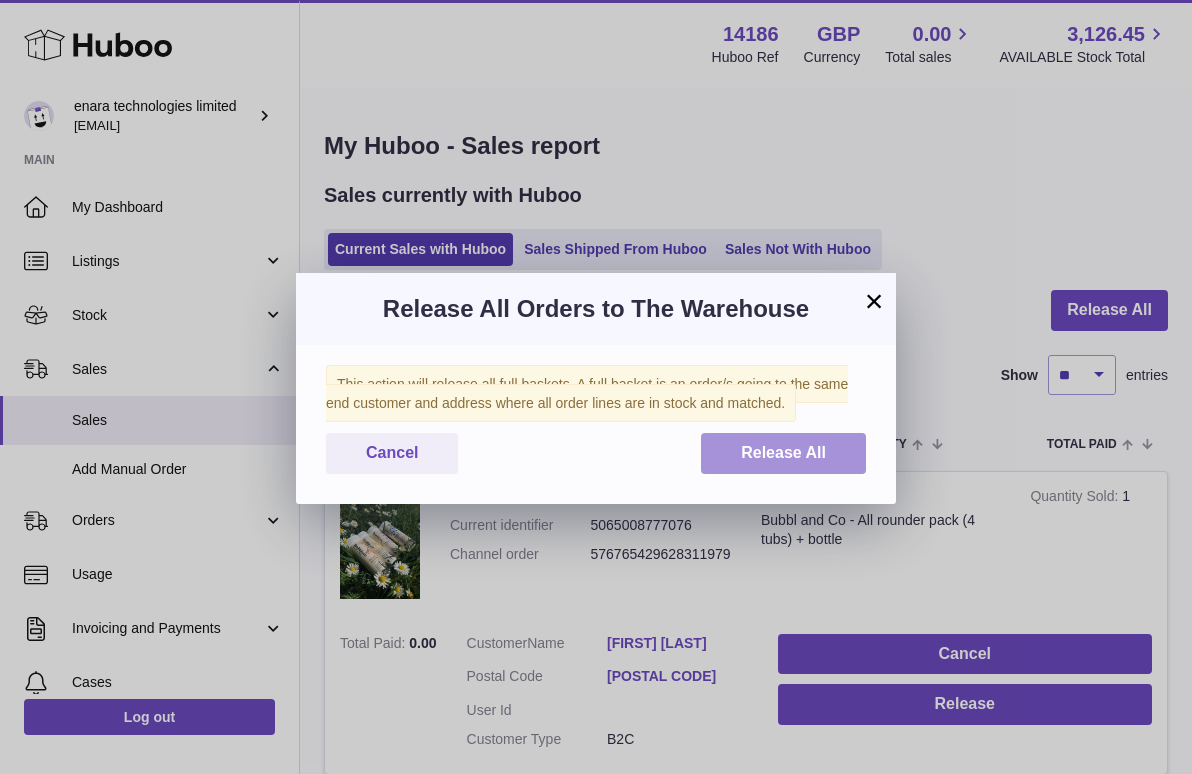 click on "Release All" at bounding box center [783, 453] 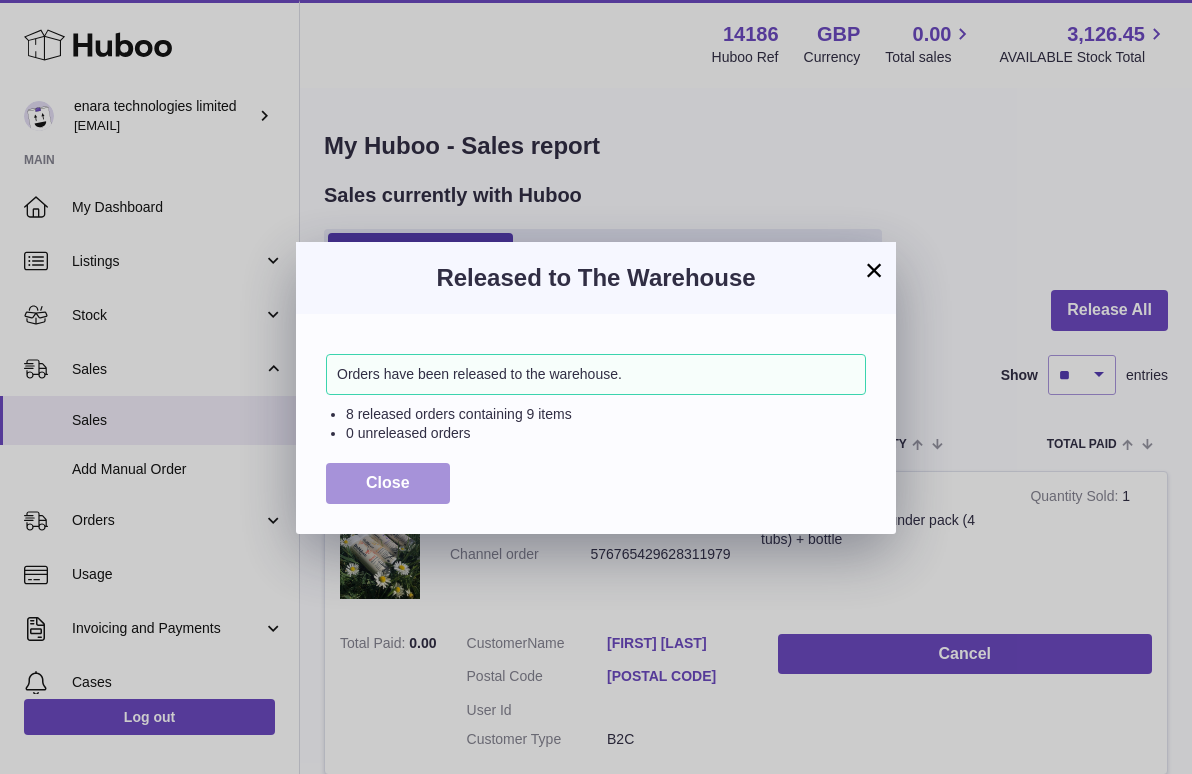 click on "Close" at bounding box center (388, 483) 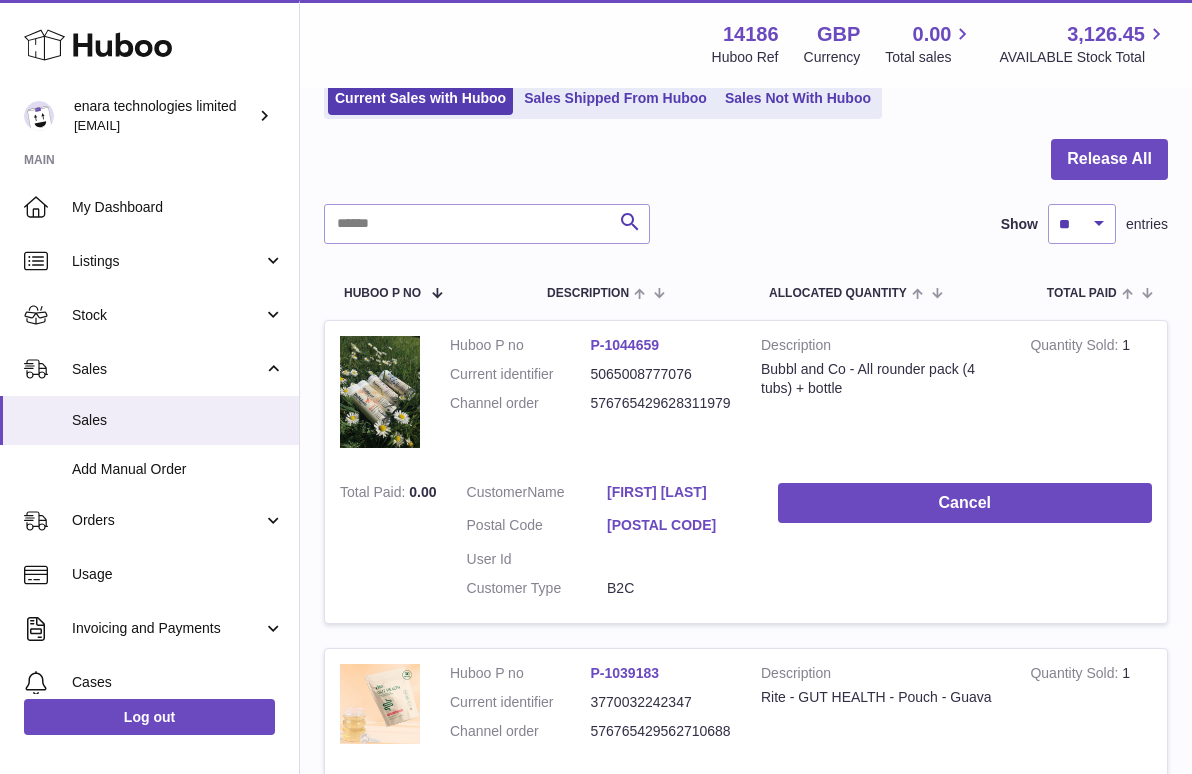scroll, scrollTop: 0, scrollLeft: 0, axis: both 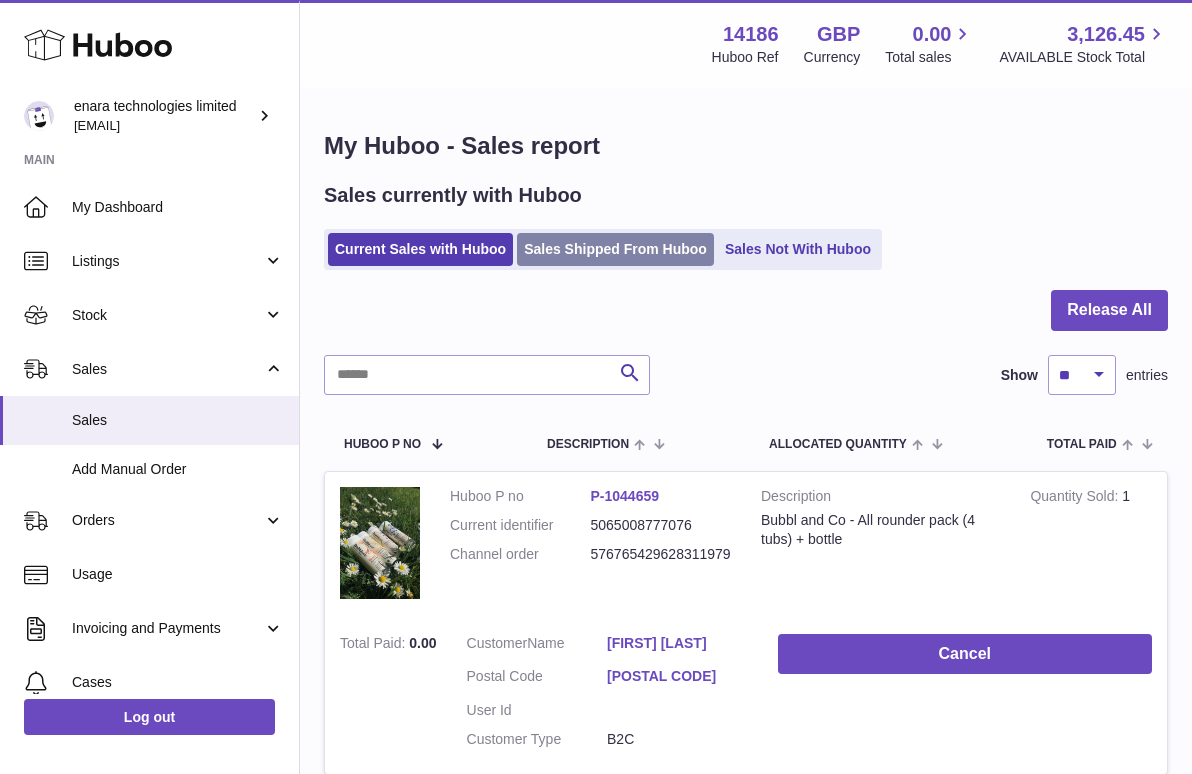 click on "Sales Shipped From Huboo" at bounding box center [615, 249] 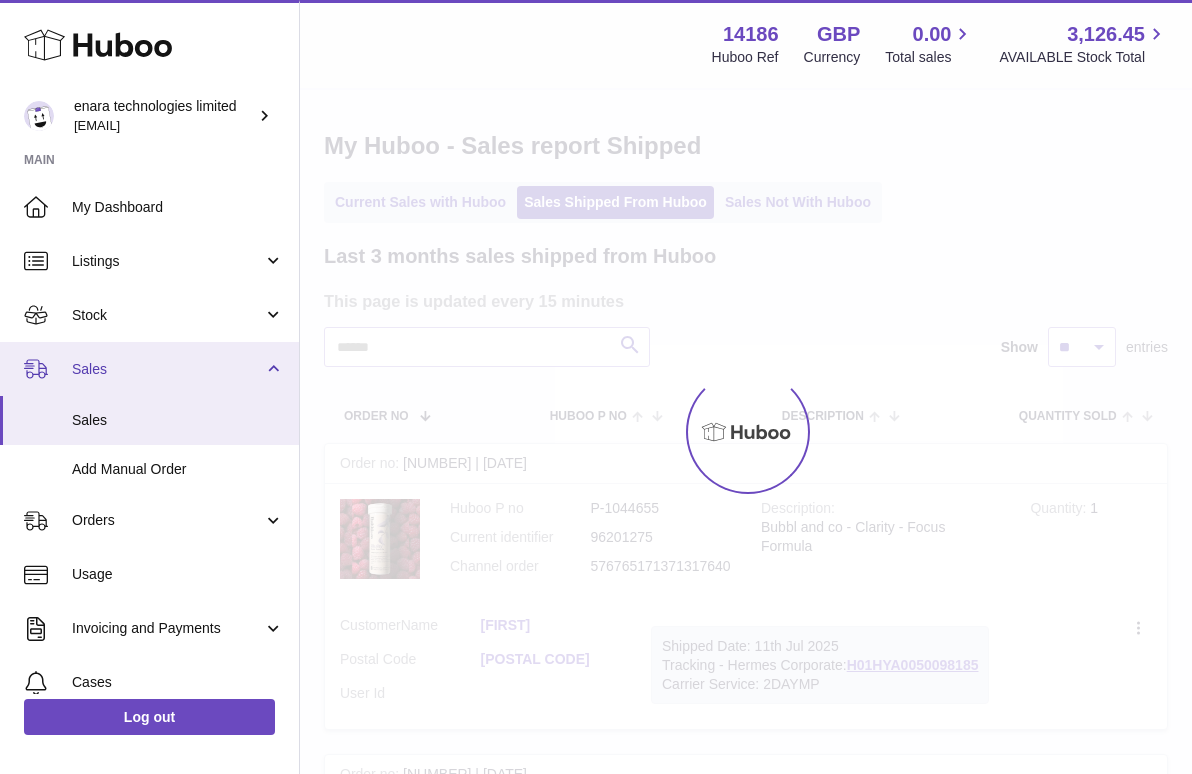 scroll, scrollTop: 0, scrollLeft: 0, axis: both 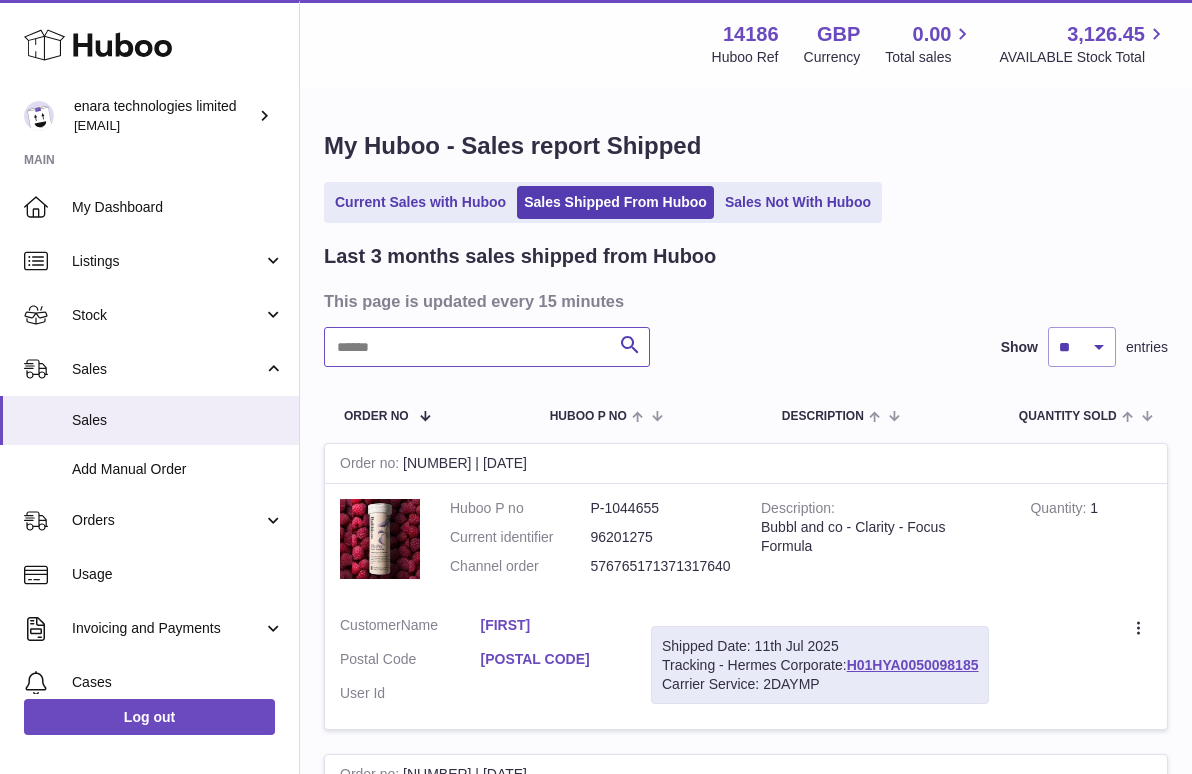 click at bounding box center (487, 347) 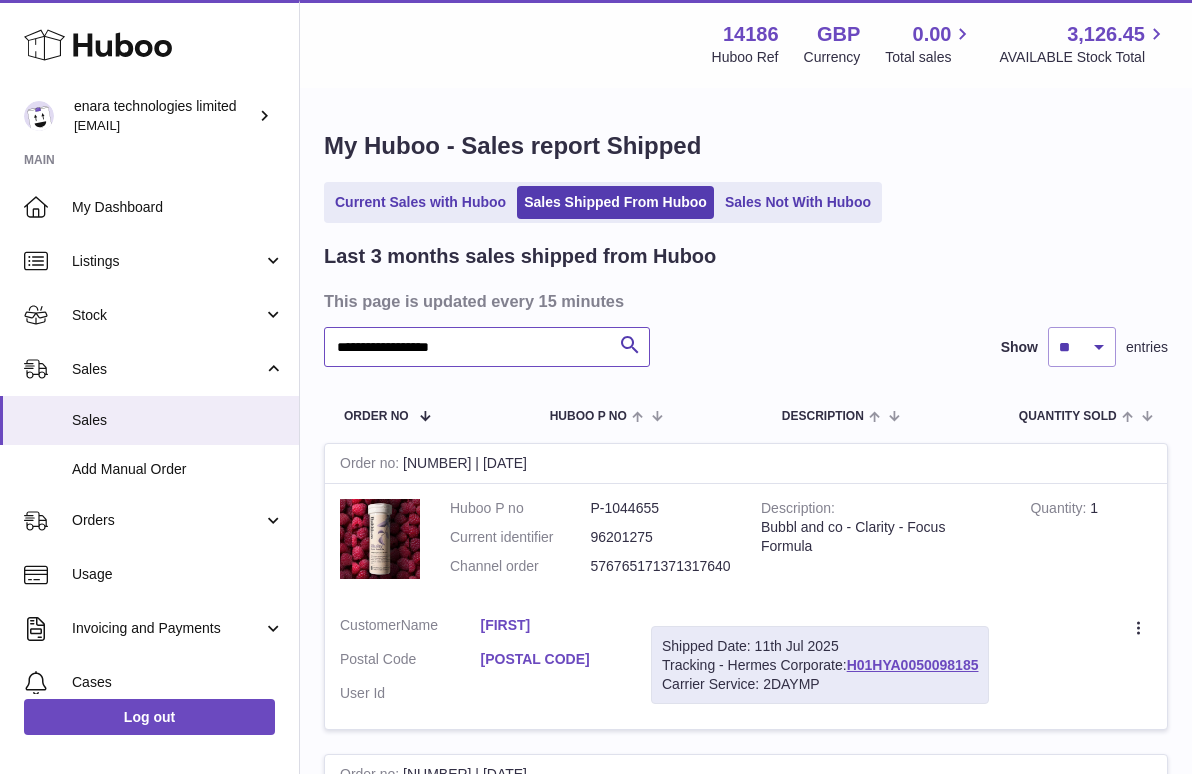 type on "**********" 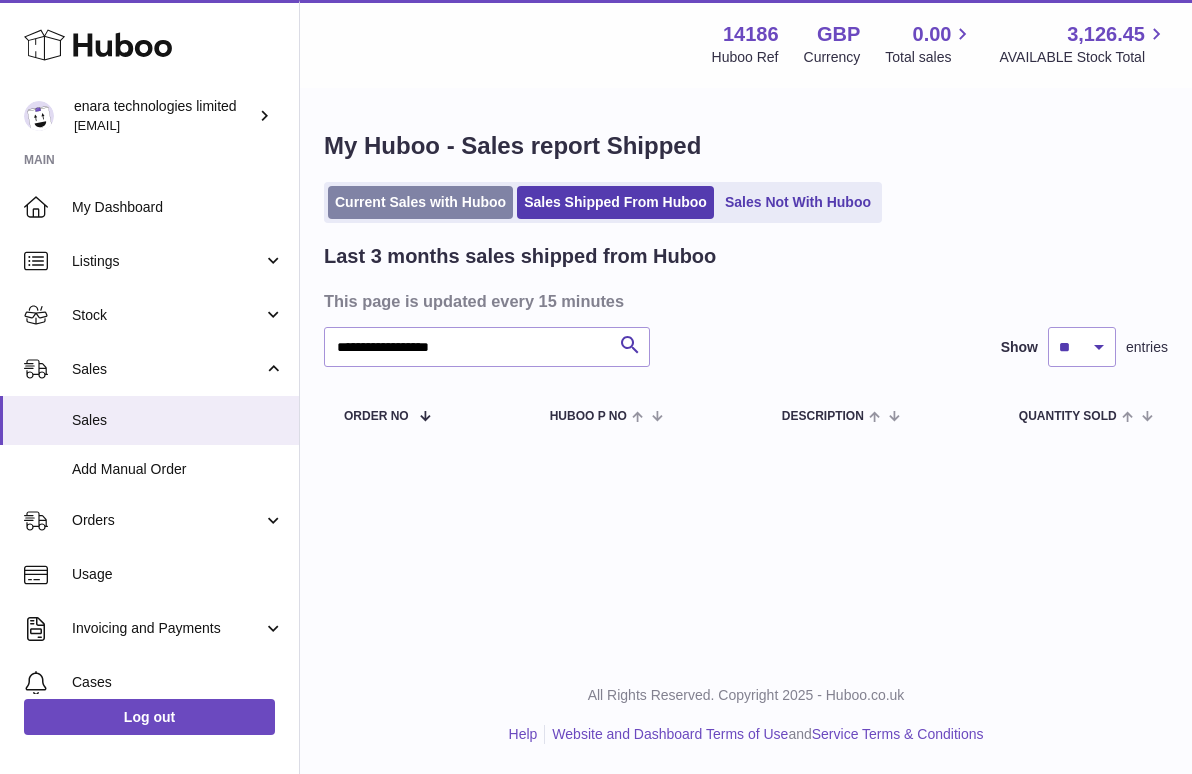 click on "Current Sales with Huboo" at bounding box center [420, 202] 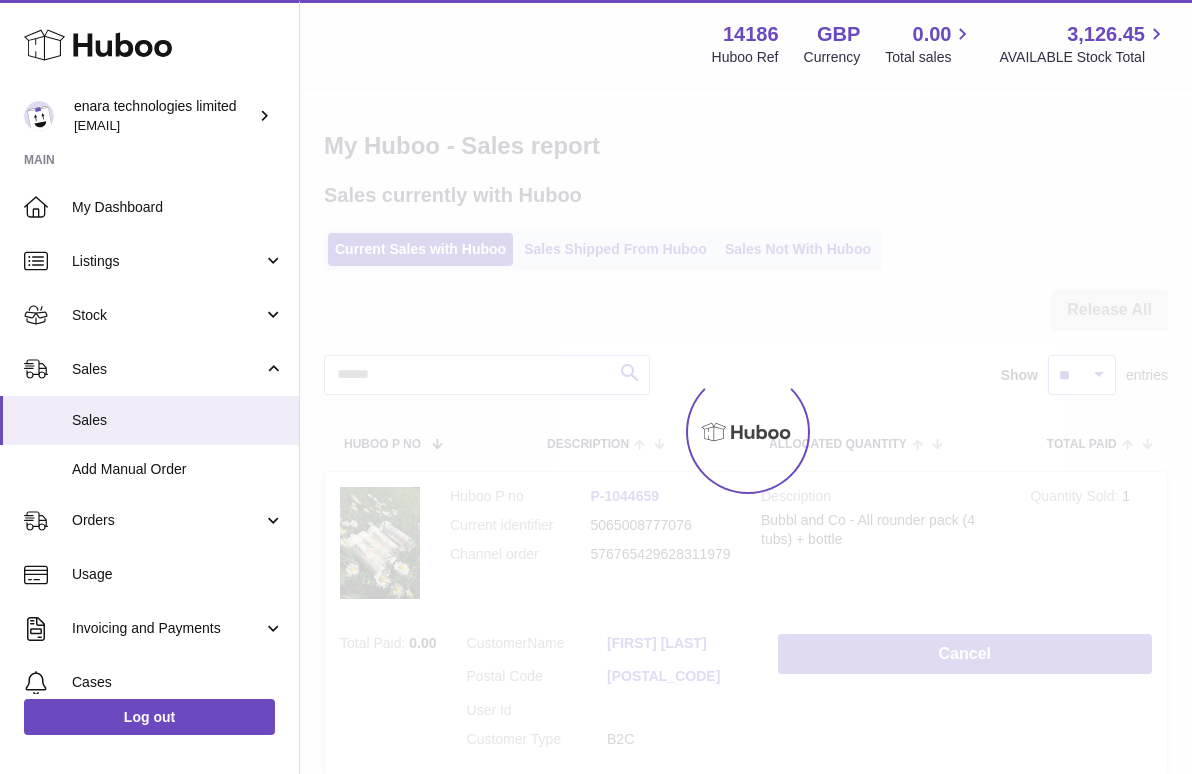 scroll, scrollTop: 0, scrollLeft: 0, axis: both 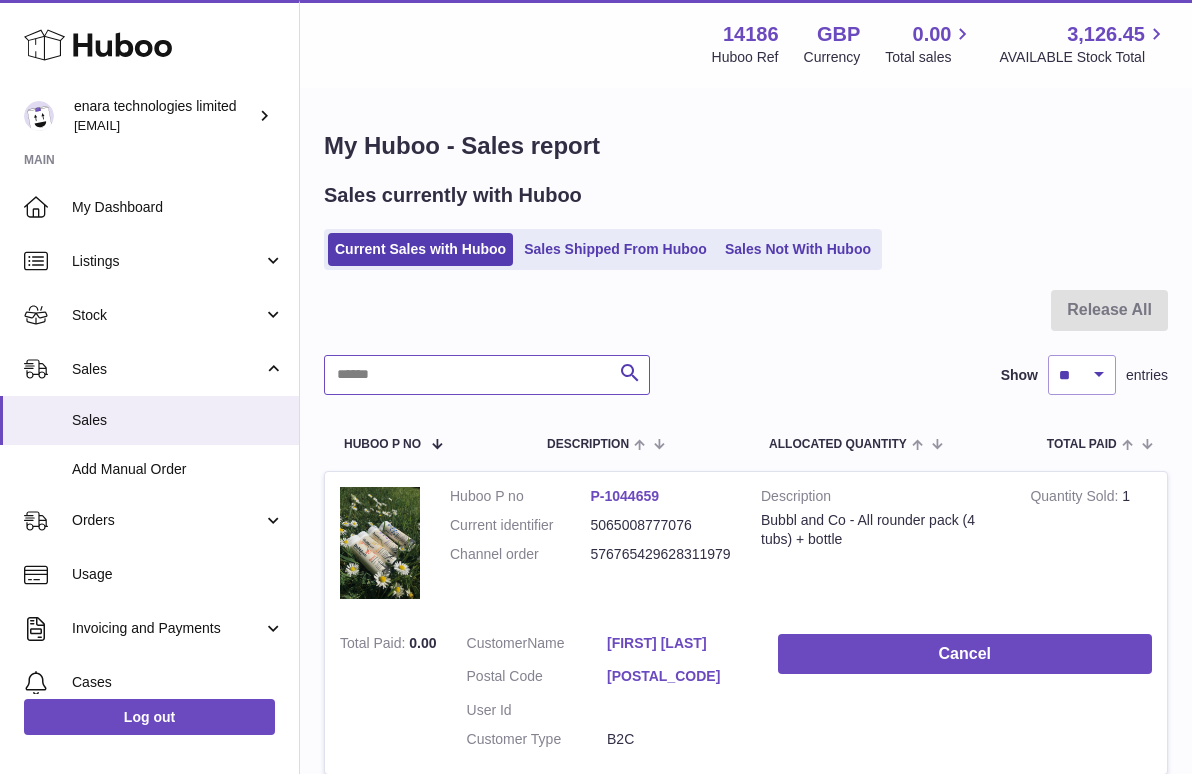click at bounding box center [487, 375] 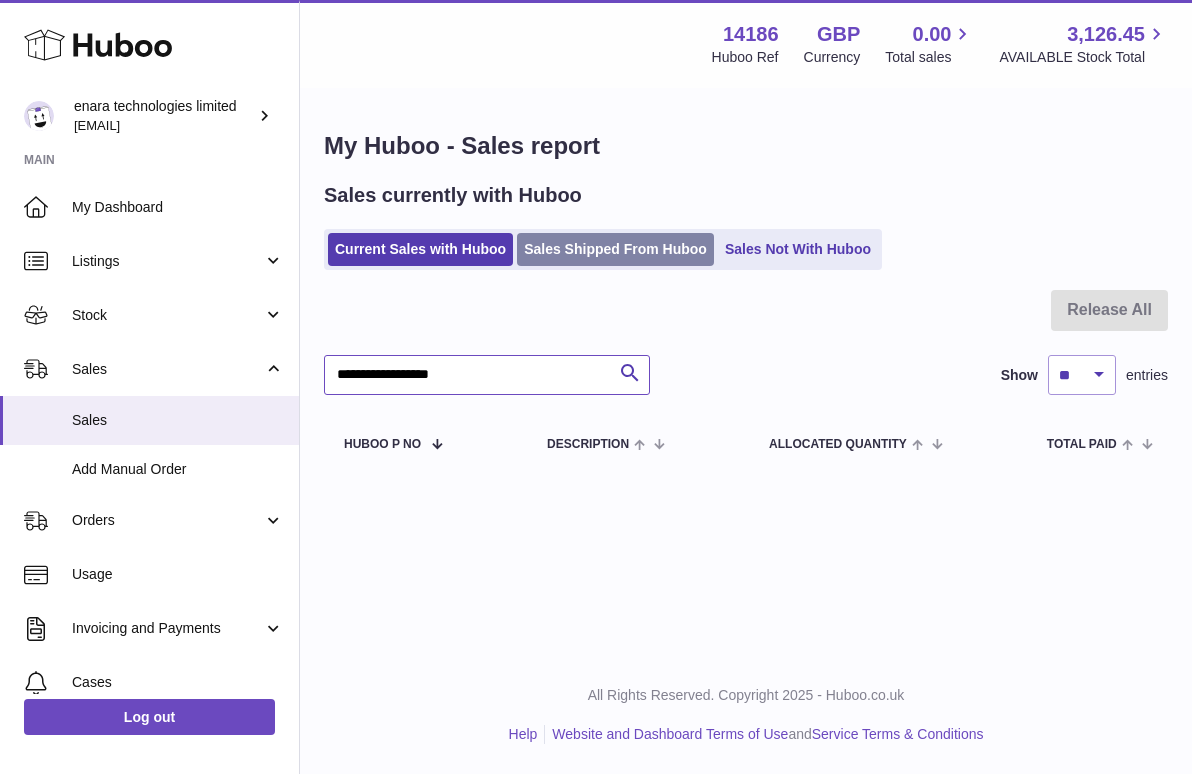 type on "**********" 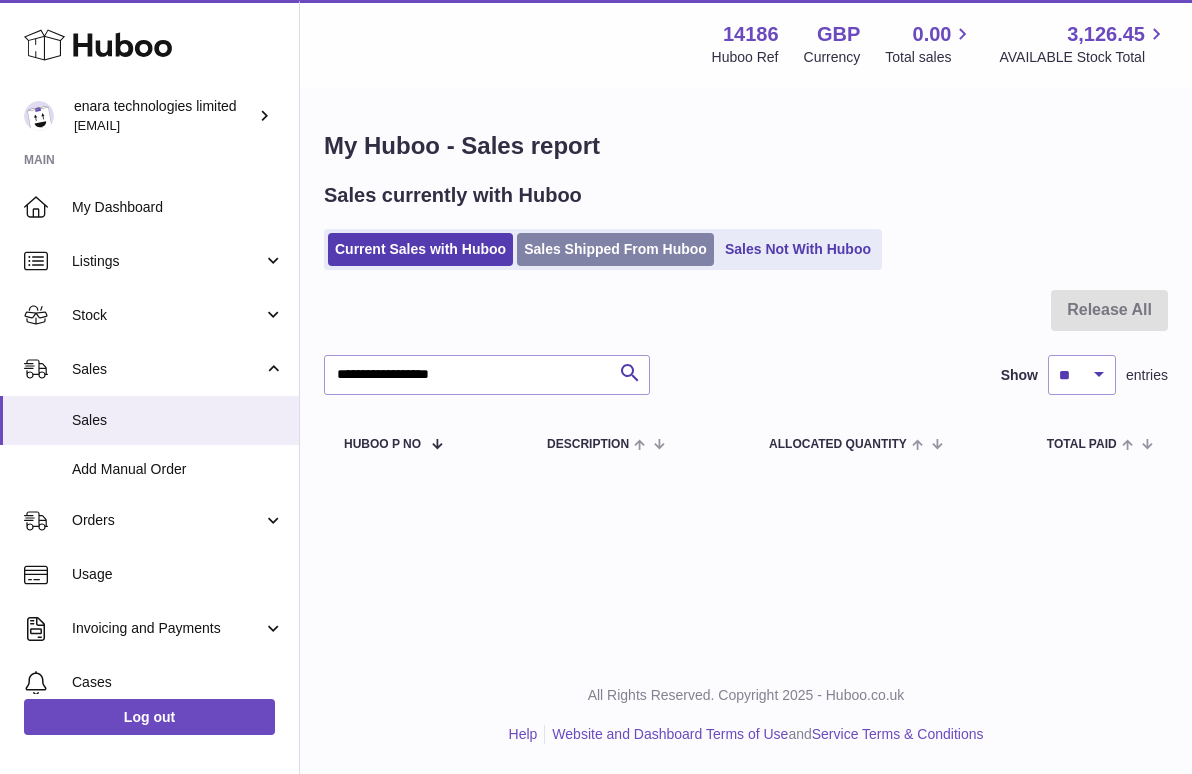 click on "Sales Shipped From Huboo" at bounding box center [615, 249] 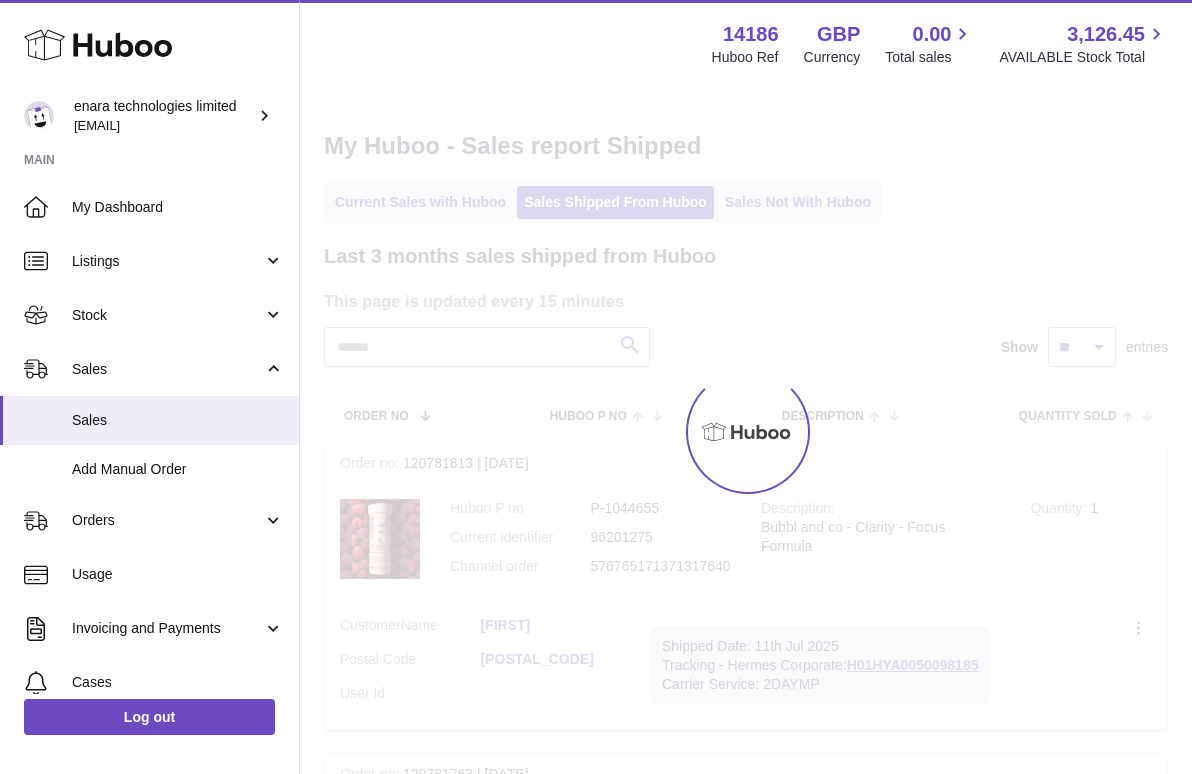 scroll, scrollTop: 0, scrollLeft: 0, axis: both 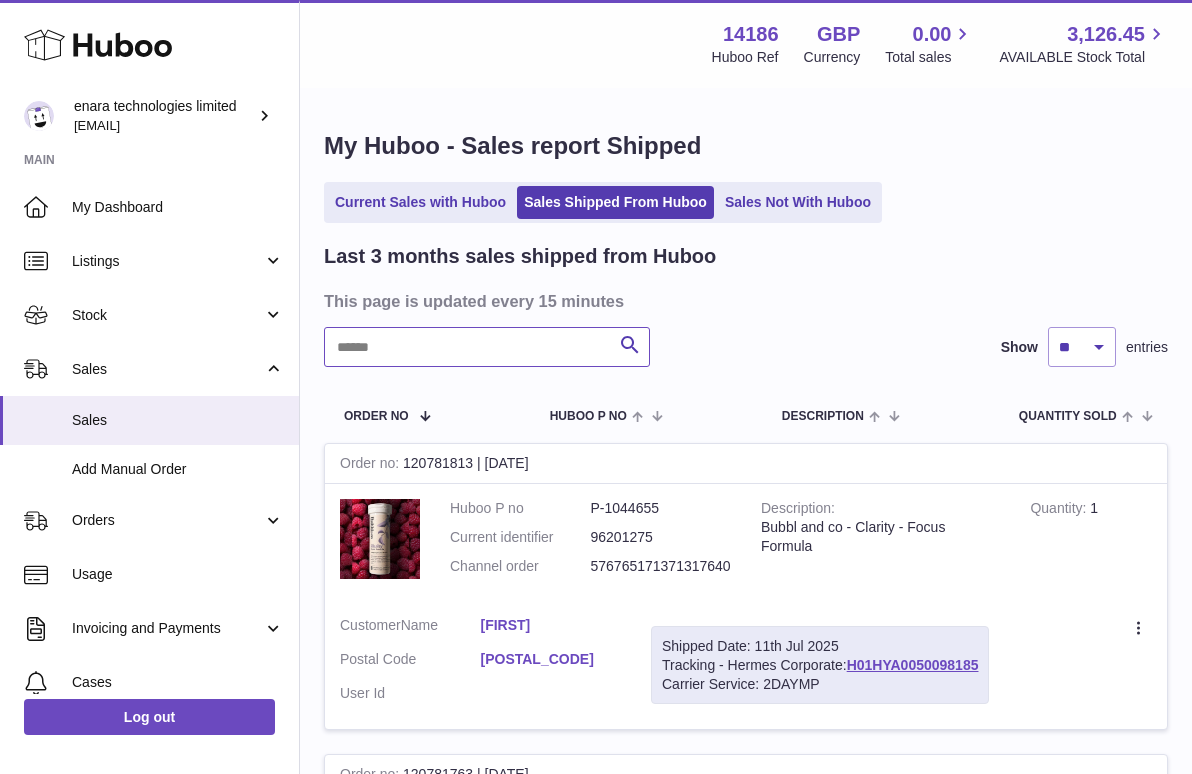 click at bounding box center (487, 347) 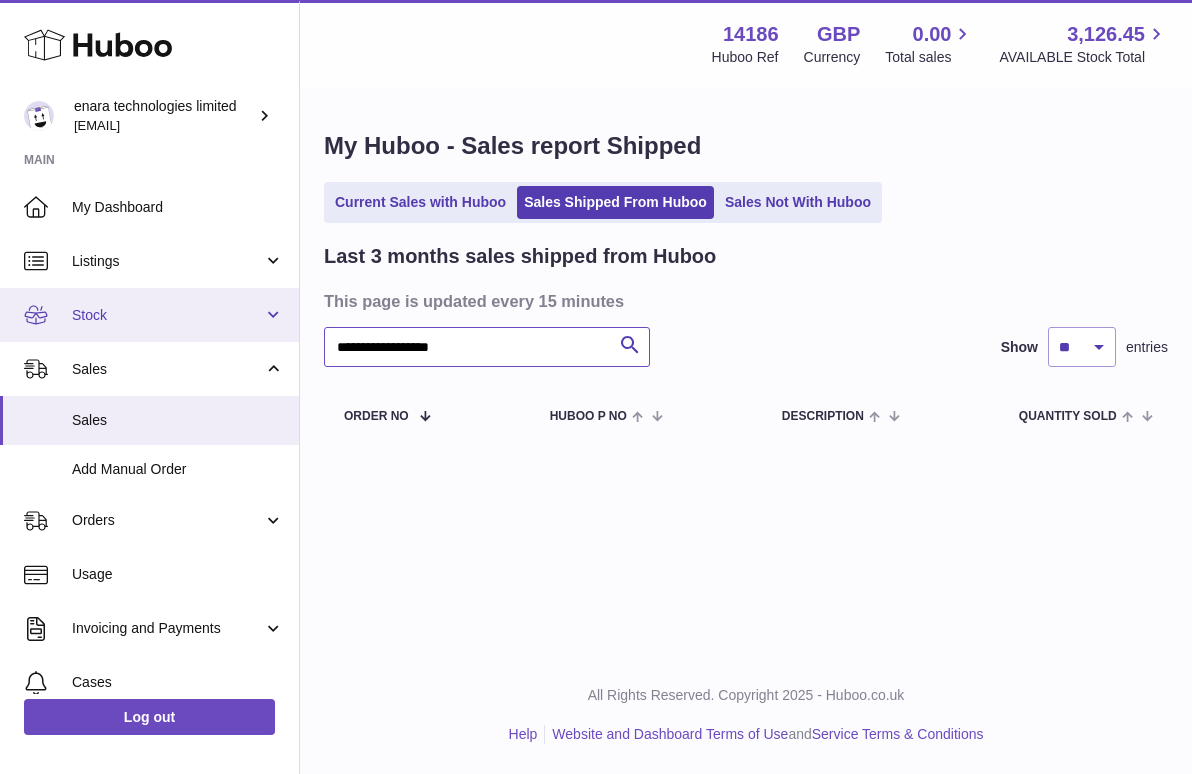 drag, startPoint x: 527, startPoint y: 354, endPoint x: 241, endPoint y: 330, distance: 287.00522 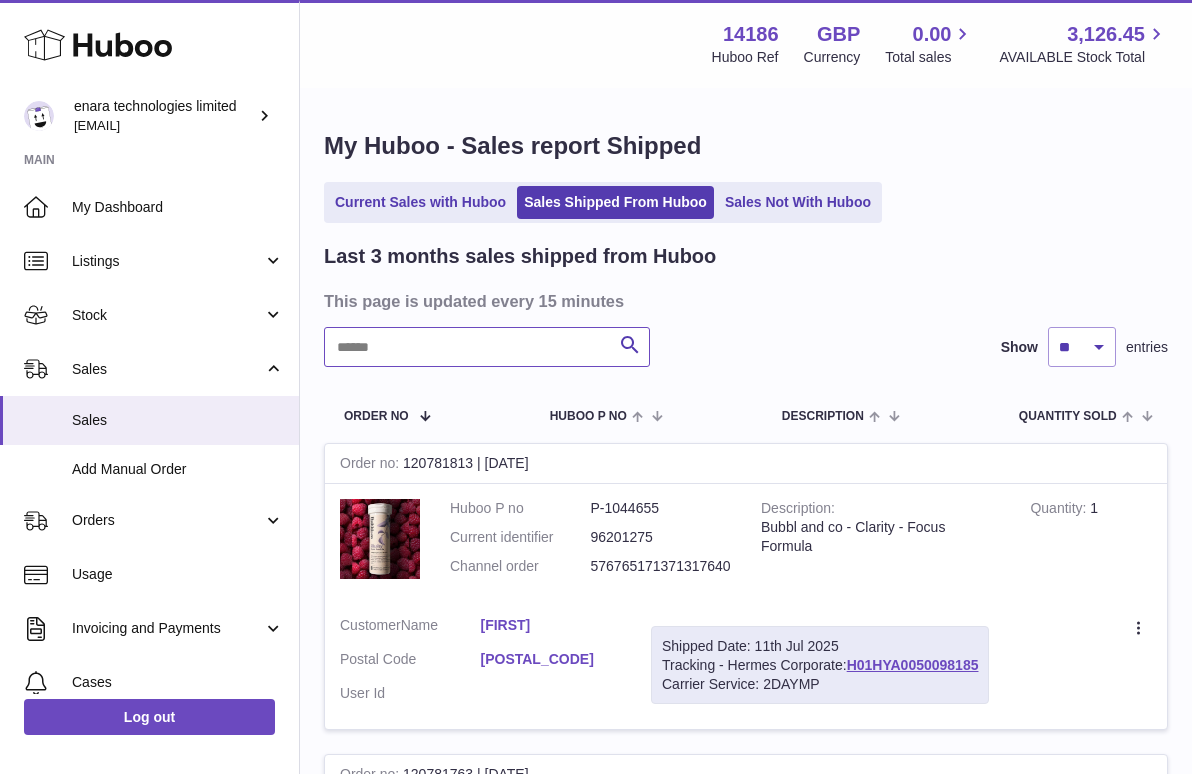 paste on "**********" 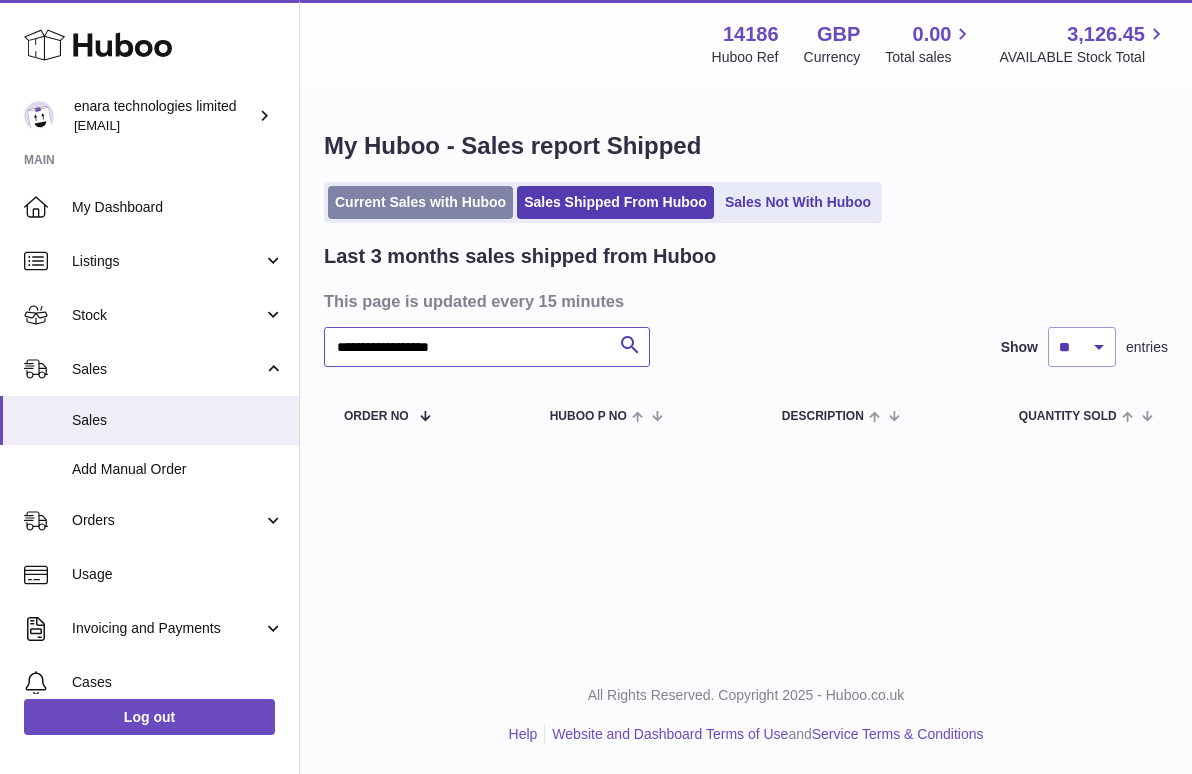 type on "**********" 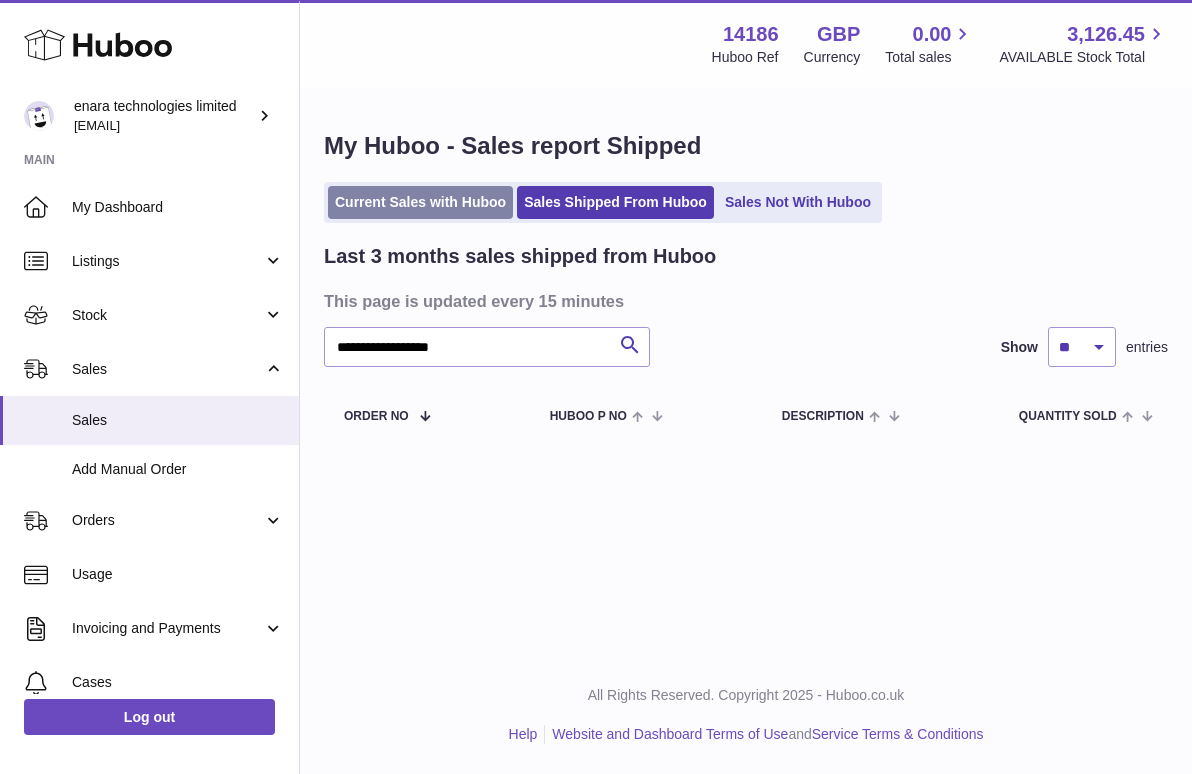 click on "Current Sales with Huboo" at bounding box center [420, 202] 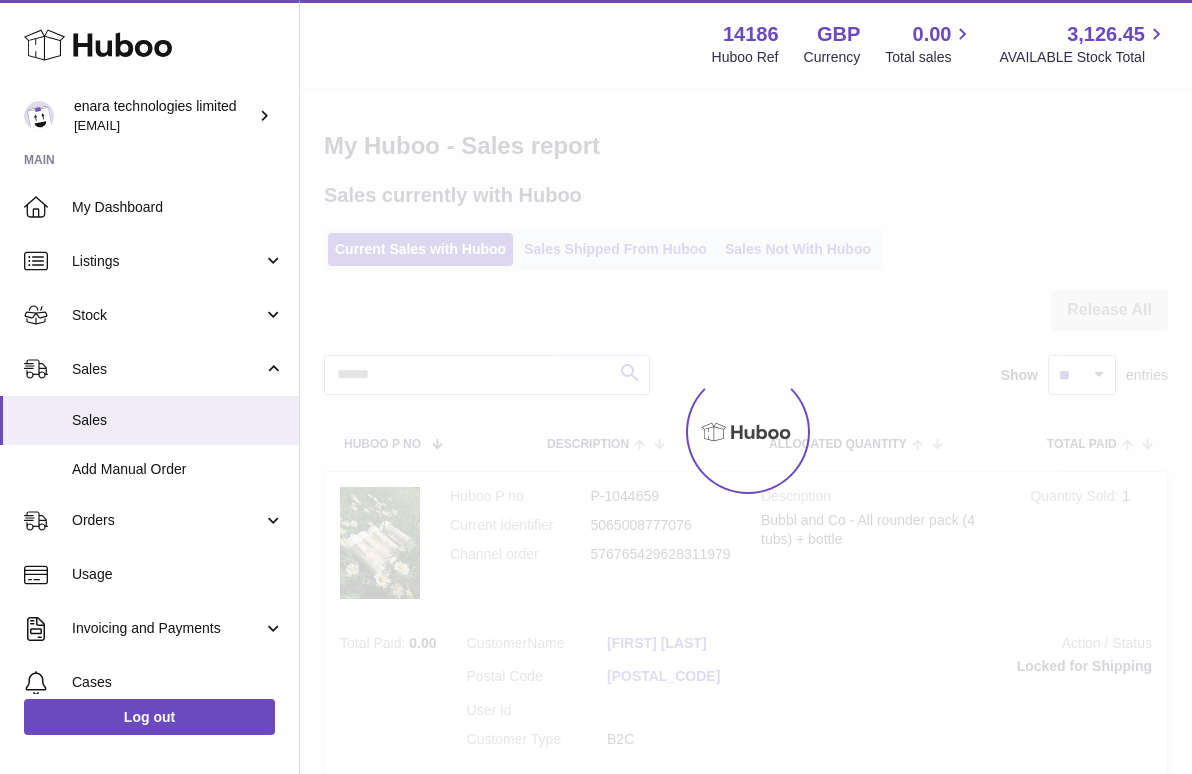 scroll, scrollTop: 0, scrollLeft: 0, axis: both 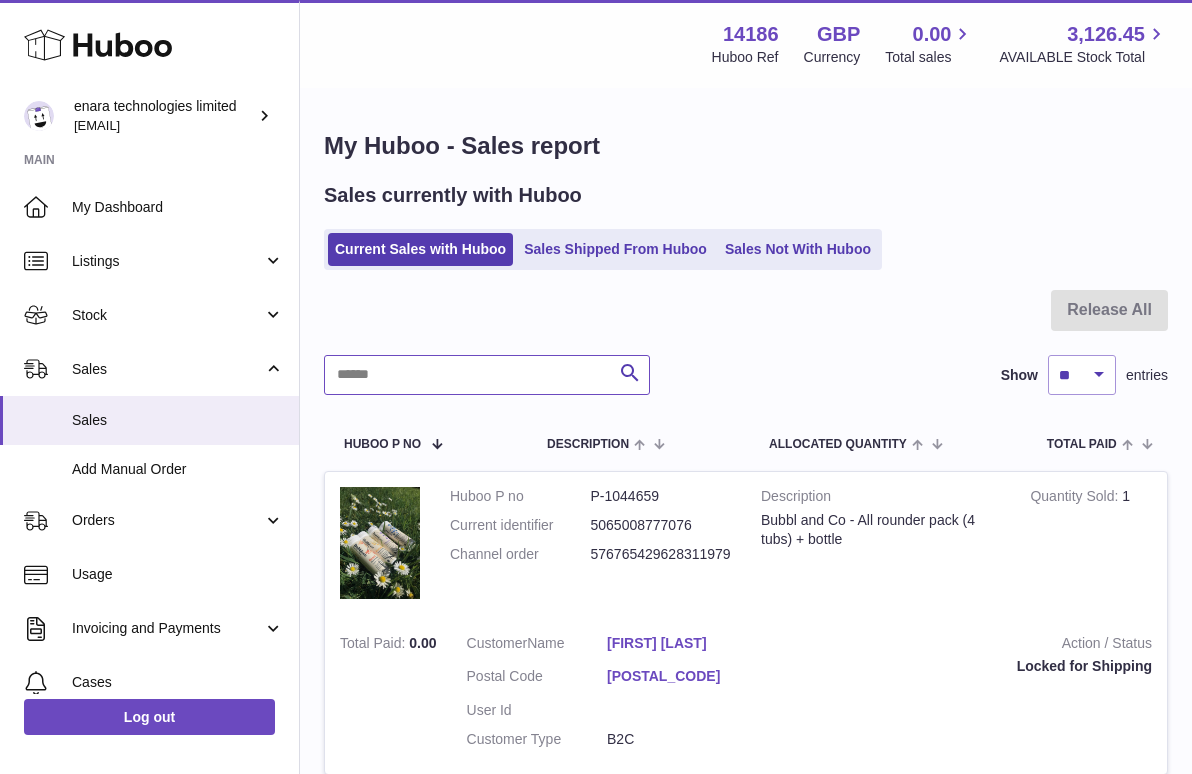 click at bounding box center [487, 375] 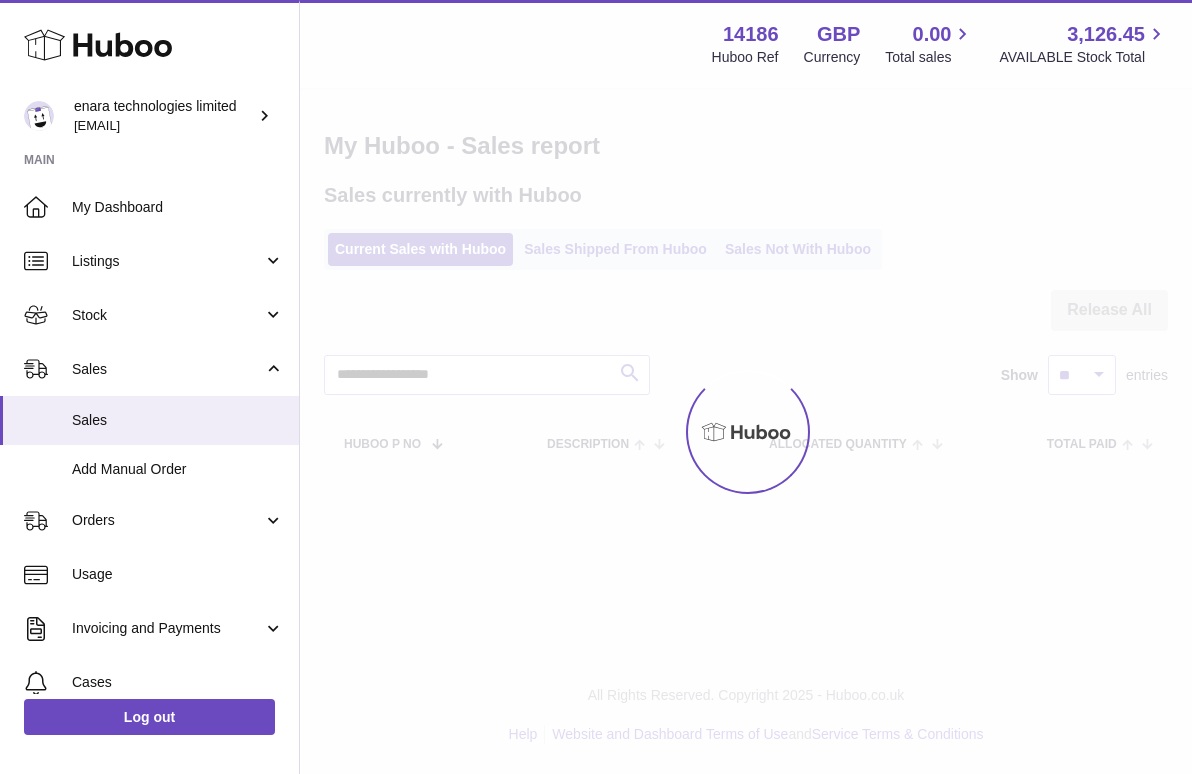 scroll, scrollTop: 0, scrollLeft: 0, axis: both 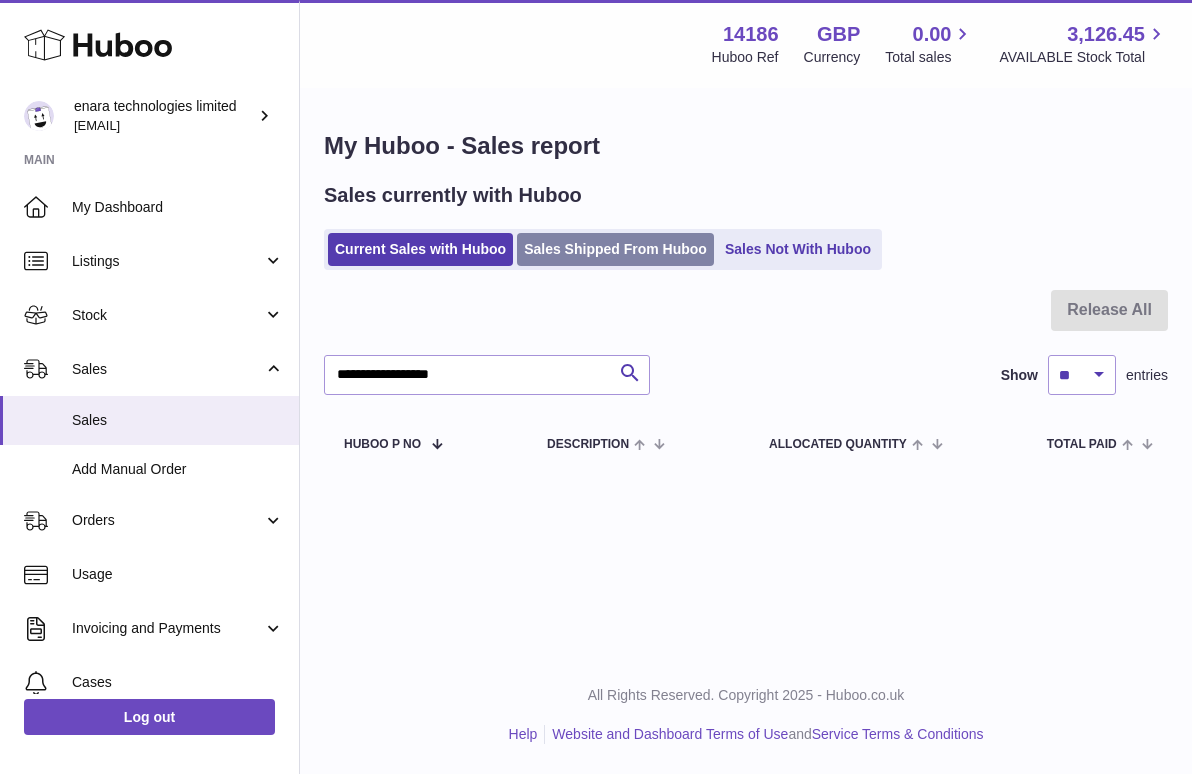 click on "Sales Shipped From Huboo" at bounding box center [615, 249] 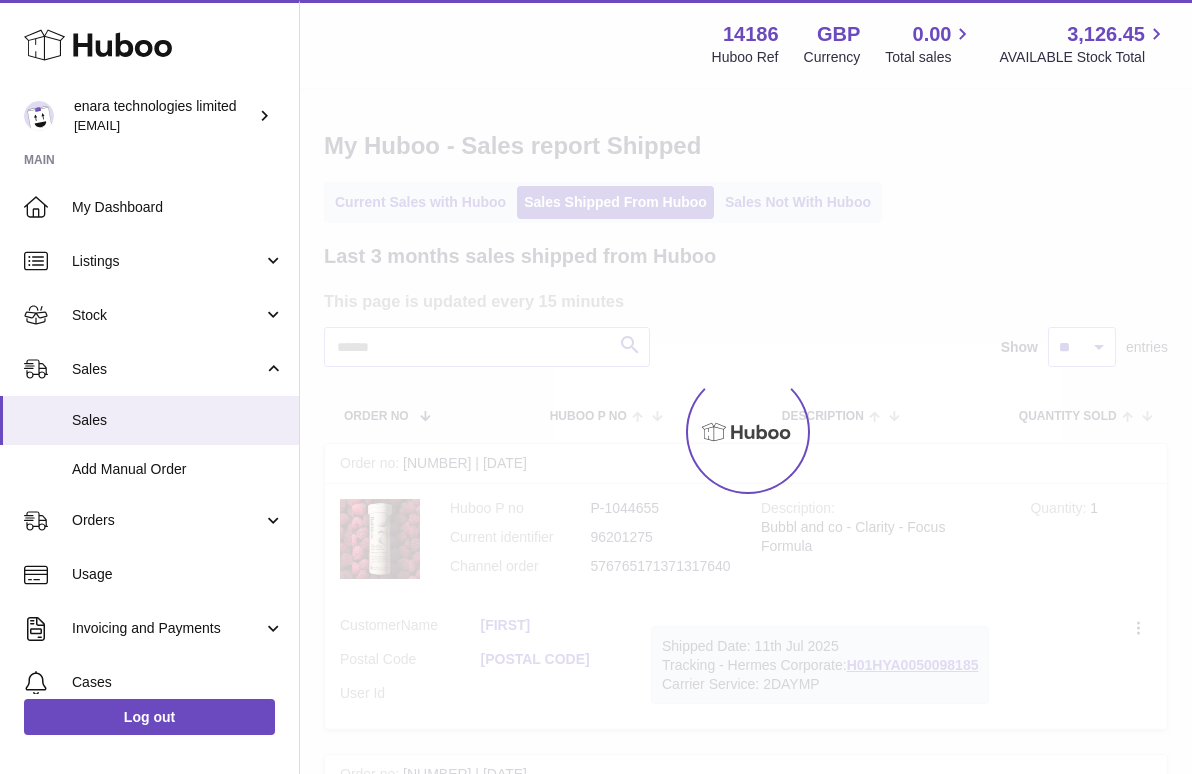 scroll, scrollTop: 0, scrollLeft: 0, axis: both 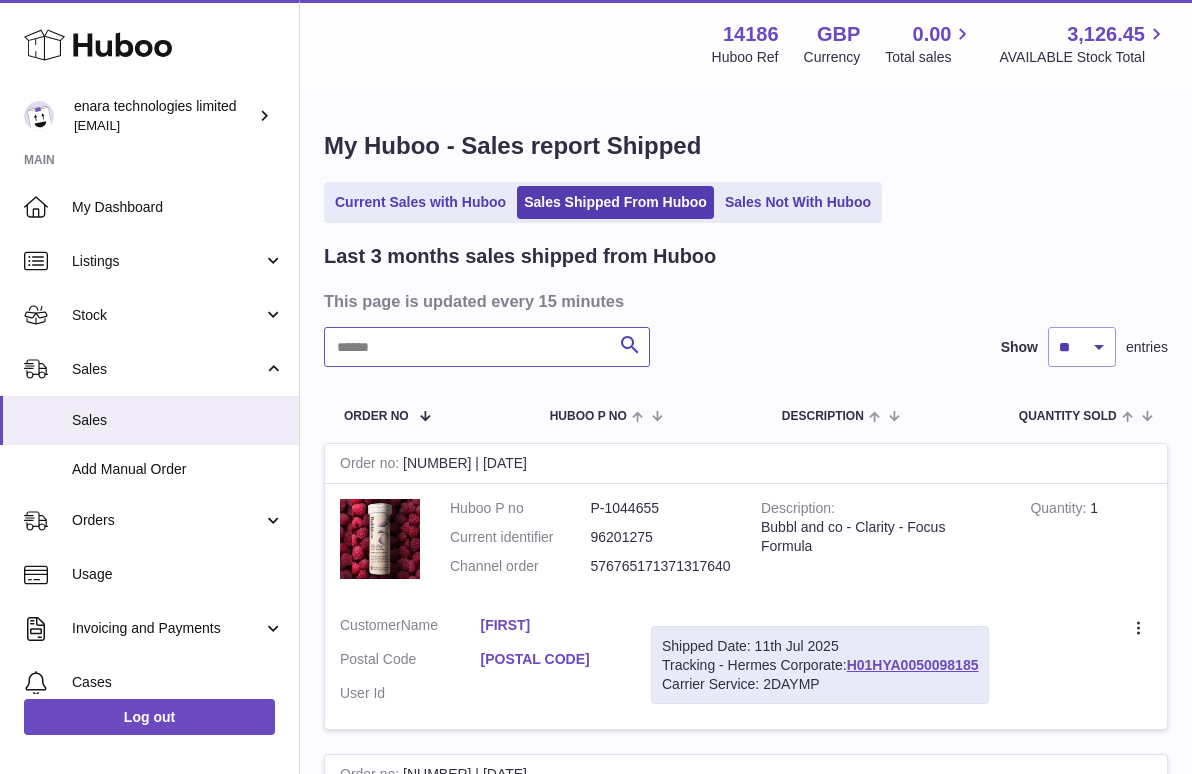 click at bounding box center [487, 347] 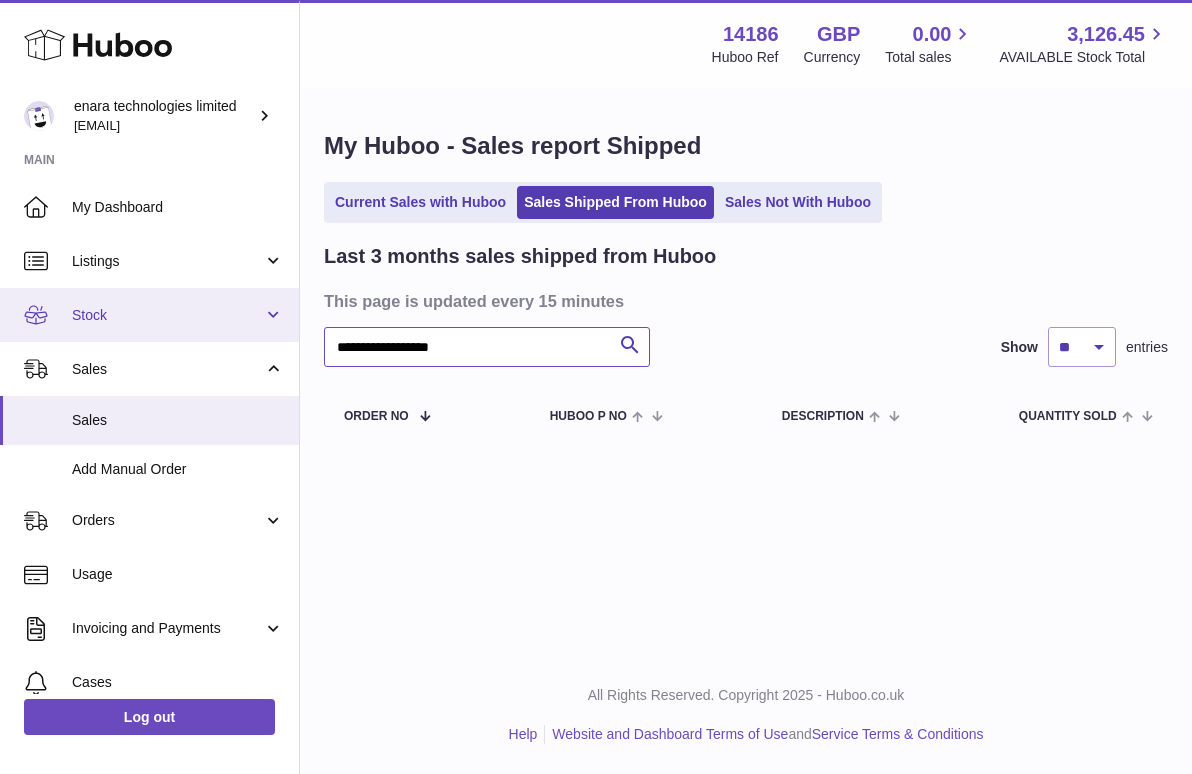 drag, startPoint x: 521, startPoint y: 343, endPoint x: 145, endPoint y: 335, distance: 376.08508 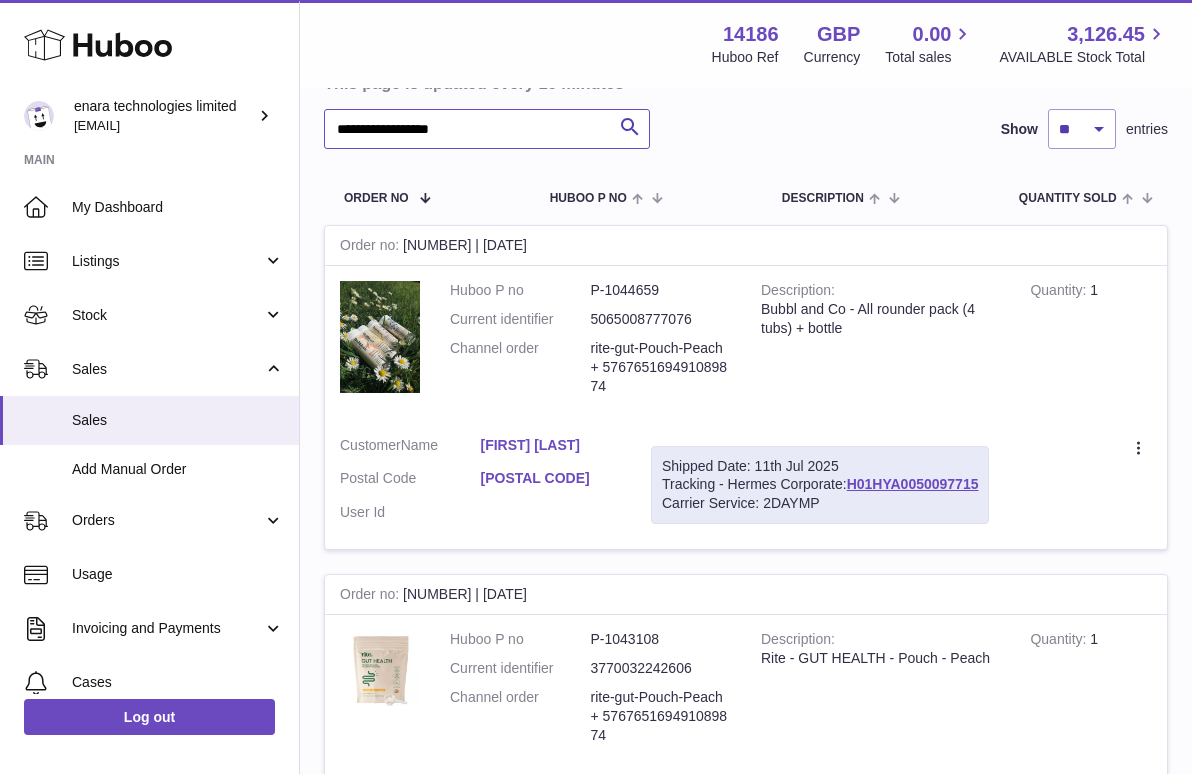 scroll, scrollTop: 219, scrollLeft: 0, axis: vertical 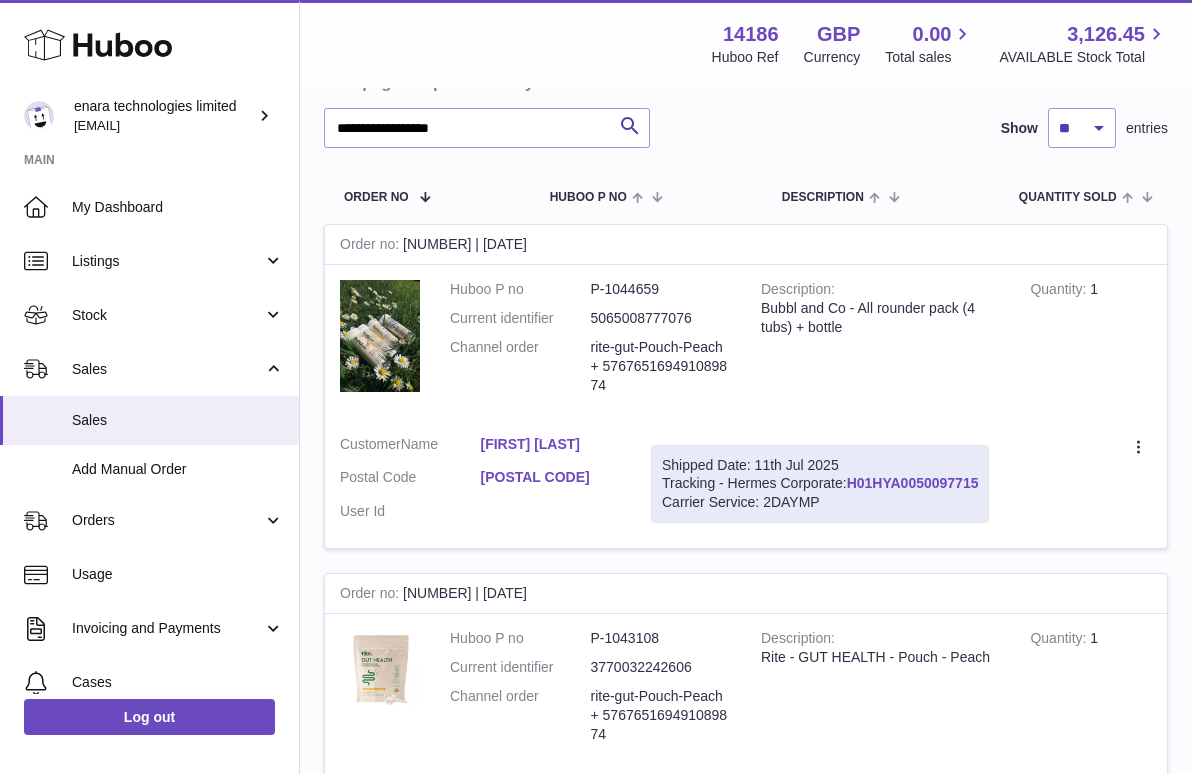 drag, startPoint x: 985, startPoint y: 474, endPoint x: 853, endPoint y: 482, distance: 132.2422 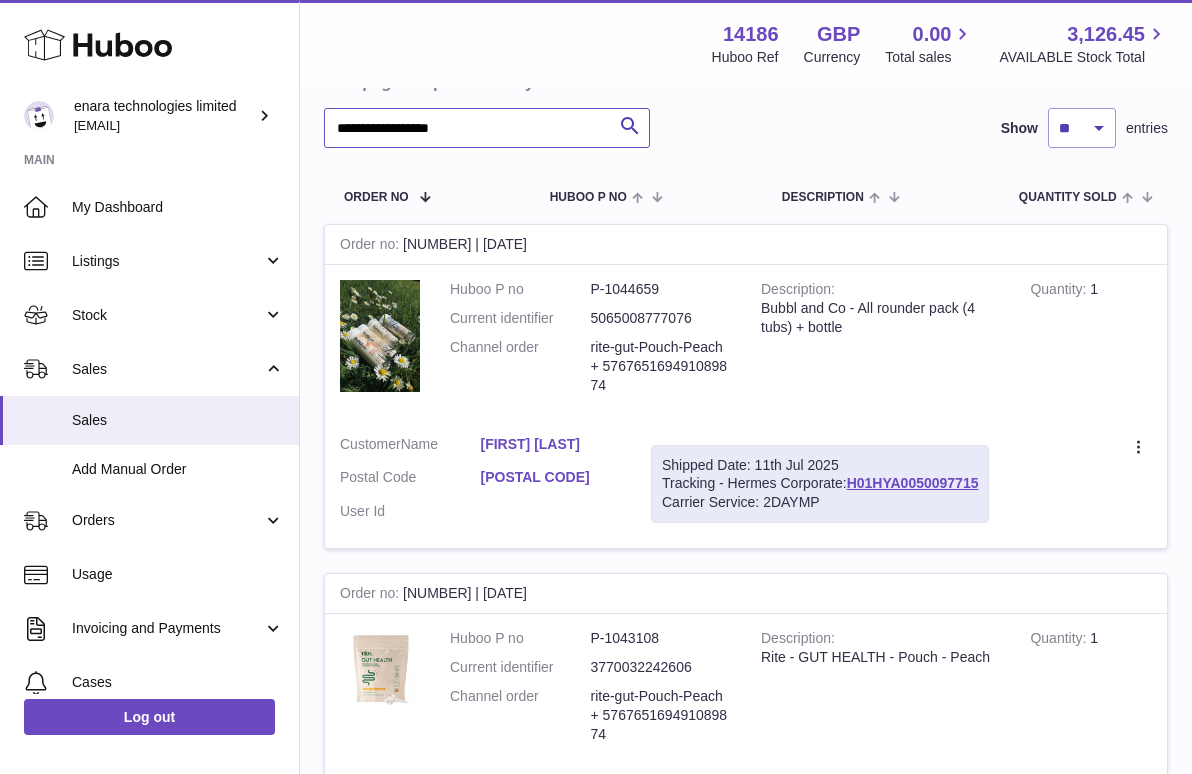 drag, startPoint x: 485, startPoint y: 133, endPoint x: 57, endPoint y: 61, distance: 434.01382 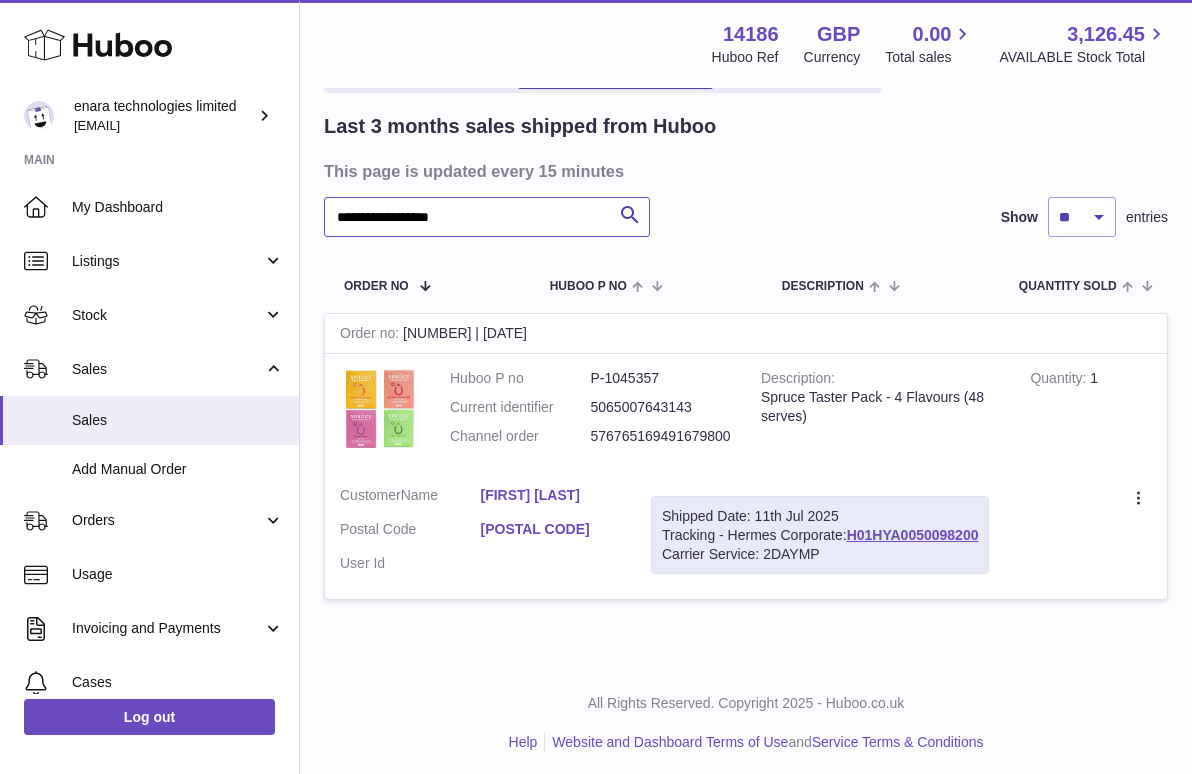 scroll, scrollTop: 129, scrollLeft: 0, axis: vertical 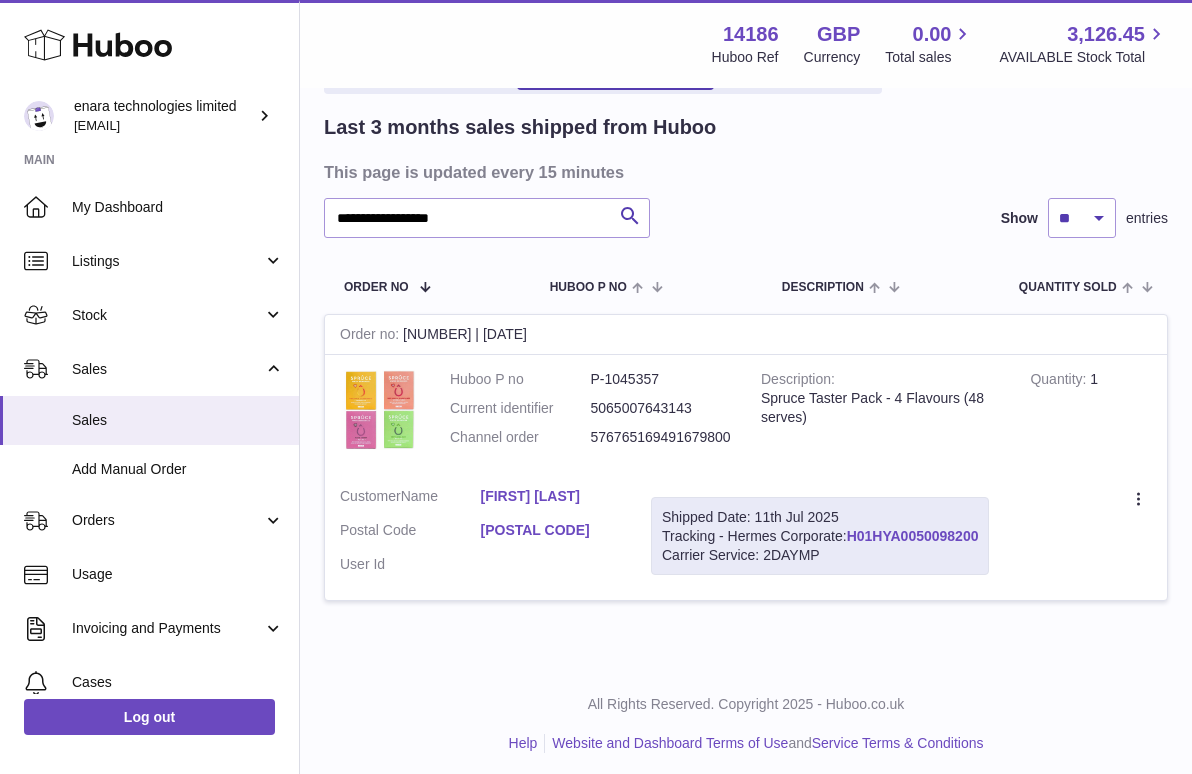 drag, startPoint x: 987, startPoint y: 527, endPoint x: 855, endPoint y: 532, distance: 132.09467 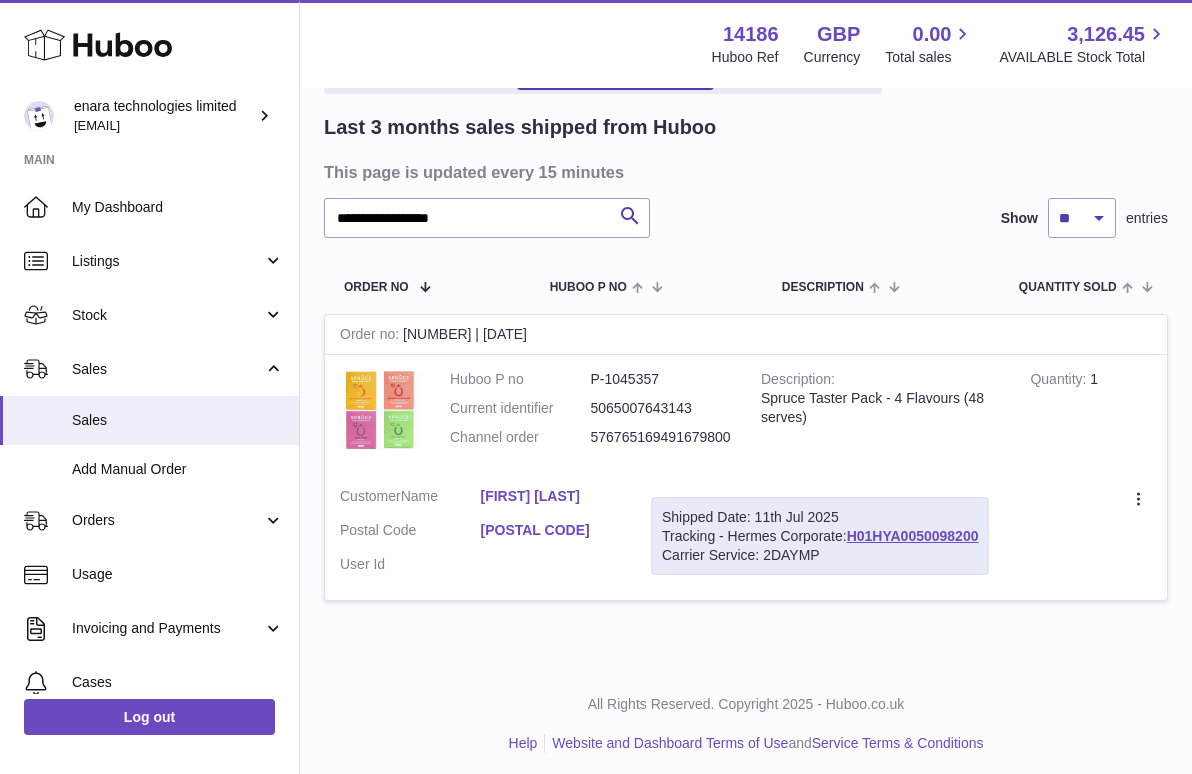 copy on "H01HYA0050098200" 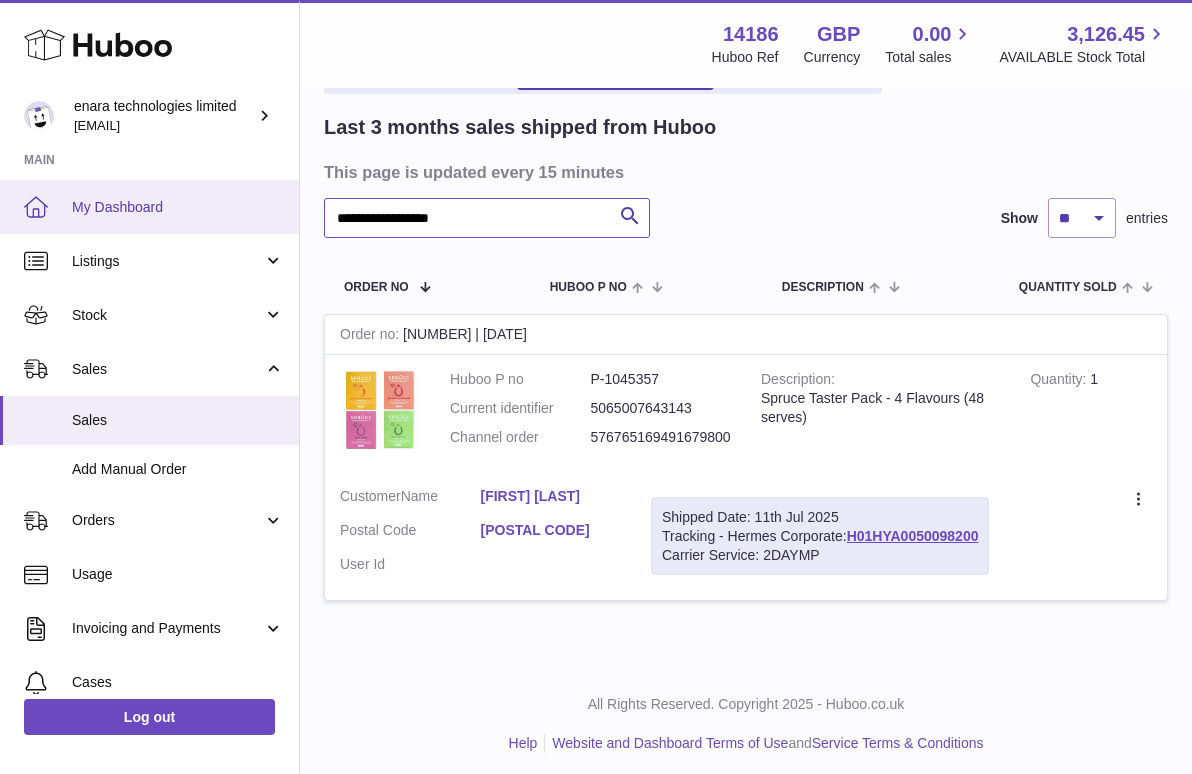 drag, startPoint x: 497, startPoint y: 215, endPoint x: 62, endPoint y: 209, distance: 435.04138 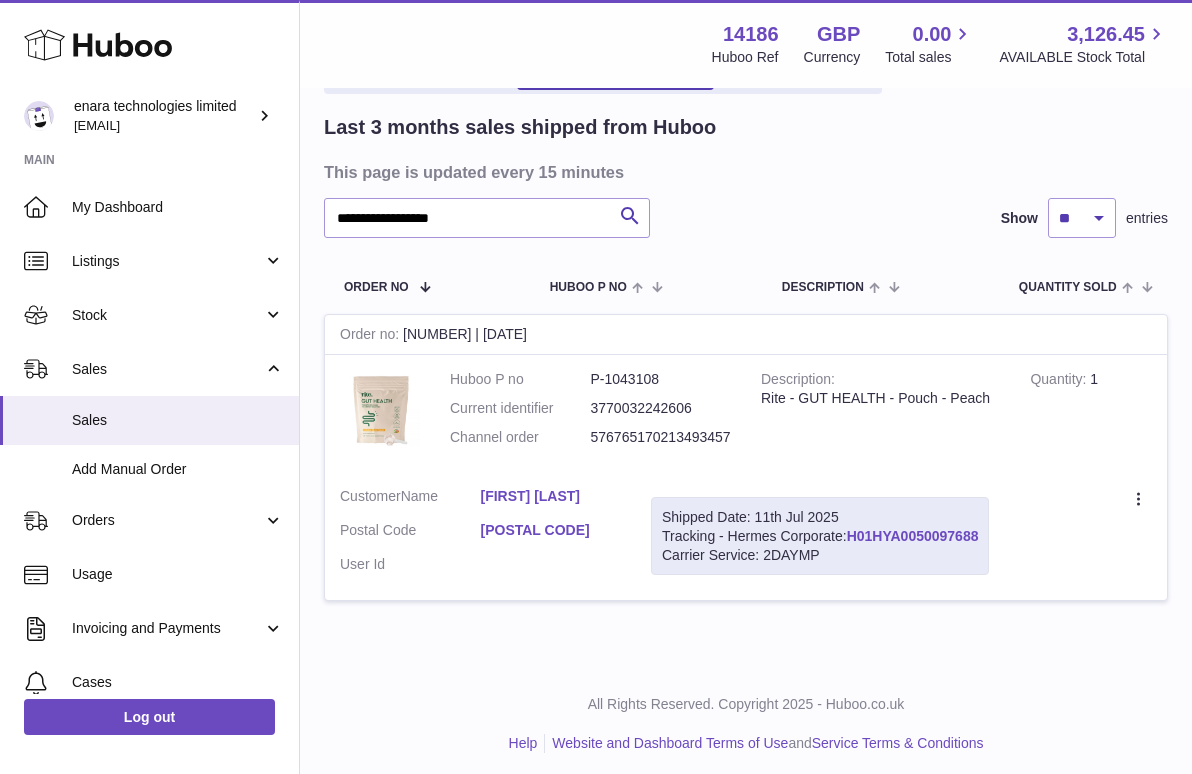 drag, startPoint x: 983, startPoint y: 528, endPoint x: 853, endPoint y: 535, distance: 130.18832 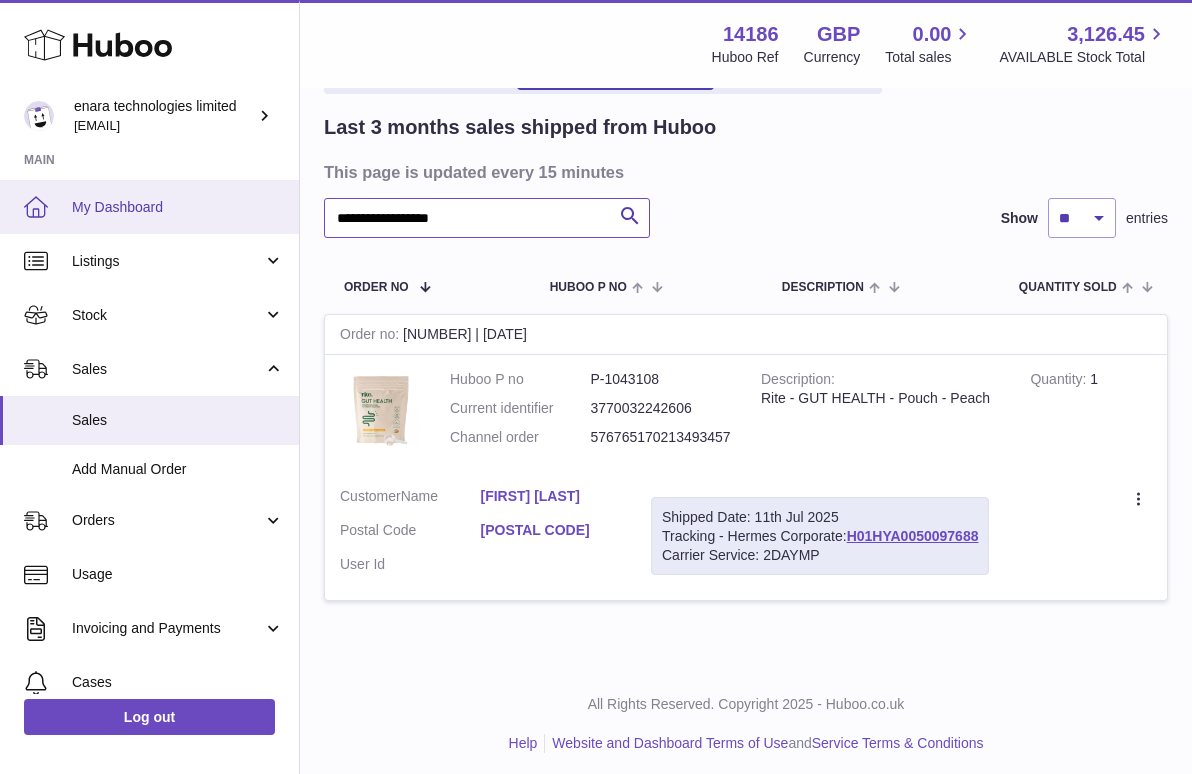 drag, startPoint x: 504, startPoint y: 224, endPoint x: 114, endPoint y: 183, distance: 392.1492 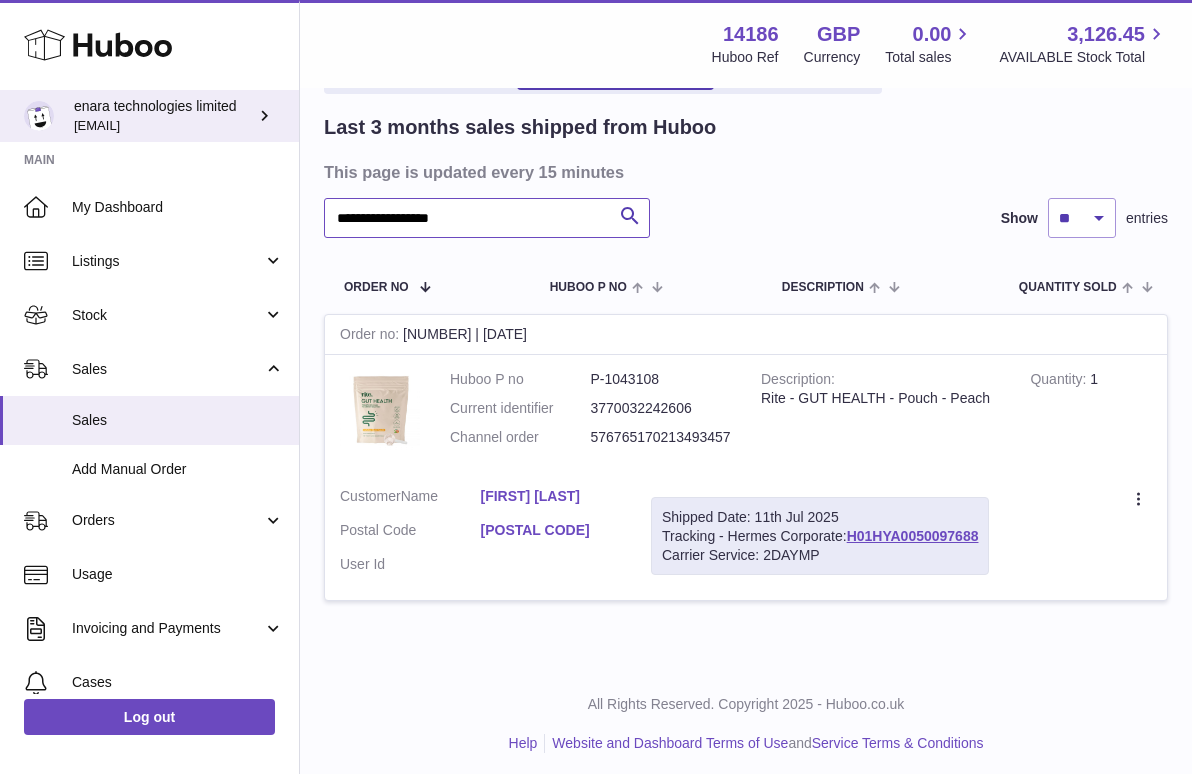 drag, startPoint x: 549, startPoint y: 215, endPoint x: 72, endPoint y: 112, distance: 487.99387 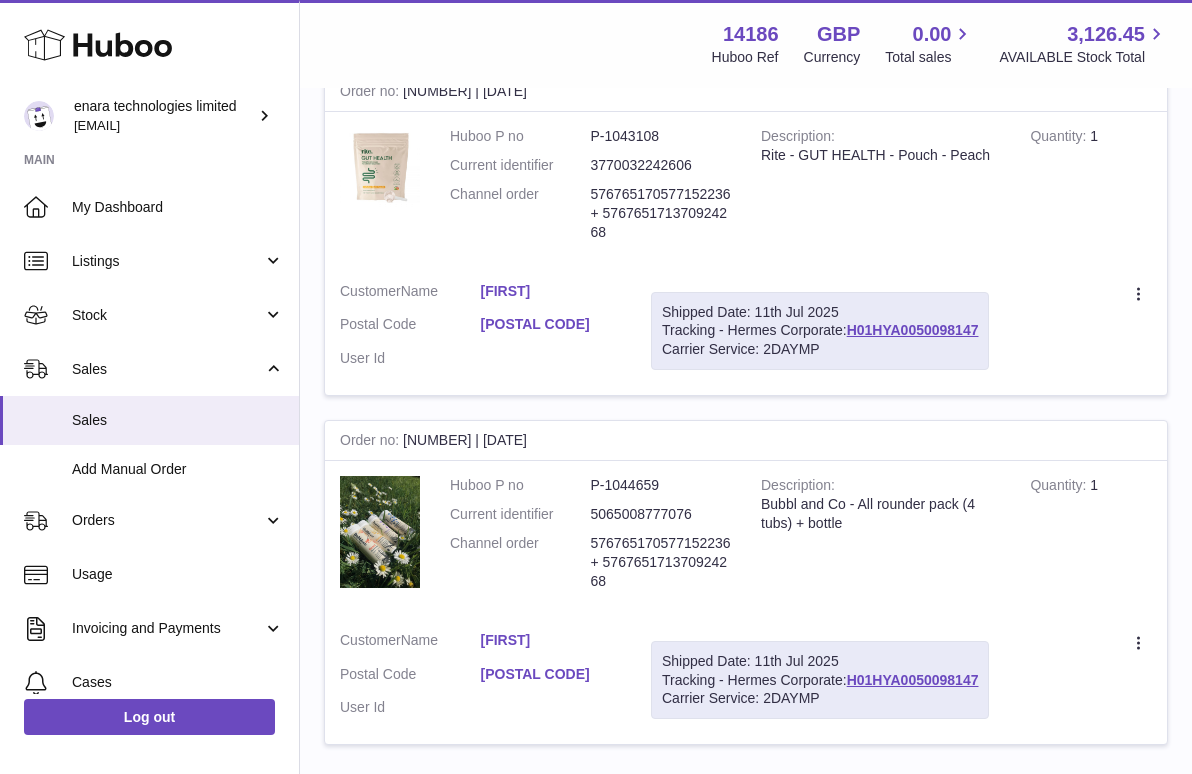 scroll, scrollTop: 374, scrollLeft: 0, axis: vertical 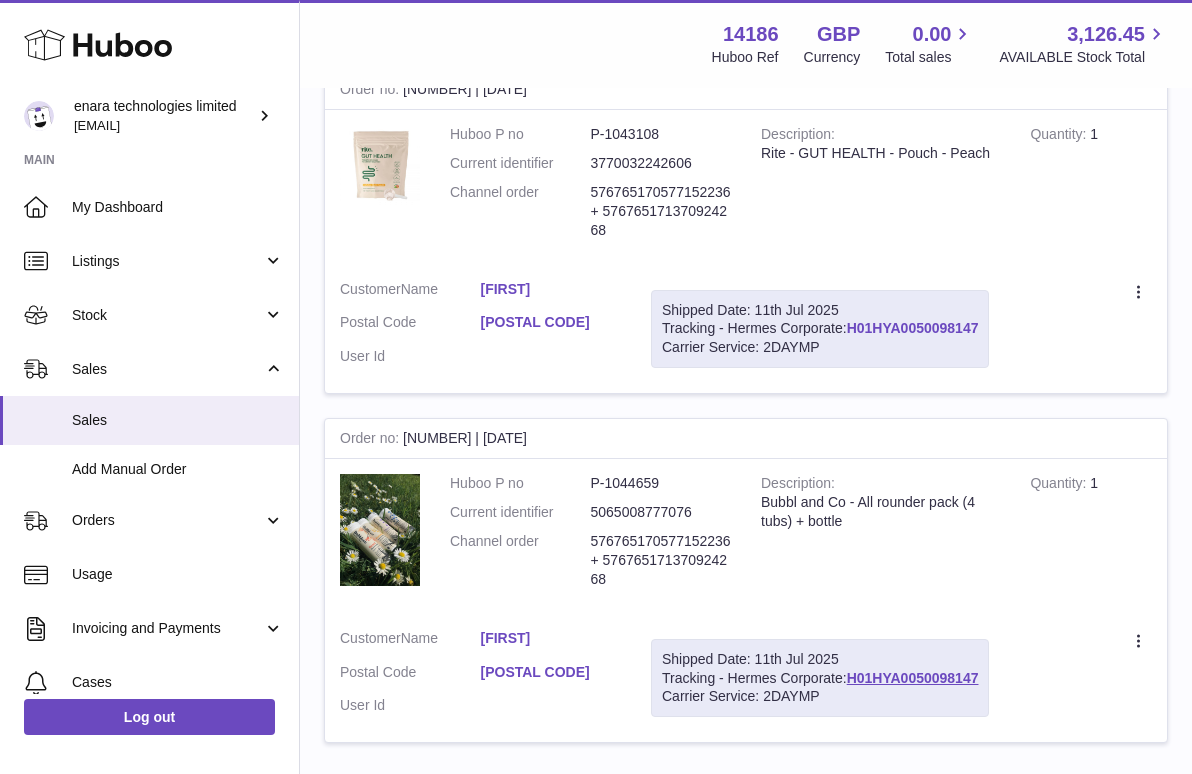drag, startPoint x: 986, startPoint y: 316, endPoint x: 853, endPoint y: 319, distance: 133.03383 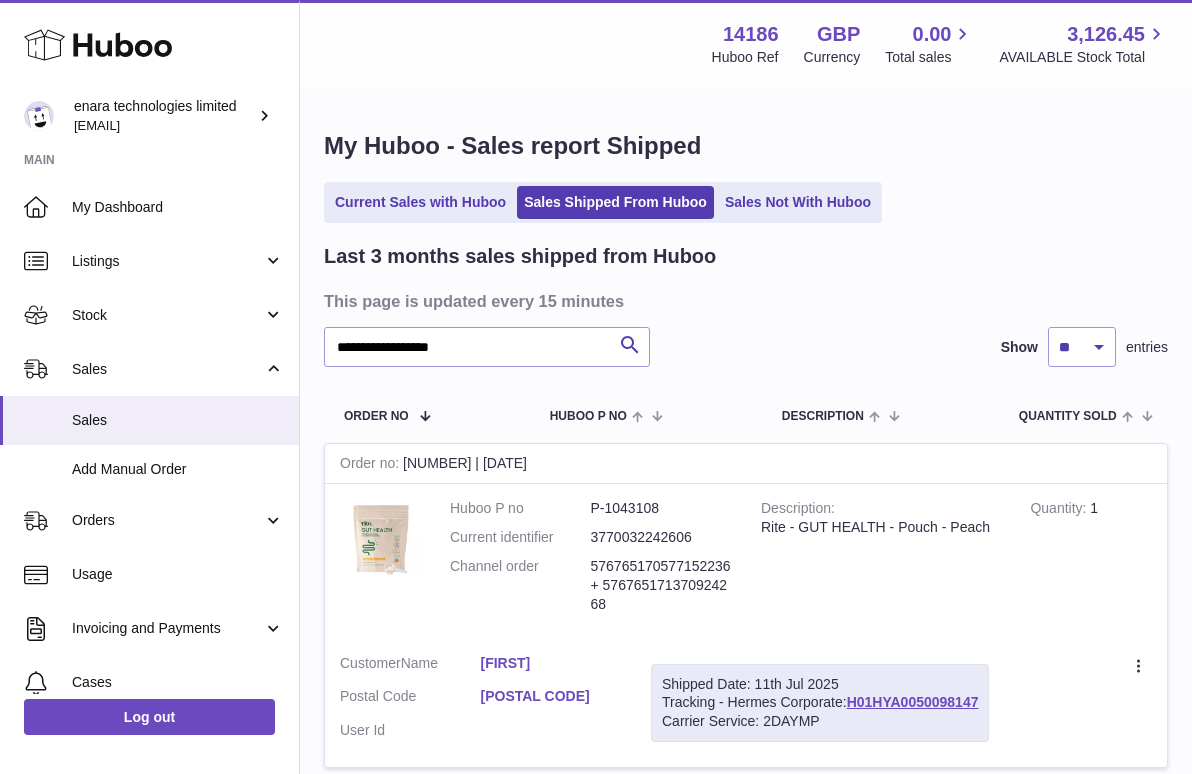 scroll, scrollTop: 0, scrollLeft: 0, axis: both 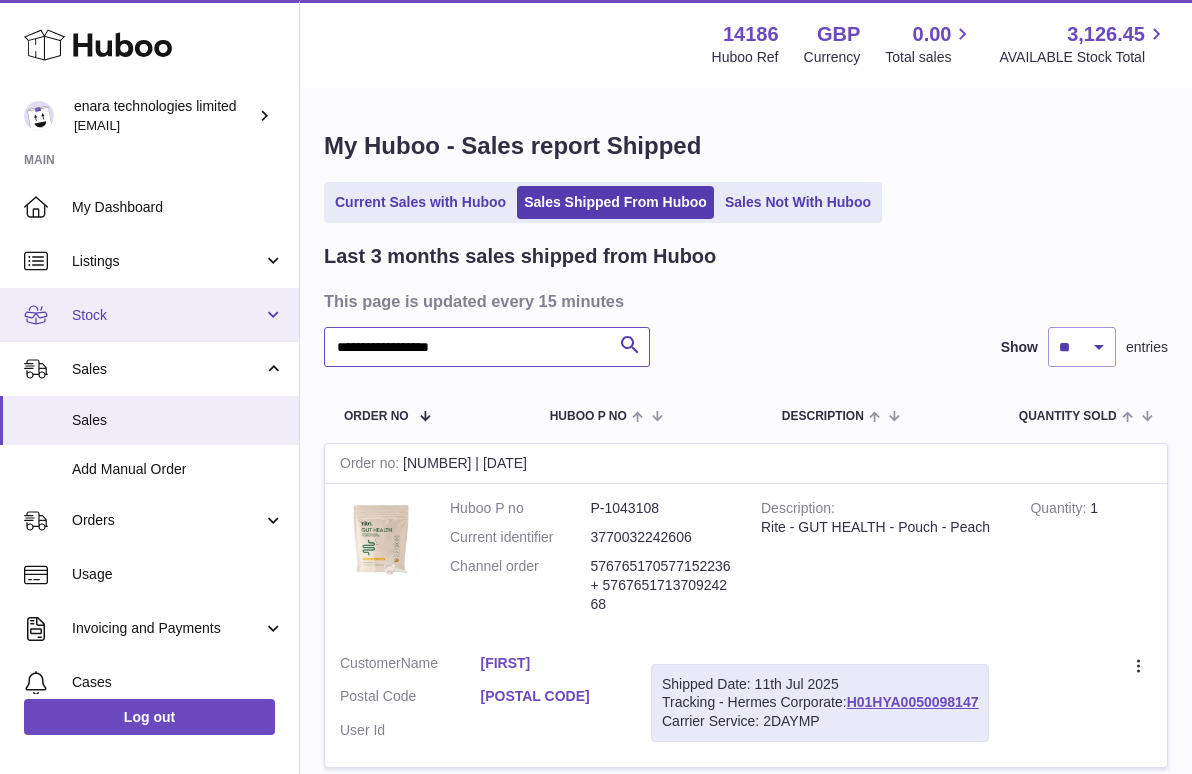 drag, startPoint x: 508, startPoint y: 346, endPoint x: 176, endPoint y: 291, distance: 336.5249 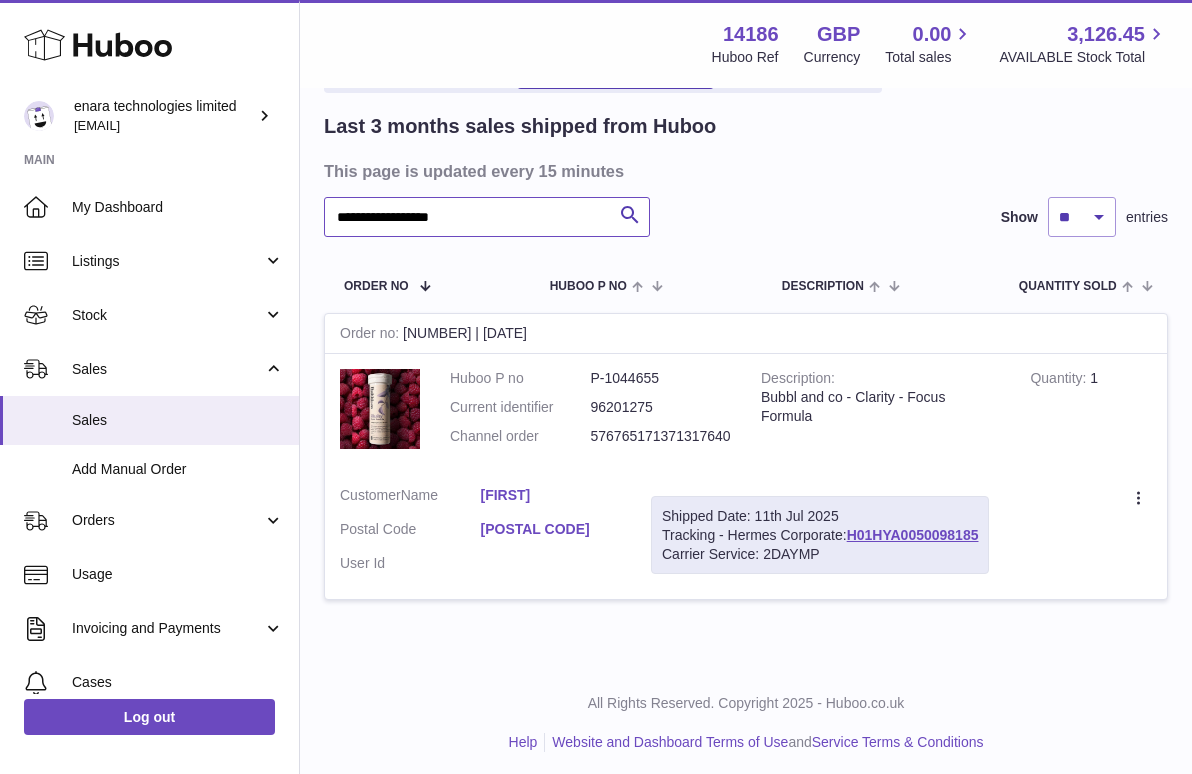 scroll, scrollTop: 129, scrollLeft: 0, axis: vertical 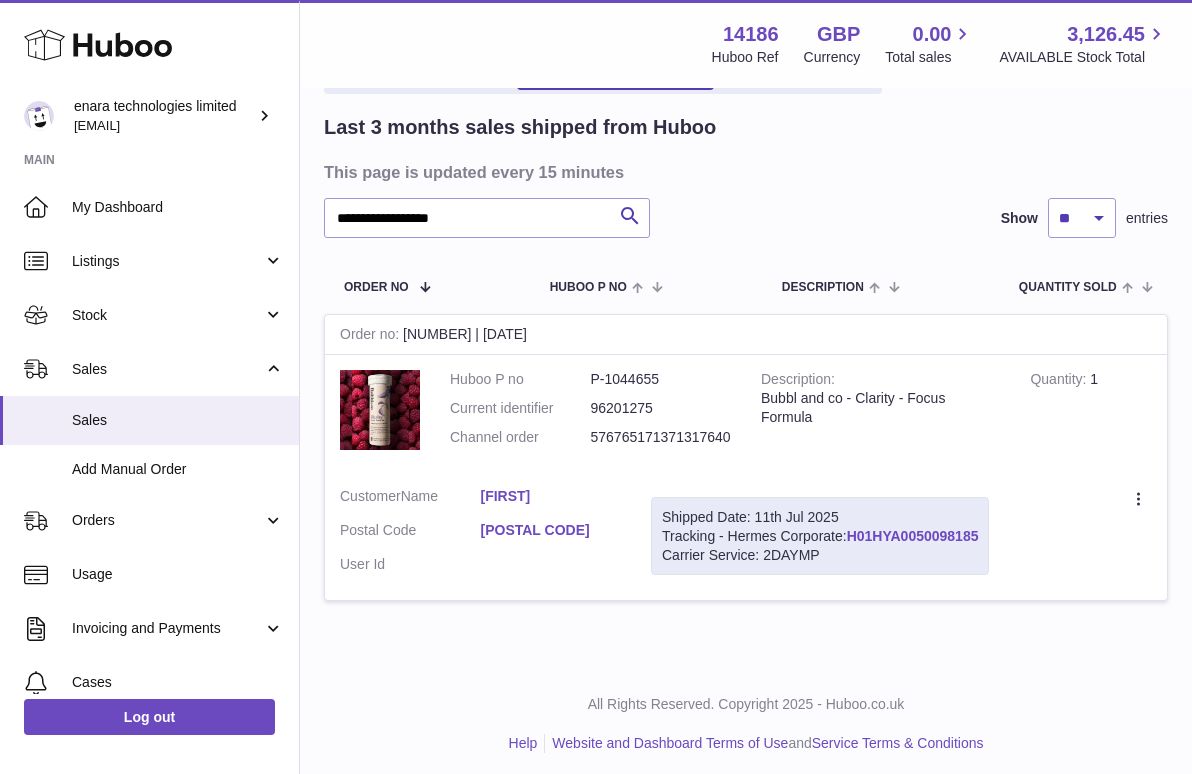 drag, startPoint x: 986, startPoint y: 530, endPoint x: 854, endPoint y: 530, distance: 132 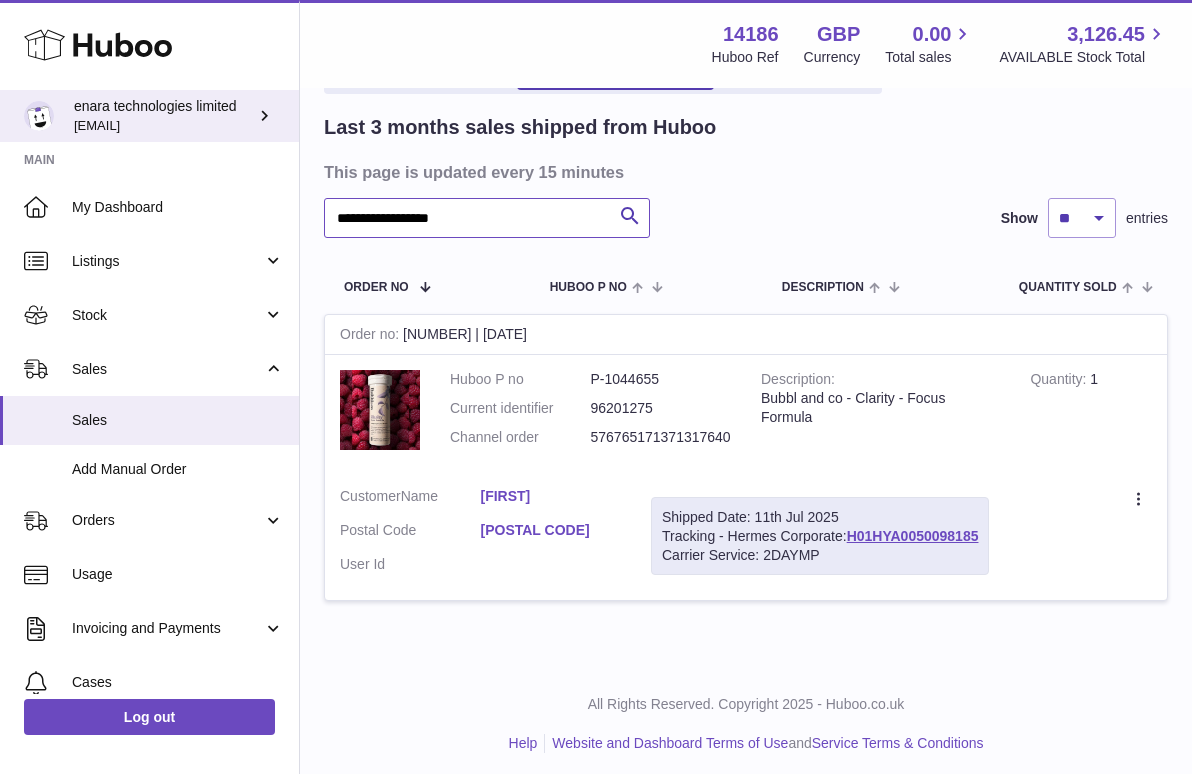 drag, startPoint x: 532, startPoint y: 216, endPoint x: 131, endPoint y: 134, distance: 409.2982 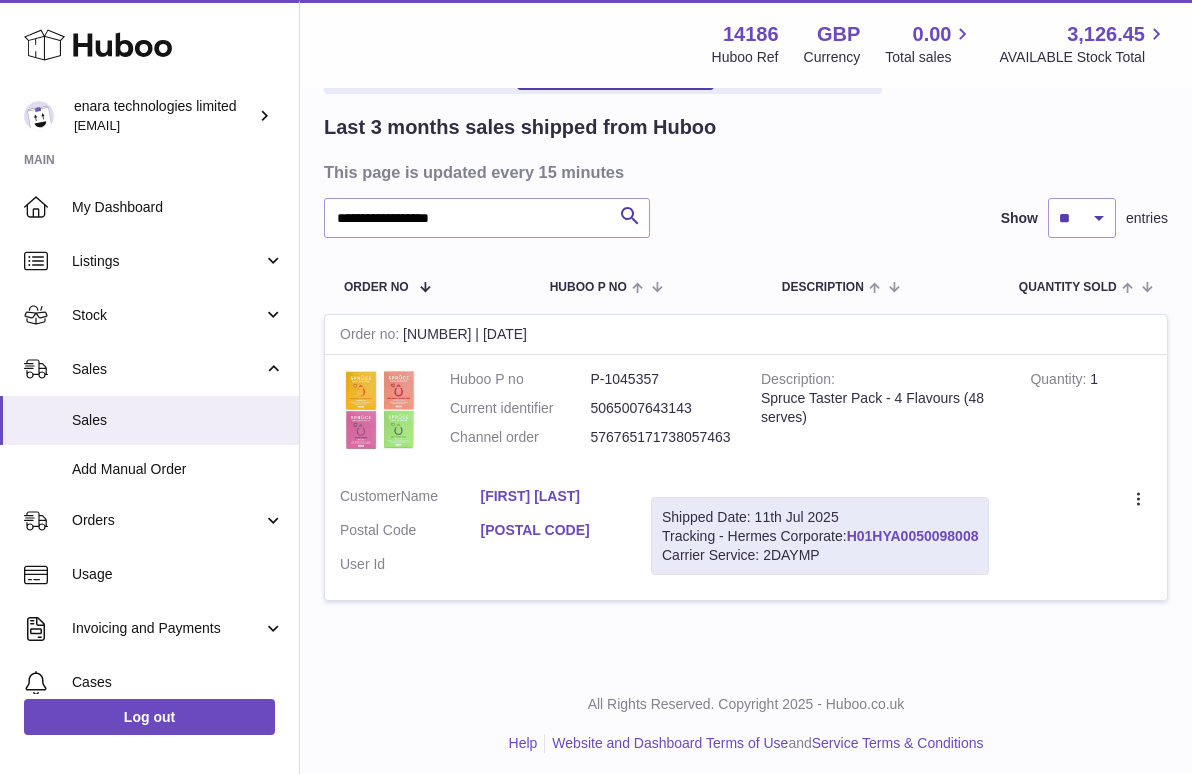 drag, startPoint x: 985, startPoint y: 529, endPoint x: 851, endPoint y: 530, distance: 134.00374 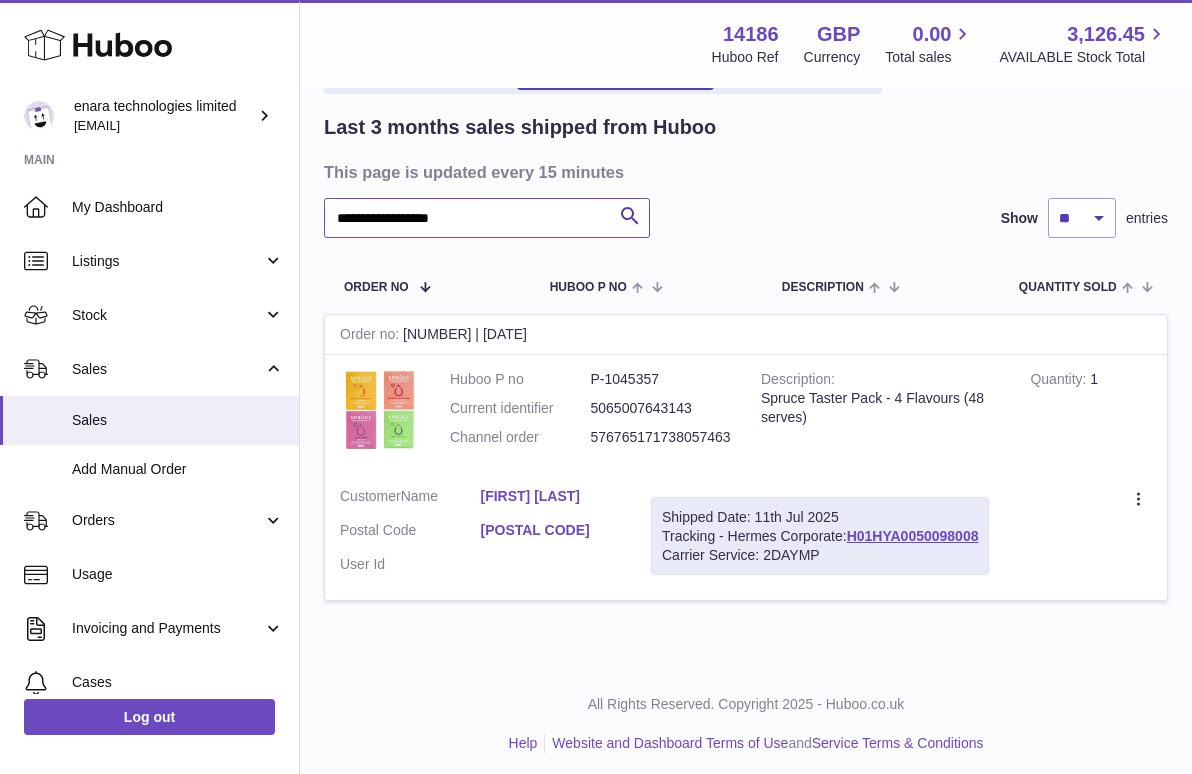 drag, startPoint x: 501, startPoint y: 221, endPoint x: 133, endPoint y: 144, distance: 375.96942 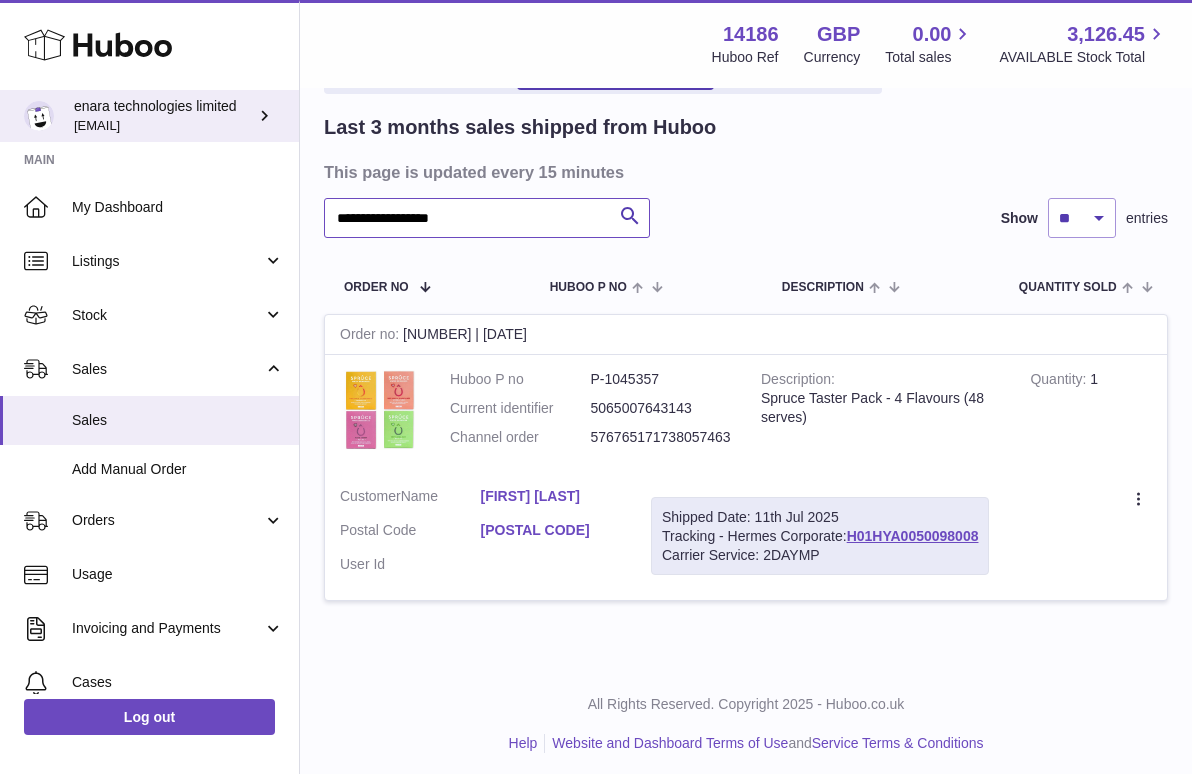 paste 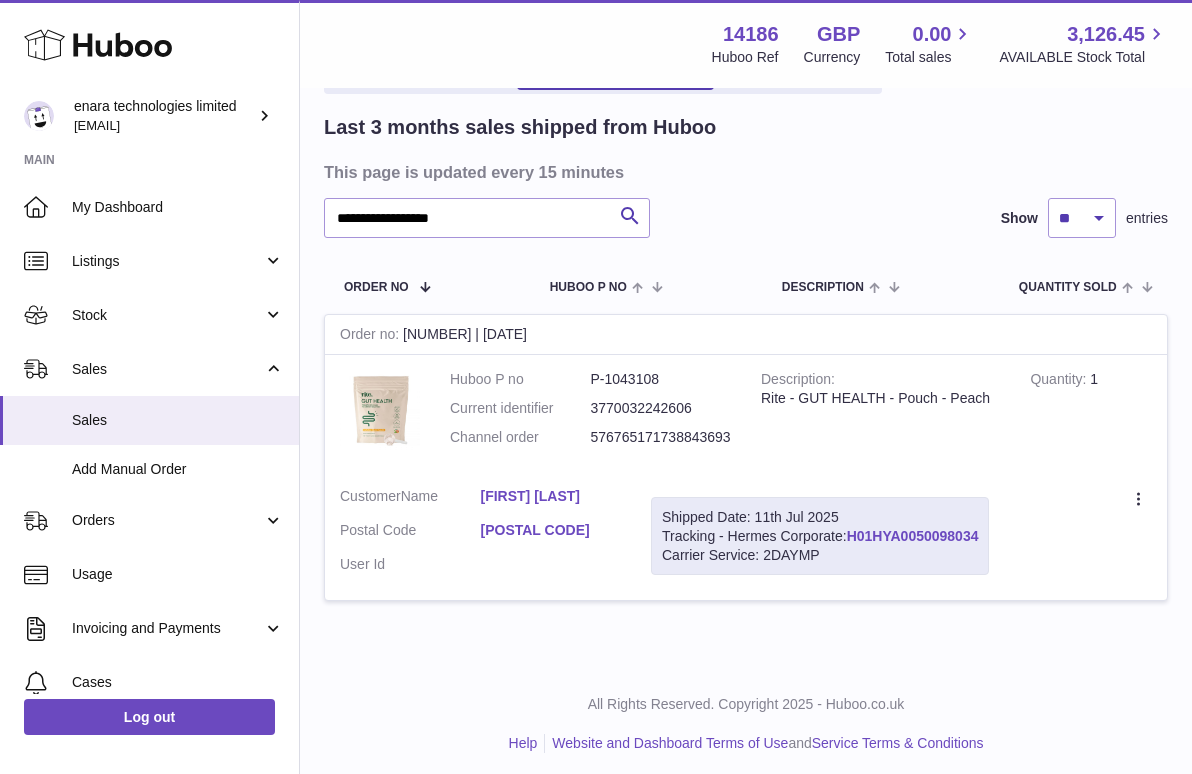 drag, startPoint x: 985, startPoint y: 529, endPoint x: 854, endPoint y: 534, distance: 131.09538 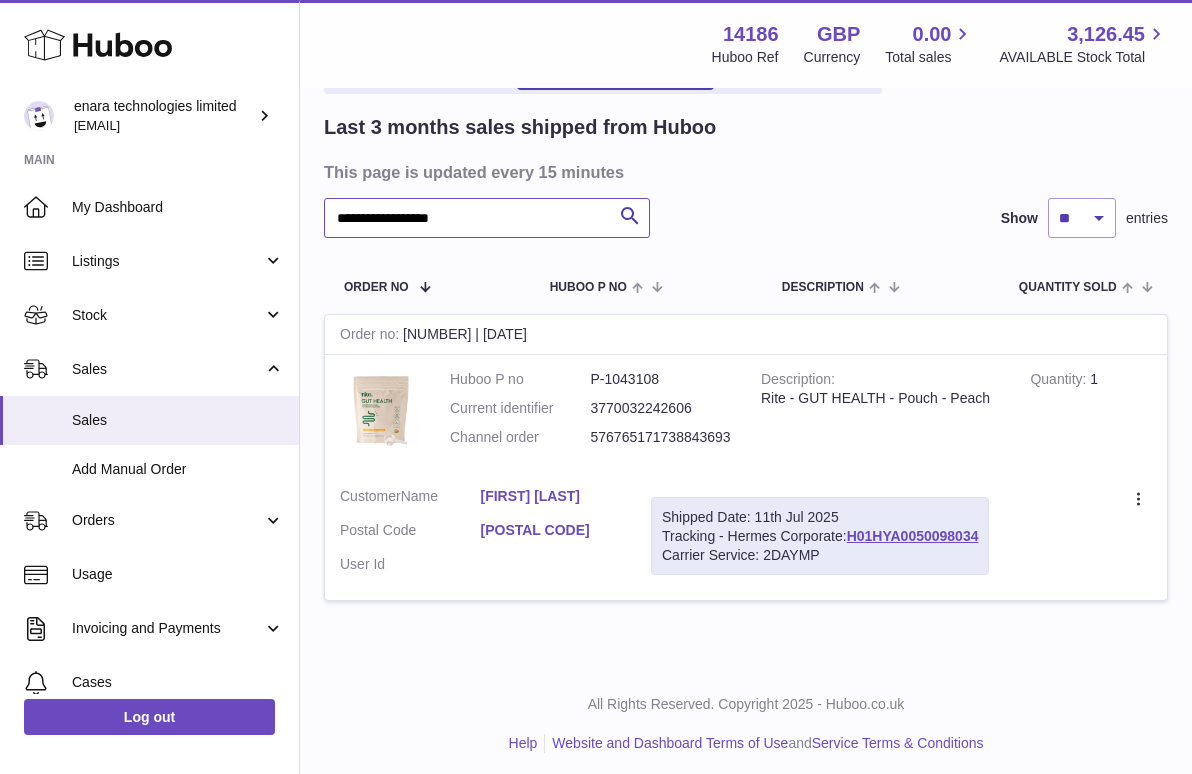 drag, startPoint x: 493, startPoint y: 209, endPoint x: 167, endPoint y: 148, distance: 331.65796 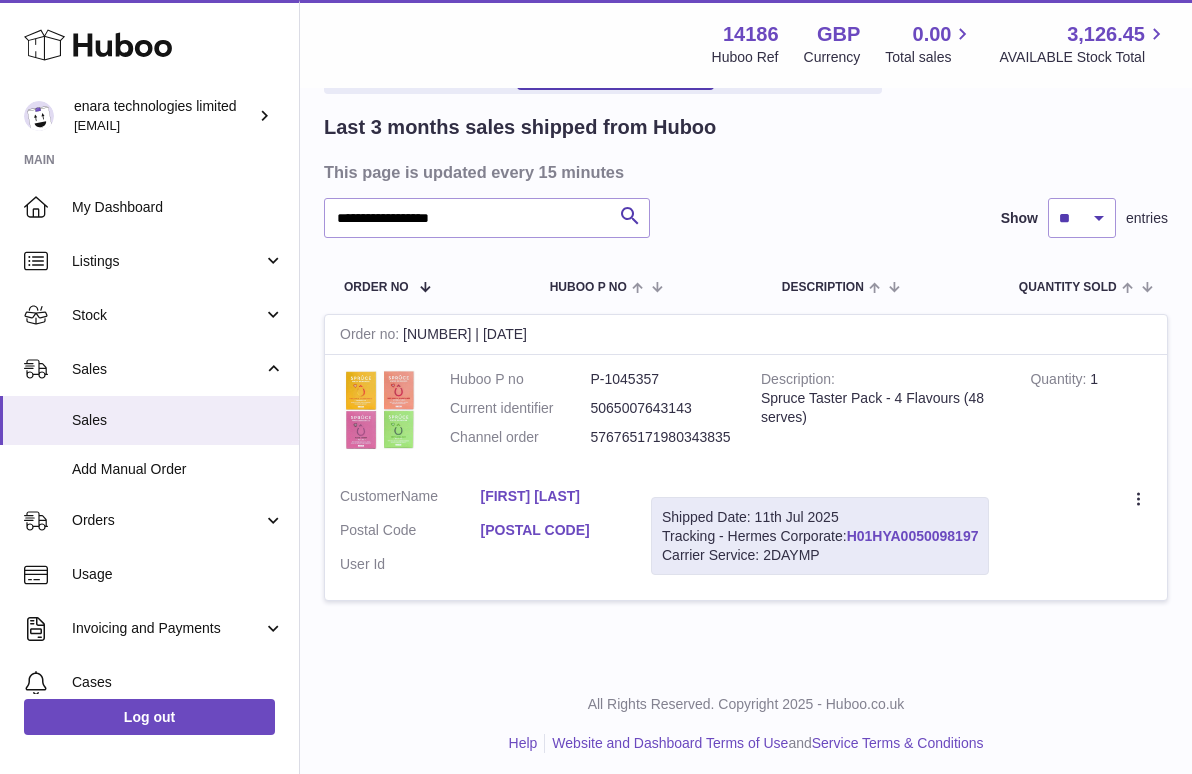 drag, startPoint x: 987, startPoint y: 527, endPoint x: 854, endPoint y: 528, distance: 133.00375 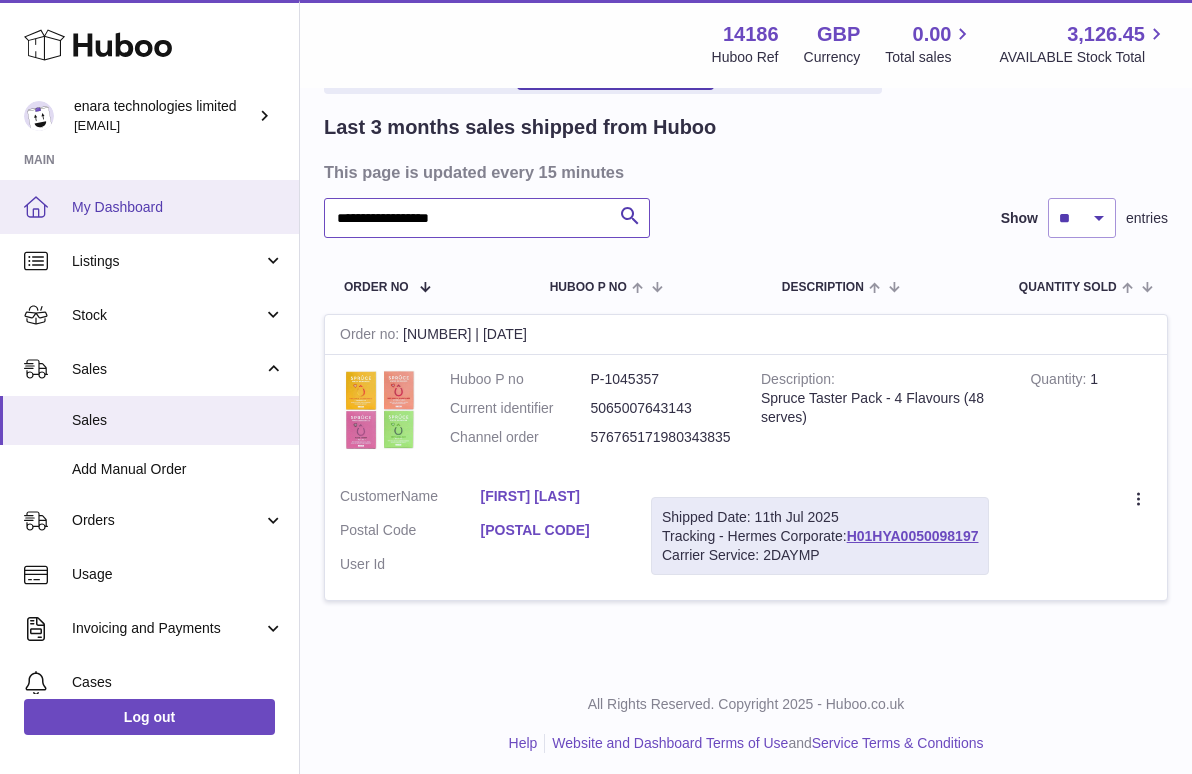 drag, startPoint x: 508, startPoint y: 224, endPoint x: 199, endPoint y: 183, distance: 311.7082 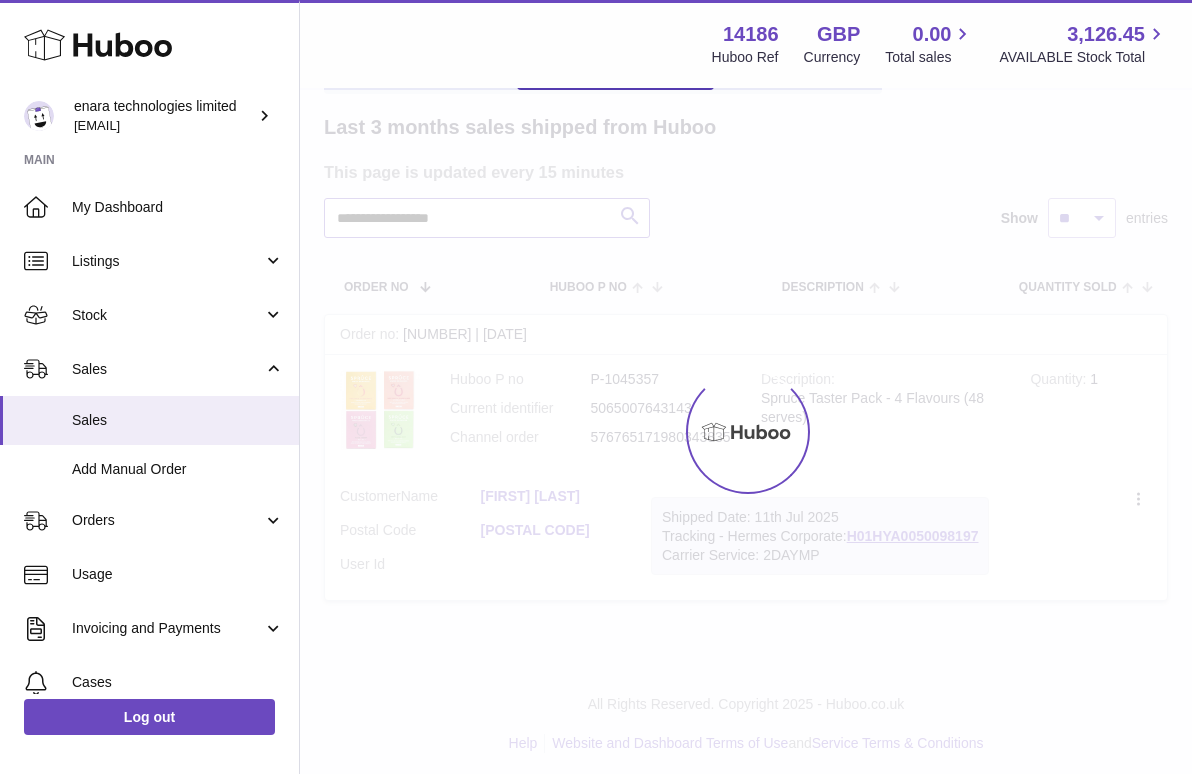scroll, scrollTop: 0, scrollLeft: 0, axis: both 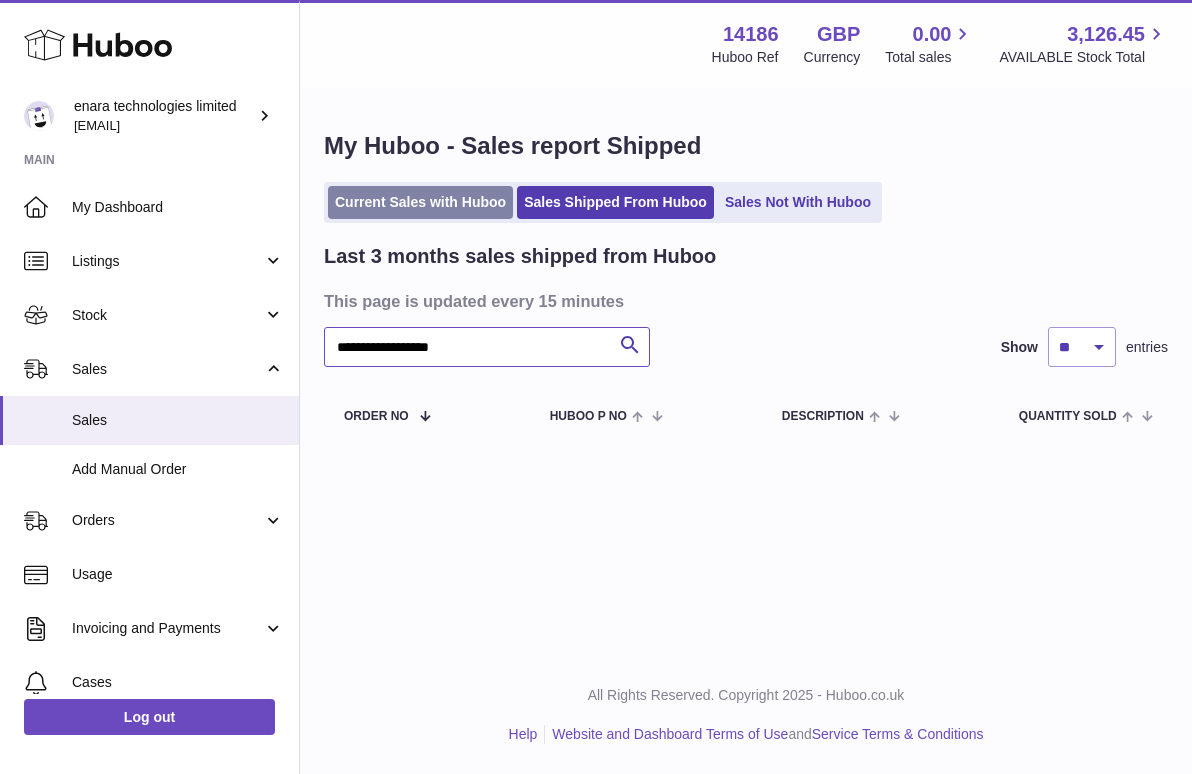type on "**********" 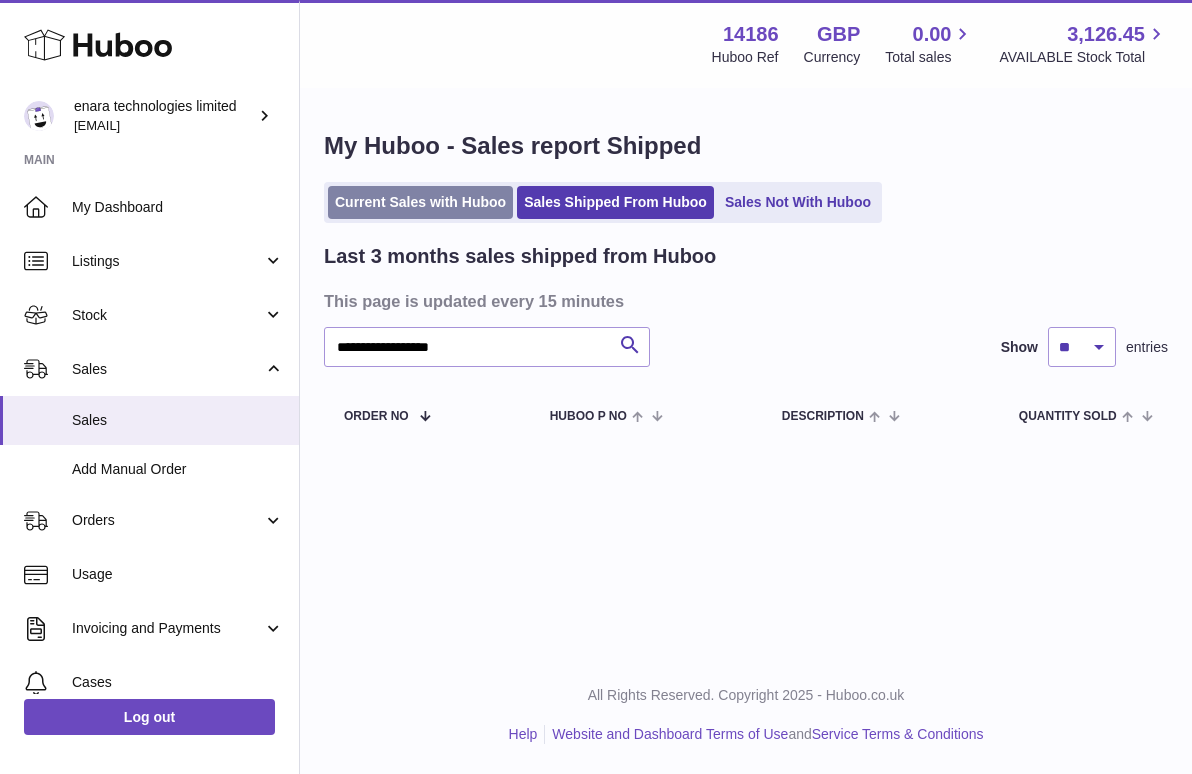 click on "Current Sales with Huboo" at bounding box center [420, 202] 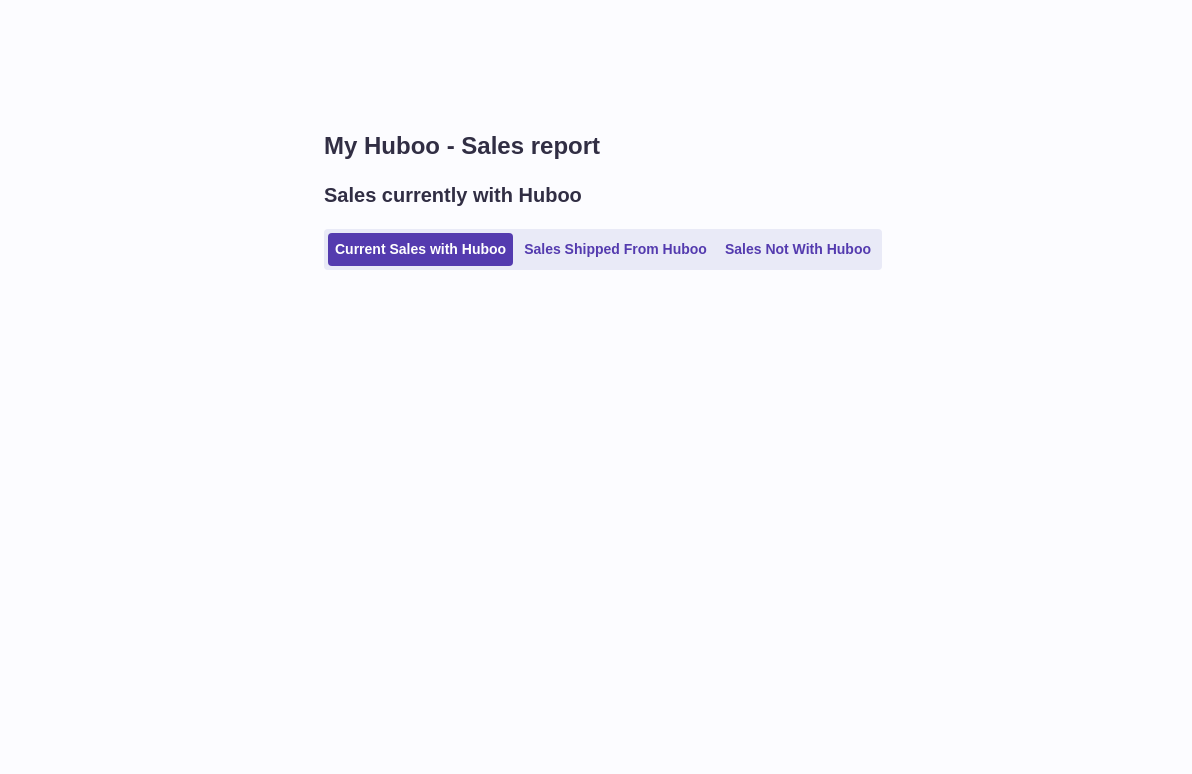 scroll, scrollTop: 0, scrollLeft: 0, axis: both 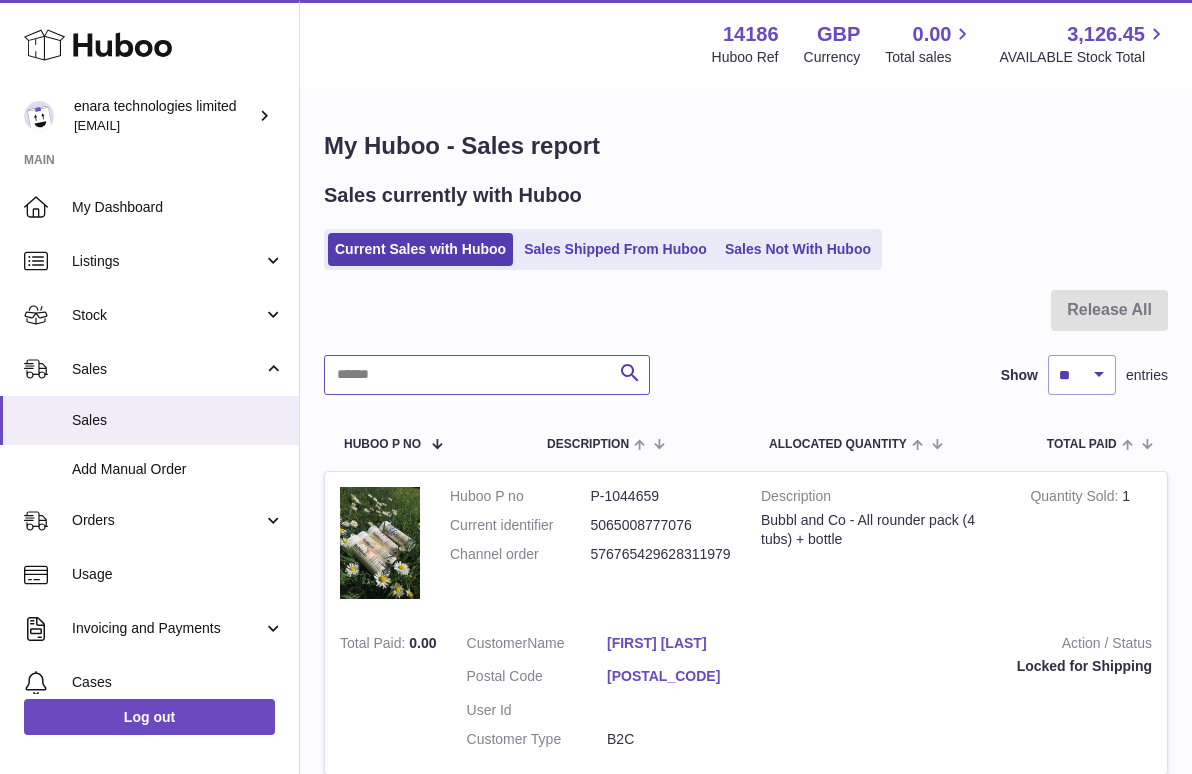 click at bounding box center (487, 375) 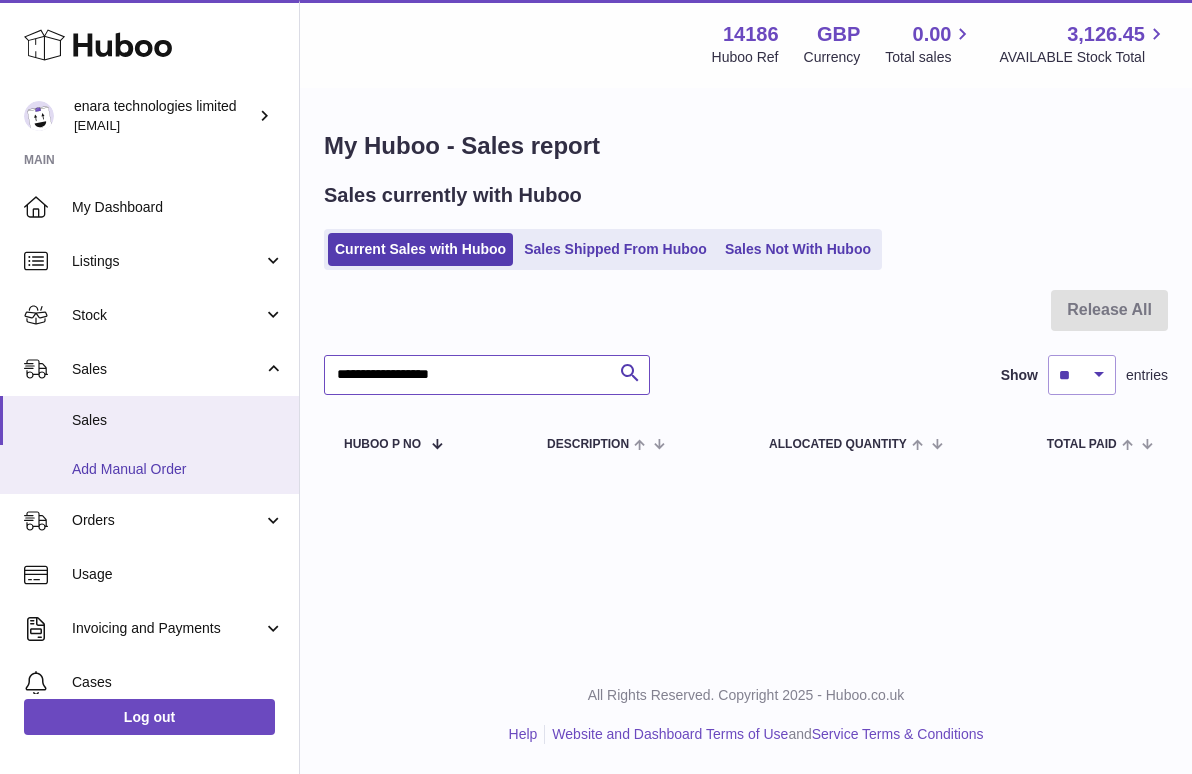 type on "**********" 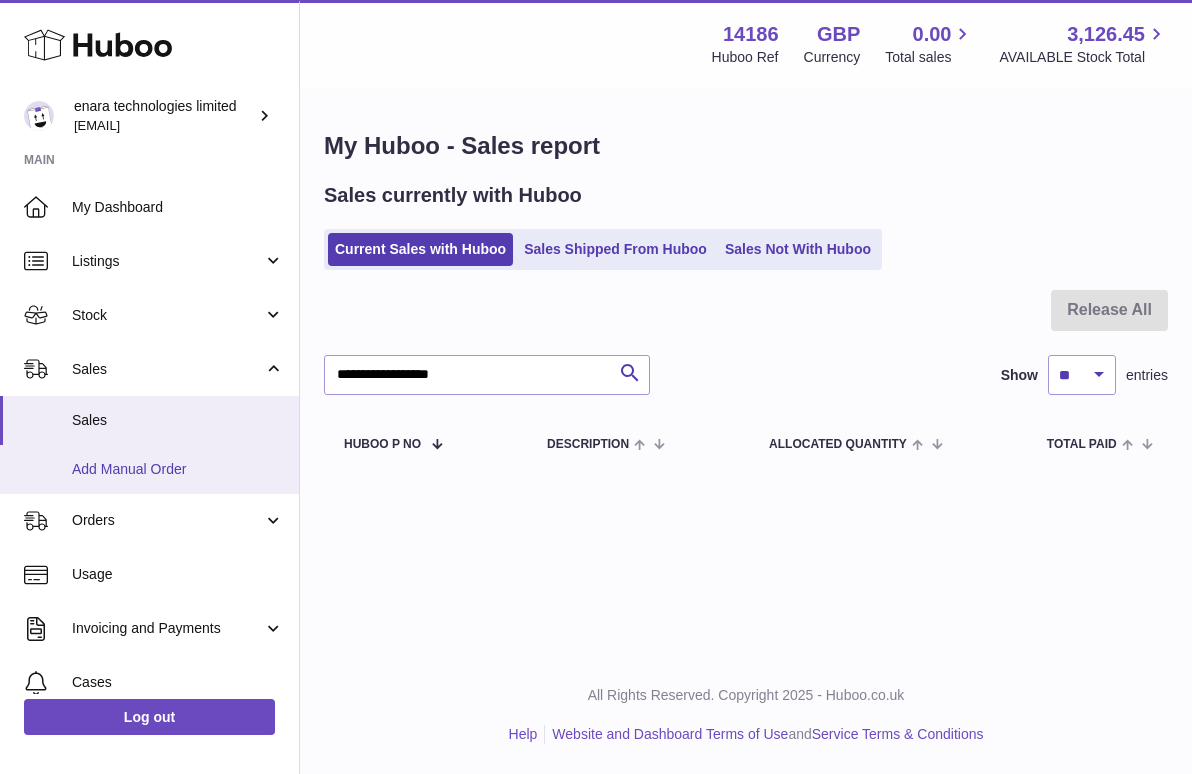 click on "Add Manual Order" at bounding box center [178, 469] 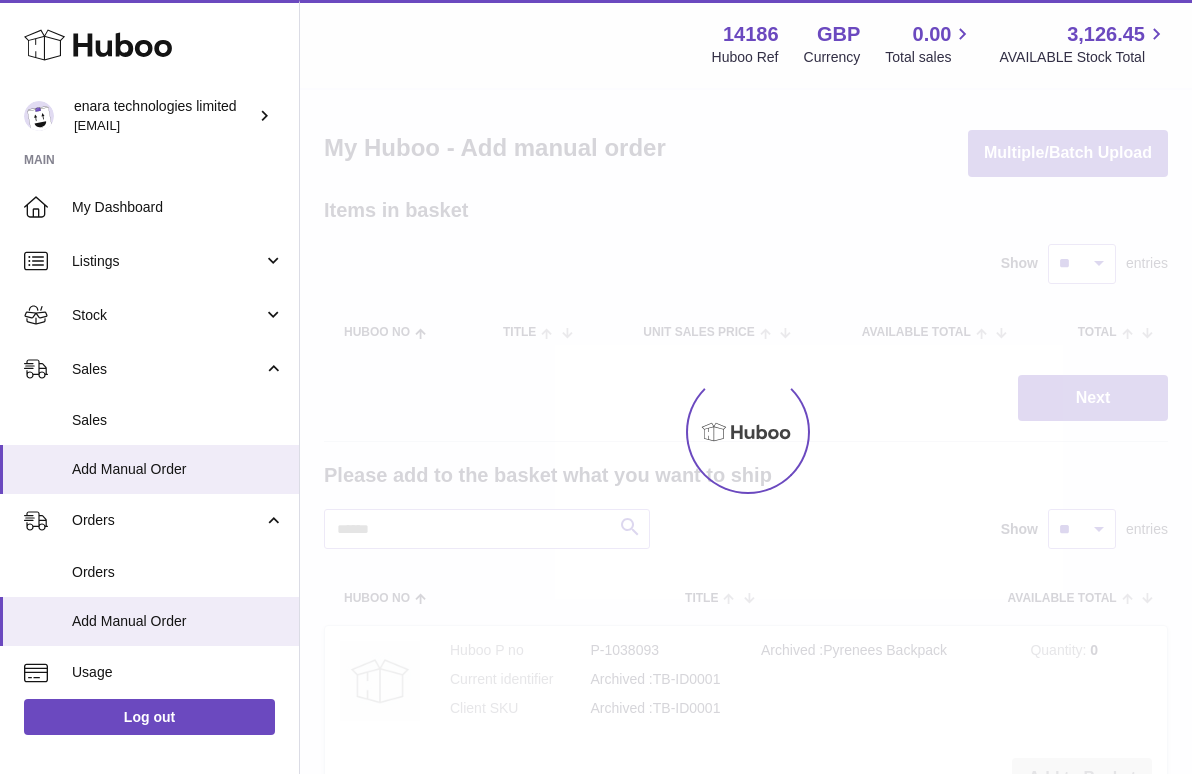 scroll, scrollTop: 0, scrollLeft: 0, axis: both 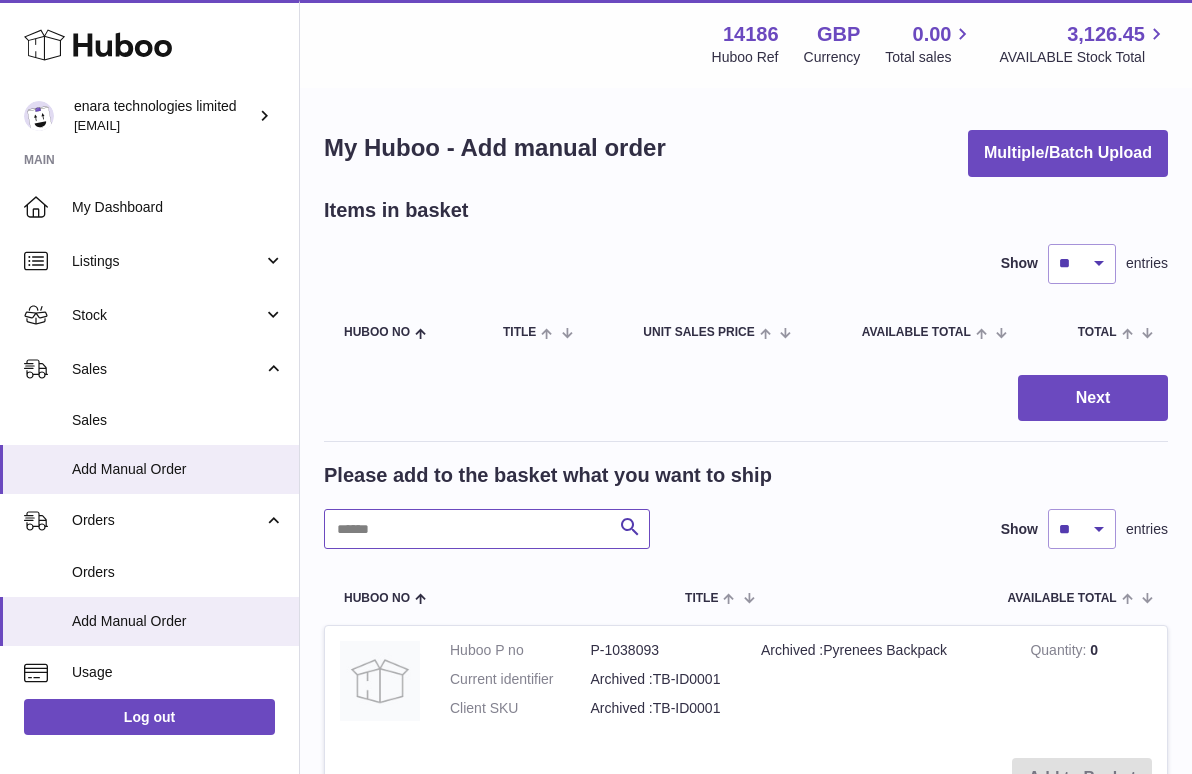 click at bounding box center [487, 529] 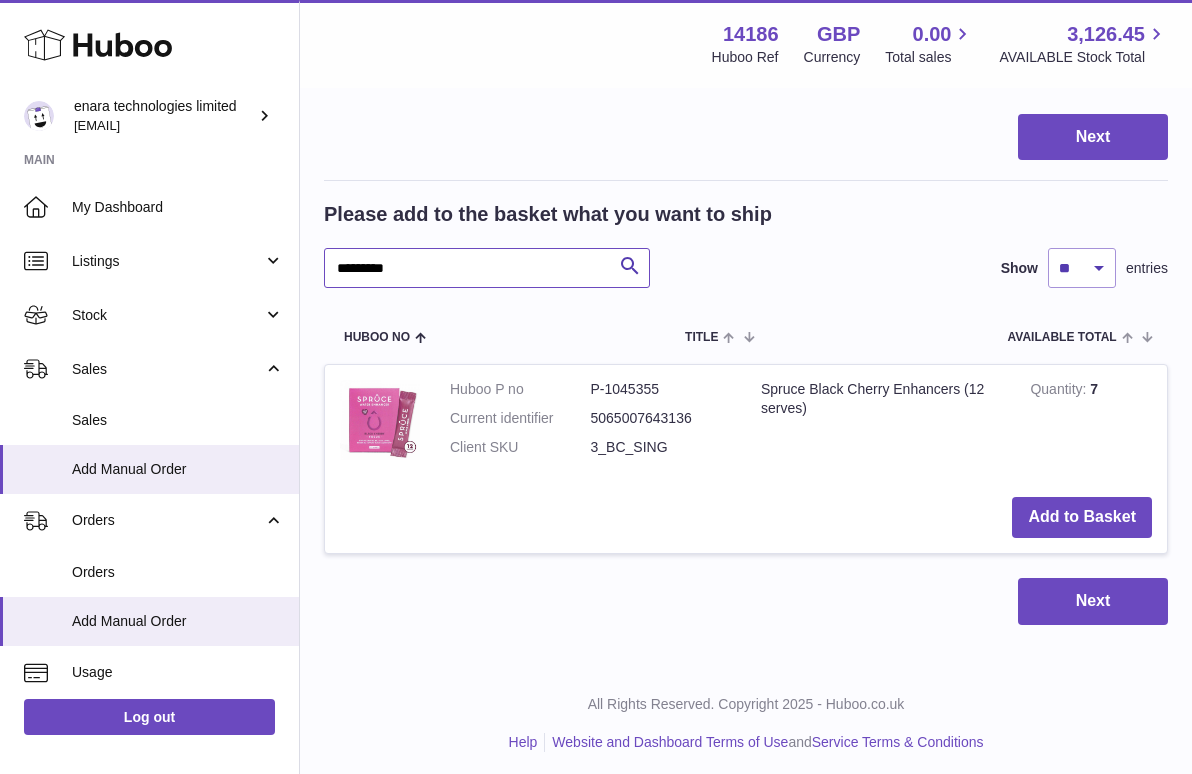 scroll, scrollTop: 260, scrollLeft: 0, axis: vertical 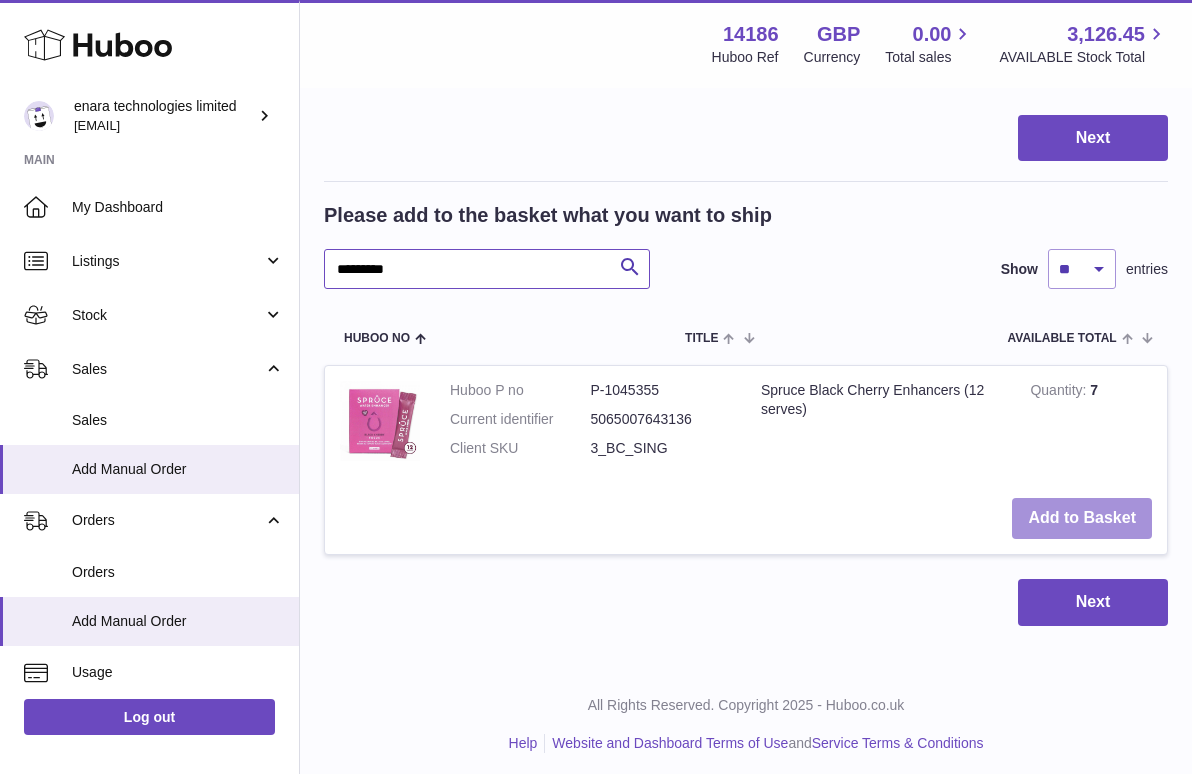 type on "*********" 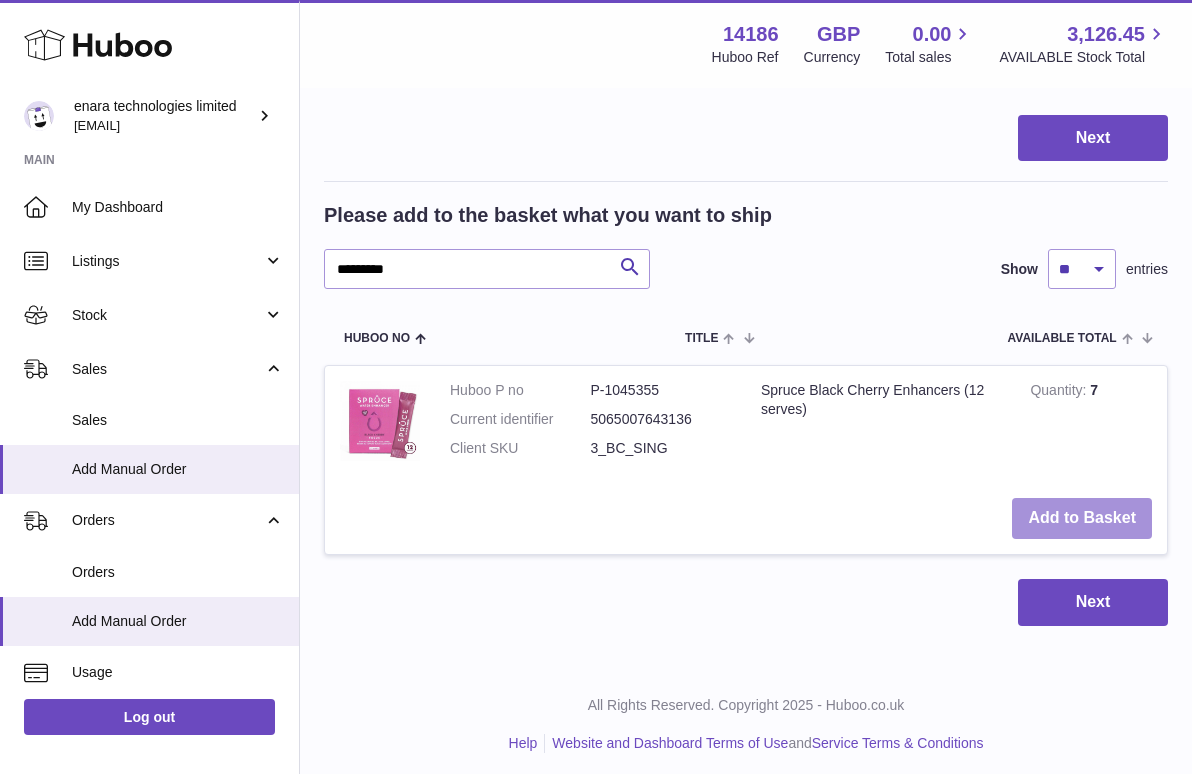 click on "Add to Basket" at bounding box center (1082, 518) 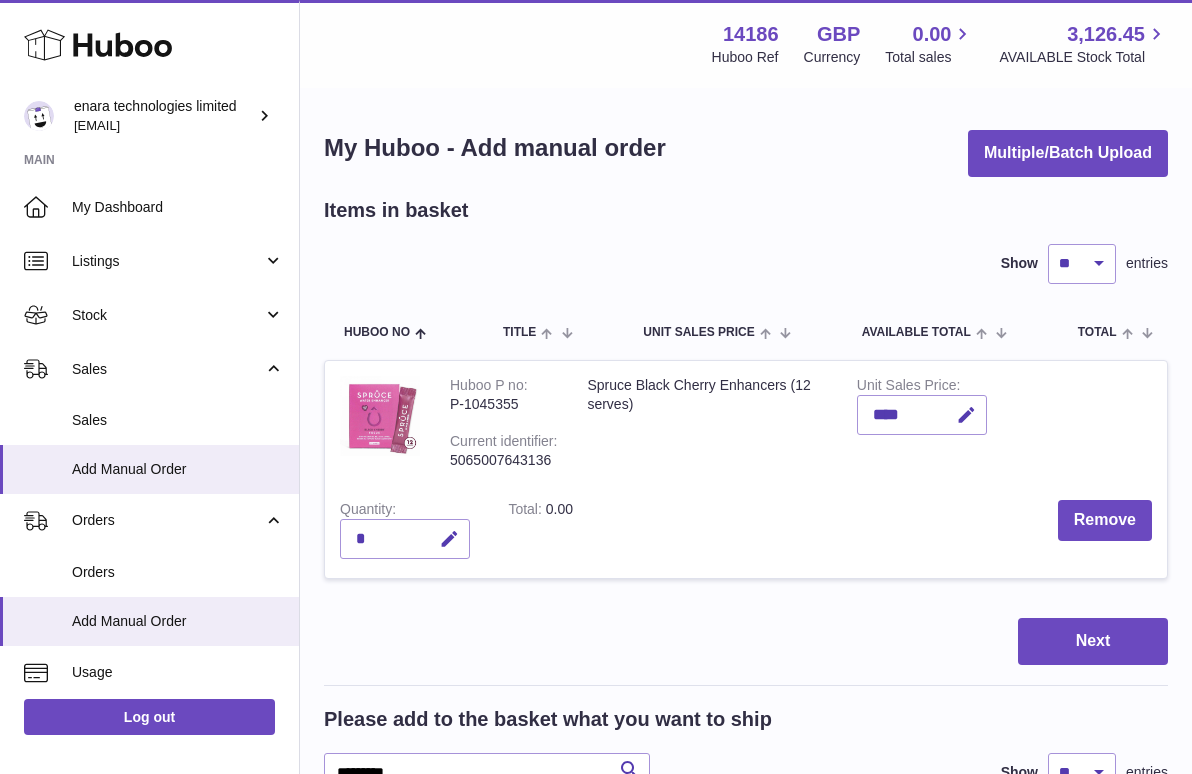 scroll, scrollTop: 0, scrollLeft: 0, axis: both 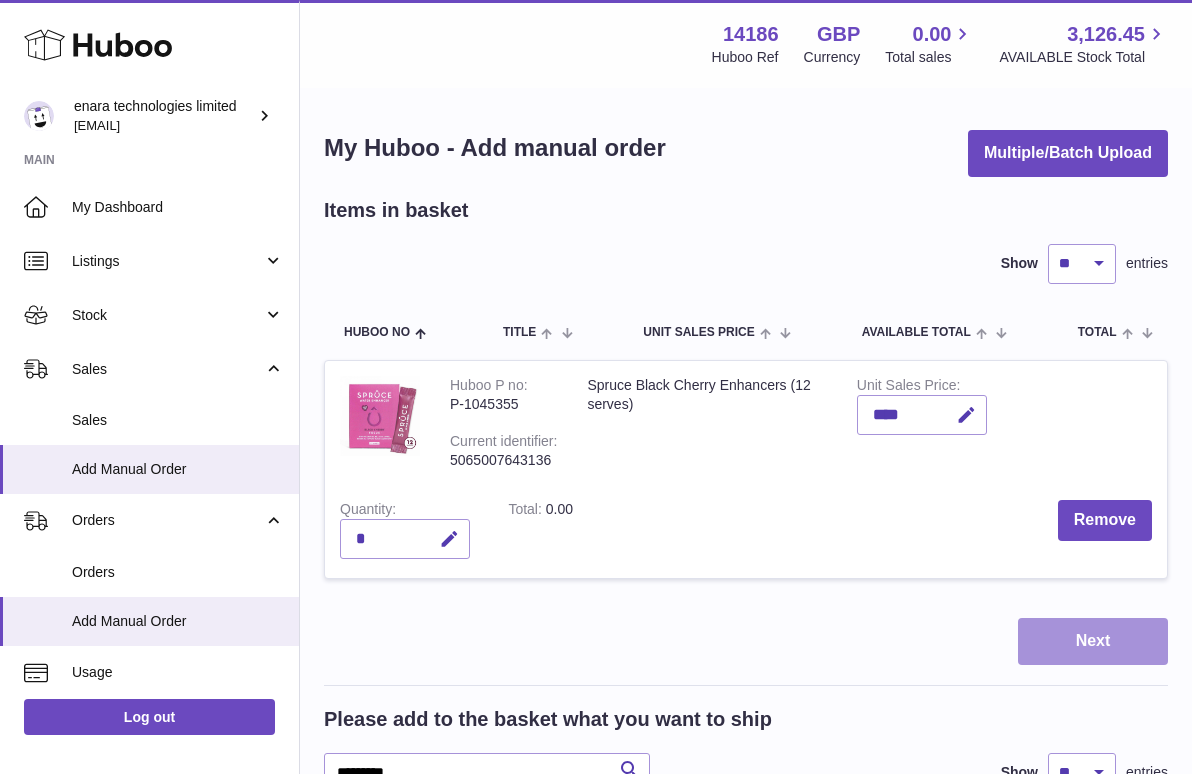 click on "Next" at bounding box center (1093, 641) 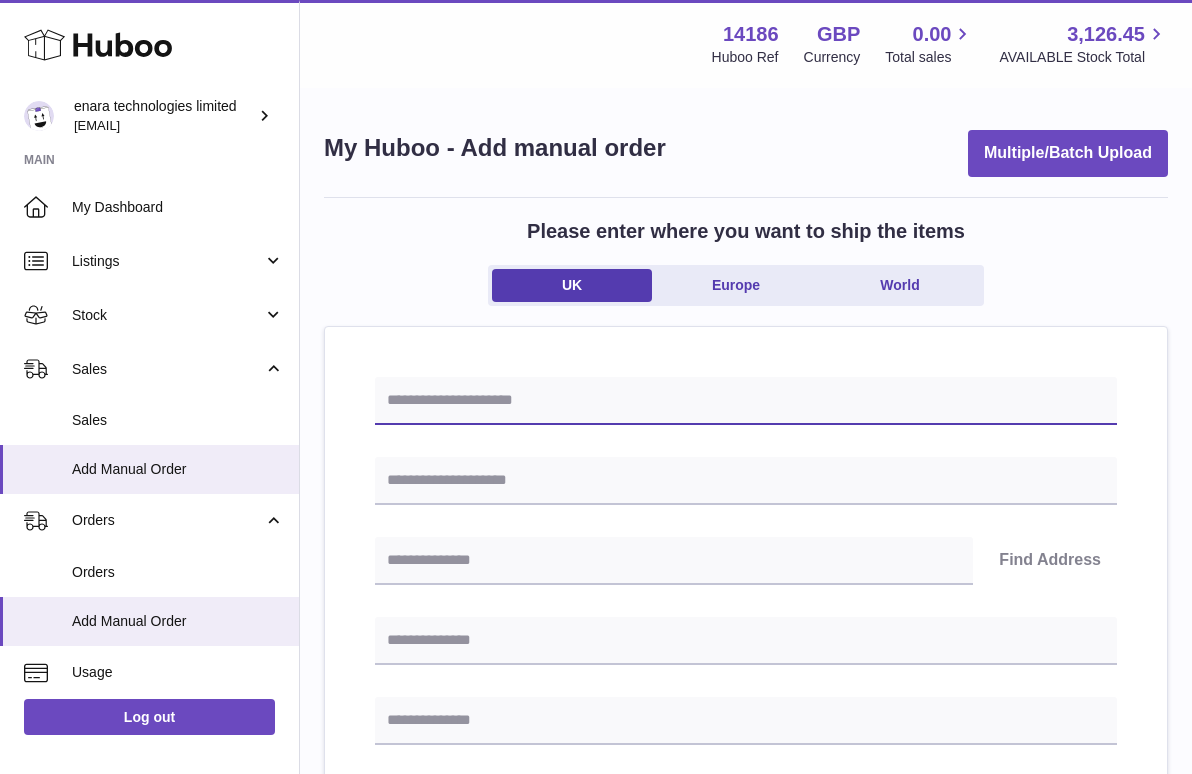 click at bounding box center [746, 401] 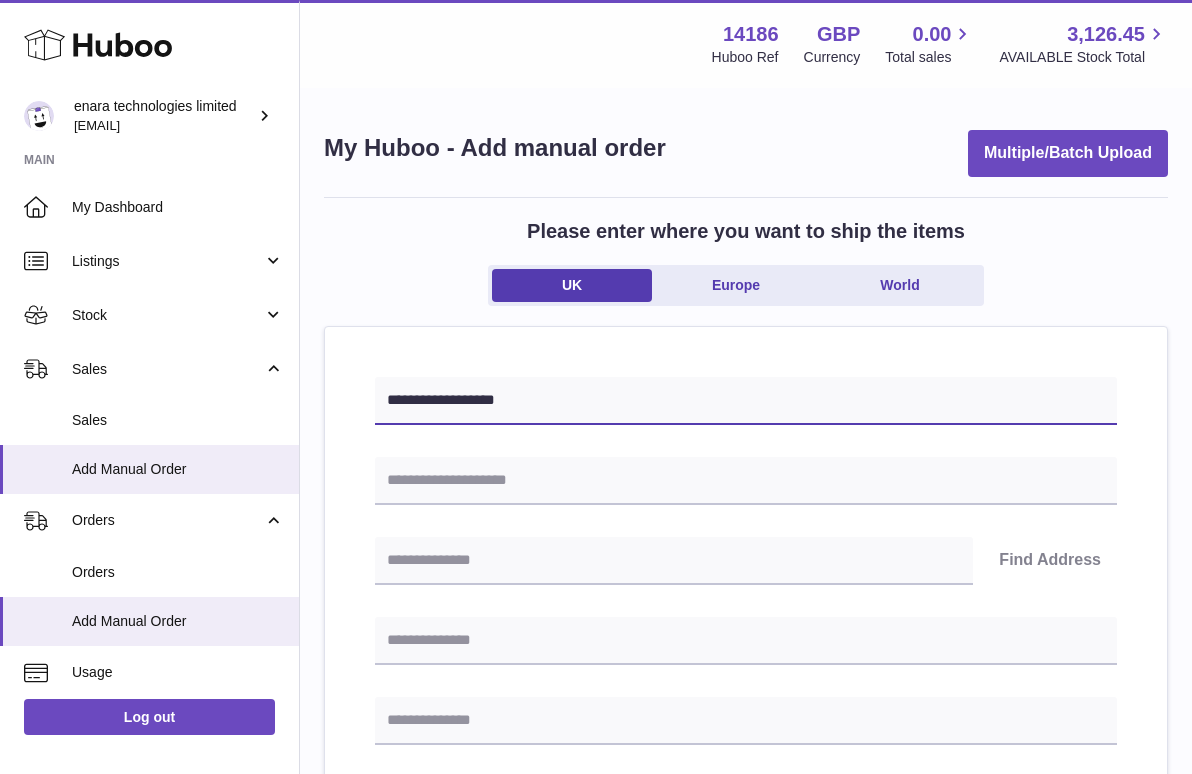 type on "**********" 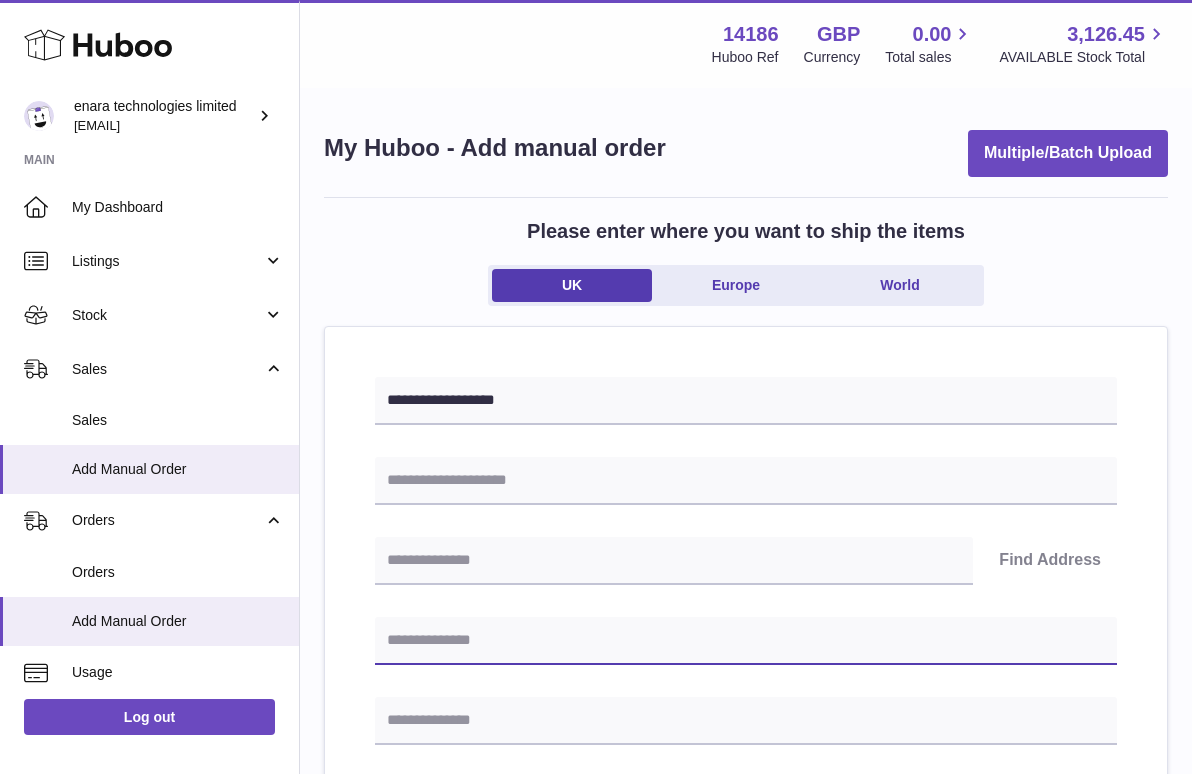 paste on "**********" 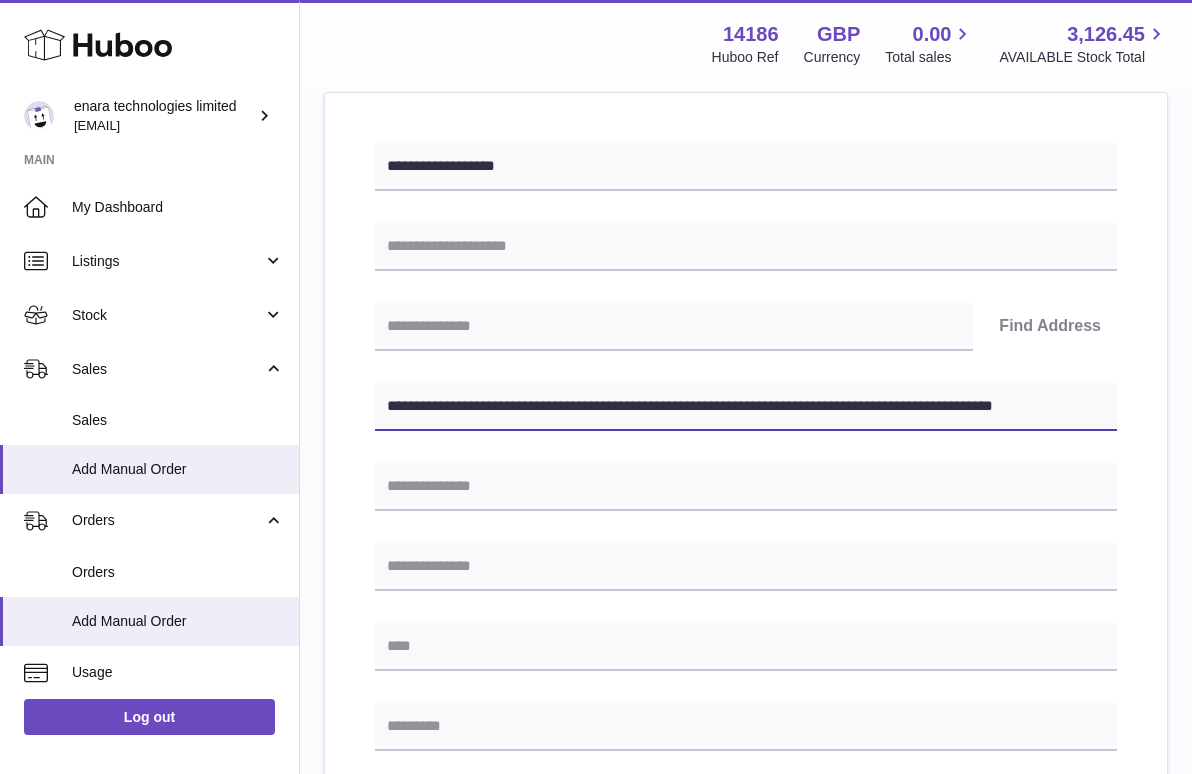 scroll, scrollTop: 235, scrollLeft: 0, axis: vertical 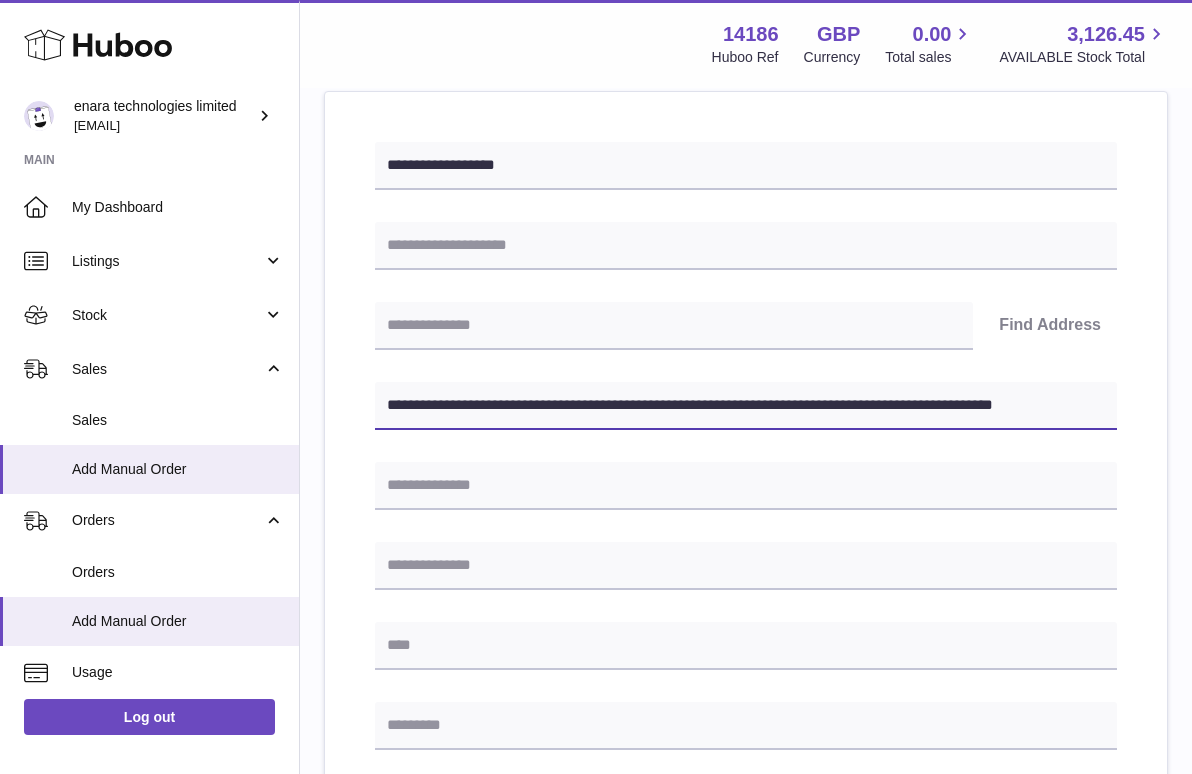 drag, startPoint x: 759, startPoint y: 401, endPoint x: 1293, endPoint y: 432, distance: 534.89905 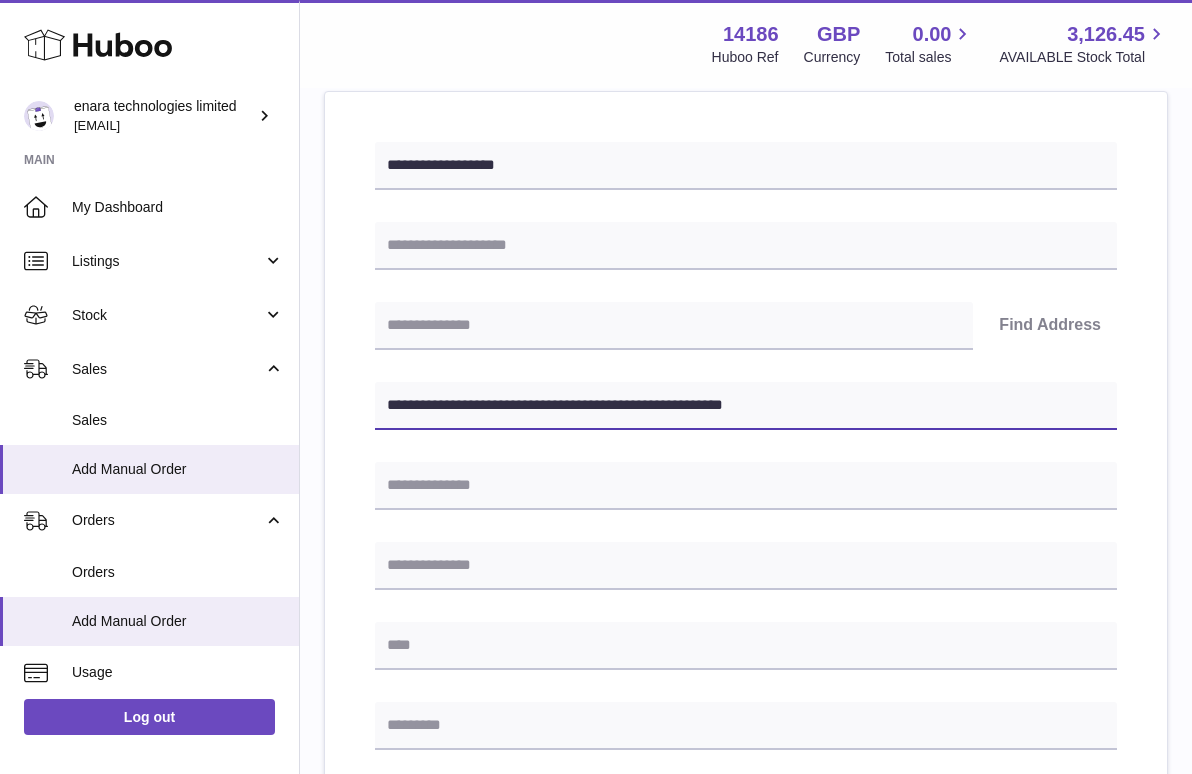 type on "**********" 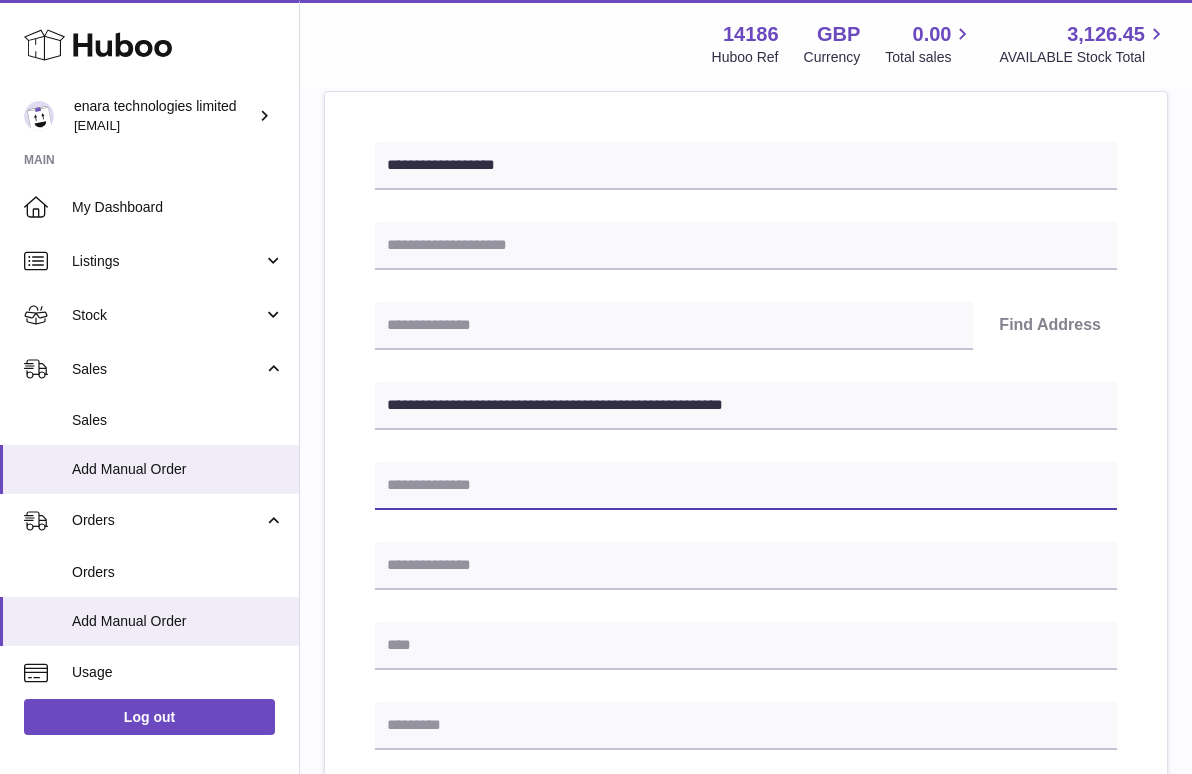 paste on "**********" 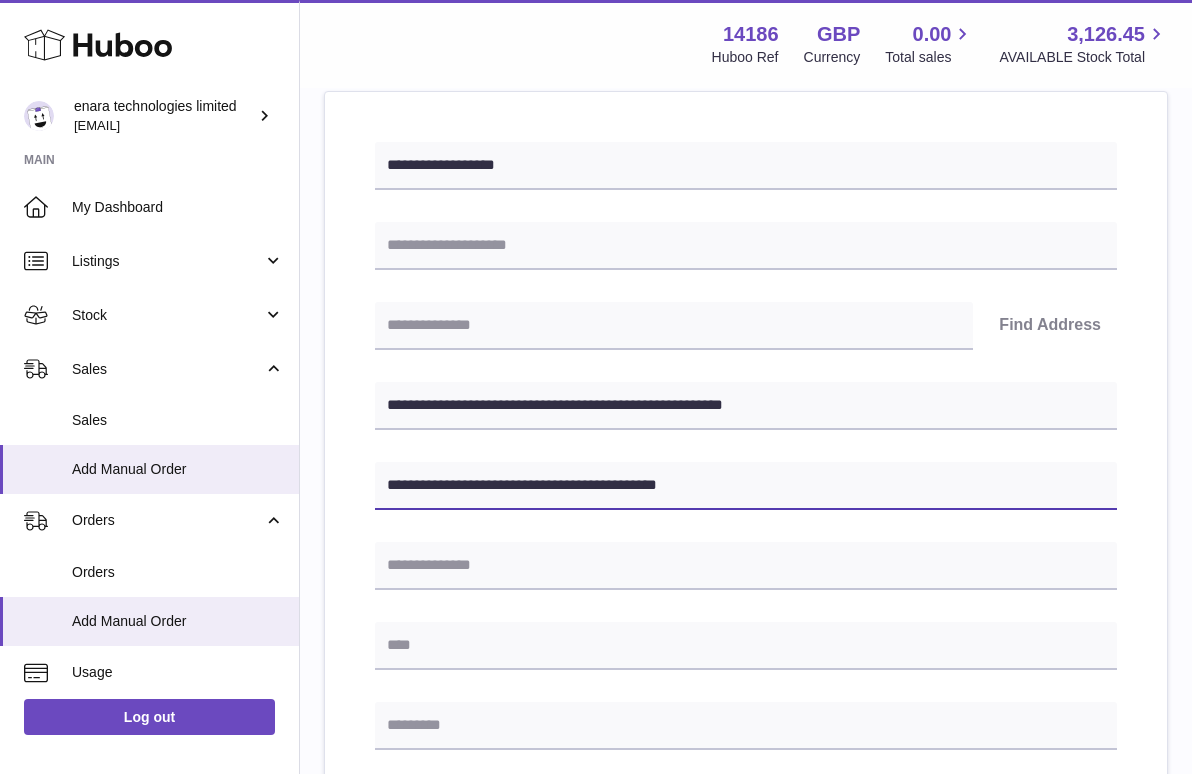 type on "**********" 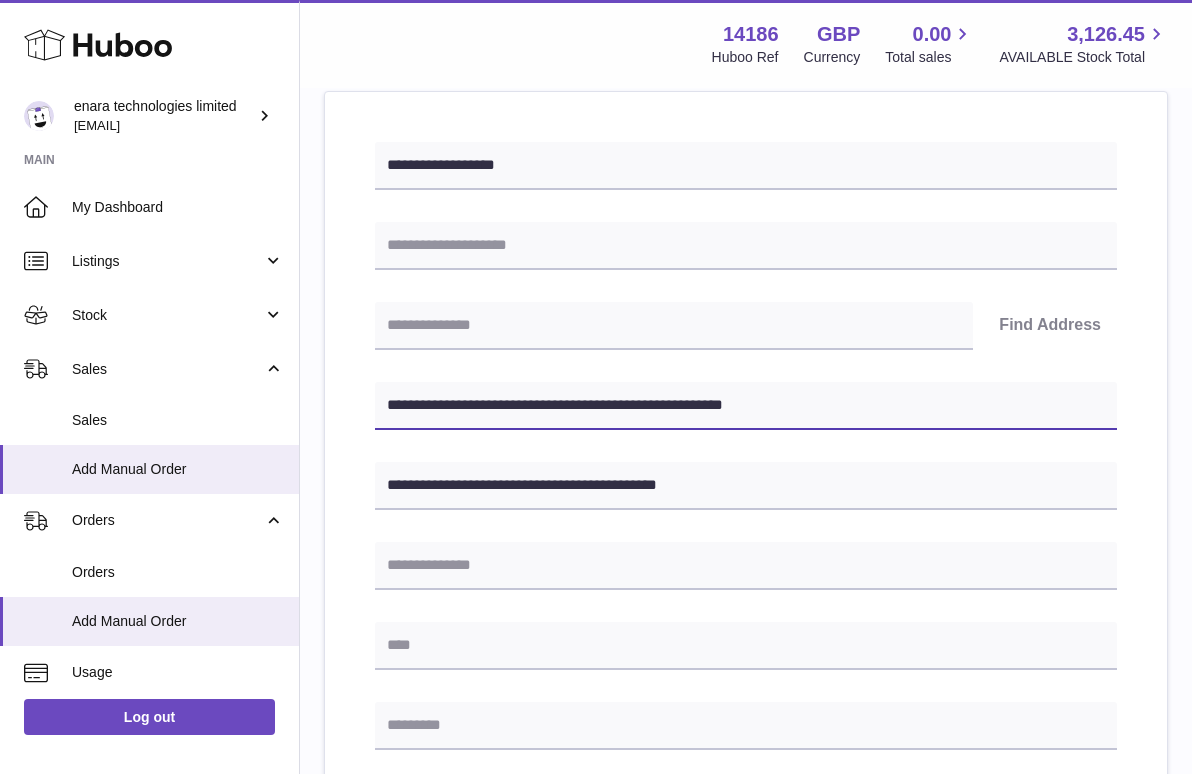 drag, startPoint x: 486, startPoint y: 402, endPoint x: 392, endPoint y: 400, distance: 94.02127 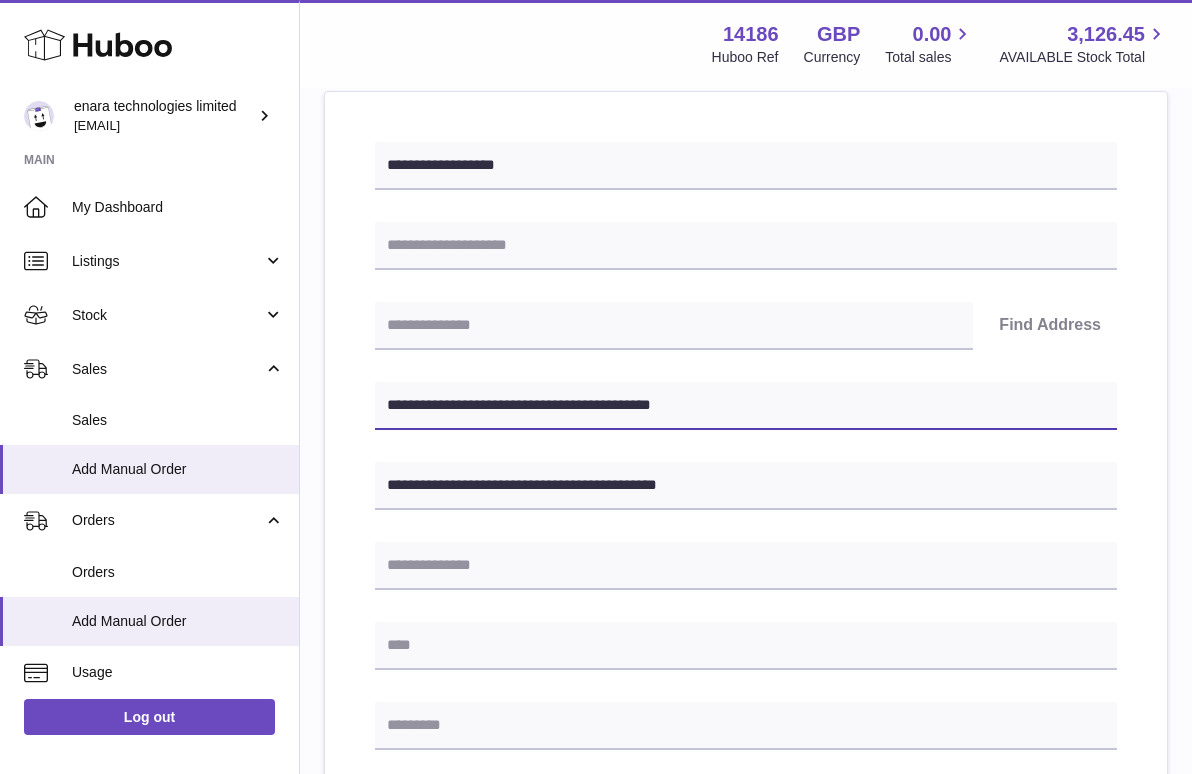 type on "**********" 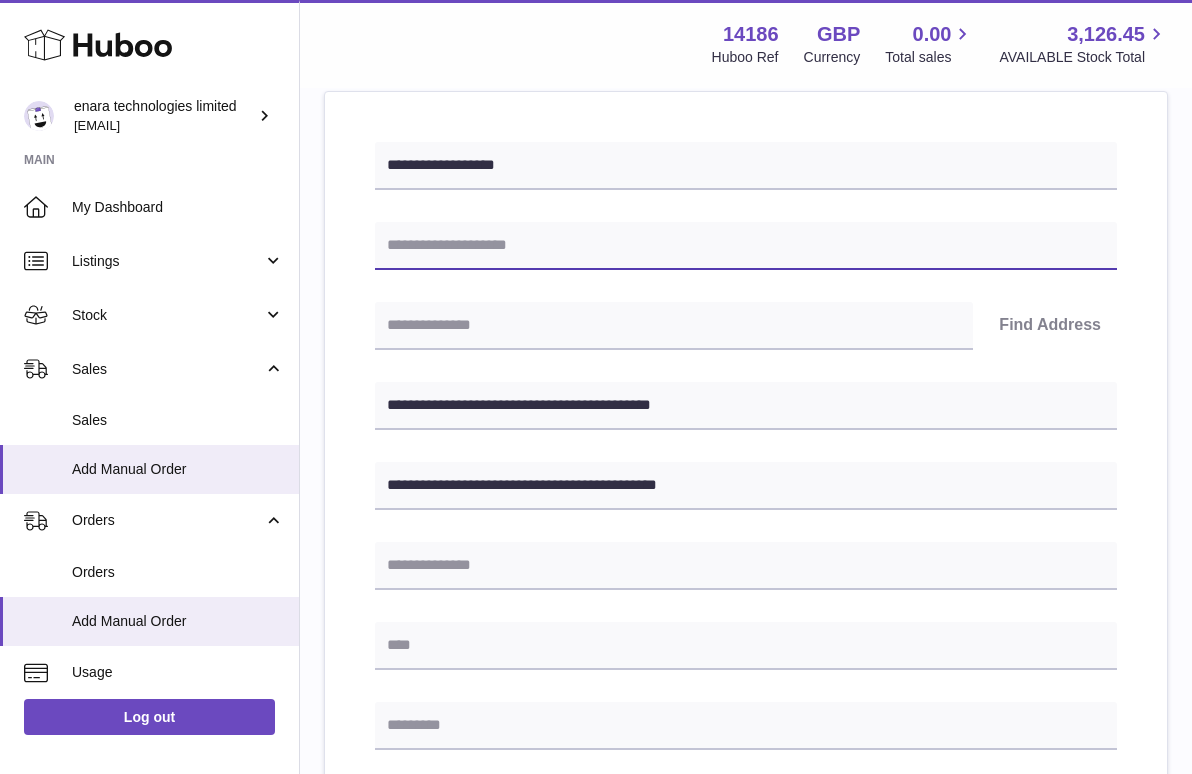 paste on "**********" 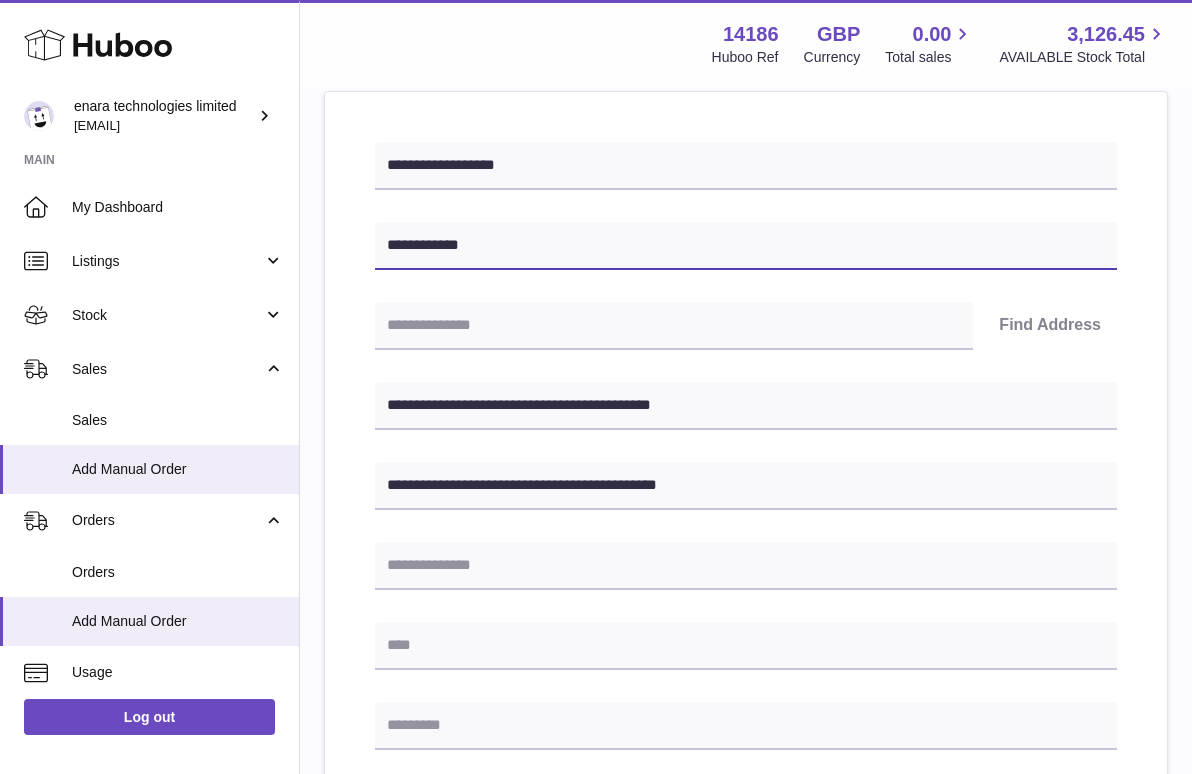 type on "**********" 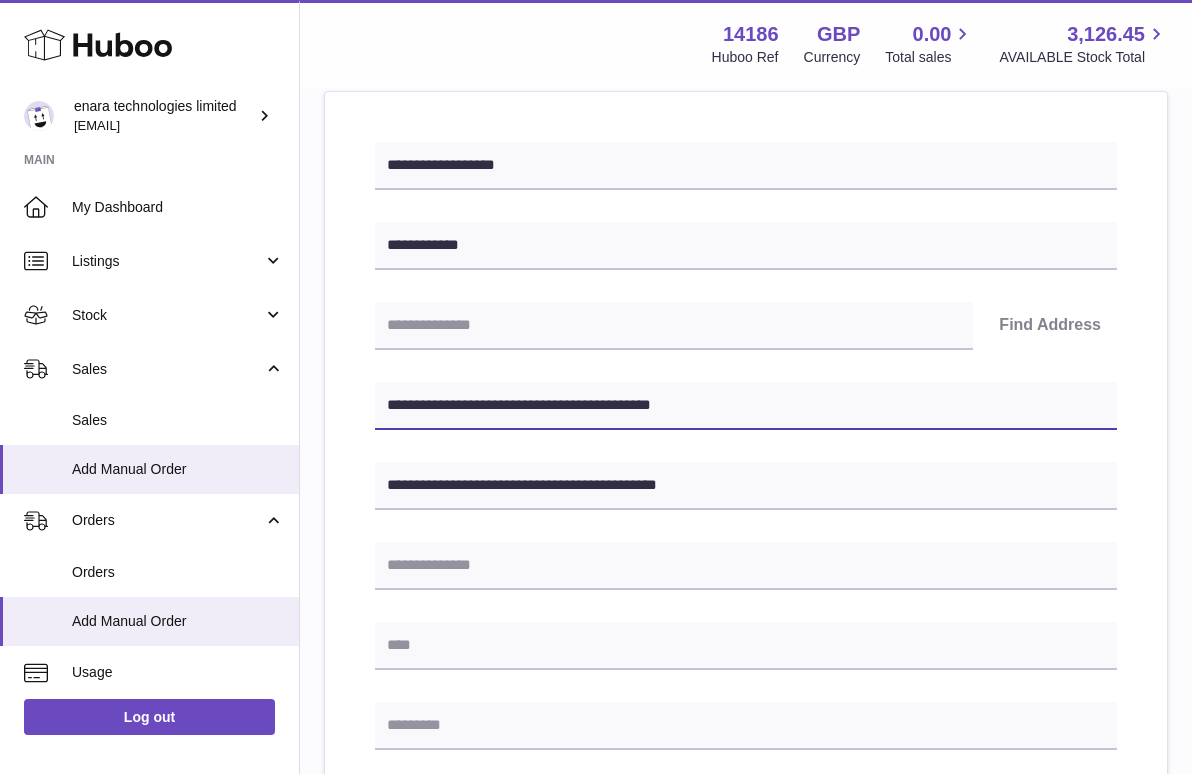 click on "**********" at bounding box center [746, 406] 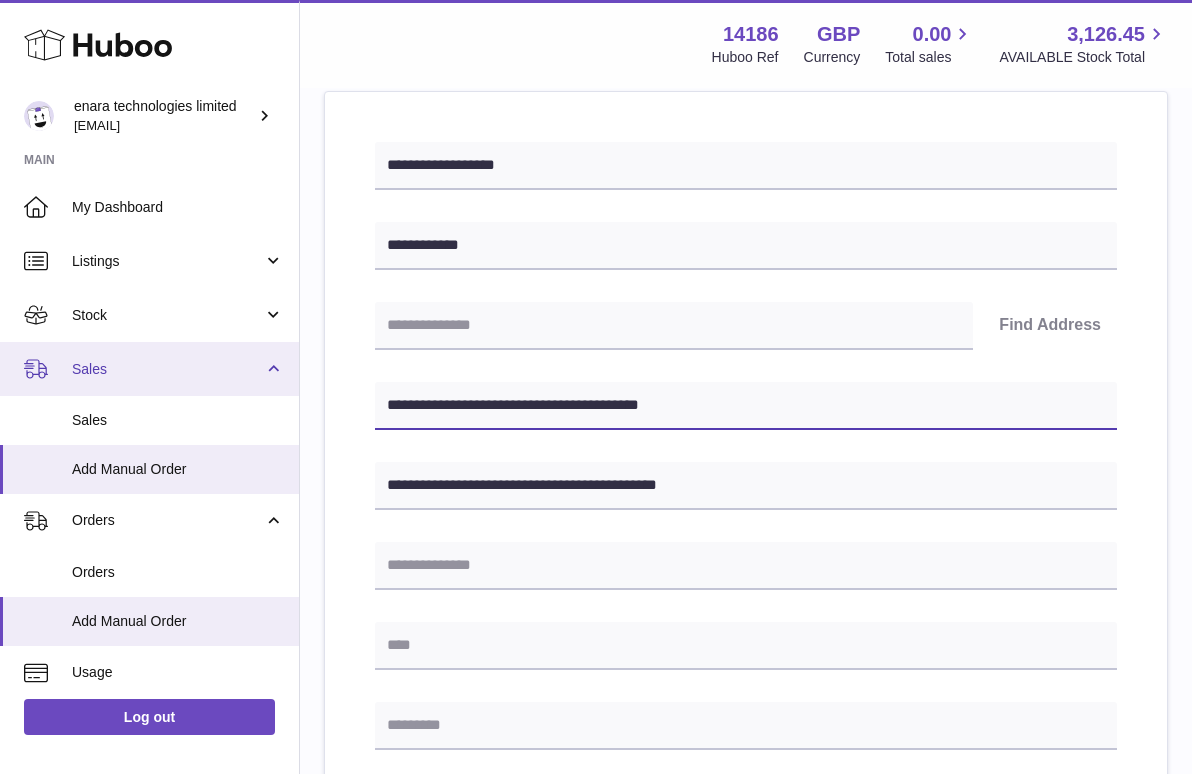 drag, startPoint x: 506, startPoint y: 405, endPoint x: 229, endPoint y: 349, distance: 282.60397 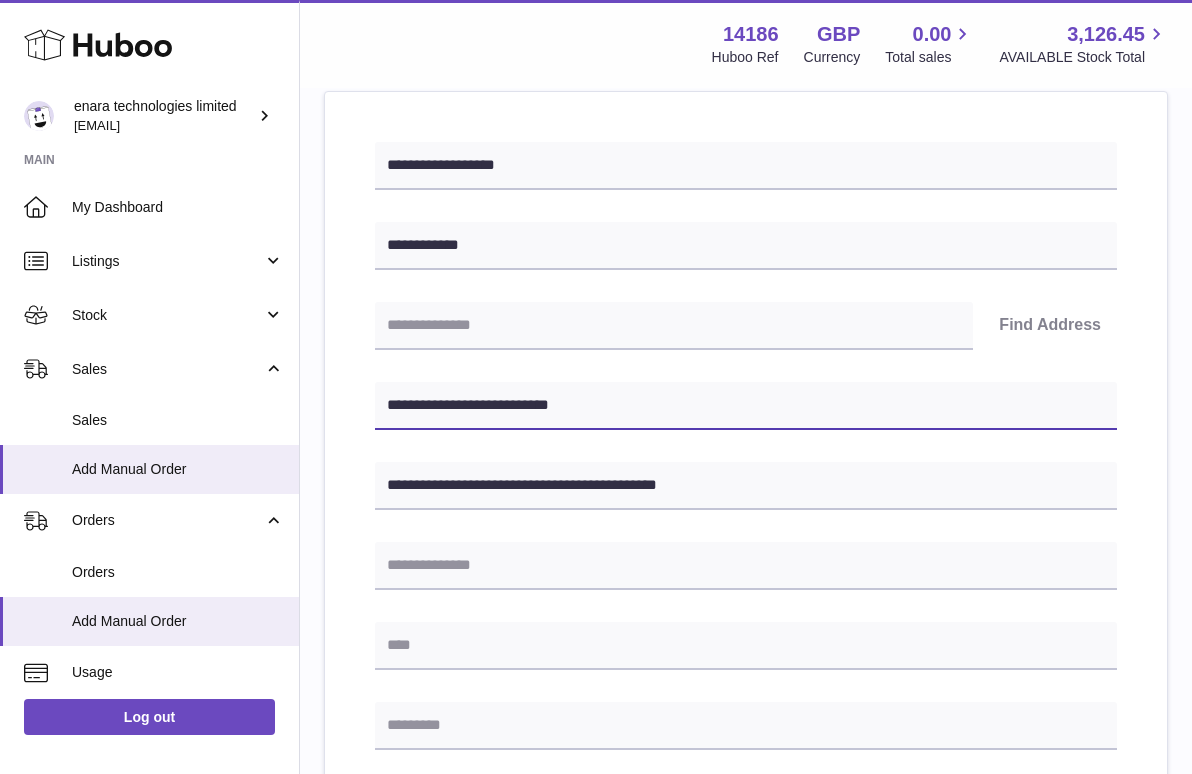 scroll, scrollTop: 362, scrollLeft: 0, axis: vertical 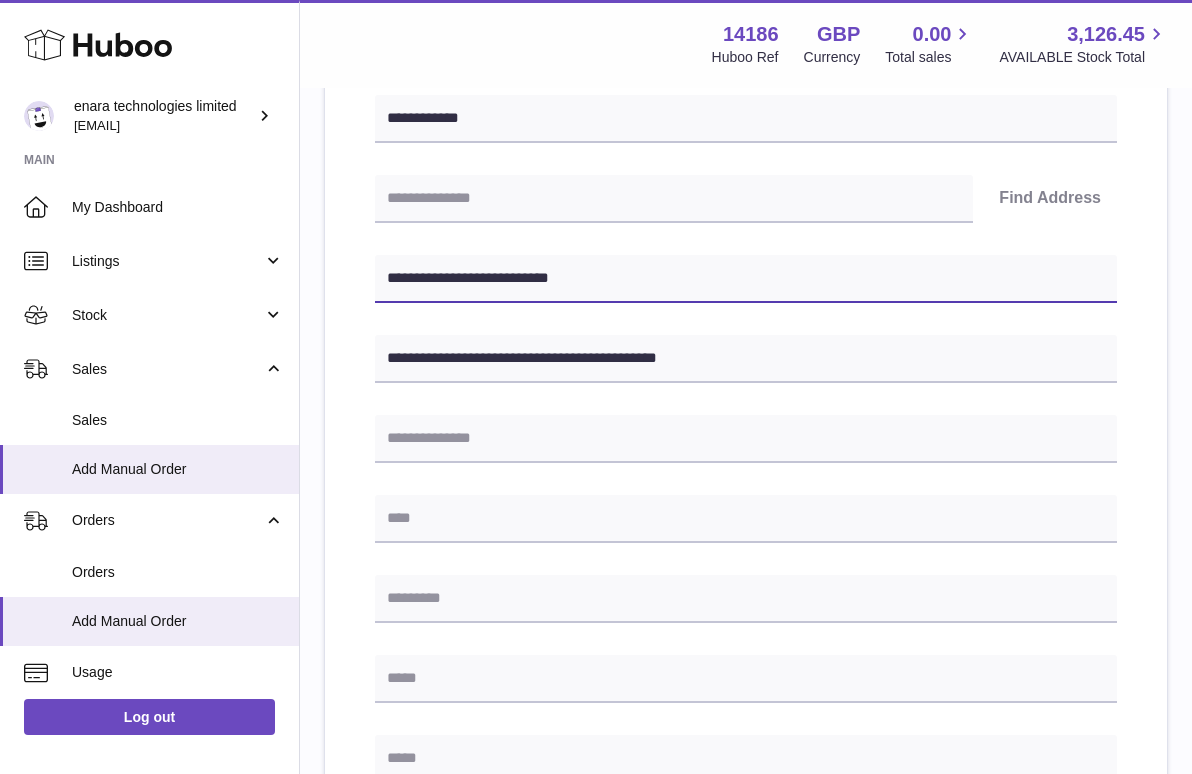 type on "**********" 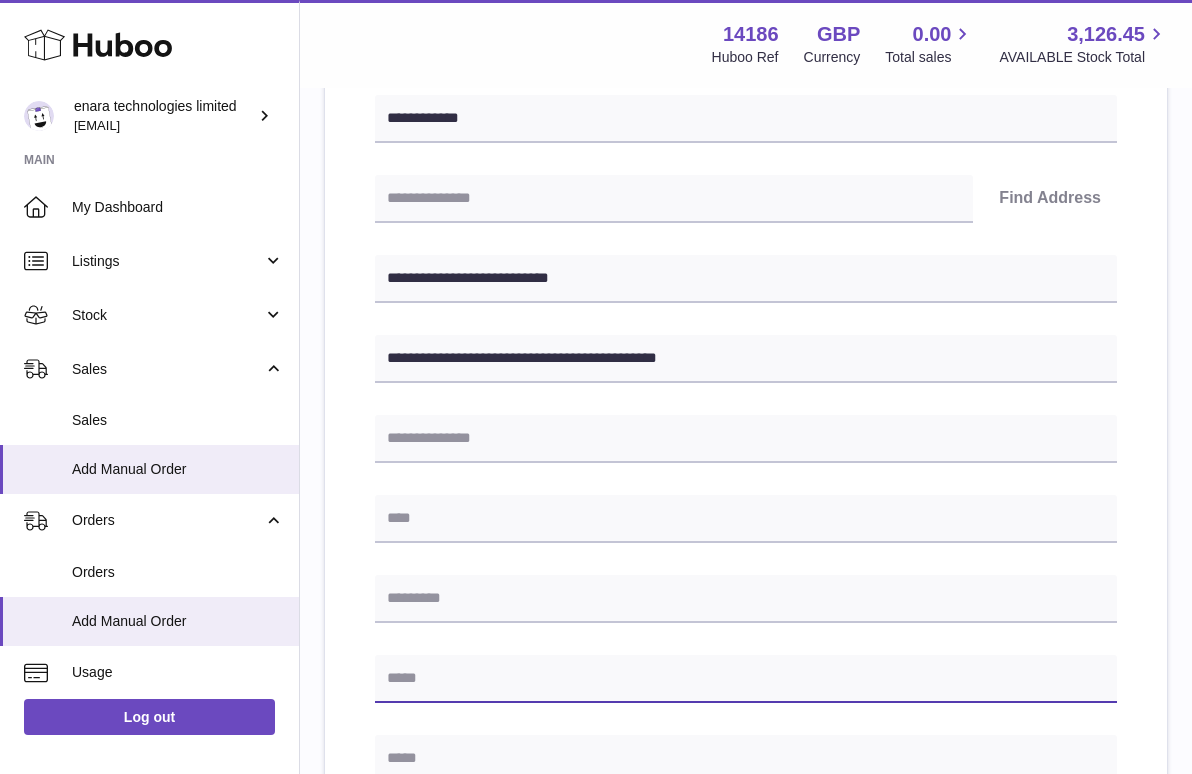 paste on "**********" 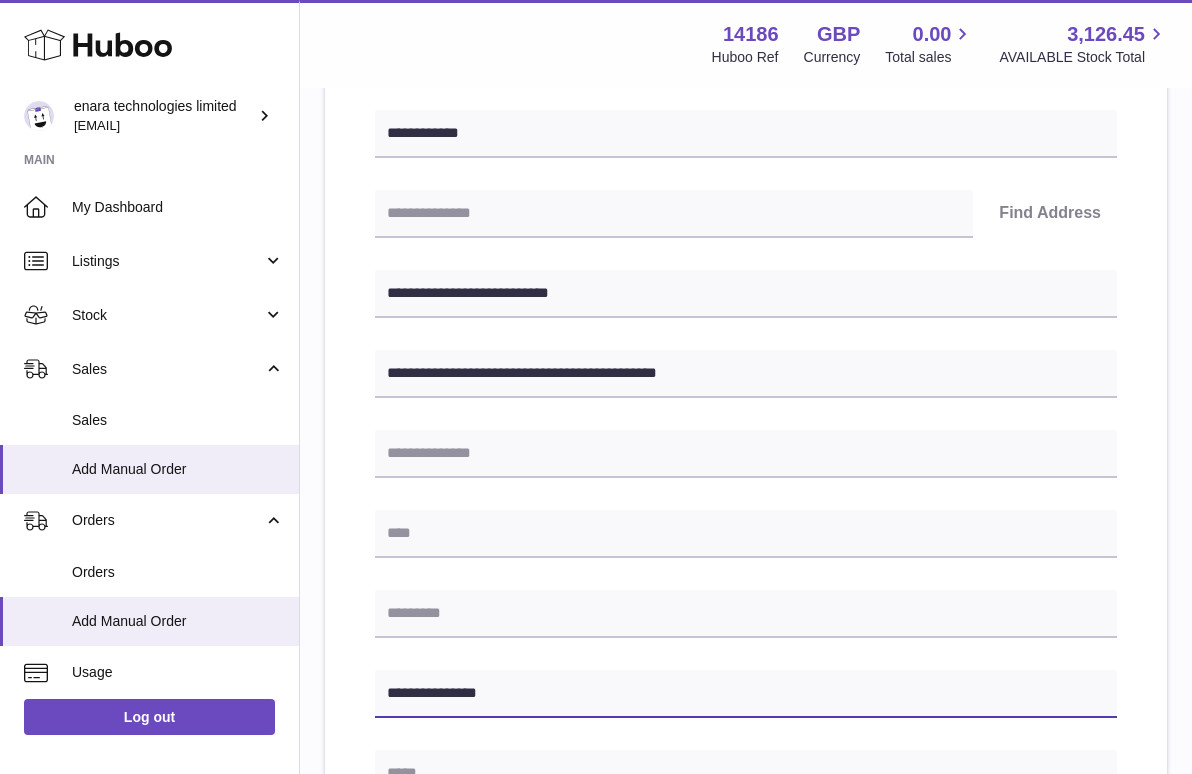 scroll, scrollTop: 343, scrollLeft: 0, axis: vertical 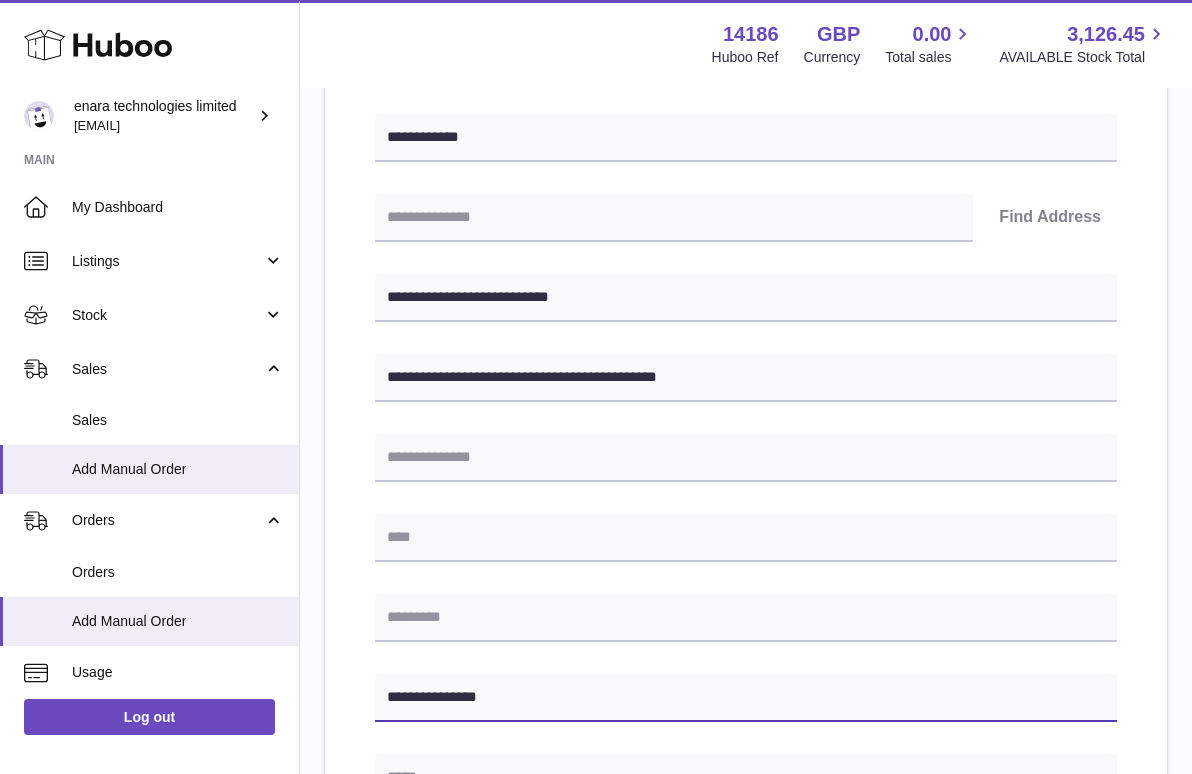 type on "**********" 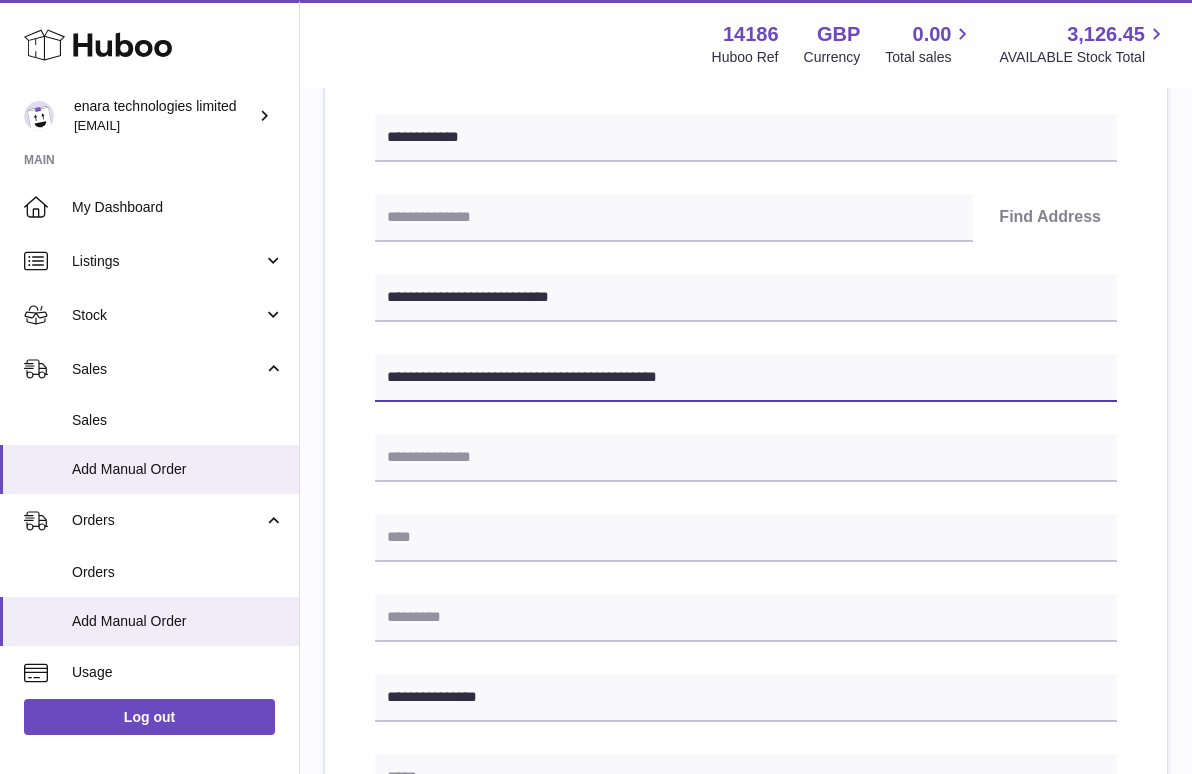 drag, startPoint x: 591, startPoint y: 374, endPoint x: 535, endPoint y: 375, distance: 56.008926 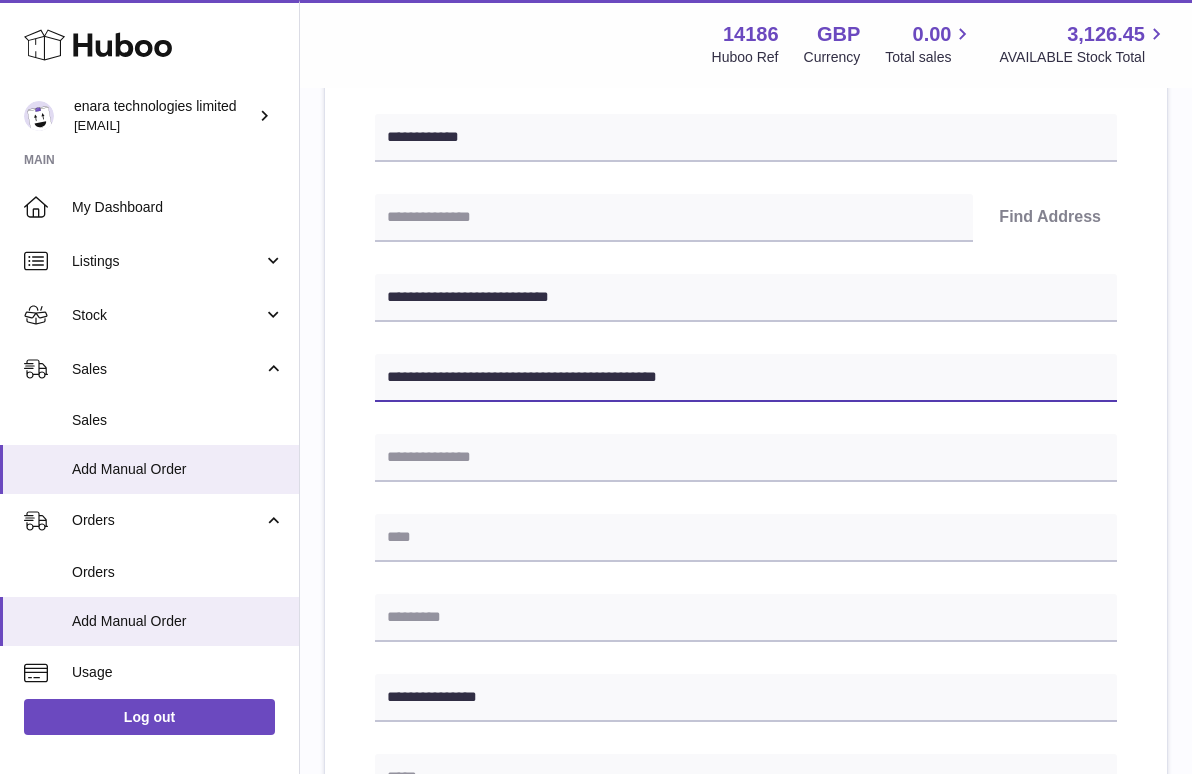 click on "**********" at bounding box center [746, 378] 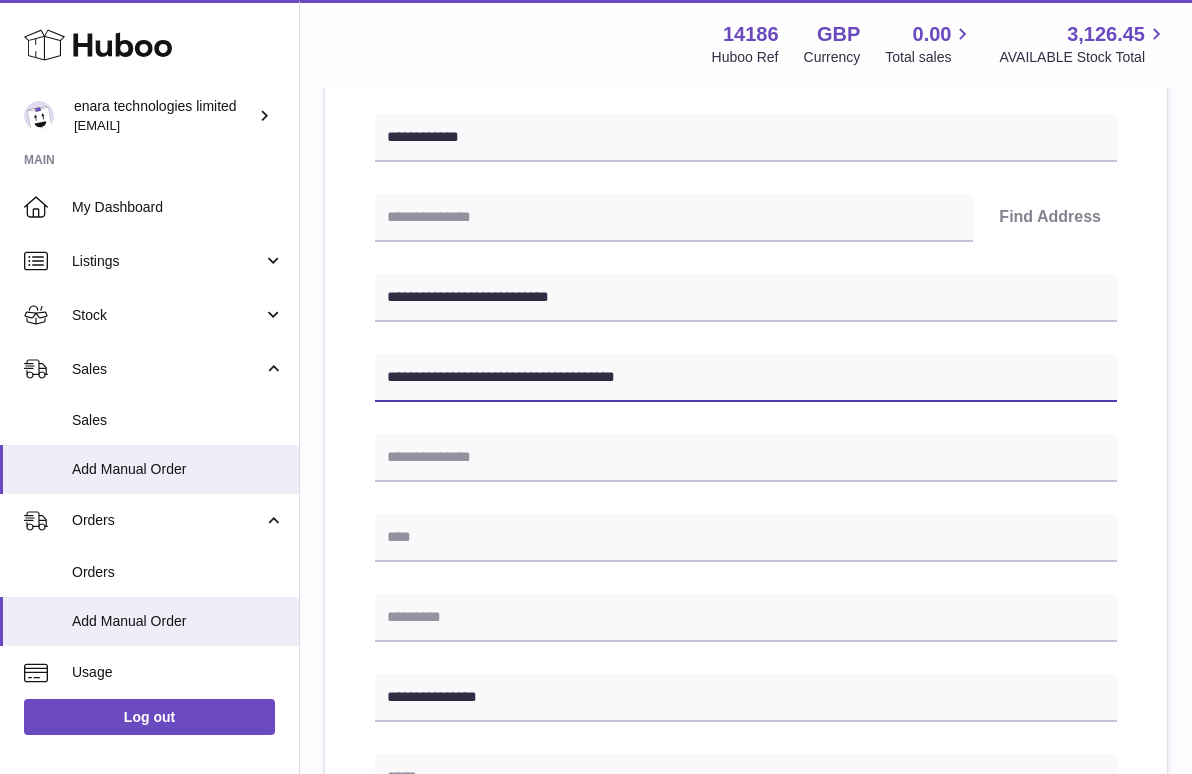 type on "**********" 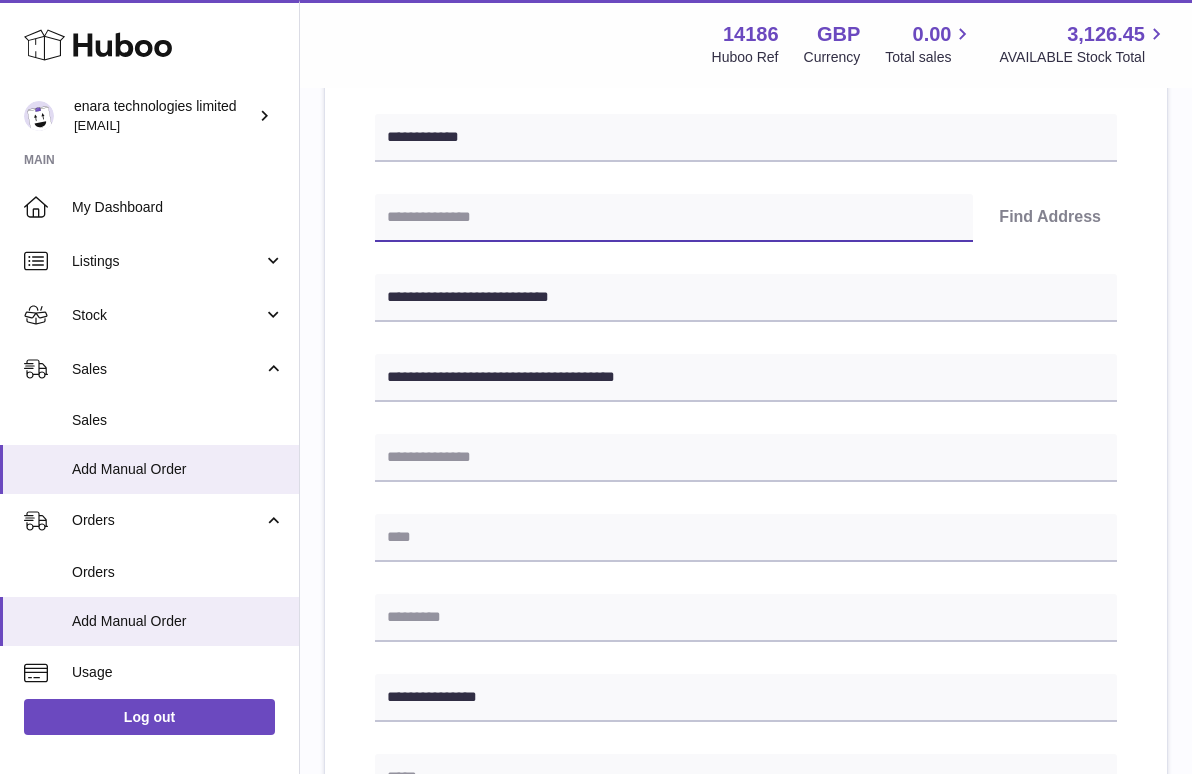 paste on "*******" 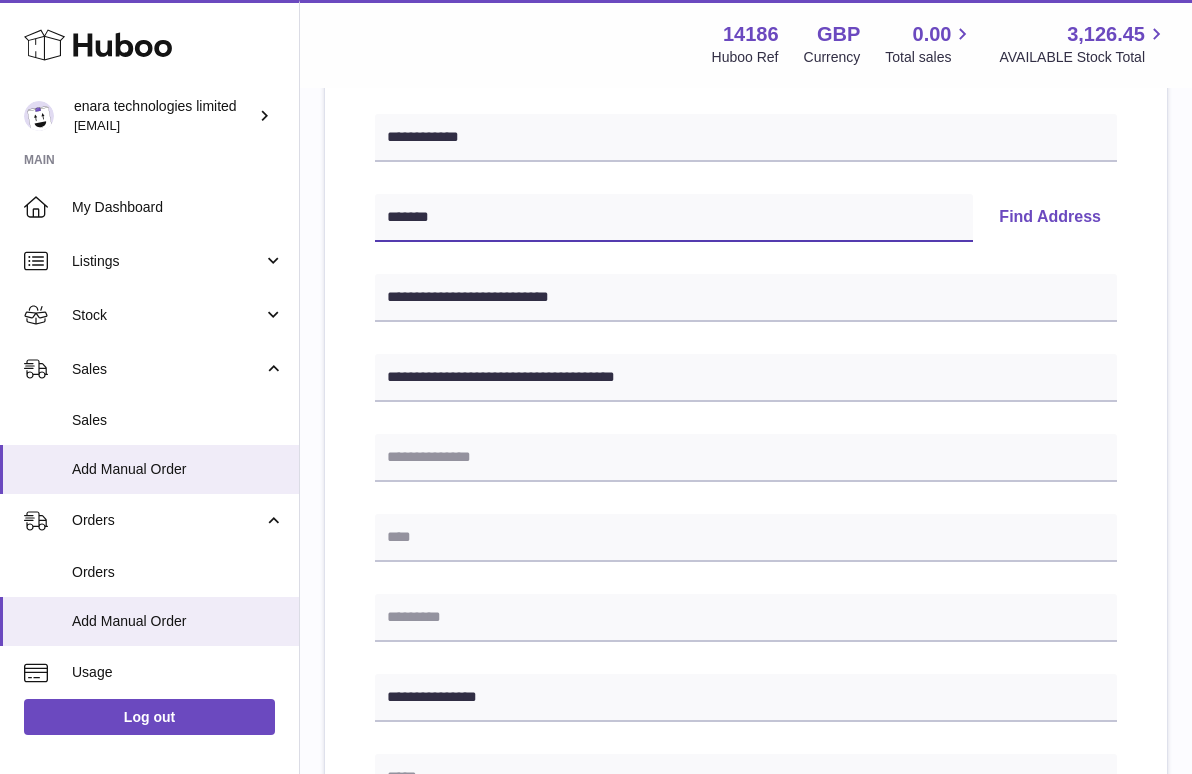 type on "*******" 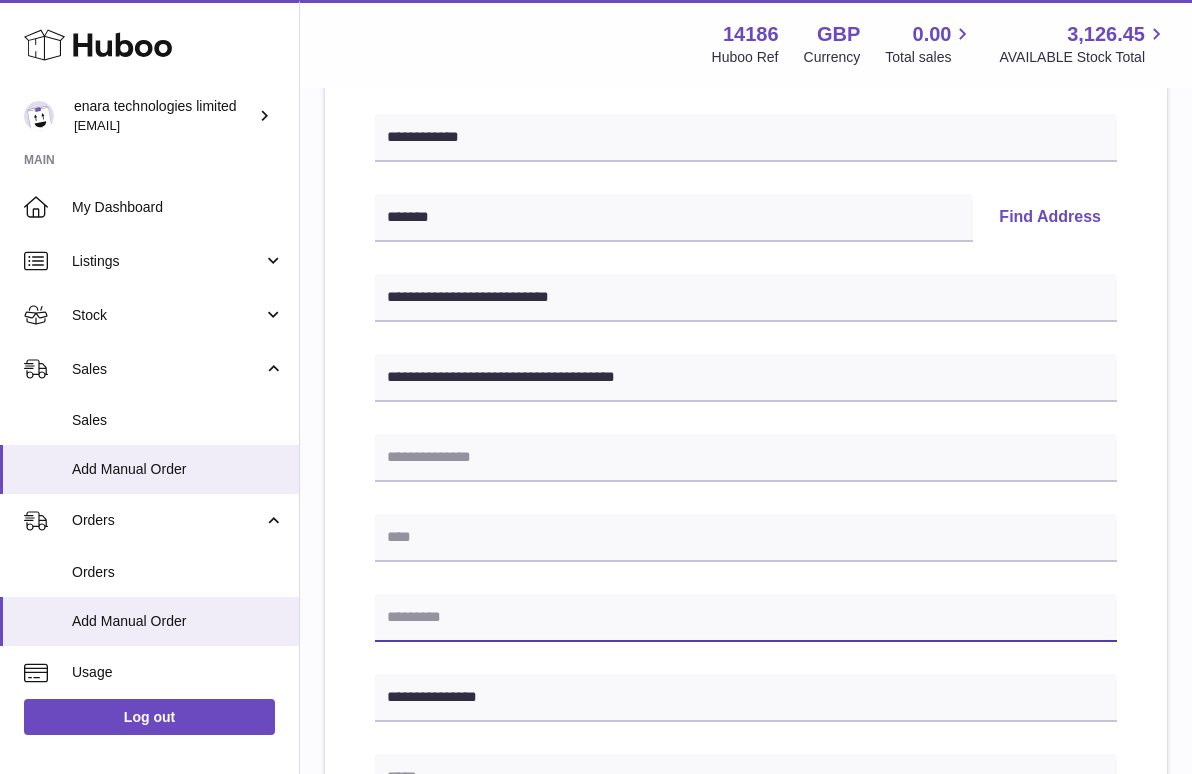 paste on "*******" 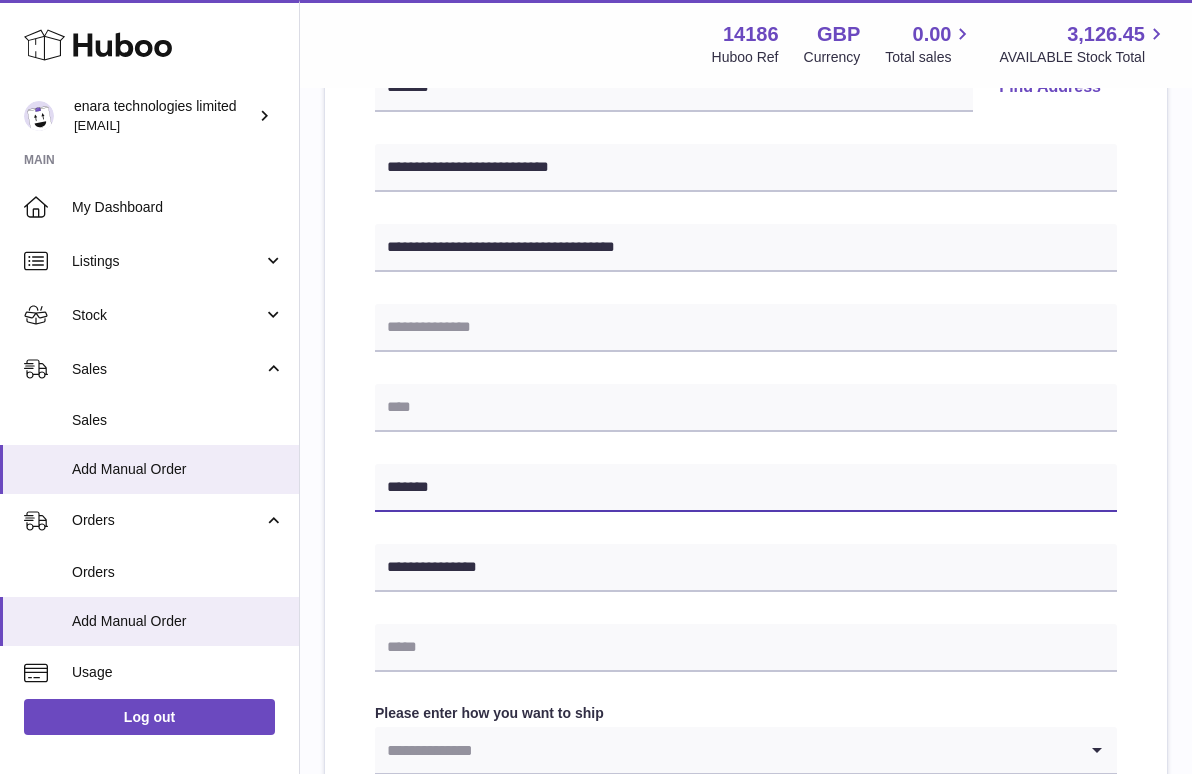 scroll, scrollTop: 512, scrollLeft: 0, axis: vertical 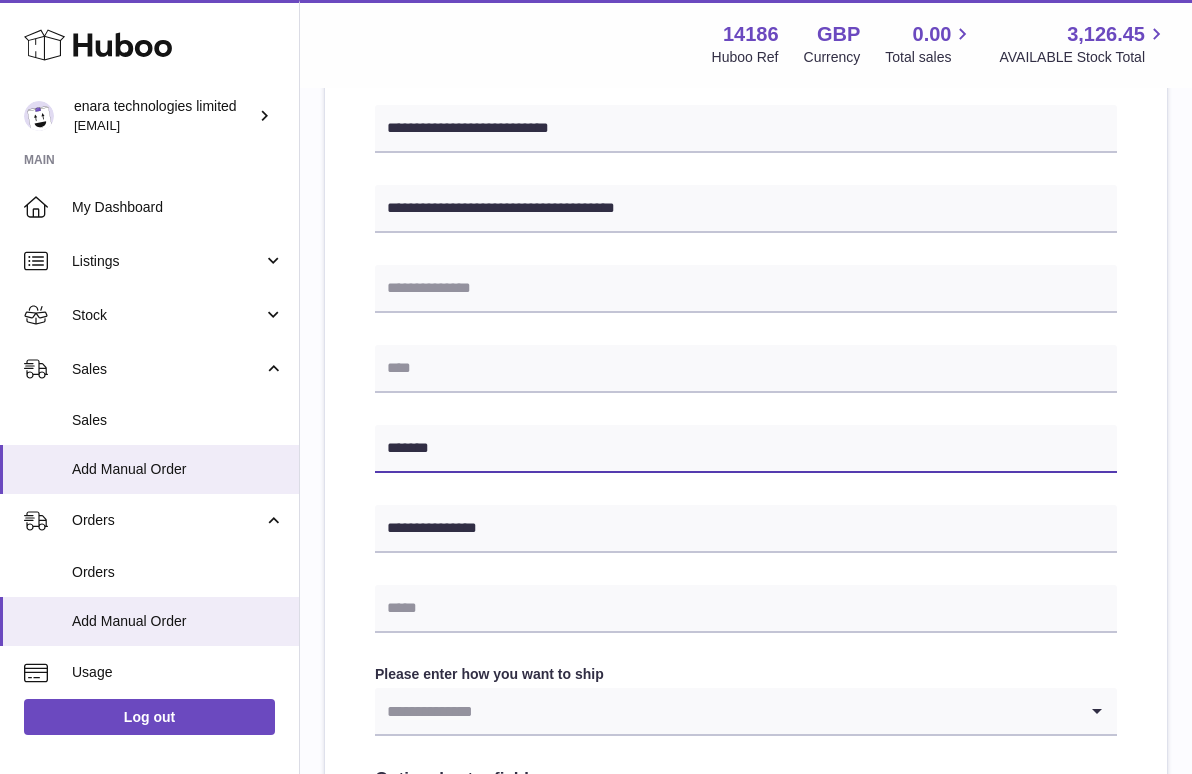 type on "*******" 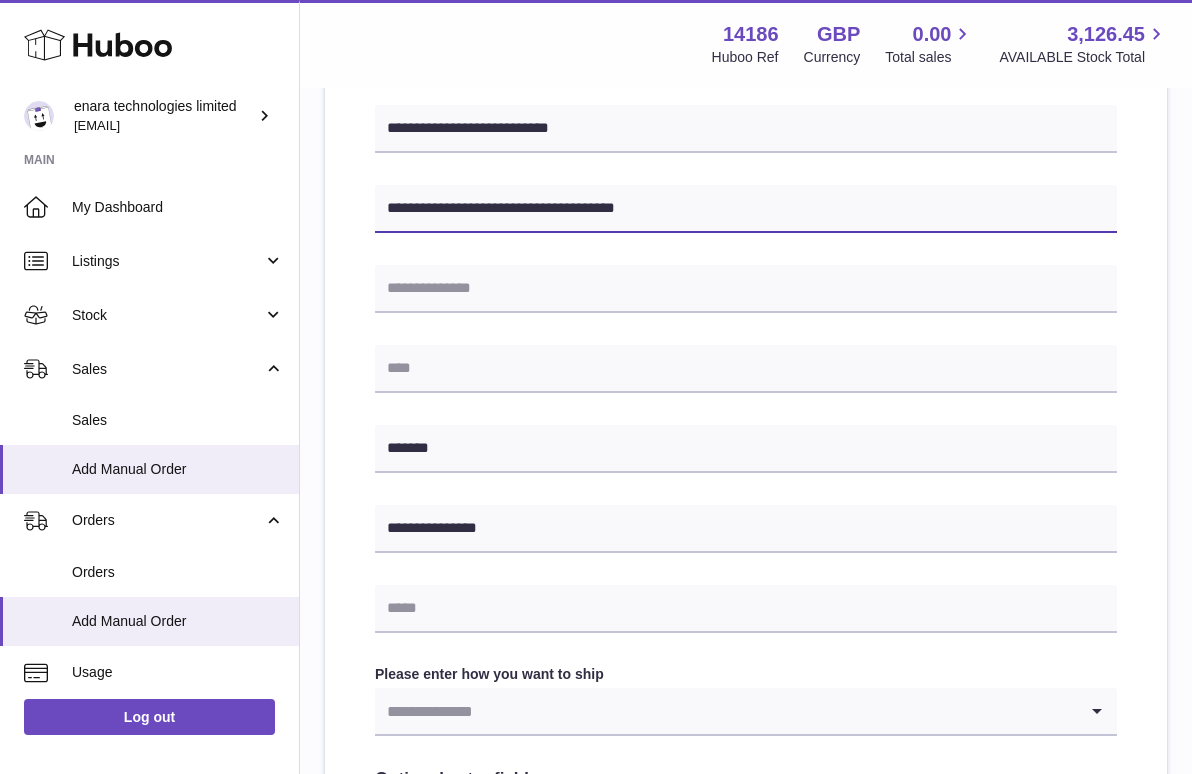 drag, startPoint x: 537, startPoint y: 198, endPoint x: 688, endPoint y: 310, distance: 188.00266 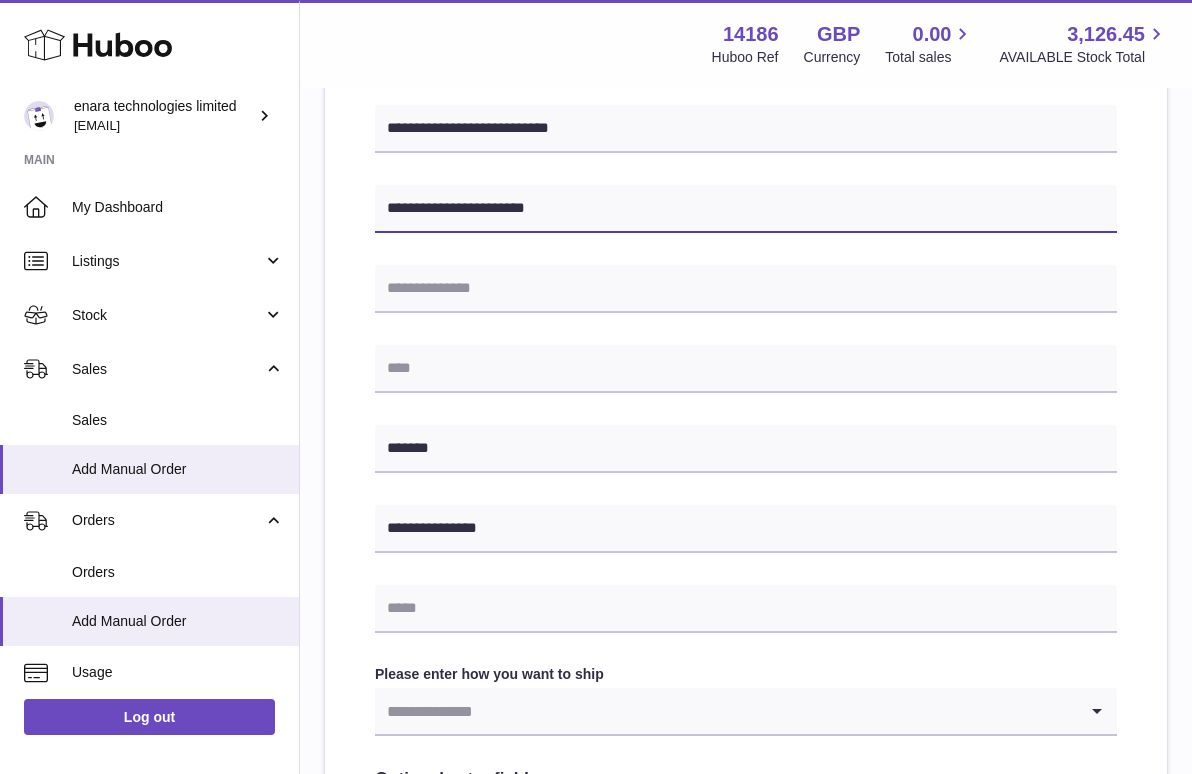 type on "**********" 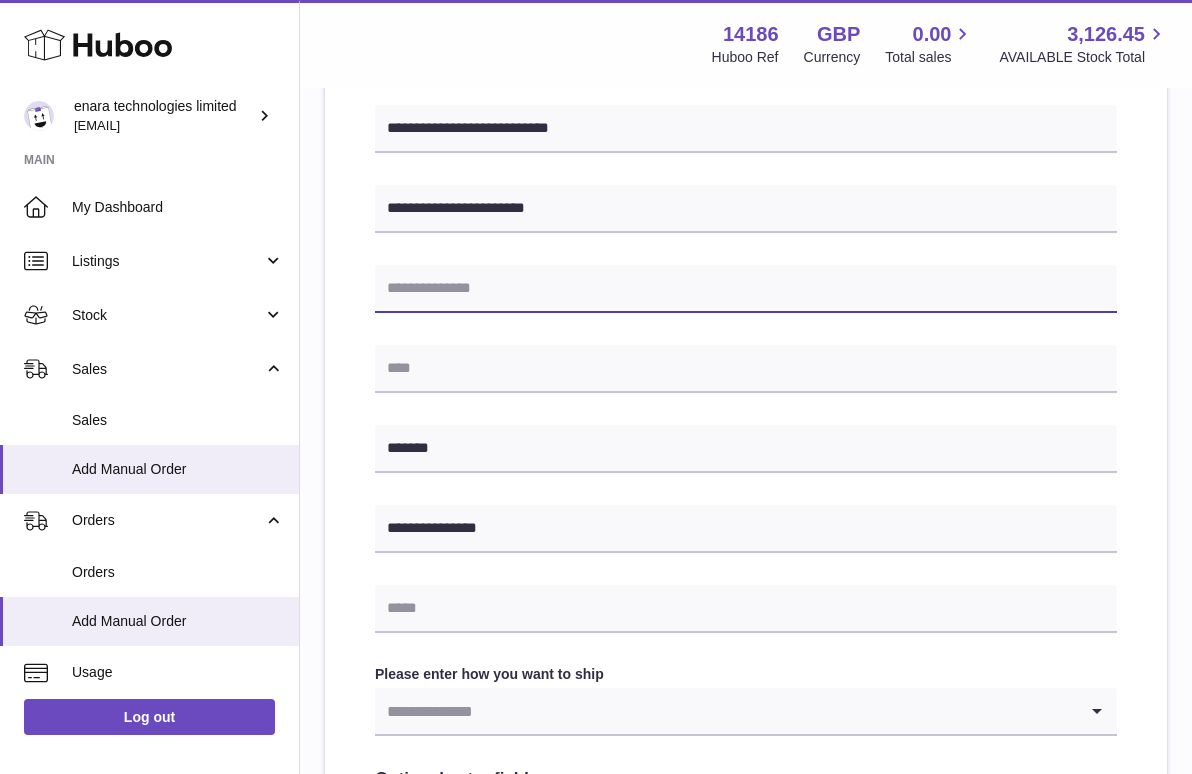paste on "**********" 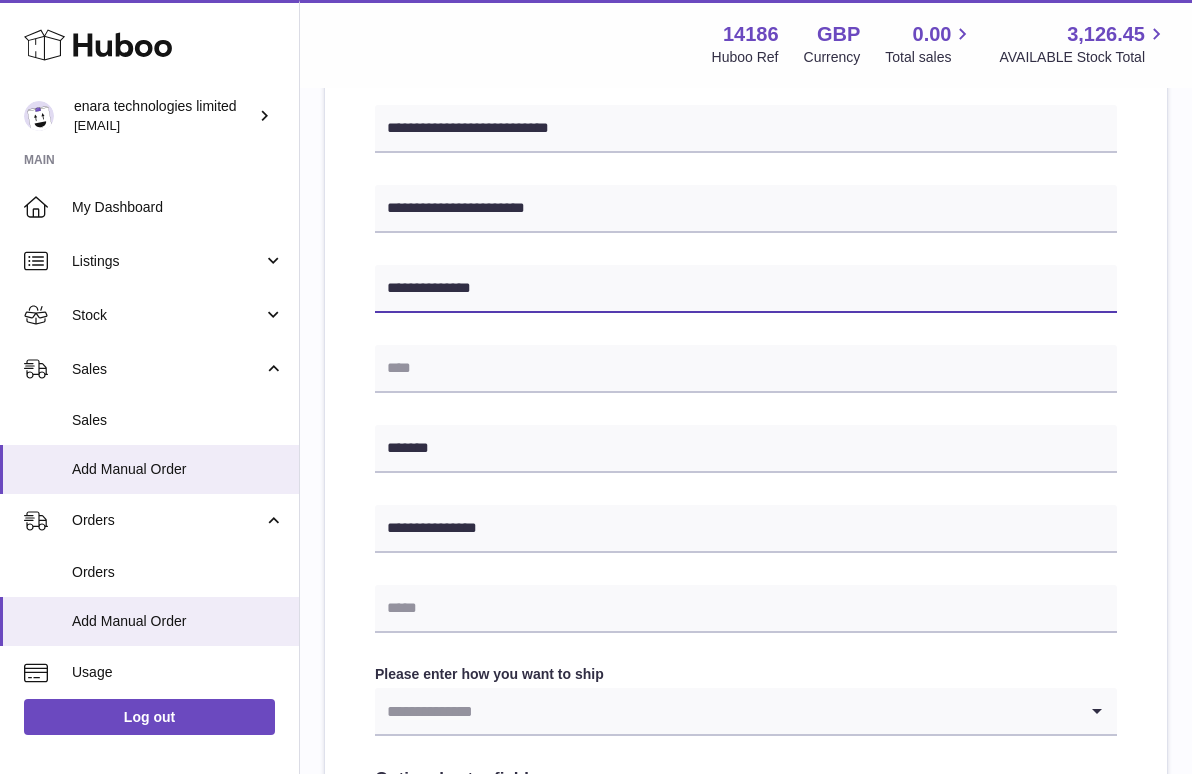 type on "**********" 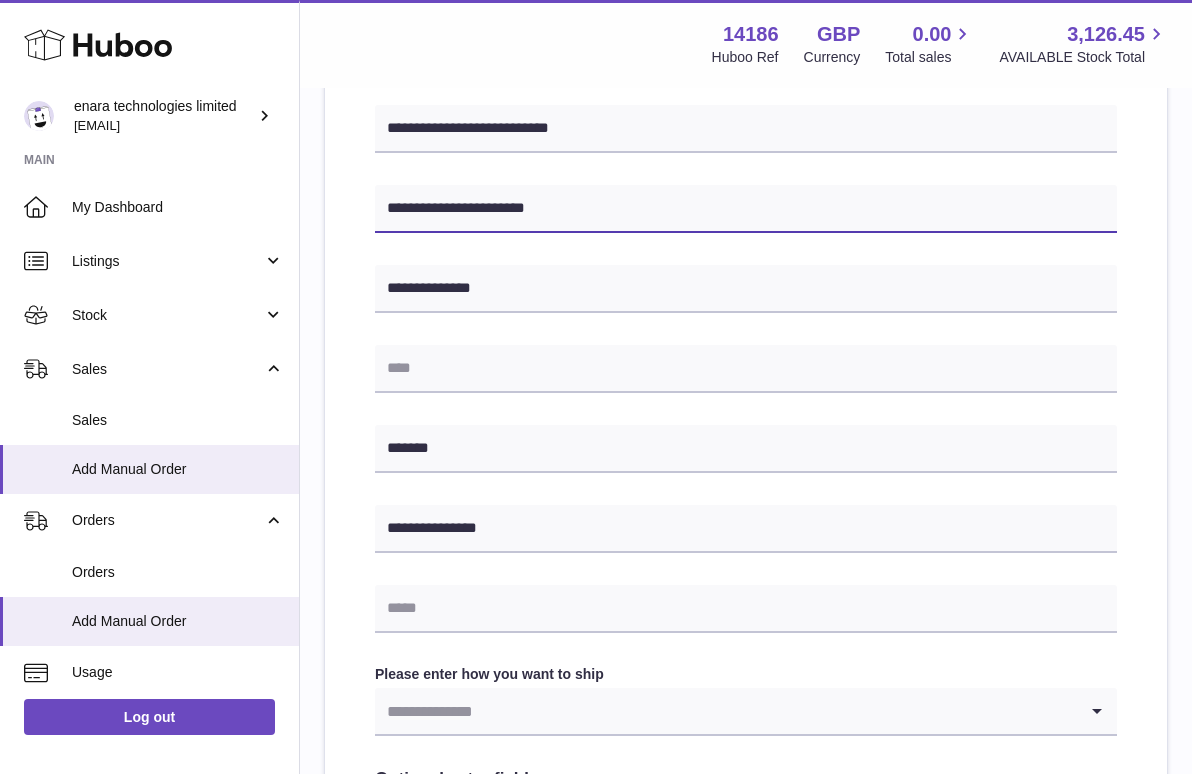 click on "**********" at bounding box center (746, 209) 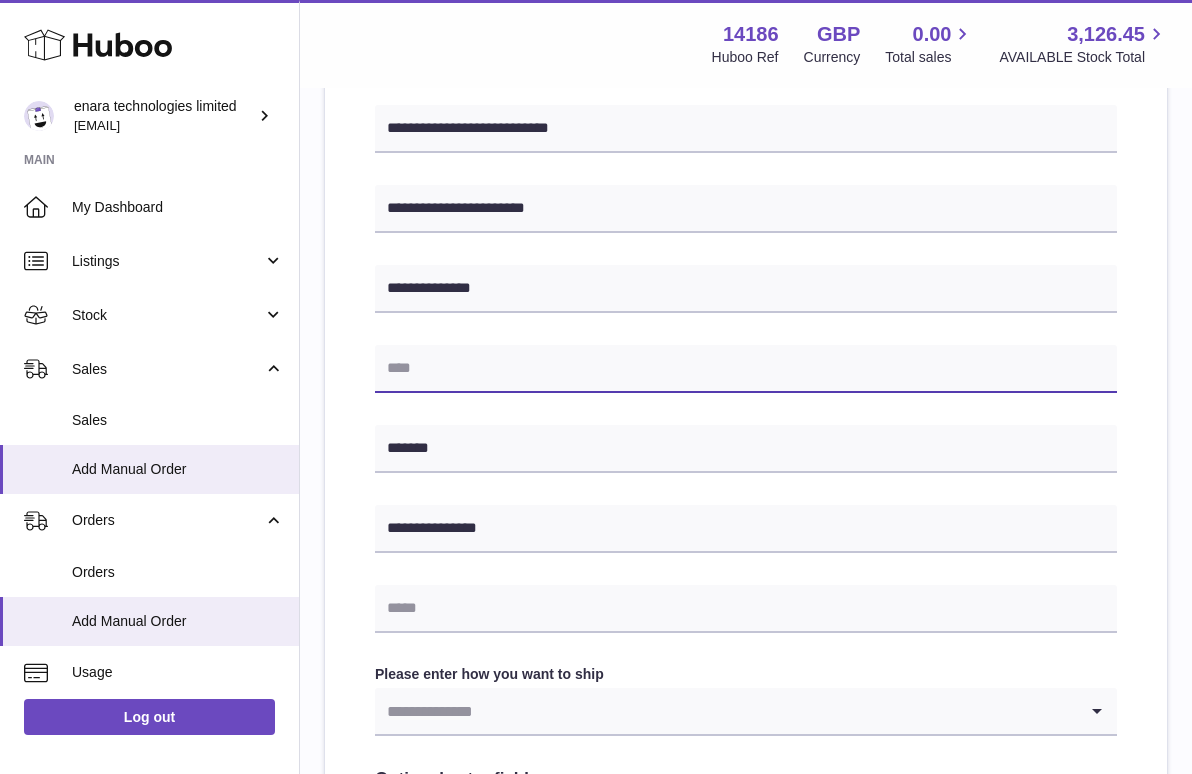 click at bounding box center (746, 369) 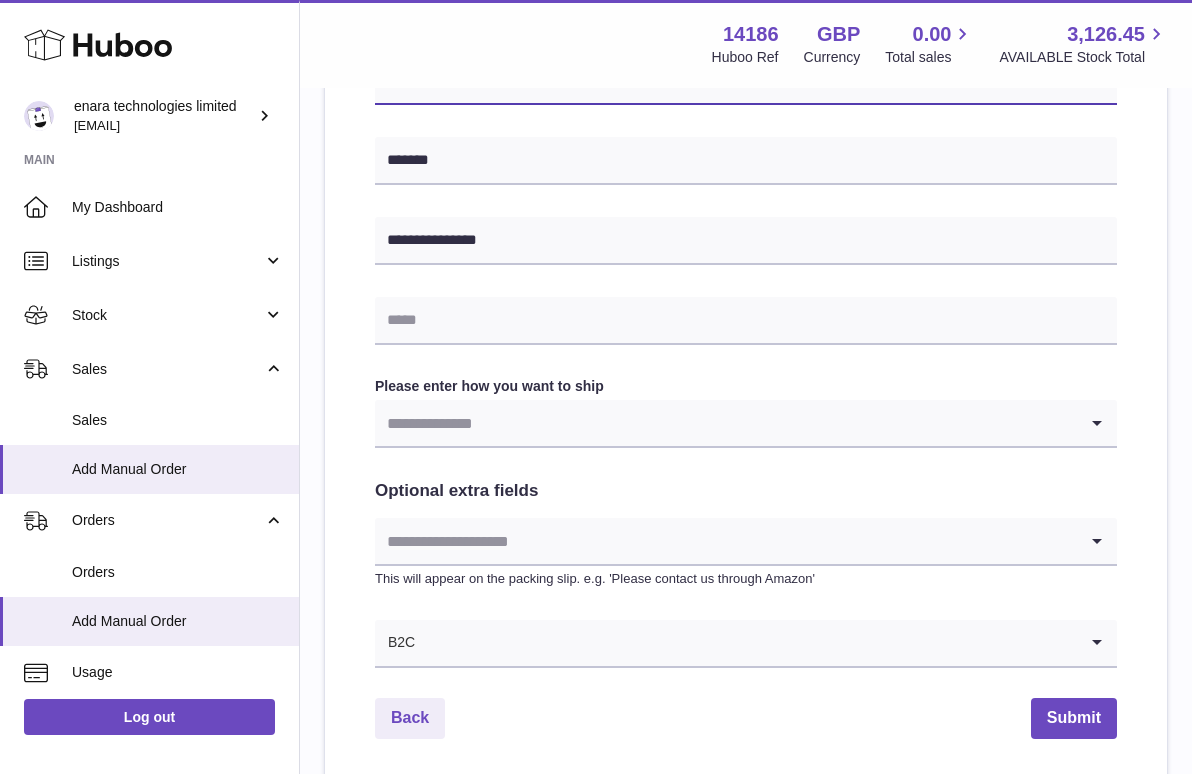 scroll, scrollTop: 812, scrollLeft: 0, axis: vertical 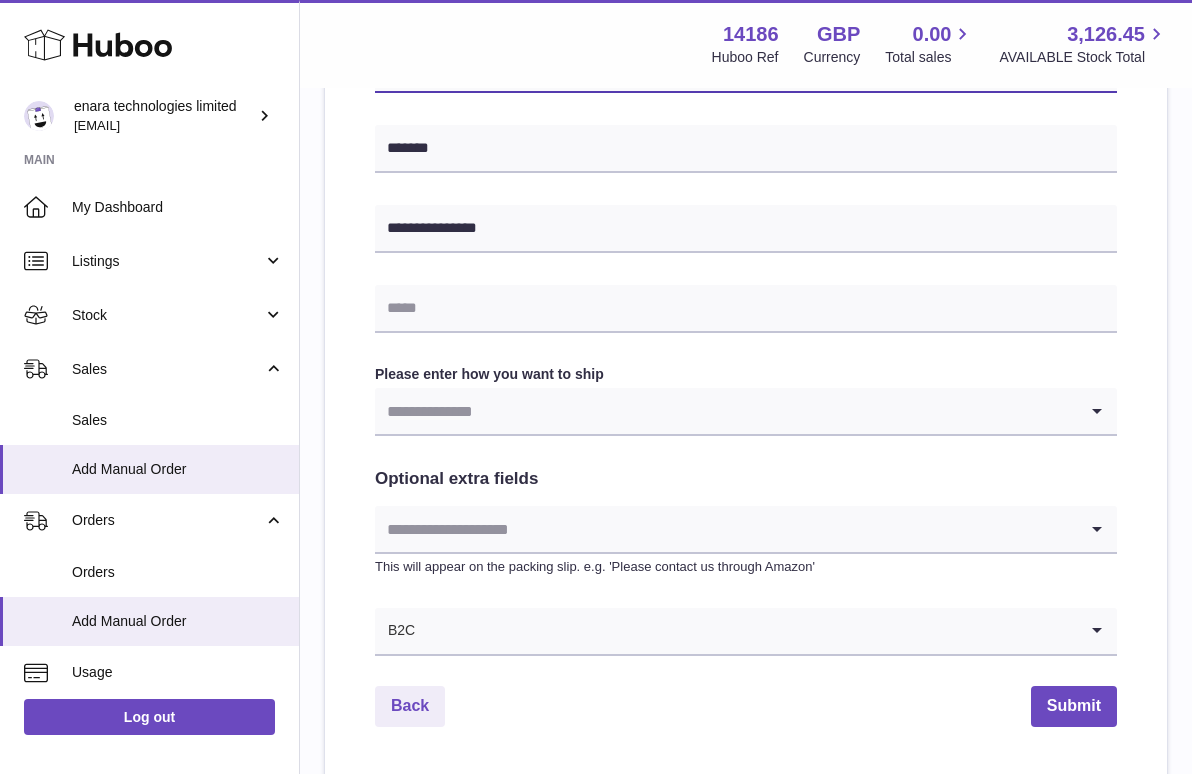 type on "**********" 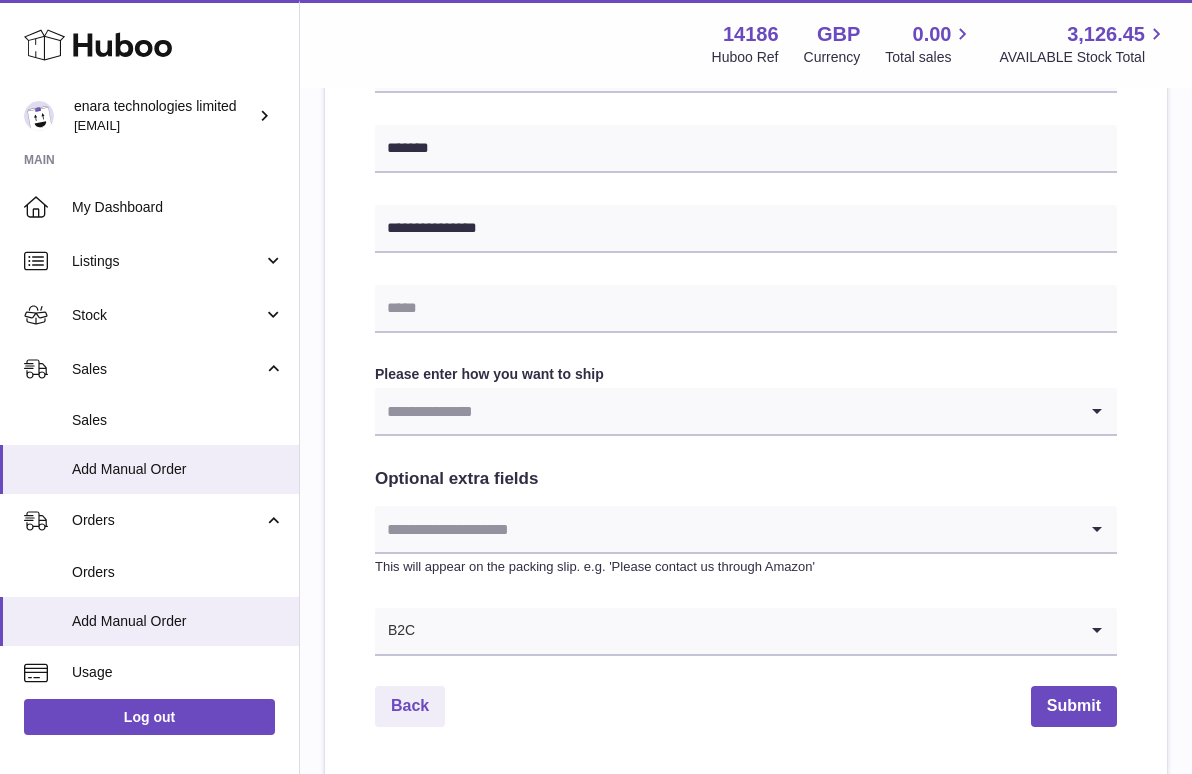 click at bounding box center [726, 411] 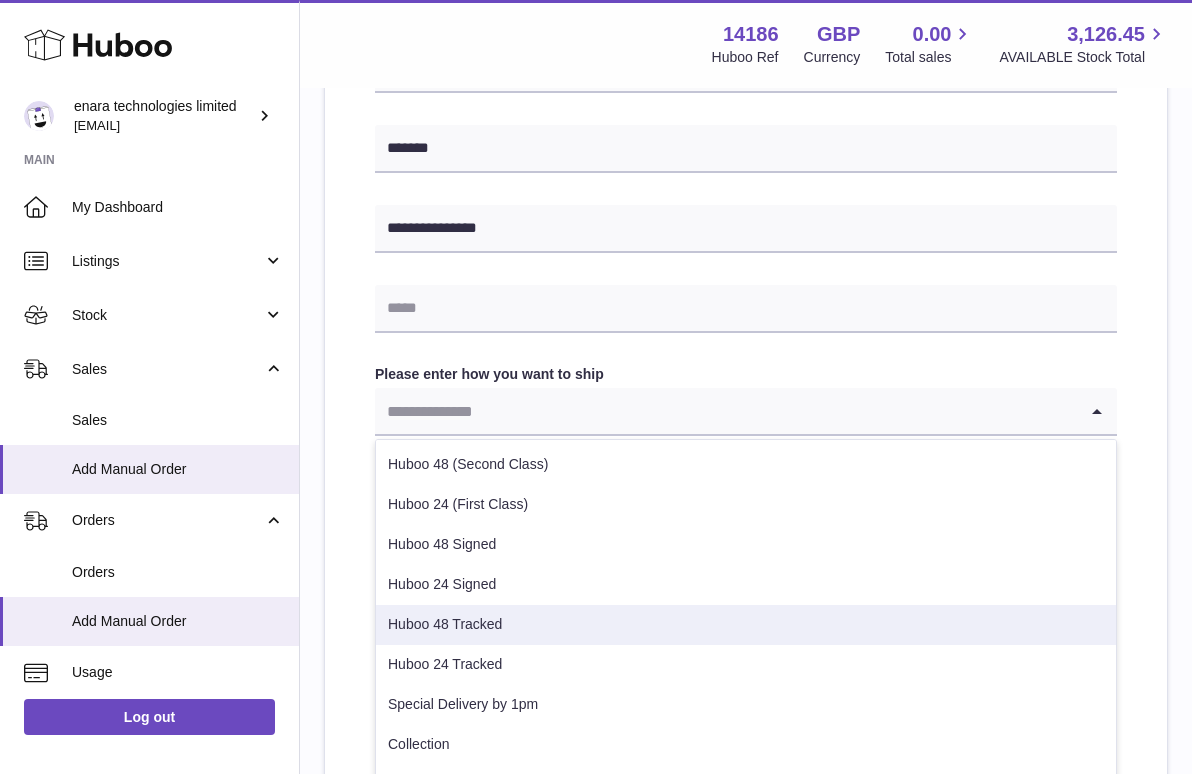 click on "Huboo 48 Tracked" at bounding box center (746, 625) 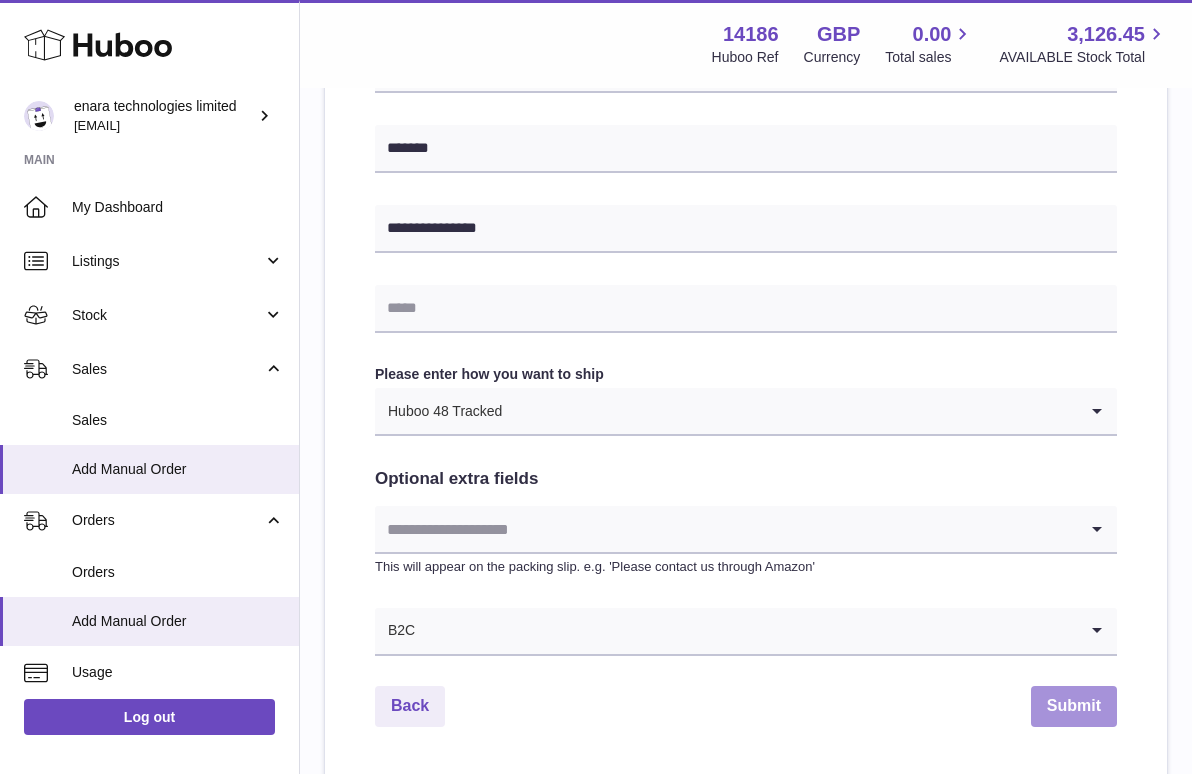 click on "Submit" at bounding box center (1074, 706) 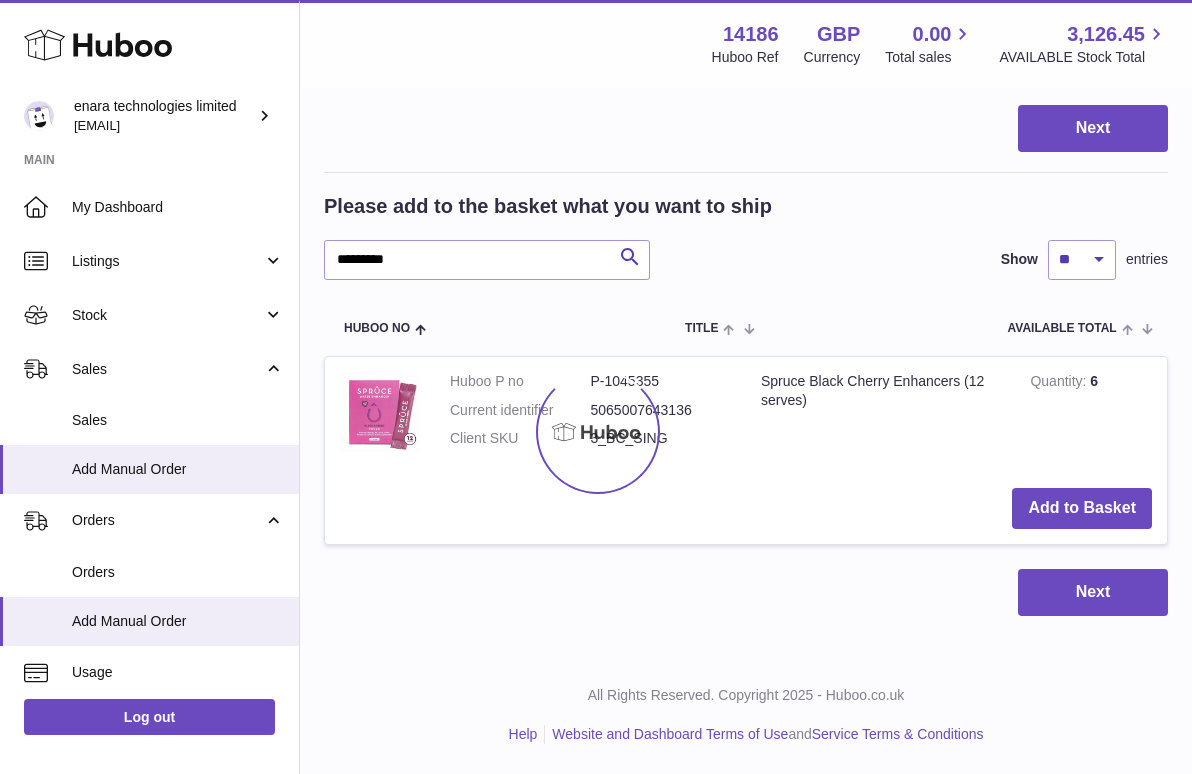 scroll, scrollTop: 0, scrollLeft: 0, axis: both 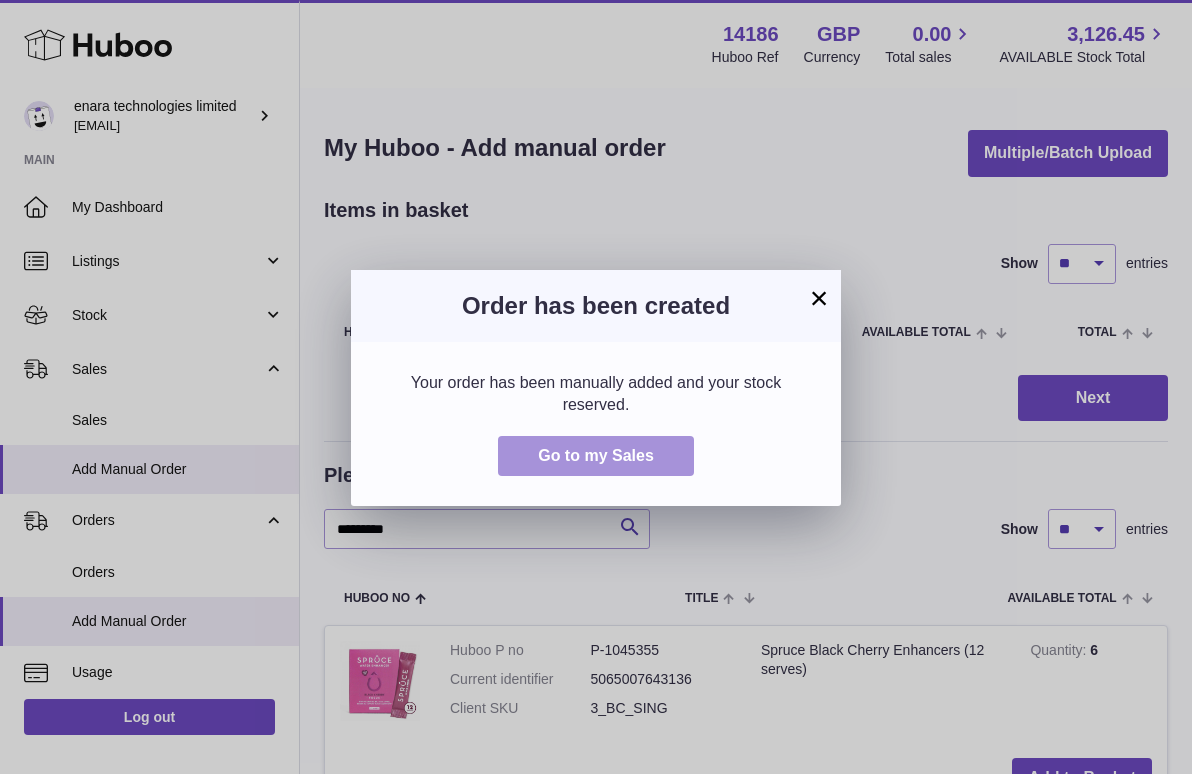 click on "Go to my Sales" at bounding box center (596, 455) 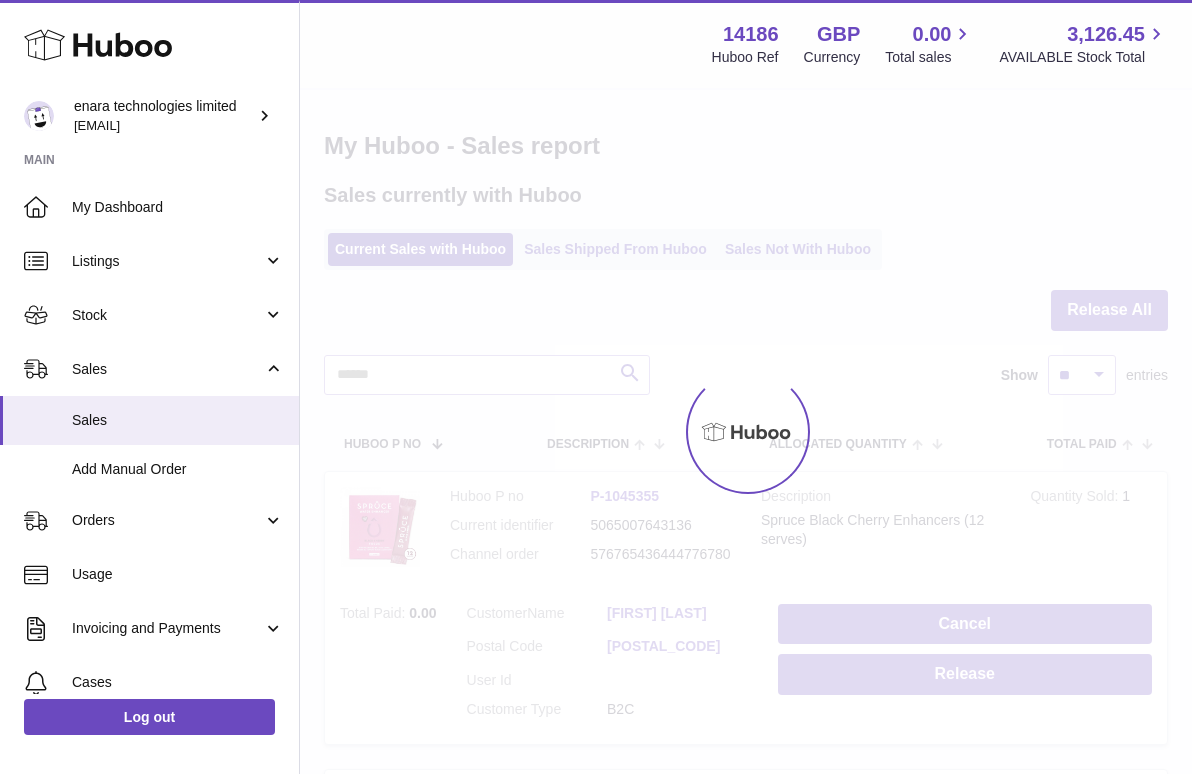 scroll, scrollTop: 0, scrollLeft: 0, axis: both 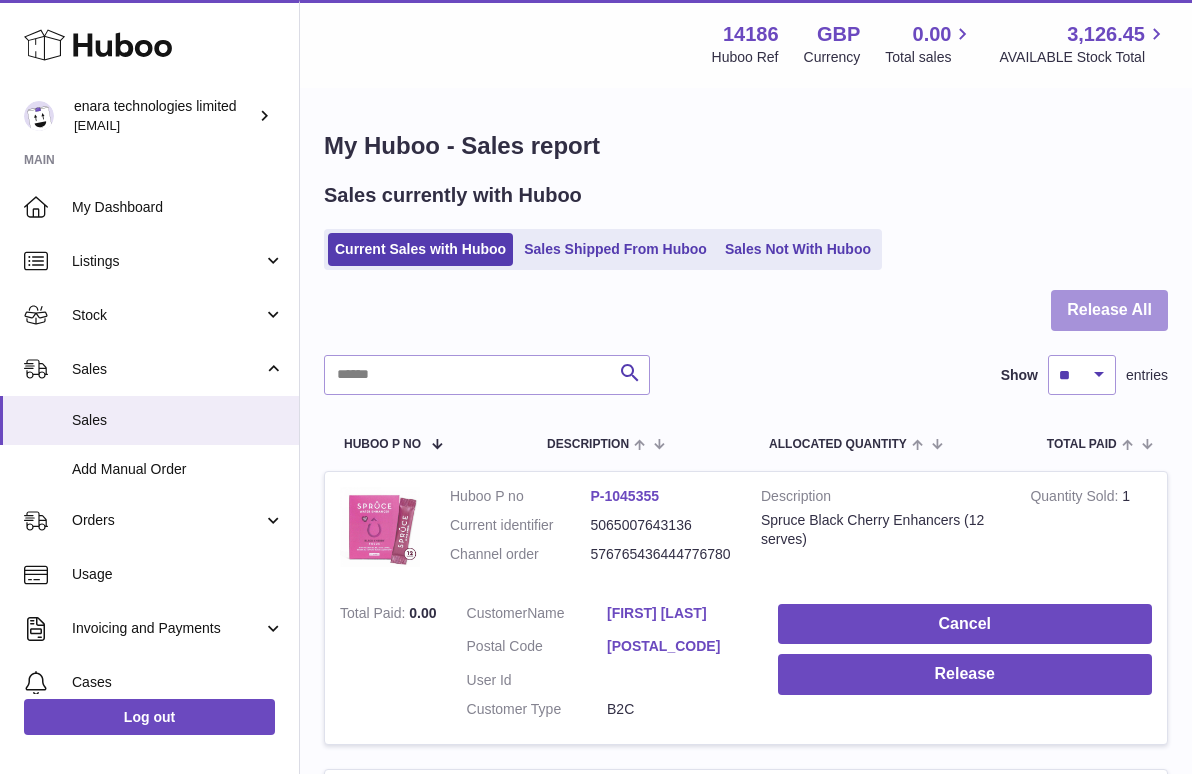 click on "Release All" at bounding box center (1109, 310) 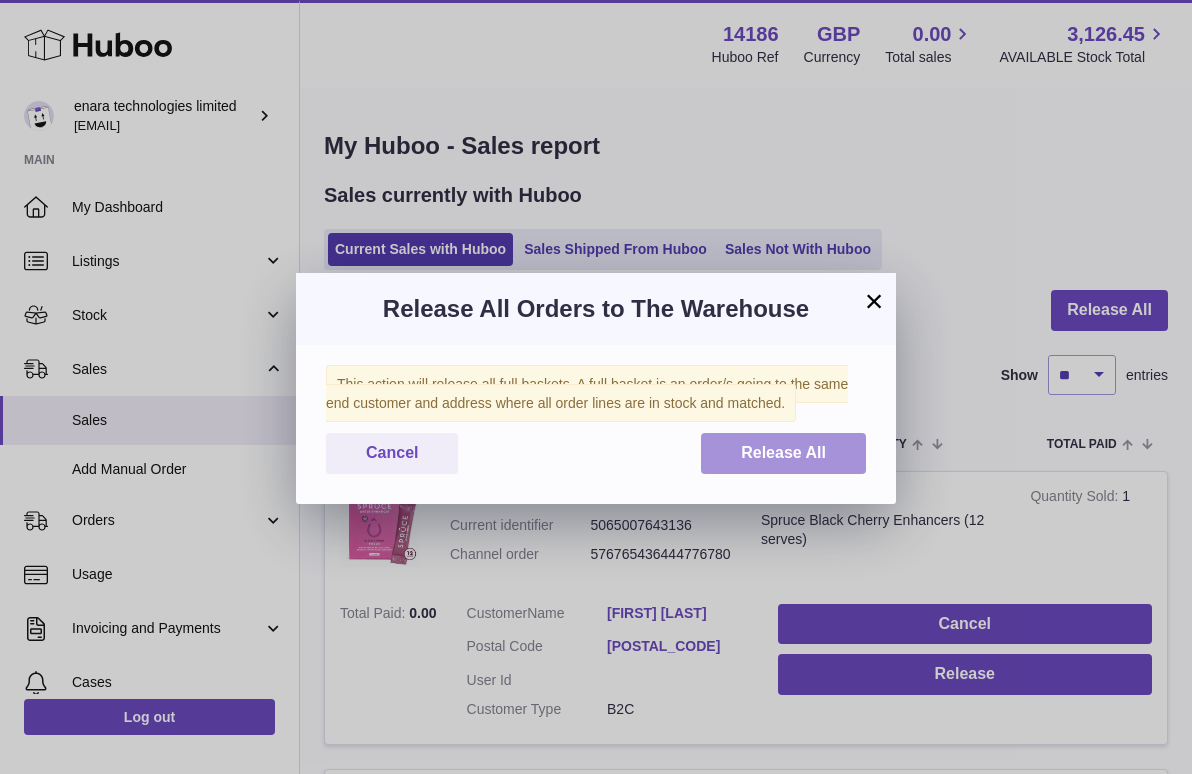 click on "Release All" at bounding box center (783, 453) 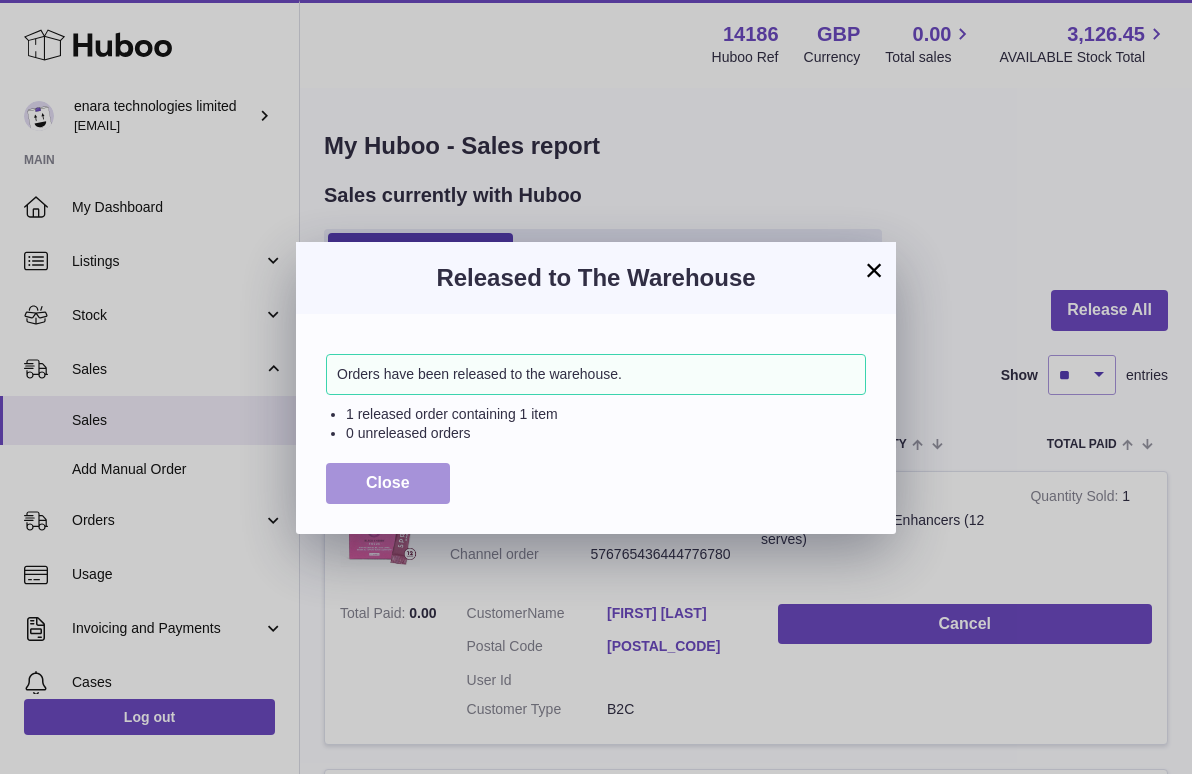 click on "Close" at bounding box center (388, 483) 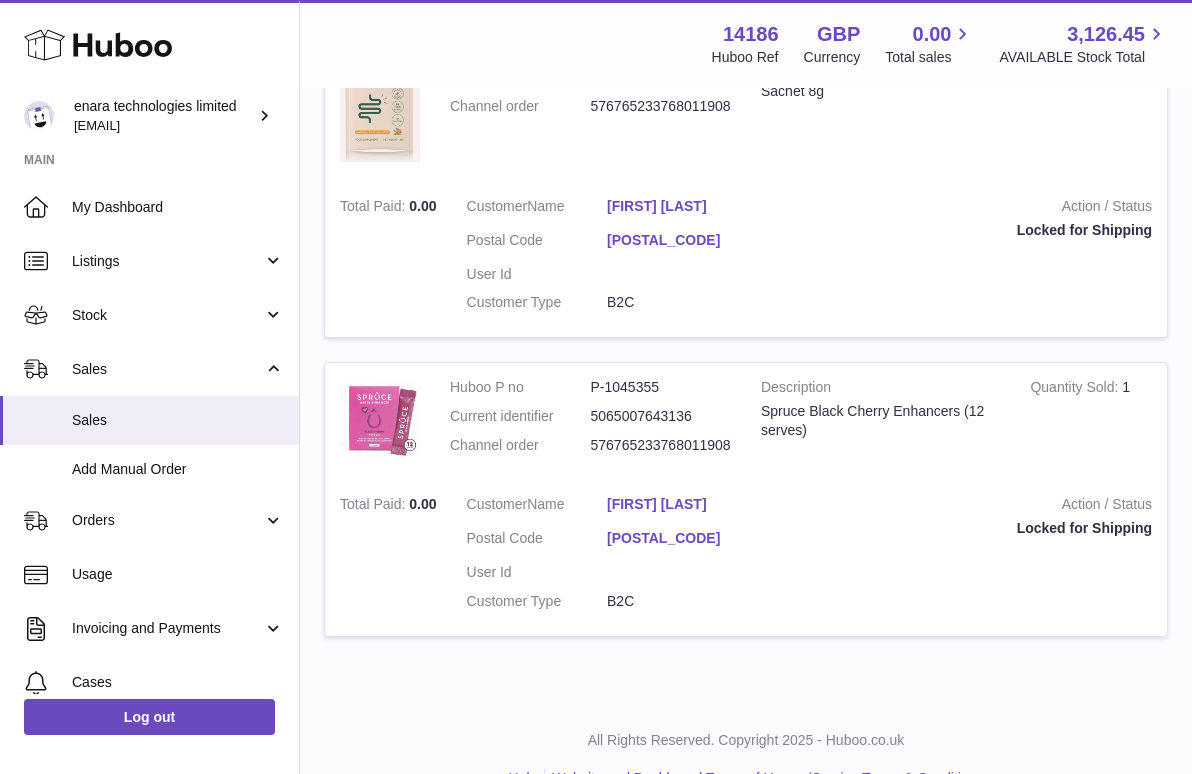 scroll, scrollTop: 2863, scrollLeft: 0, axis: vertical 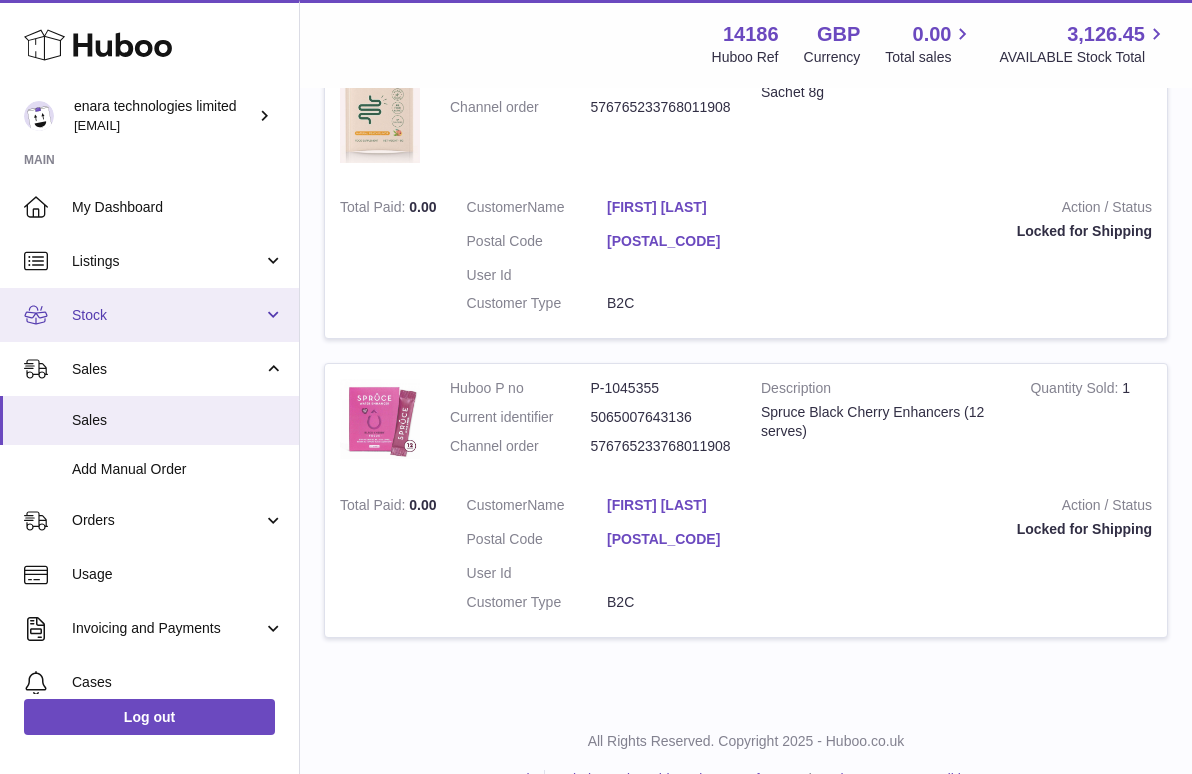 click on "Stock" at bounding box center [167, 315] 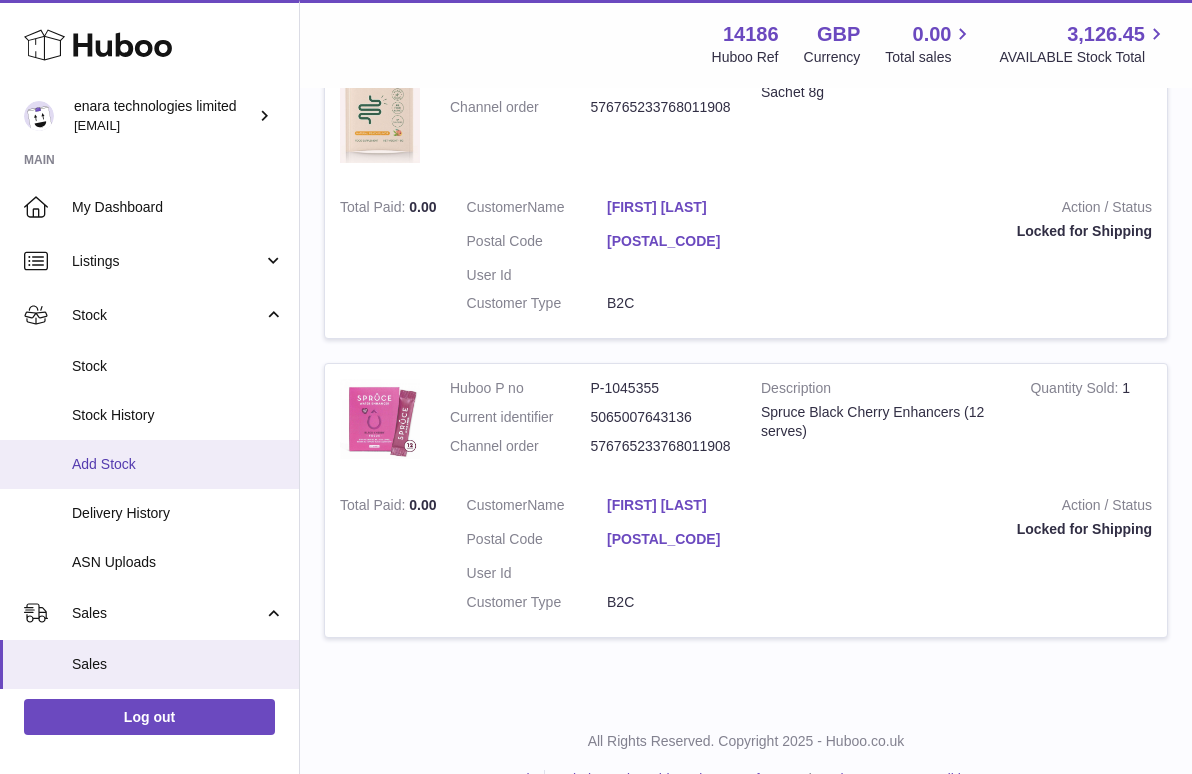 click on "Add Stock" at bounding box center (178, 464) 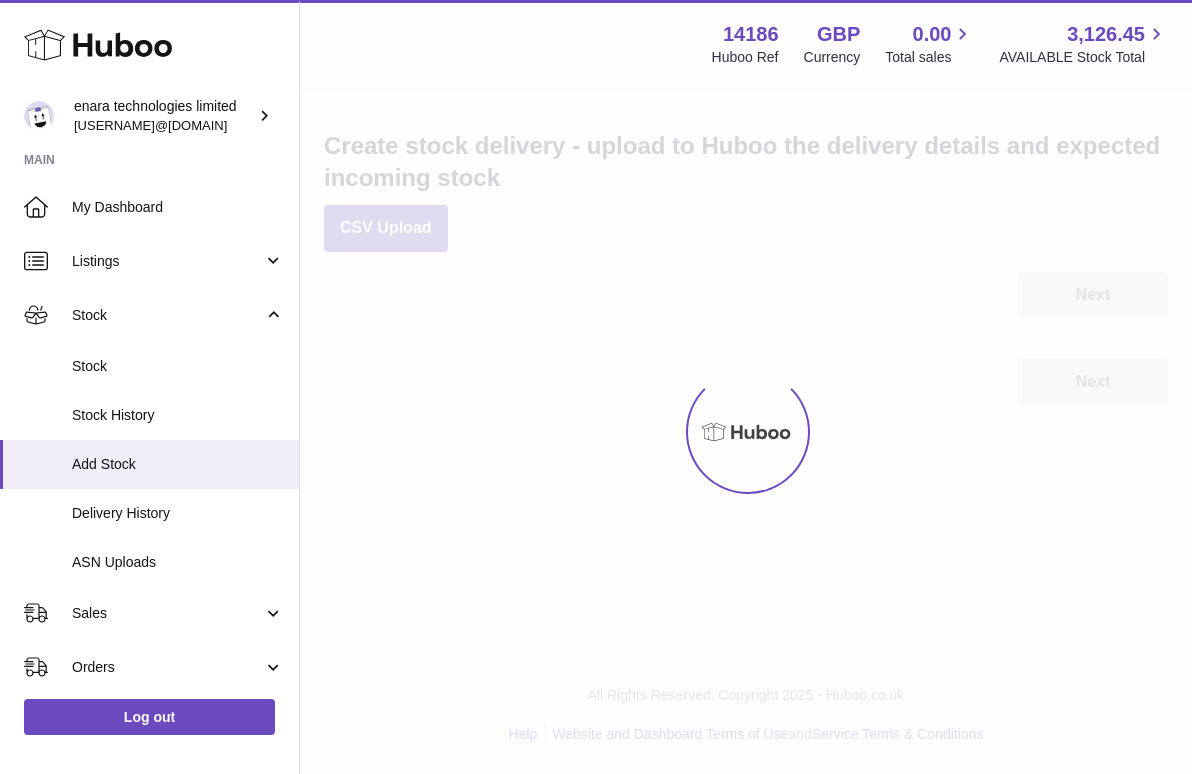 scroll, scrollTop: 0, scrollLeft: 0, axis: both 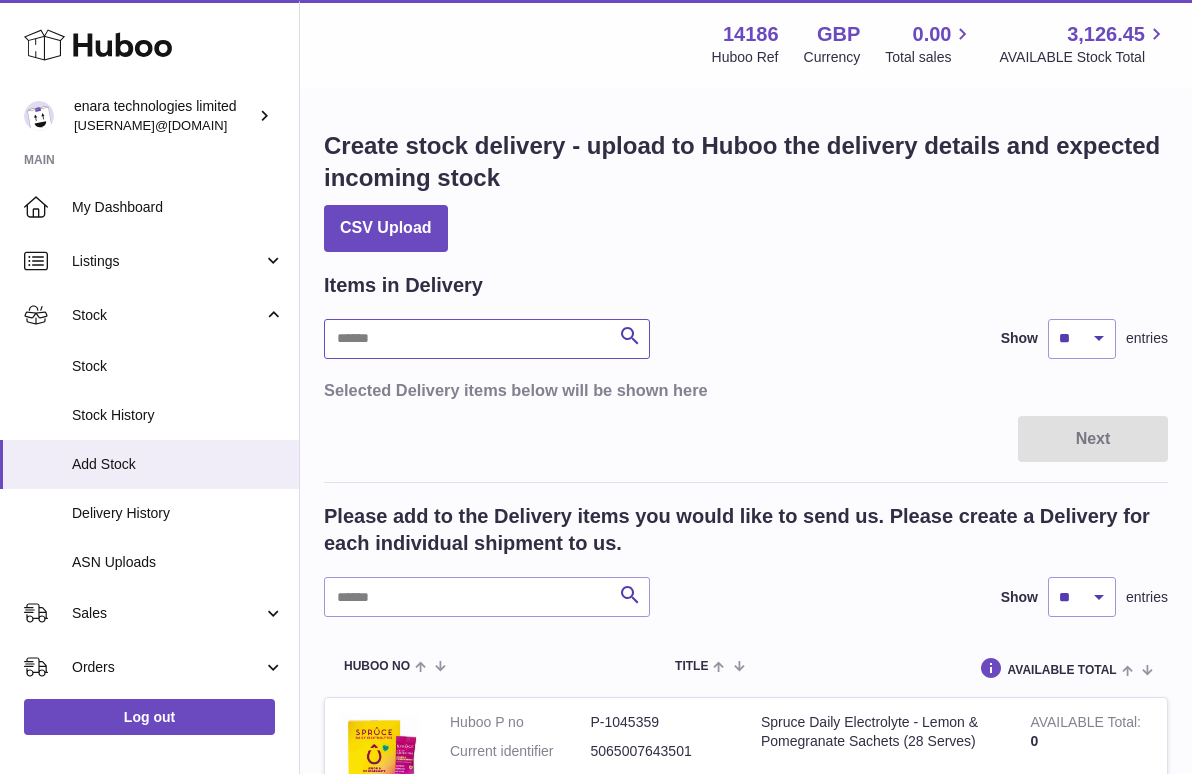 click at bounding box center (487, 339) 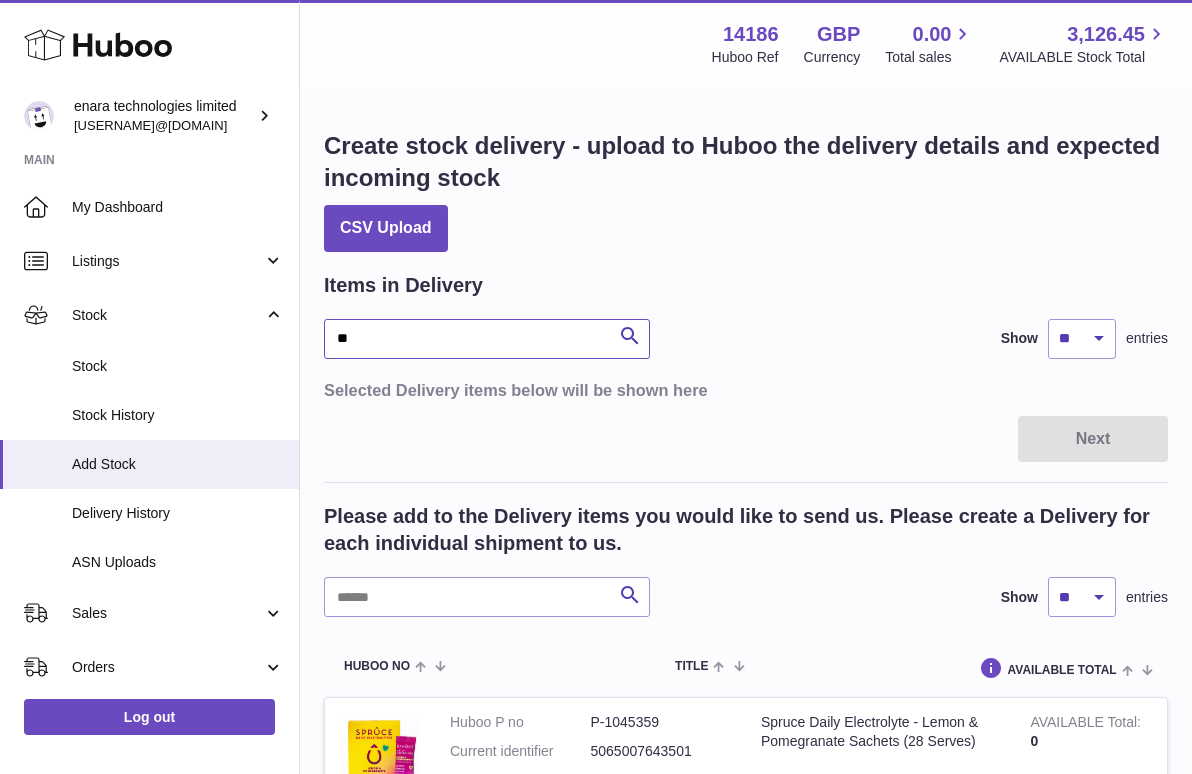 type on "*" 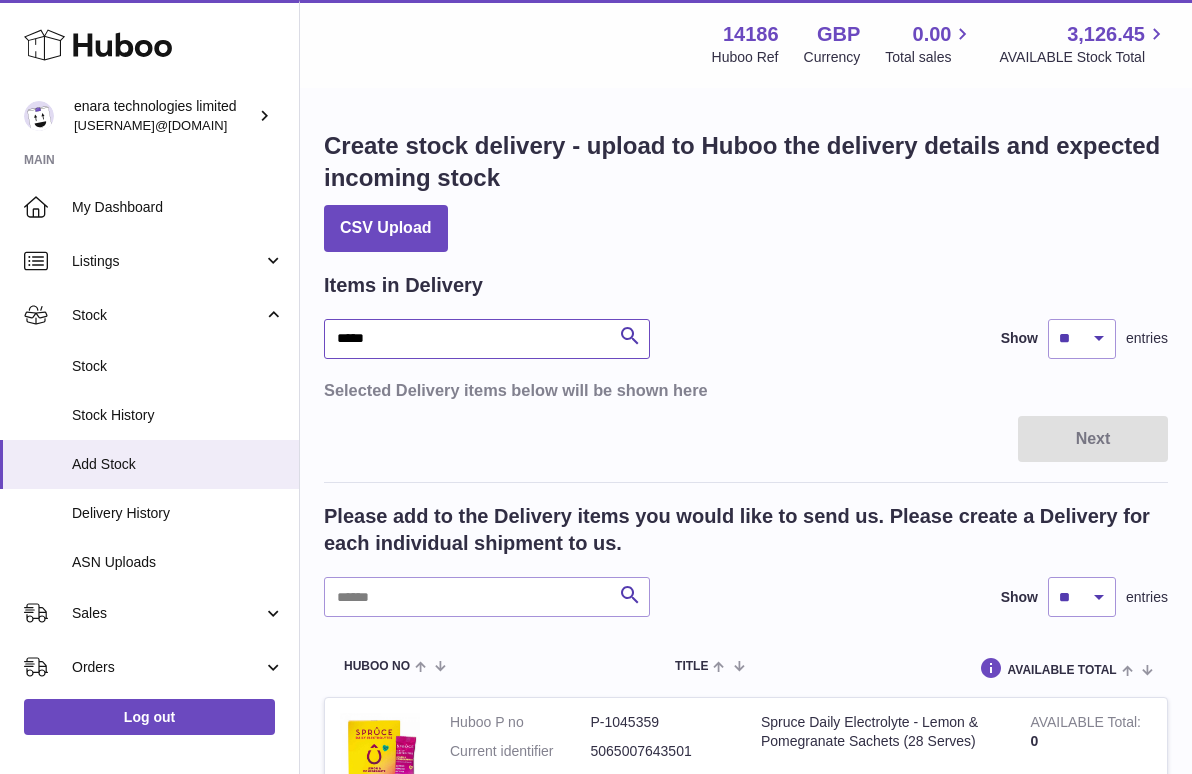 type on "*****" 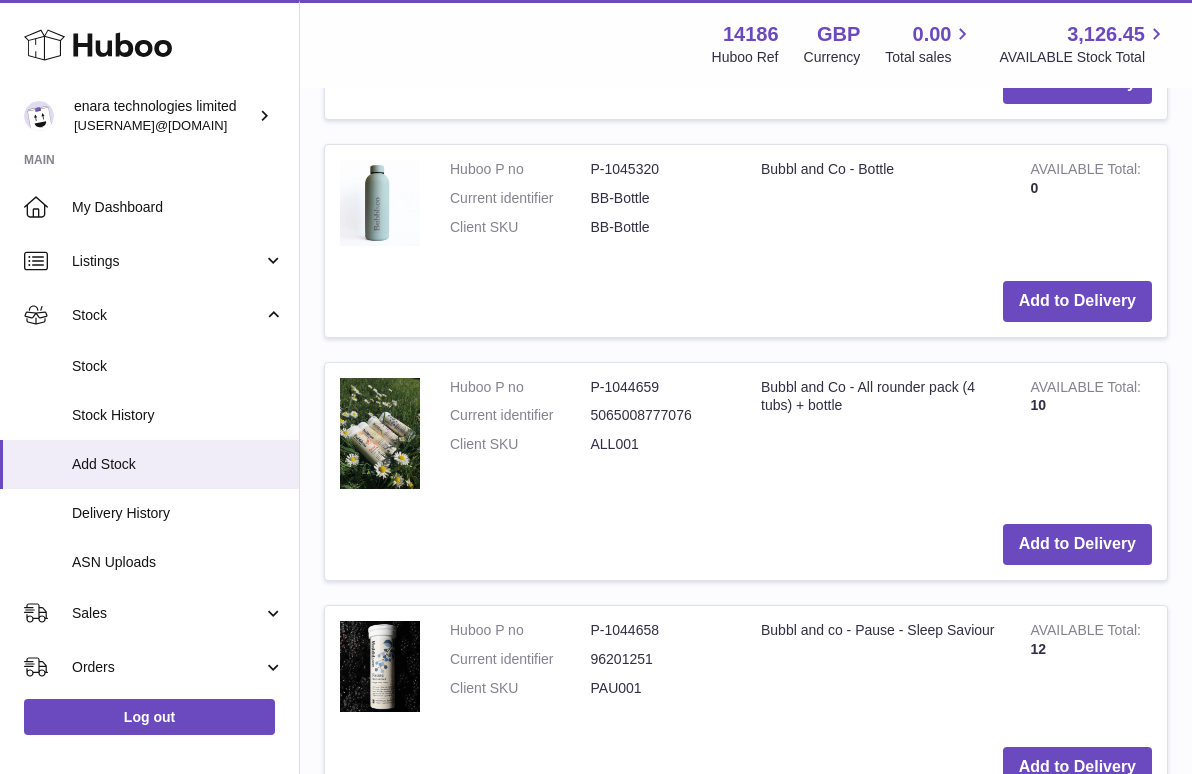 scroll, scrollTop: 2050, scrollLeft: 0, axis: vertical 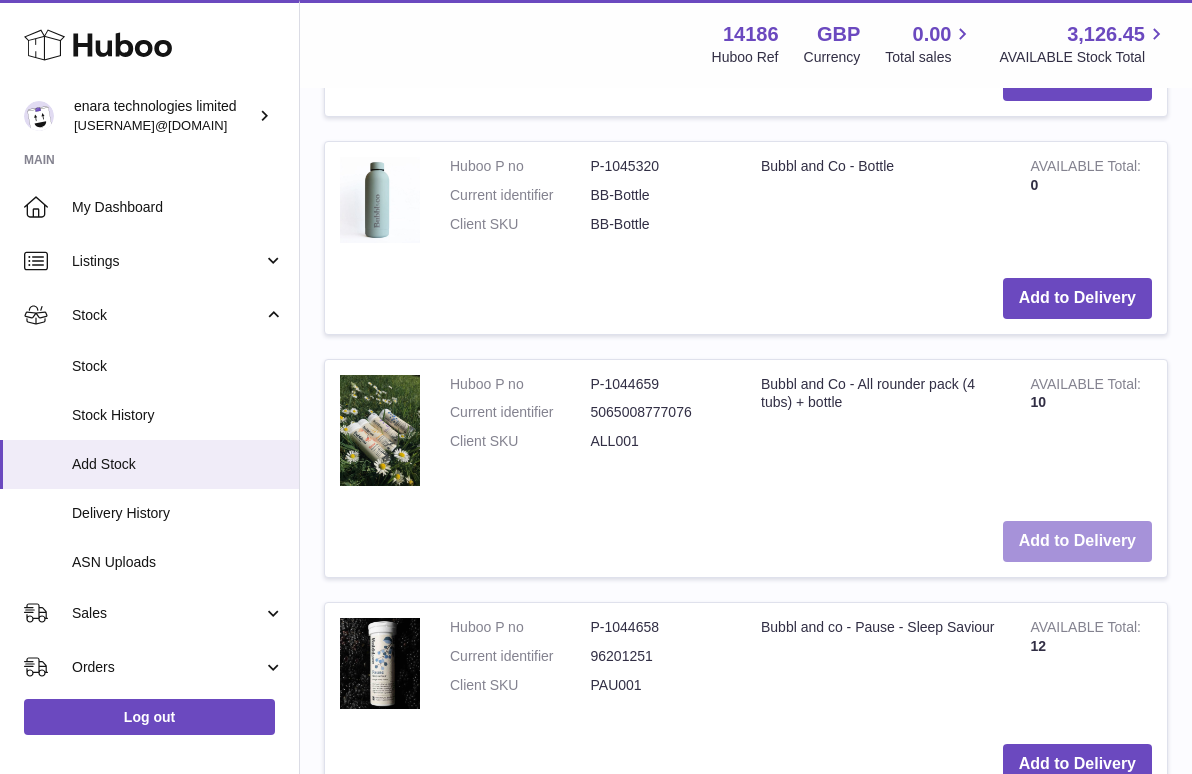 click on "Add to Delivery" at bounding box center [1077, 541] 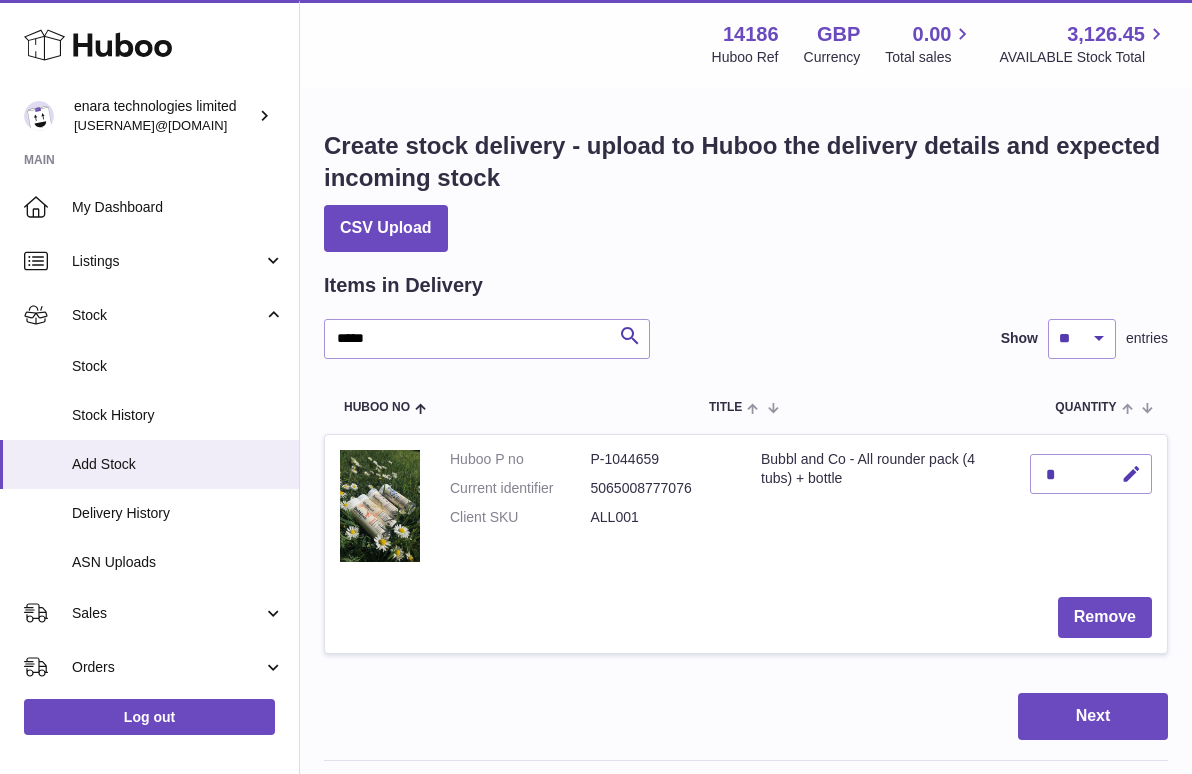 scroll, scrollTop: 0, scrollLeft: 0, axis: both 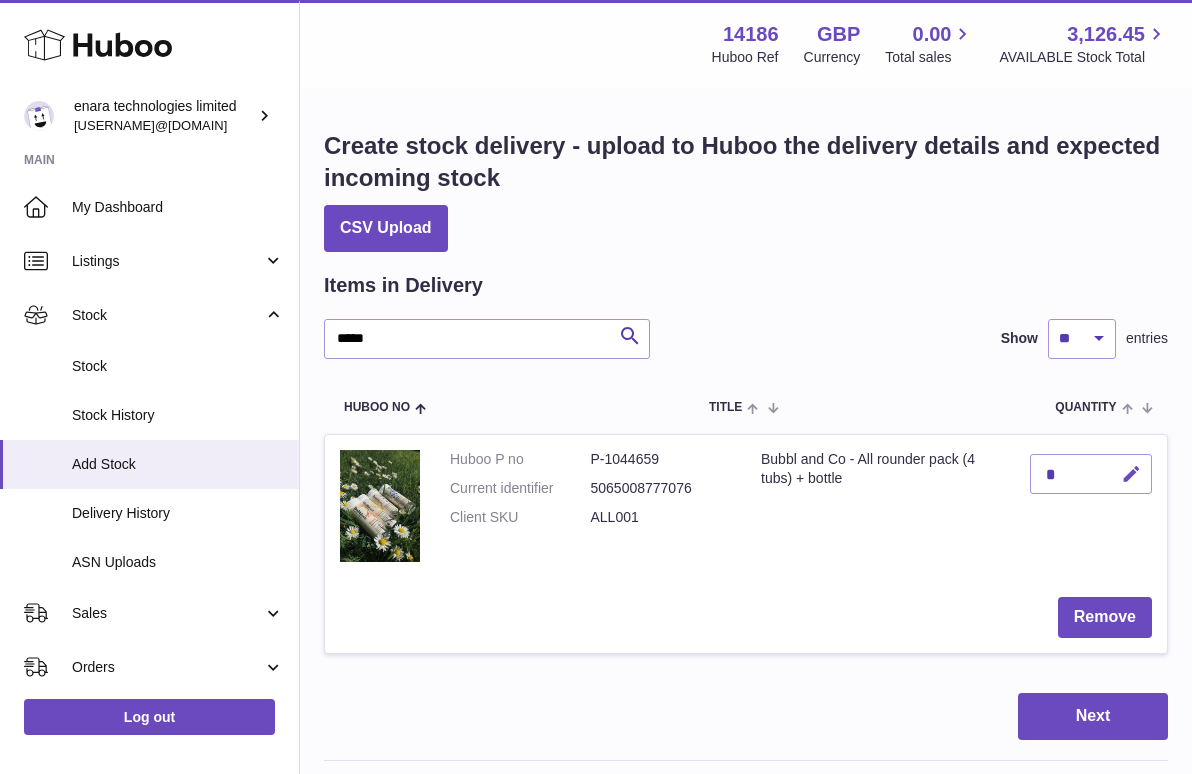 click at bounding box center (1131, 474) 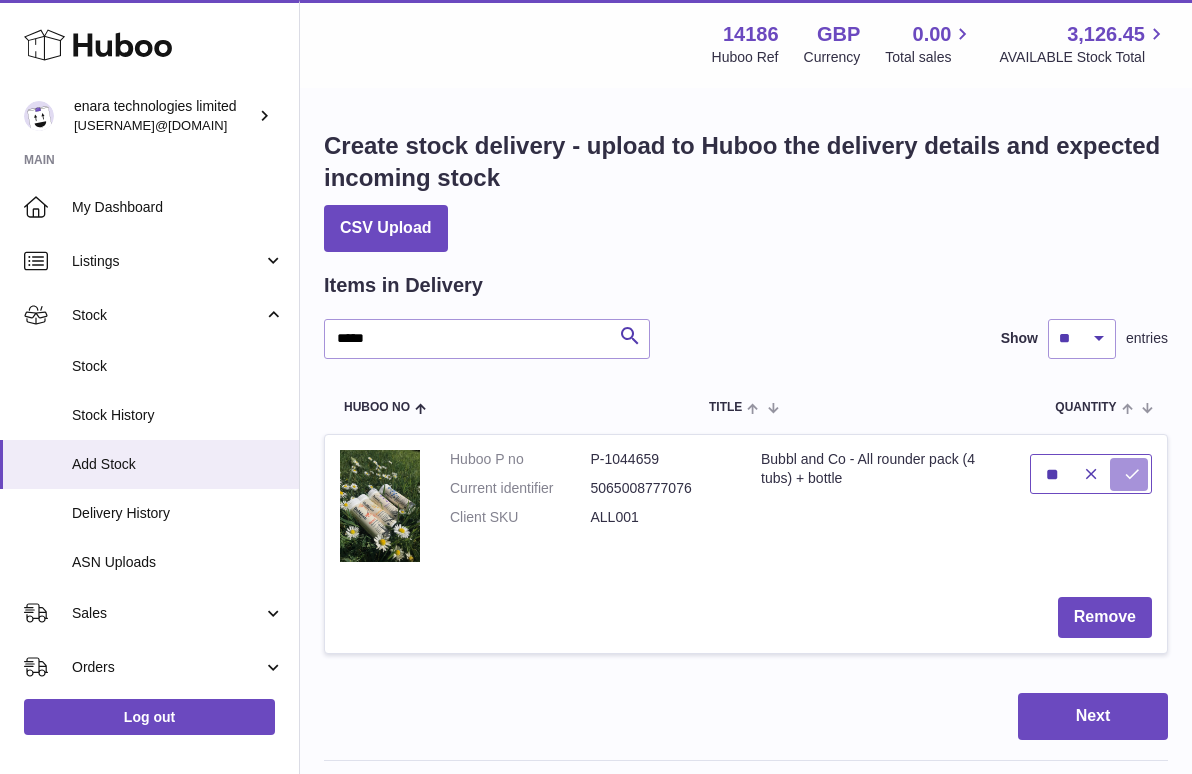 type on "**" 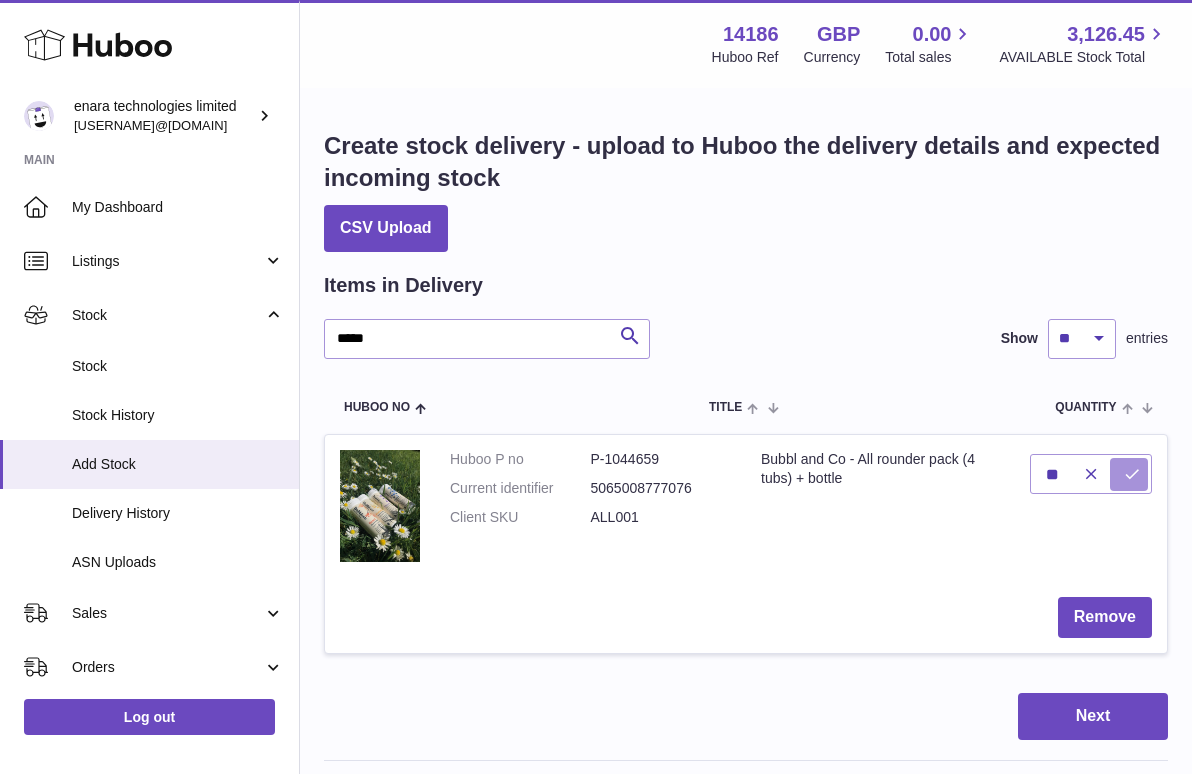 click at bounding box center (1132, 474) 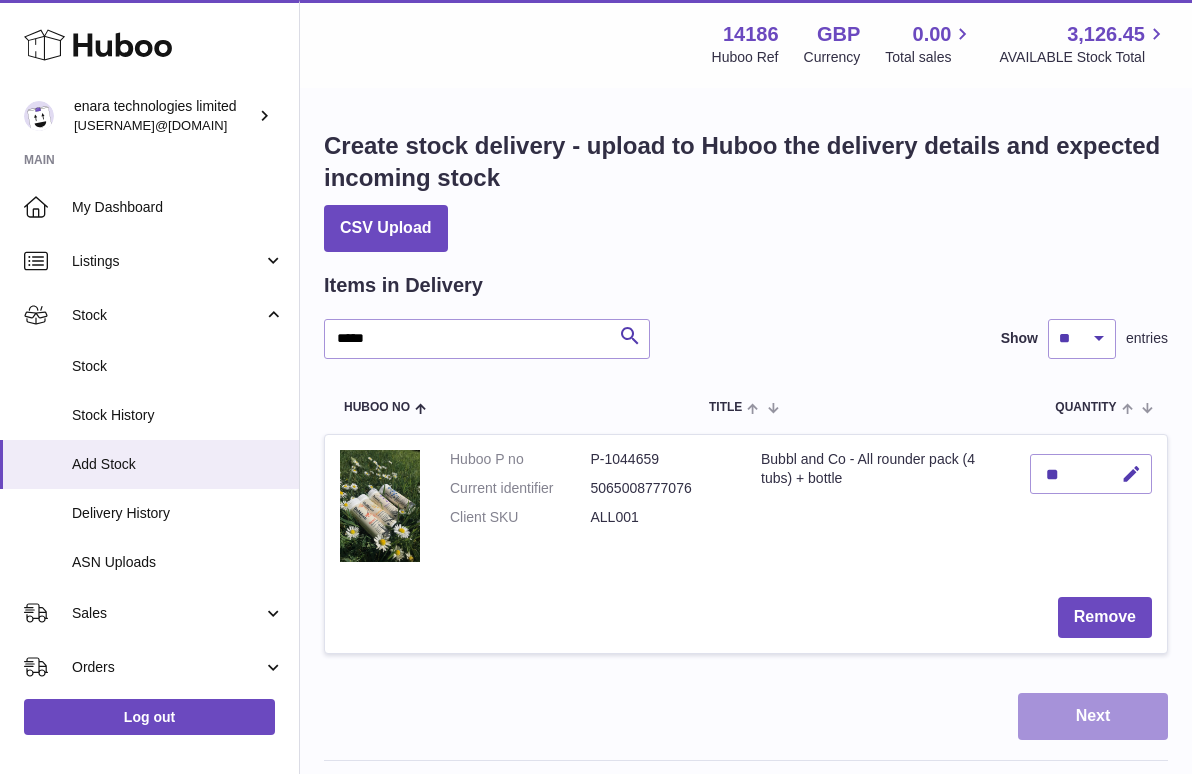 click on "Next" at bounding box center [1093, 716] 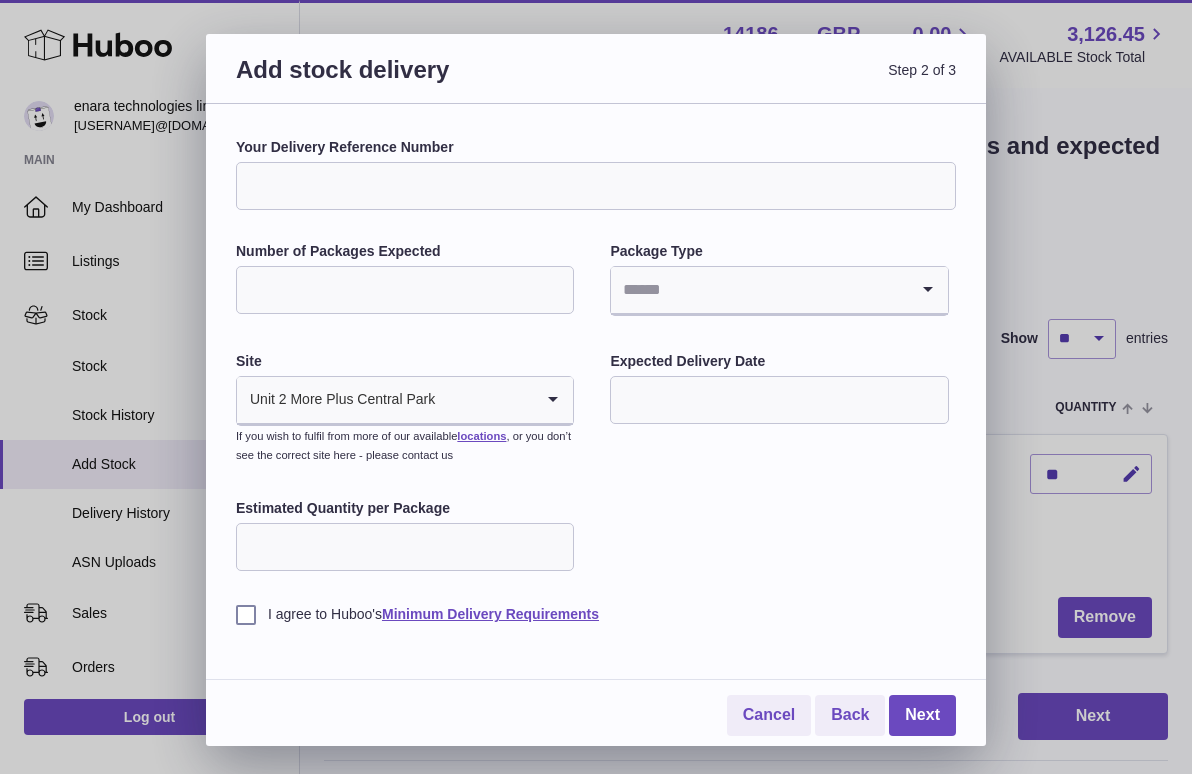 click on "Your Delivery Reference Number" at bounding box center (596, 186) 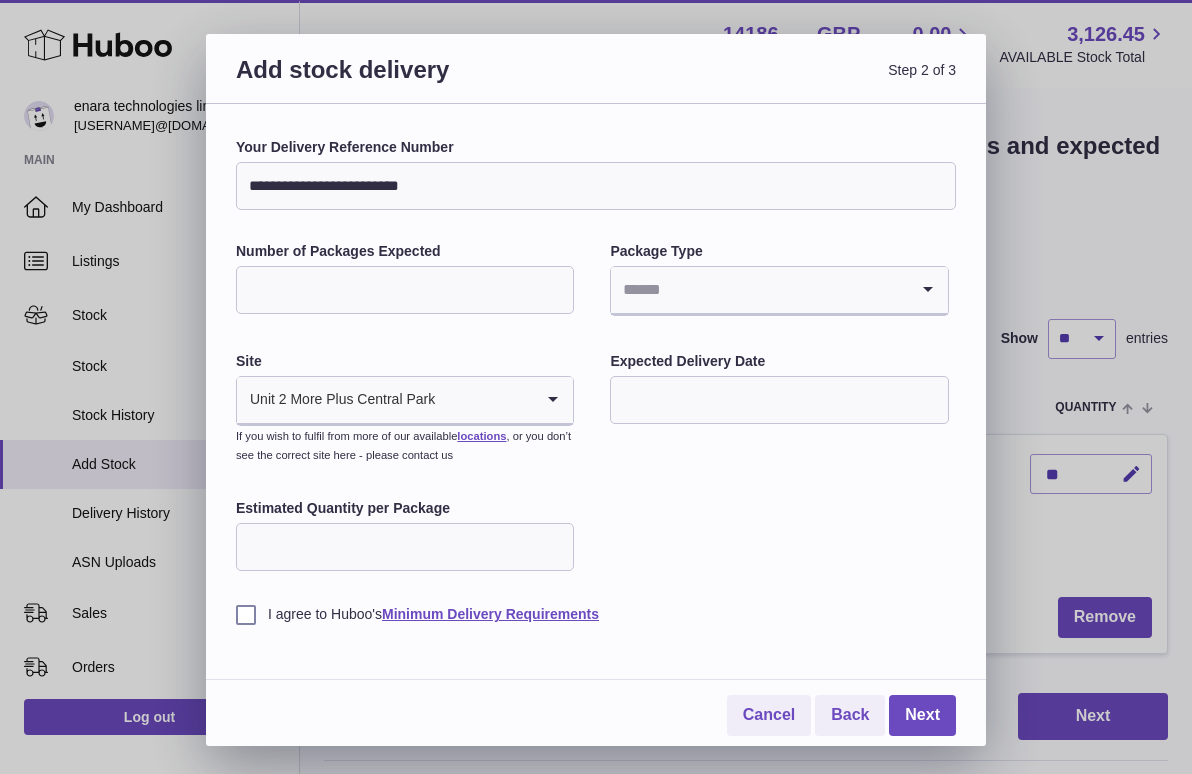 type on "**********" 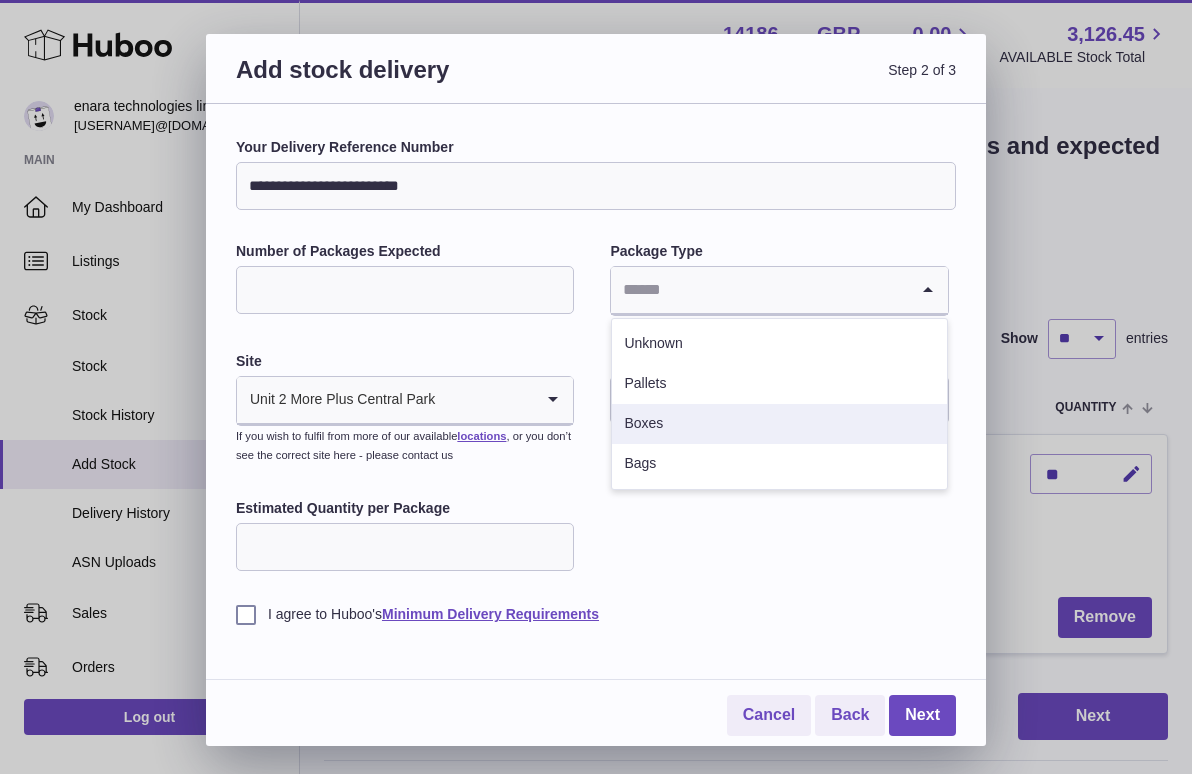 click on "Boxes" at bounding box center (779, 424) 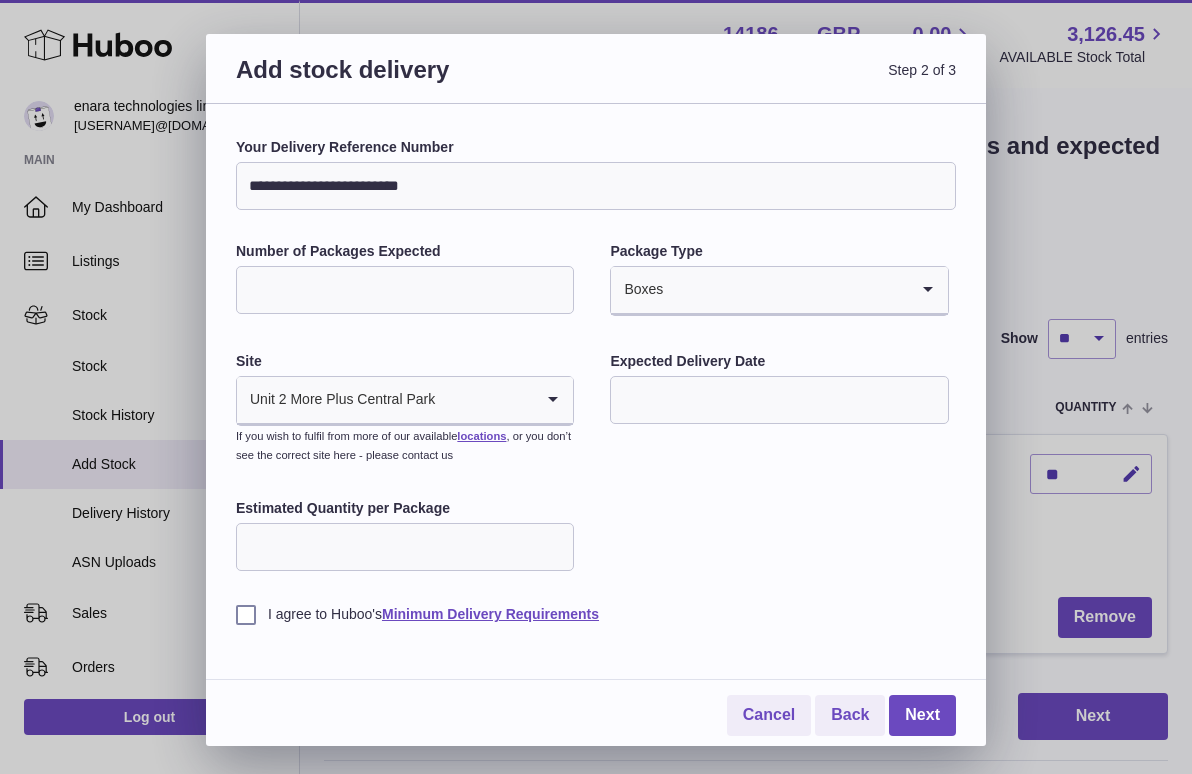 click at bounding box center (779, 400) 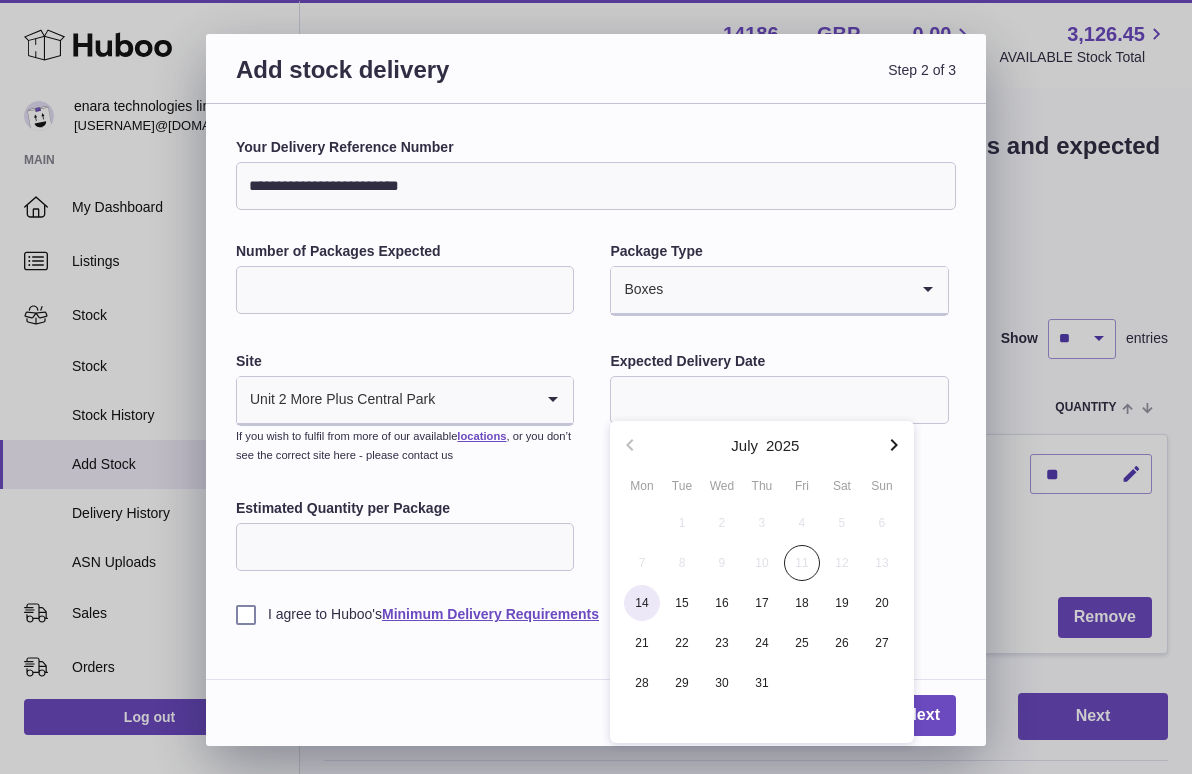 click on "14" at bounding box center [642, 603] 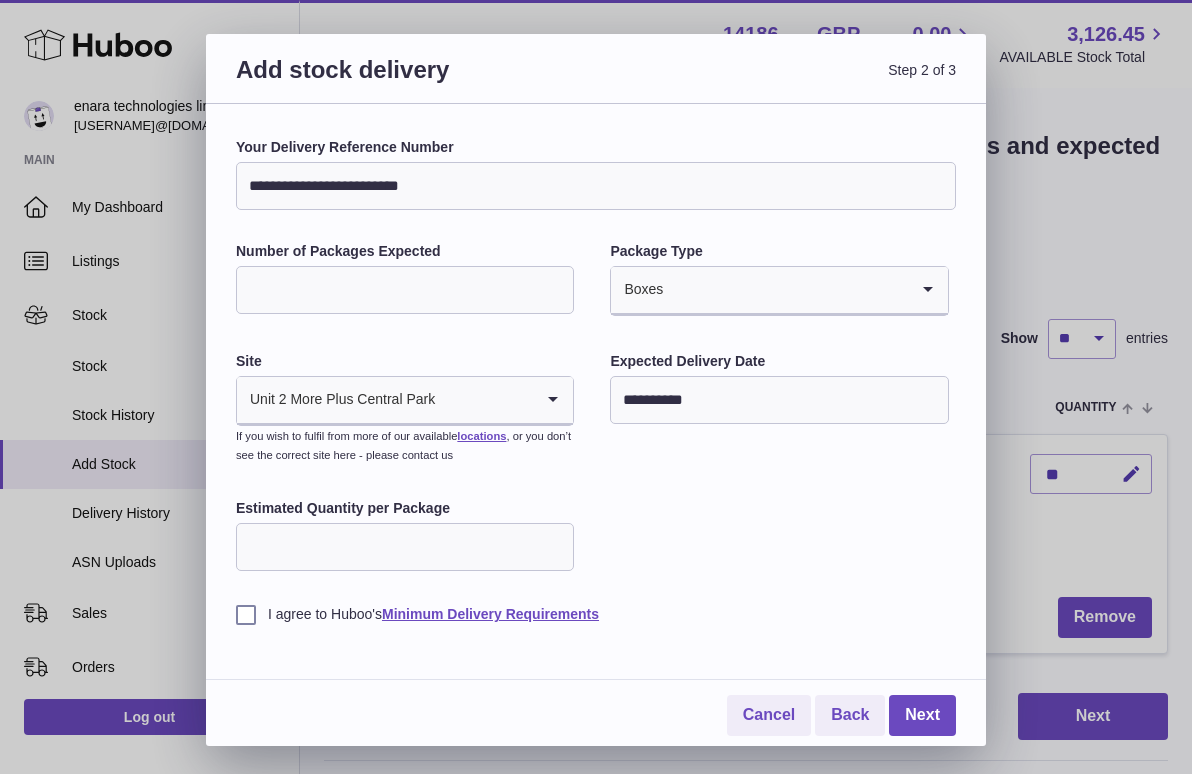click on "Estimated Quantity per Package" at bounding box center [405, 547] 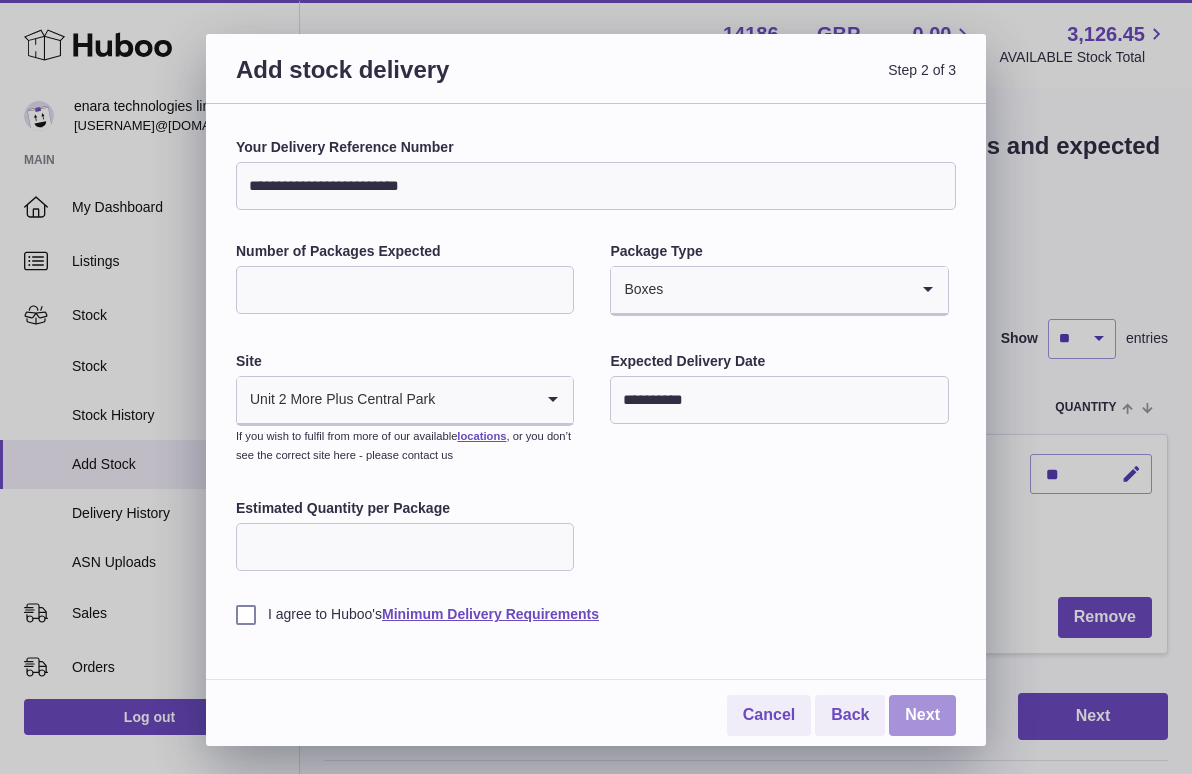click on "Next" at bounding box center [922, 715] 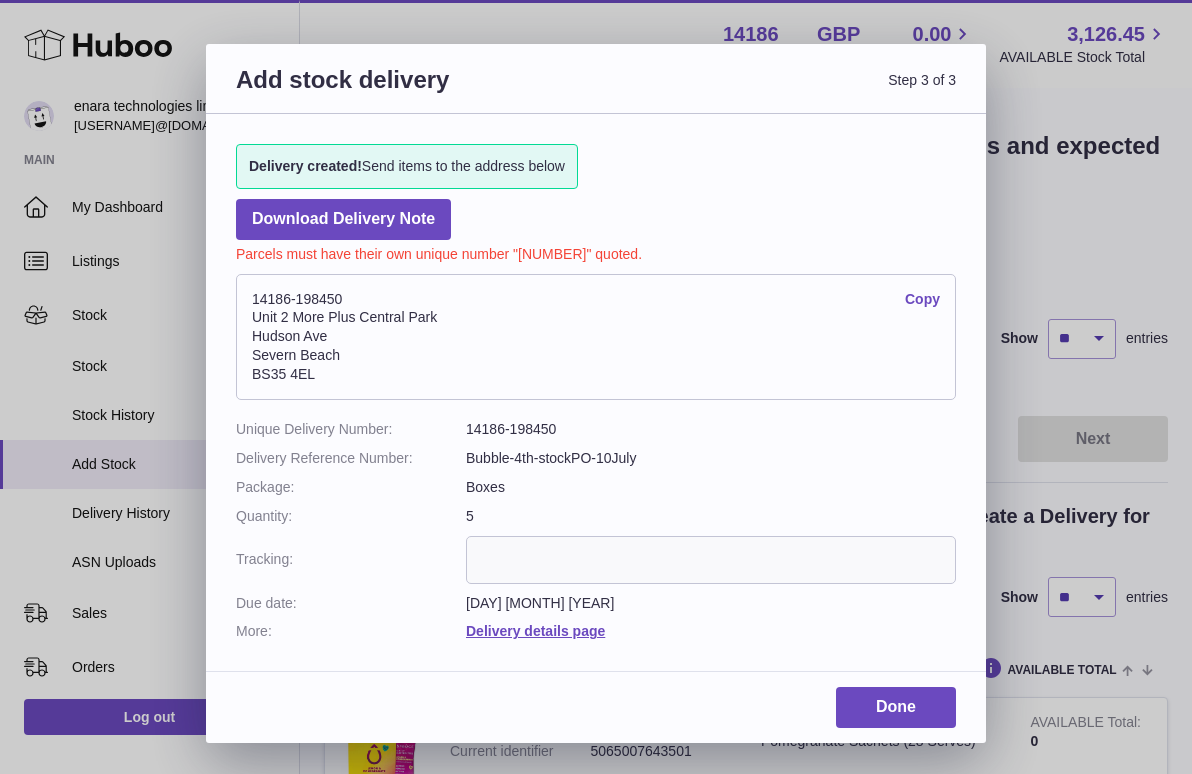 click on "Copy" at bounding box center [922, 299] 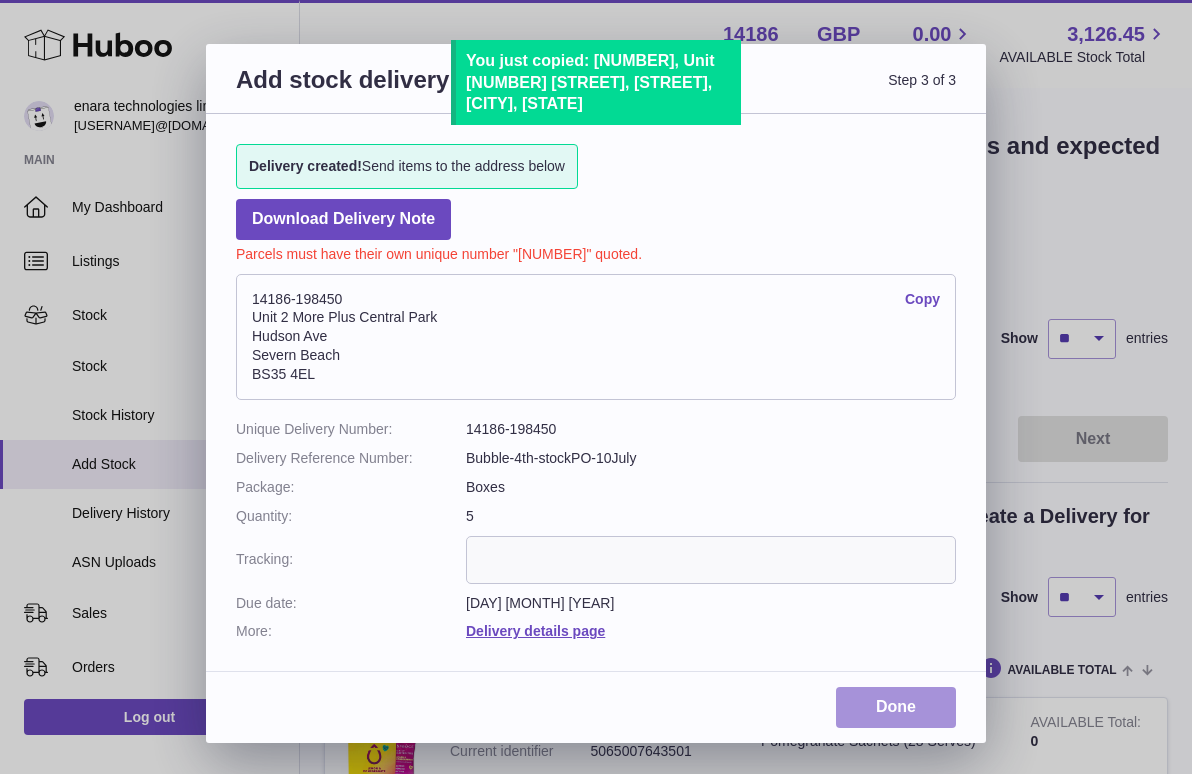 click on "Done" at bounding box center (896, 707) 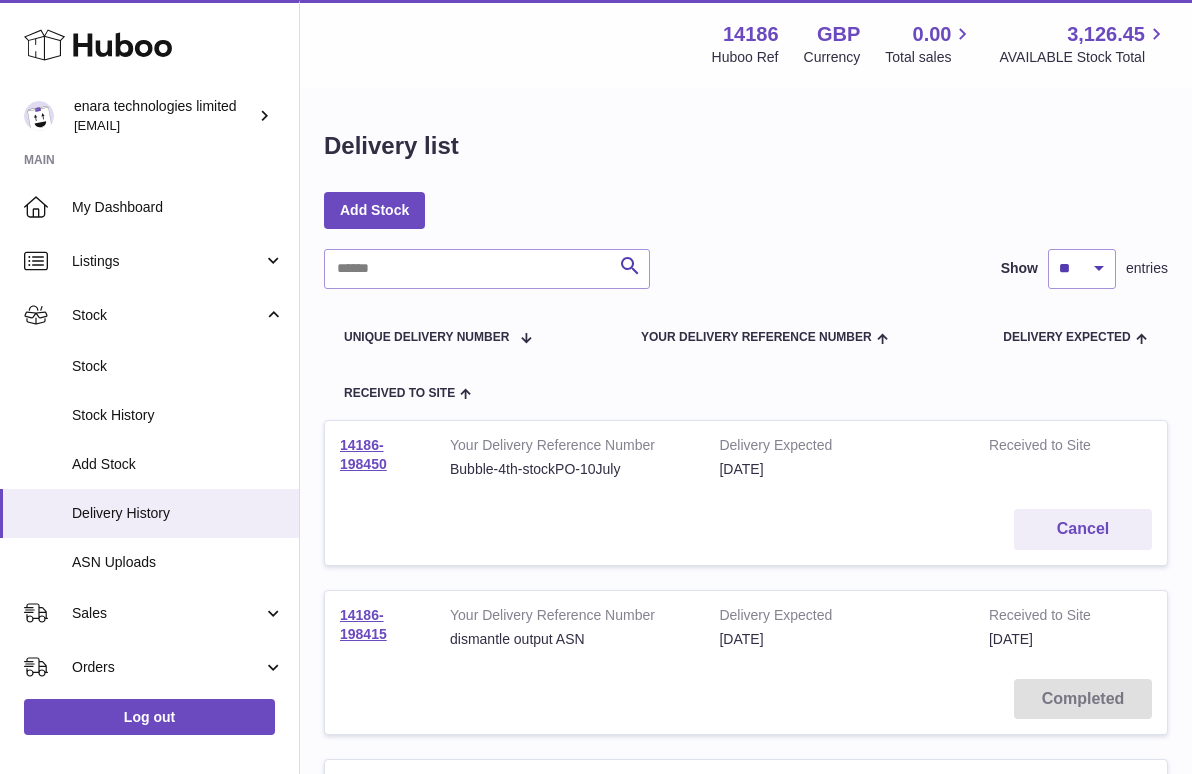 scroll, scrollTop: 0, scrollLeft: 0, axis: both 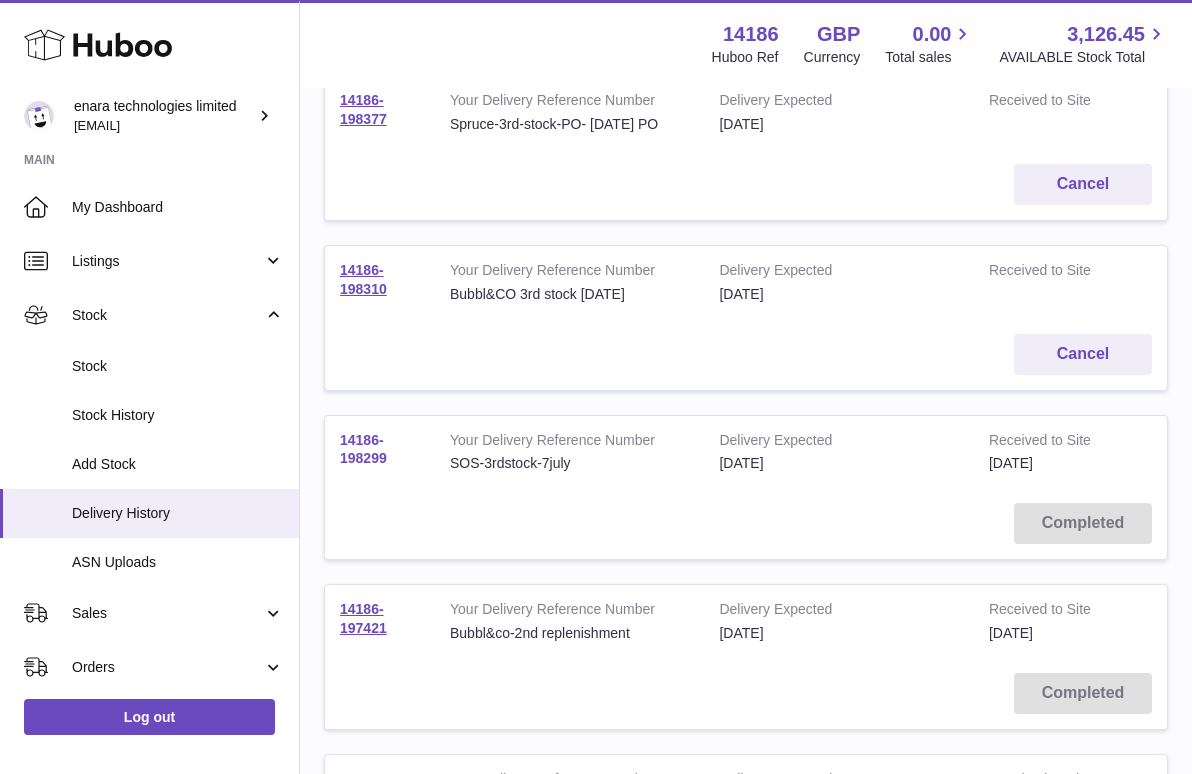 click on "14186-198299" at bounding box center (363, 449) 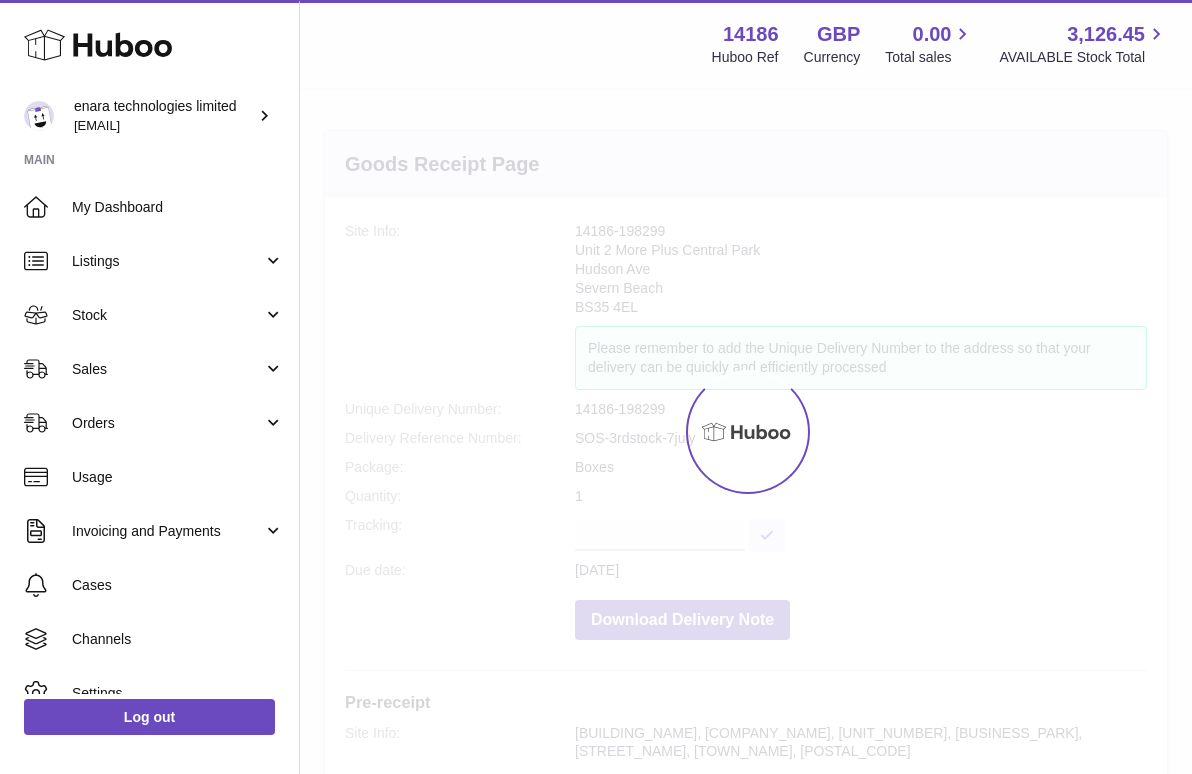 scroll, scrollTop: 0, scrollLeft: 0, axis: both 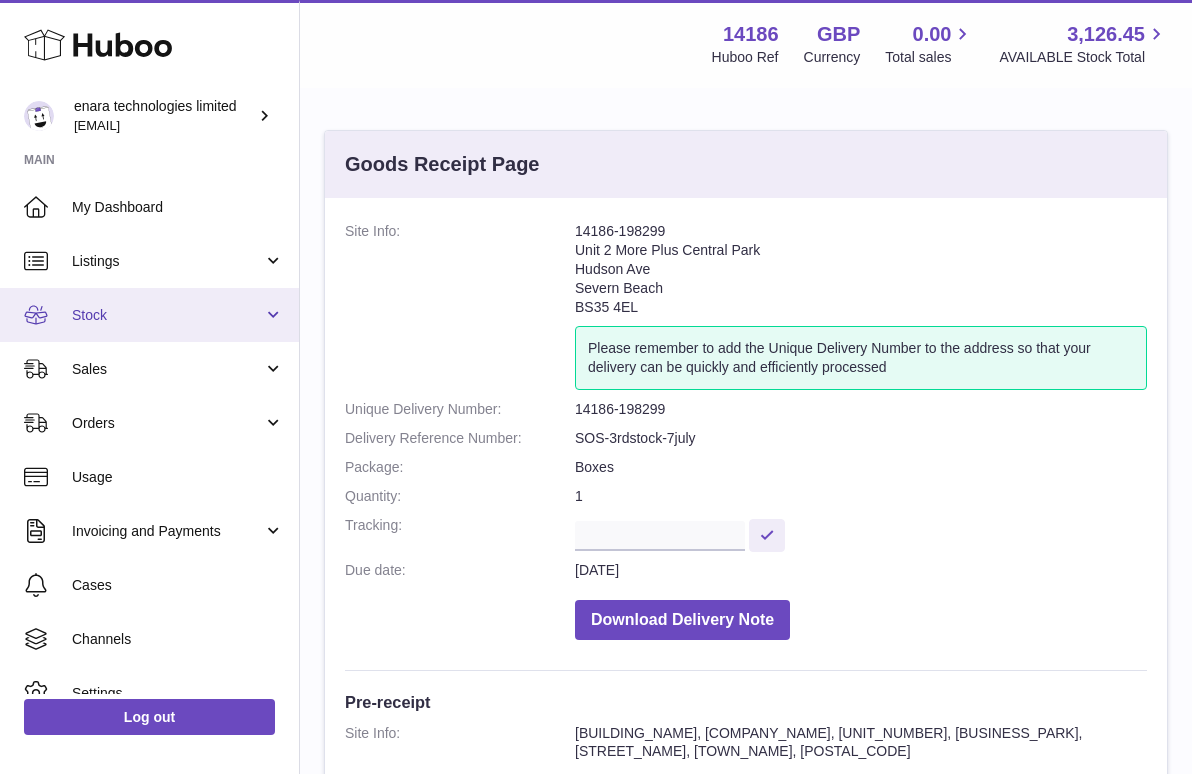 click on "Stock" at bounding box center (149, 315) 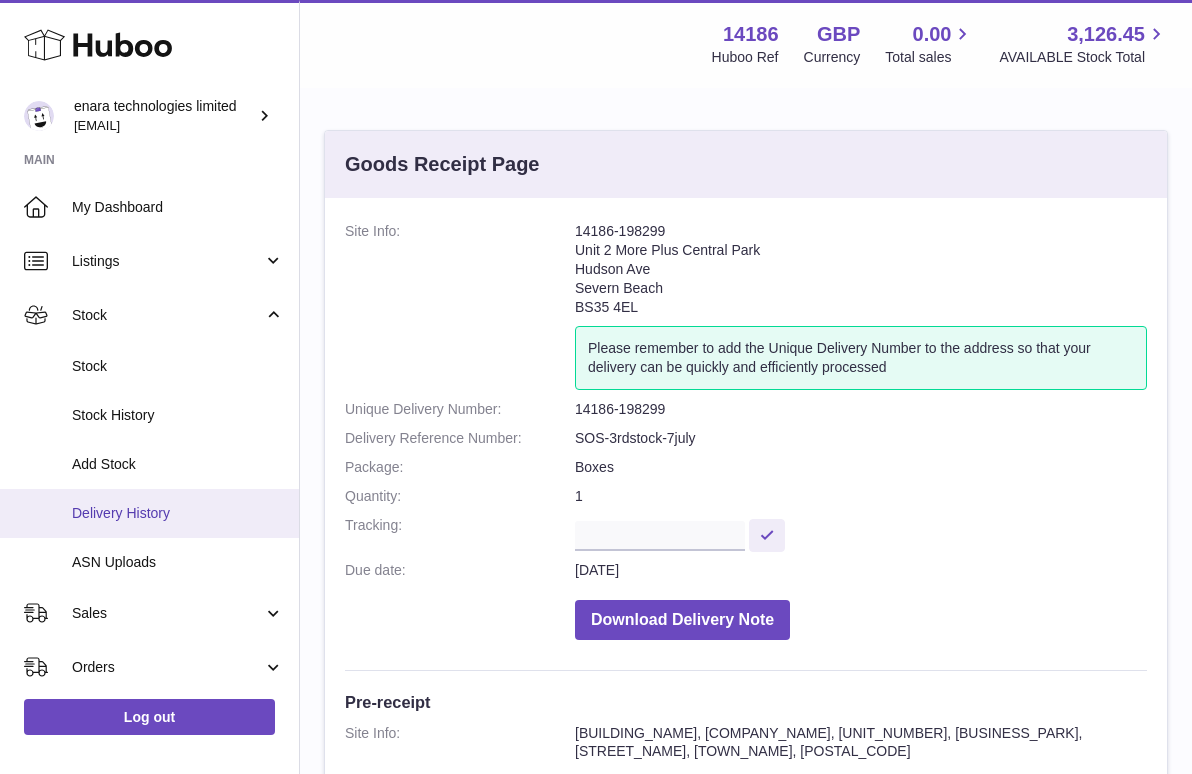 click on "Delivery History" at bounding box center [178, 513] 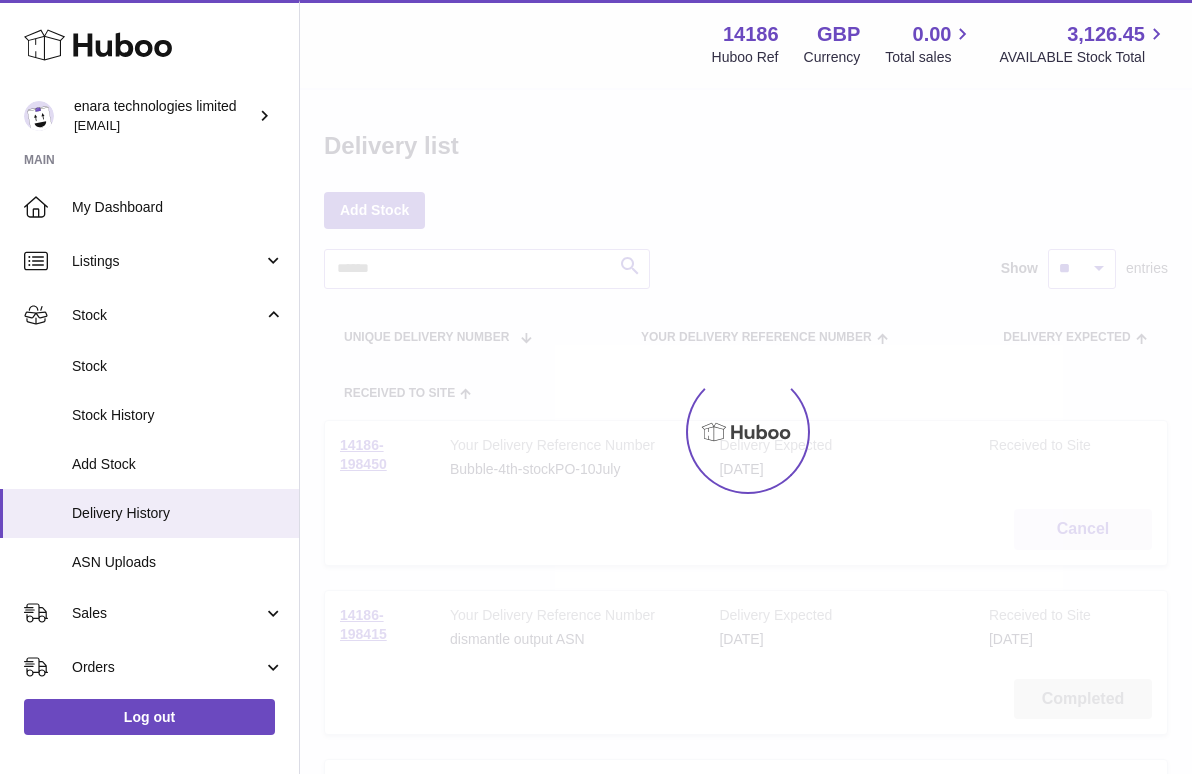 scroll, scrollTop: 0, scrollLeft: 0, axis: both 